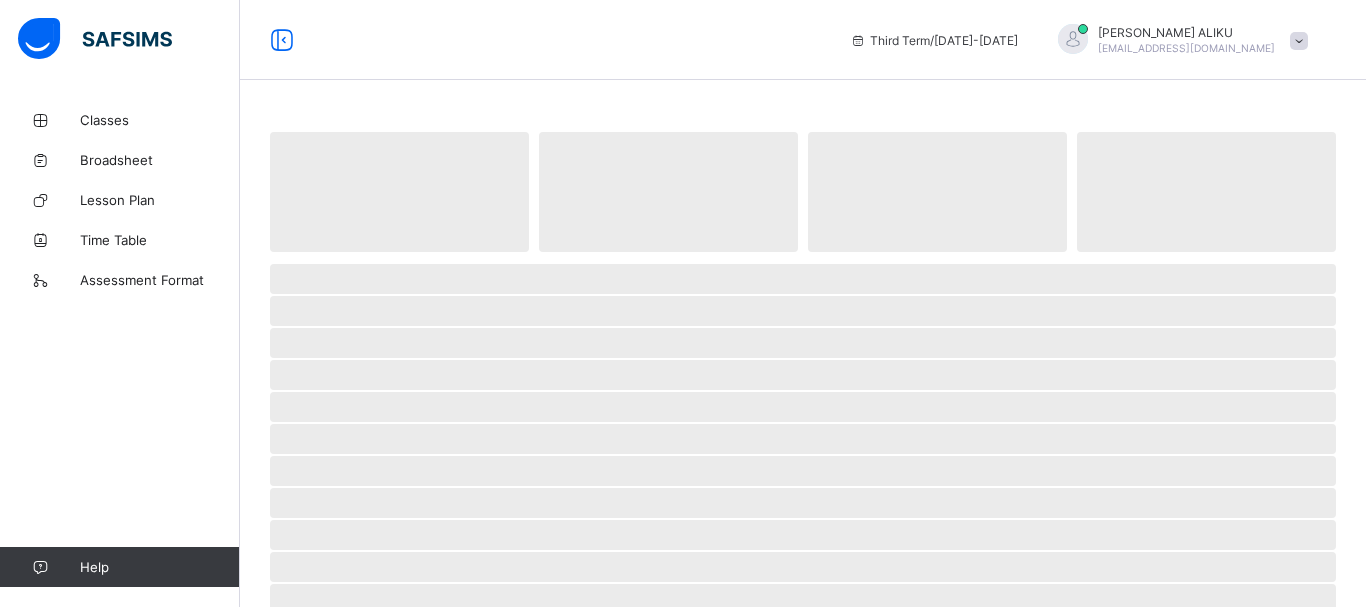 scroll, scrollTop: 0, scrollLeft: 0, axis: both 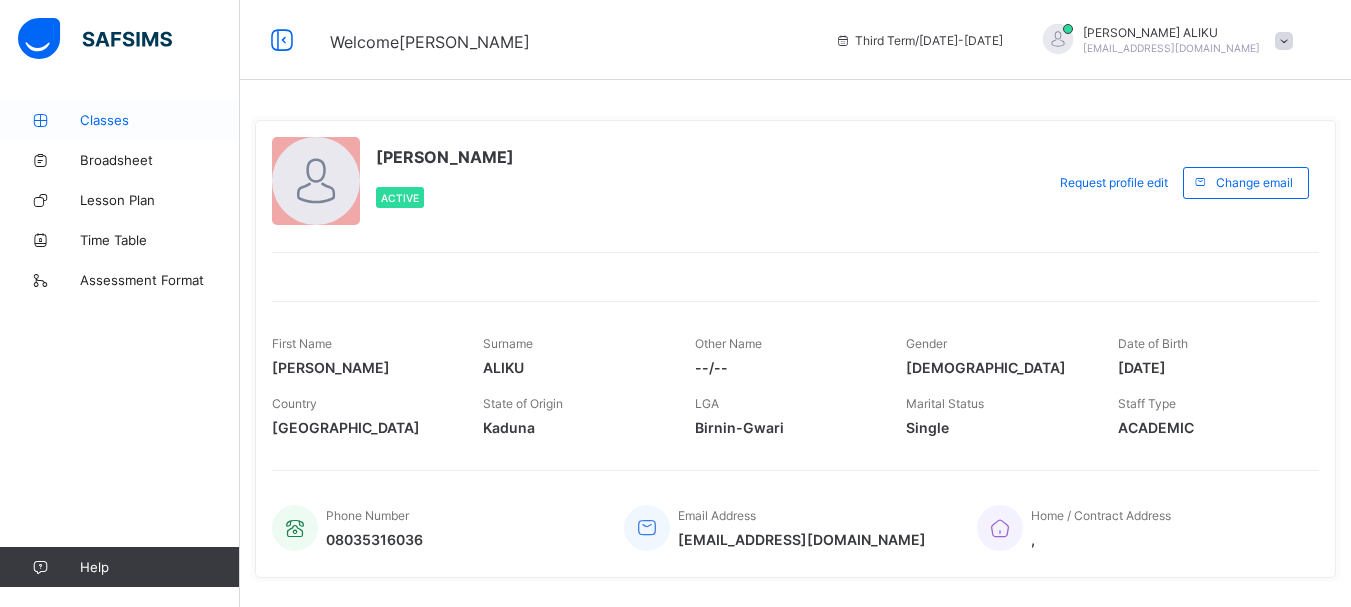 click on "Classes" at bounding box center [120, 120] 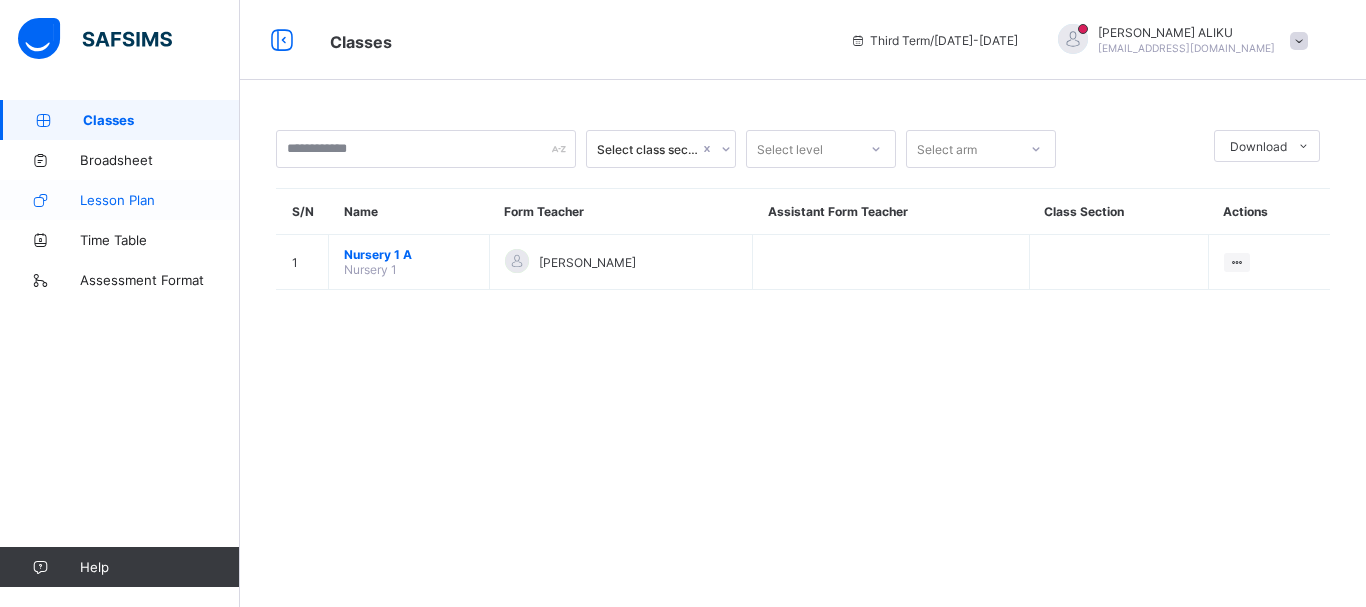 click on "Lesson Plan" at bounding box center [120, 200] 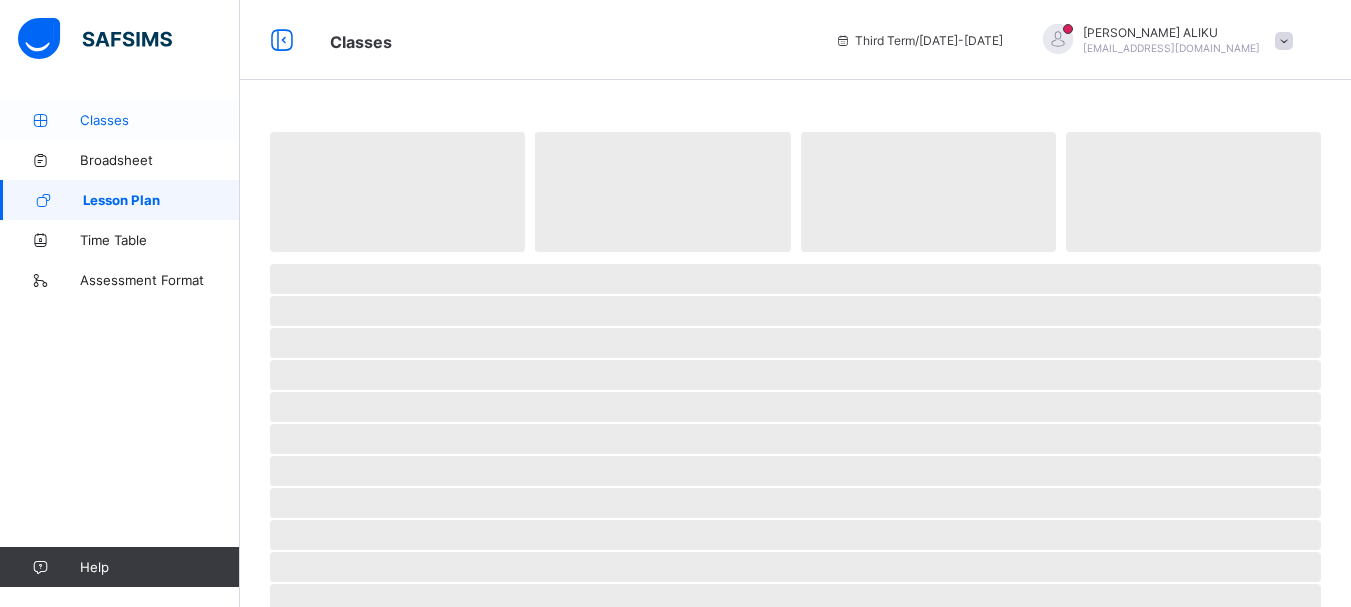 click on "Classes" at bounding box center [160, 120] 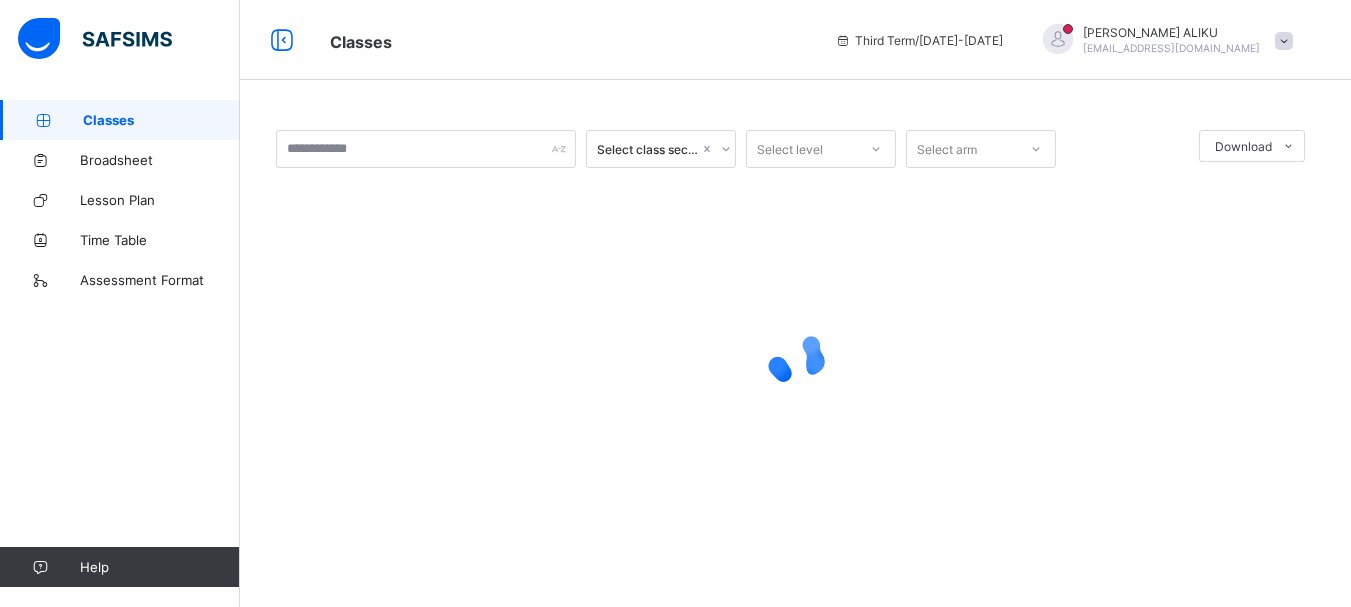 scroll, scrollTop: 0, scrollLeft: 0, axis: both 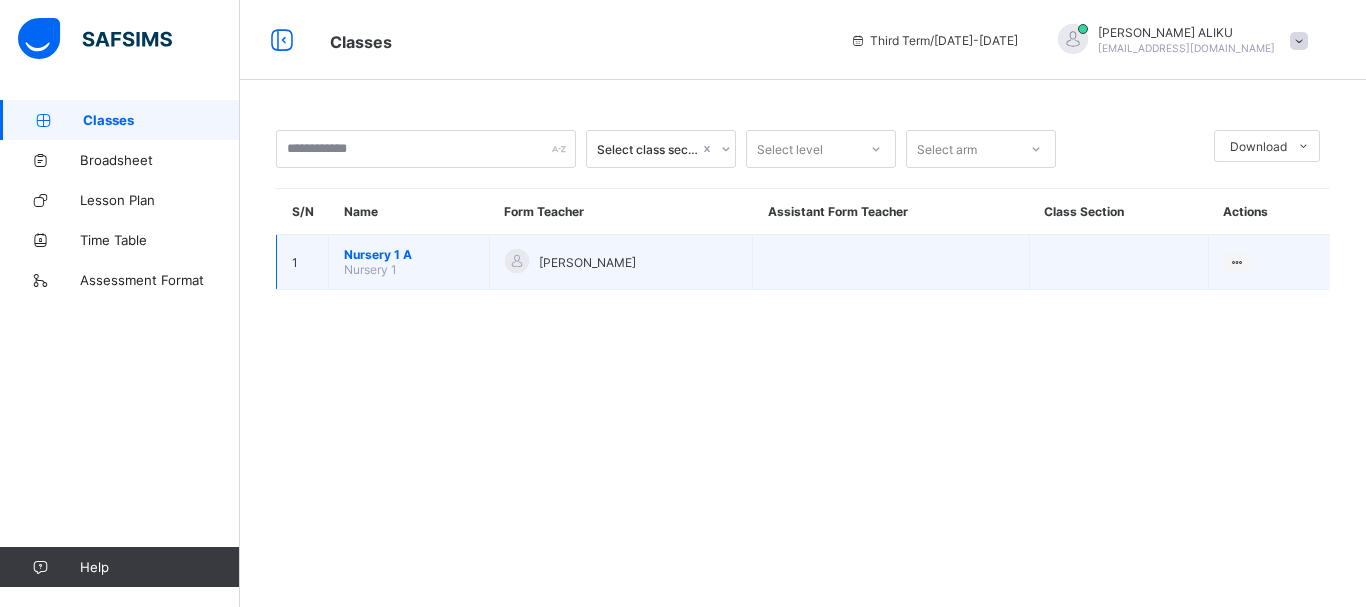 click on "Nursery 1" at bounding box center (370, 269) 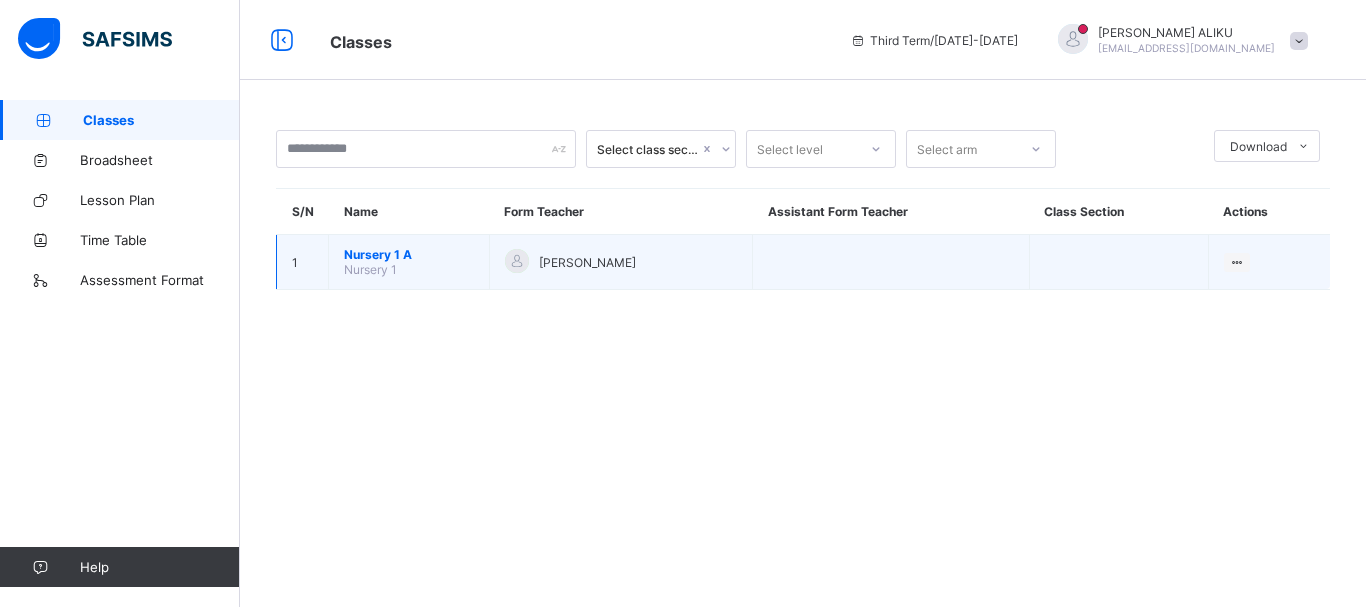 click on "Nursery 1" at bounding box center [370, 269] 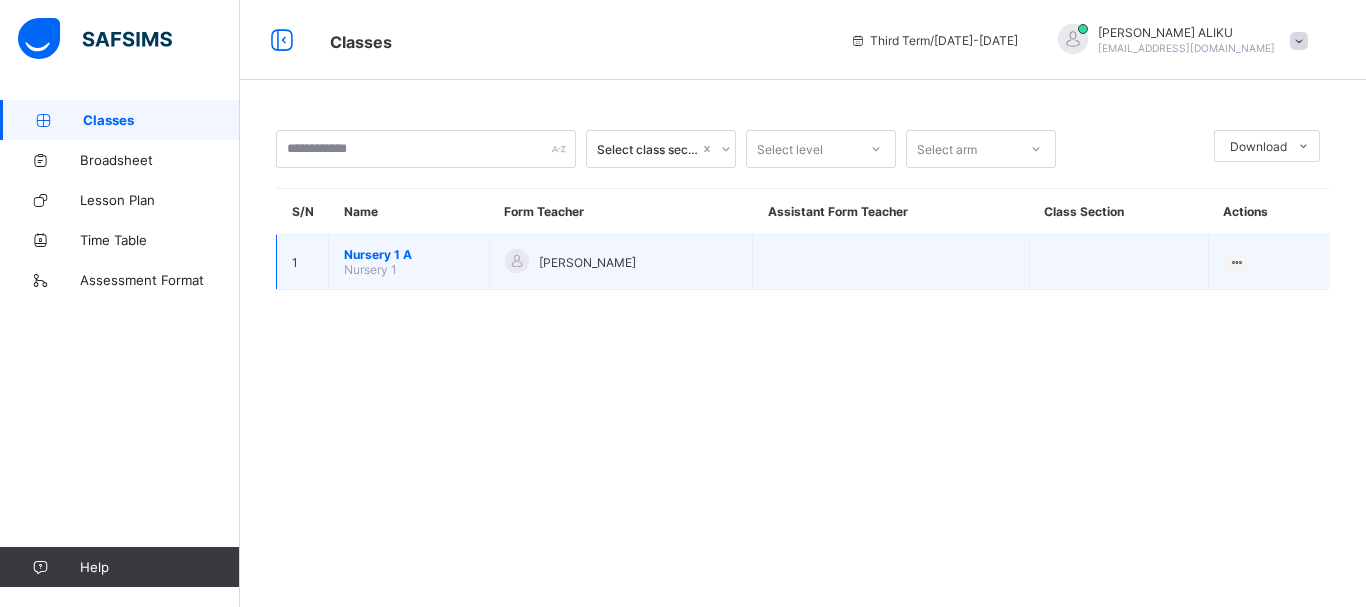 click on "Nursery 1" at bounding box center (370, 269) 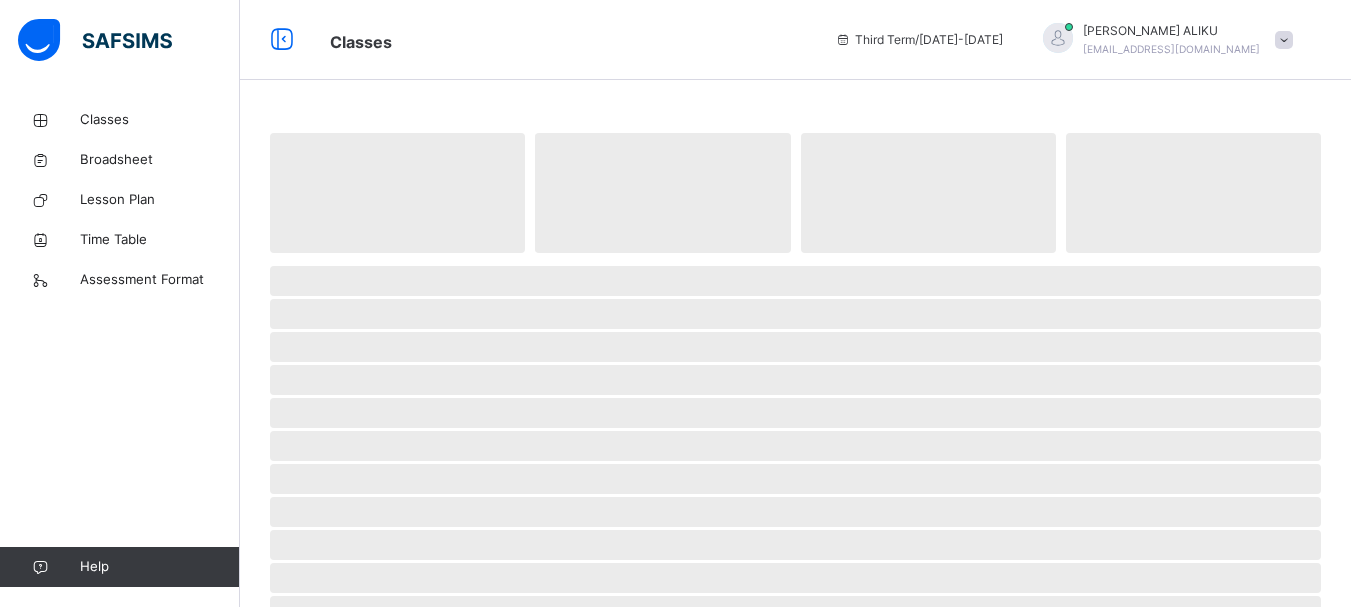 click on "‌" at bounding box center [397, 193] 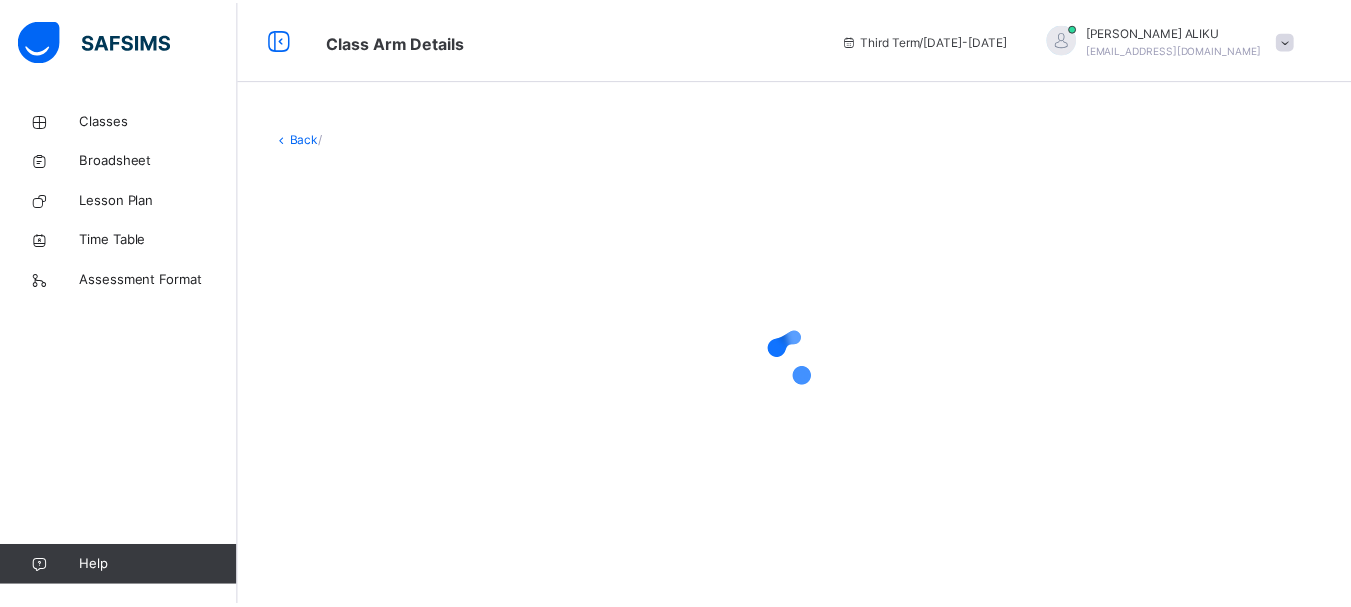 scroll, scrollTop: 0, scrollLeft: 0, axis: both 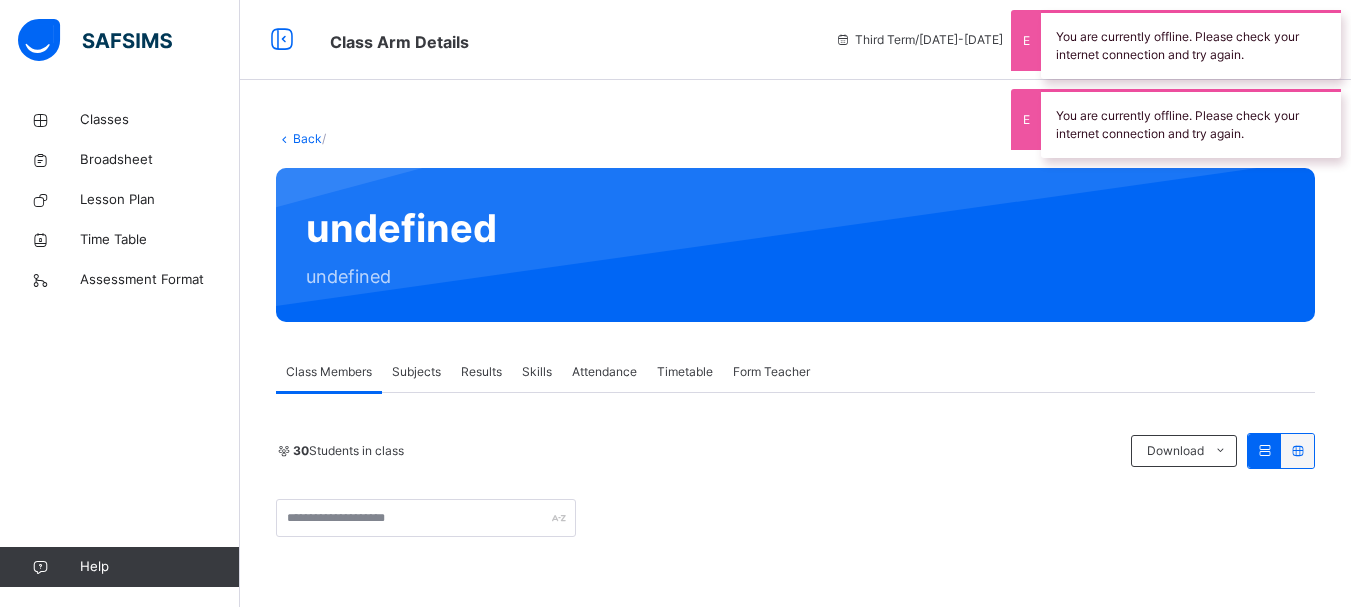 click on "Subjects" at bounding box center [416, 372] 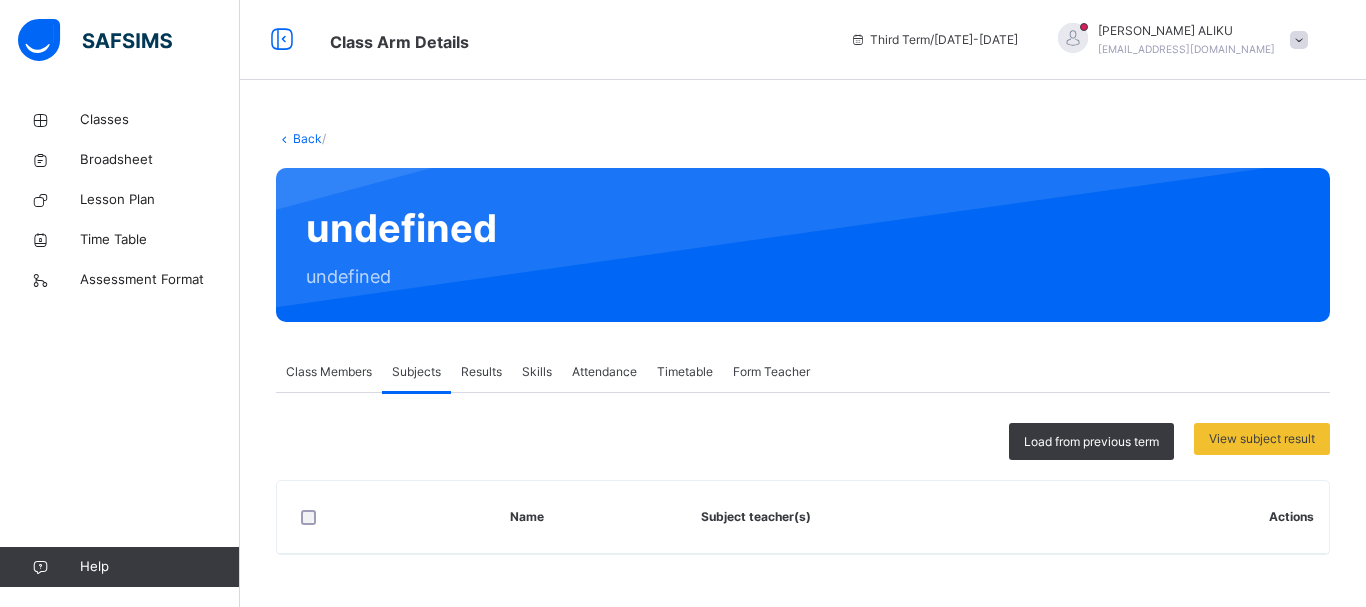 click on "Subjects" at bounding box center [416, 372] 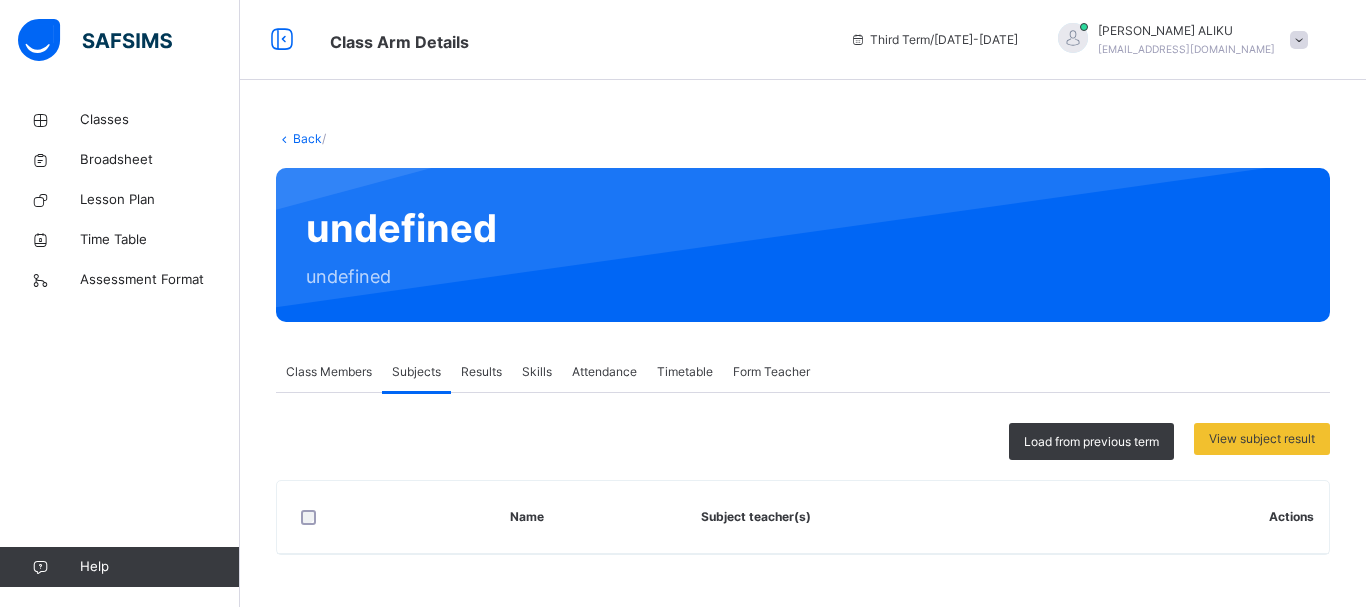click on "Back  /    undefined undefined Class Members Subjects Results Skills Attendance Timetable Form Teacher Subjects More Options   30  Students in class Download Pdf Report Excel Report WITTY KIDS' SCHOOL Date: [DATE] 12:29:29 pm Class Members Class:  Nursery 1 A Total no. of Students:  30 Term:  Third Term Session:  [DATE]-[DATE] S/NO Admission No. Last Name First Name Other Name There are currently no records. Add Student × Add Student Students Without Class   Customers There are currently no records. Cancel Save × Remove Student From Class This action would delete   from the class. Are you sure you want to carry on? Cancel Yes, Remove Student Bulk Upload Student Upload XLSX File   Select your XLSX file from your computer to upload it using that uploader provided for you below   Drag and Drop files here Select your Excel file Browse file Maximum size 2.5mb Upload Excel File Download XLSX file   Follow the steps below to download and use the excel file effectively    Step 1:  Download XLSX File  Step 2:" at bounding box center (803, 352) 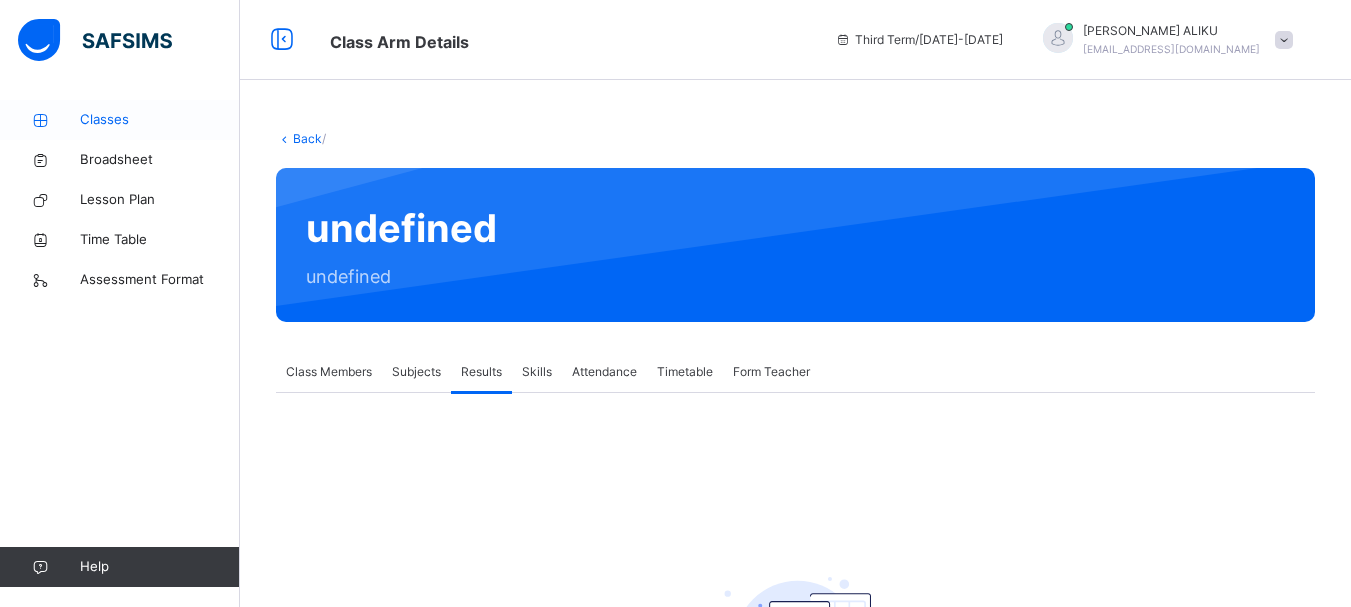click on "Classes" at bounding box center [160, 120] 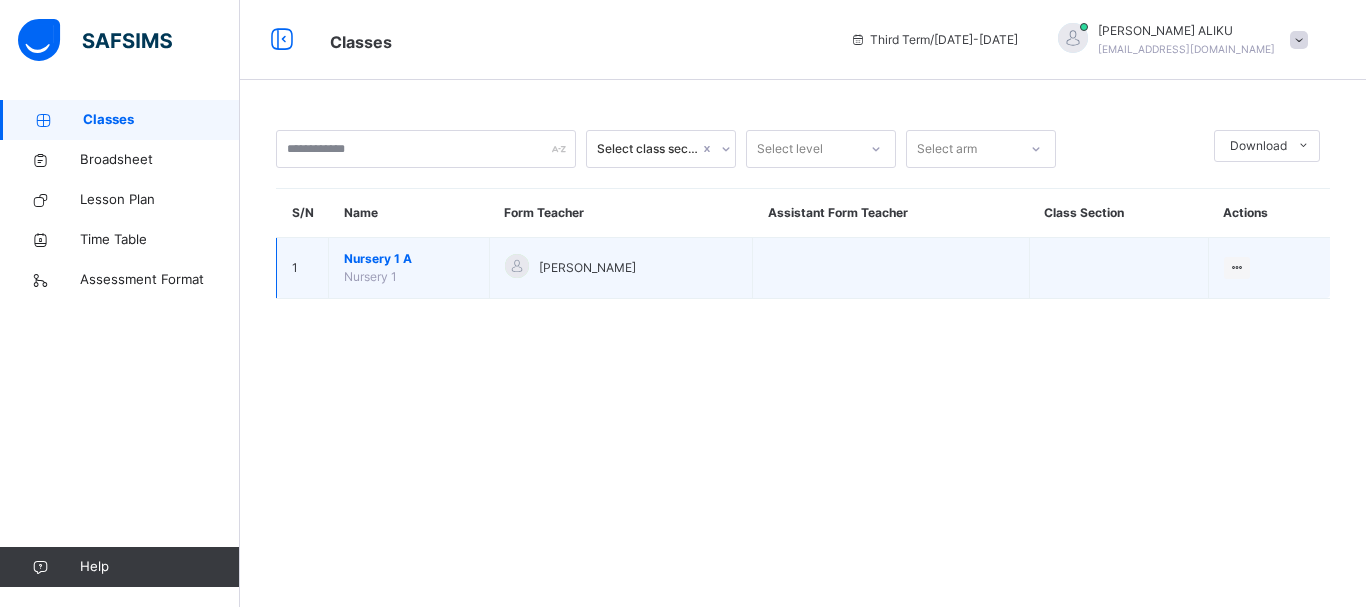 click on "Nursery 1   A" at bounding box center (409, 259) 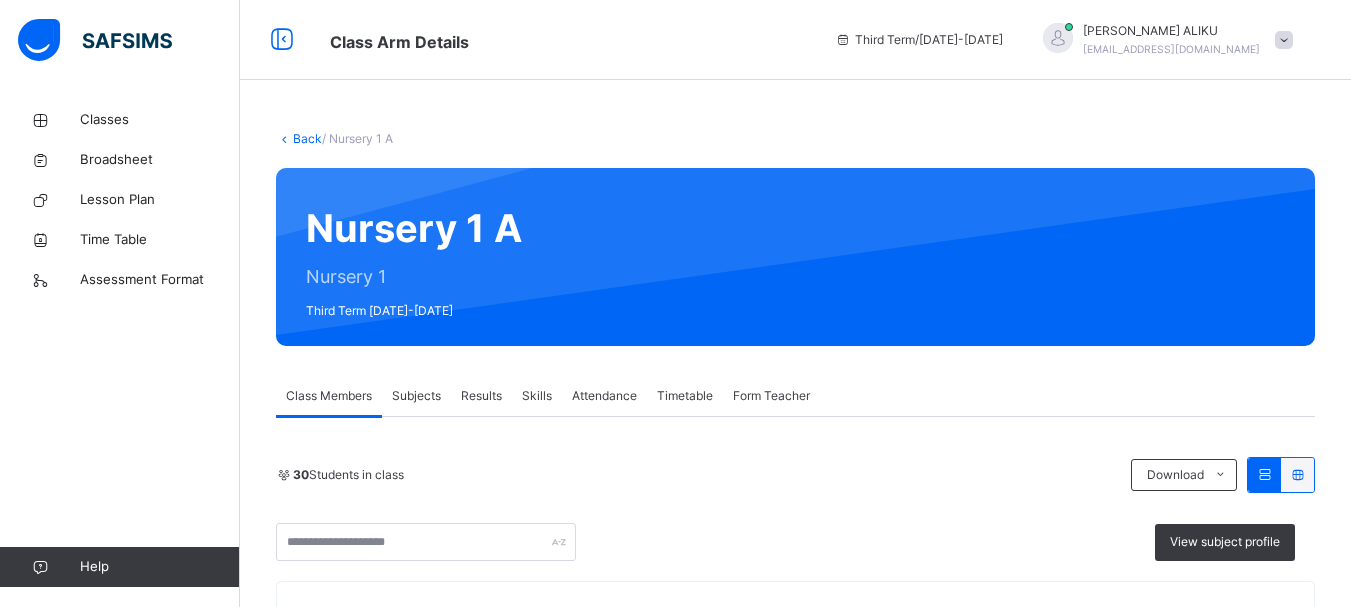 click on "30  Students in class" at bounding box center (698, 475) 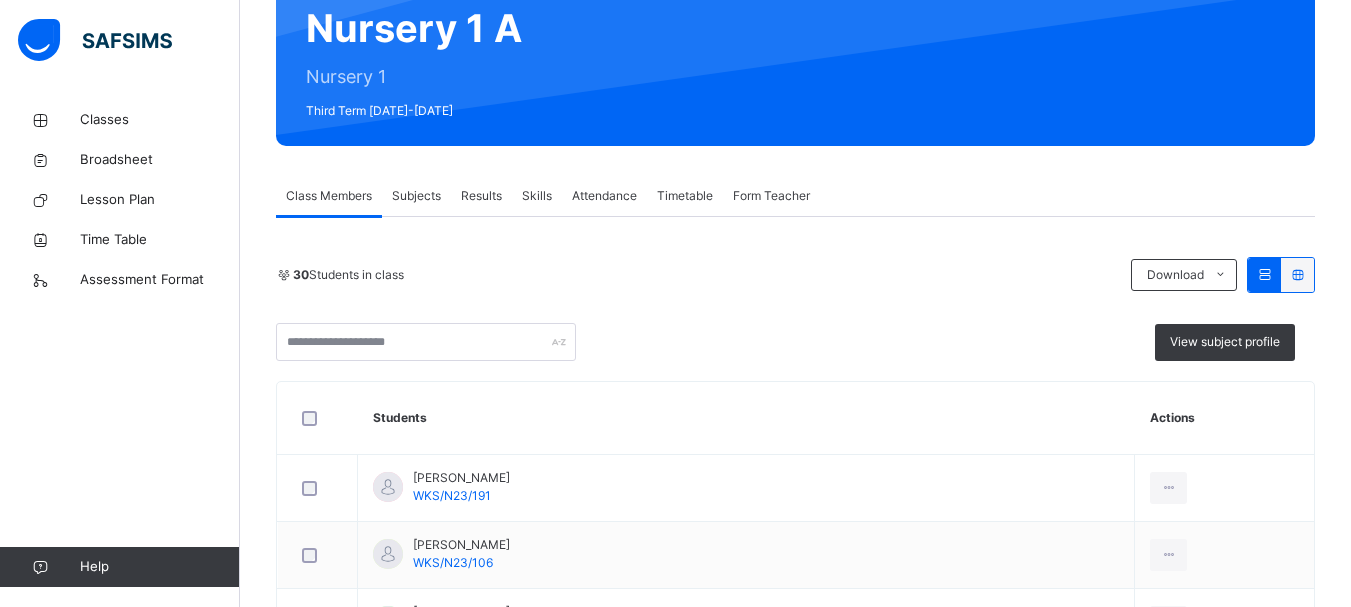 scroll, scrollTop: 280, scrollLeft: 0, axis: vertical 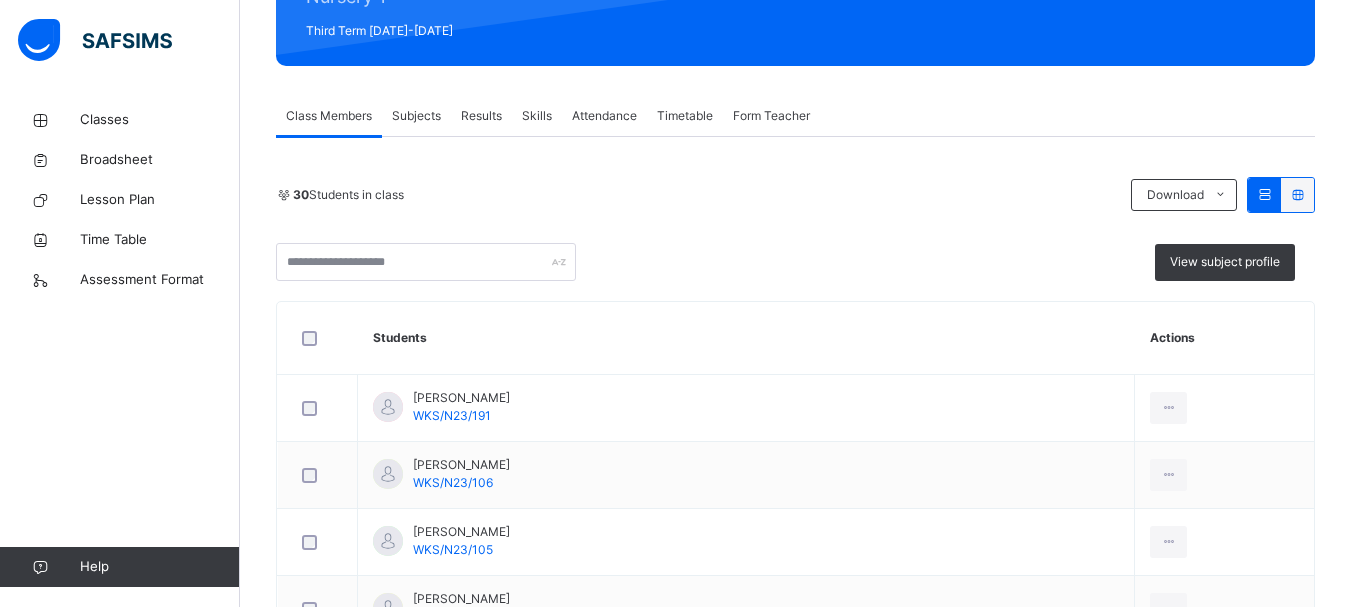click on "Subjects" at bounding box center (416, 116) 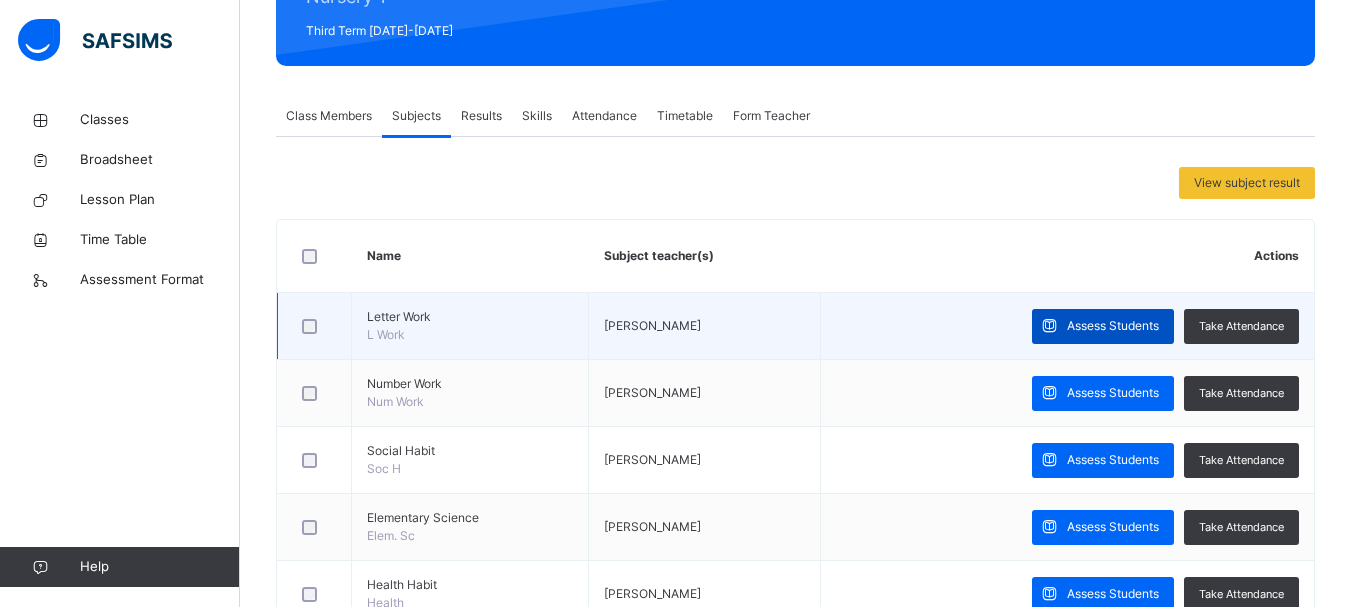 click on "Assess Students" at bounding box center [1113, 326] 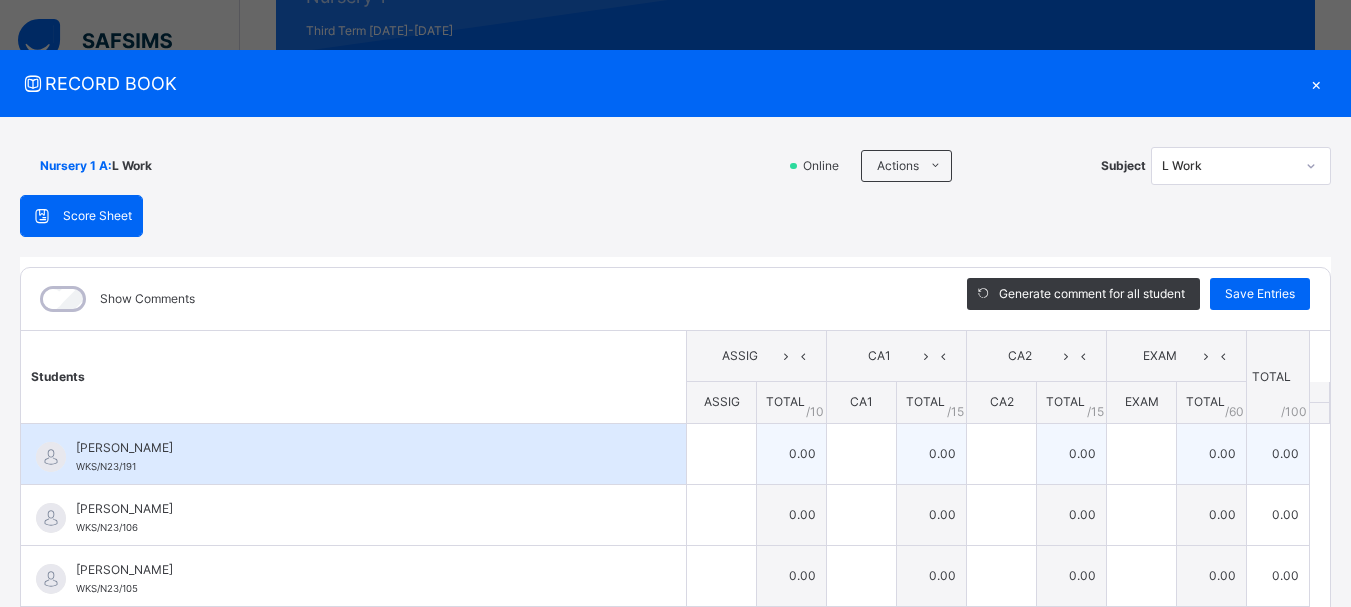 click on "0.00" at bounding box center (792, 453) 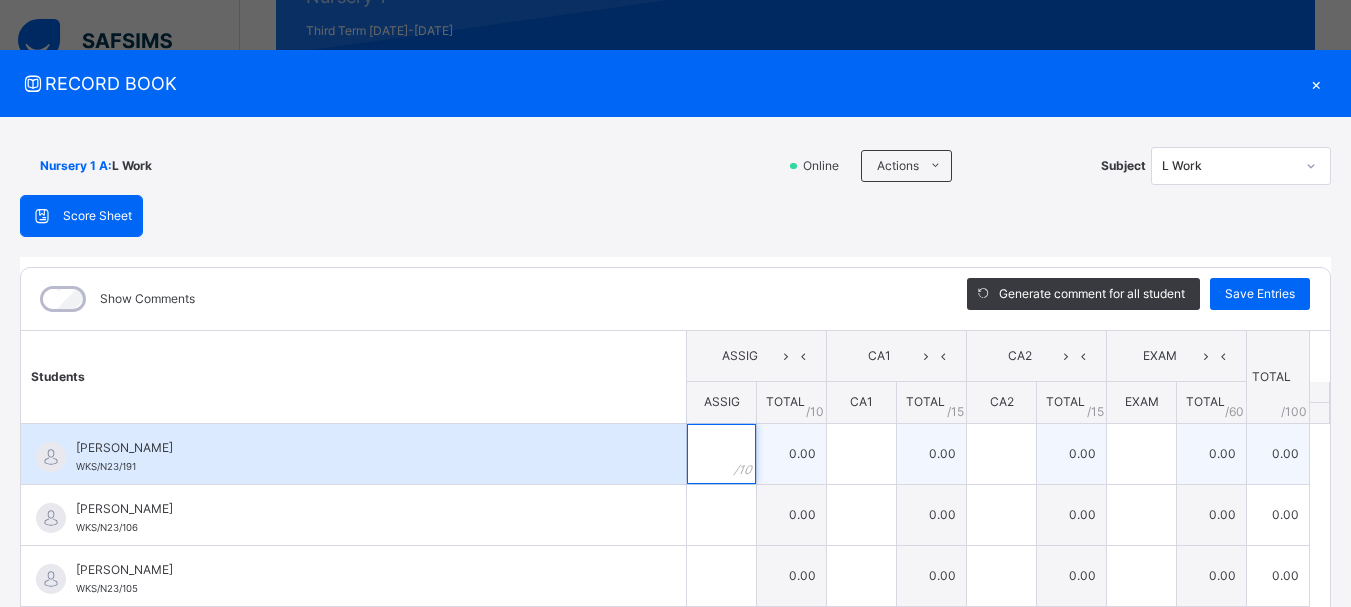 click at bounding box center [721, 454] 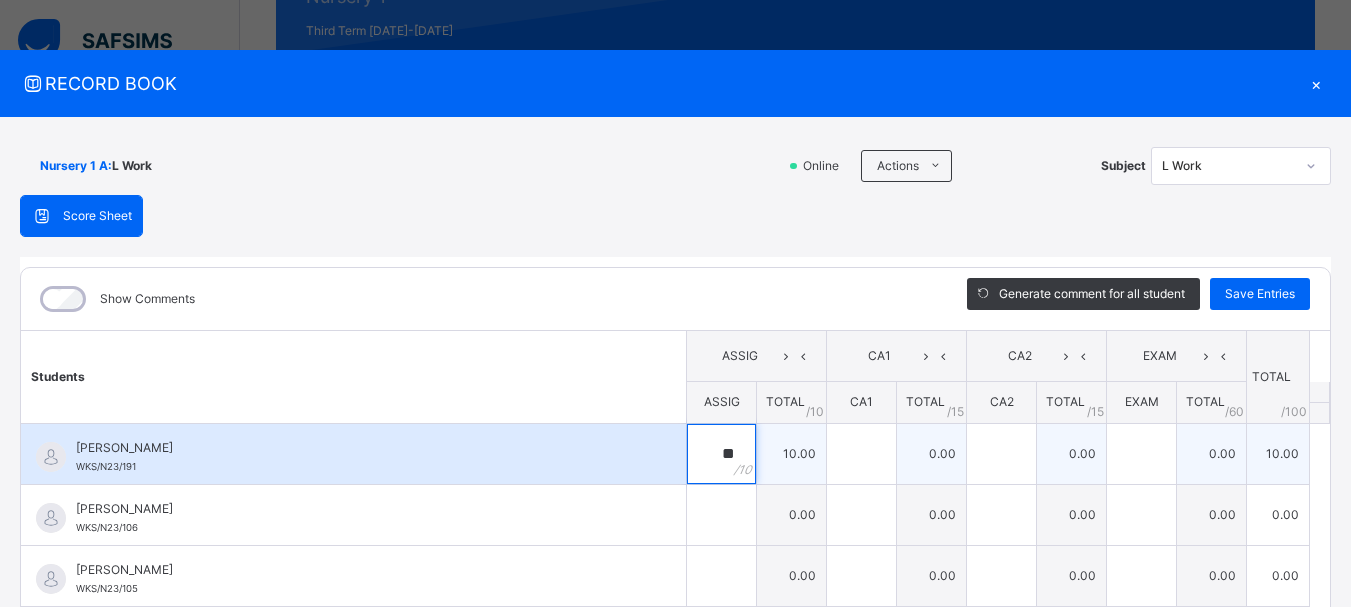 type on "**" 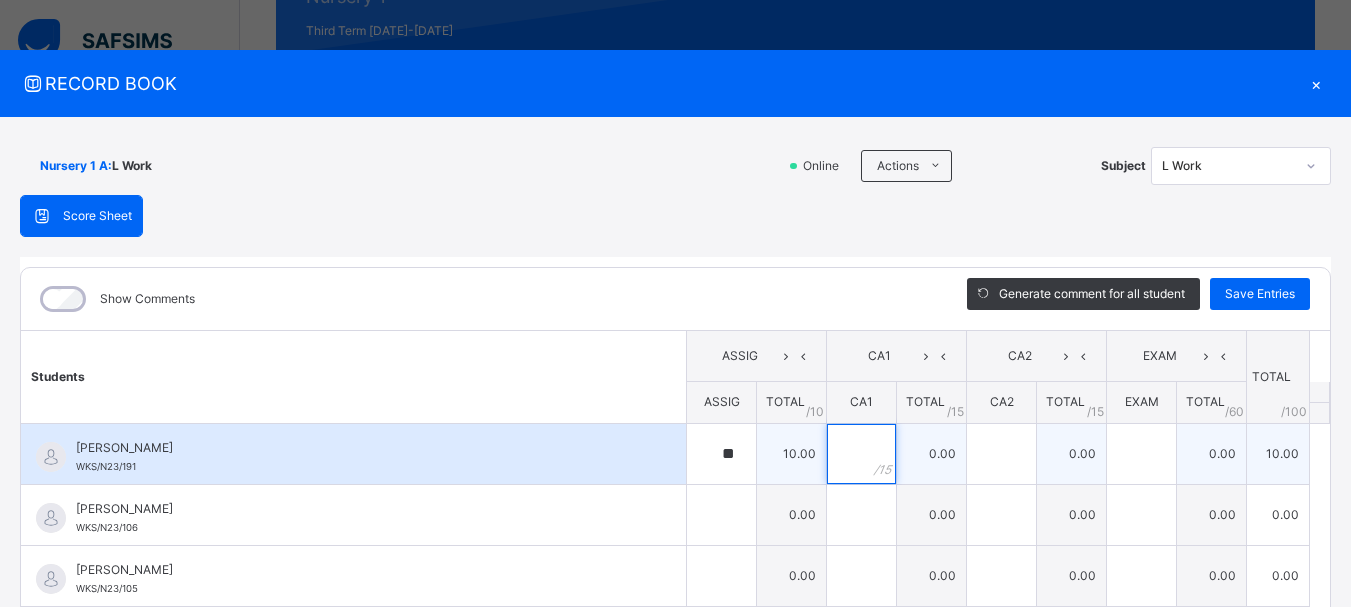 click at bounding box center (861, 454) 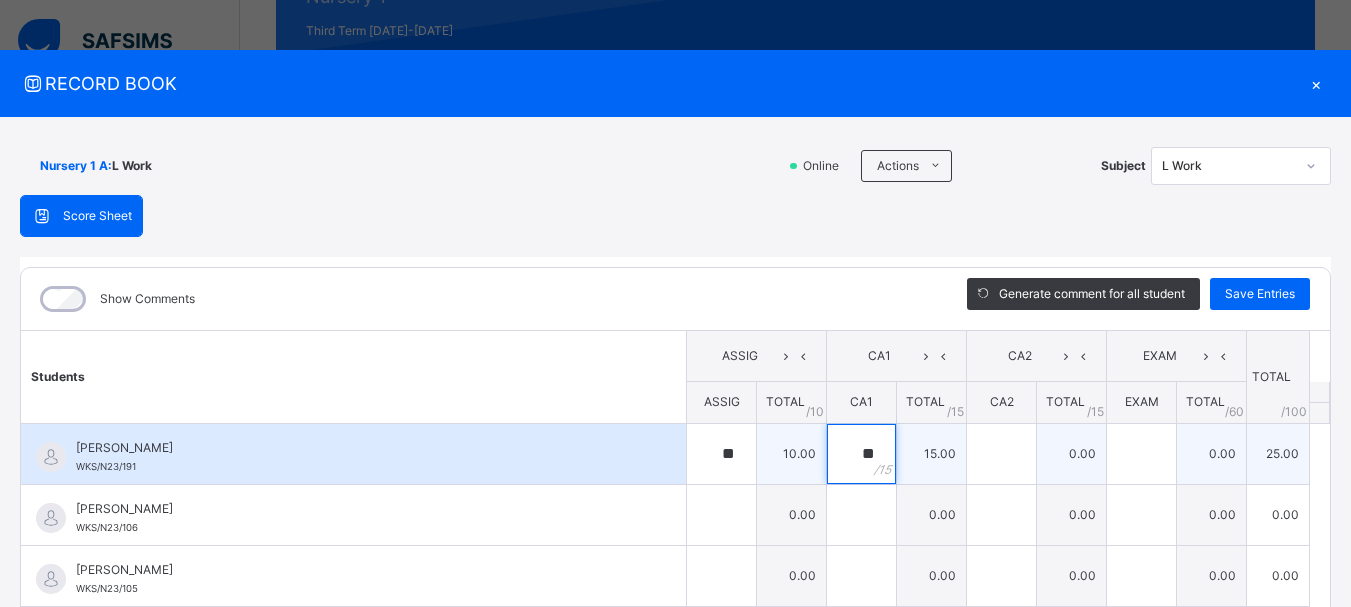 type on "**" 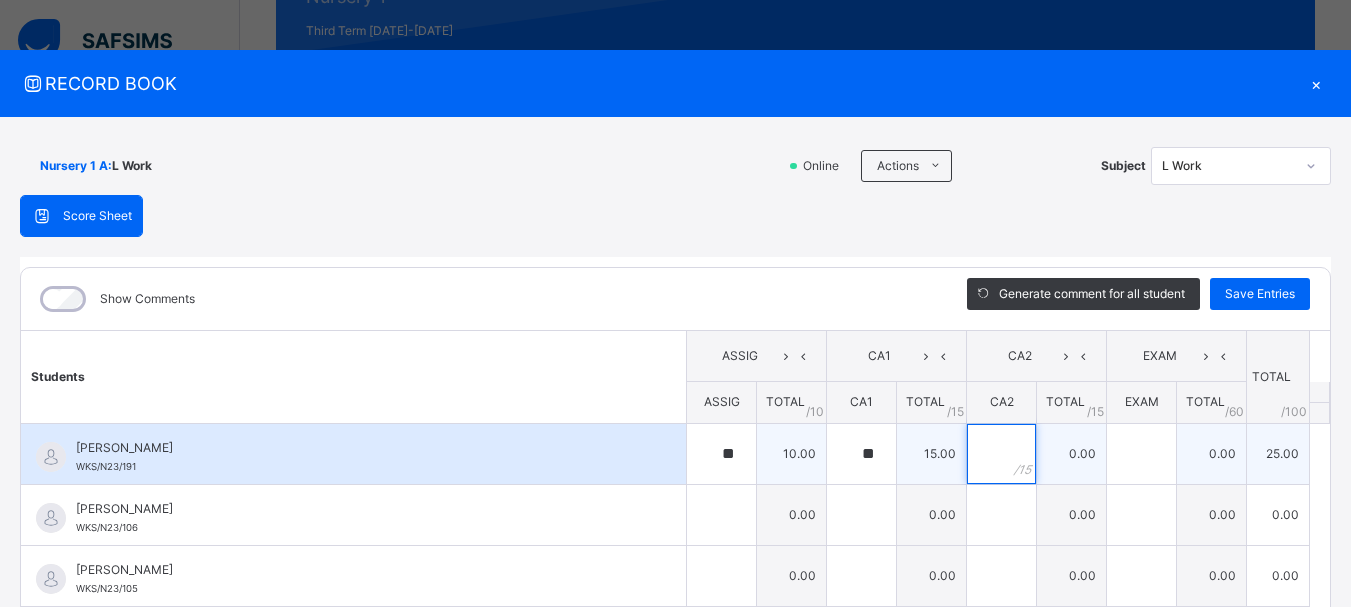 click at bounding box center [1001, 454] 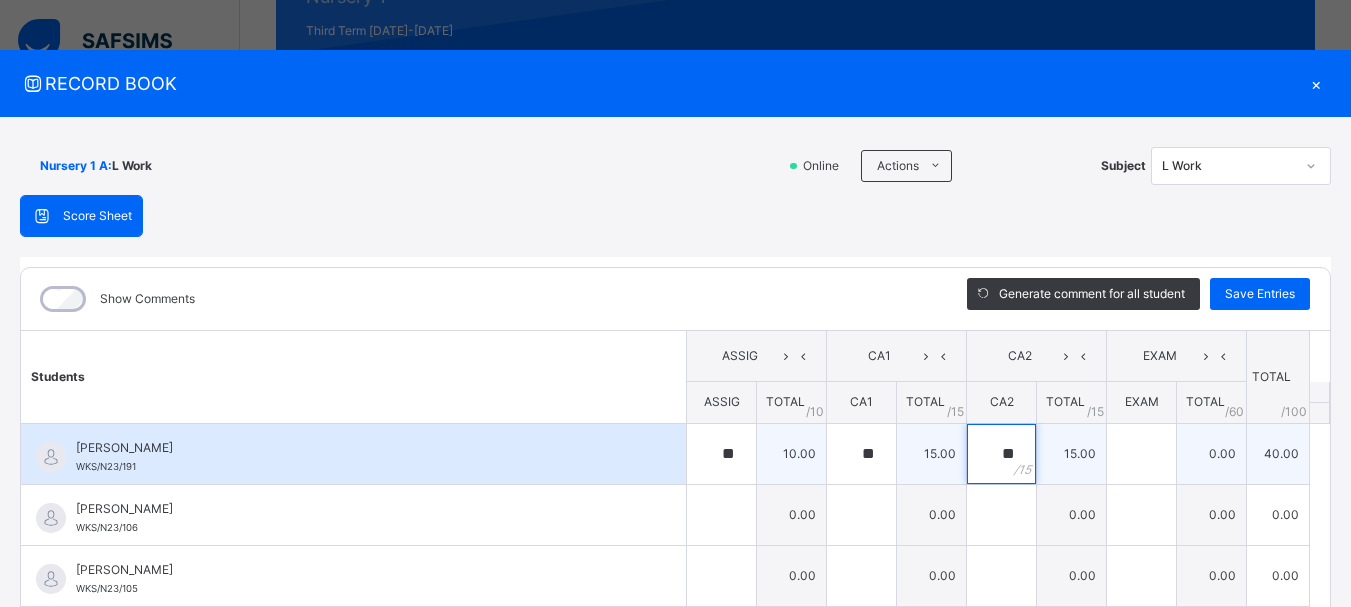 type on "**" 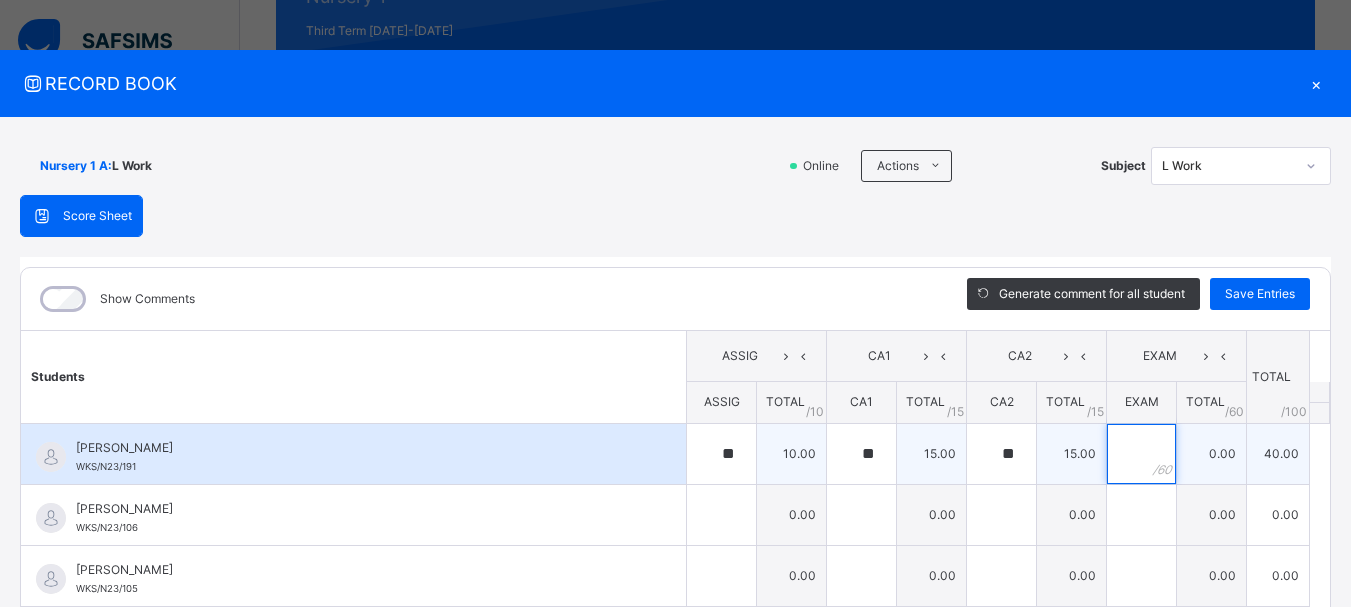 click at bounding box center [1141, 454] 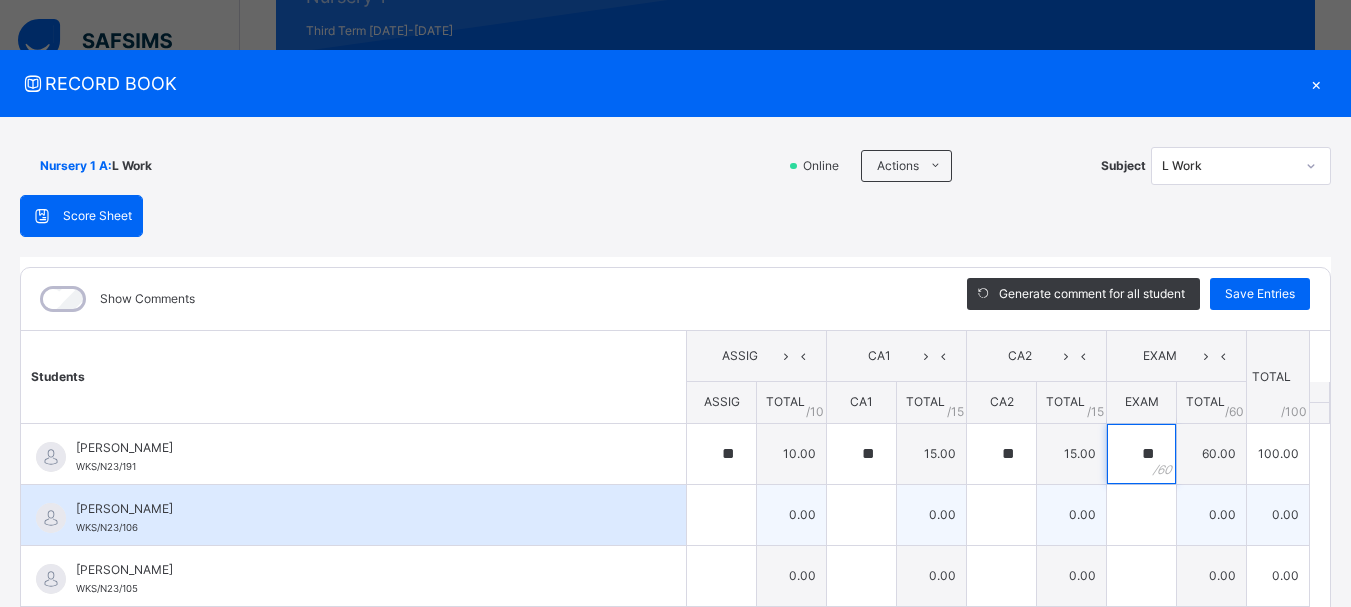 type on "**" 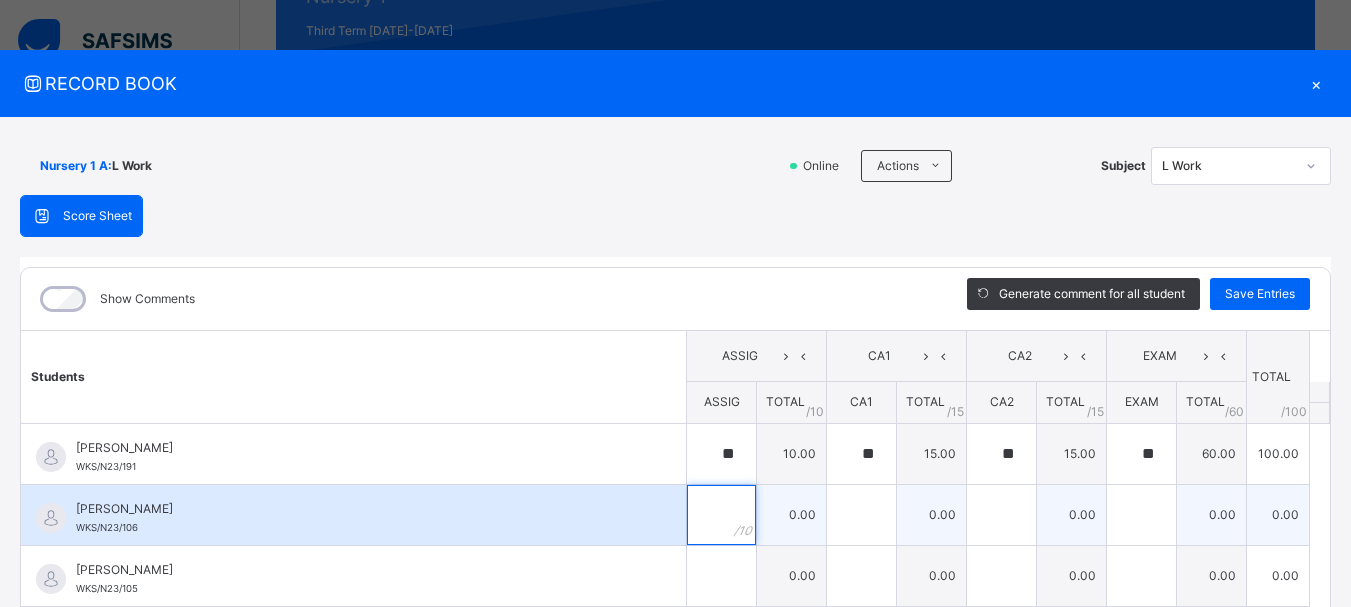 click at bounding box center (721, 515) 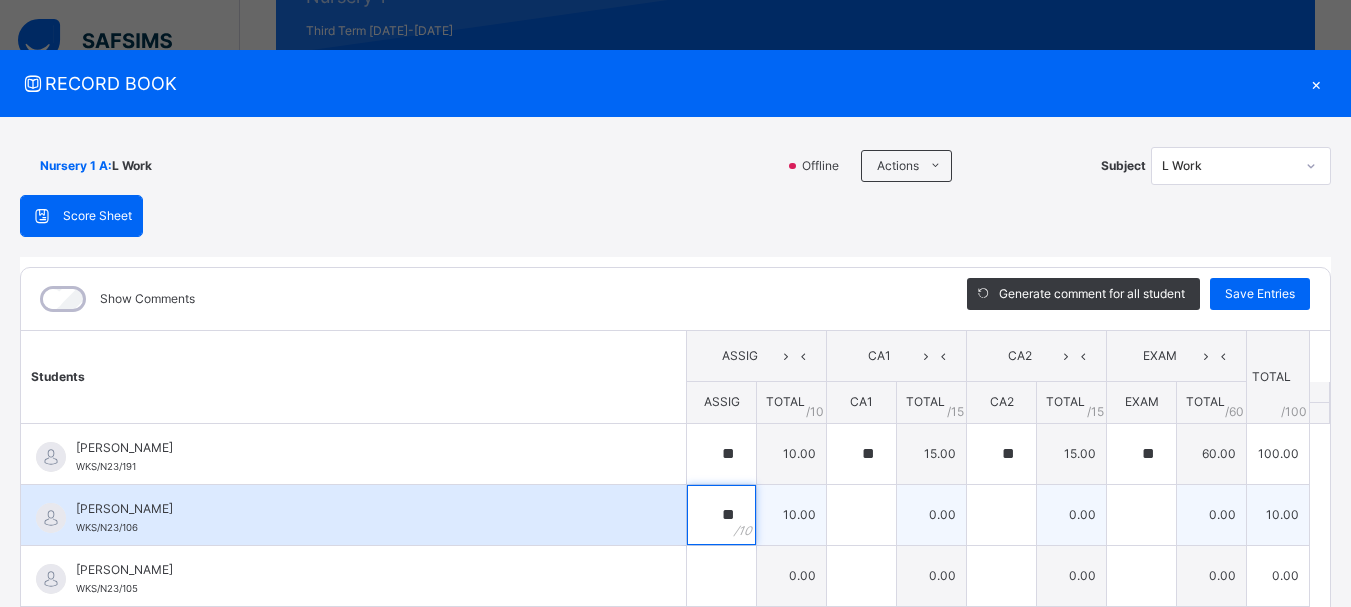 type on "**" 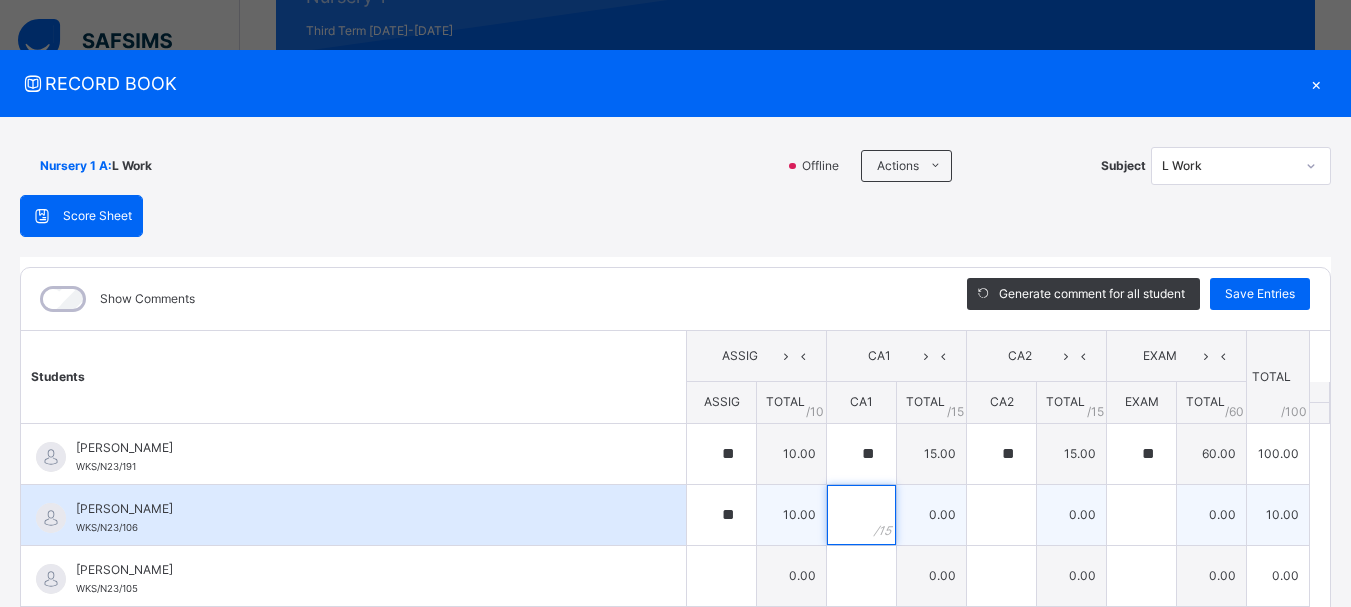 click at bounding box center [861, 515] 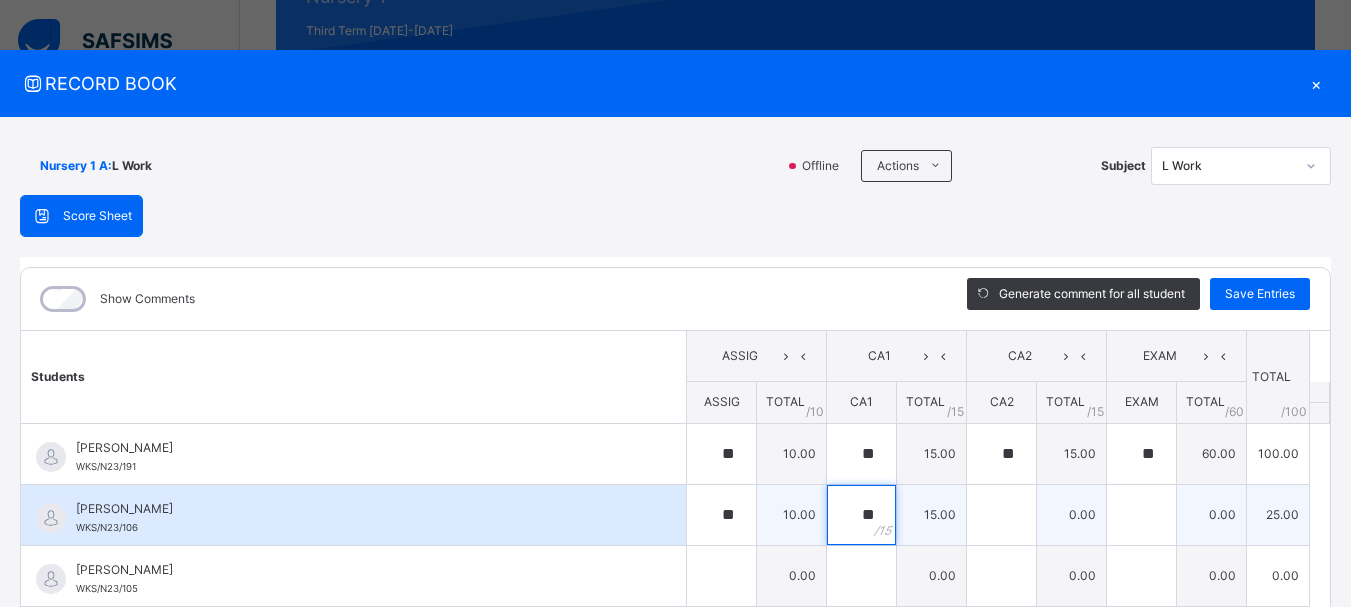 type on "**" 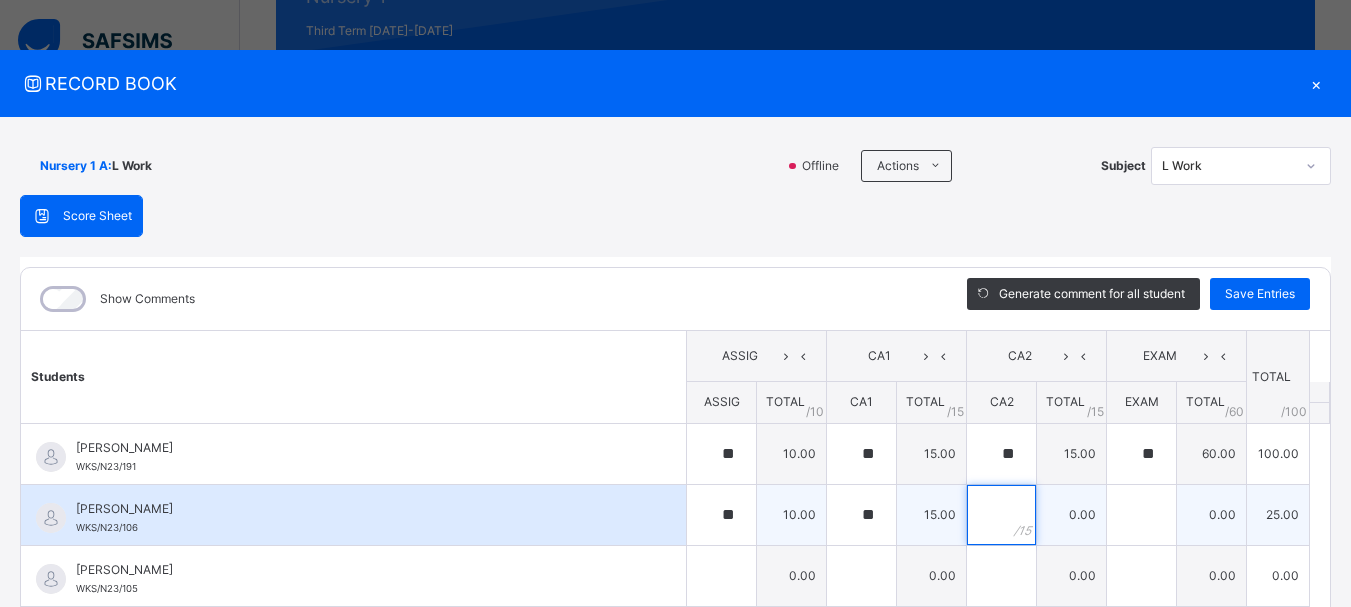 click at bounding box center [1001, 515] 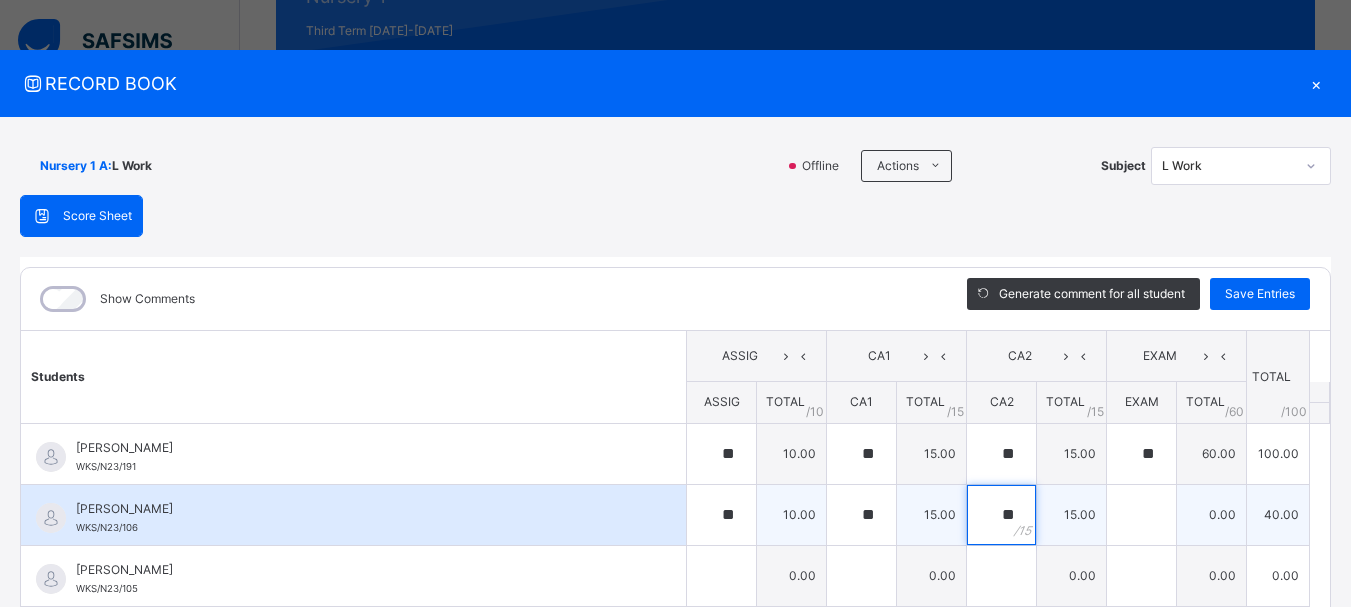 type on "**" 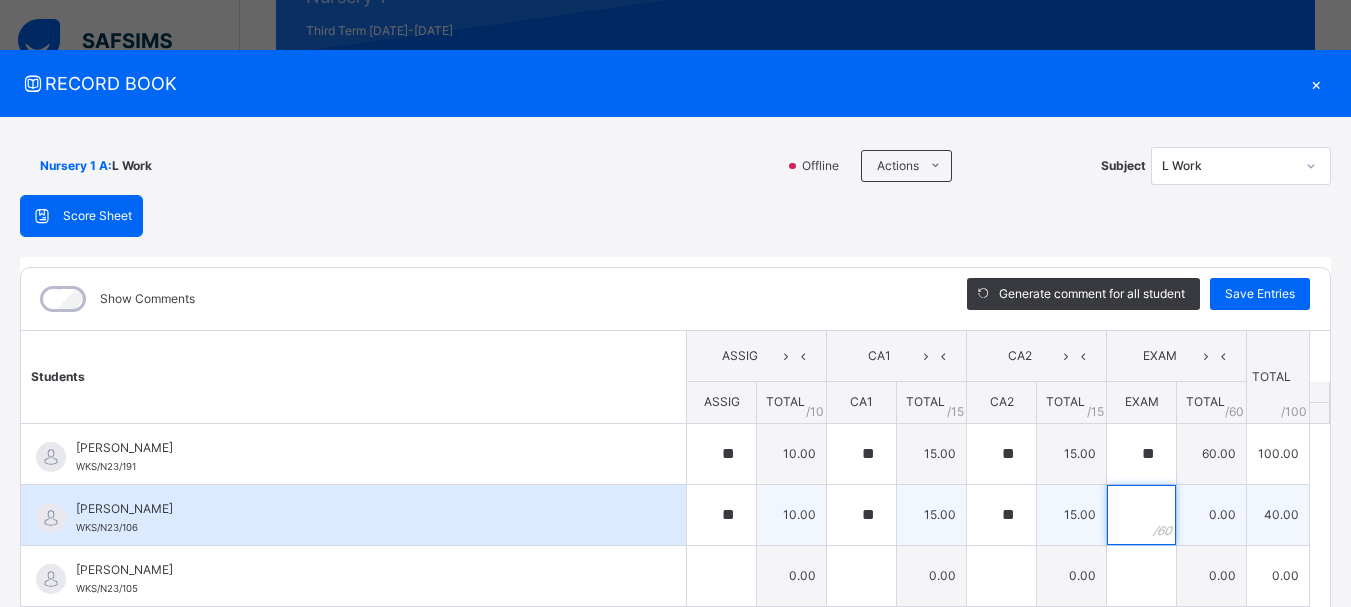 click at bounding box center [1141, 515] 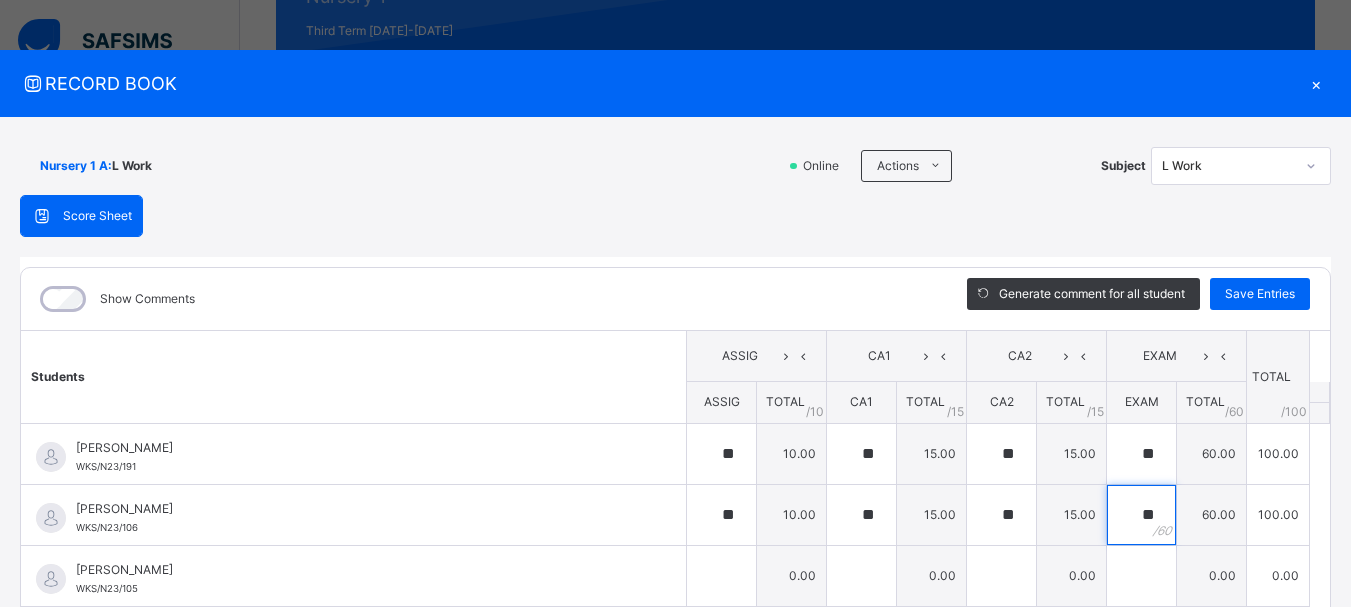 type on "**" 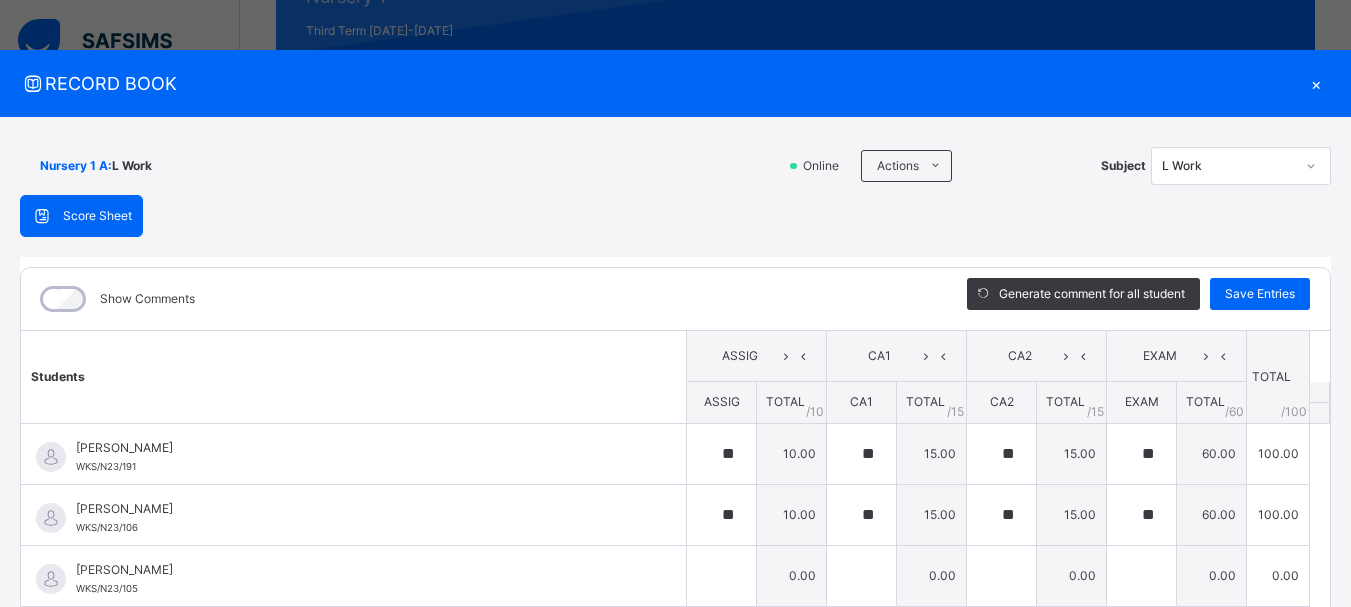 click on "Students ASSIG CA1 CA2 EXAM TOTAL /100 Comment ASSIG TOTAL / 10 CA1 TOTAL / 15 CA2 TOTAL / 15 EXAM TOTAL / 60 [PERSON_NAME] WKS/N23/191 [PERSON_NAME] WKS/N23/191 ** 10.00 ** 15.00 ** 15.00 ** 60.00 100.00 Generate comment 0 / 250   ×   Subject Teacher’s Comment Generate and see in full the comment developed by the AI with an option to regenerate the comment [PERSON_NAME] [PERSON_NAME]   WKS/N23/191   Total 100.00  / 100.00 [PERSON_NAME] Bot   Regenerate     Use this comment   [PERSON_NAME]  WKS/N23/106 [PERSON_NAME]  WKS/N23/106 ** 10.00 ** 15.00 ** 15.00 ** 60.00 100.00 Generate comment 0 / 250   ×   Subject Teacher’s Comment Generate and see in full the comment developed by the AI with an option to regenerate the comment [PERSON_NAME] [PERSON_NAME]    WKS/N23/106   Total 100.00  / 100.00 [PERSON_NAME] Bot   Regenerate     Use this comment   [PERSON_NAME] WKS/N23/105 [PERSON_NAME] ZARAH WKS/N23/105 0.00 0.00 0.00 0.00 0.00 Generate comment 0 / 250   ×   Subject Teacher’s Comment [PERSON_NAME] [PERSON_NAME] ZARAH" at bounding box center [675, 1292] 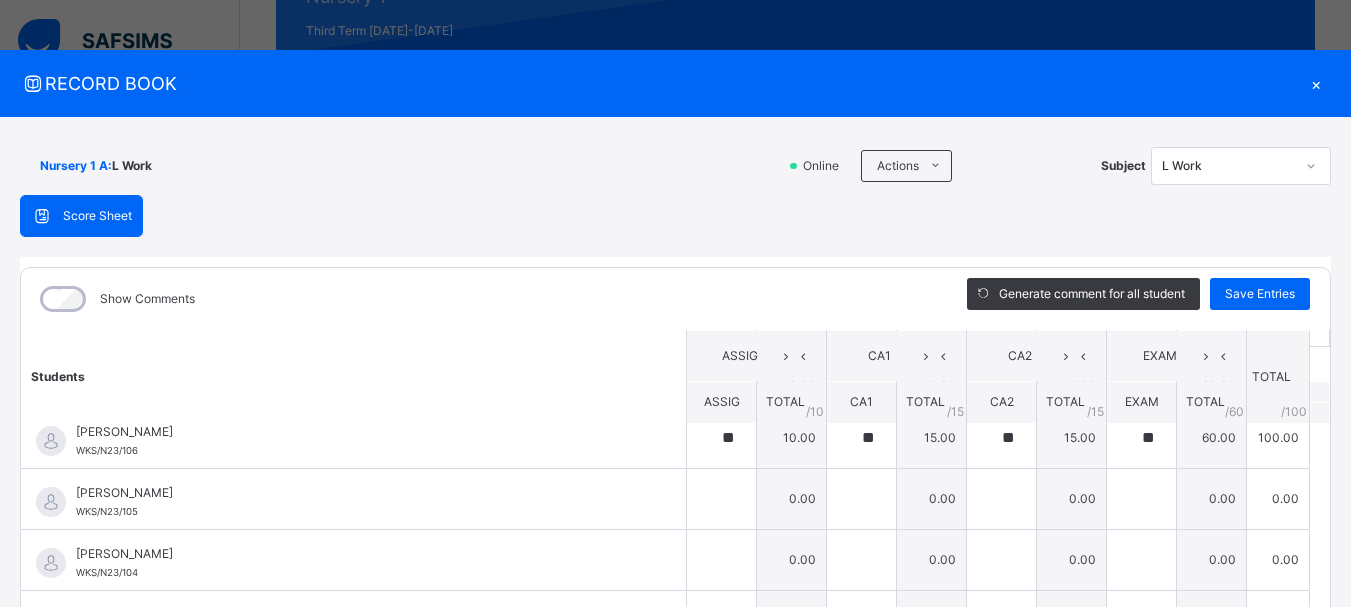 scroll, scrollTop: 80, scrollLeft: 0, axis: vertical 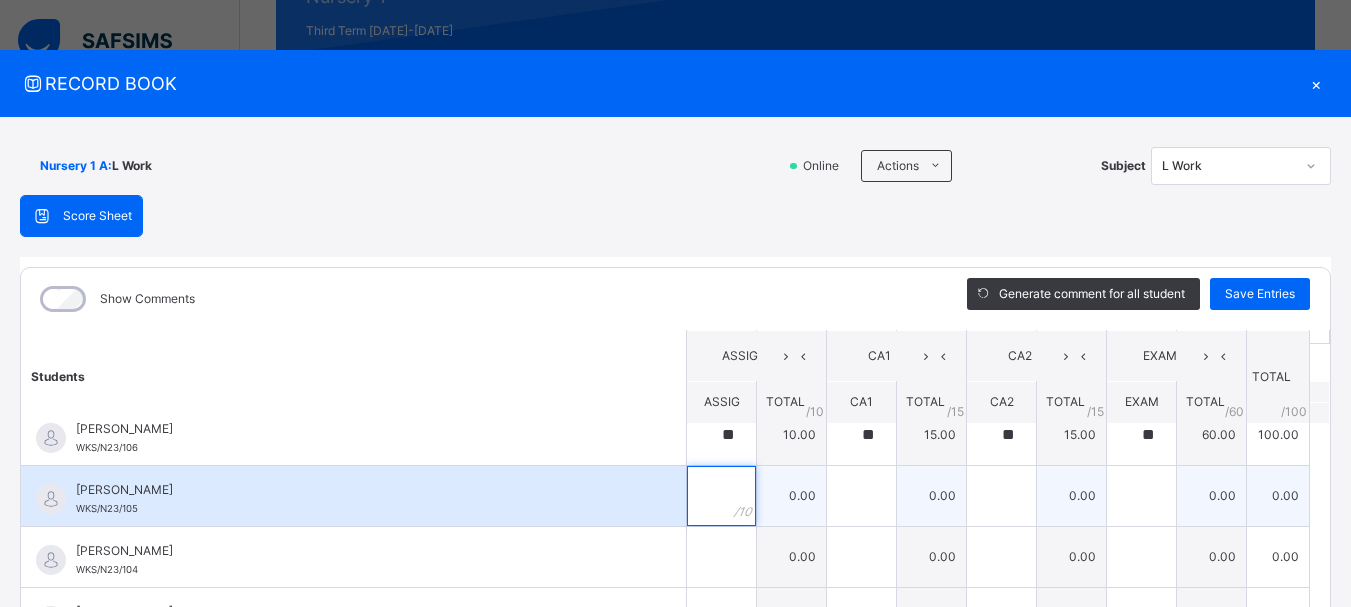 click at bounding box center (721, 496) 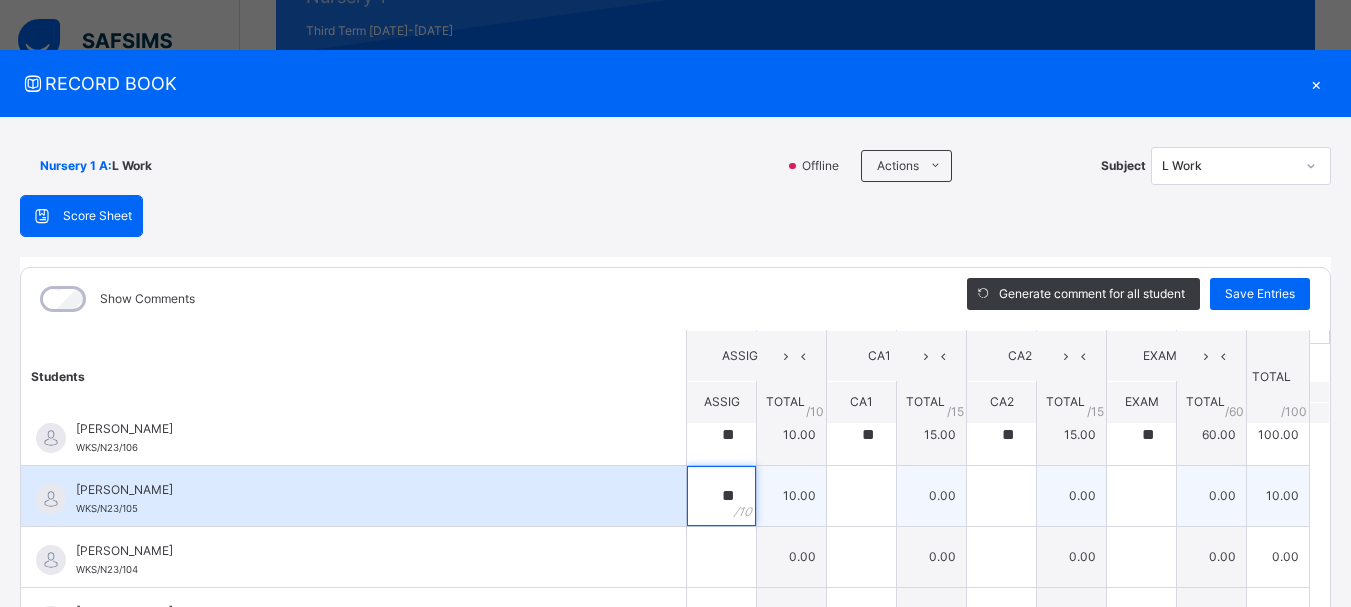 type on "**" 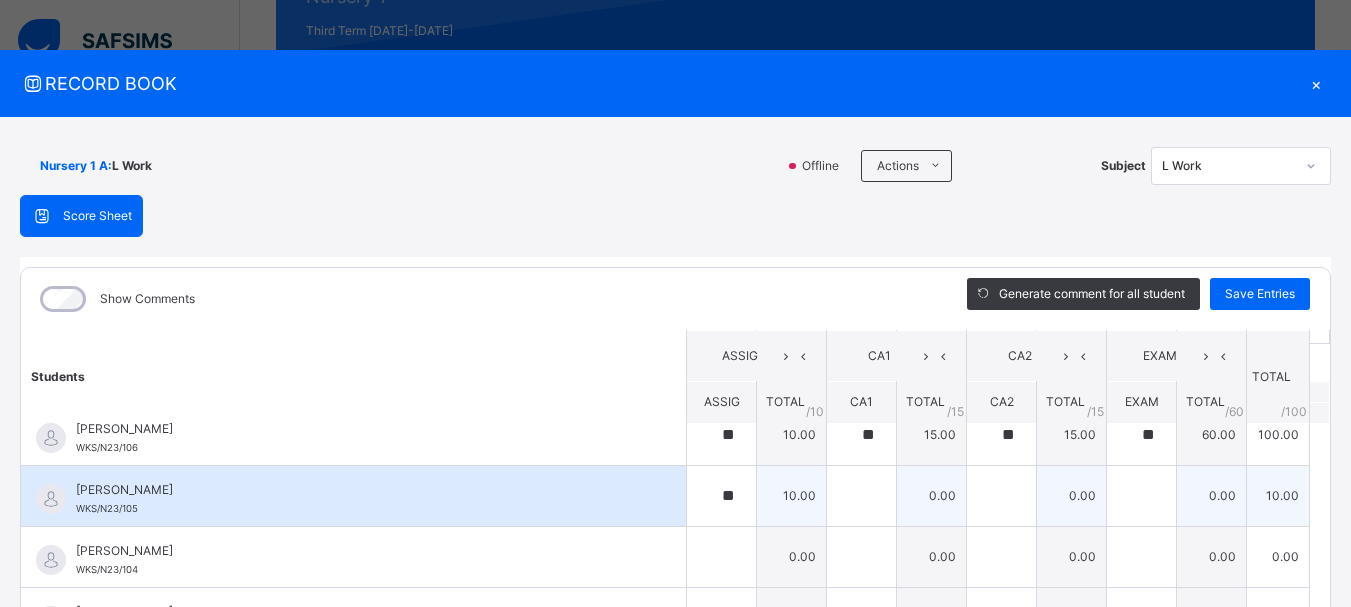 drag, startPoint x: 792, startPoint y: 484, endPoint x: 839, endPoint y: 497, distance: 48.76474 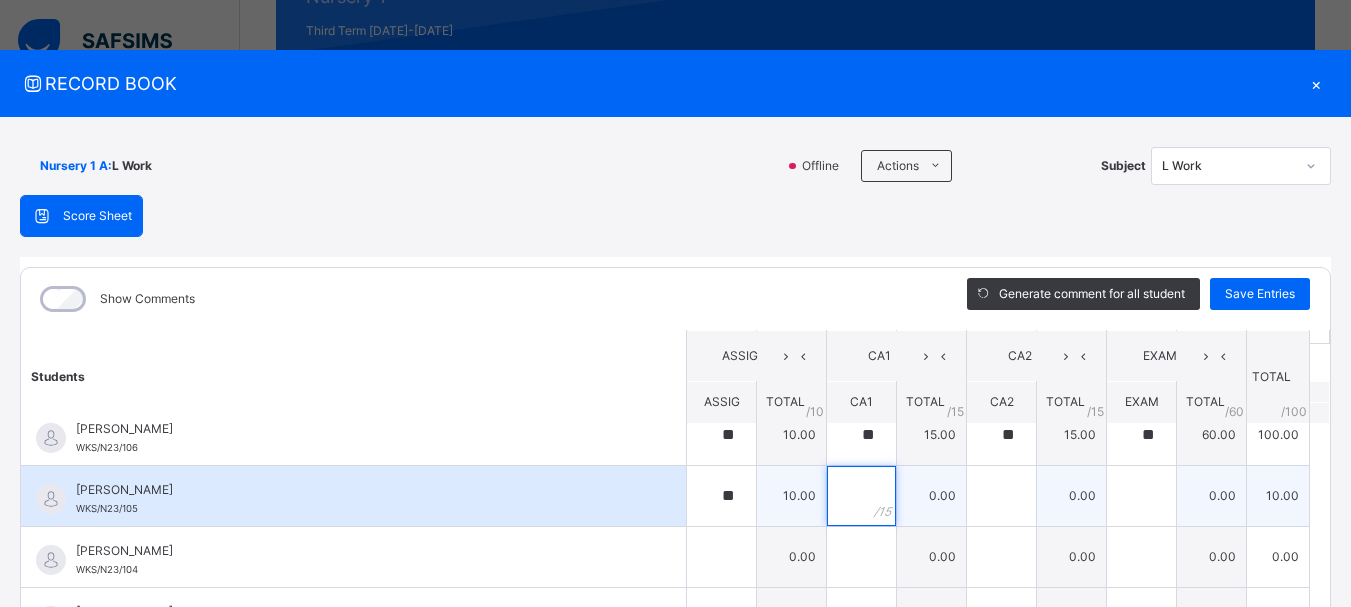 click at bounding box center (861, 496) 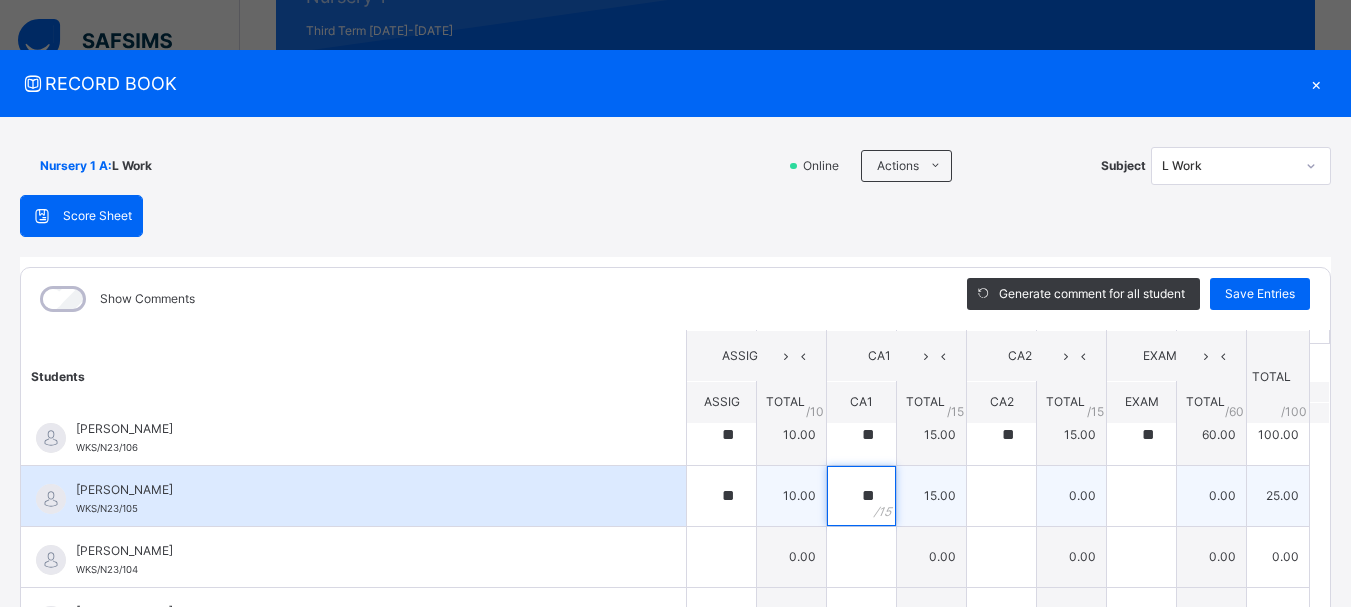 type on "**" 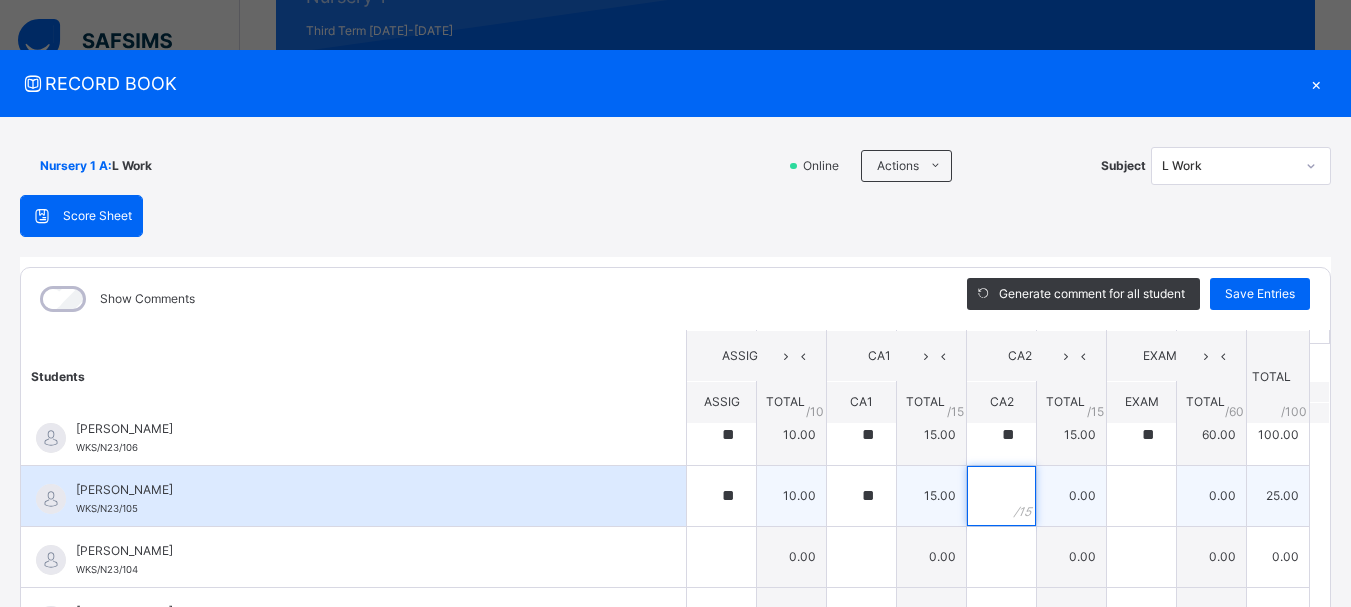 click at bounding box center [1001, 496] 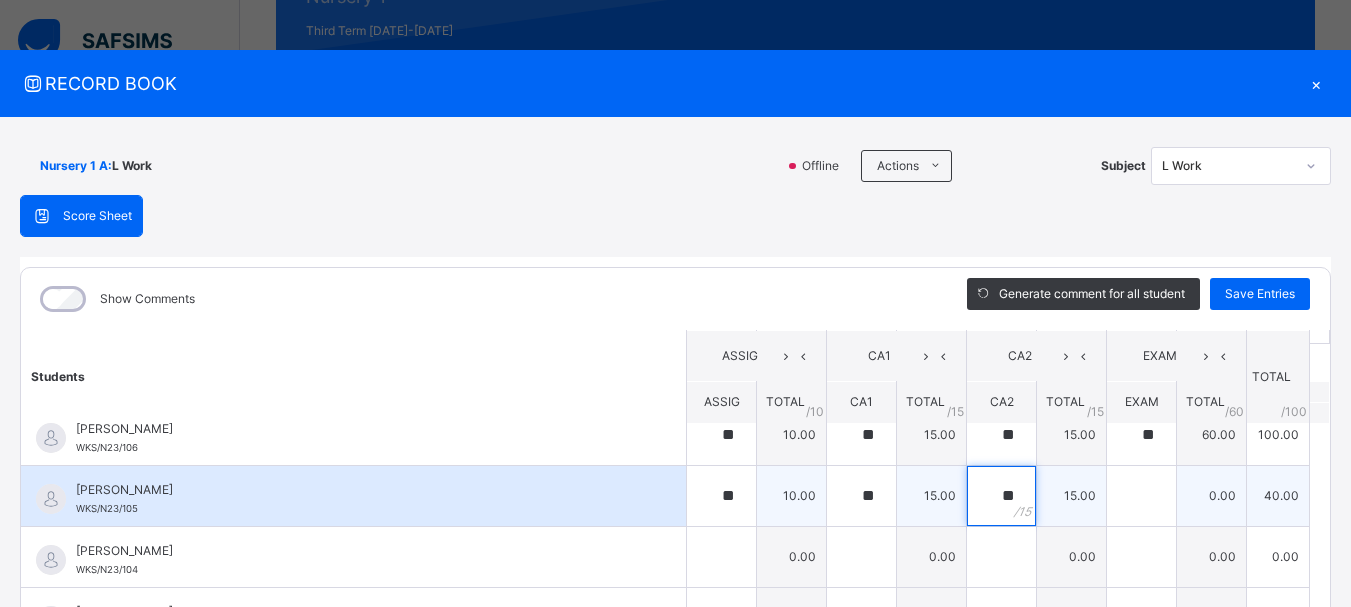 type on "**" 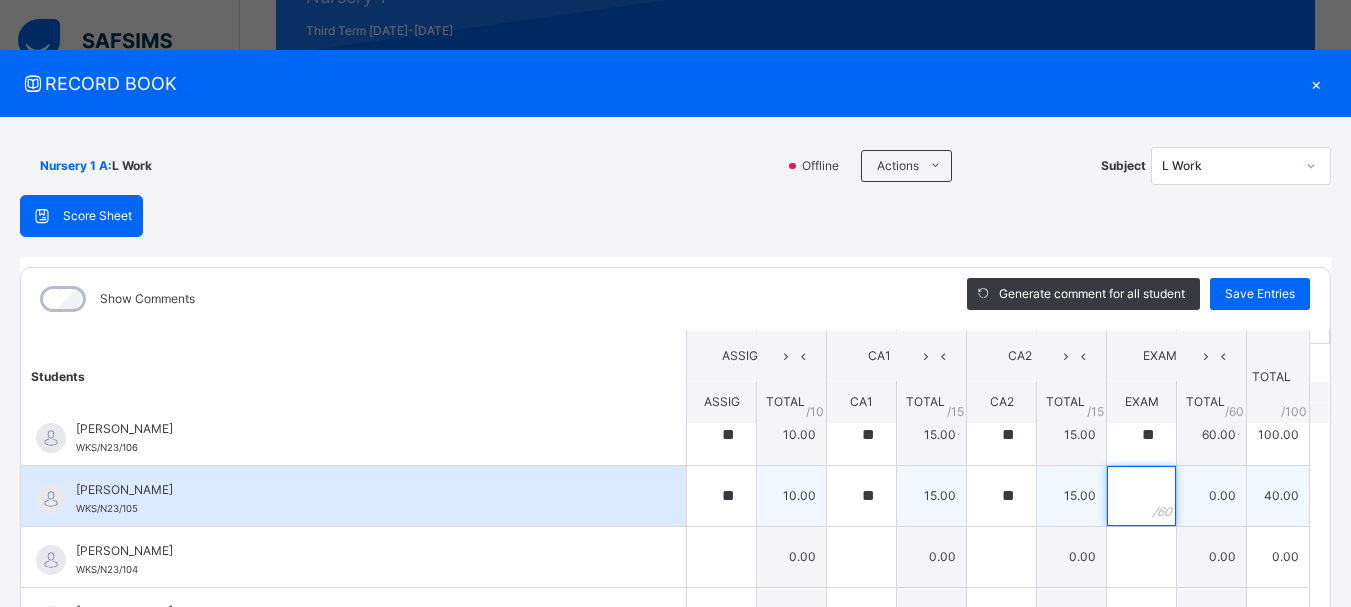 click at bounding box center (1141, 496) 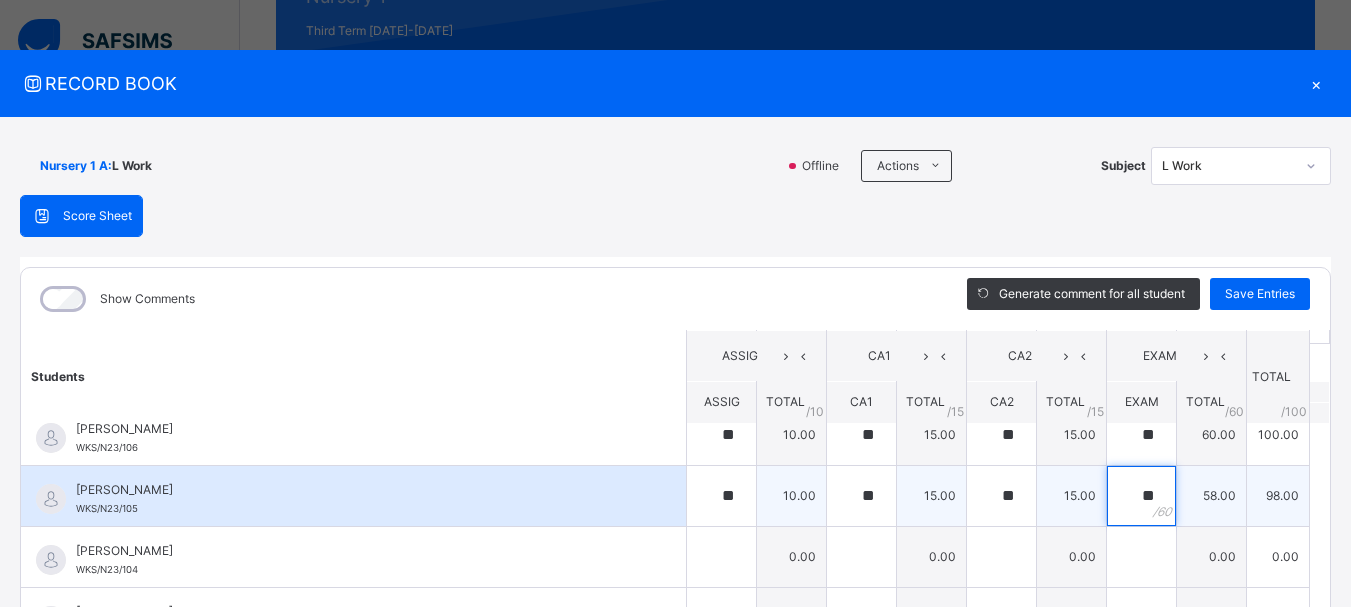type on "**" 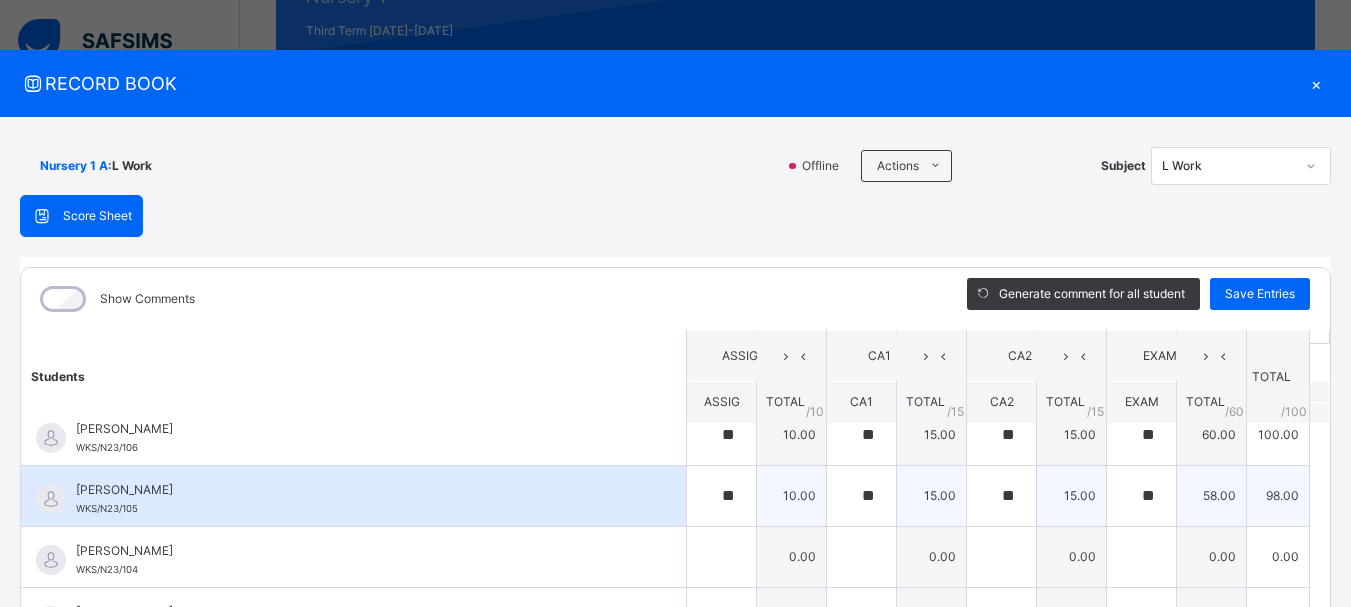 click on "58.00" at bounding box center (1212, 495) 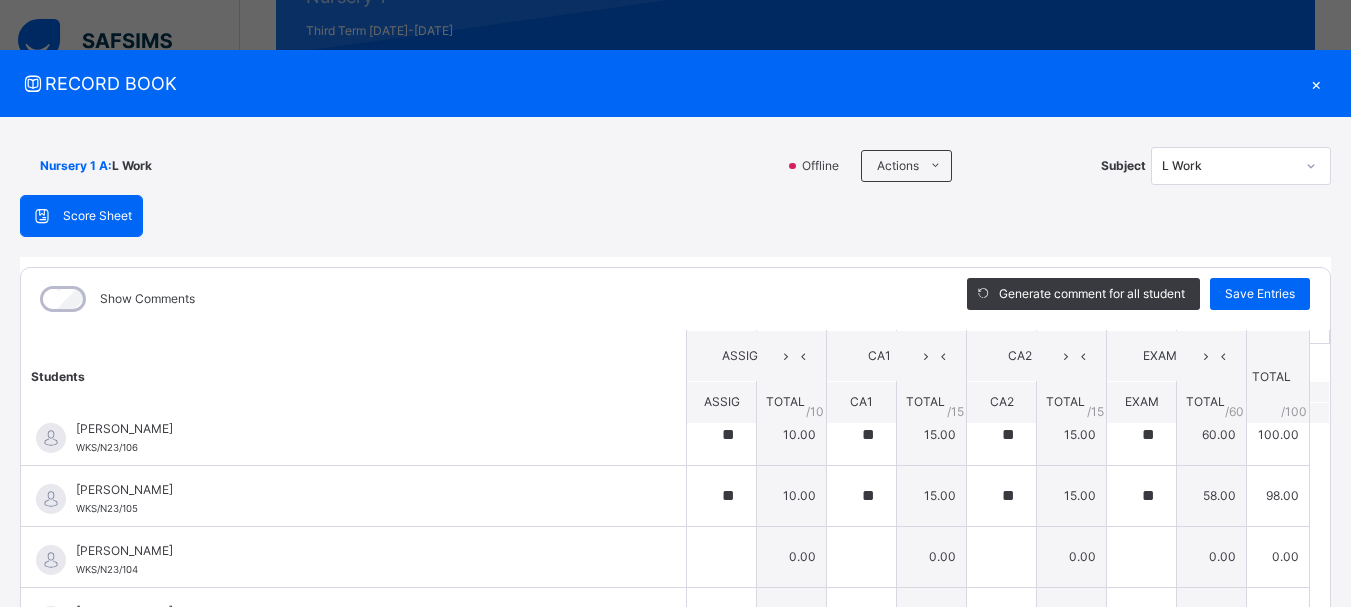 click on "Nursery 1   A :   L Work  Offline Actions  Download Empty Score Sheet  Upload/map score sheet Subject  L Work  WITTY KIDS' SCHOOL Date: [DATE] 12:39:06 pm Score Sheet Score Sheet Show Comments   Generate comment for all student   Save Entries Class Level:  Nursery 1   A Subject:  L Work  Session:  2024/2025 Session Session:  Third Term Students ASSIG CA1 CA2 EXAM TOTAL /100 Comment ASSIG TOTAL / 10 CA1 TOTAL / 15 CA2 TOTAL / 15 EXAM TOTAL / 60 [PERSON_NAME] WKS/N23/191 [PERSON_NAME] WKS/N23/191 ** 10.00 ** 15.00 ** 15.00 ** 60.00 100.00 Generate comment 0 / 250   ×   Subject Teacher’s Comment Generate and see in full the comment developed by the AI with an option to regenerate the comment [PERSON_NAME] [PERSON_NAME]   WKS/N23/191   Total 100.00  / 100.00 [PERSON_NAME] Bot   Regenerate     Use this comment   [PERSON_NAME]  WKS/N23/106 [PERSON_NAME]  WKS/N23/106 ** 10.00 ** 15.00 ** 15.00 ** 60.00 100.00 Generate comment 0 / 250   ×   Subject Teacher’s Comment [PERSON_NAME] [PERSON_NAME]    WKS/N23/106" at bounding box center (675, 489) 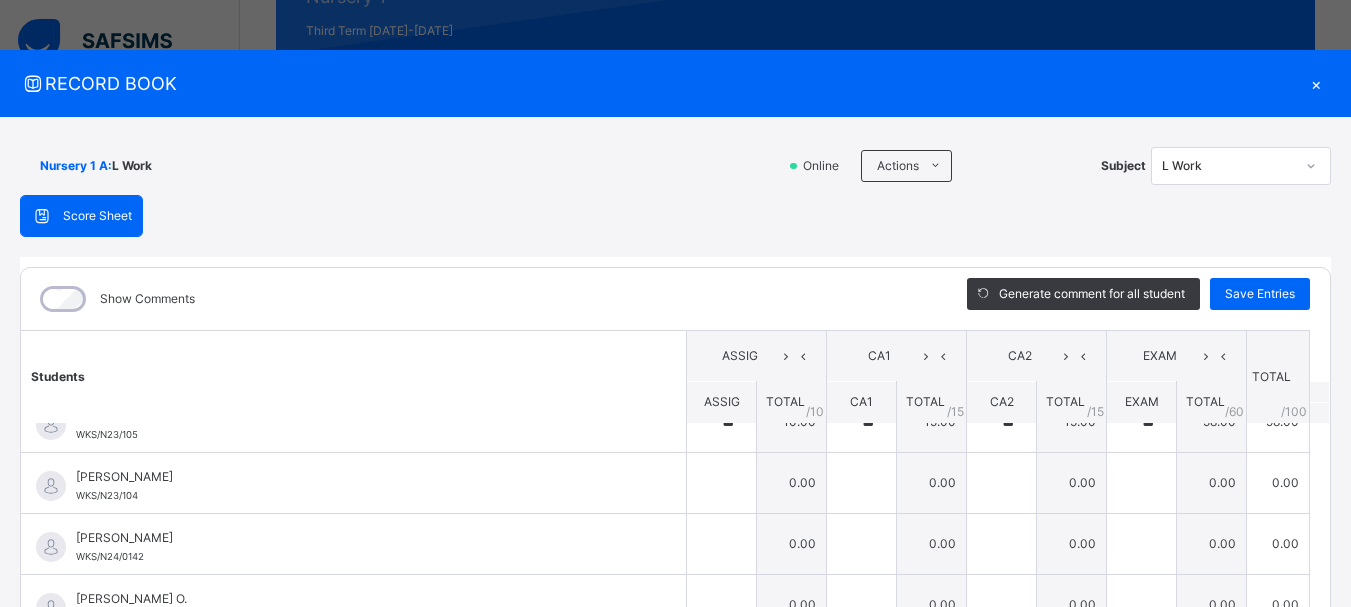scroll, scrollTop: 160, scrollLeft: 0, axis: vertical 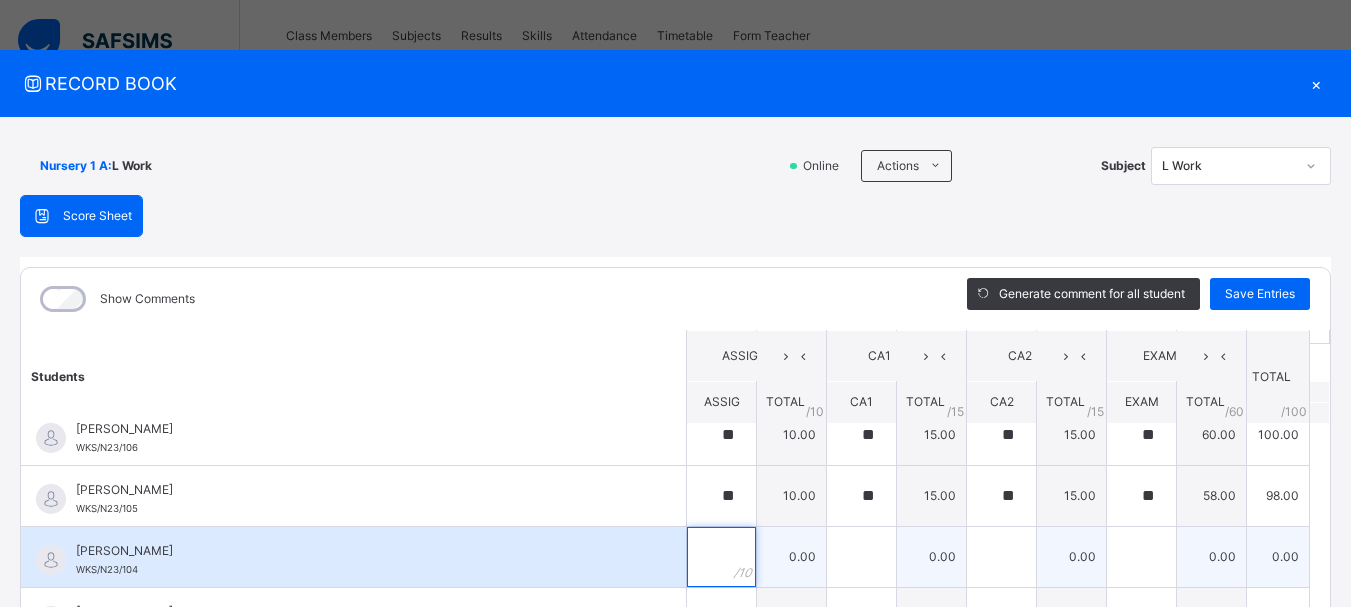 click at bounding box center [721, 557] 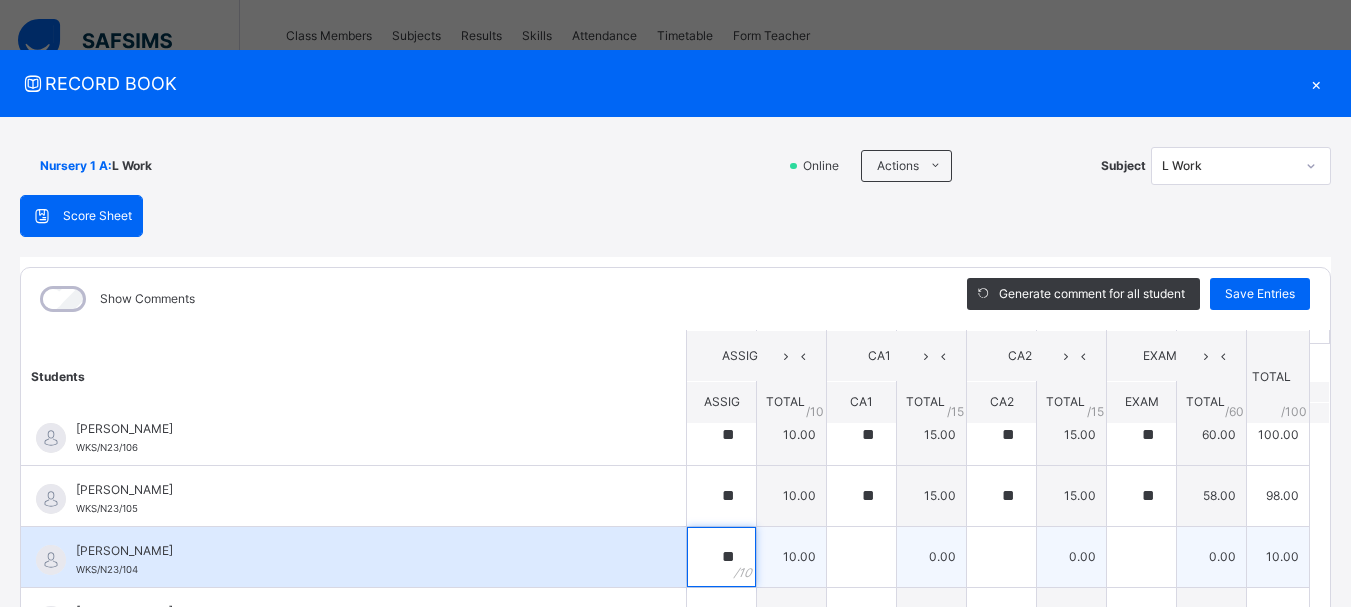 type on "**" 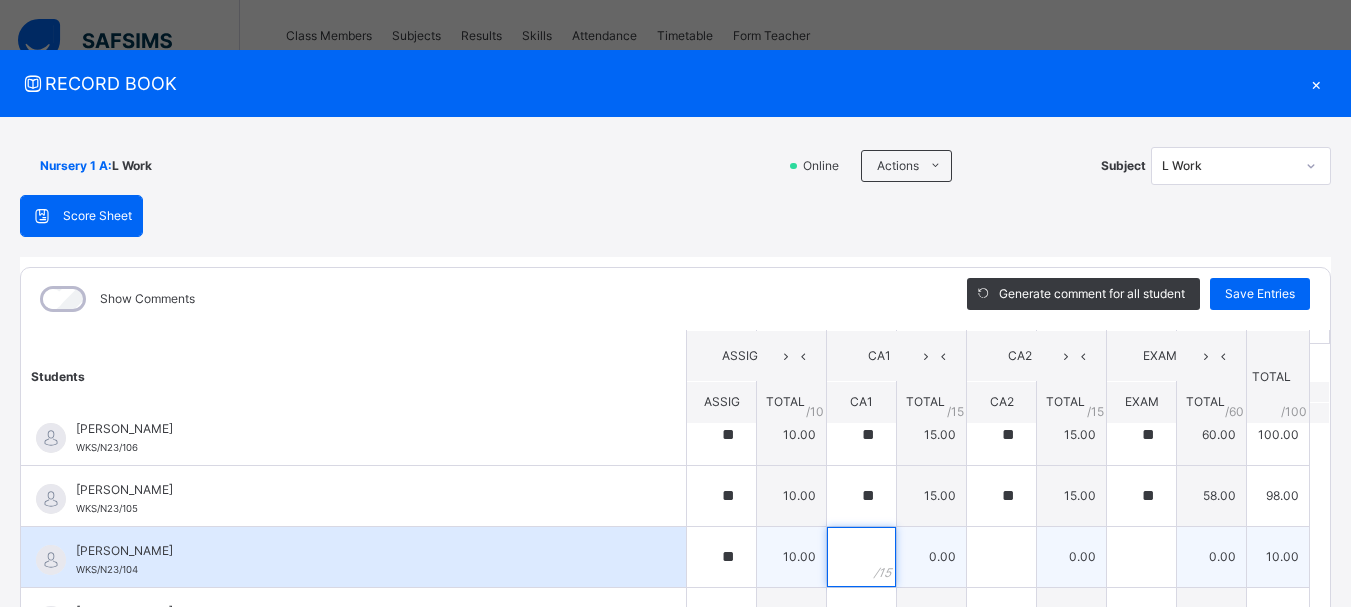 click at bounding box center (861, 557) 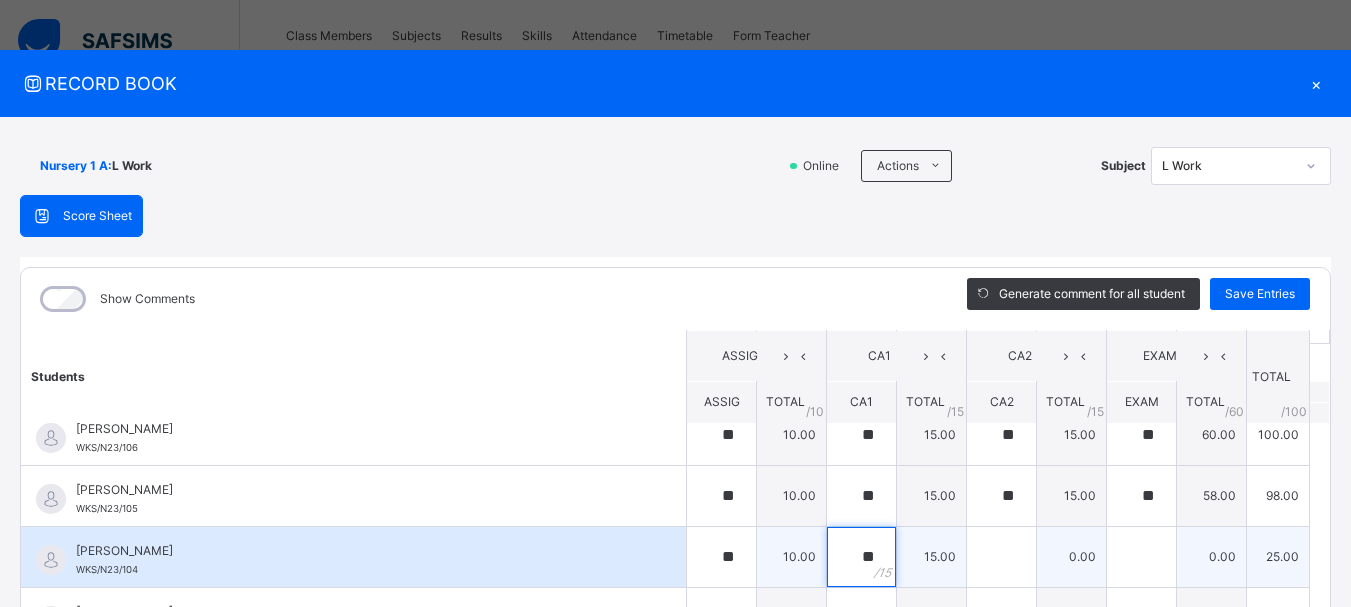 type on "**" 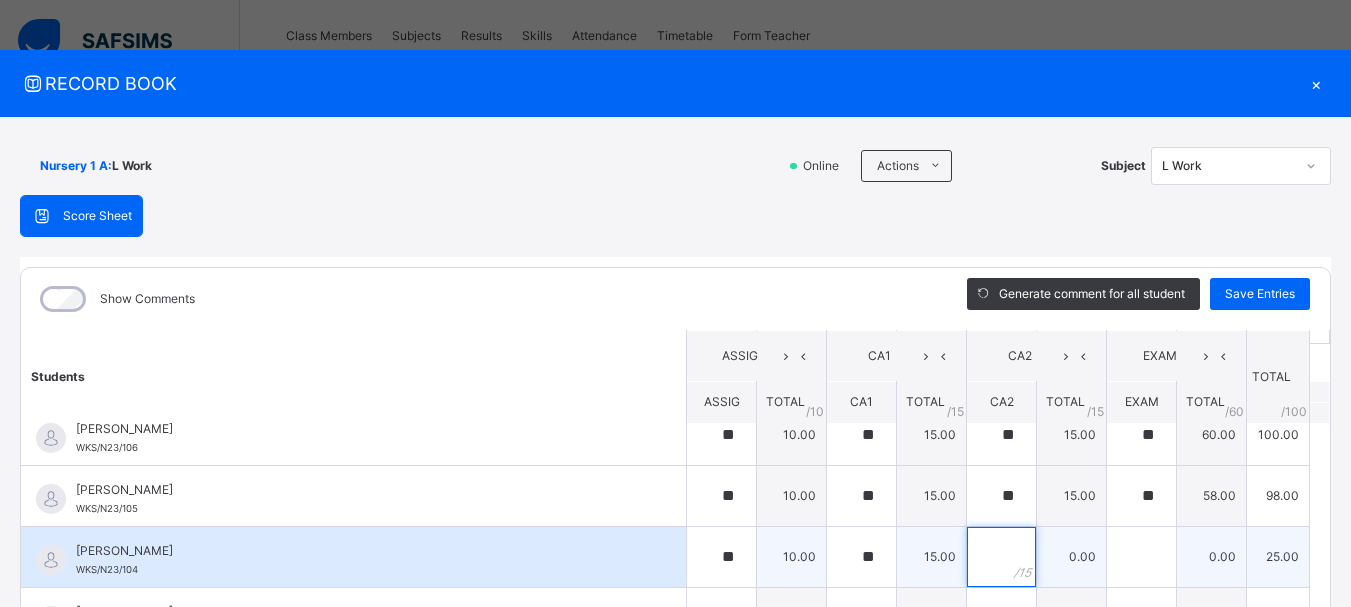 click at bounding box center (1001, 557) 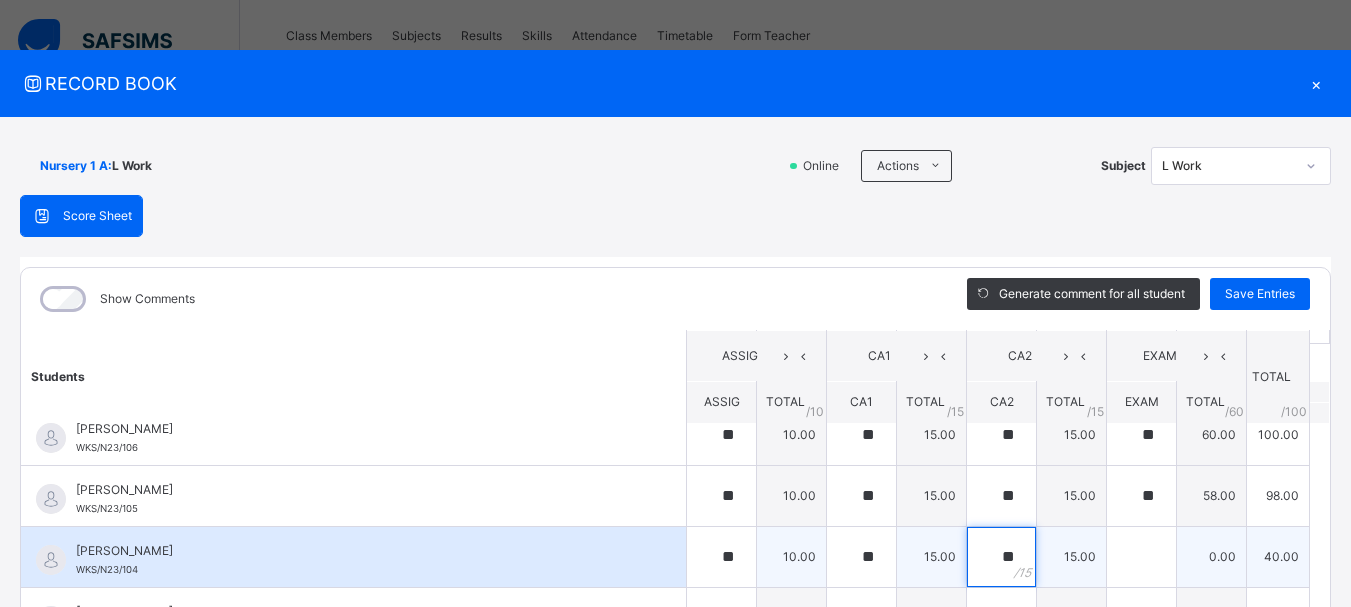 type on "**" 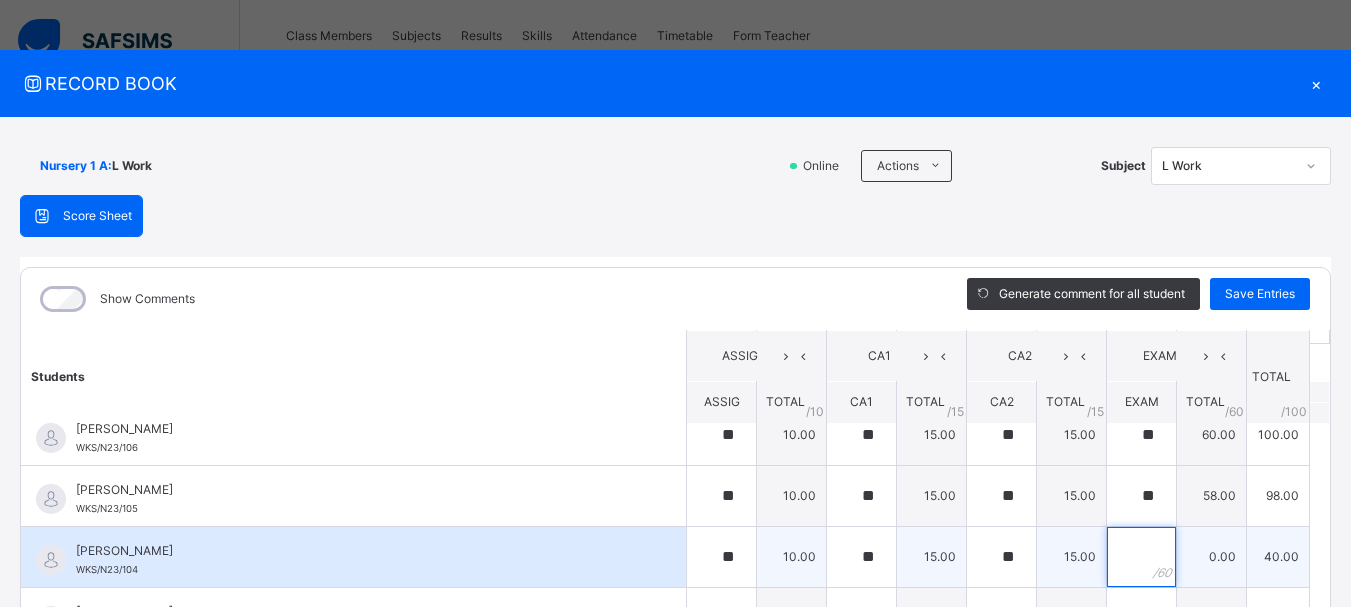 click at bounding box center [1141, 557] 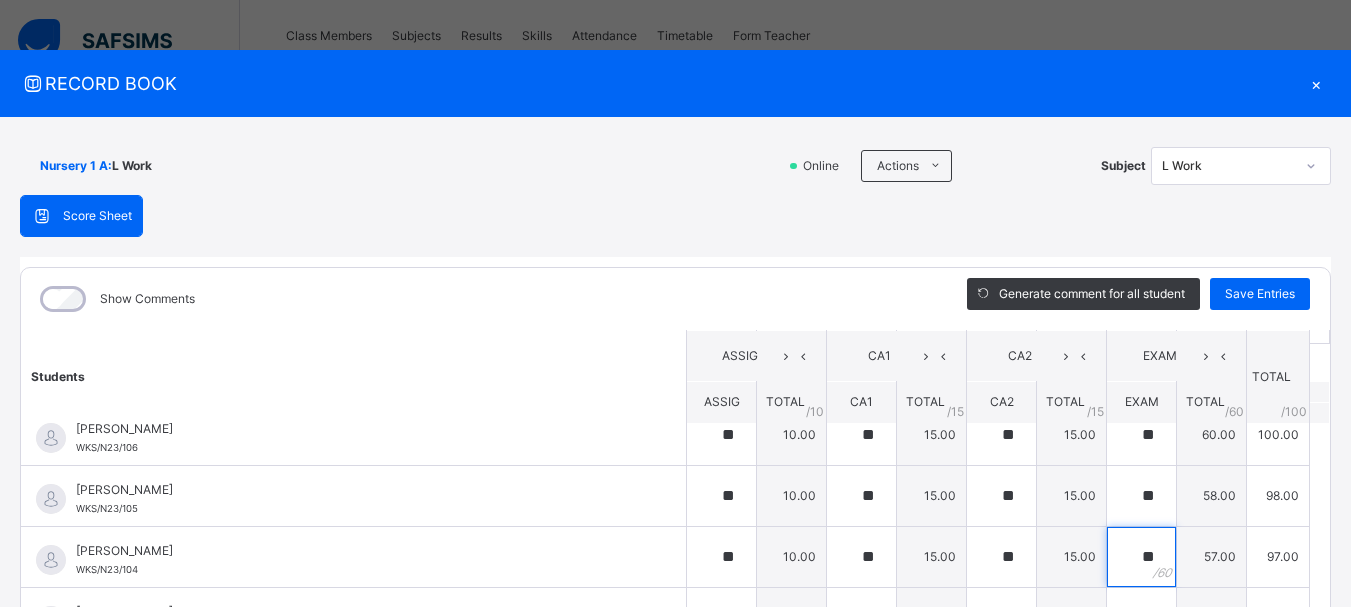 type on "**" 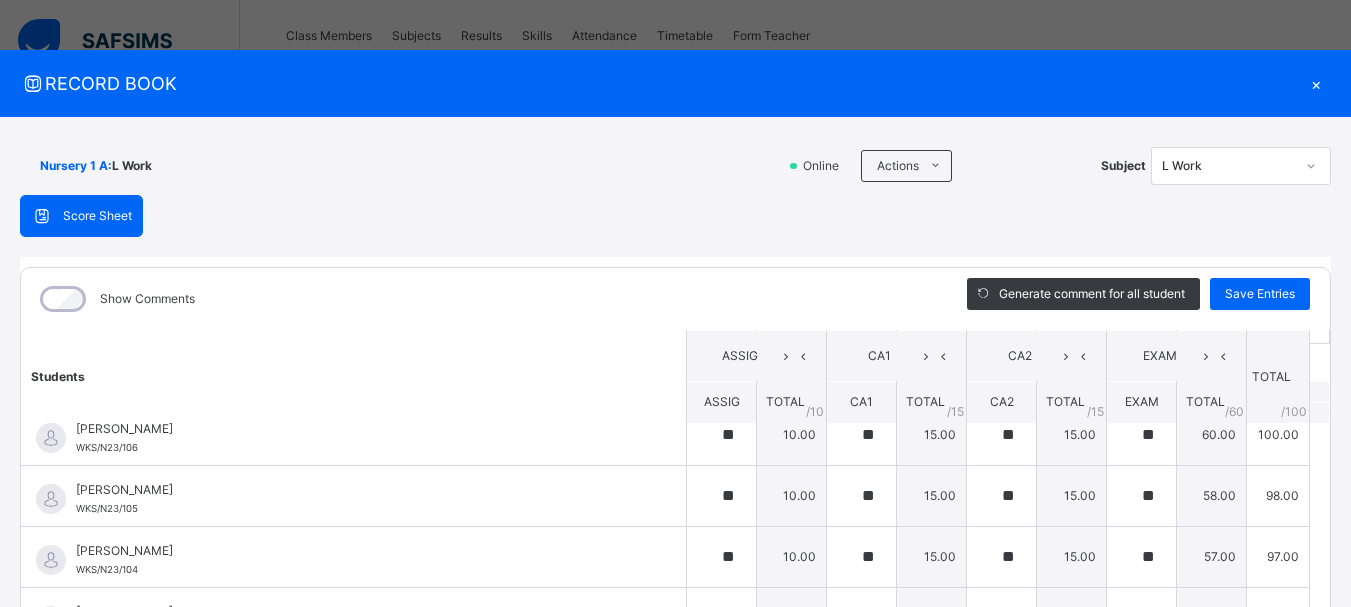 click on "Students ASSIG CA1 CA2 EXAM TOTAL /100 Comment ASSIG TOTAL / 10 CA1 TOTAL / 15 CA2 TOTAL / 15 EXAM TOTAL / 60 [PERSON_NAME] WKS/N23/191 [PERSON_NAME] WKS/N23/191 ** 10.00 ** 15.00 ** 15.00 ** 60.00 100.00 Generate comment 0 / 250   ×   Subject Teacher’s Comment Generate and see in full the comment developed by the AI with an option to regenerate the comment [PERSON_NAME] [PERSON_NAME]   WKS/N23/191   Total 100.00  / 100.00 [PERSON_NAME] Bot   Regenerate     Use this comment   [PERSON_NAME]  WKS/N23/106 [PERSON_NAME]  WKS/N23/106 ** 10.00 ** 15.00 ** 15.00 ** 60.00 100.00 Generate comment 0 / 250   ×   Subject Teacher’s Comment Generate and see in full the comment developed by the AI with an option to regenerate the comment [PERSON_NAME] [PERSON_NAME]    WKS/N23/106   Total 100.00  / 100.00 [PERSON_NAME] Bot   Regenerate     Use this comment   [PERSON_NAME] WKS/N23/105 [PERSON_NAME] ZARAH WKS/N23/105 ** 10.00 ** 15.00 ** 15.00 ** 58.00 98.00 Generate comment 0 / 250   ×   Subject Teacher’s Comment JS      /" at bounding box center (675, 1212) 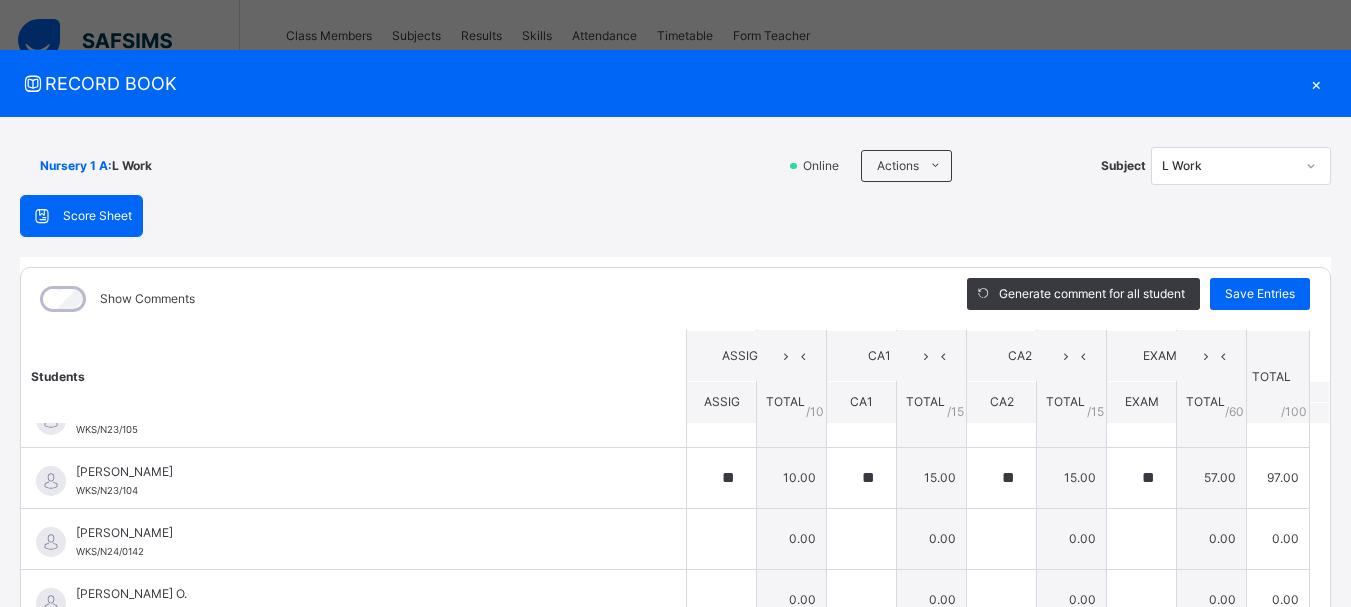 scroll, scrollTop: 160, scrollLeft: 0, axis: vertical 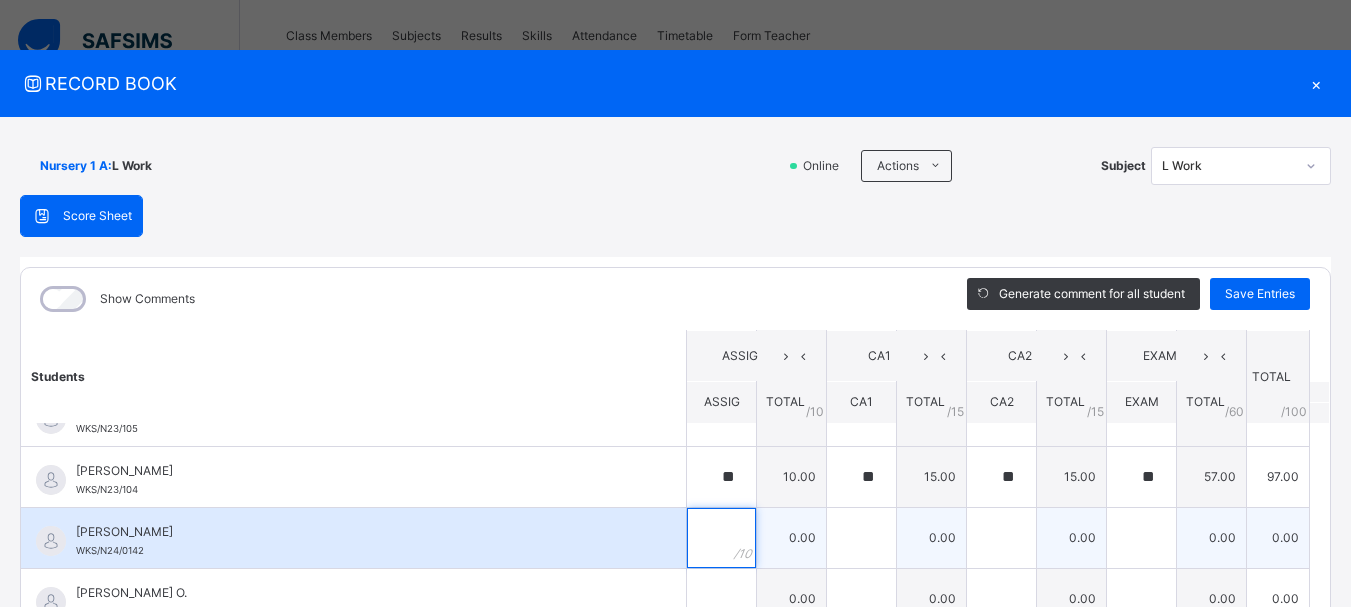click at bounding box center [721, 538] 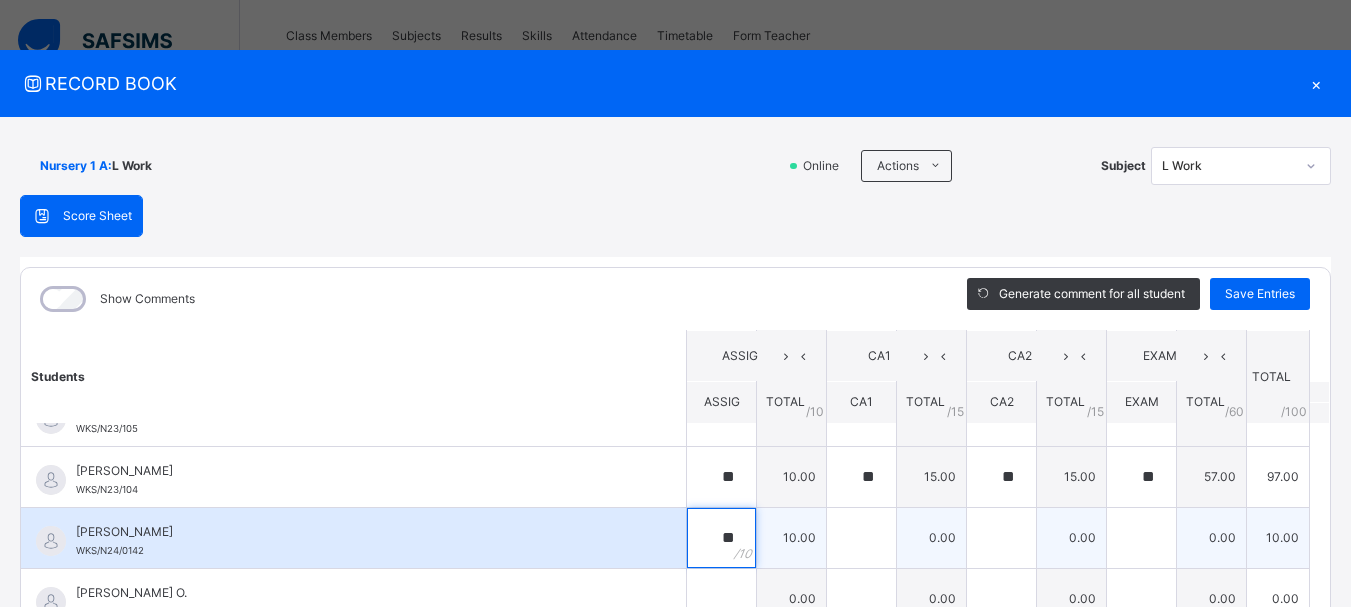 type on "**" 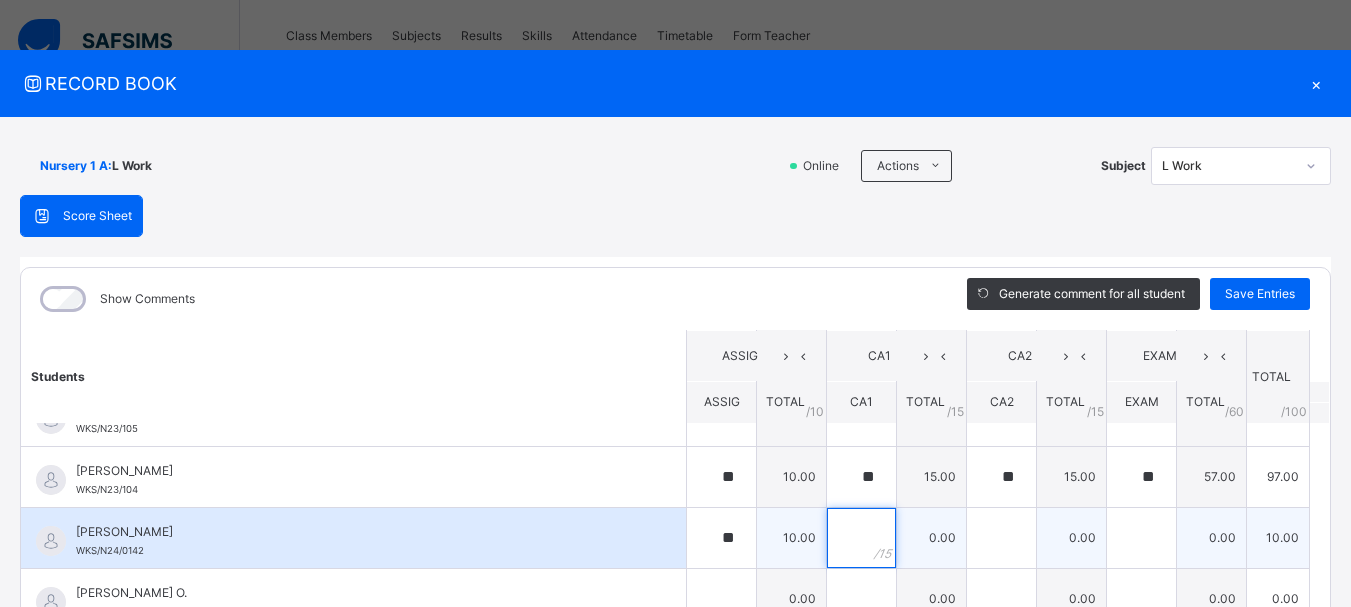click at bounding box center [861, 538] 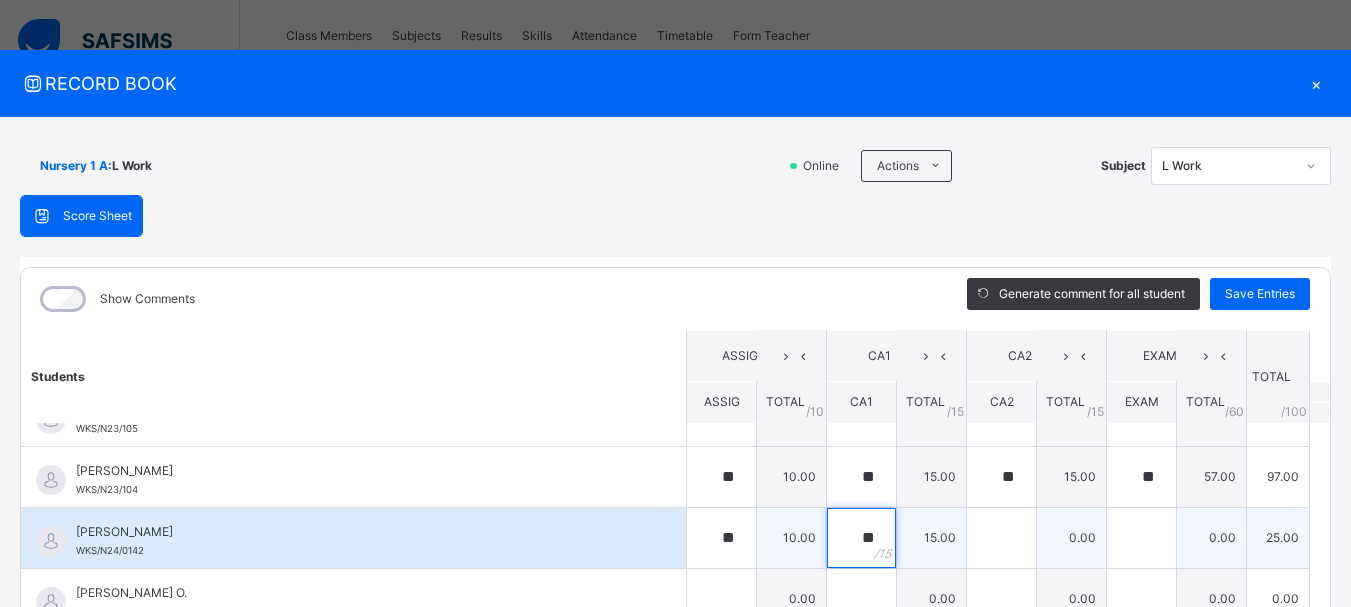 type on "**" 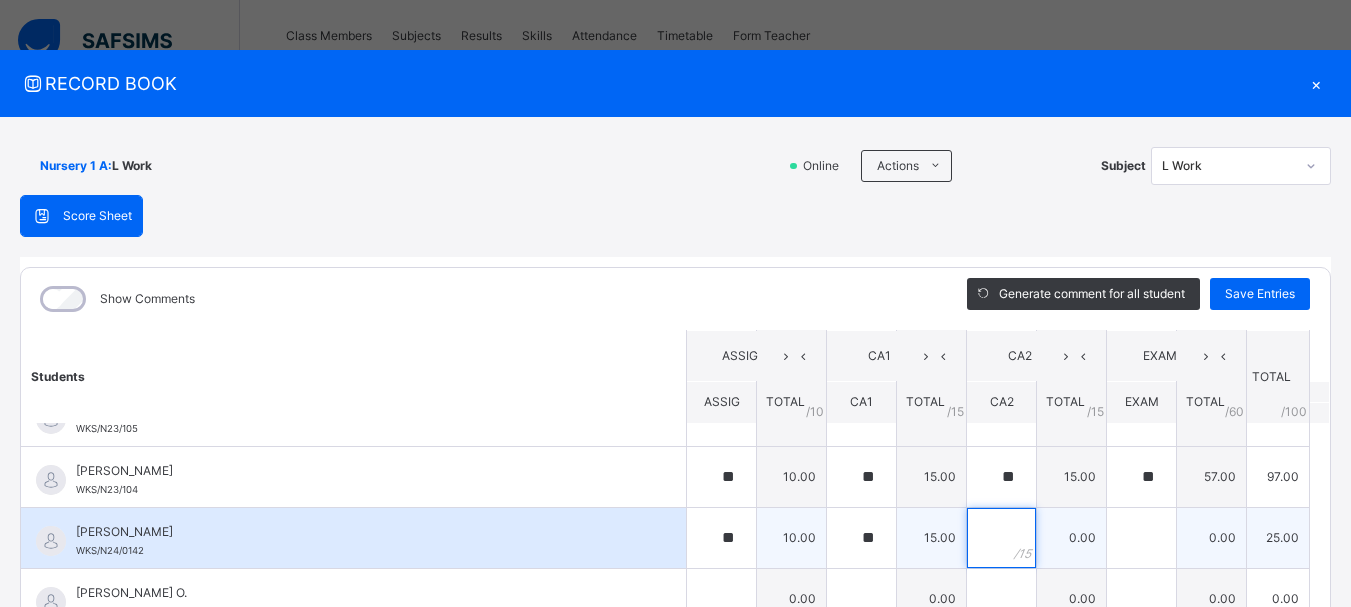 click at bounding box center [1001, 538] 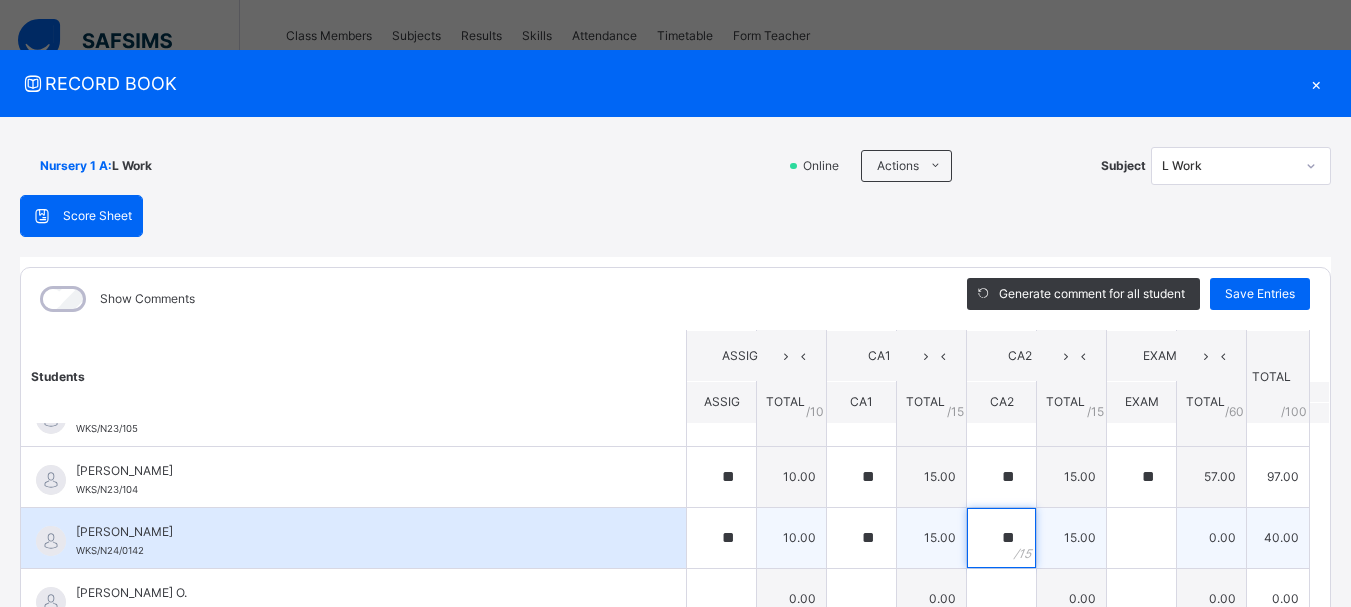 type on "**" 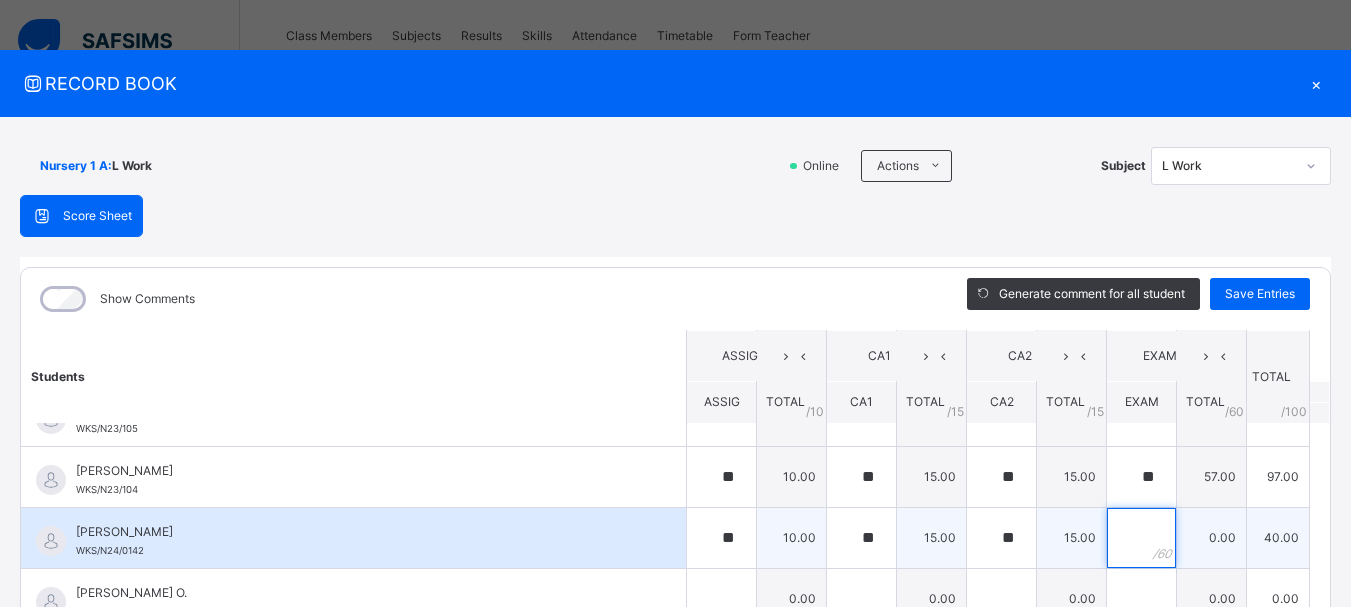 click at bounding box center (1141, 538) 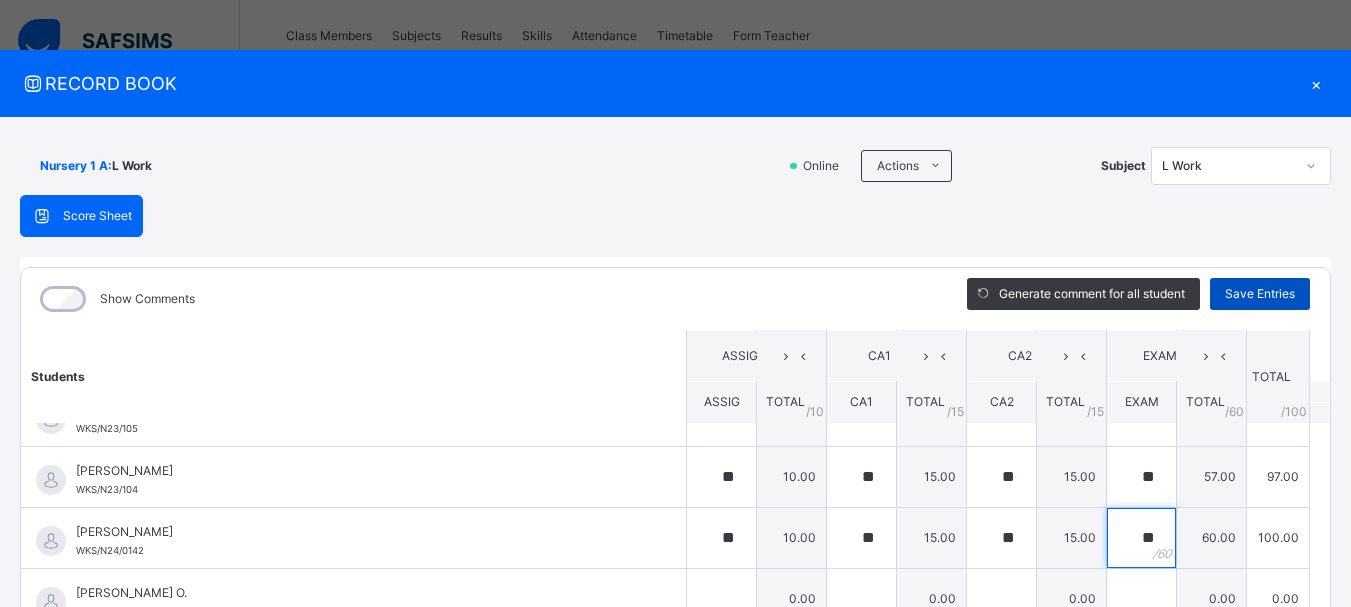 type on "**" 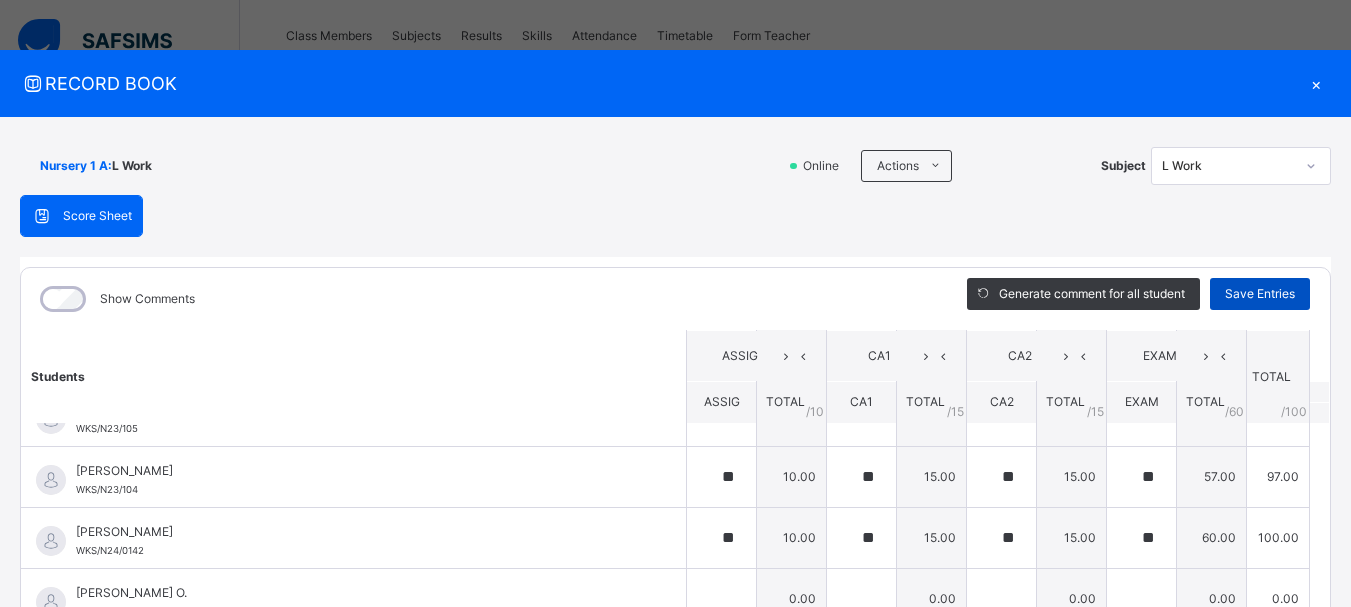 click on "Save Entries" at bounding box center [1260, 294] 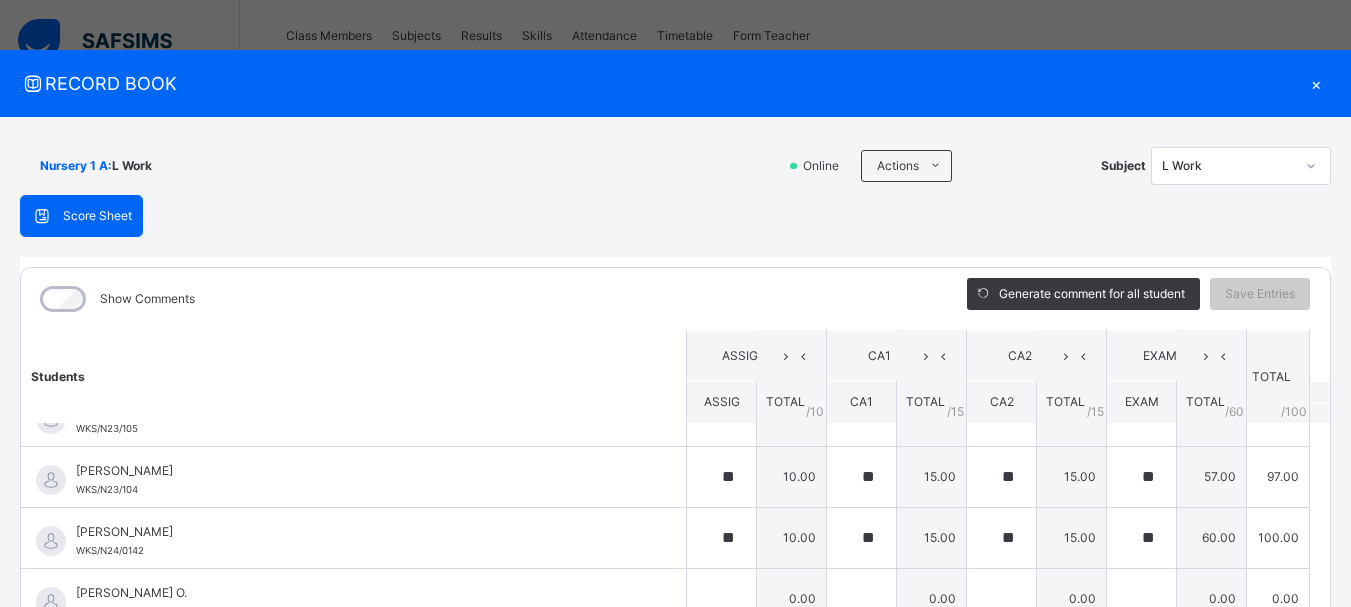click on "Students ASSIG CA1 CA2 EXAM TOTAL /100 Comment ASSIG TOTAL / 10 CA1 TOTAL / 15 CA2 TOTAL / 15 EXAM TOTAL / 60 [PERSON_NAME] WKS/N23/191 [PERSON_NAME] WKS/N23/191 ** 10.00 ** 15.00 ** 15.00 ** 60.00 100.00 Generate comment 0 / 250   ×   Subject Teacher’s Comment Generate and see in full the comment developed by the AI with an option to regenerate the comment [PERSON_NAME] [PERSON_NAME]   WKS/N23/191   Total 100.00  / 100.00 [PERSON_NAME] Bot   Regenerate     Use this comment   [PERSON_NAME]  WKS/N23/106 [PERSON_NAME]  WKS/N23/106 ** 10.00 ** 15.00 ** 15.00 ** 60.00 100.00 Generate comment 0 / 250   ×   Subject Teacher’s Comment Generate and see in full the comment developed by the AI with an option to regenerate the comment [PERSON_NAME] [PERSON_NAME]    WKS/N23/106   Total 100.00  / 100.00 [PERSON_NAME] Bot   Regenerate     Use this comment   [PERSON_NAME] WKS/N23/105 [PERSON_NAME] ZARAH WKS/N23/105 ** 10.00 ** 15.00 ** 15.00 ** 58.00 98.00 Generate comment 0 / 250   ×   Subject Teacher’s Comment JS      /" at bounding box center [675, 1132] 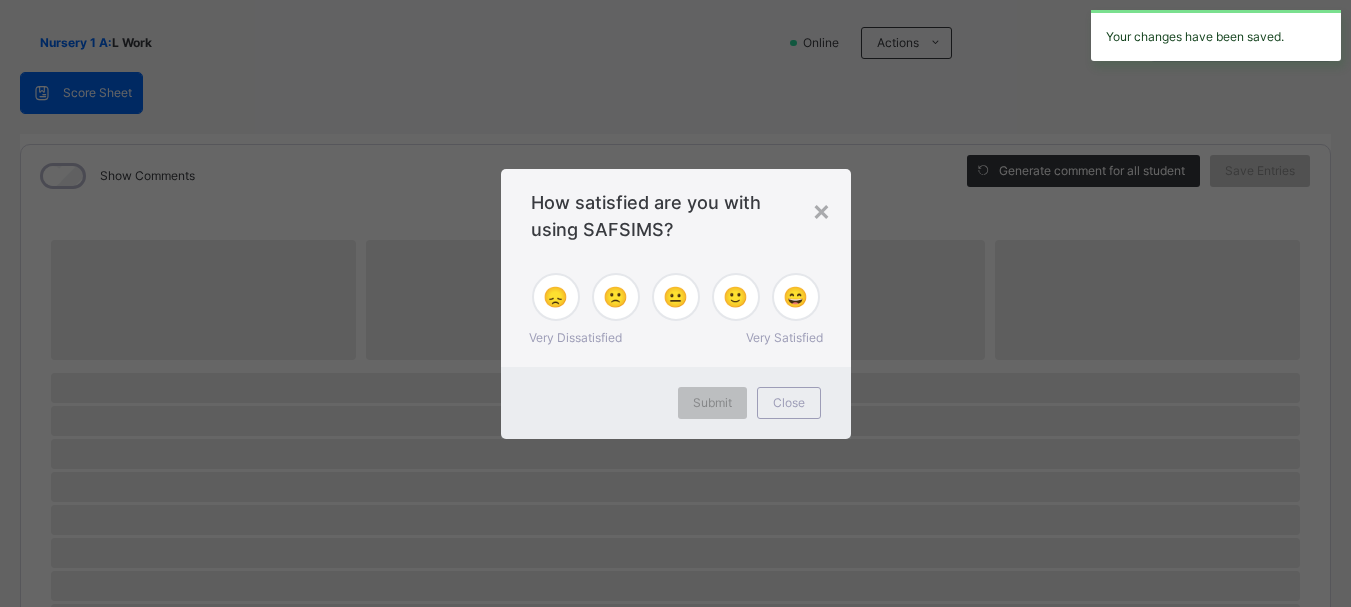 scroll, scrollTop: 160, scrollLeft: 0, axis: vertical 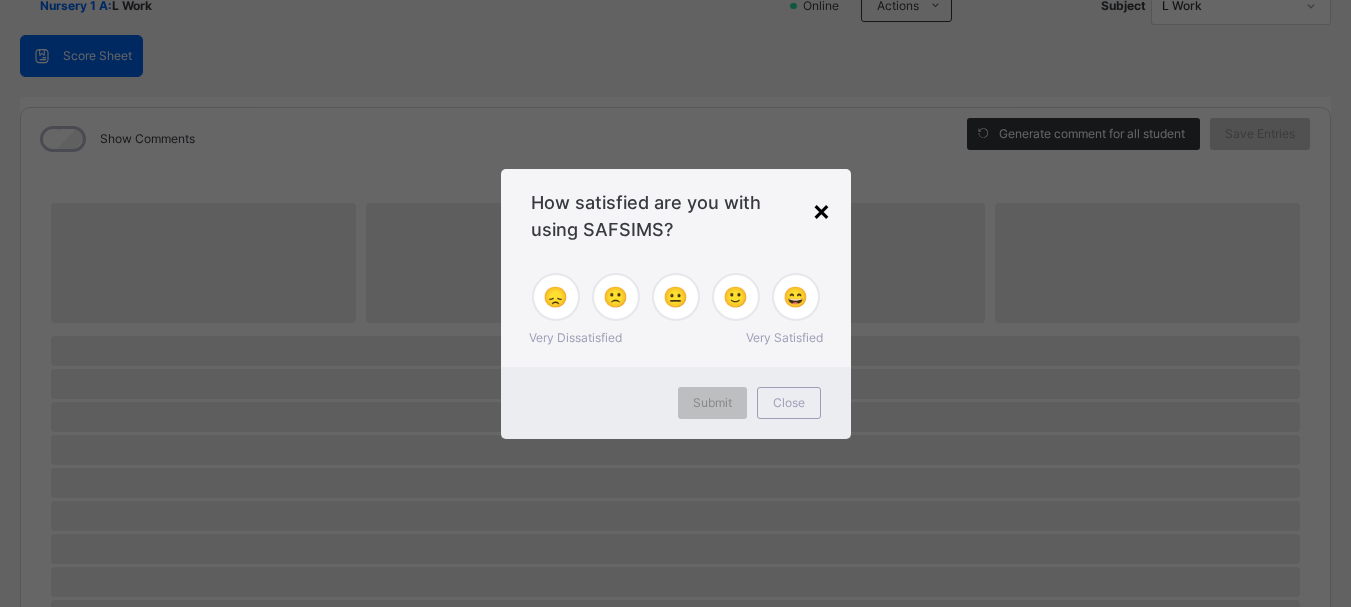 click on "×" at bounding box center (821, 210) 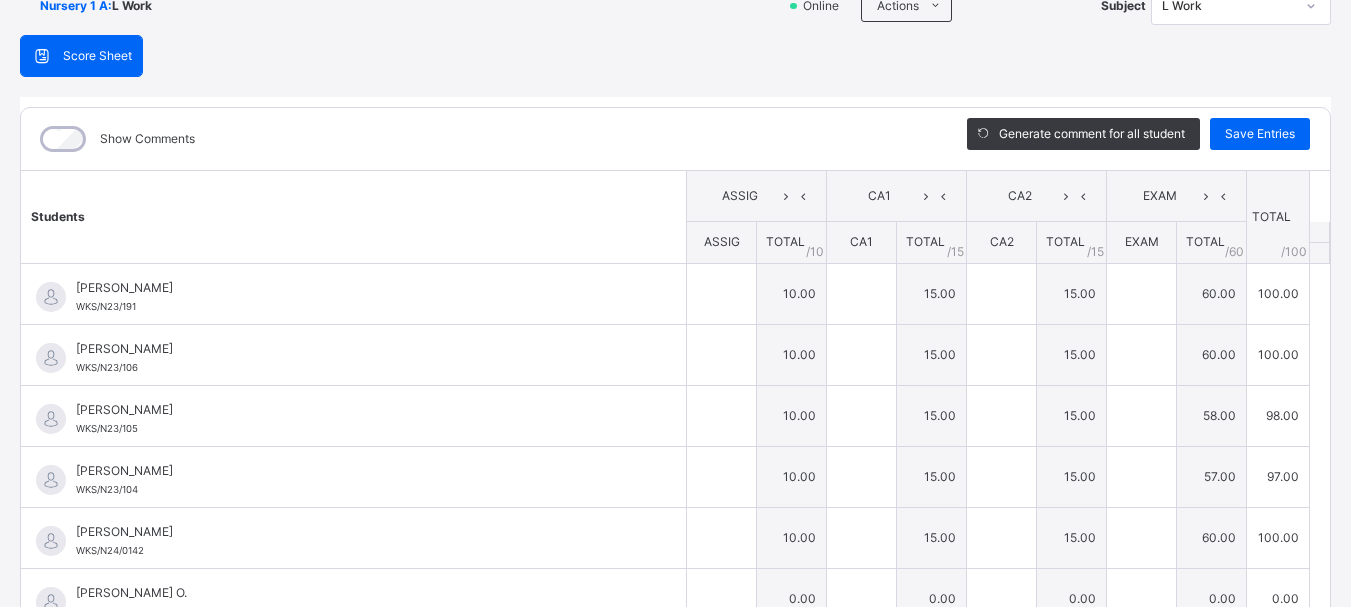 type on "**" 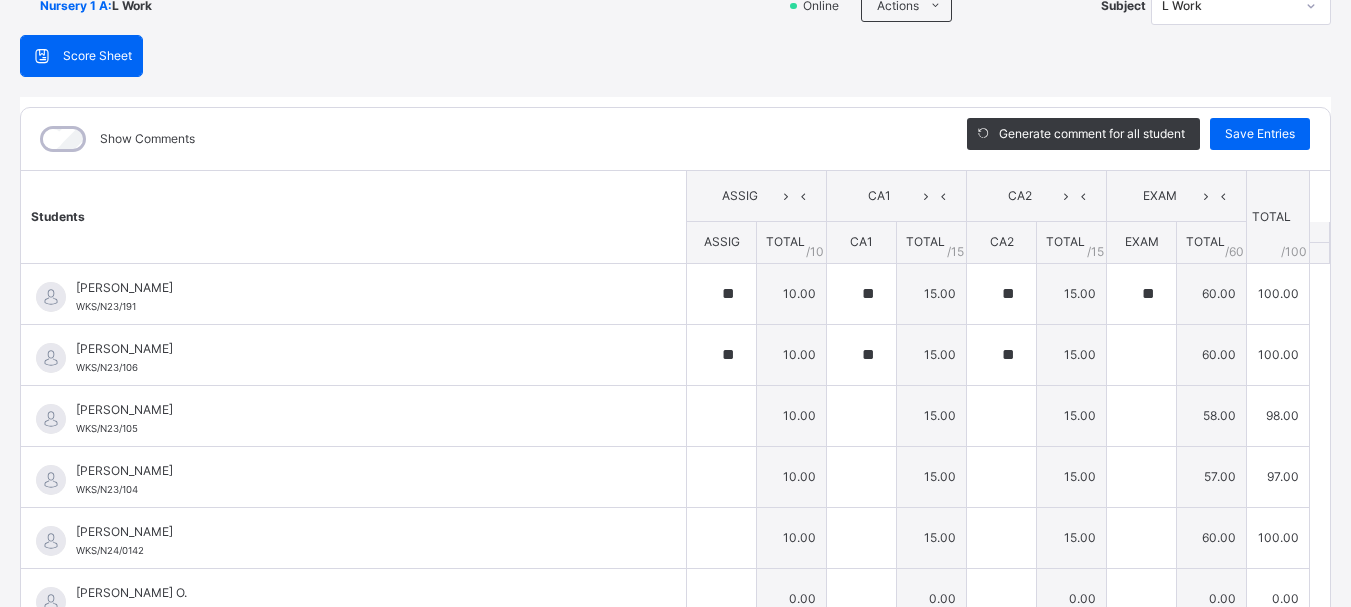 type on "**" 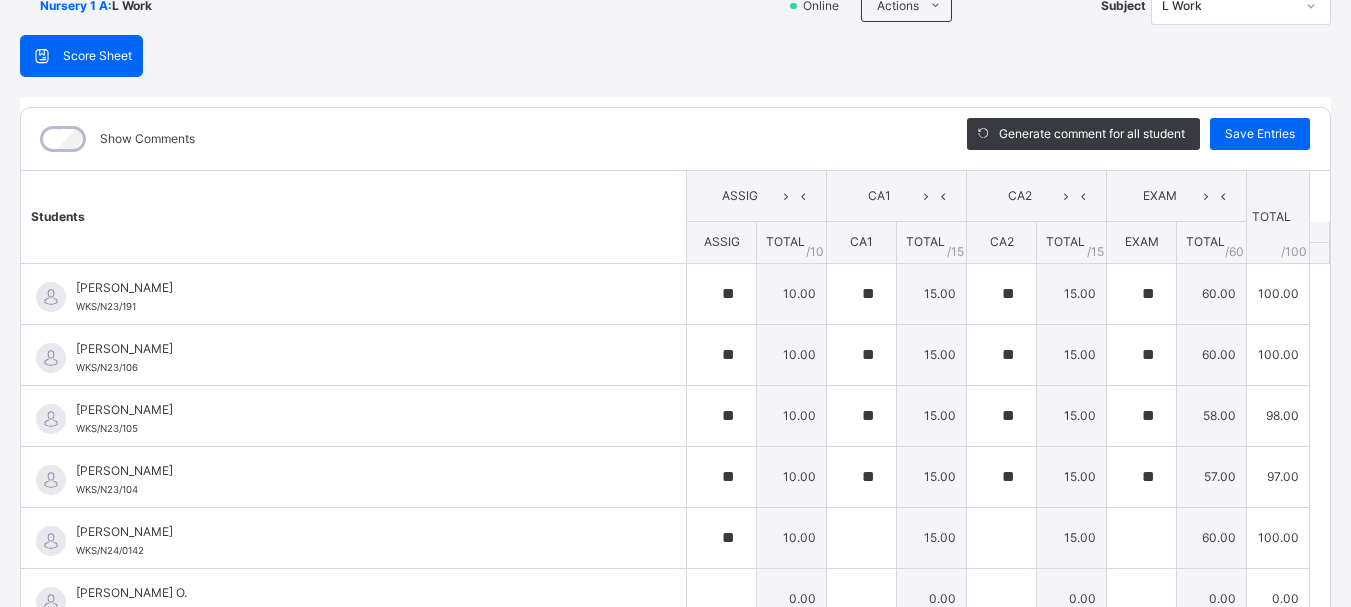 type on "**" 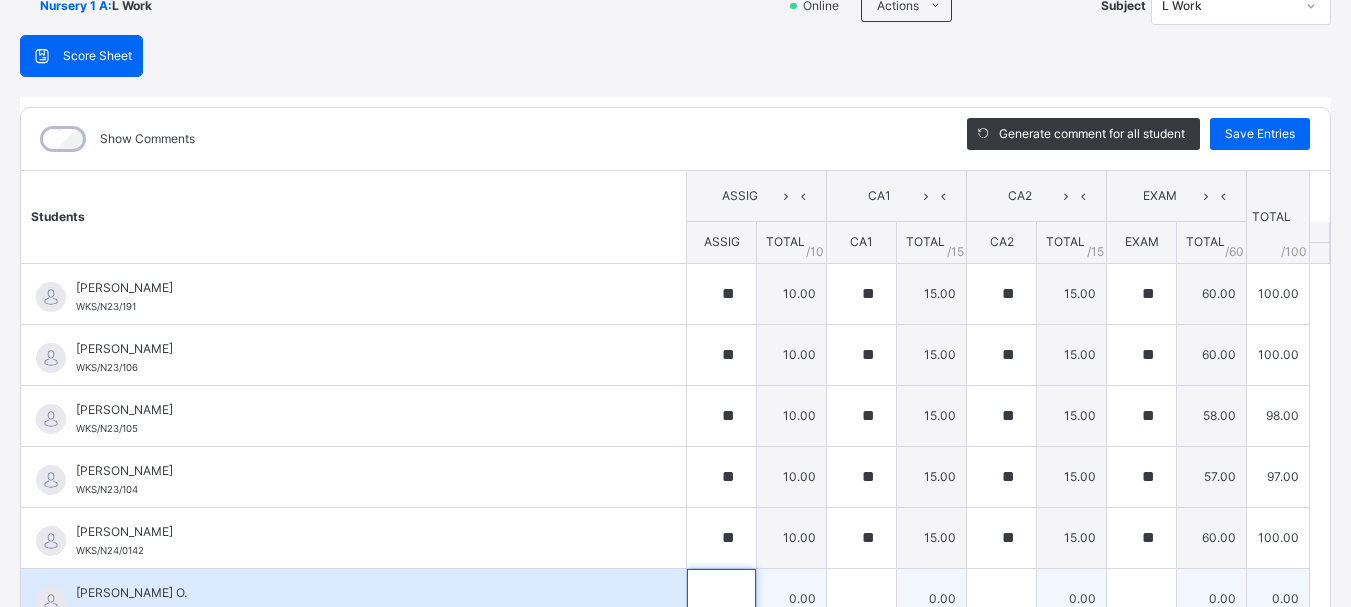click at bounding box center [721, 599] 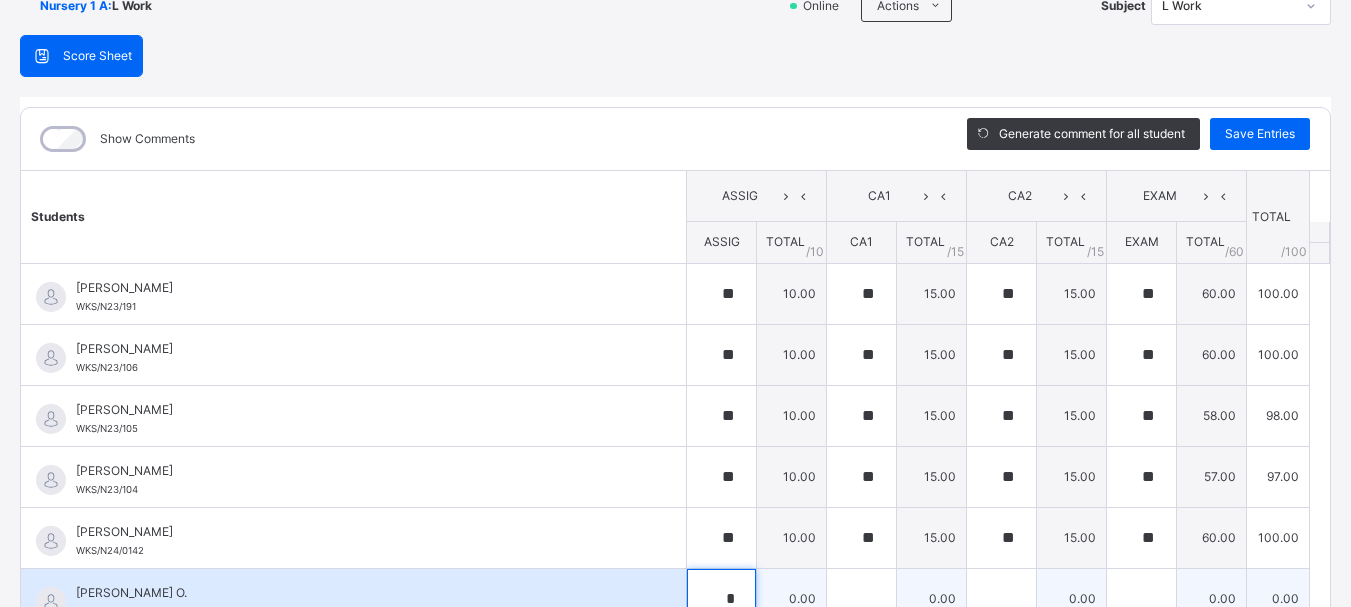 scroll, scrollTop: 162, scrollLeft: 0, axis: vertical 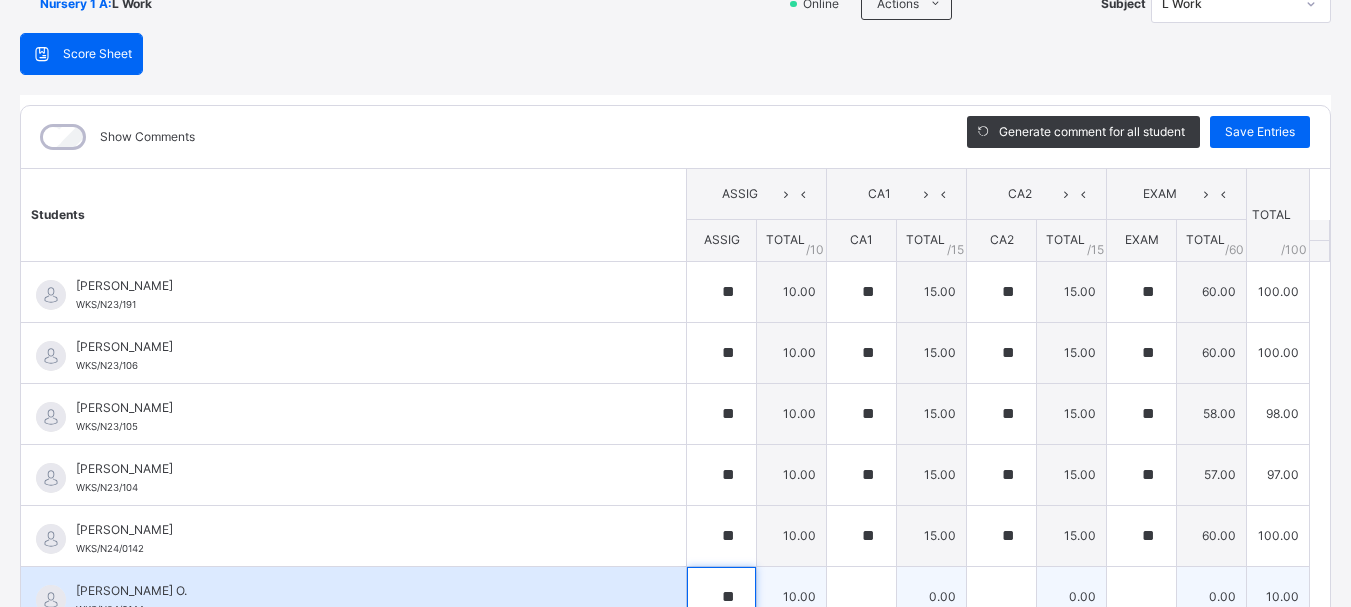 type on "**" 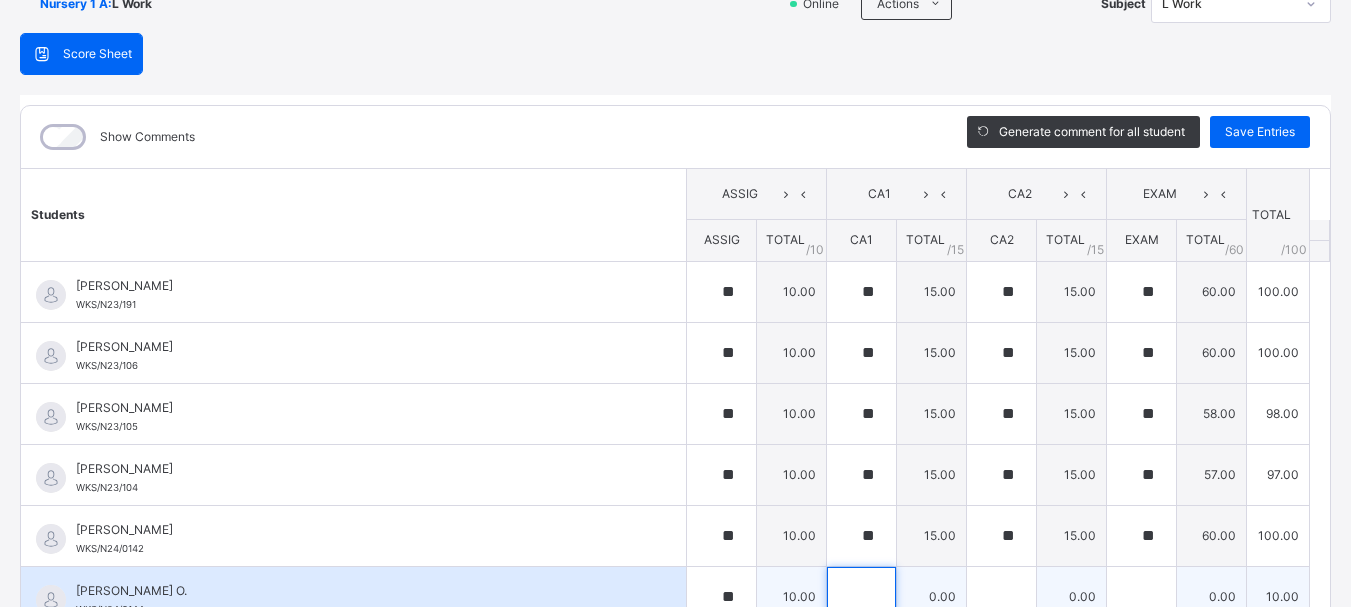 click at bounding box center (861, 597) 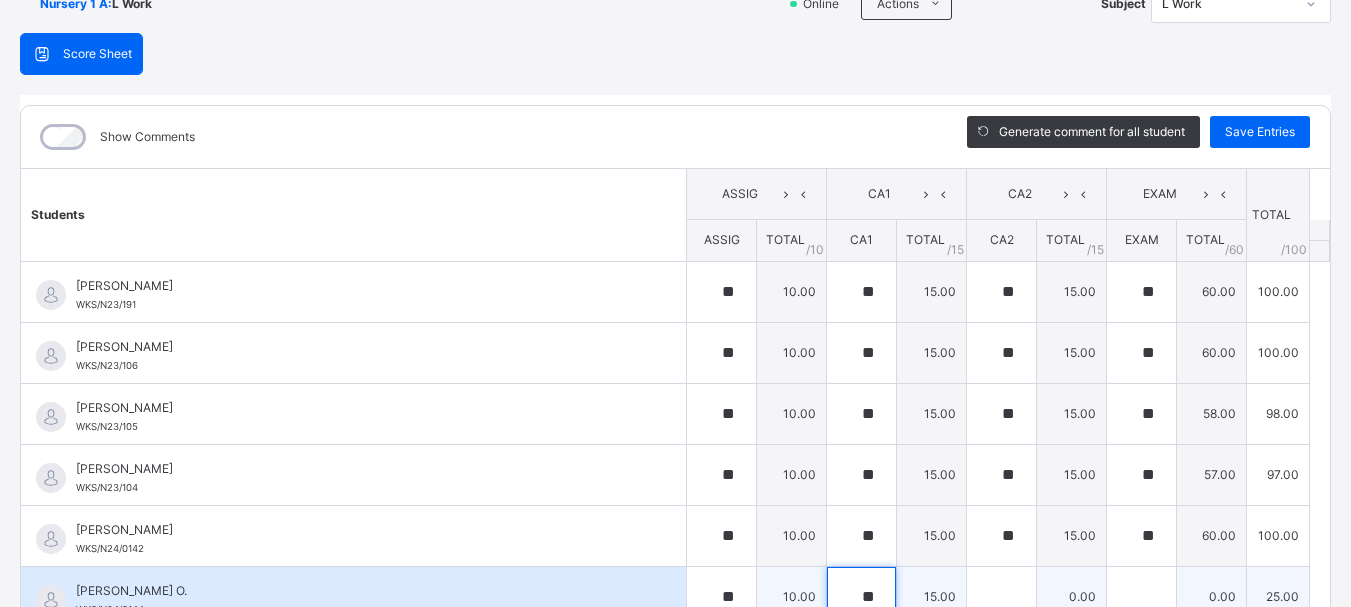 type on "**" 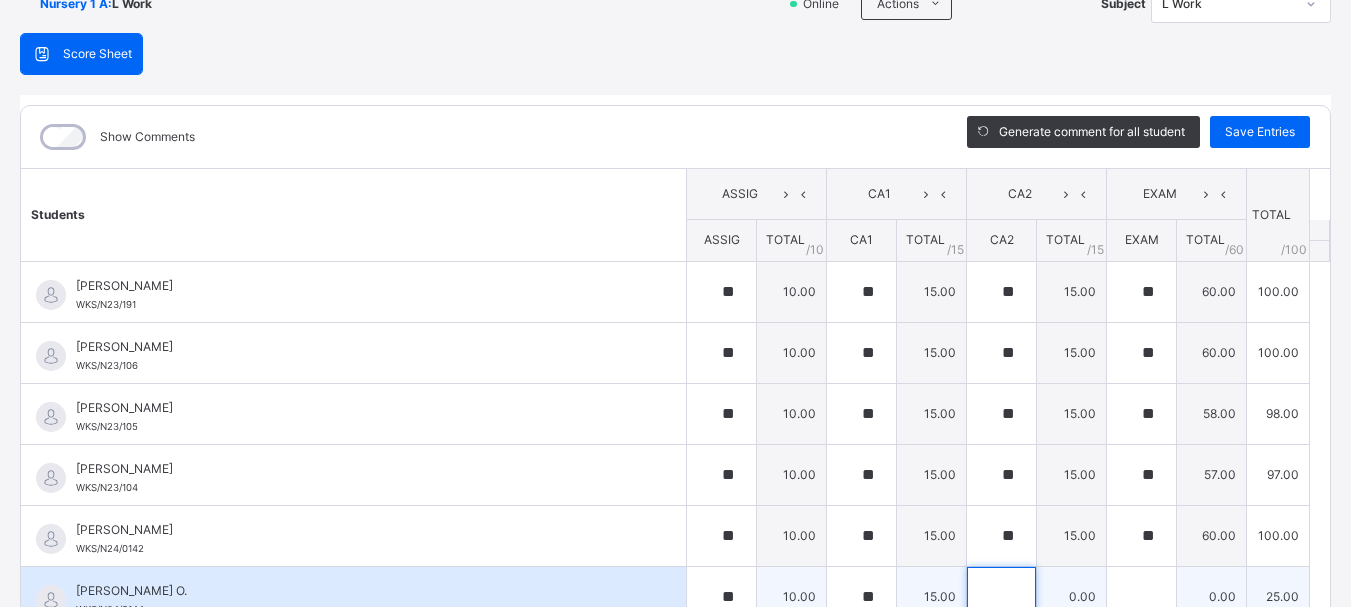 click at bounding box center [1001, 597] 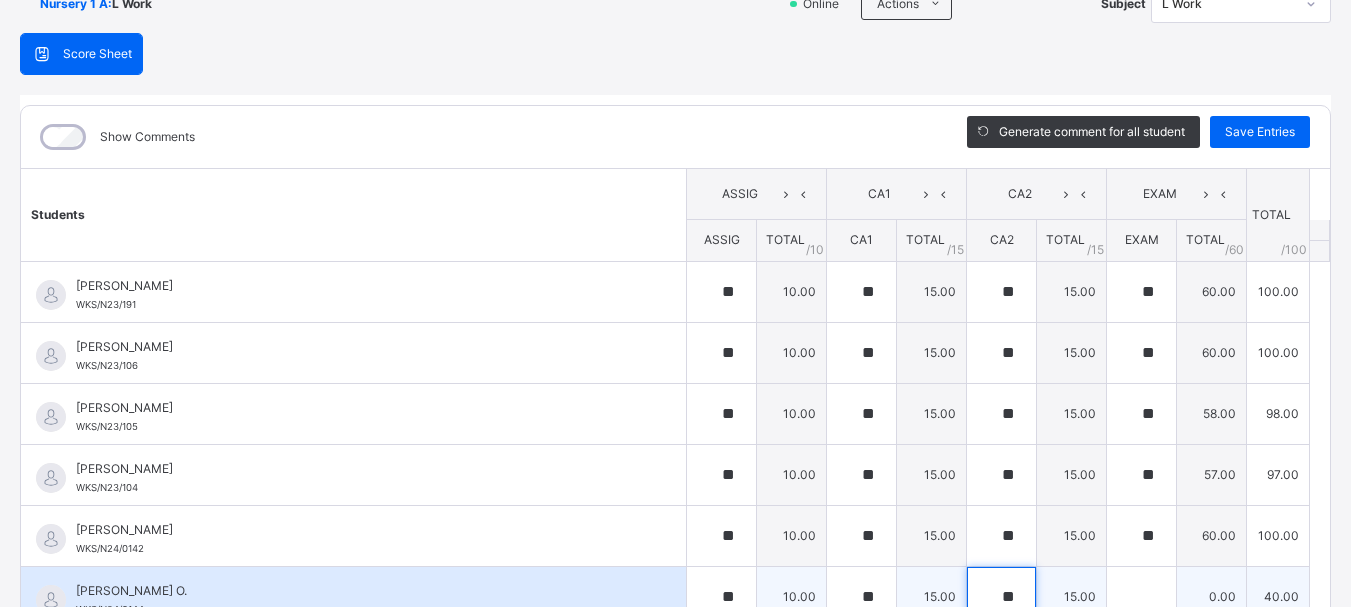 type on "**" 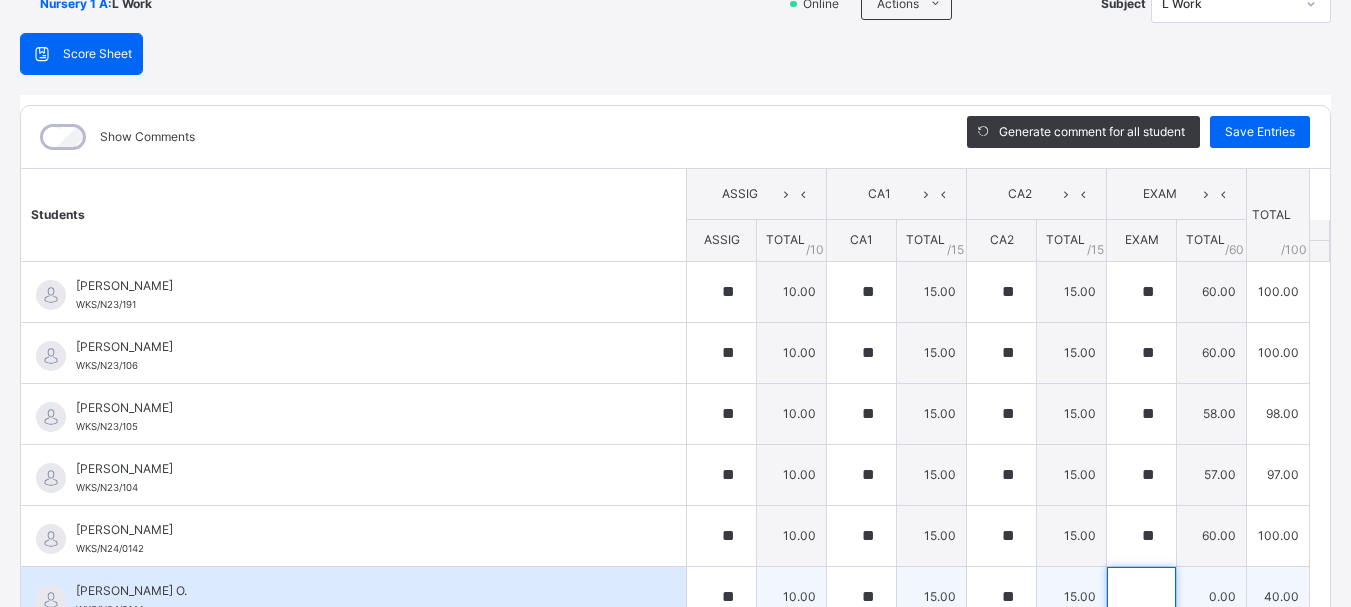 click at bounding box center (1141, 597) 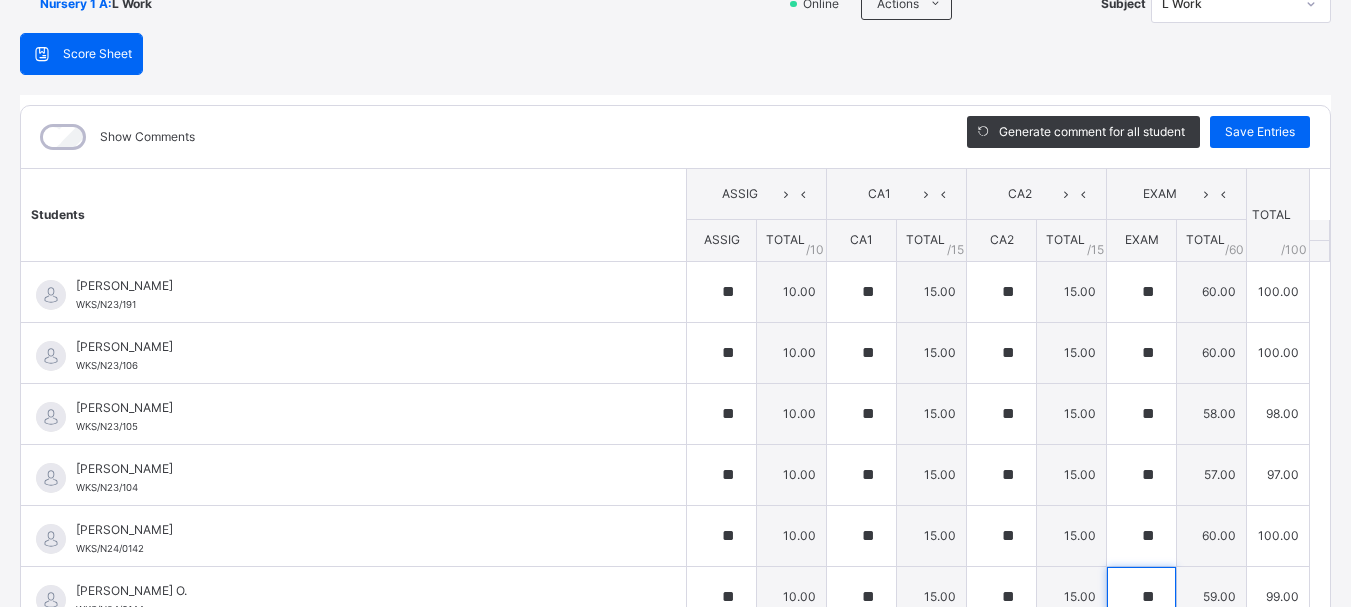 type on "**" 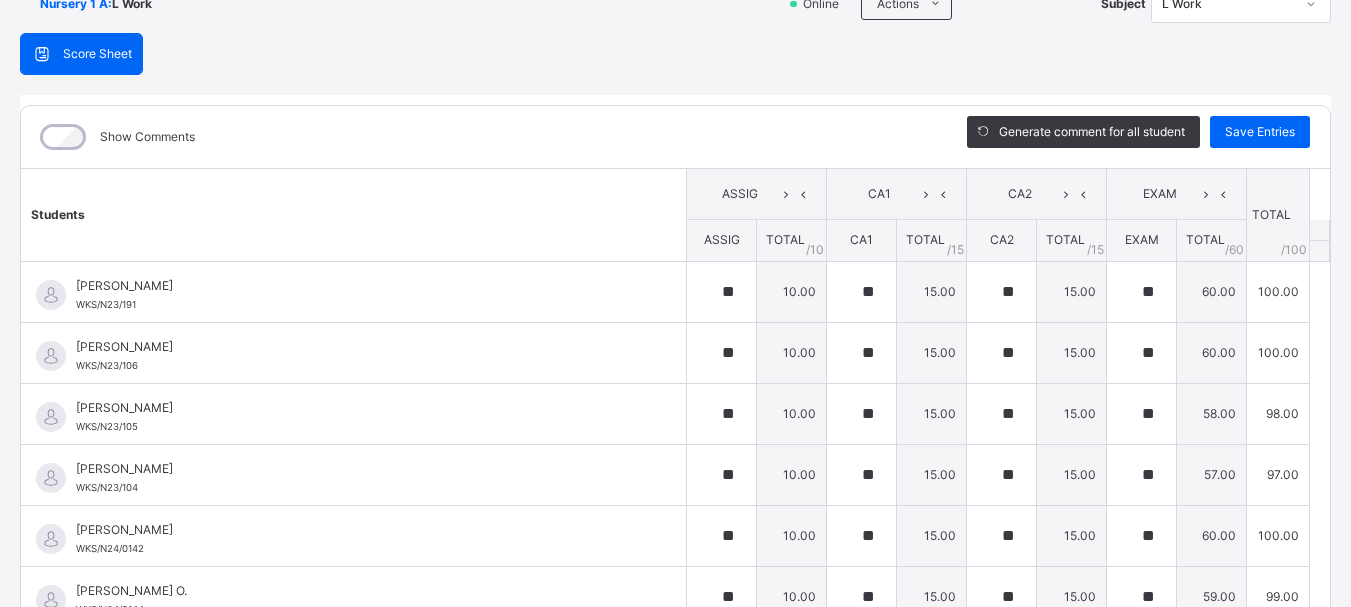 click on "Students ASSIG CA1 CA2 EXAM TOTAL /100 Comment ASSIG TOTAL / 10 CA1 TOTAL / 15 CA2 TOTAL / 15 EXAM TOTAL / 60 [PERSON_NAME] WKS/N23/191 [PERSON_NAME] WKS/N23/191 ** 10.00 ** 15.00 ** 15.00 ** 60.00 100.00 Generate comment 0 / 250   ×   Subject Teacher’s Comment Generate and see in full the comment developed by the AI with an option to regenerate the comment [PERSON_NAME] [PERSON_NAME]   WKS/N23/191   Total 100.00  / 100.00 [PERSON_NAME] Bot   Regenerate     Use this comment   [PERSON_NAME]  WKS/N23/106 [PERSON_NAME]  WKS/N23/106 ** 10.00 ** 15.00 ** 15.00 ** 60.00 100.00 Generate comment 0 / 250   ×   Subject Teacher’s Comment Generate and see in full the comment developed by the AI with an option to regenerate the comment [PERSON_NAME] [PERSON_NAME]    WKS/N23/106   Total 100.00  / 100.00 [PERSON_NAME] Bot   Regenerate     Use this comment   [PERSON_NAME] WKS/N23/105 [PERSON_NAME] ZARAH WKS/N23/105 ** 10.00 ** 15.00 ** 15.00 ** 58.00 98.00 Generate comment 0 / 250   ×   Subject Teacher’s Comment JS      /" at bounding box center [675, 1130] 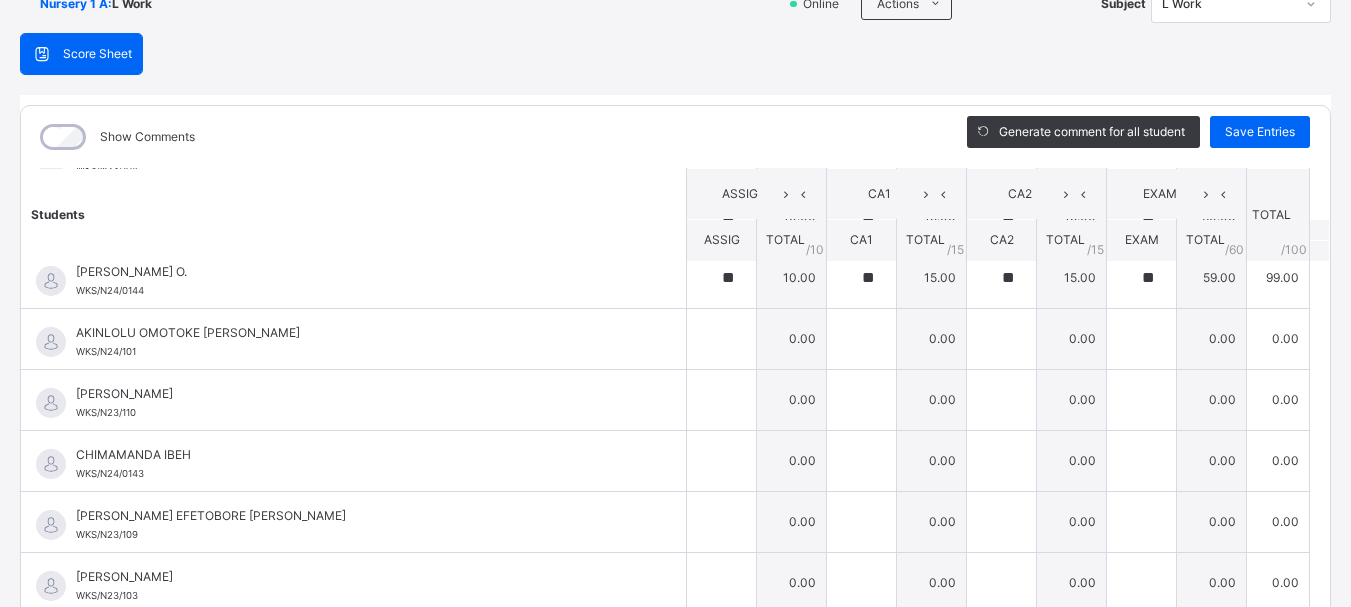 scroll, scrollTop: 320, scrollLeft: 0, axis: vertical 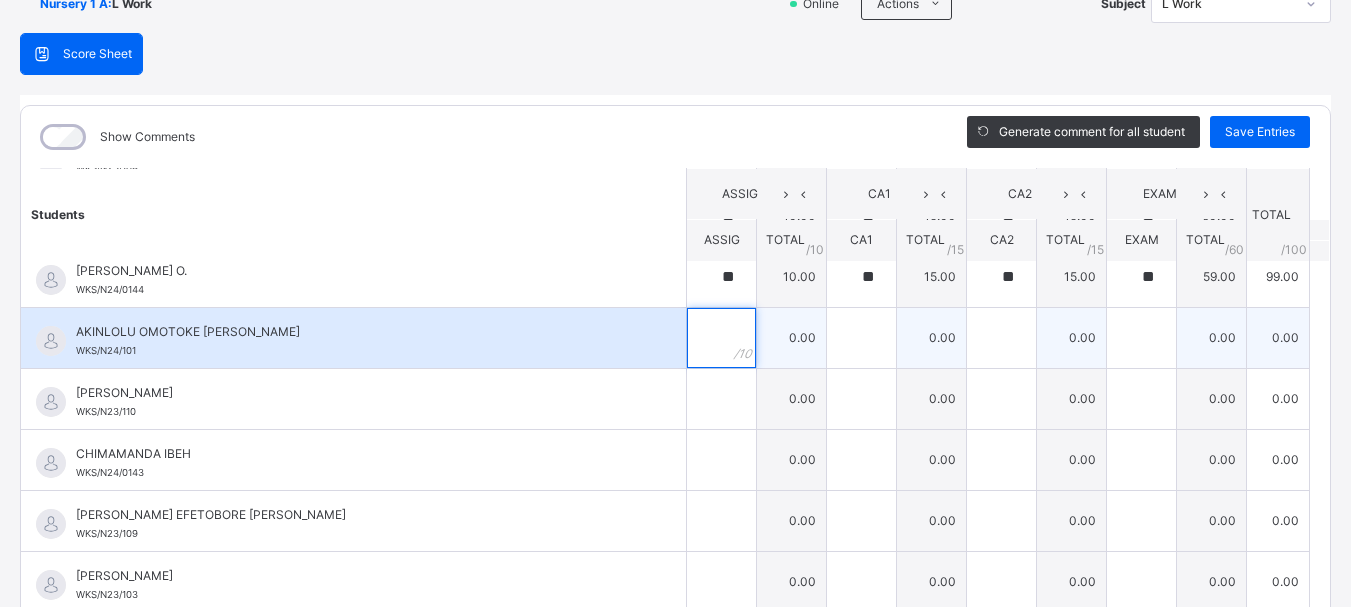 click at bounding box center (721, 338) 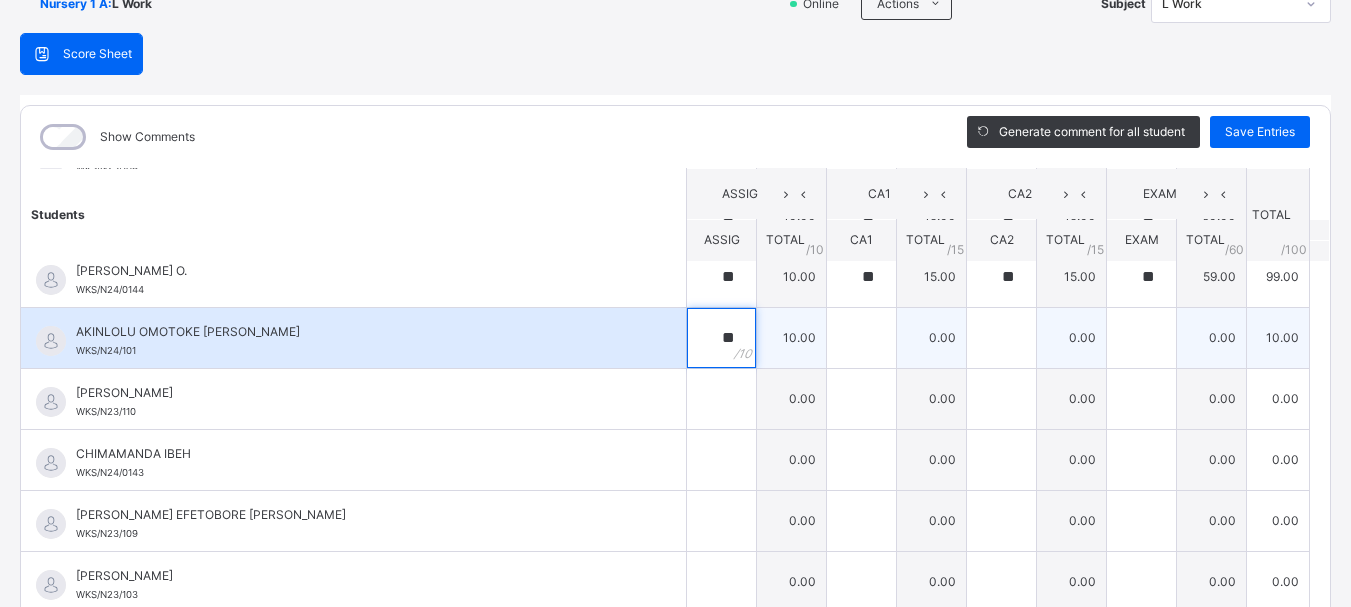 type on "**" 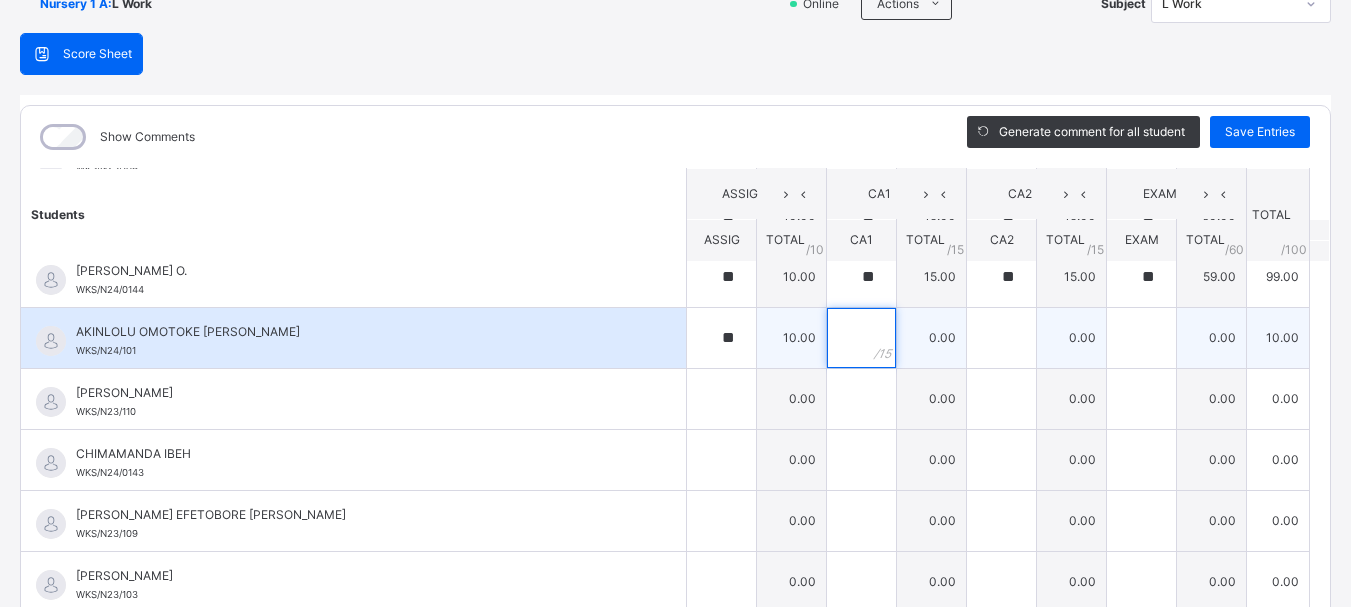 click at bounding box center [861, 338] 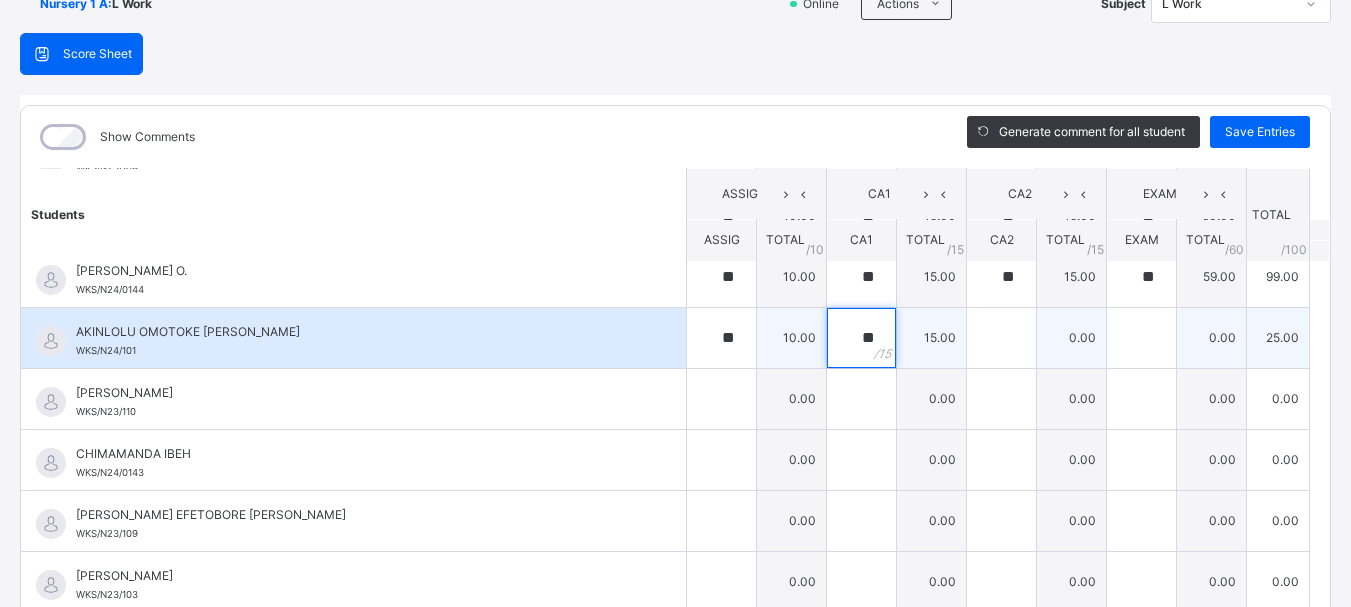 type on "**" 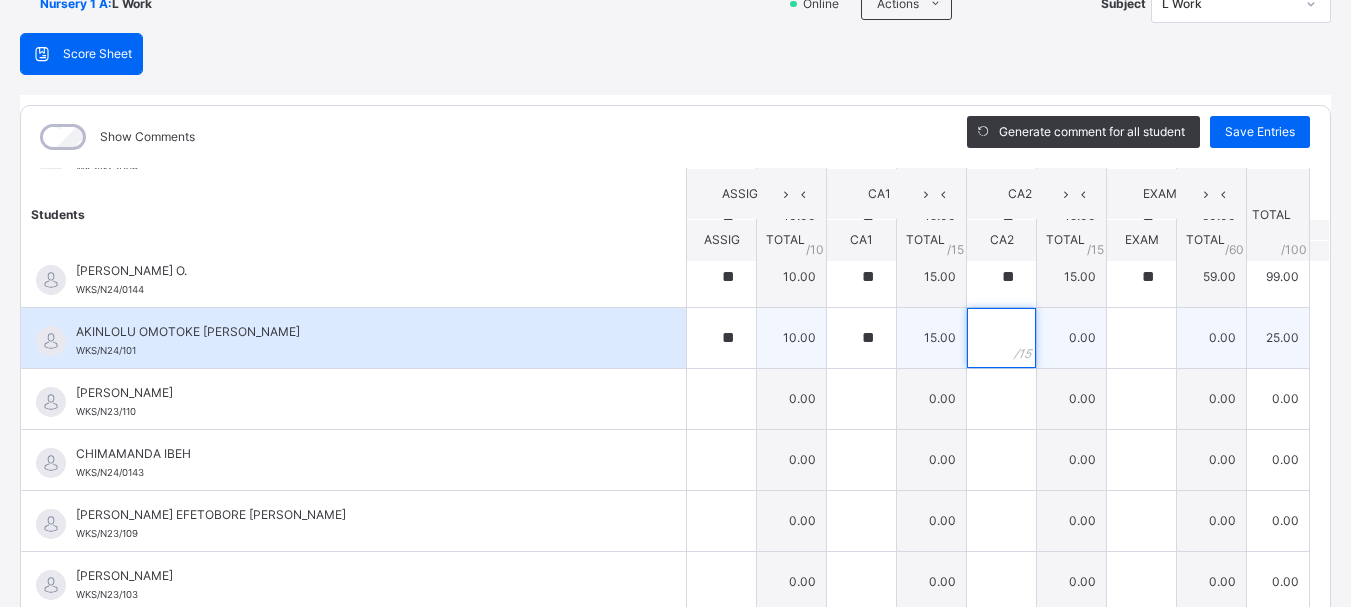 click at bounding box center [1001, 338] 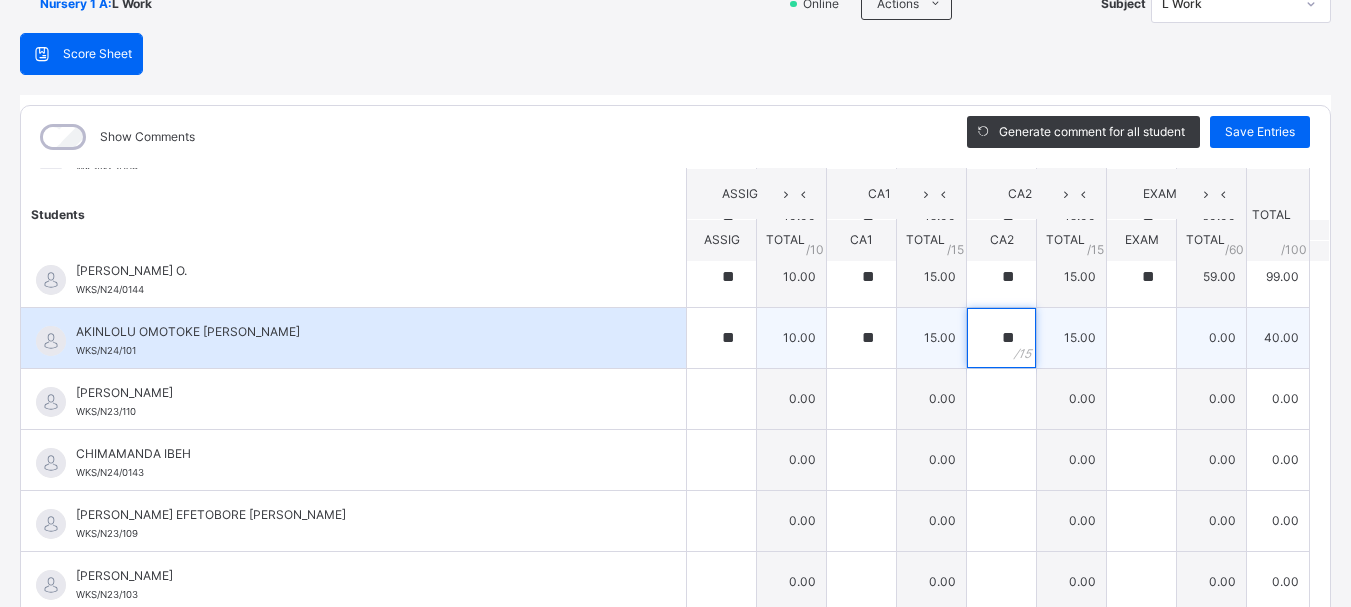 type on "**" 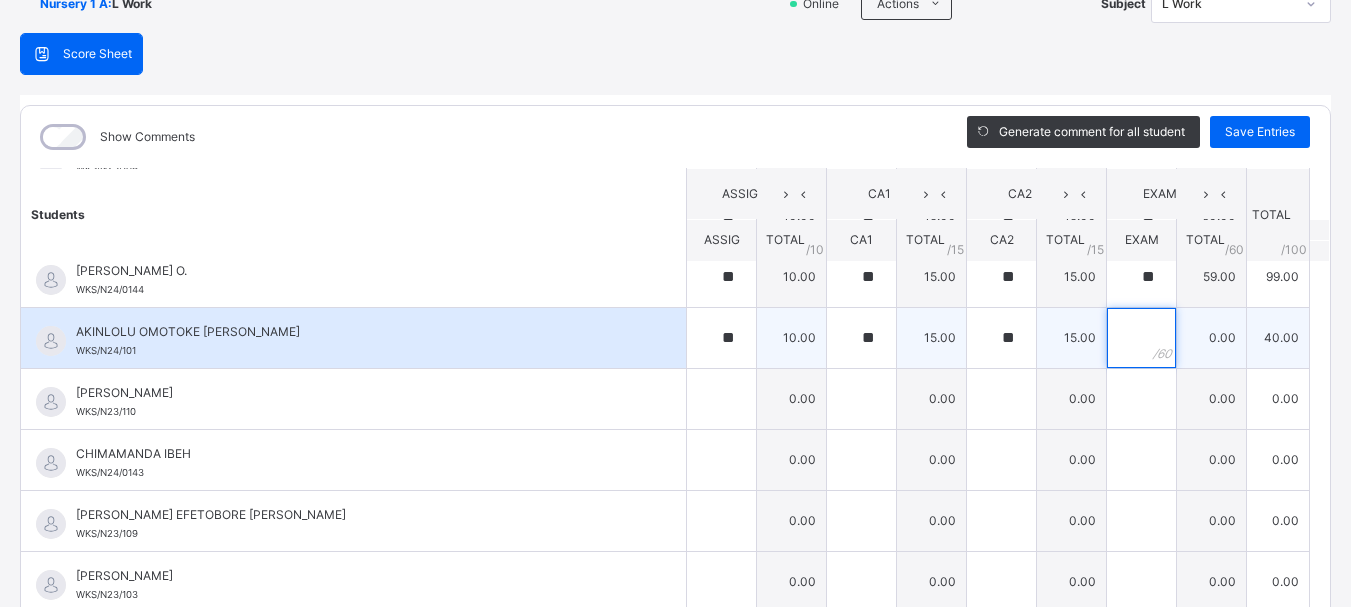 click at bounding box center (1141, 338) 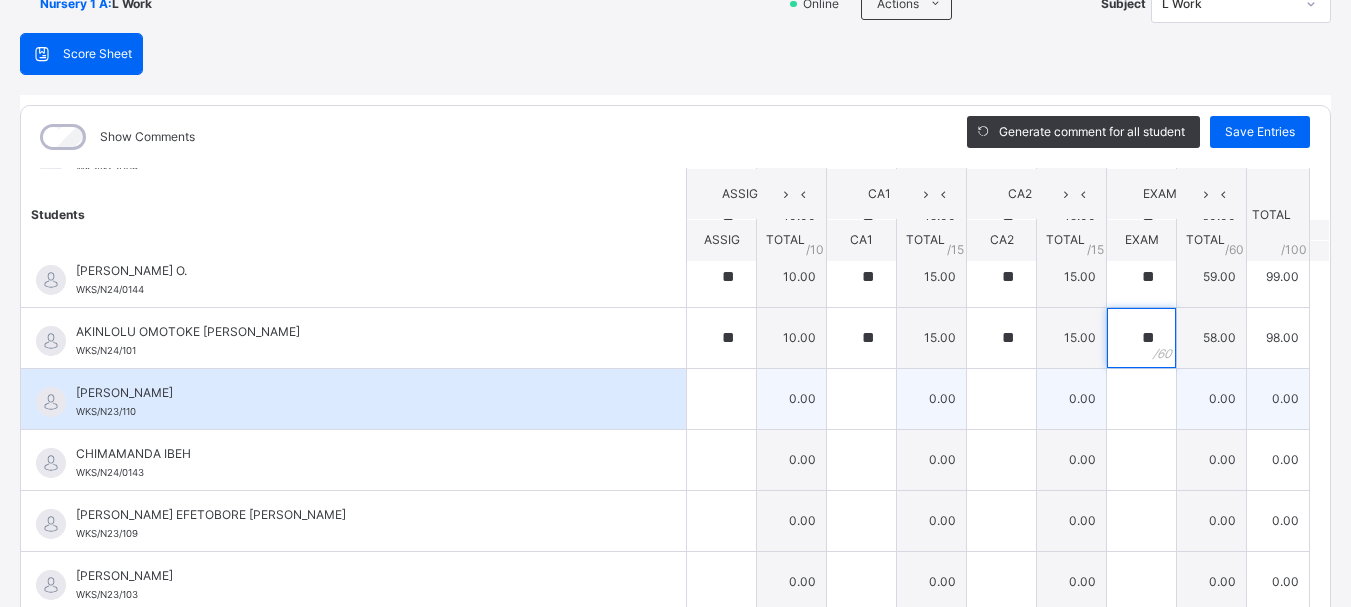 type on "**" 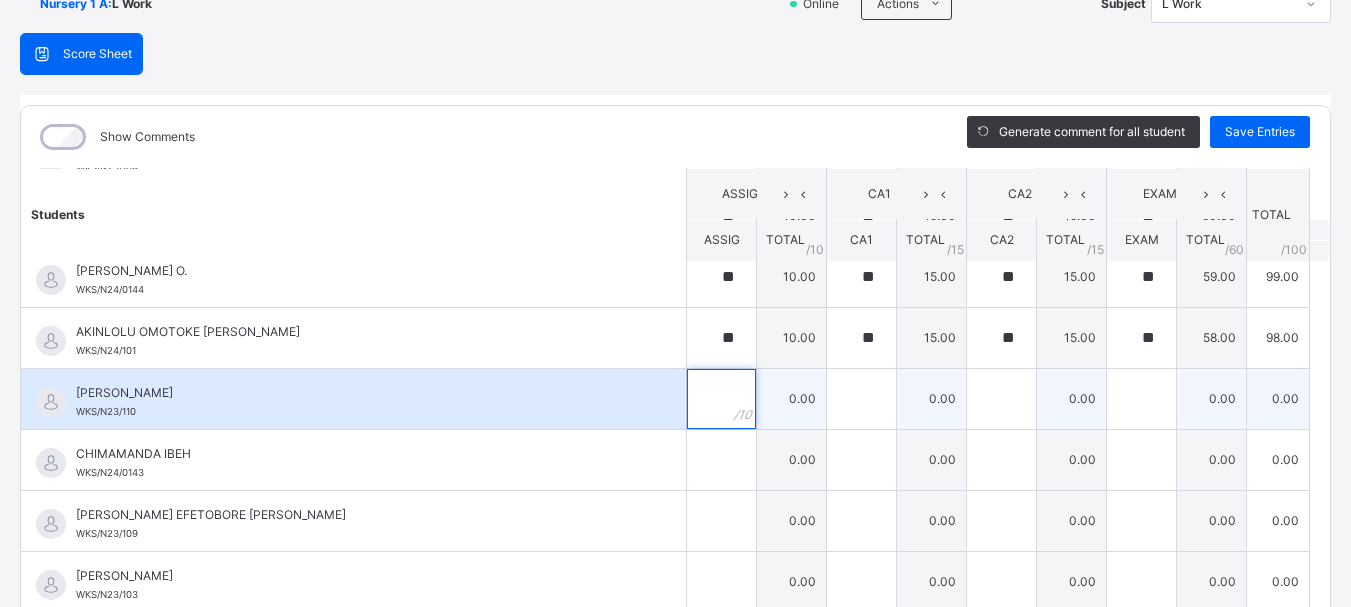 click at bounding box center (721, 399) 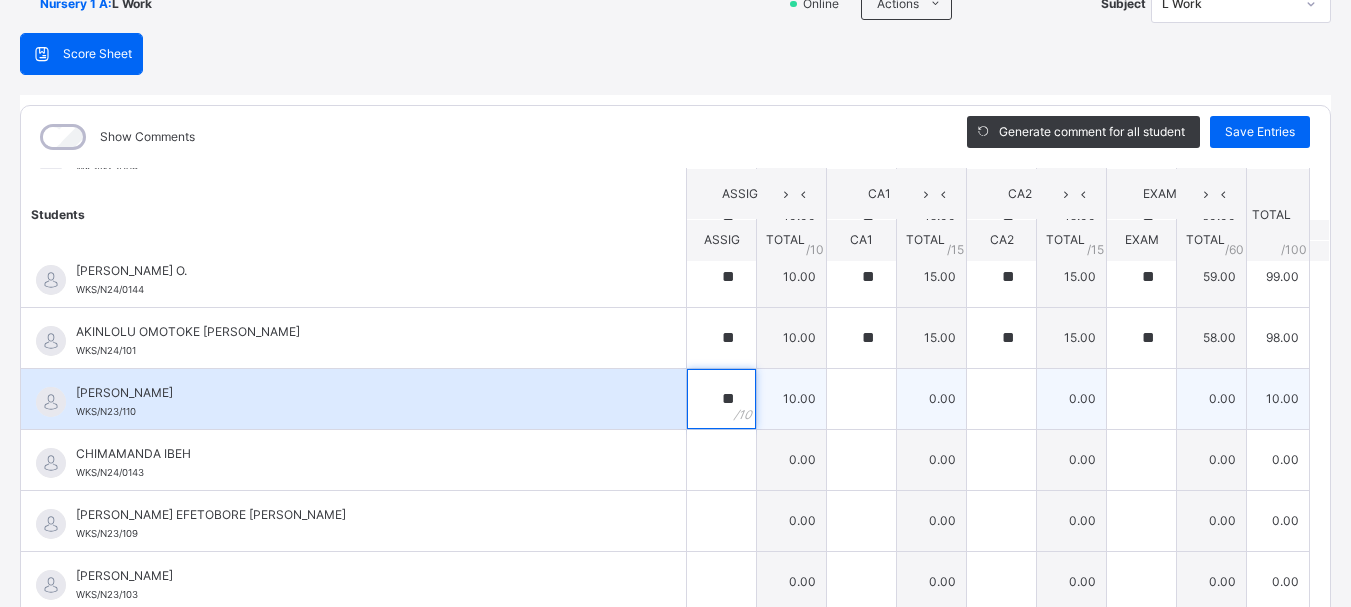 type on "**" 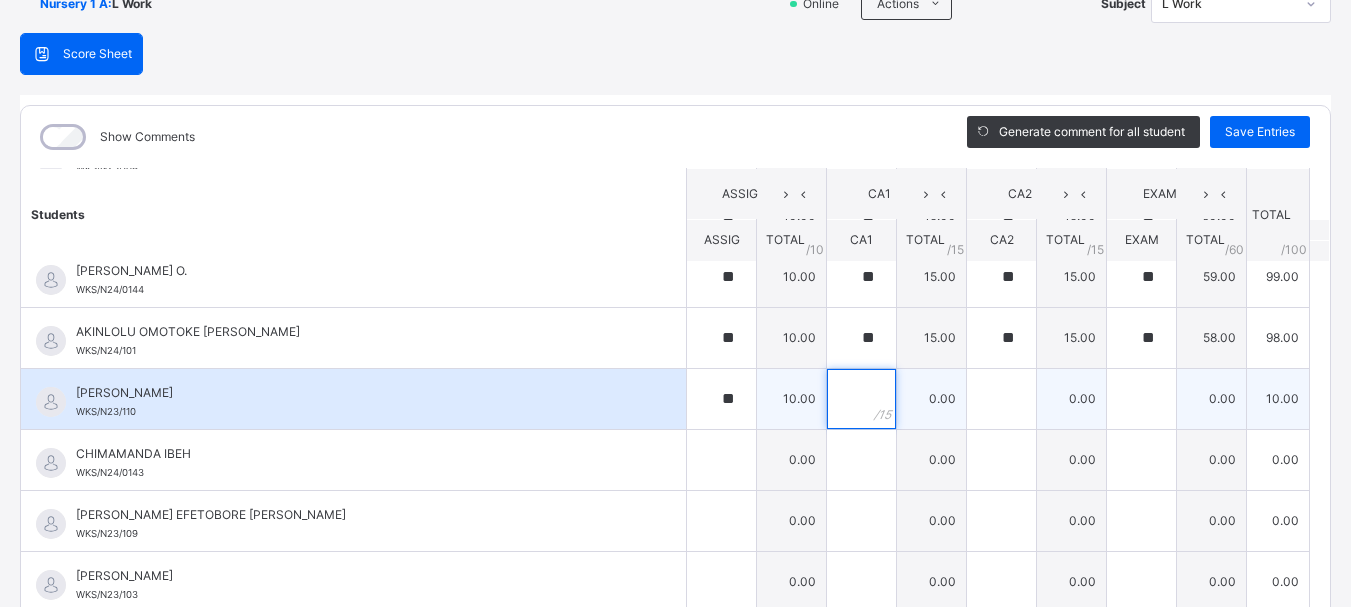 click at bounding box center [861, 399] 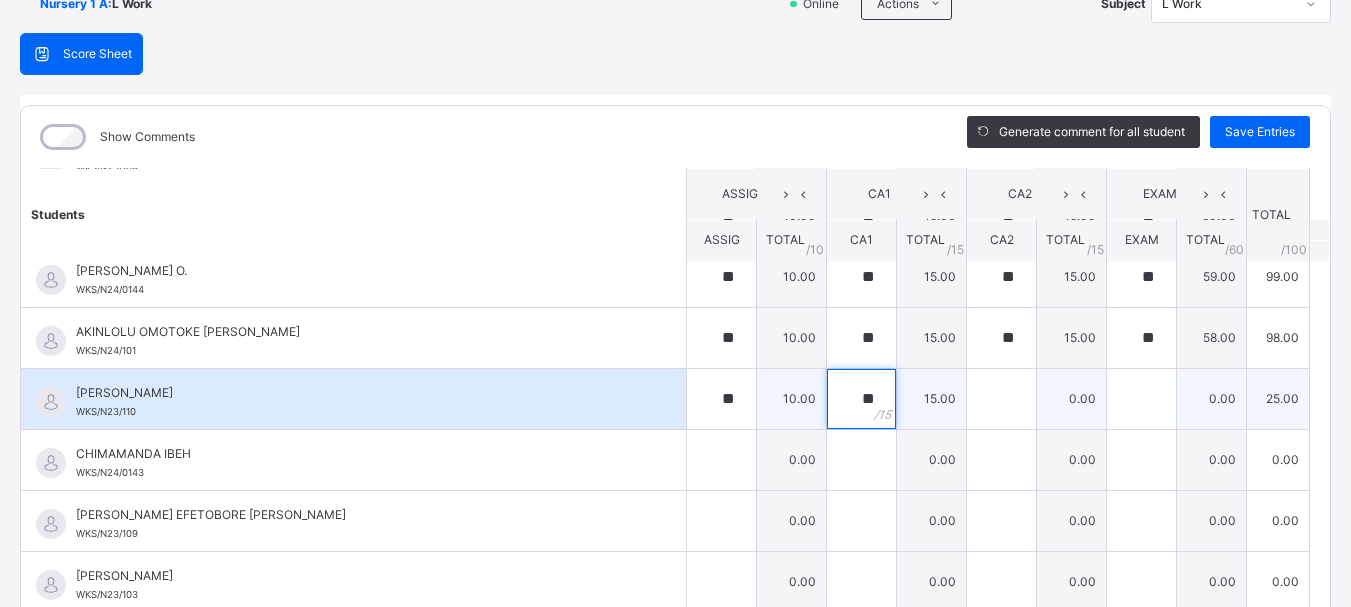 type on "**" 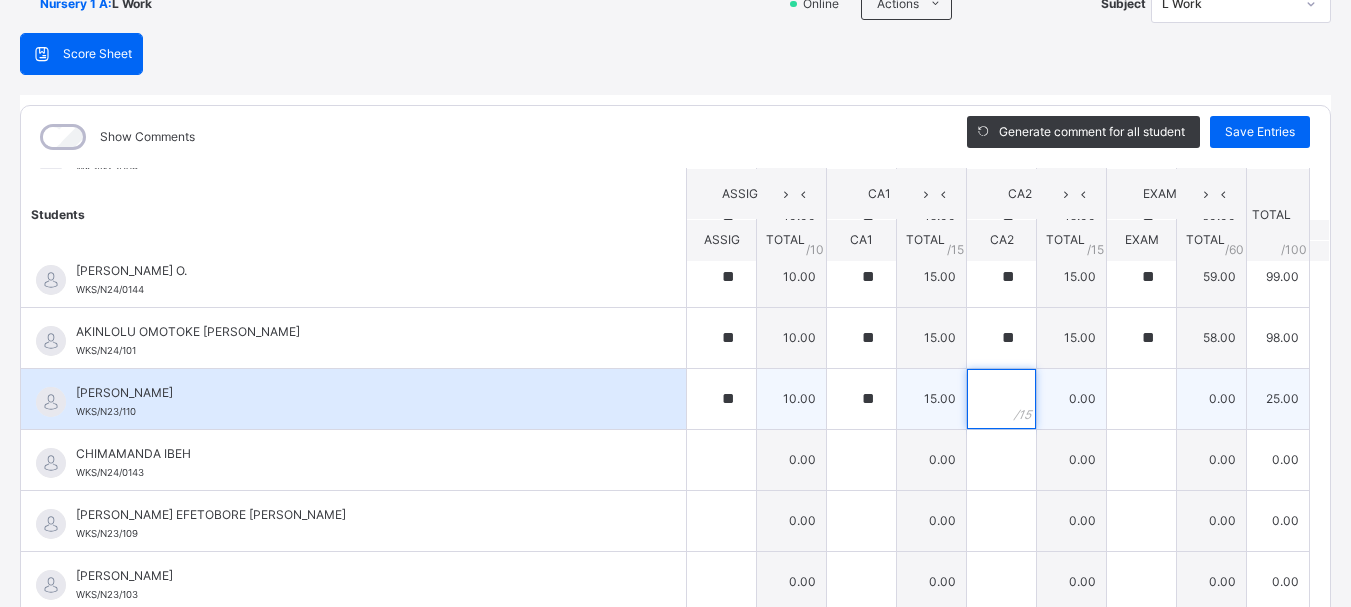 click at bounding box center [1001, 399] 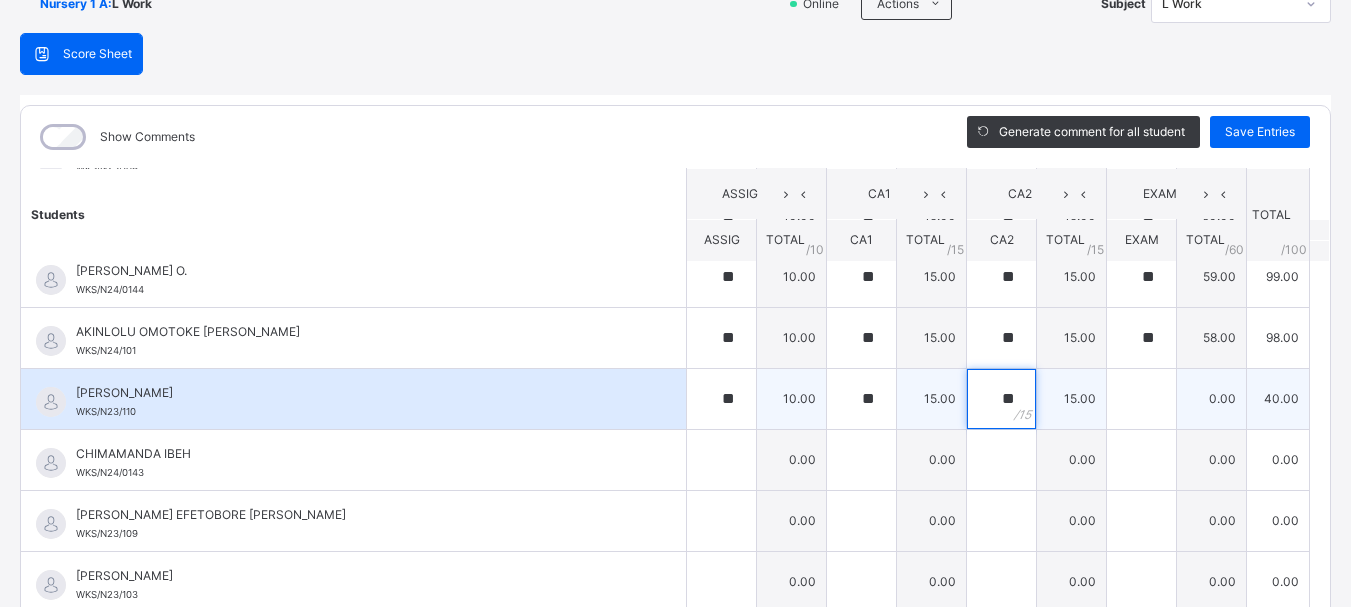 type on "**" 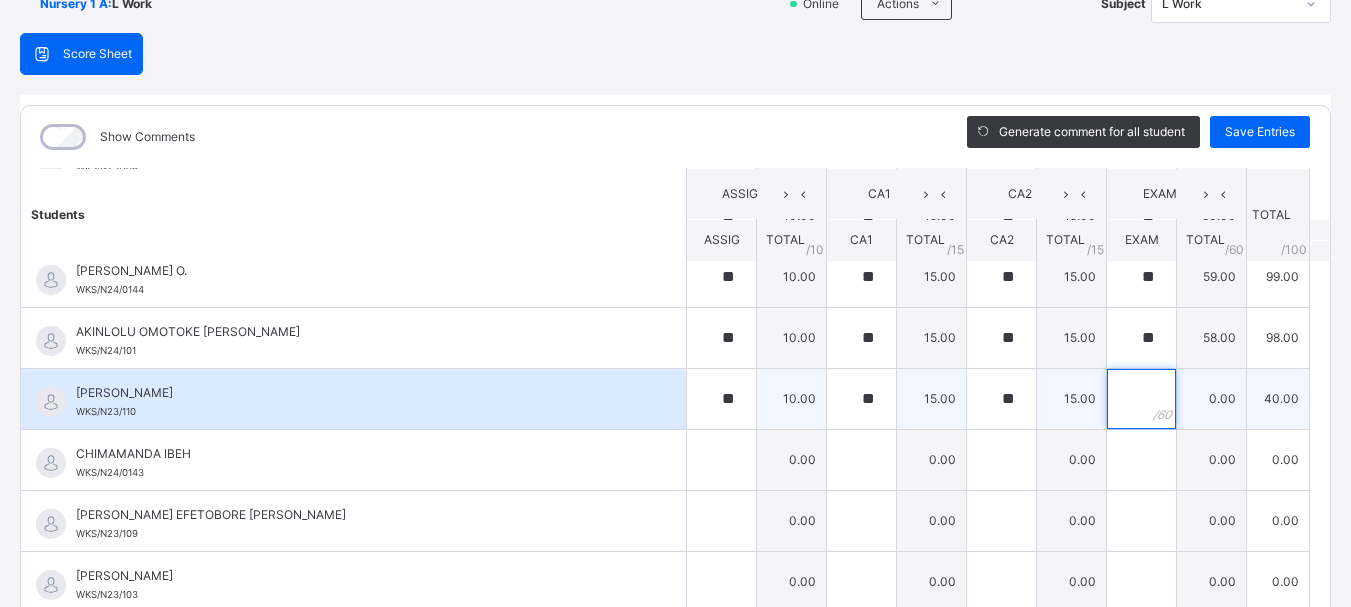 click at bounding box center [1141, 399] 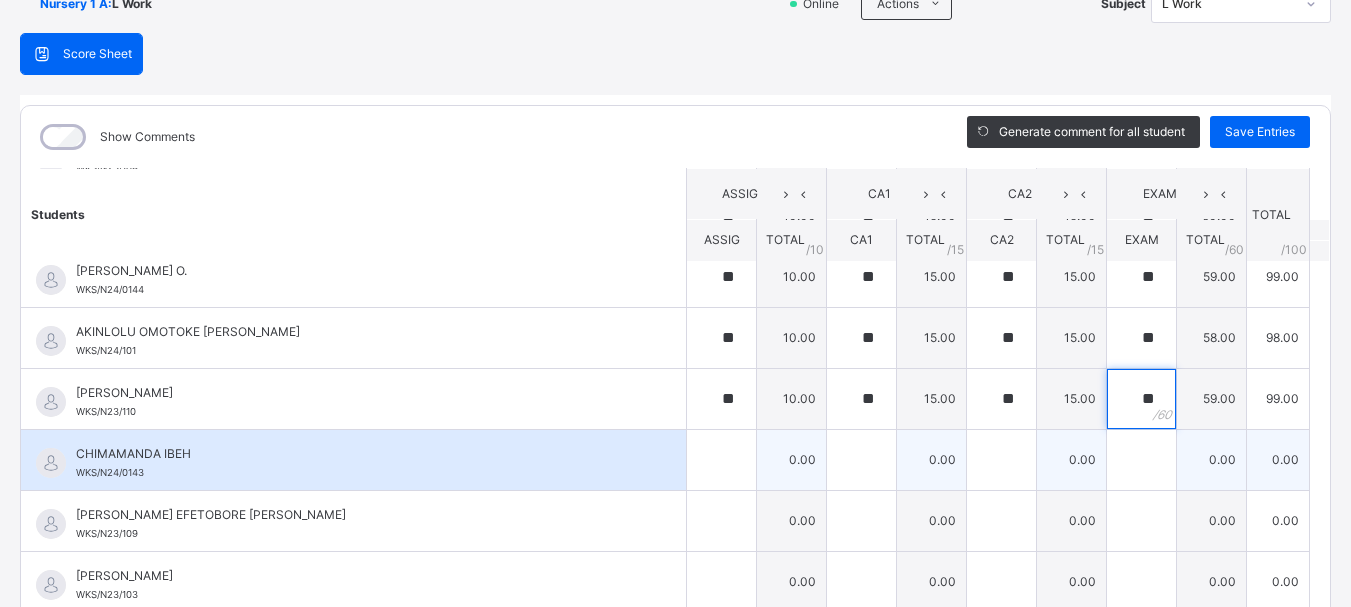 type on "**" 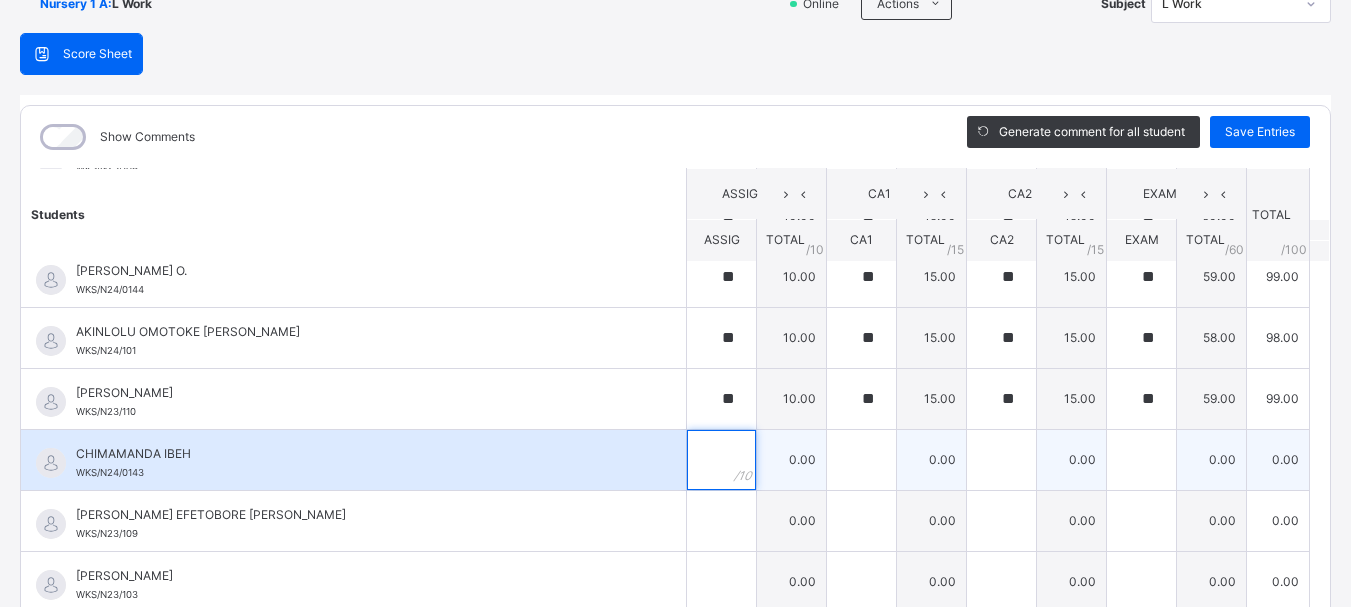 click at bounding box center (721, 460) 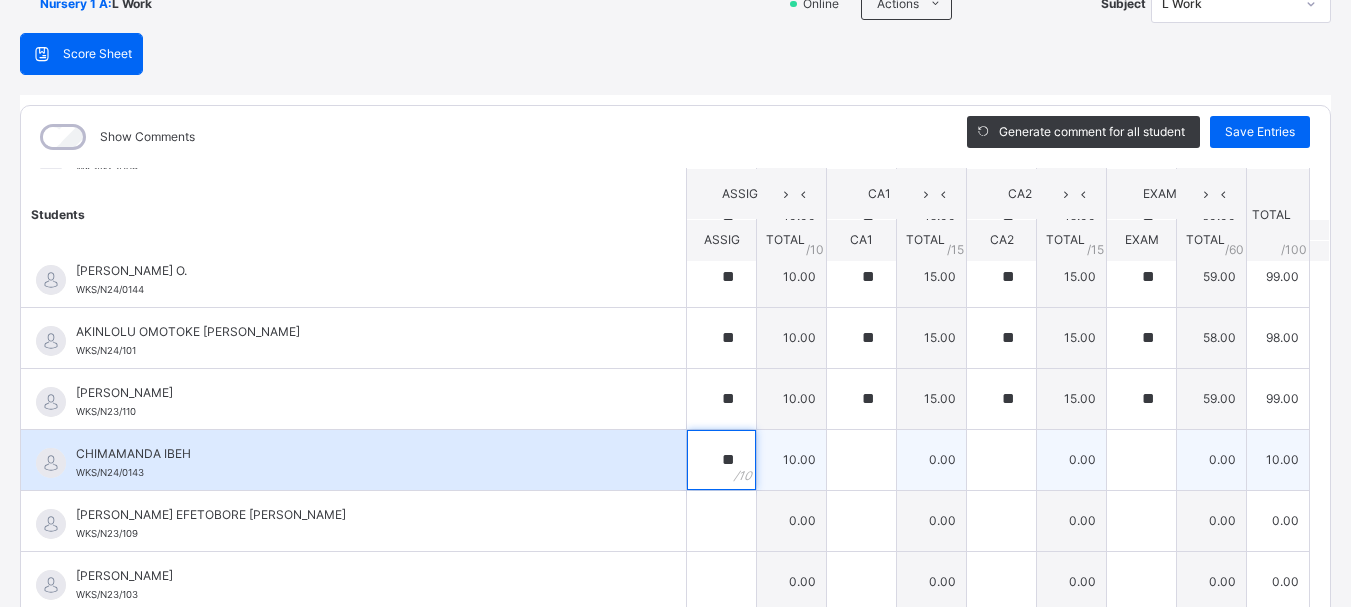 type on "**" 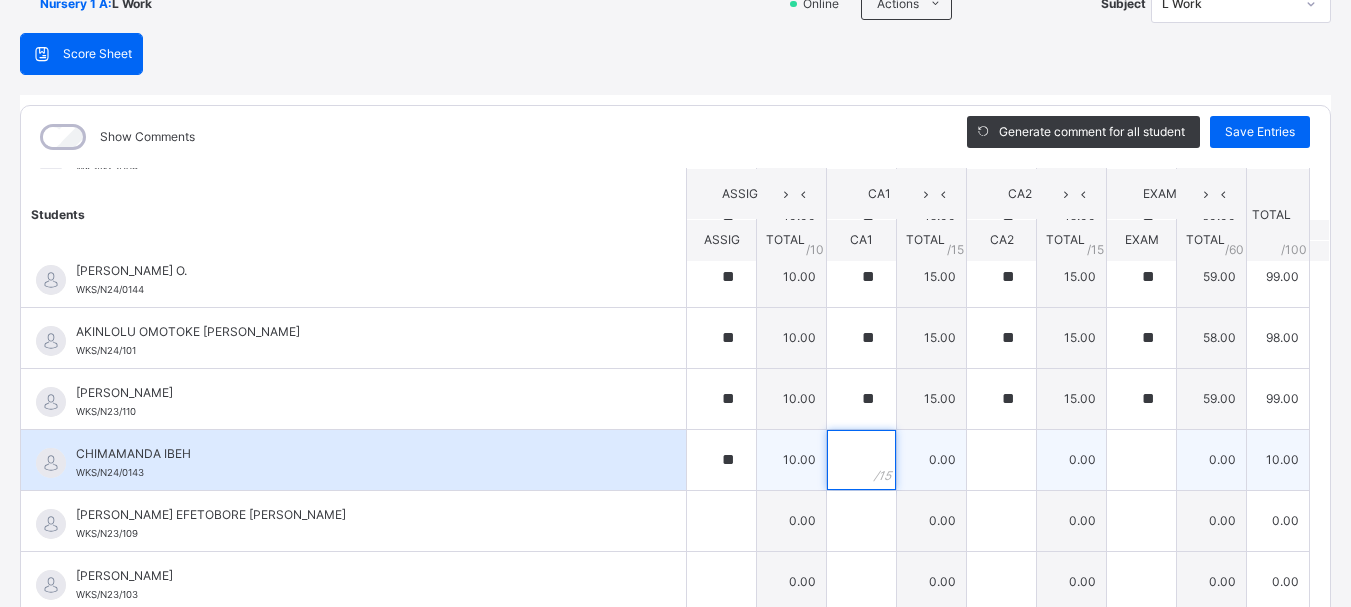 click at bounding box center (861, 460) 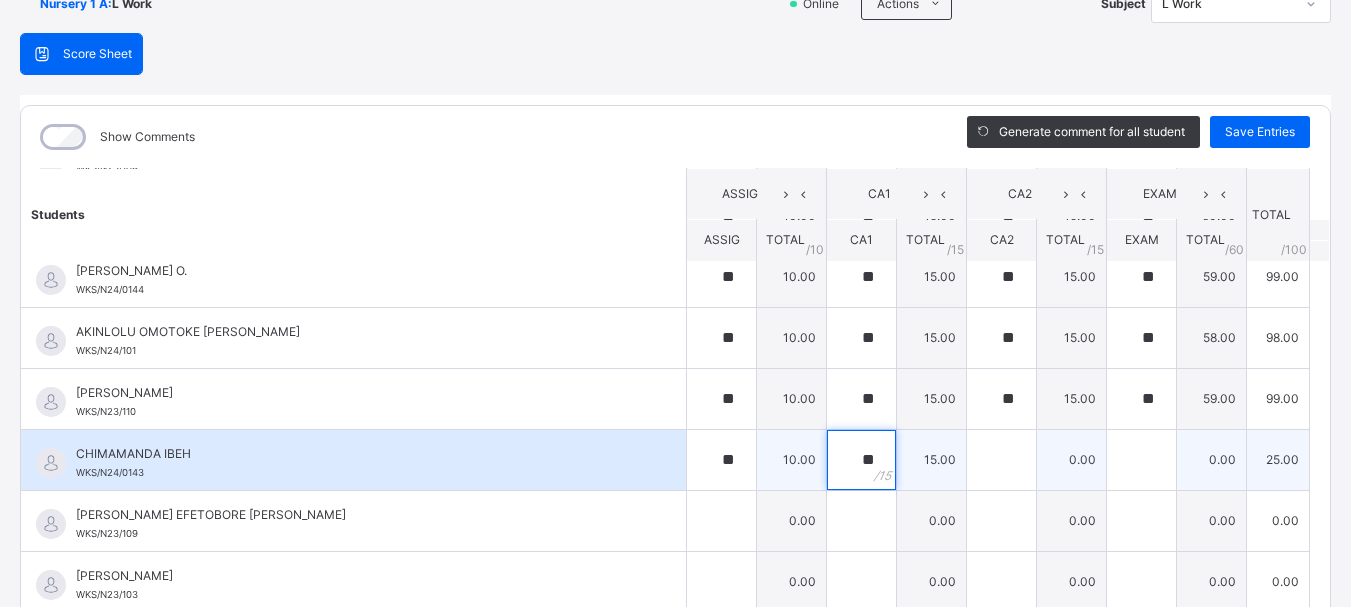 type on "**" 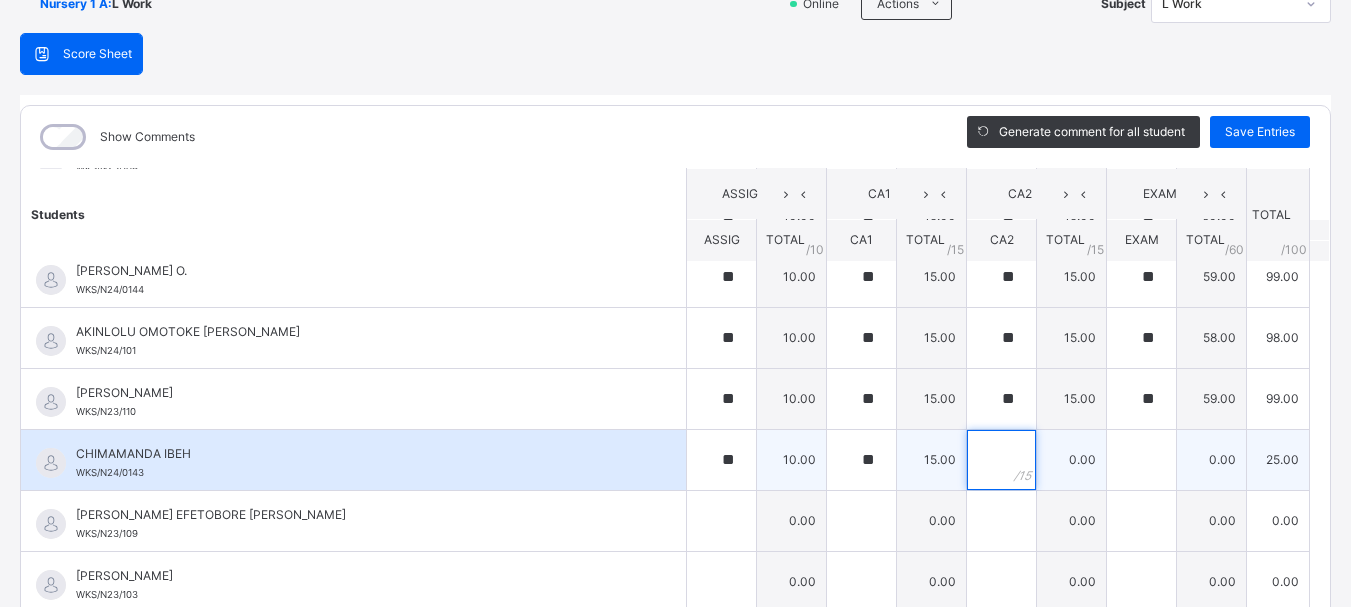 click at bounding box center [1001, 460] 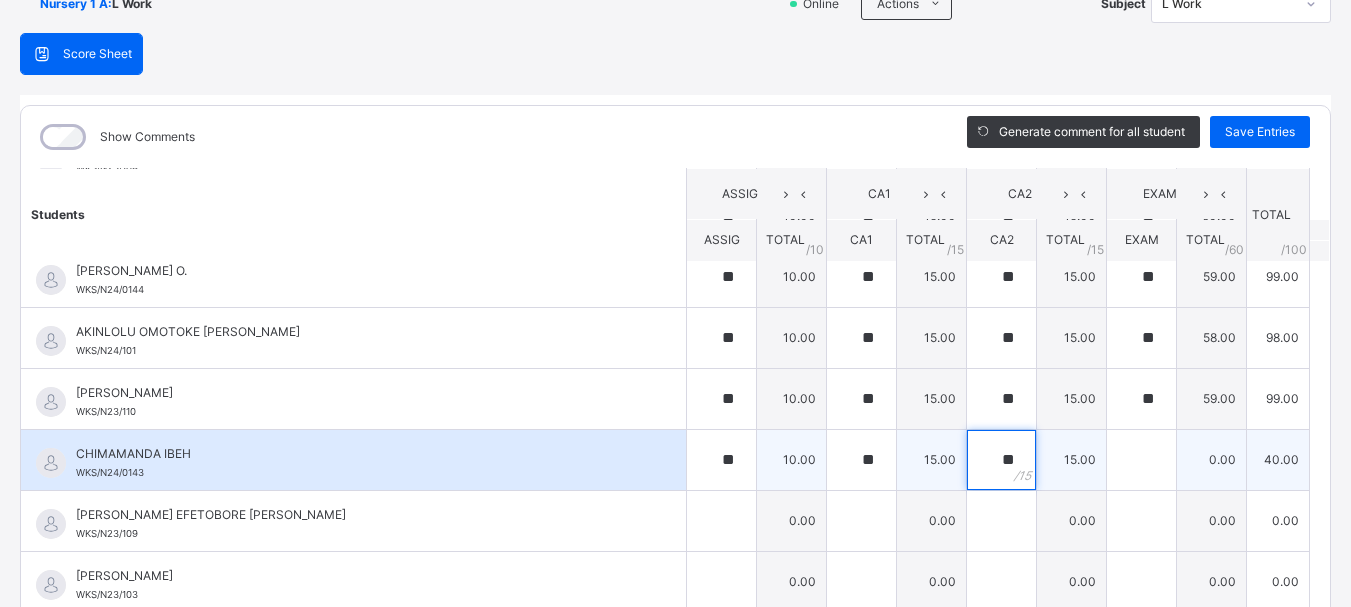 type on "**" 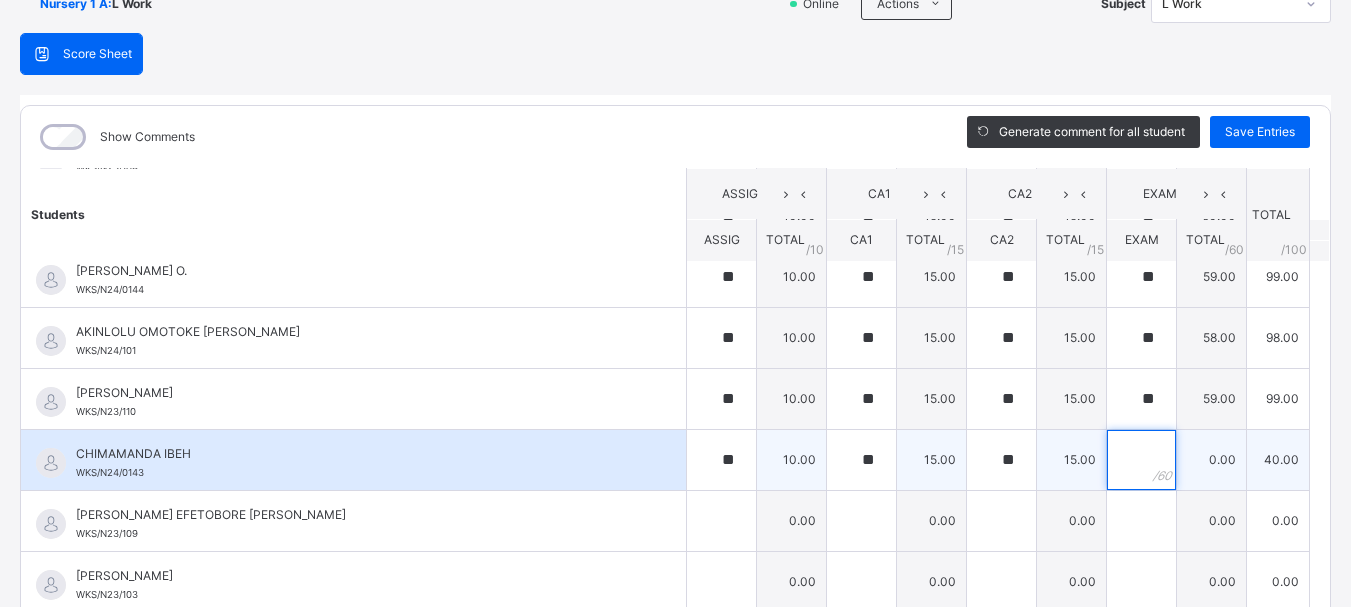 click at bounding box center [1141, 460] 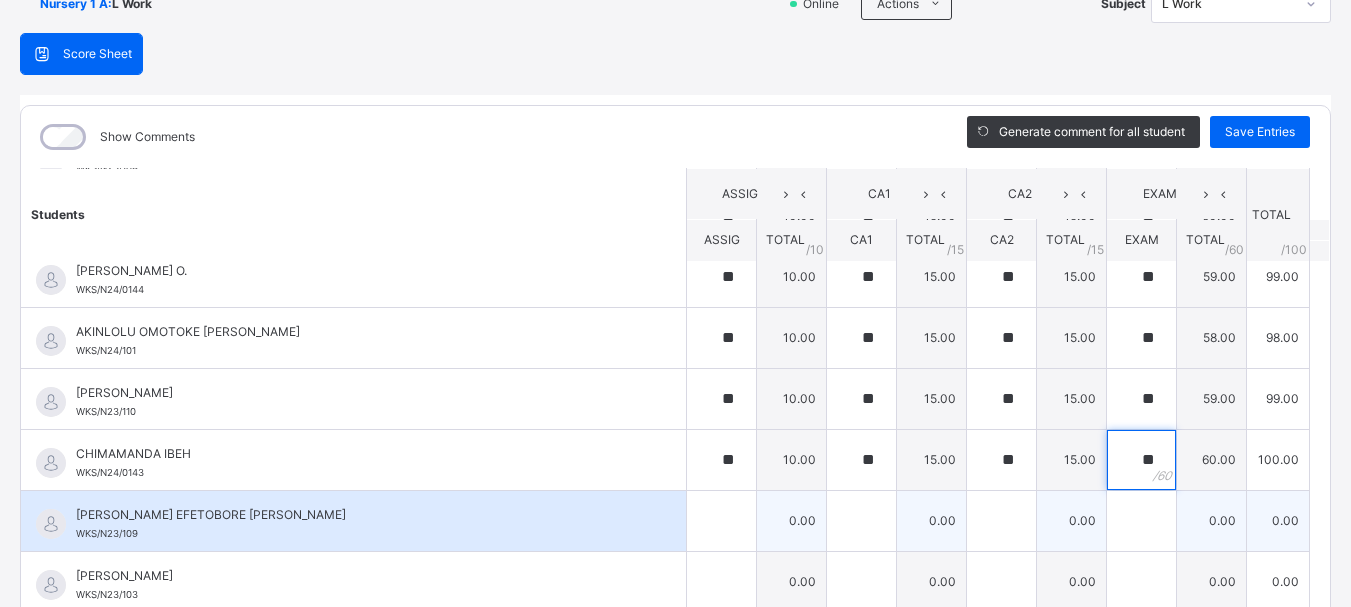 type on "**" 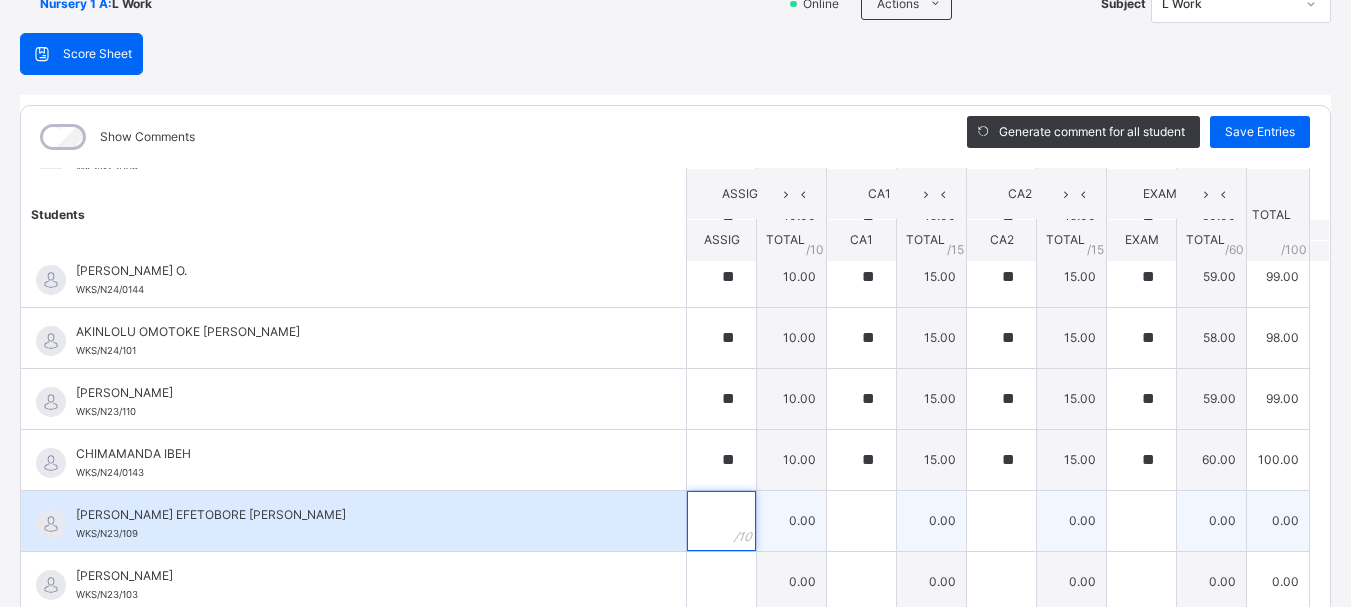 click at bounding box center (721, 521) 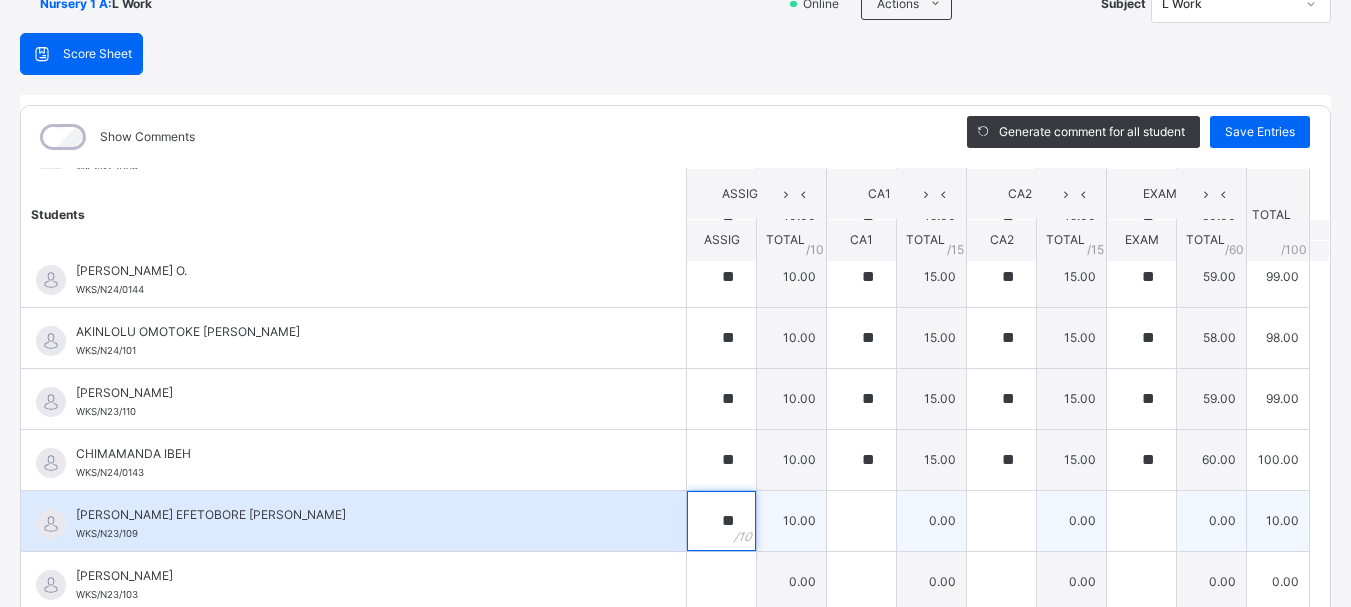type on "**" 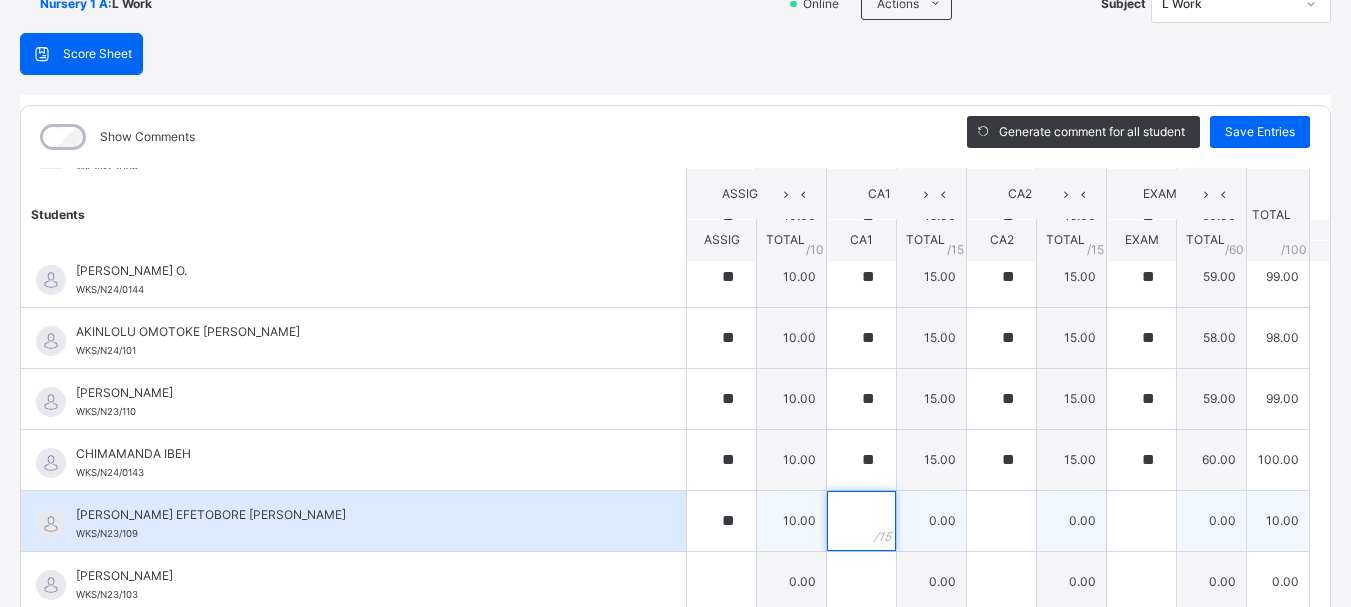 click at bounding box center (861, 521) 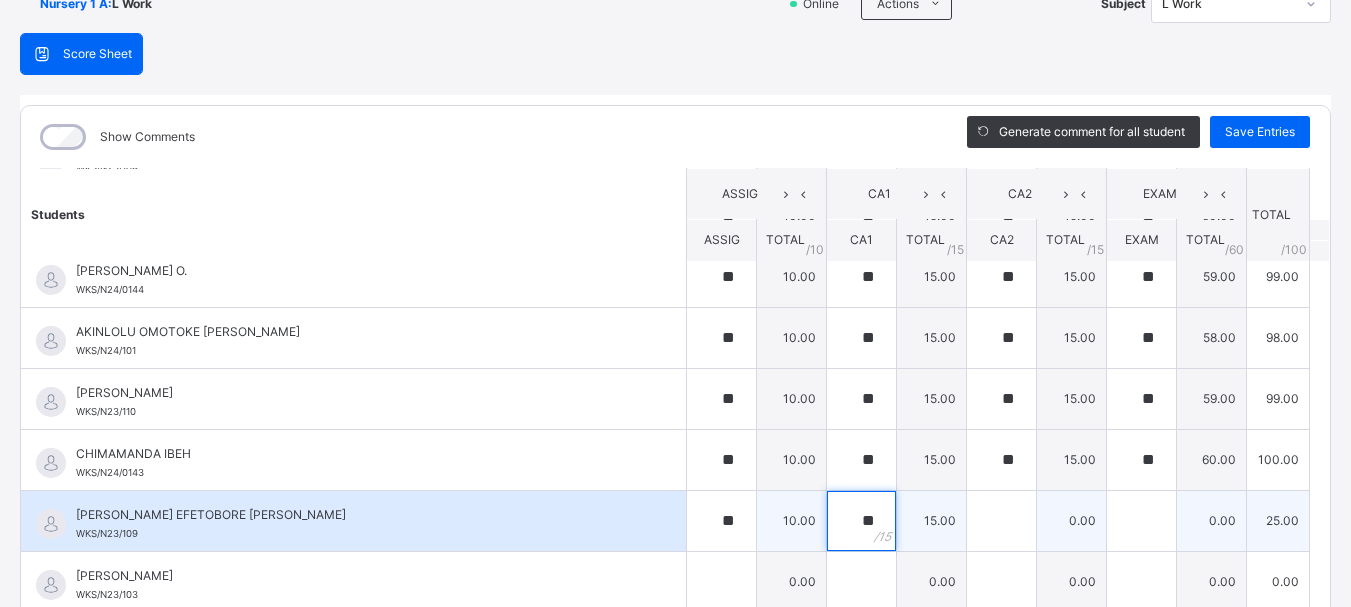 type on "**" 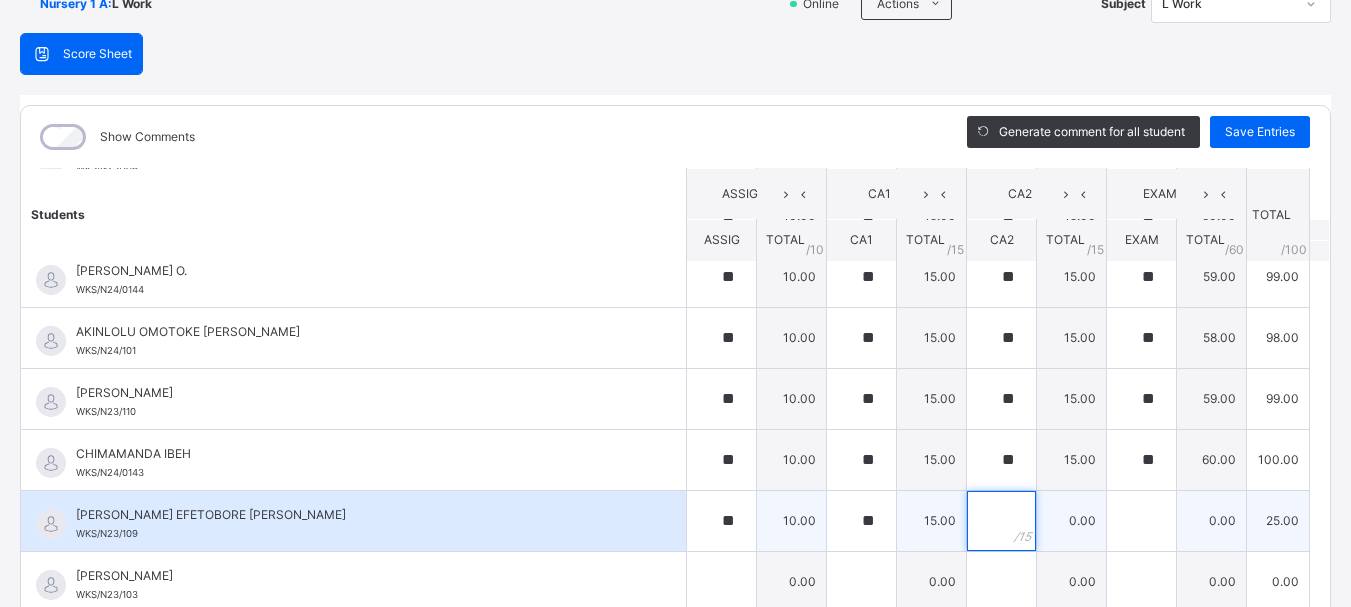 click at bounding box center [1001, 521] 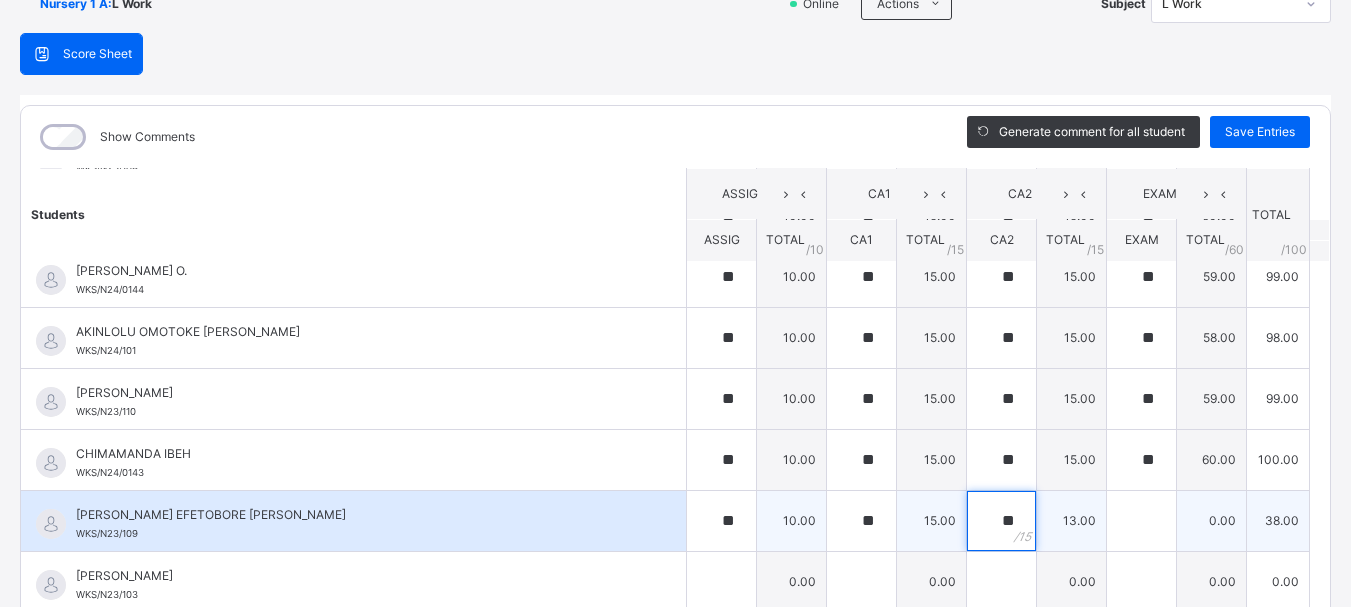 type on "**" 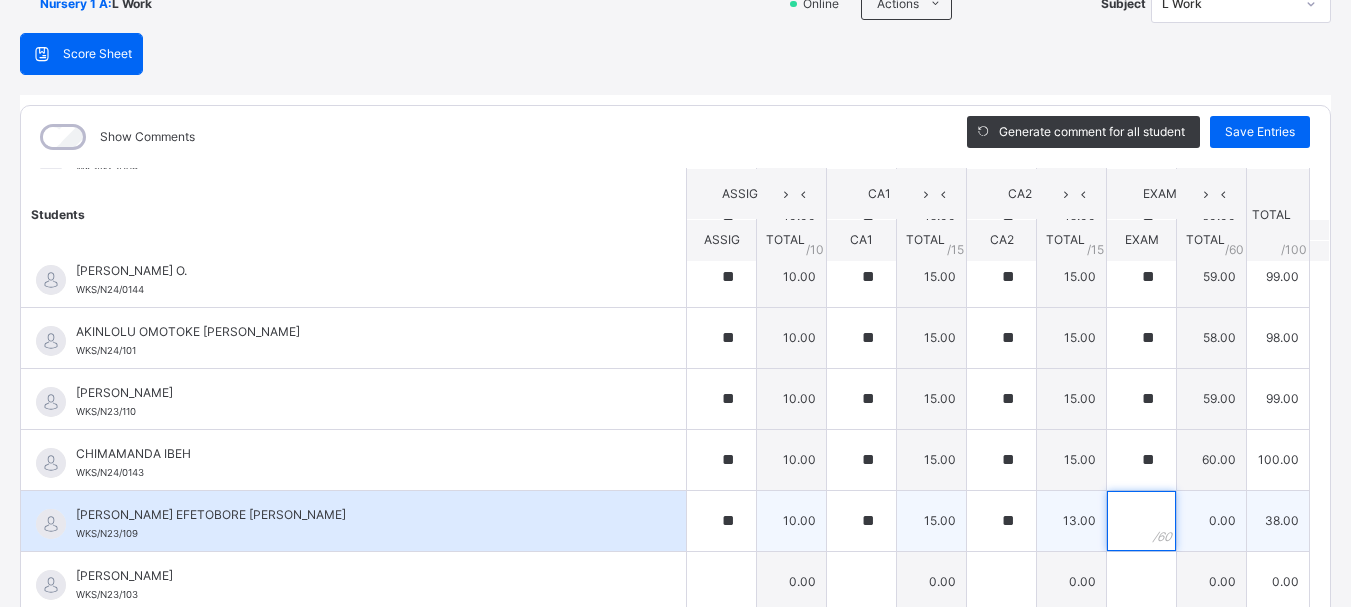 click at bounding box center [1141, 521] 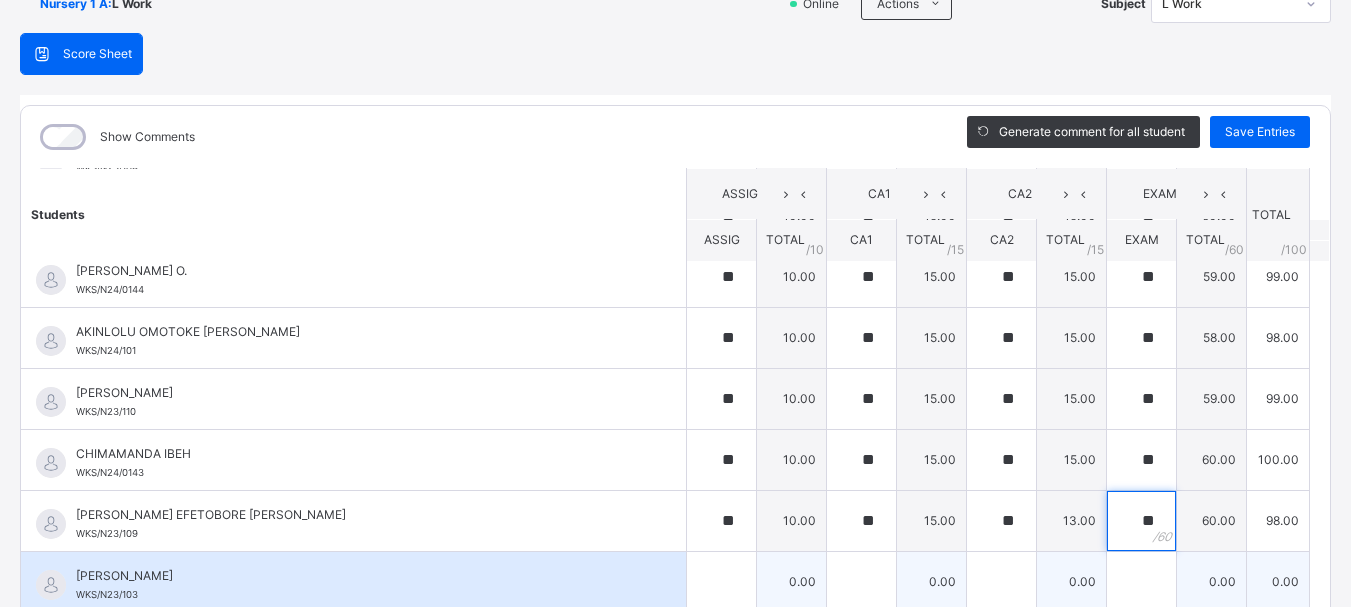 type on "**" 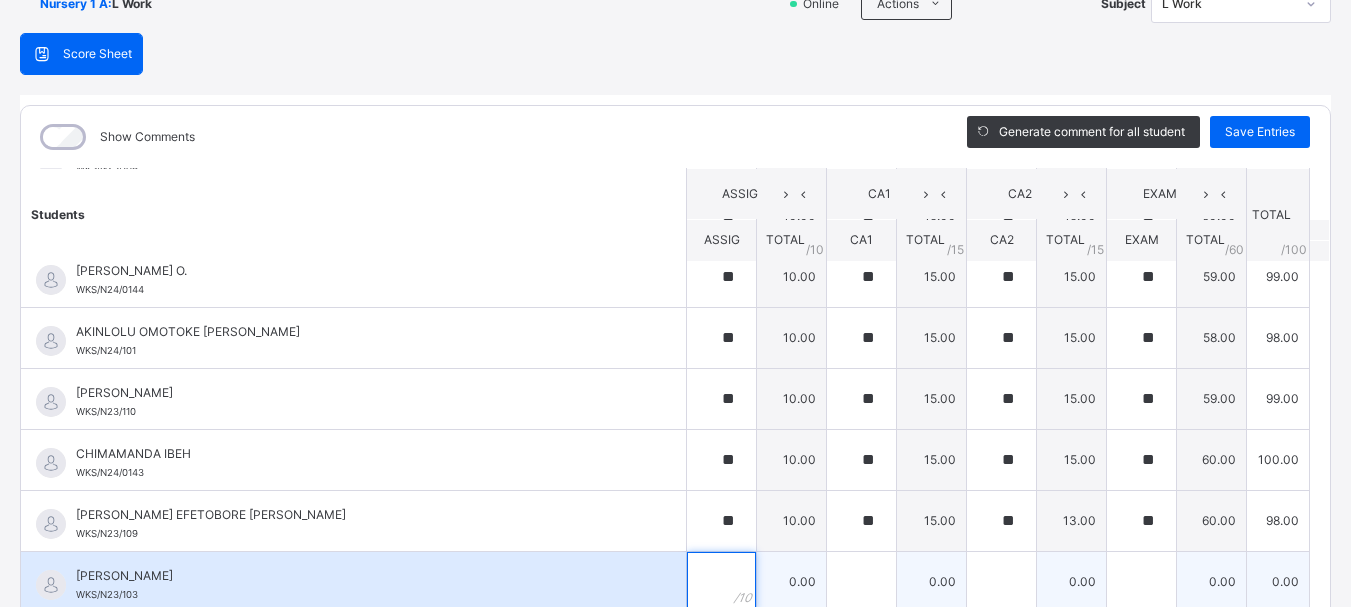 click at bounding box center [721, 582] 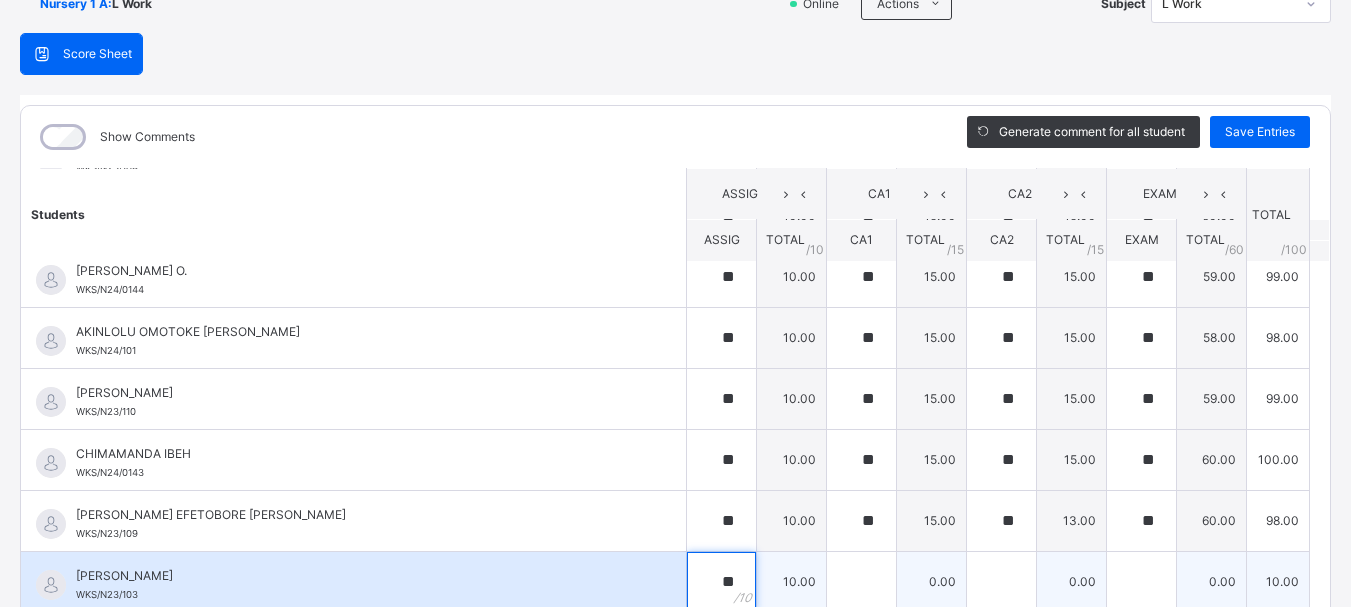 type on "**" 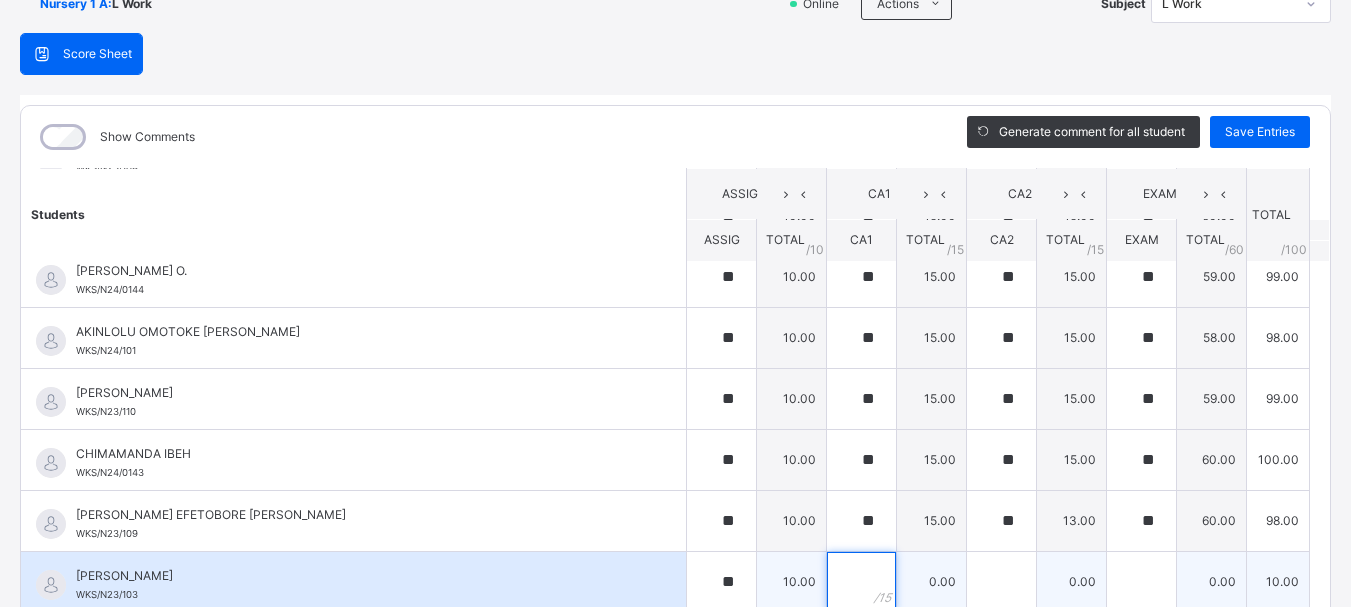 click at bounding box center [861, 582] 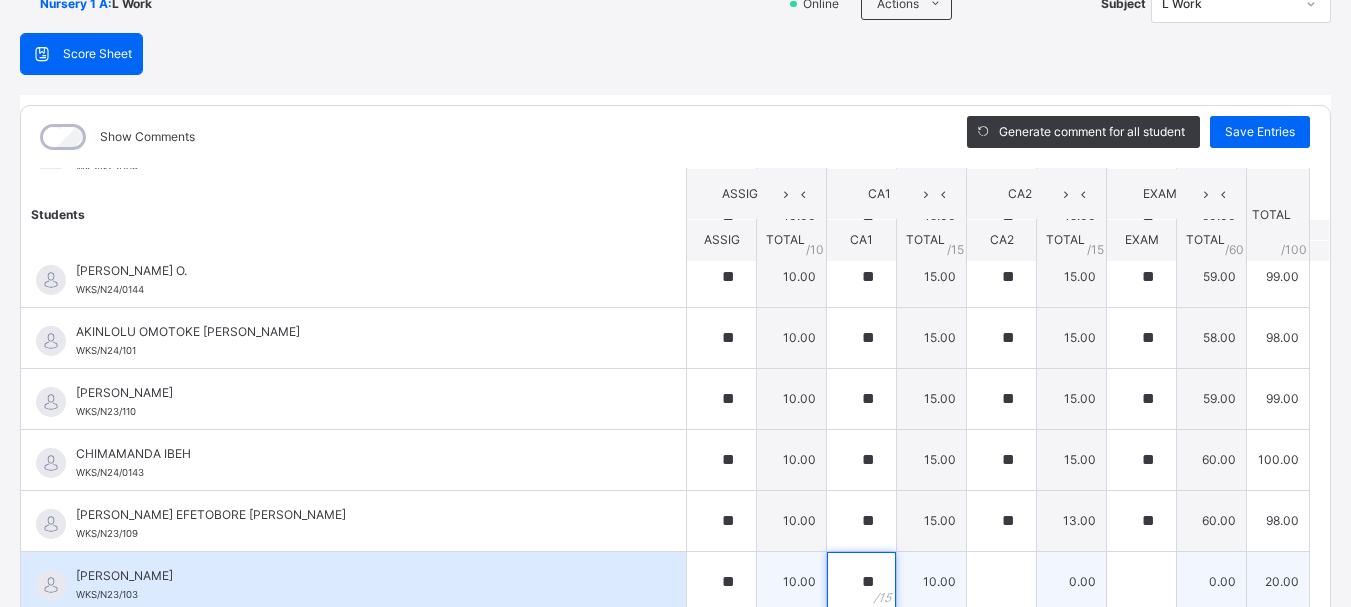 type on "**" 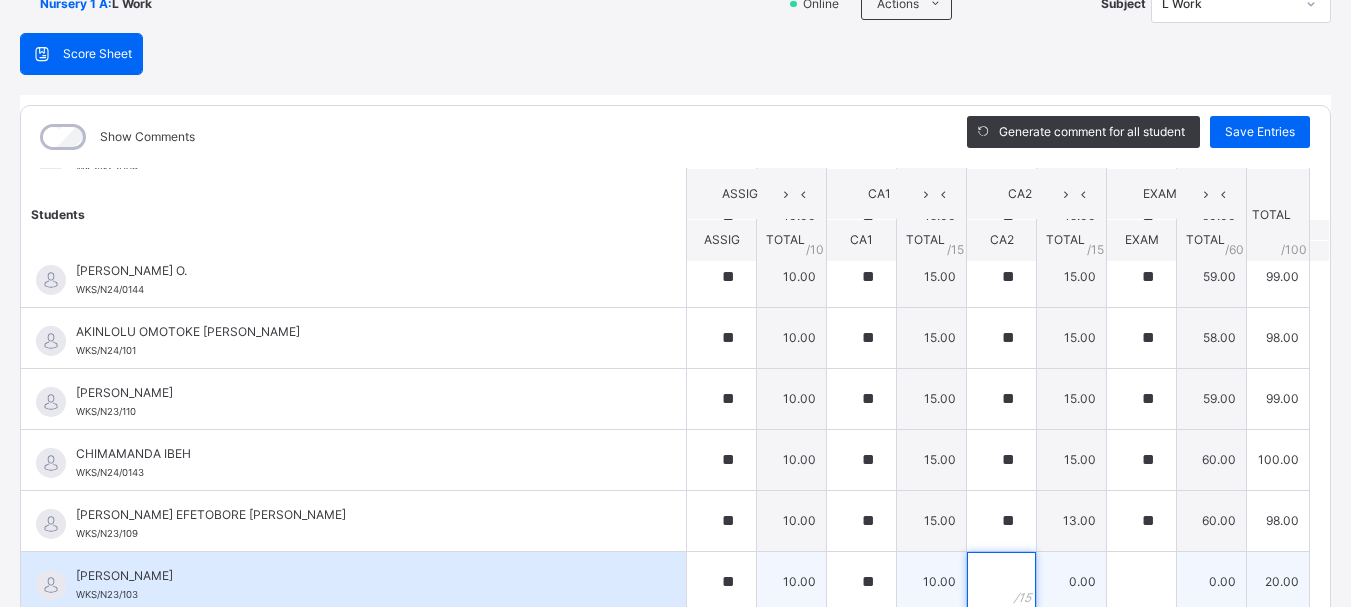 click at bounding box center (1001, 582) 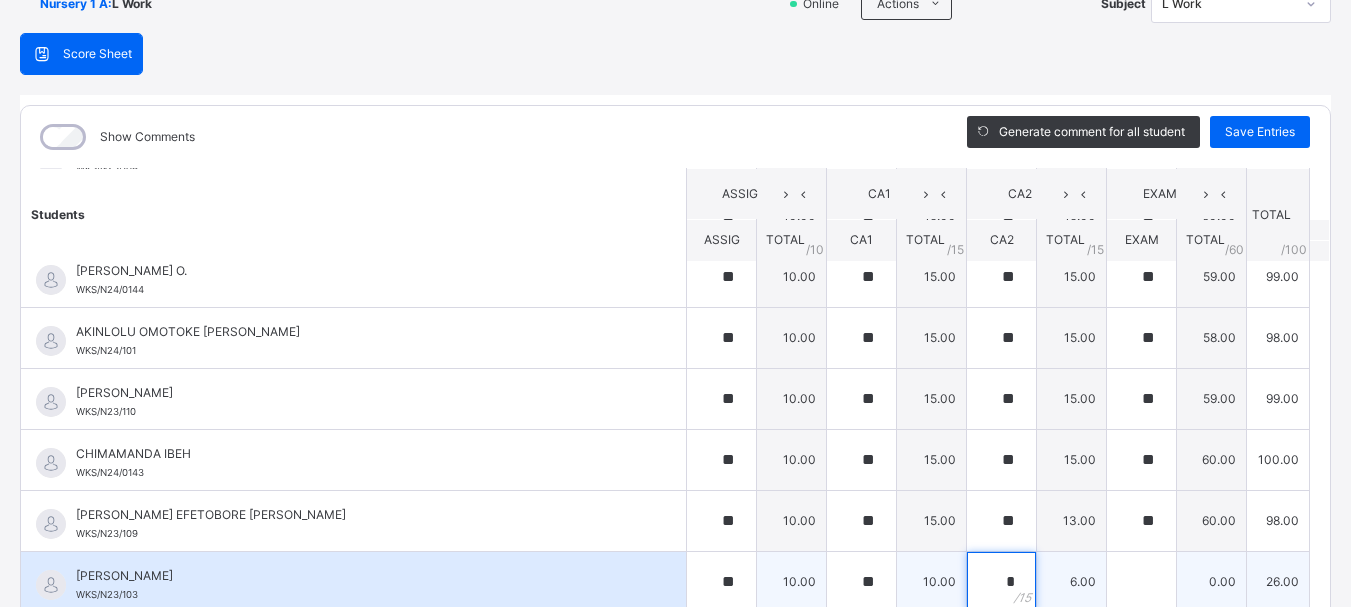 type 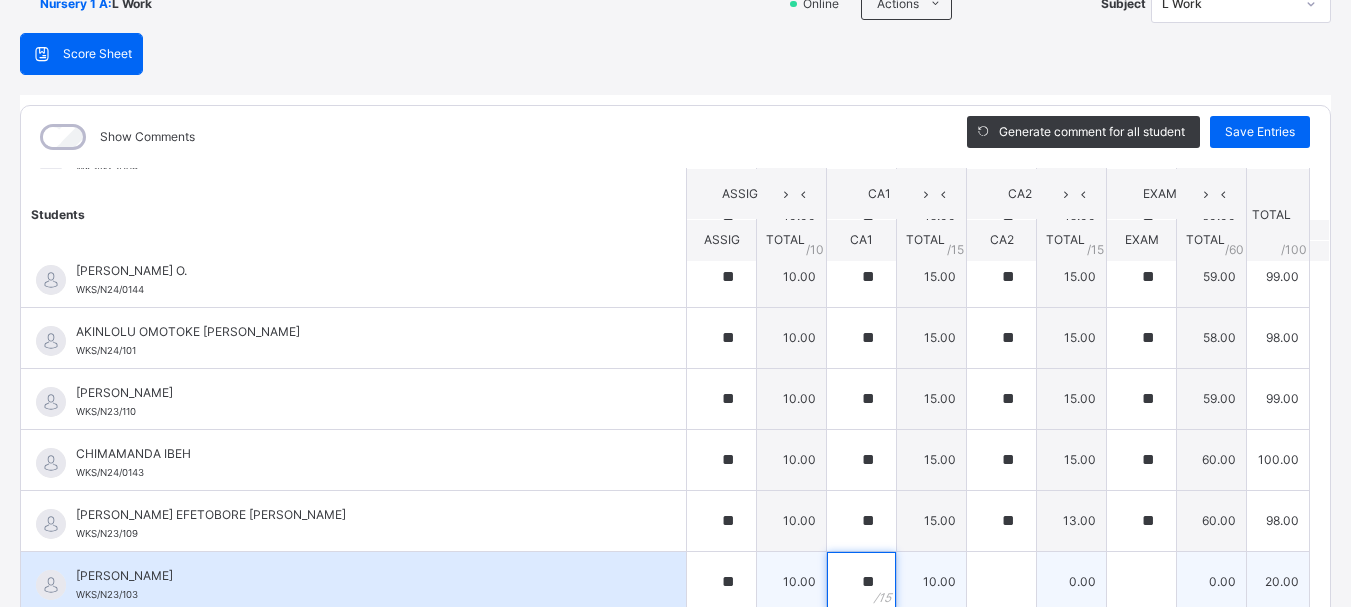 click on "**" at bounding box center [861, 582] 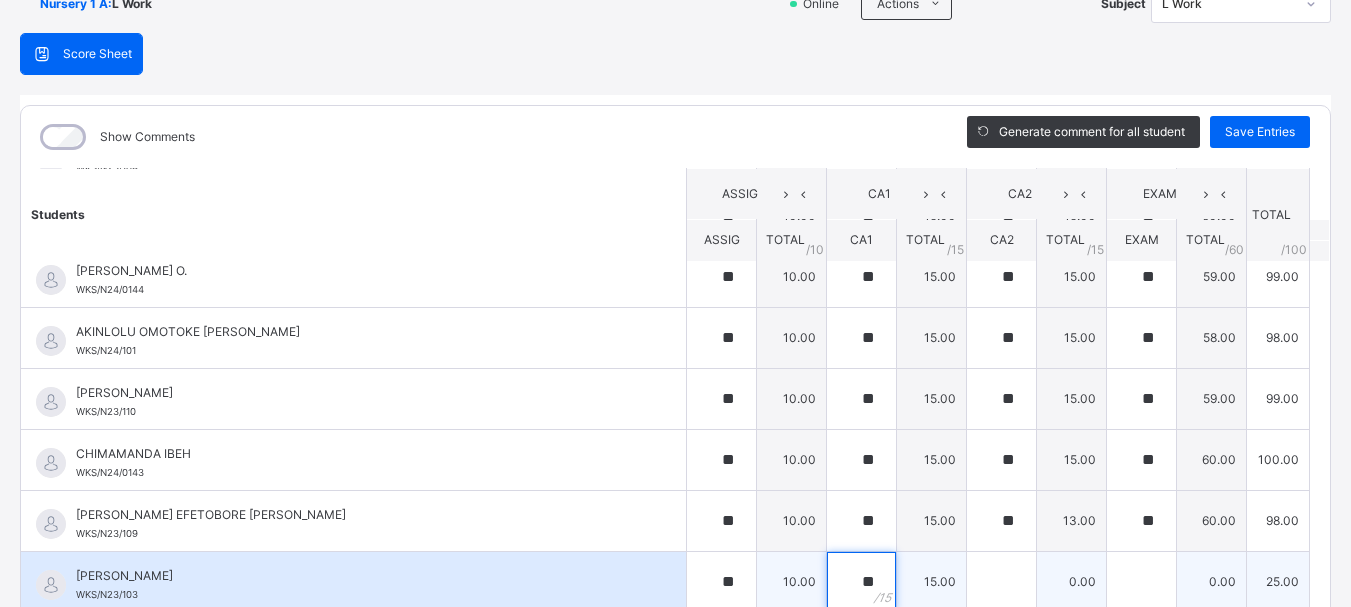 type on "**" 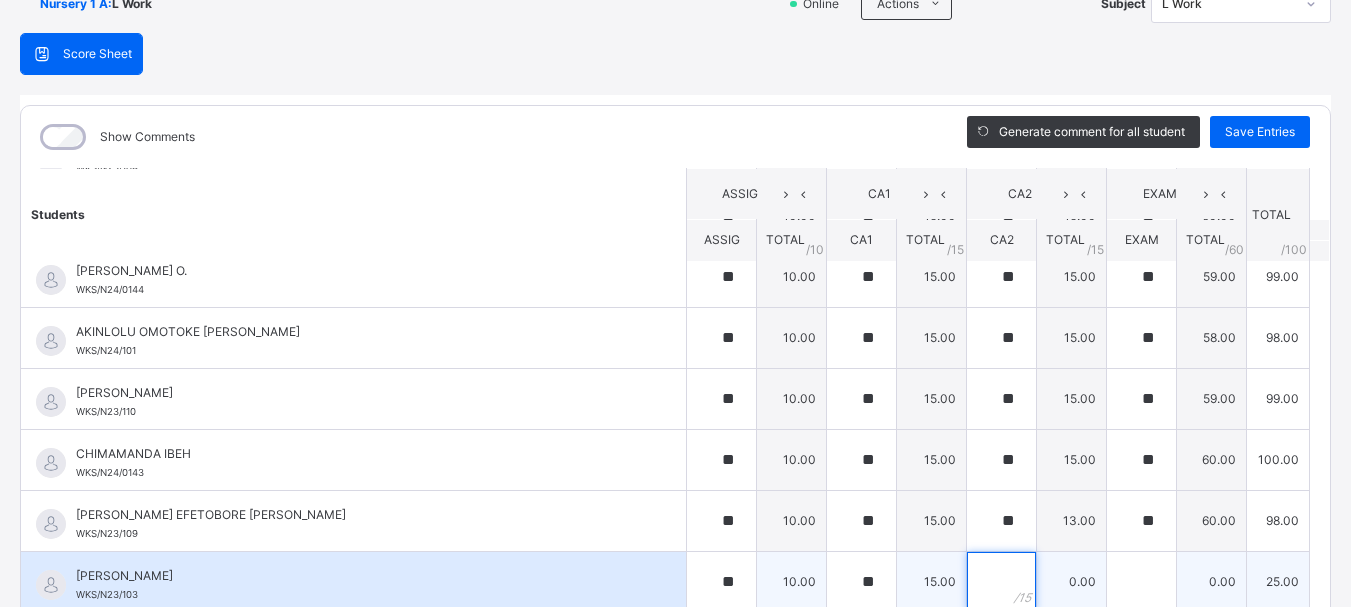 click at bounding box center (1001, 582) 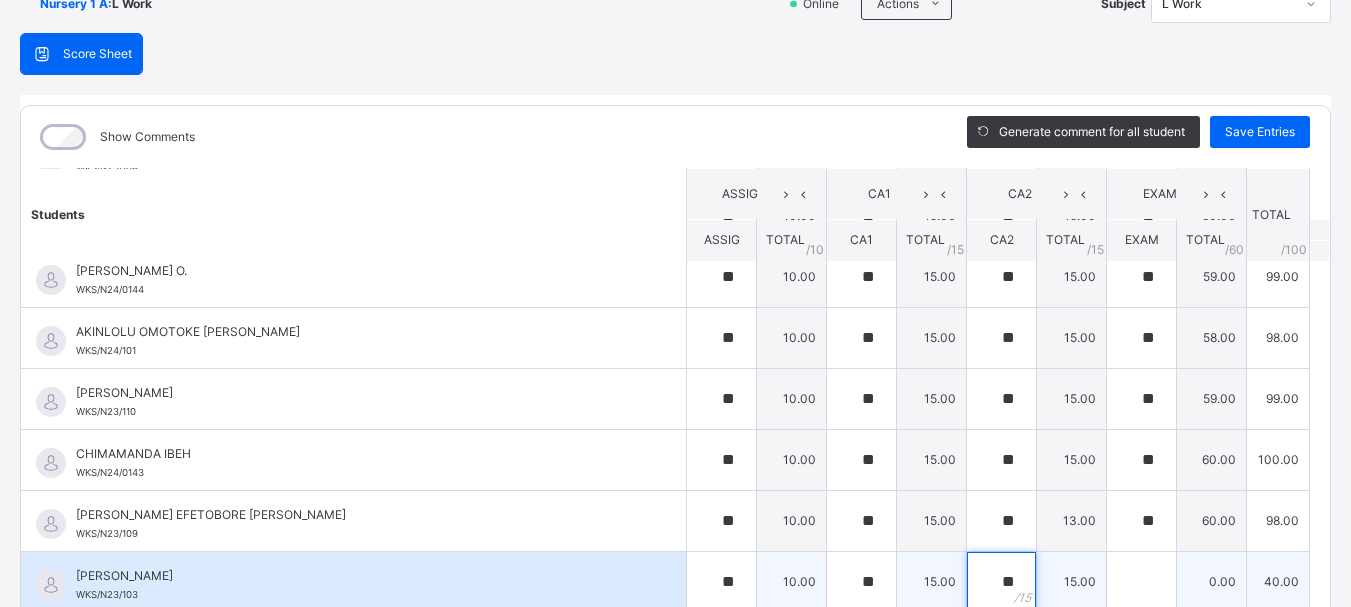 type on "**" 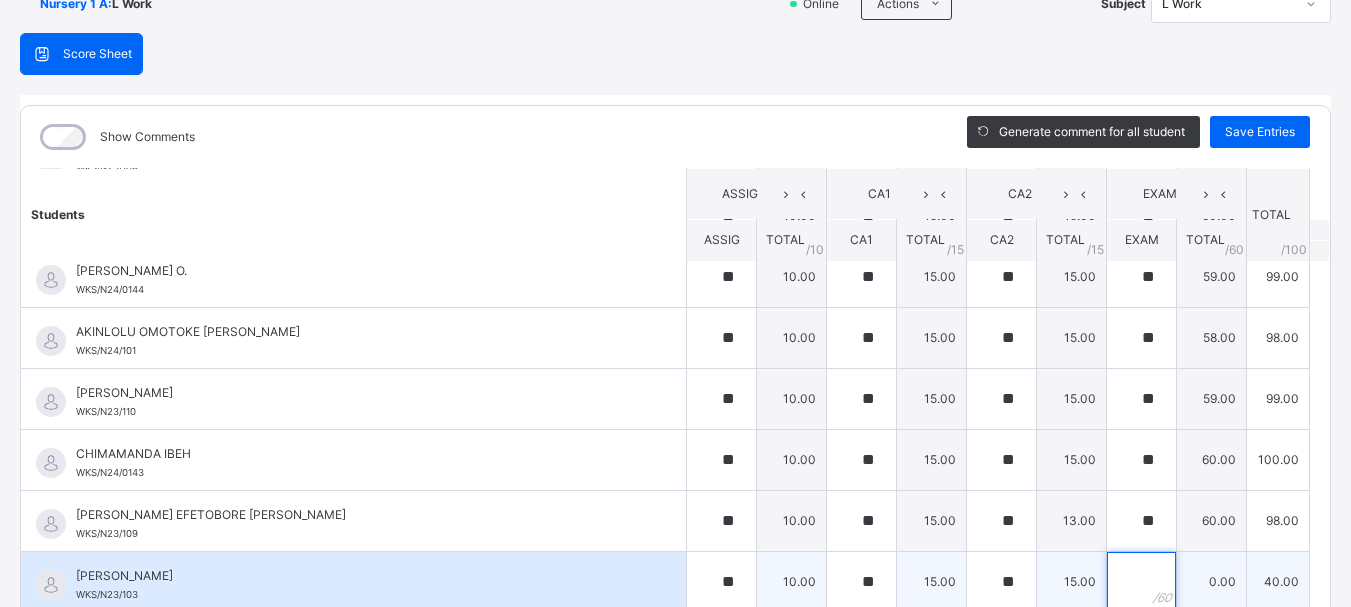 click at bounding box center [1141, 582] 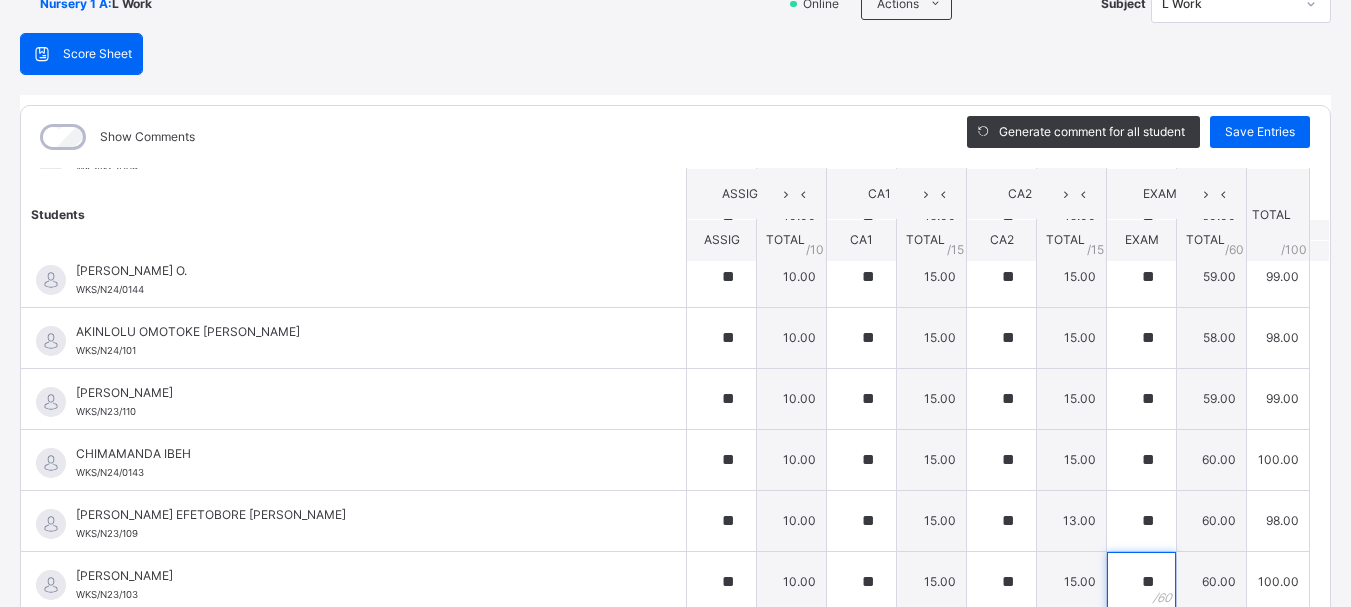 type on "**" 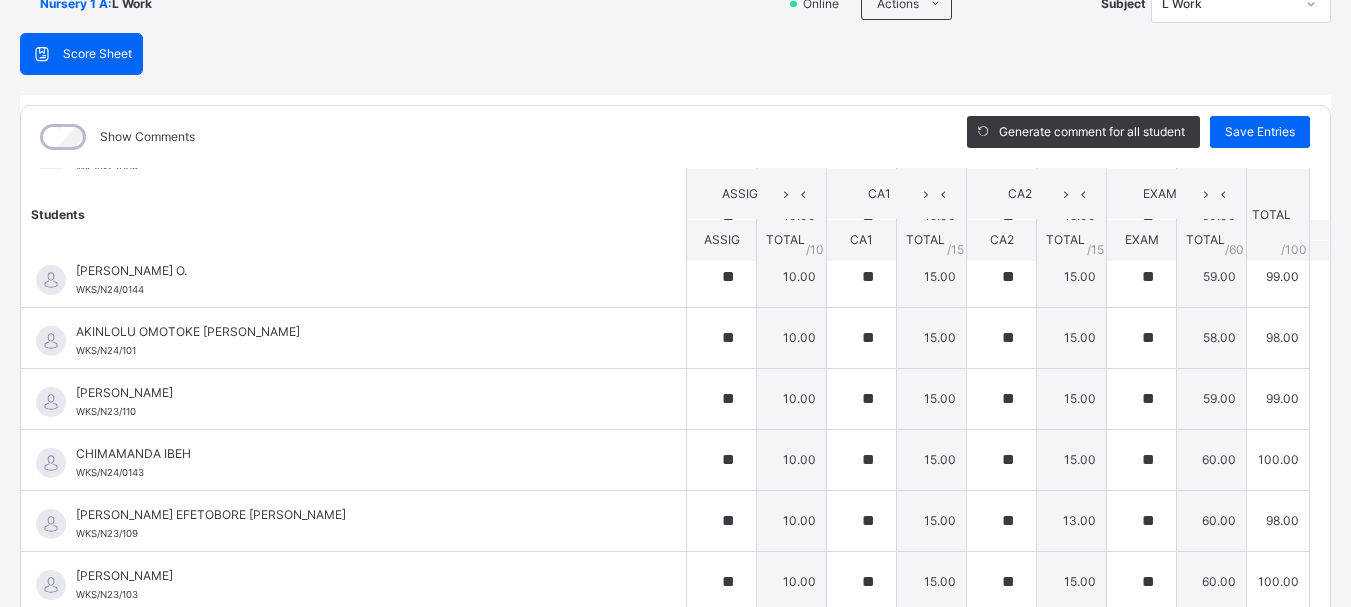 click on "Students ASSIG CA1 CA2 EXAM TOTAL /100 Comment ASSIG TOTAL / 10 CA1 TOTAL / 15 CA2 TOTAL / 15 EXAM TOTAL / 60 [PERSON_NAME] WKS/N23/191 [PERSON_NAME] WKS/N23/191 ** 10.00 ** 15.00 ** 15.00 ** 60.00 100.00 Generate comment 0 / 250   ×   Subject Teacher’s Comment Generate and see in full the comment developed by the AI with an option to regenerate the comment [PERSON_NAME] [PERSON_NAME]   WKS/N23/191   Total 100.00  / 100.00 [PERSON_NAME] Bot   Regenerate     Use this comment   [PERSON_NAME]  WKS/N23/106 [PERSON_NAME]  WKS/N23/106 ** 10.00 ** 15.00 ** 15.00 ** 60.00 100.00 Generate comment 0 / 250   ×   Subject Teacher’s Comment Generate and see in full the comment developed by the AI with an option to regenerate the comment [PERSON_NAME] [PERSON_NAME]    WKS/N23/106   Total 100.00  / 100.00 [PERSON_NAME] Bot   Regenerate     Use this comment   [PERSON_NAME] WKS/N23/105 [PERSON_NAME] ZARAH WKS/N23/105 ** 10.00 ** 15.00 ** 15.00 ** 58.00 98.00 Generate comment 0 / 250   ×   Subject Teacher’s Comment JS      /" at bounding box center [675, 810] 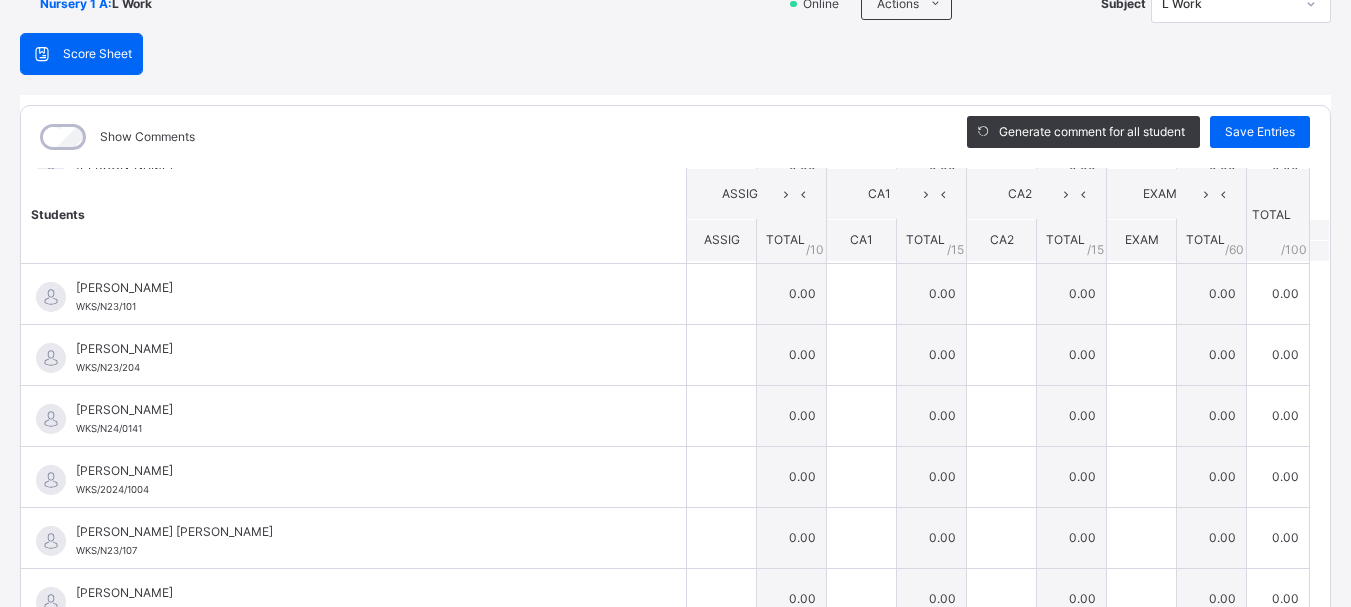 scroll, scrollTop: 1195, scrollLeft: 0, axis: vertical 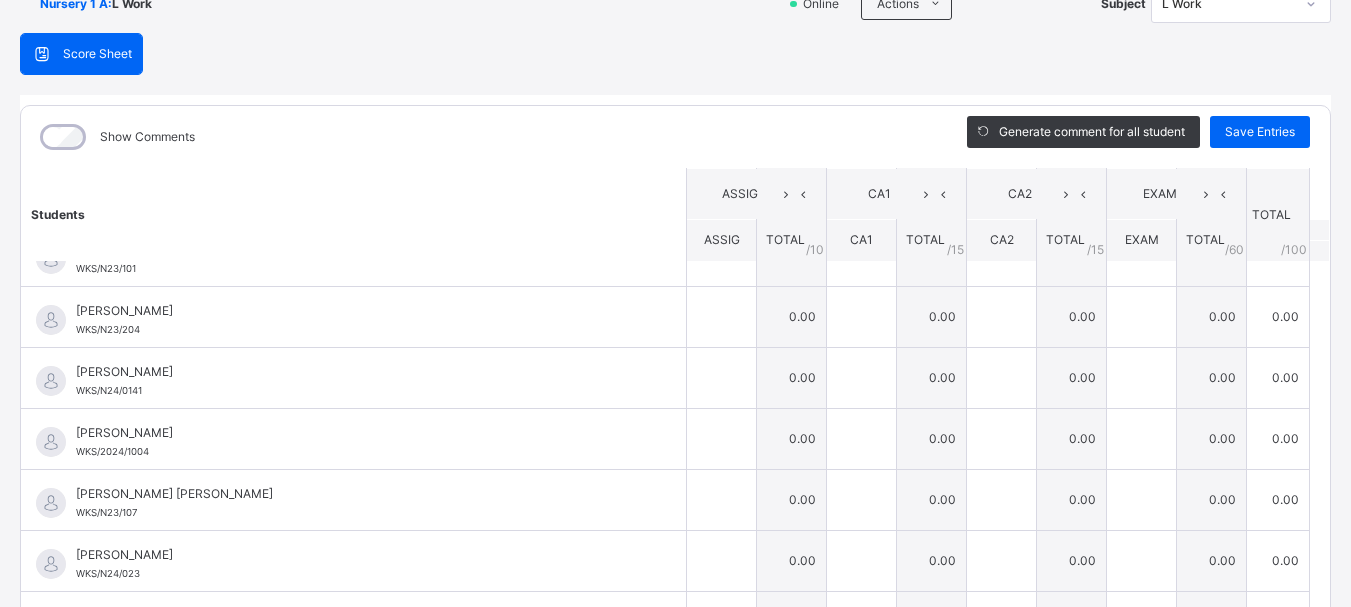 click on "Students ASSIG CA1 CA2 EXAM TOTAL /100 Comment ASSIG TOTAL / 10 CA1 TOTAL / 15 CA2 TOTAL / 15 EXAM TOTAL / 60 [PERSON_NAME] WKS/N23/191 [PERSON_NAME] WKS/N23/191 ** 10.00 ** 15.00 ** 15.00 ** 60.00 100.00 Generate comment 0 / 250   ×   Subject Teacher’s Comment Generate and see in full the comment developed by the AI with an option to regenerate the comment [PERSON_NAME] [PERSON_NAME]   WKS/N23/191   Total 100.00  / 100.00 [PERSON_NAME] Bot   Regenerate     Use this comment   [PERSON_NAME]  WKS/N23/106 [PERSON_NAME]  WKS/N23/106 ** 10.00 ** 15.00 ** 15.00 ** 60.00 100.00 Generate comment 0 / 250   ×   Subject Teacher’s Comment Generate and see in full the comment developed by the AI with an option to regenerate the comment [PERSON_NAME] [PERSON_NAME]    WKS/N23/106   Total 100.00  / 100.00 [PERSON_NAME] Bot   Regenerate     Use this comment   [PERSON_NAME] WKS/N23/105 [PERSON_NAME] ZARAH WKS/N23/105 ** 10.00 ** 15.00 ** 15.00 ** 58.00 98.00 Generate comment 0 / 250   ×   Subject Teacher’s Comment JS      /" at bounding box center [675, -65] 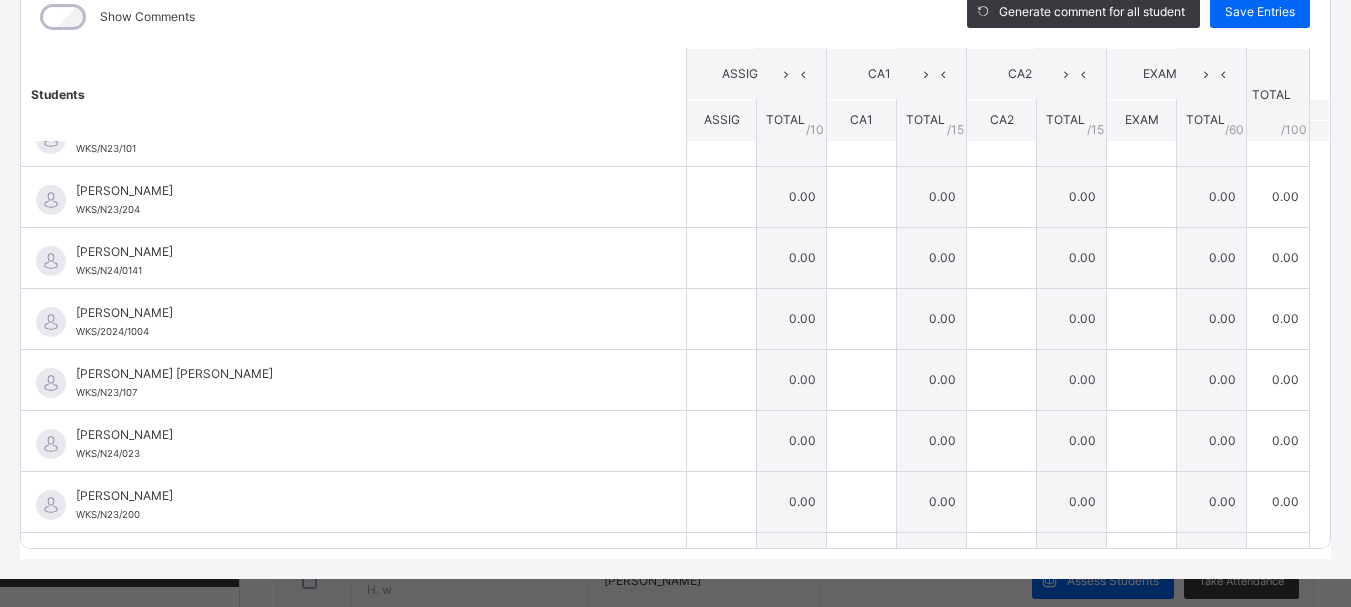 scroll, scrollTop: 304, scrollLeft: 0, axis: vertical 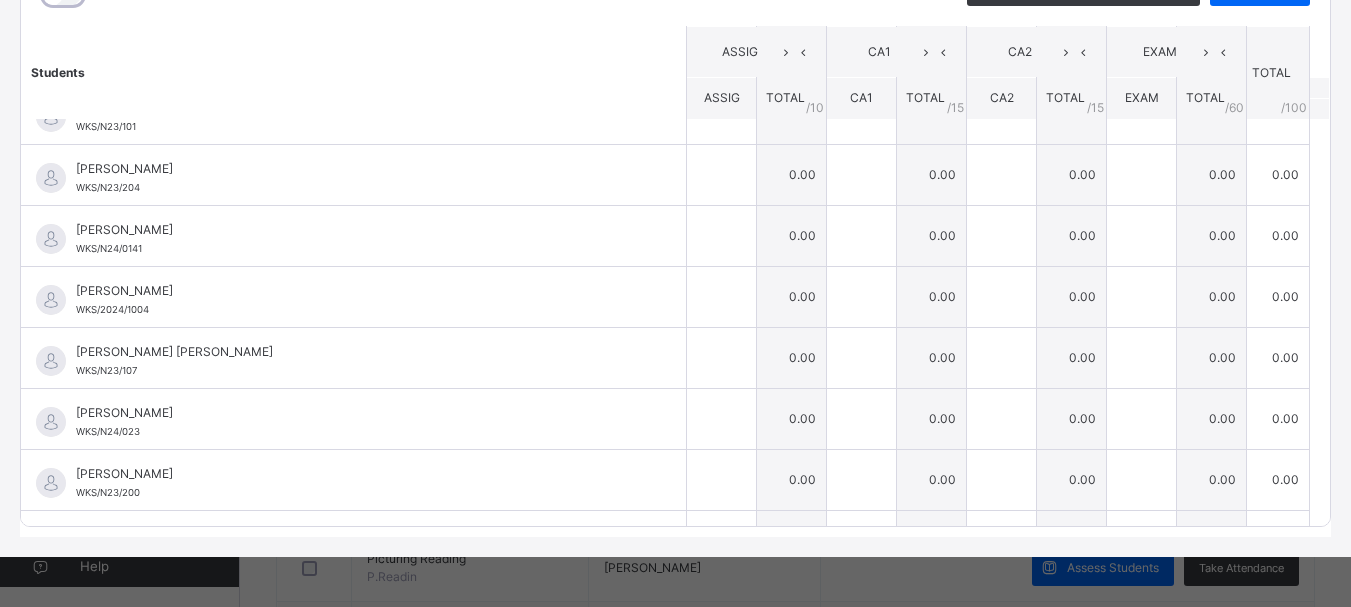 click on "Students ASSIG CA1 CA2 EXAM TOTAL /100 Comment ASSIG TOTAL / 10 CA1 TOTAL / 15 CA2 TOTAL / 15 EXAM TOTAL / 60 [PERSON_NAME] WKS/N23/191 [PERSON_NAME] WKS/N23/191 ** 10.00 ** 15.00 ** 15.00 ** 60.00 100.00 Generate comment 0 / 250   ×   Subject Teacher’s Comment Generate and see in full the comment developed by the AI with an option to regenerate the comment [PERSON_NAME] [PERSON_NAME]   WKS/N23/191   Total 100.00  / 100.00 [PERSON_NAME] Bot   Regenerate     Use this comment   [PERSON_NAME]  WKS/N23/106 [PERSON_NAME]  WKS/N23/106 ** 10.00 ** 15.00 ** 15.00 ** 60.00 100.00 Generate comment 0 / 250   ×   Subject Teacher’s Comment Generate and see in full the comment developed by the AI with an option to regenerate the comment [PERSON_NAME] [PERSON_NAME]    WKS/N23/106   Total 100.00  / 100.00 [PERSON_NAME] Bot   Regenerate     Use this comment   [PERSON_NAME] WKS/N23/105 [PERSON_NAME] ZARAH WKS/N23/105 ** 10.00 ** 15.00 ** 15.00 ** 58.00 98.00 Generate comment 0 / 250   ×   Subject Teacher’s Comment JS      /" at bounding box center [675, -207] 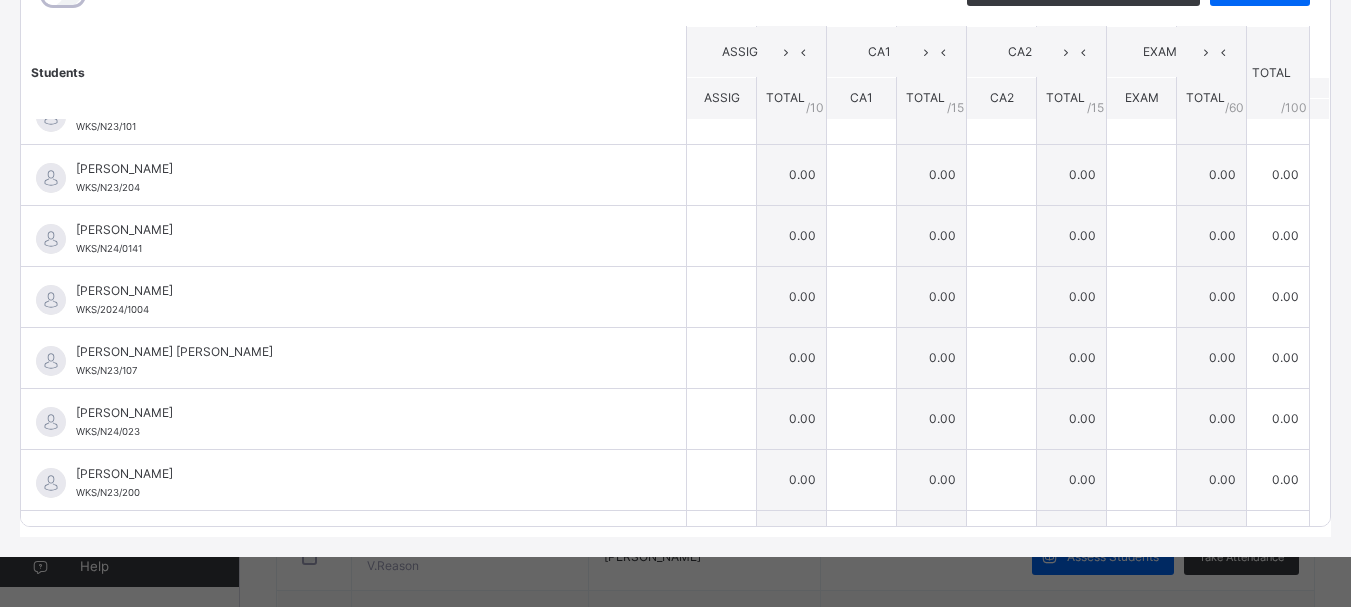 scroll, scrollTop: 720, scrollLeft: 0, axis: vertical 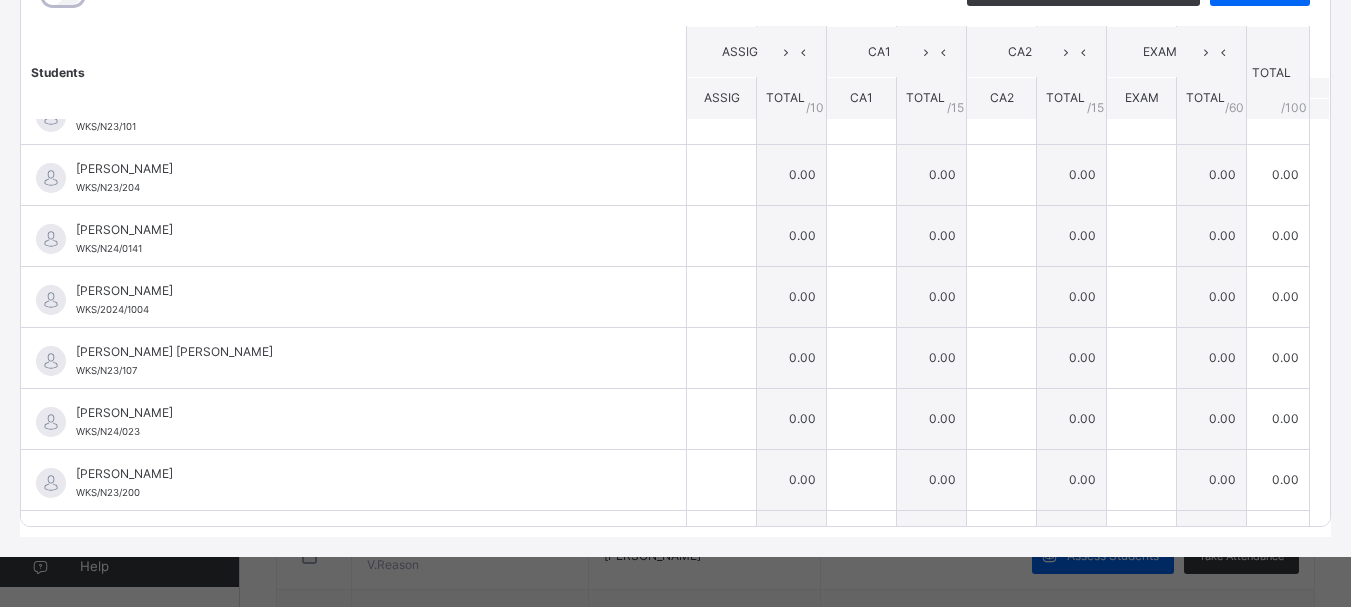 click on "Students" at bounding box center (354, 72) 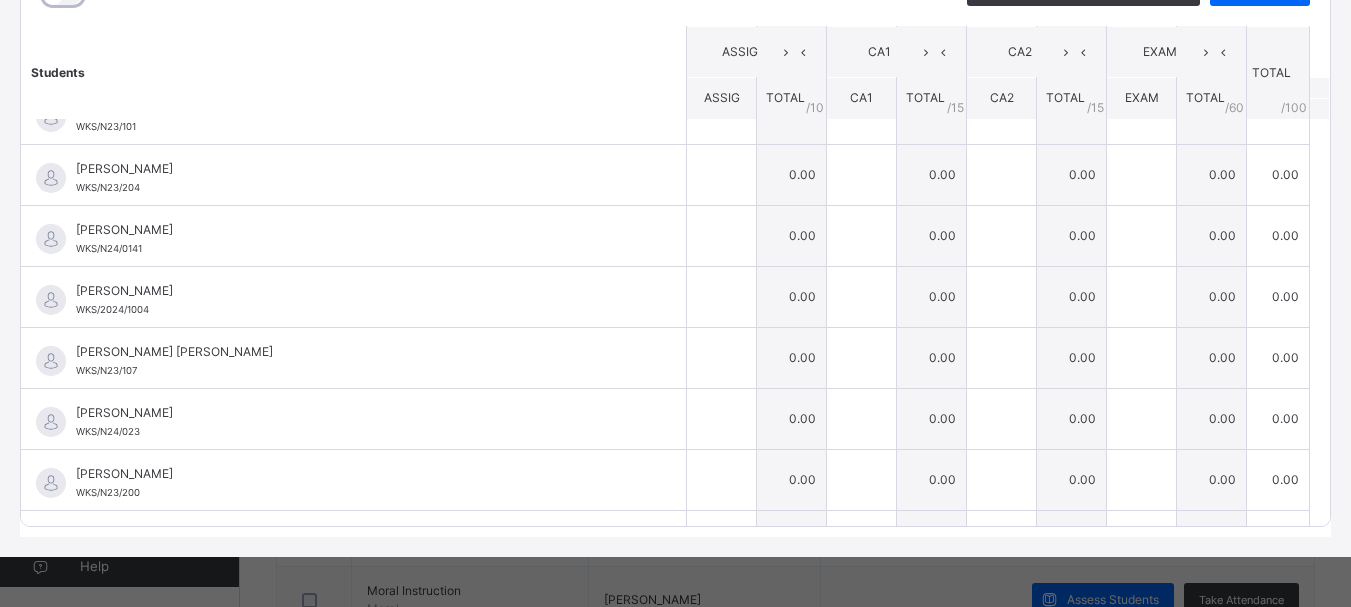 scroll, scrollTop: 440, scrollLeft: 0, axis: vertical 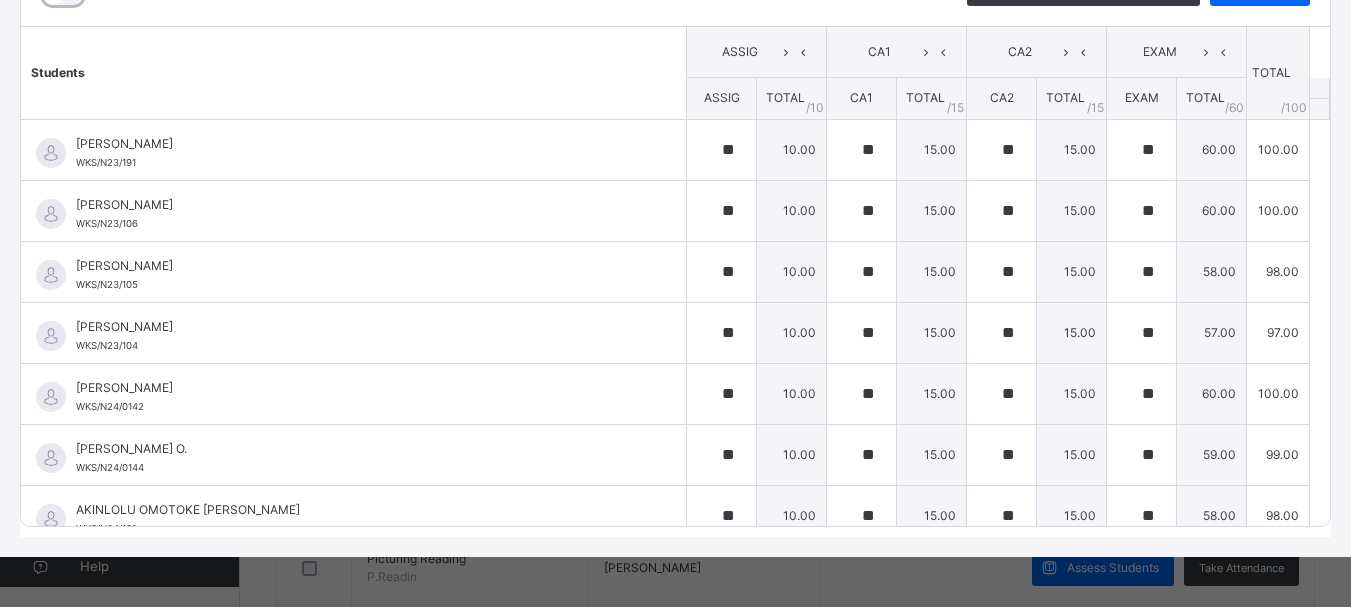 click on "Generate comment for all student   Save Entries" at bounding box center (1138, -5) 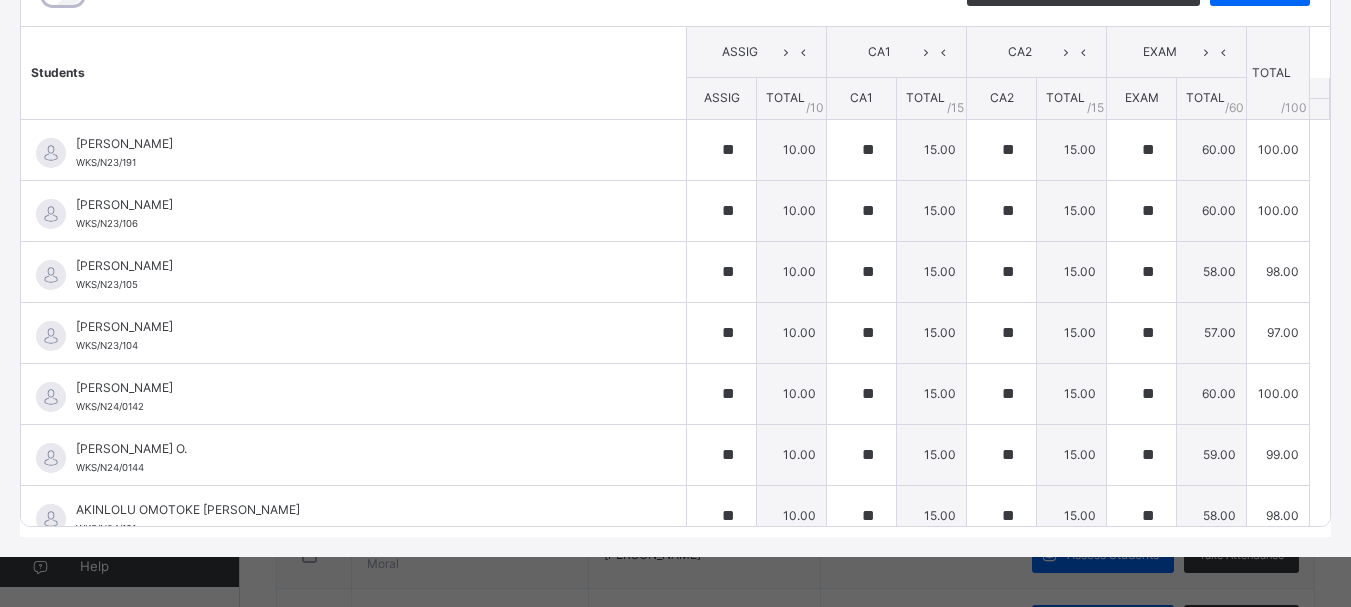 scroll, scrollTop: 560, scrollLeft: 0, axis: vertical 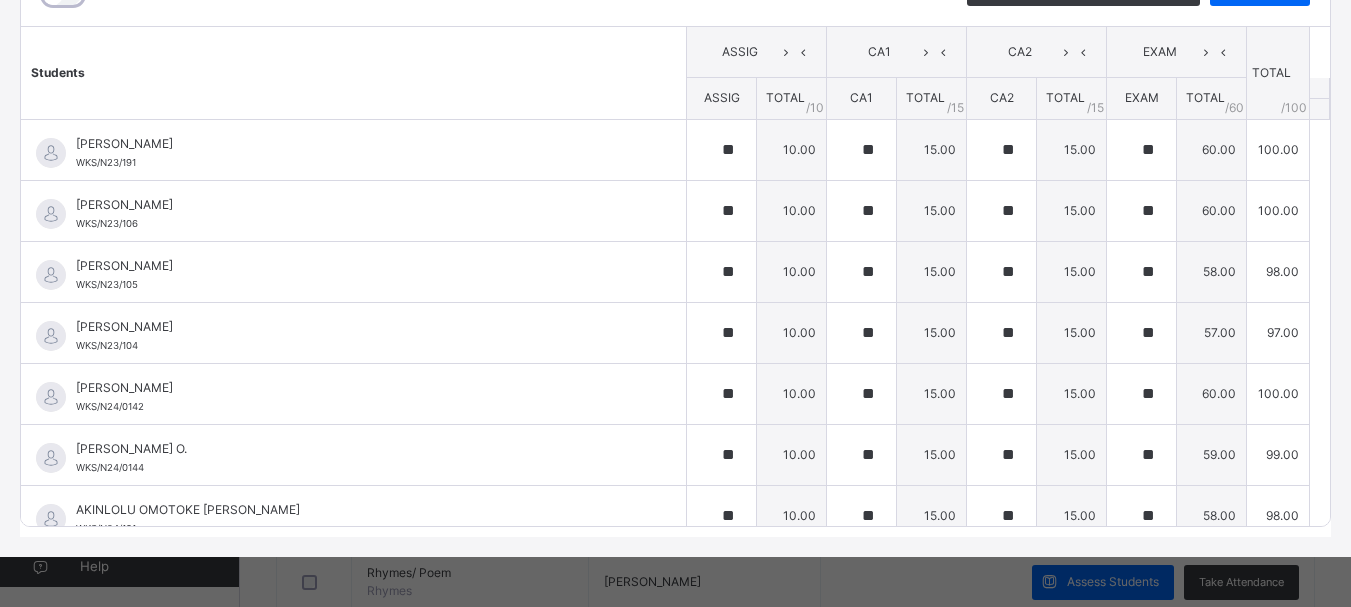 click on "Students ASSIG CA1 CA2 EXAM TOTAL /100 Comment ASSIG TOTAL / 10 CA1 TOTAL / 15 CA2 TOTAL / 15 EXAM TOTAL / 60 [PERSON_NAME] WKS/N23/191 [PERSON_NAME] WKS/N23/191 ** 10.00 ** 15.00 ** 15.00 ** 60.00 100.00 Generate comment 0 / 250   ×   Subject Teacher’s Comment Generate and see in full the comment developed by the AI with an option to regenerate the comment [PERSON_NAME] [PERSON_NAME]   WKS/N23/191   Total 100.00  / 100.00 [PERSON_NAME] Bot   Regenerate     Use this comment   [PERSON_NAME]  WKS/N23/106 [PERSON_NAME]  WKS/N23/106 ** 10.00 ** 15.00 ** 15.00 ** 60.00 100.00 Generate comment 0 / 250   ×   Subject Teacher’s Comment Generate and see in full the comment developed by the AI with an option to regenerate the comment [PERSON_NAME] [PERSON_NAME]    WKS/N23/106   Total 100.00  / 100.00 [PERSON_NAME] Bot   Regenerate     Use this comment   [PERSON_NAME] WKS/N23/105 [PERSON_NAME] ZARAH WKS/N23/105 ** 10.00 ** 15.00 ** 15.00 ** 58.00 98.00 Generate comment 0 / 250   ×   Subject Teacher’s Comment JS      /" at bounding box center [675, 988] 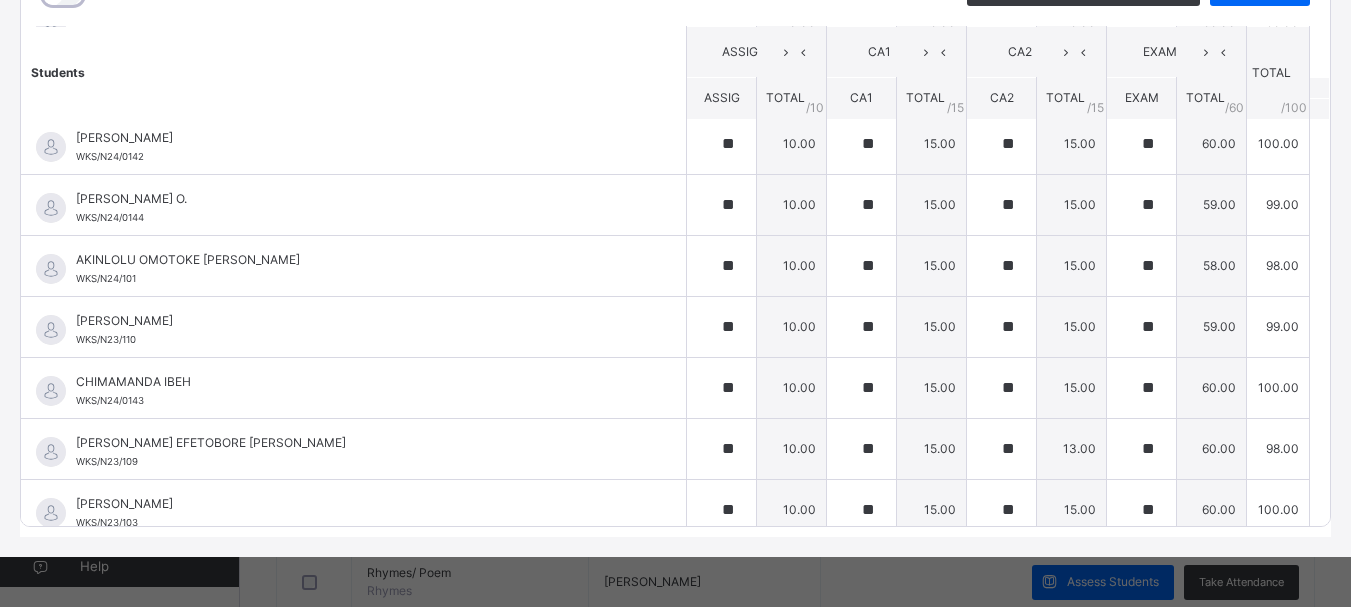 scroll, scrollTop: 280, scrollLeft: 0, axis: vertical 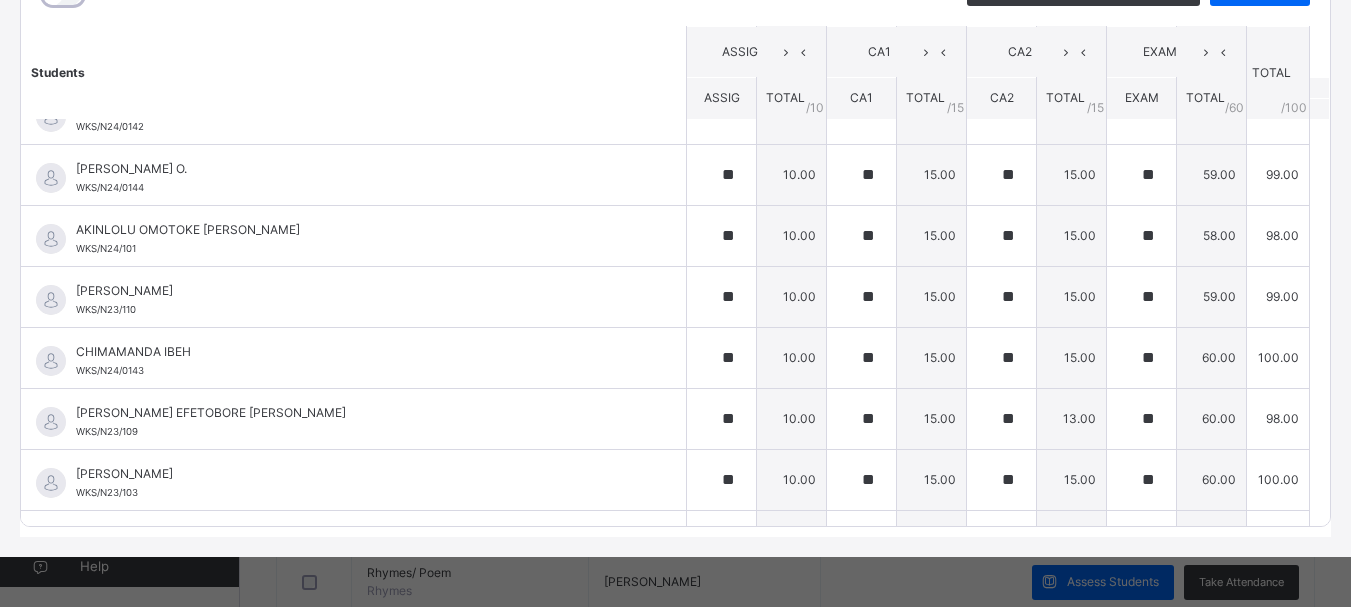 click on "Students ASSIG CA1 CA2 EXAM TOTAL /100 Comment ASSIG TOTAL / 10 CA1 TOTAL / 15 CA2 TOTAL / 15 EXAM TOTAL / 60 [PERSON_NAME] WKS/N23/191 [PERSON_NAME] WKS/N23/191 ** 10.00 ** 15.00 ** 15.00 ** 60.00 100.00 Generate comment 0 / 250   ×   Subject Teacher’s Comment Generate and see in full the comment developed by the AI with an option to regenerate the comment [PERSON_NAME] [PERSON_NAME]   WKS/N23/191   Total 100.00  / 100.00 [PERSON_NAME] Bot   Regenerate     Use this comment   [PERSON_NAME]  WKS/N23/106 [PERSON_NAME]  WKS/N23/106 ** 10.00 ** 15.00 ** 15.00 ** 60.00 100.00 Generate comment 0 / 250   ×   Subject Teacher’s Comment Generate and see in full the comment developed by the AI with an option to regenerate the comment [PERSON_NAME] [PERSON_NAME]    WKS/N23/106   Total 100.00  / 100.00 [PERSON_NAME] Bot   Regenerate     Use this comment   [PERSON_NAME] WKS/N23/105 [PERSON_NAME] ZARAH WKS/N23/105 ** 10.00 ** 15.00 ** 15.00 ** 58.00 98.00 Generate comment 0 / 250   ×   Subject Teacher’s Comment JS      /" at bounding box center [675, 708] 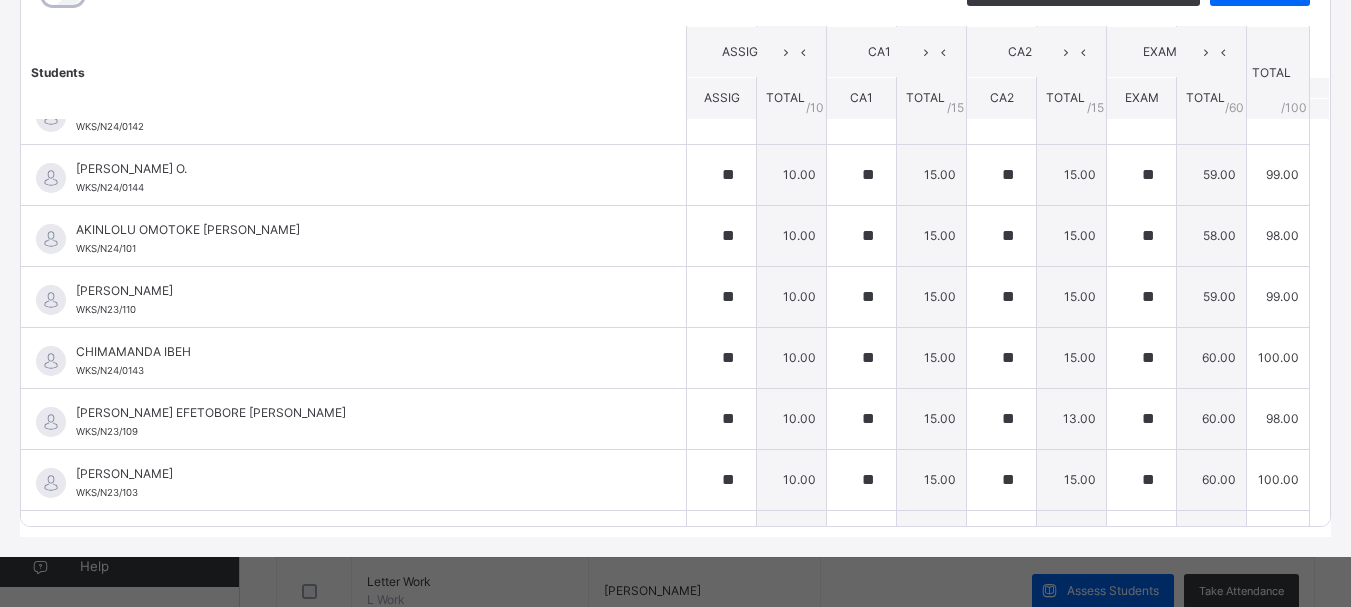 scroll, scrollTop: 0, scrollLeft: 0, axis: both 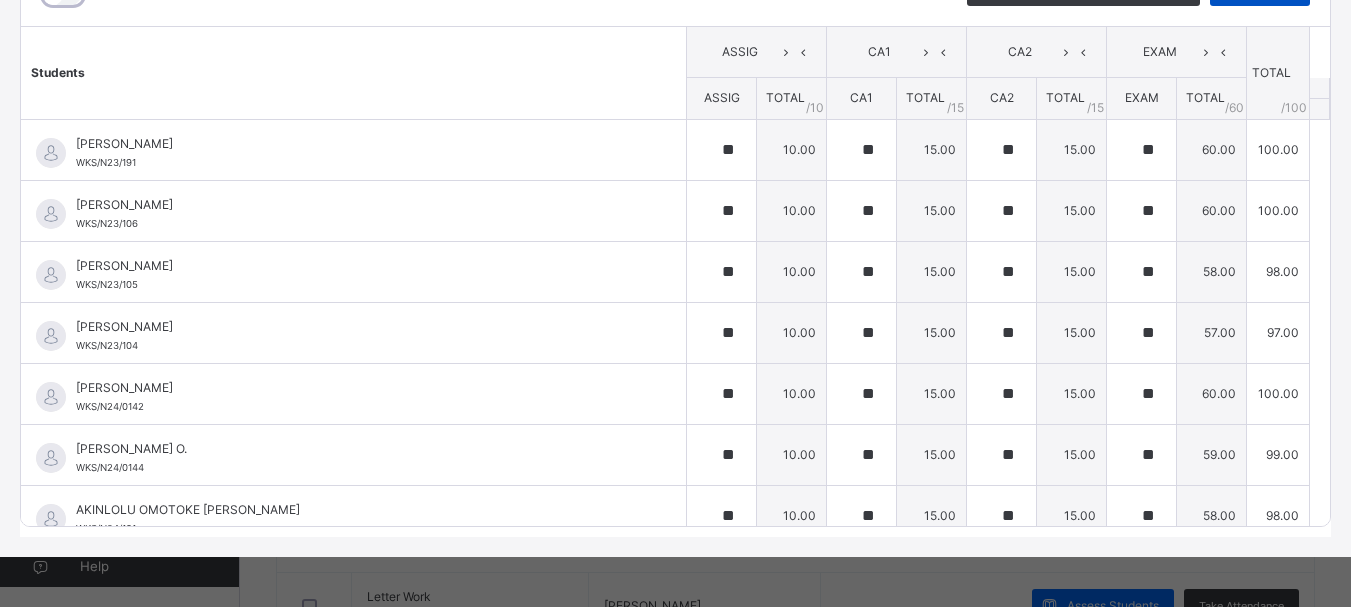 click on "Save Entries" at bounding box center [1260, -10] 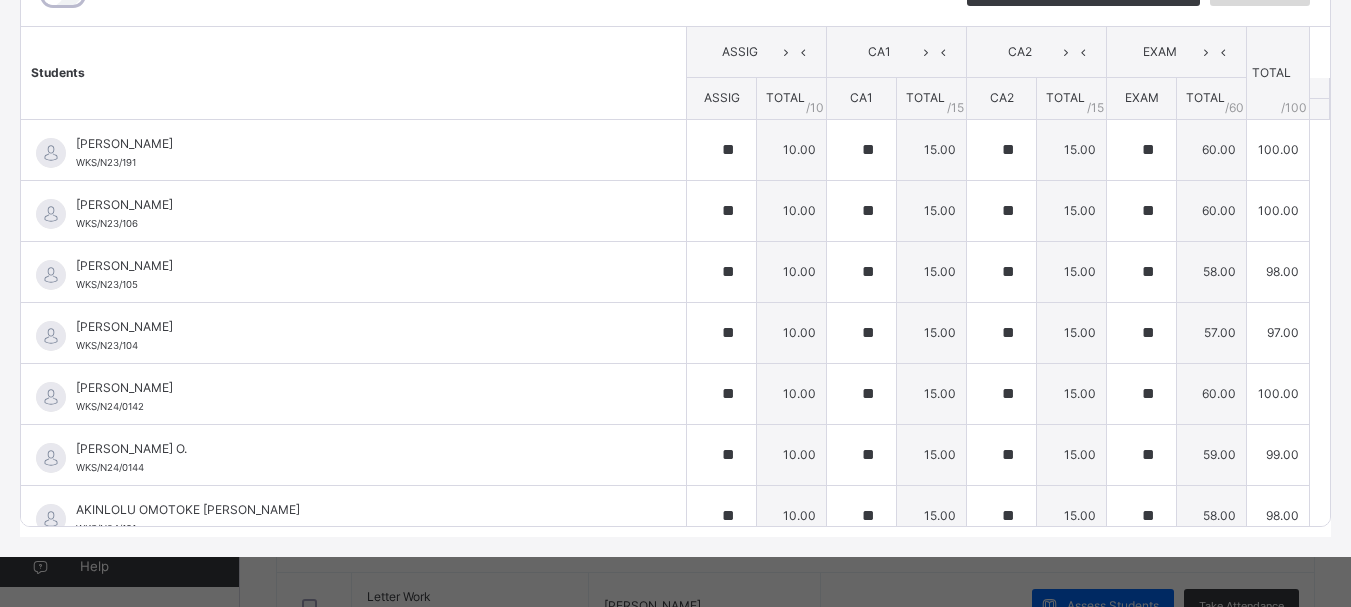 click on "Save Entries" at bounding box center (1260, -10) 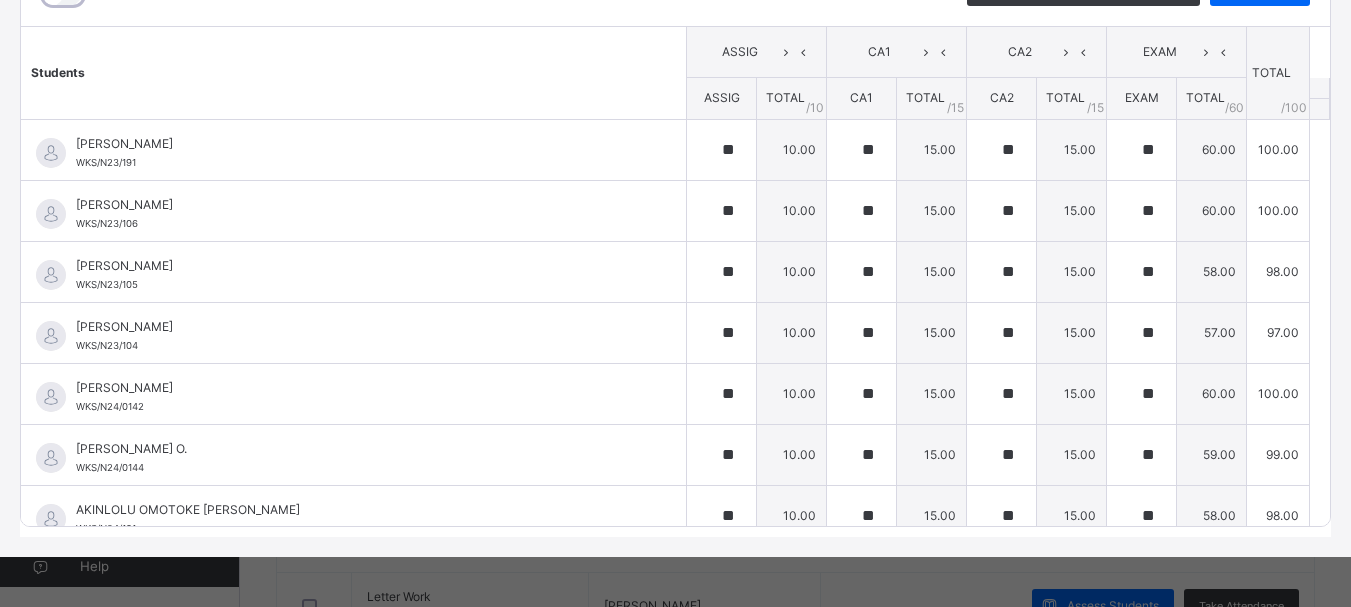 type on "**" 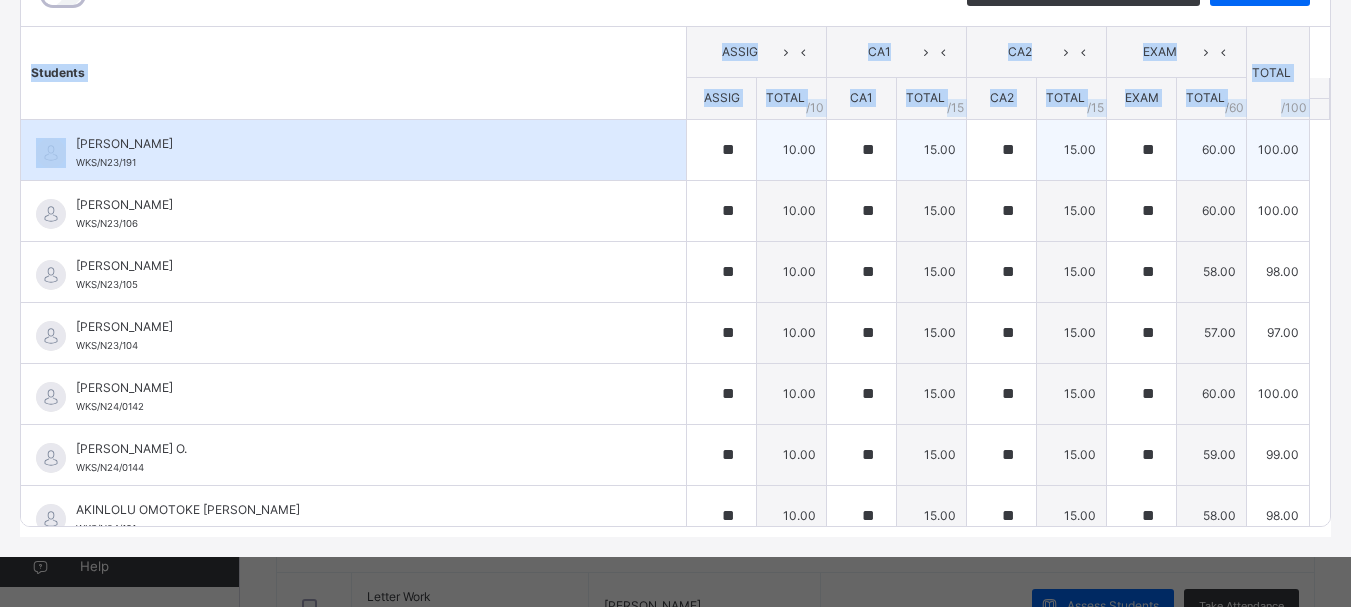 drag, startPoint x: 13, startPoint y: 172, endPoint x: 65, endPoint y: 157, distance: 54.120235 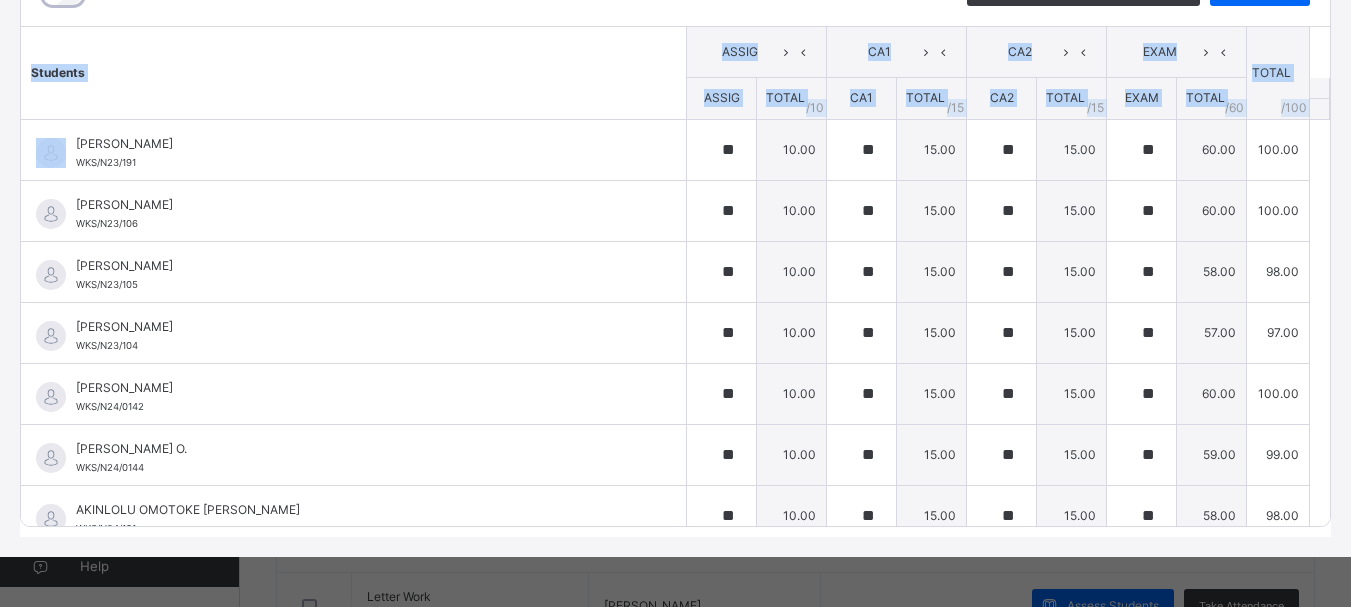 click on "Students" at bounding box center (354, 73) 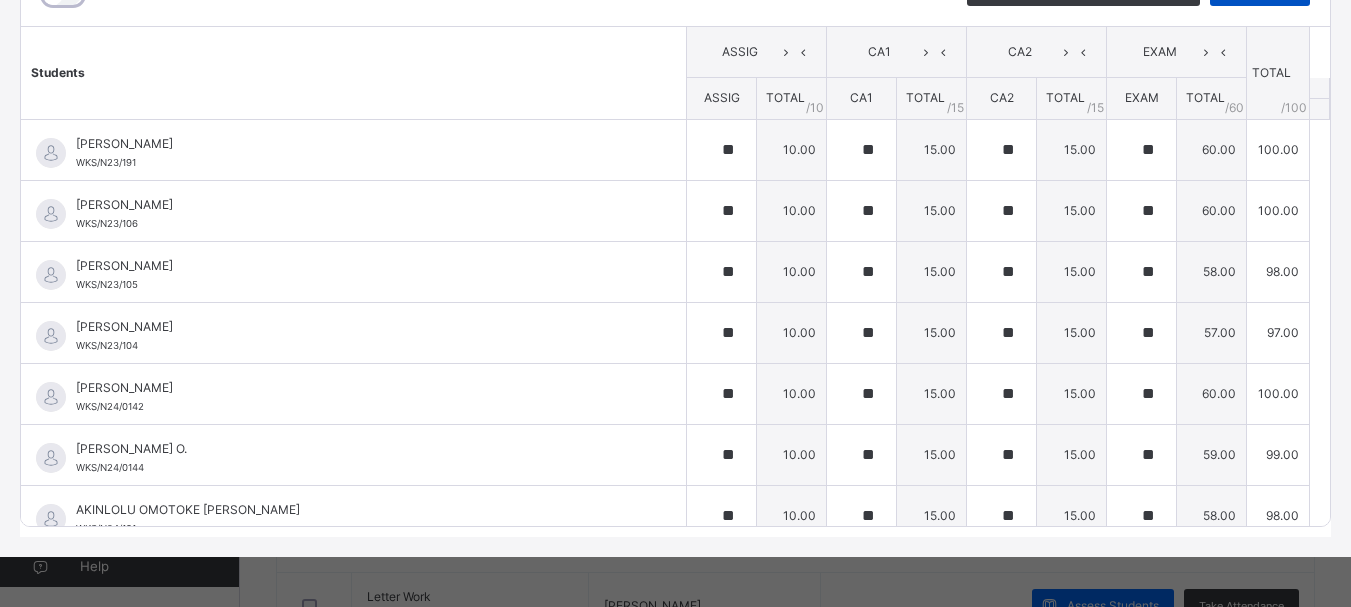 click on "Save Entries" at bounding box center (1260, -10) 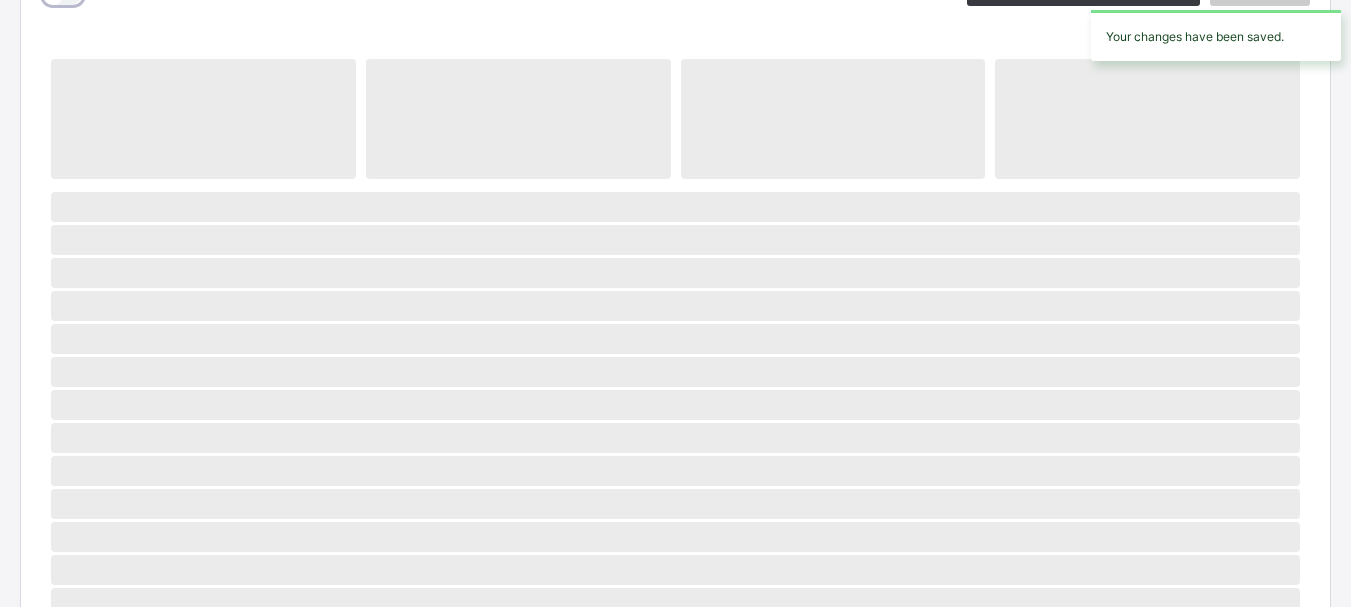 click on "‌ ‌ ‌ ‌ ‌ ‌ ‌ ‌ ‌ ‌ ‌ ‌ ‌ ‌ ‌ ‌ ‌ ‌ ‌ ‌ ‌ ‌ ‌ ‌ ‌ ‌ ‌ ‌ ‌" at bounding box center (675, 535) 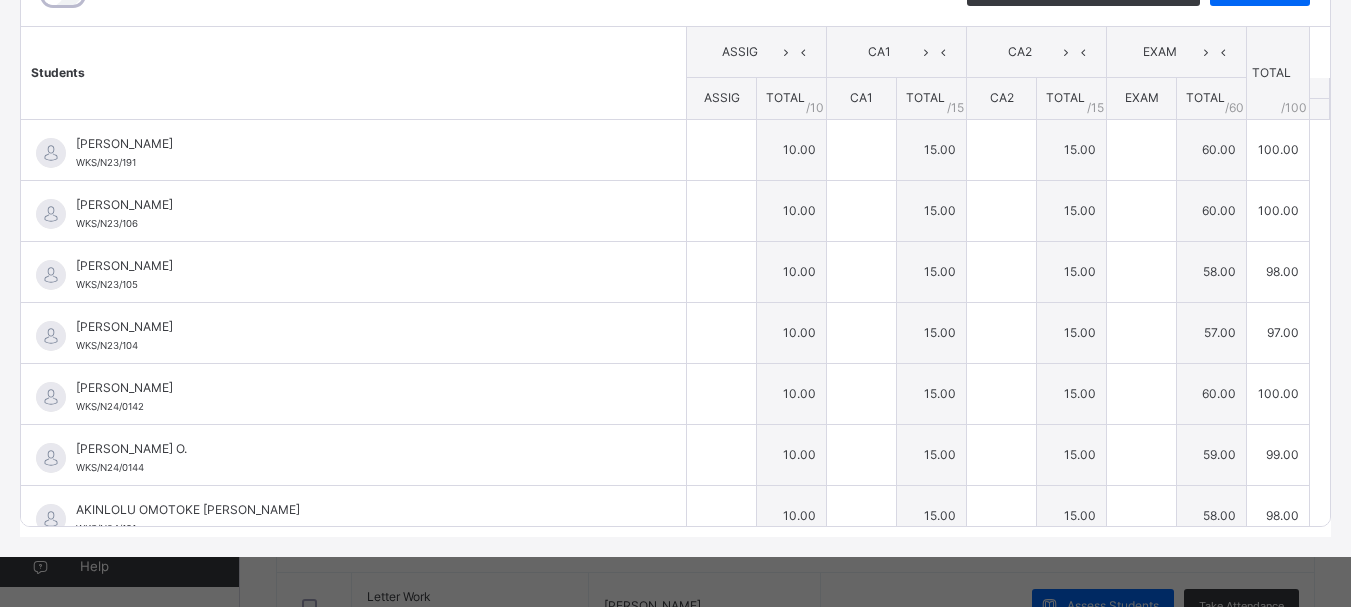 type on "**" 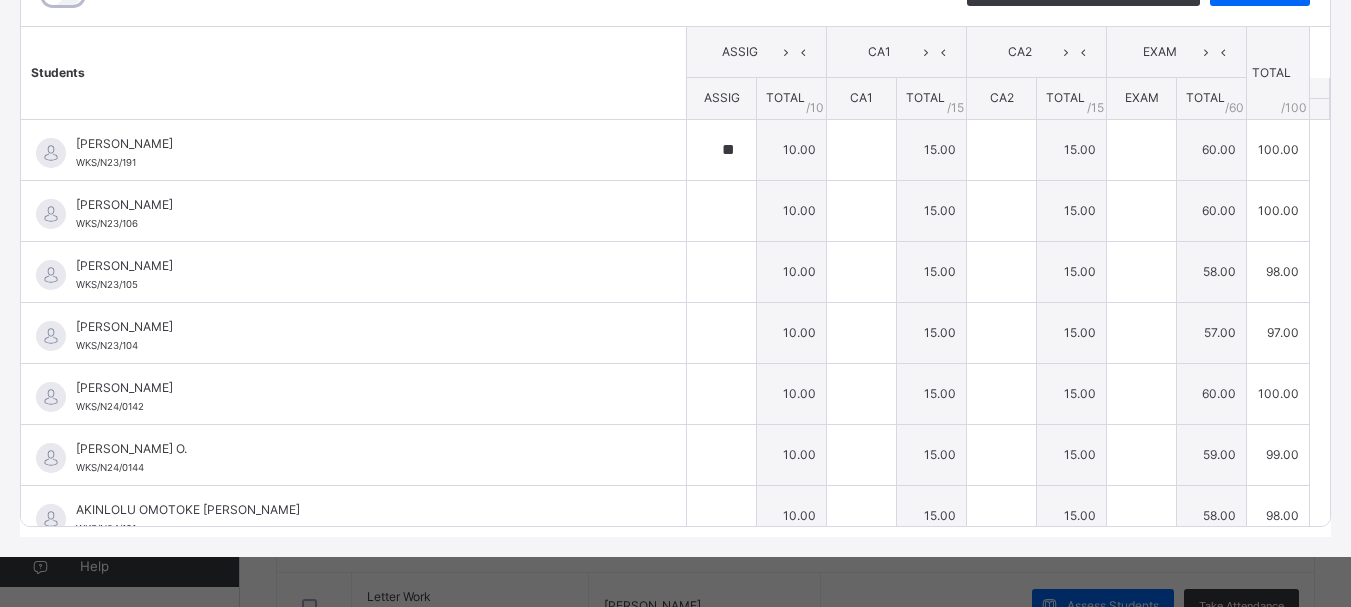 type on "**" 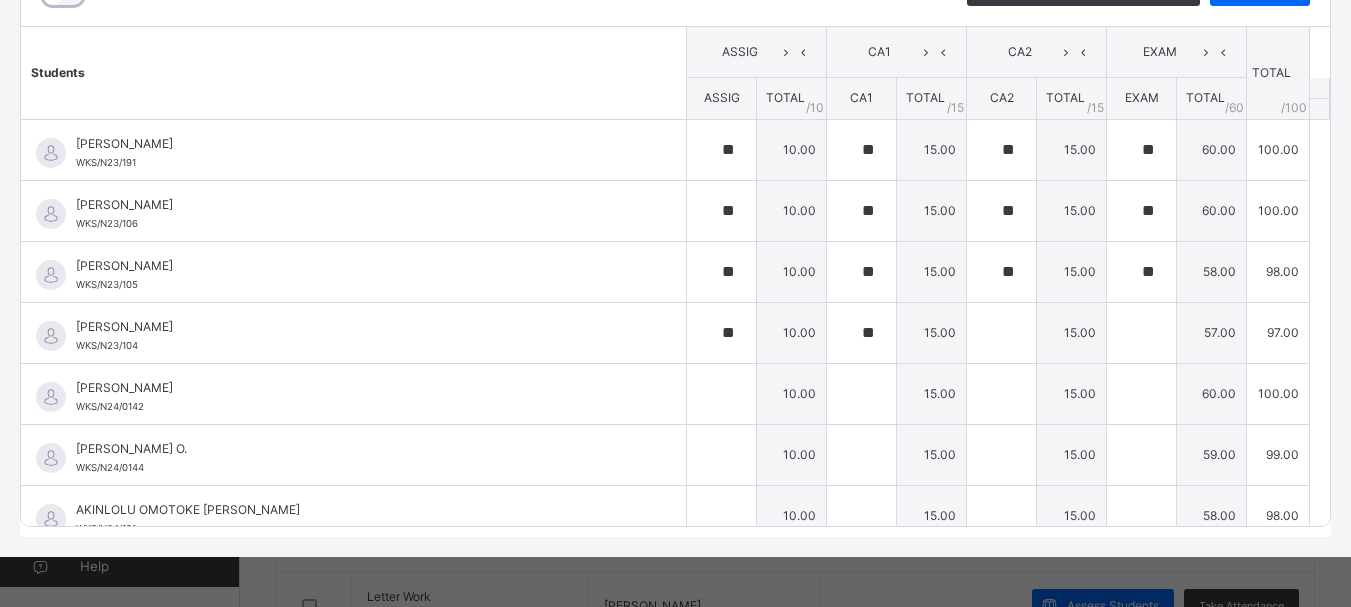 type on "**" 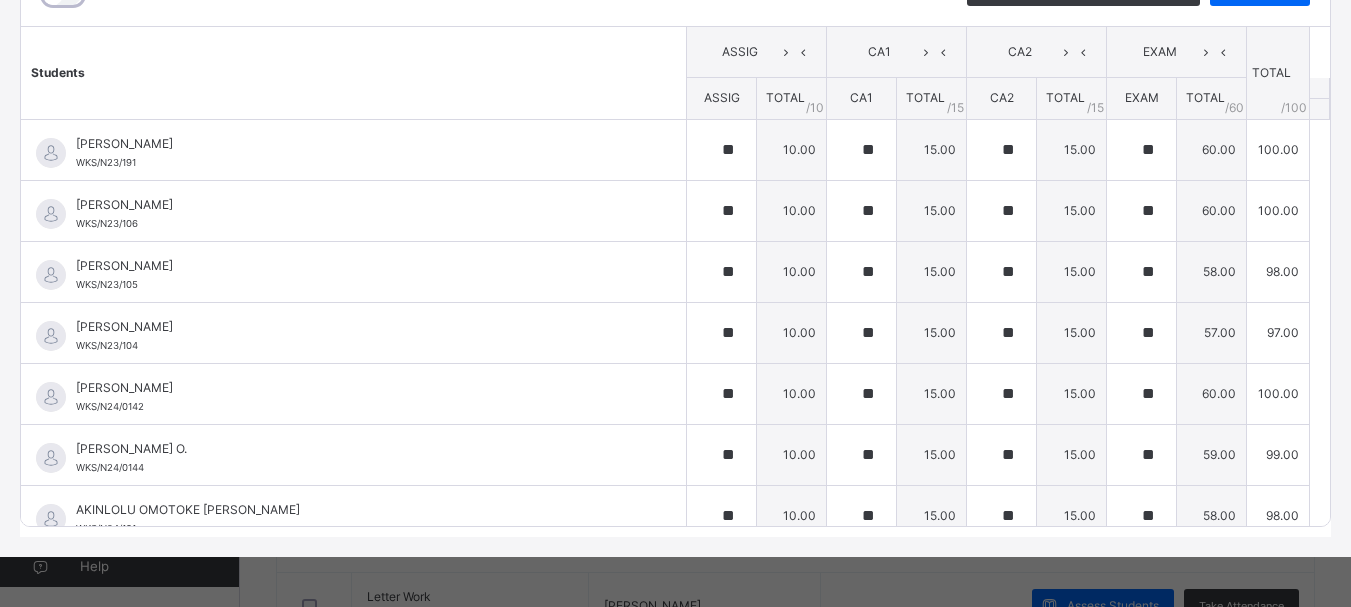 type on "**" 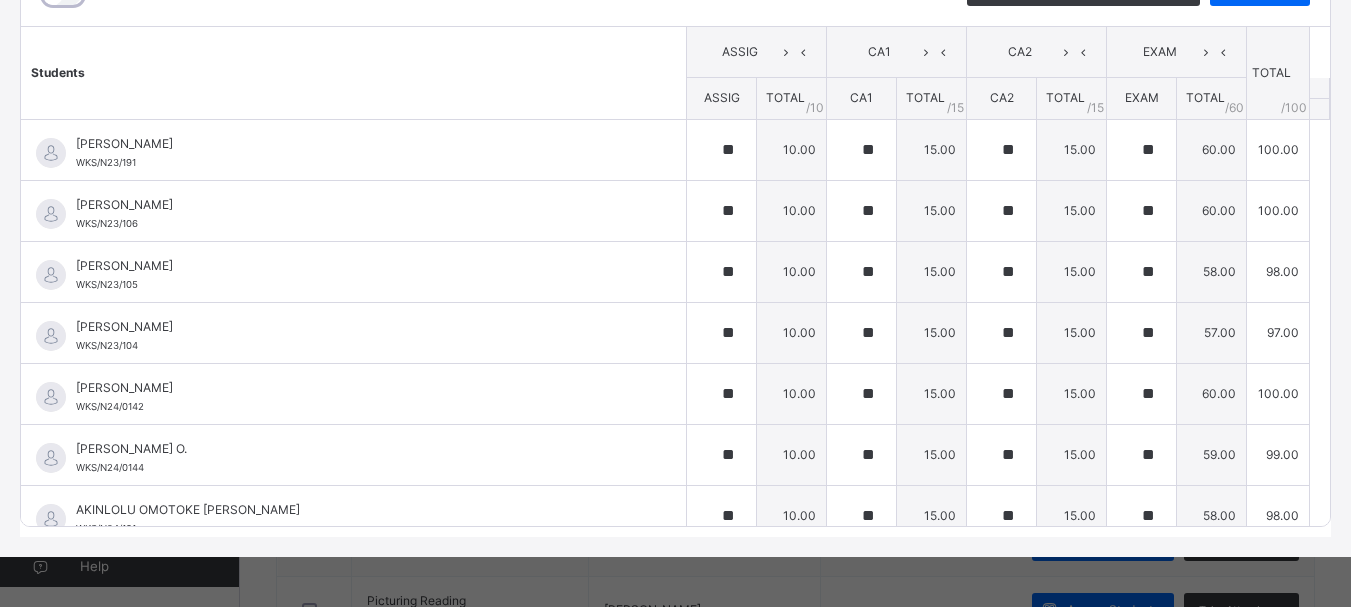 scroll, scrollTop: 400, scrollLeft: 0, axis: vertical 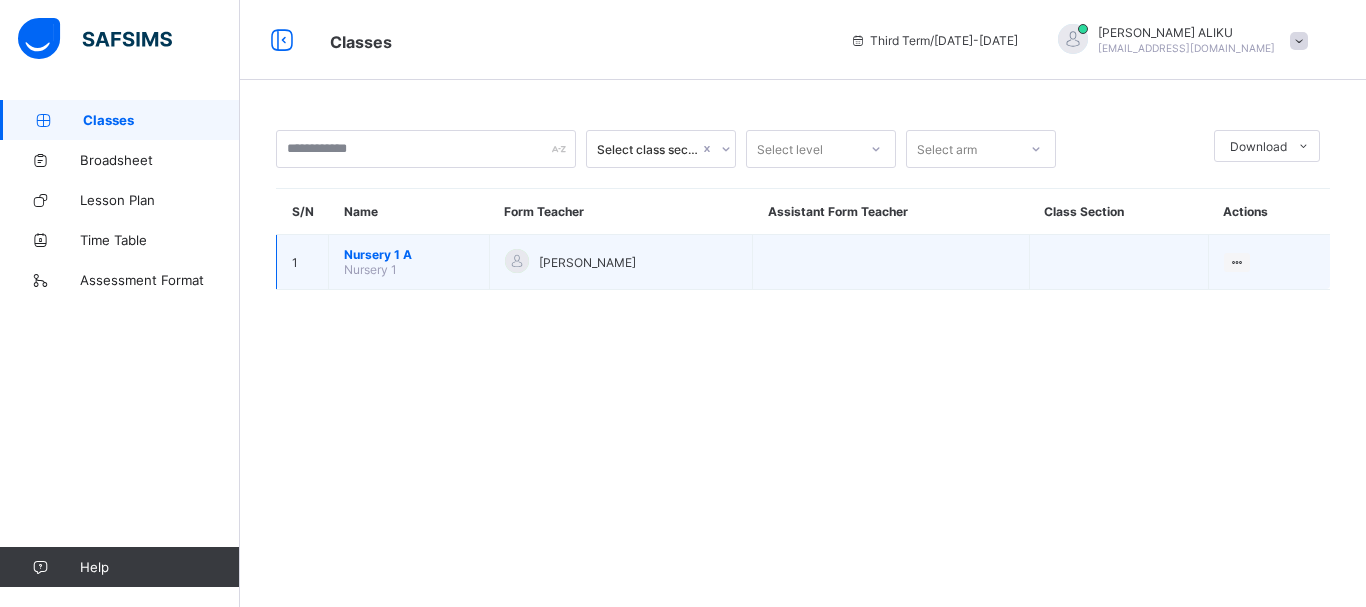 click on "Nursery 1   A" at bounding box center [409, 254] 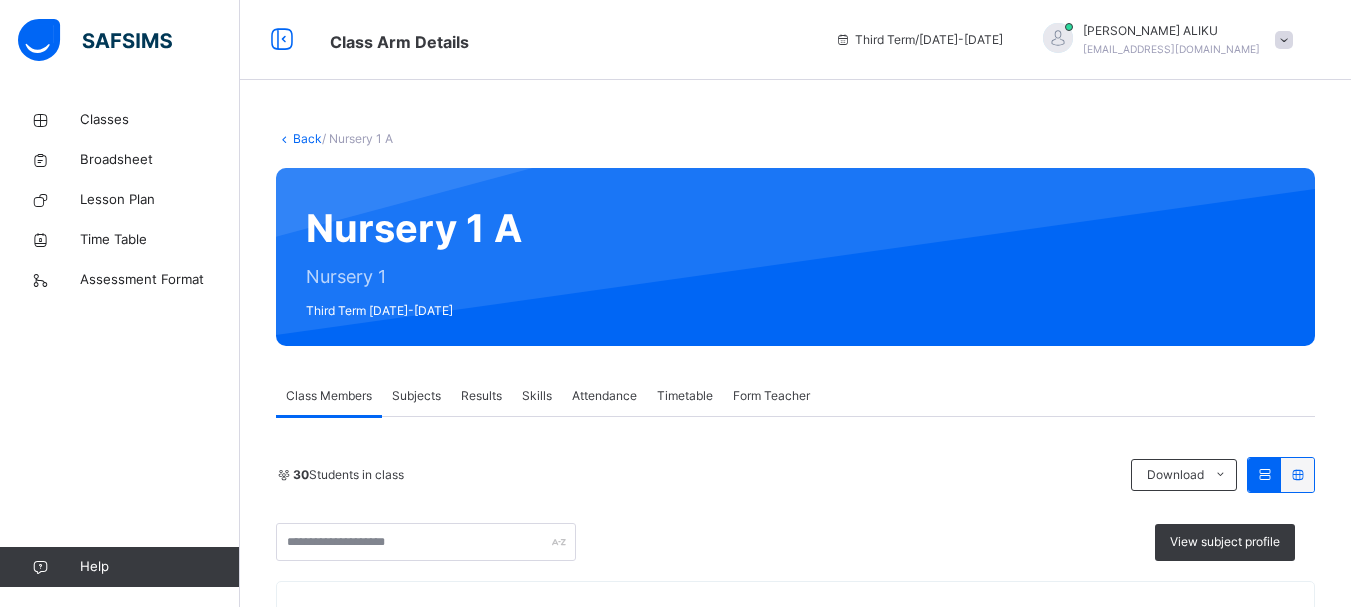 click on "Subjects" at bounding box center [416, 396] 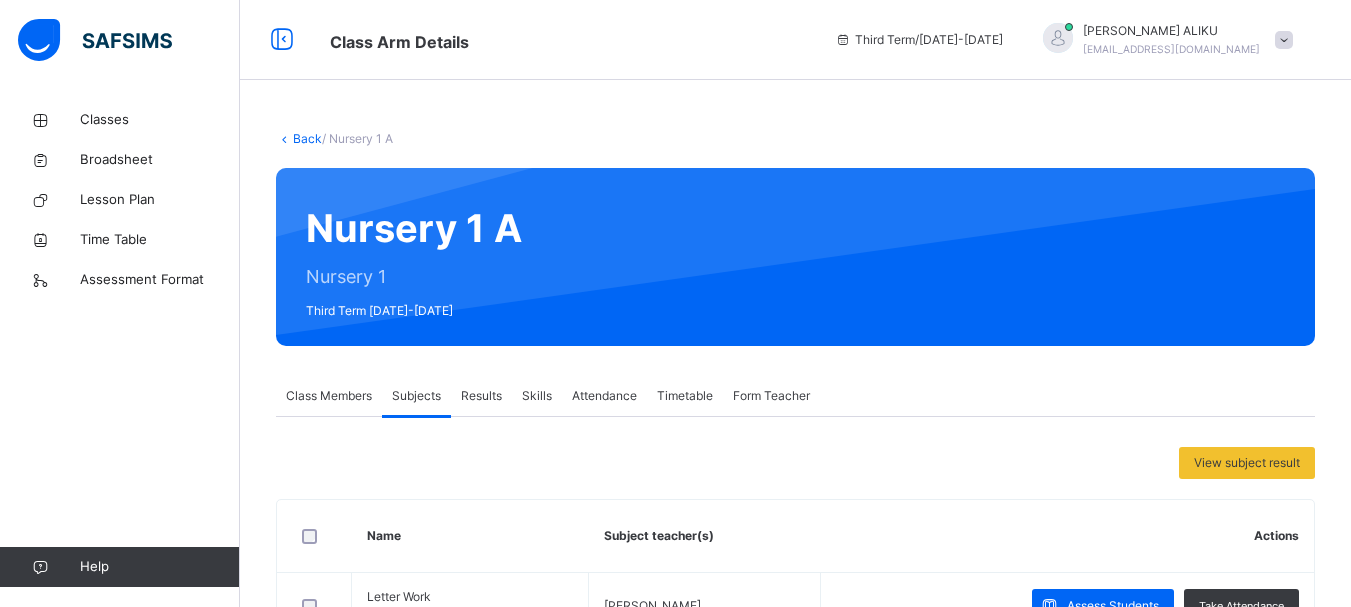 click on "Actions" at bounding box center (1067, 536) 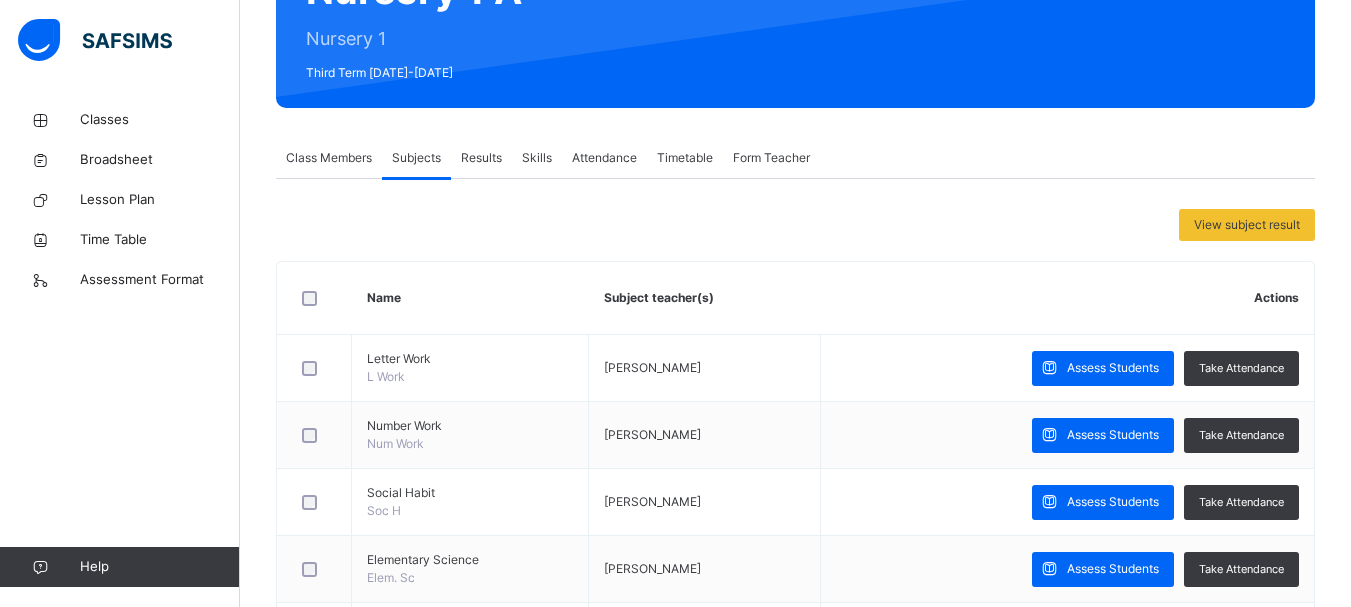 scroll, scrollTop: 240, scrollLeft: 0, axis: vertical 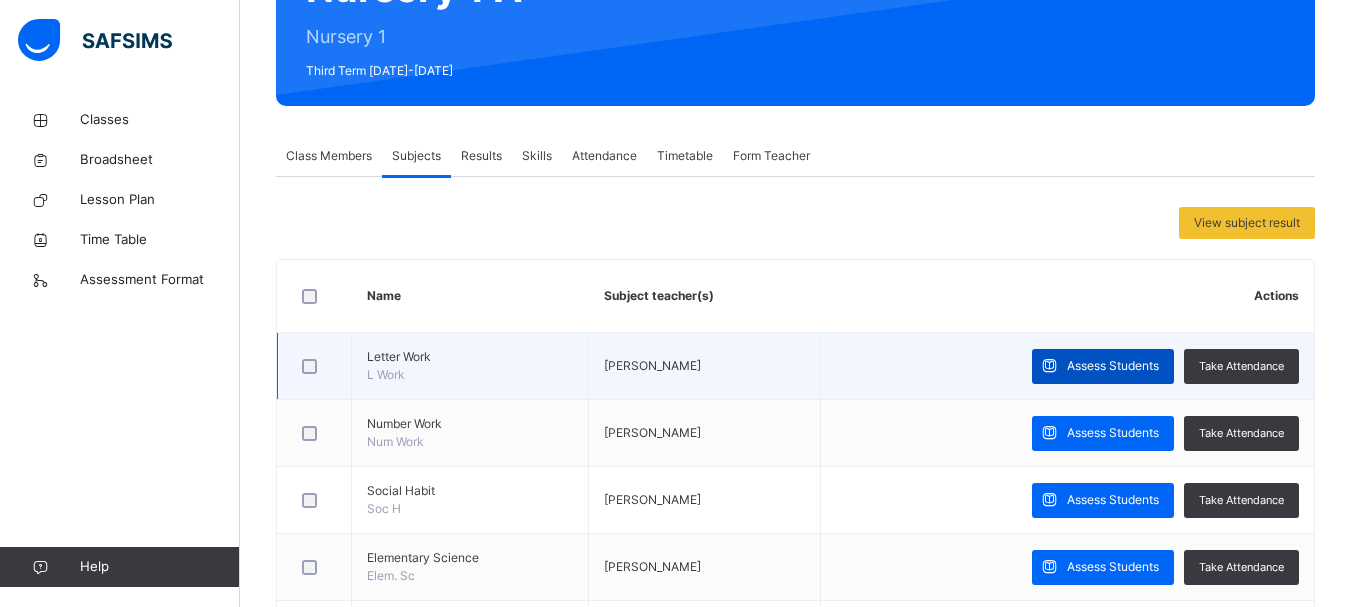 click on "Assess Students" at bounding box center (1113, 366) 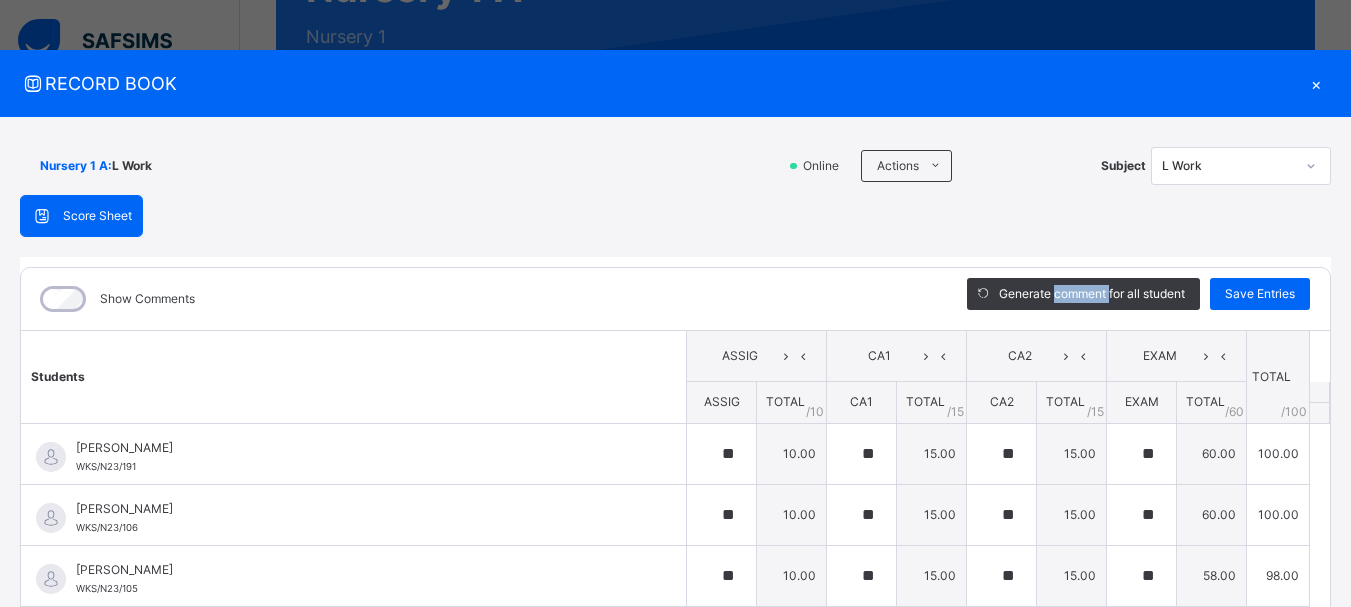 type on "**" 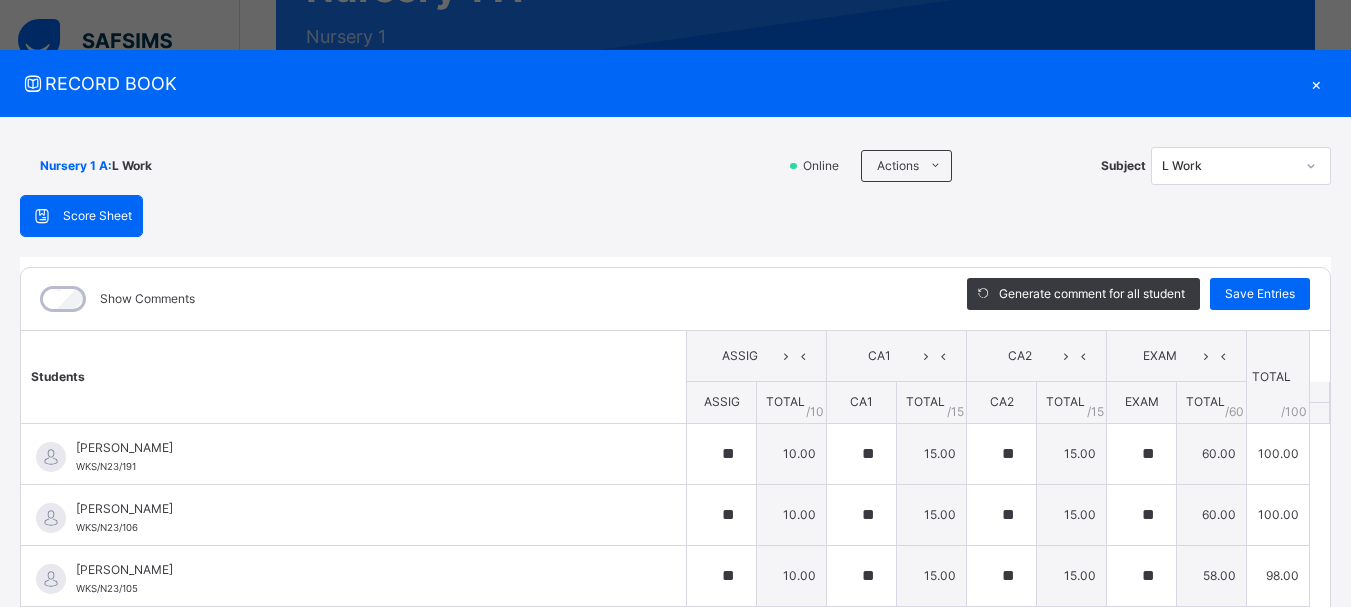 click on "Students ASSIG CA1 CA2 EXAM TOTAL /100 Comment ASSIG TOTAL / 10 CA1 TOTAL / 15 CA2 TOTAL / 15 EXAM TOTAL / 60 [PERSON_NAME] WKS/N23/191 [PERSON_NAME] WKS/N23/191 ** 10.00 ** 15.00 ** 15.00 ** 60.00 100.00 Generate comment 0 / 250   ×   Subject Teacher’s Comment Generate and see in full the comment developed by the AI with an option to regenerate the comment [PERSON_NAME] [PERSON_NAME]   WKS/N23/191   Total 100.00  / 100.00 [PERSON_NAME] Bot   Regenerate     Use this comment   [PERSON_NAME]  WKS/N23/106 [PERSON_NAME]  WKS/N23/106 ** 10.00 ** 15.00 ** 15.00 ** 60.00 100.00 Generate comment 0 / 250   ×   Subject Teacher’s Comment Generate and see in full the comment developed by the AI with an option to regenerate the comment [PERSON_NAME] [PERSON_NAME]    WKS/N23/106   Total 100.00  / 100.00 [PERSON_NAME] Bot   Regenerate     Use this comment   [PERSON_NAME] WKS/N23/105 [PERSON_NAME] ZARAH WKS/N23/105 ** 10.00 ** 15.00 ** 15.00 ** 58.00 98.00 Generate comment 0 / 250   ×   Subject Teacher’s Comment JS      /" at bounding box center (675, 1292) 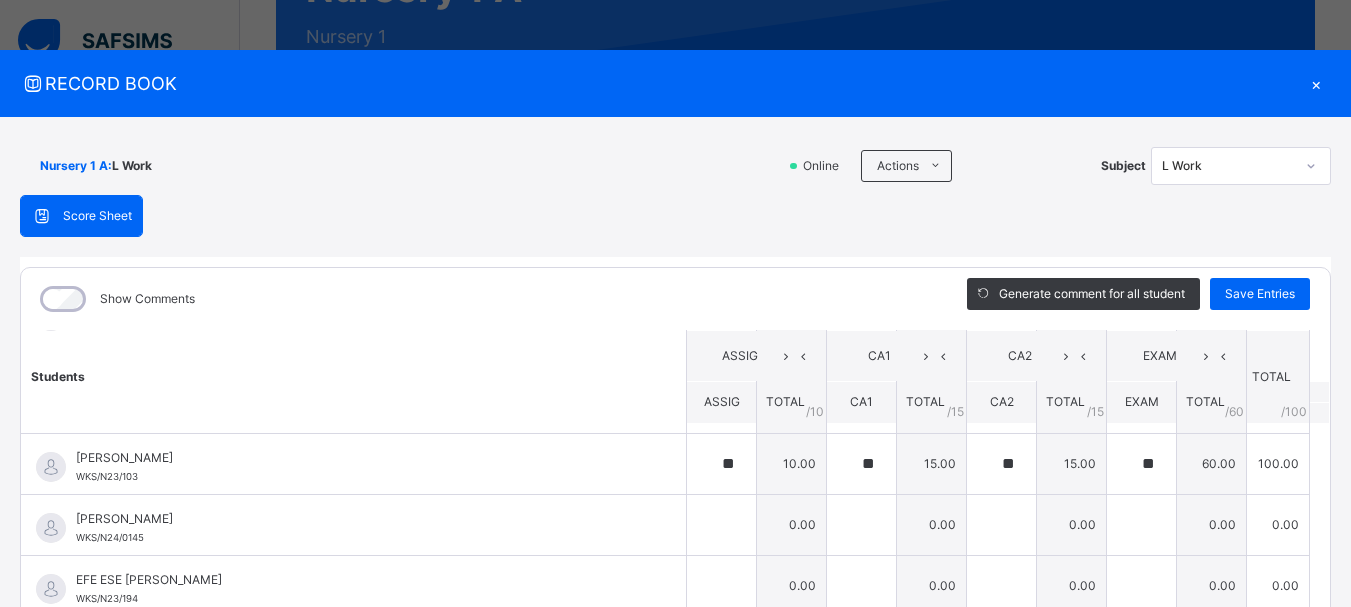 scroll, scrollTop: 640, scrollLeft: 0, axis: vertical 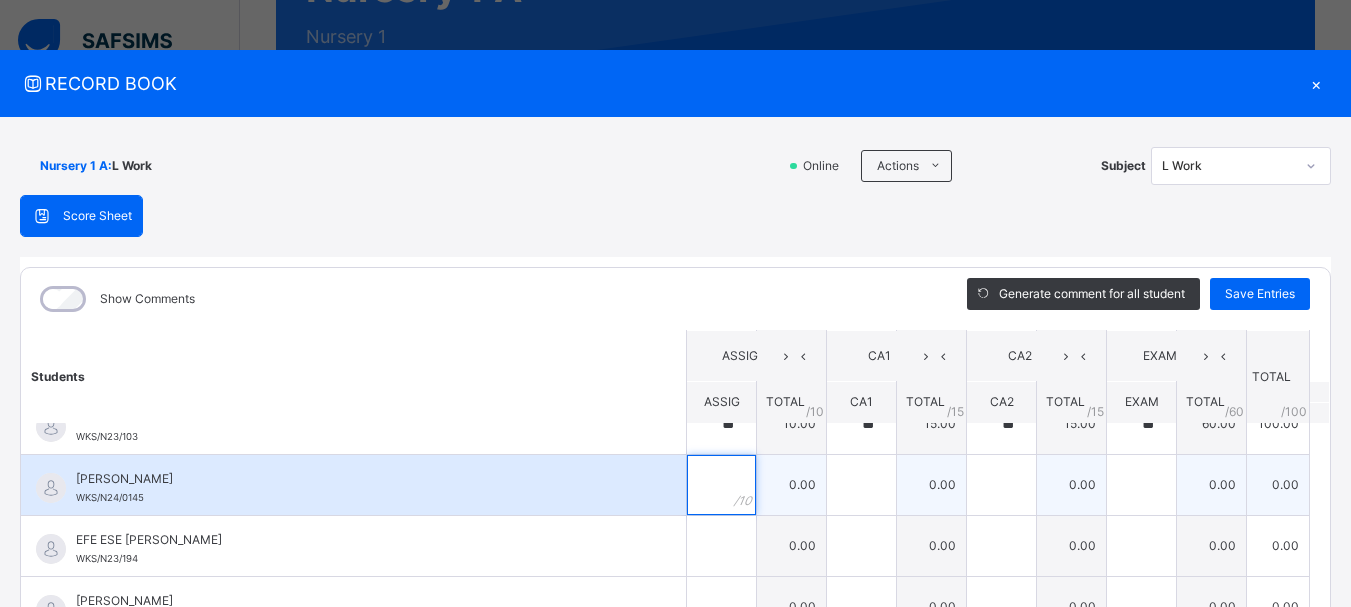 click at bounding box center (721, 485) 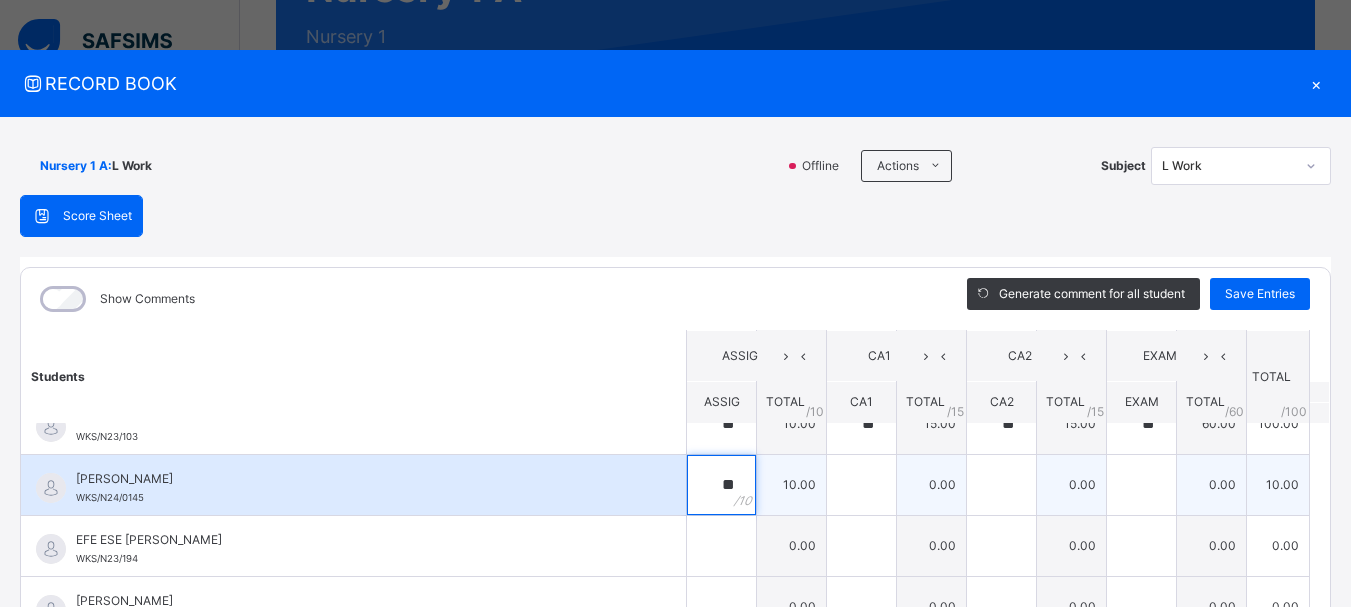 type on "**" 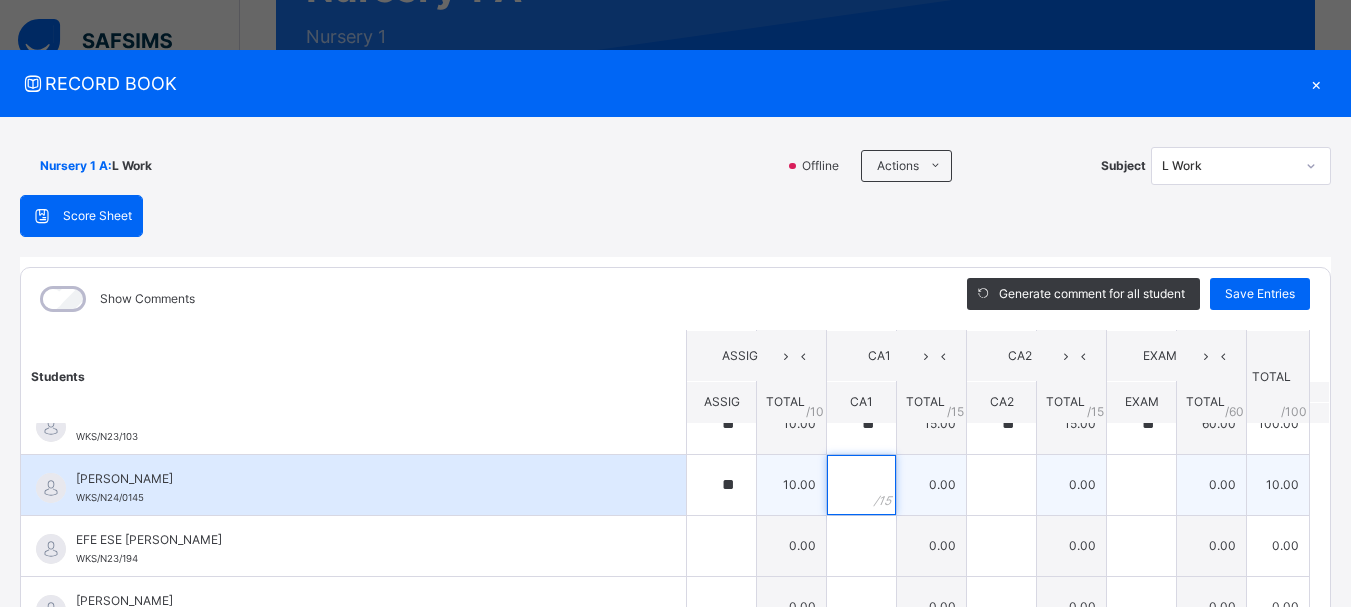 click at bounding box center (861, 485) 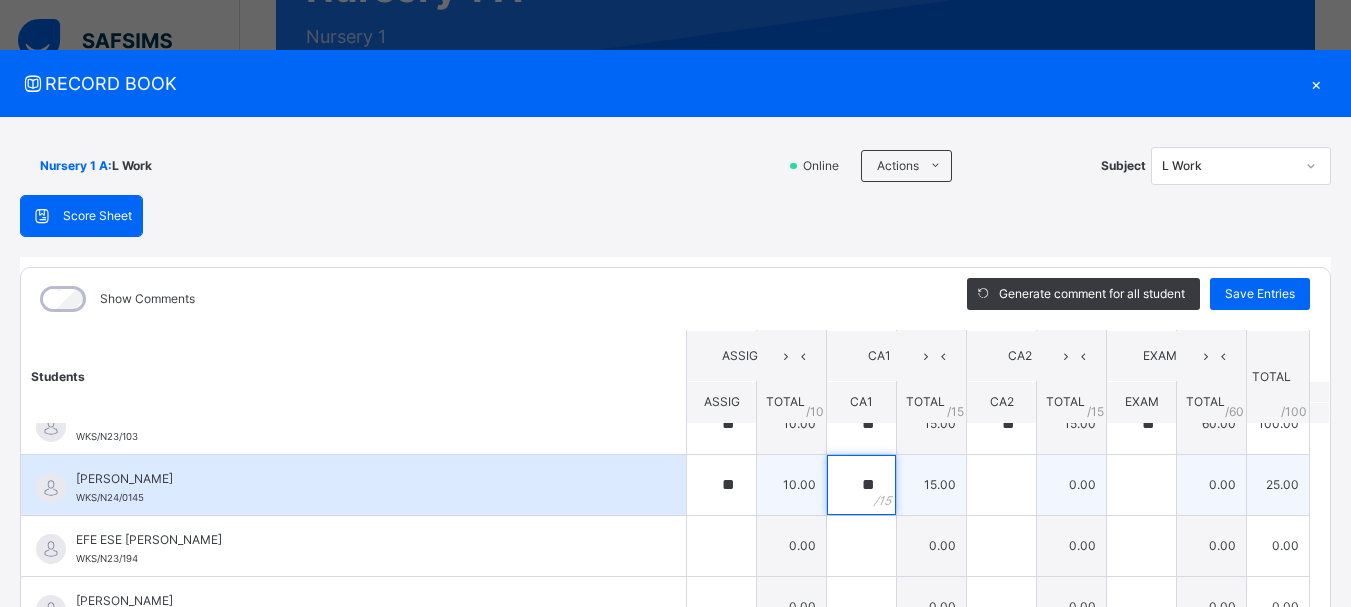 type on "**" 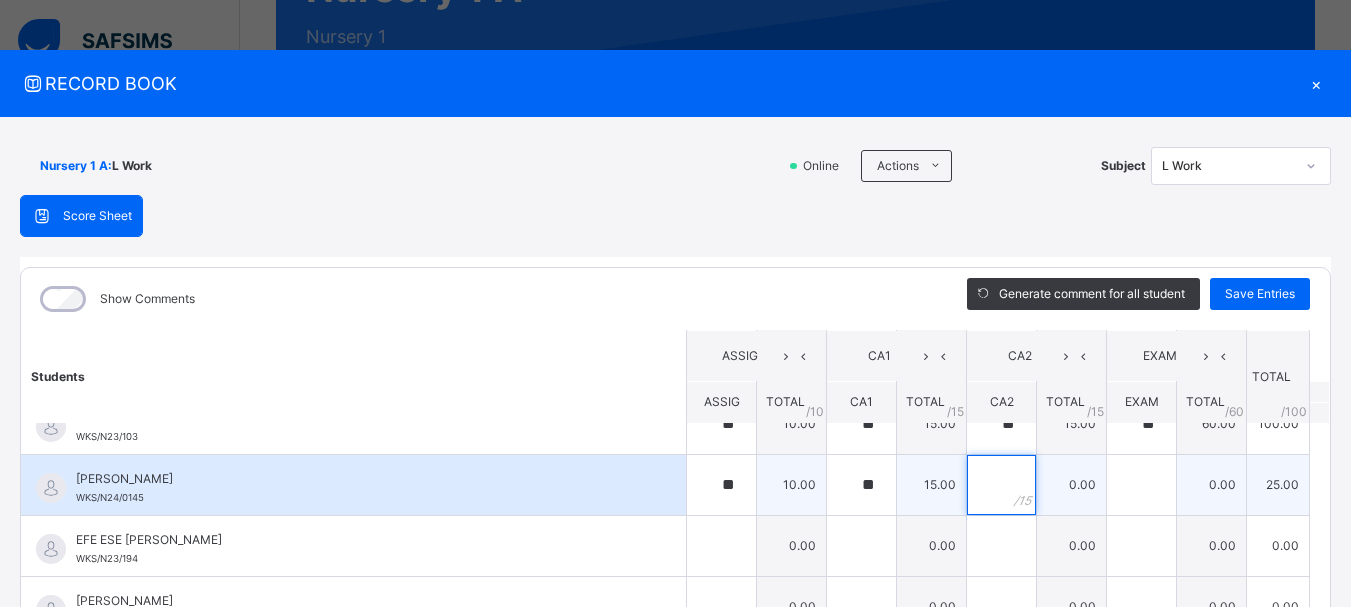 click at bounding box center [1001, 485] 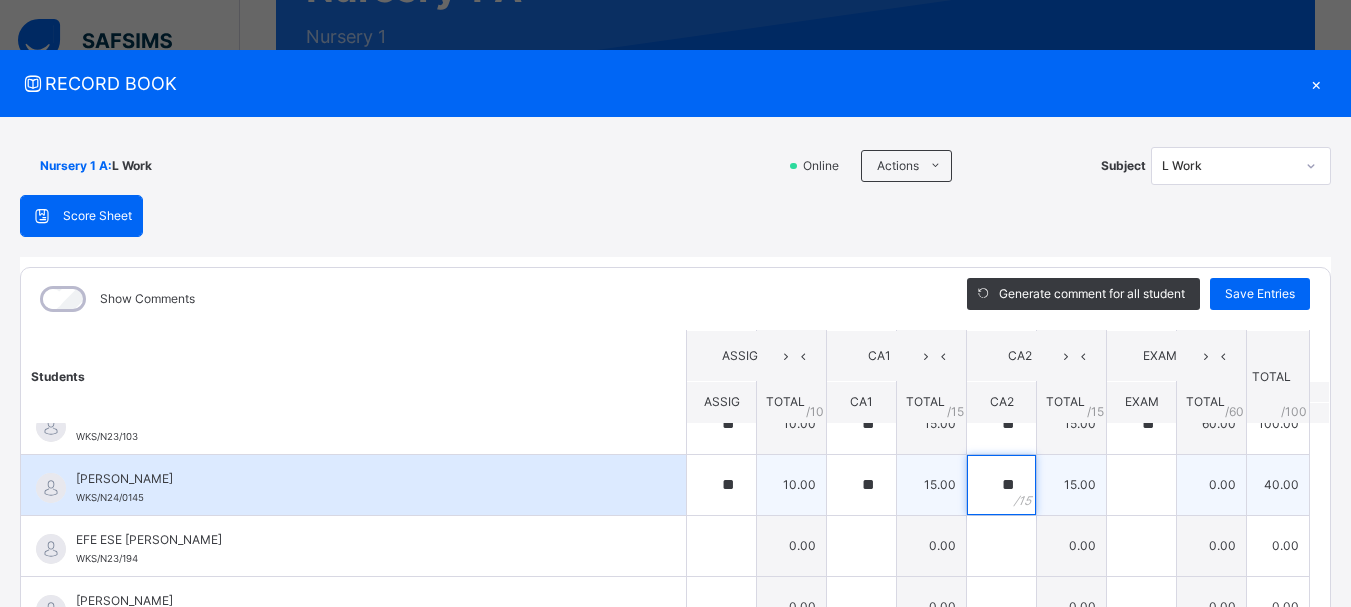 type on "**" 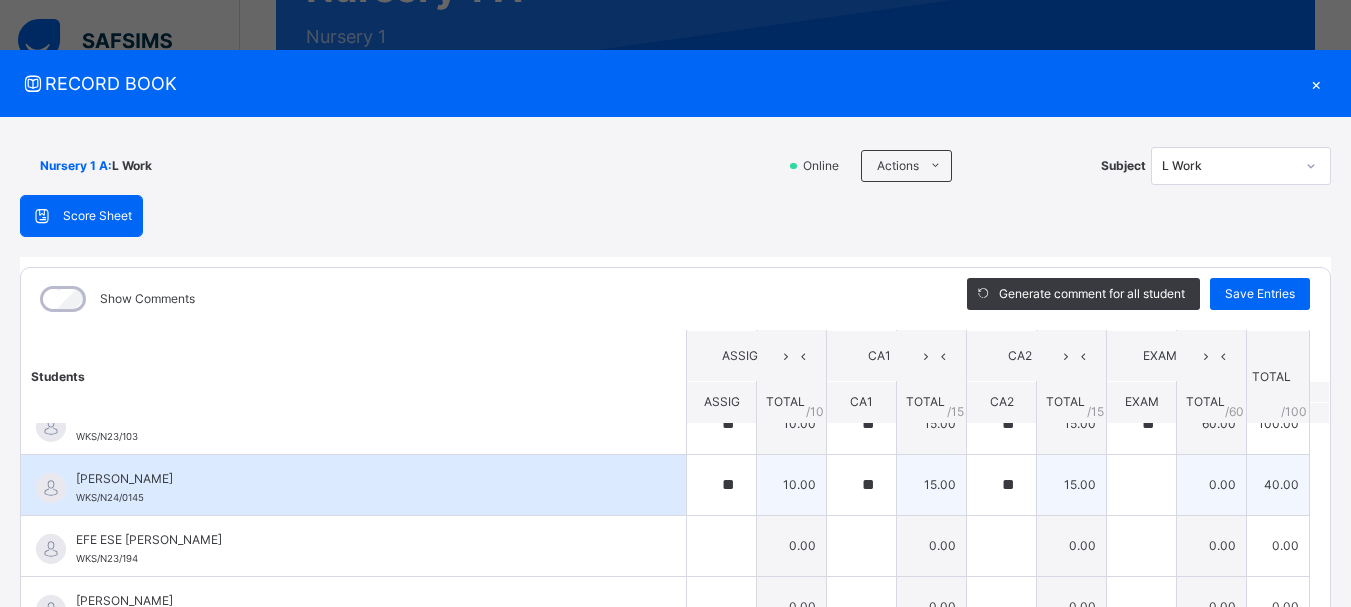 click on "15.00" at bounding box center [1072, 484] 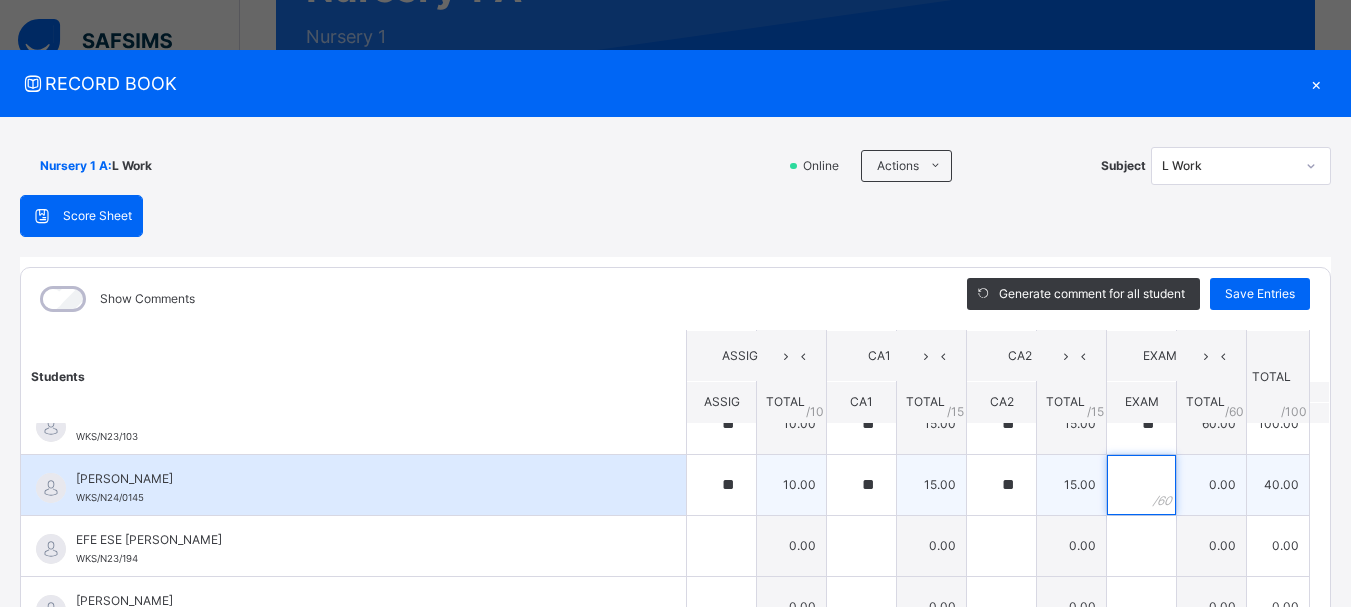 click at bounding box center (1141, 485) 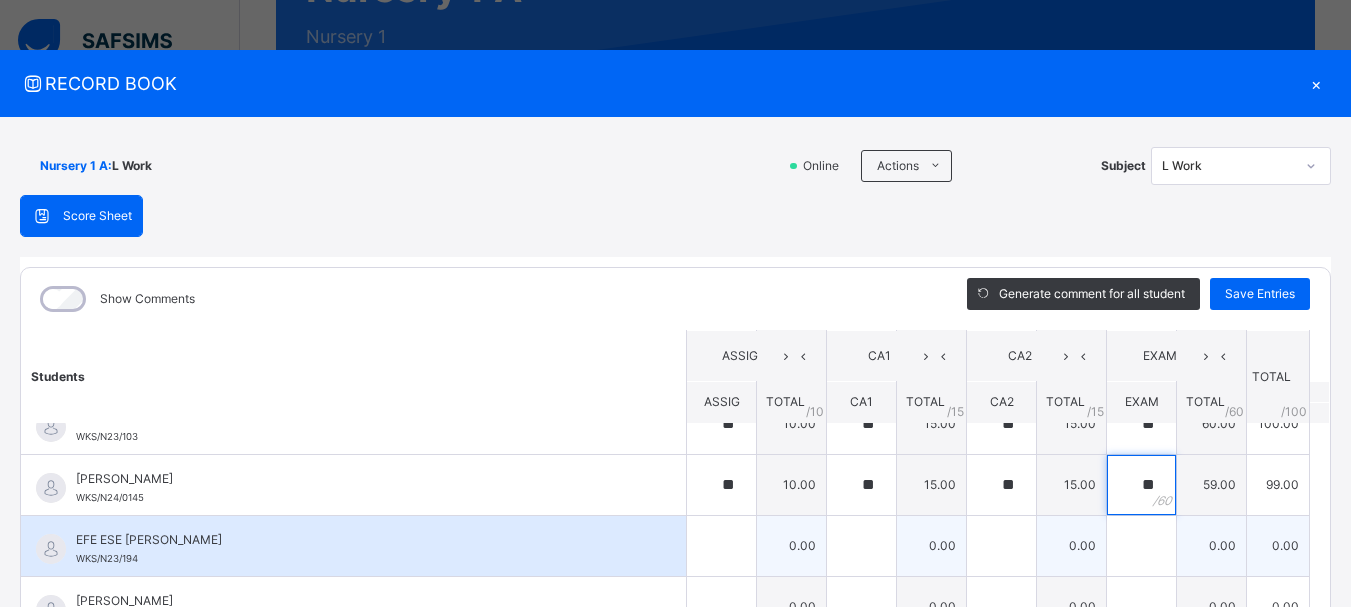 type on "**" 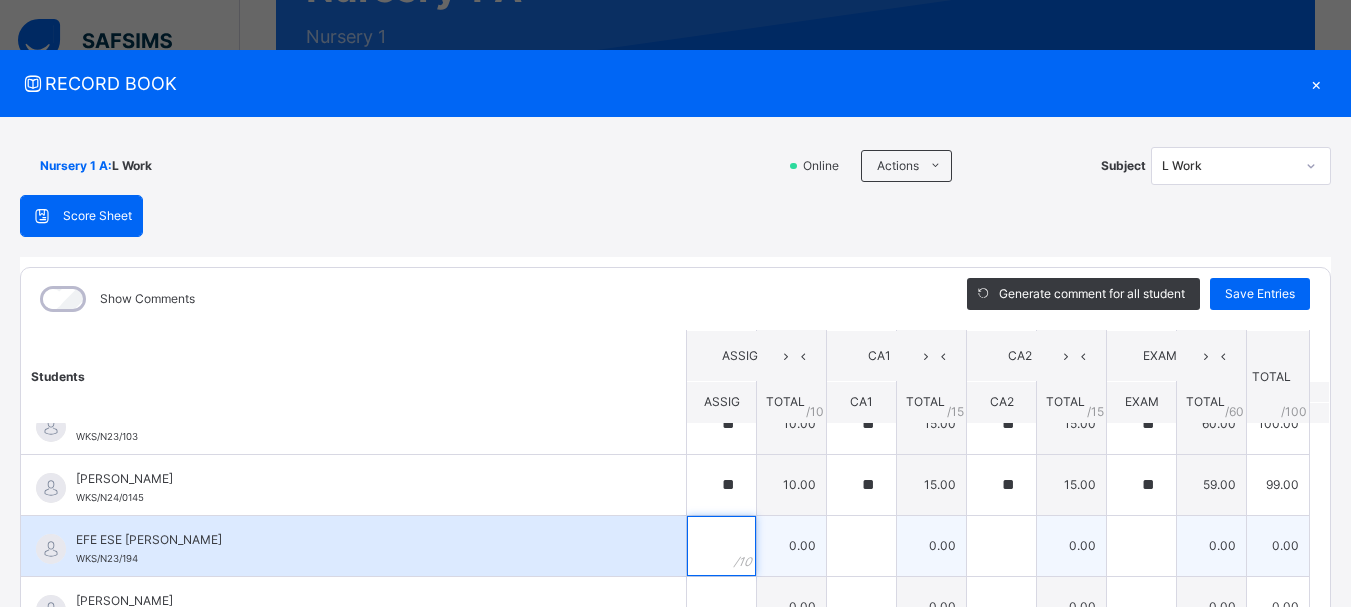 click at bounding box center (721, 546) 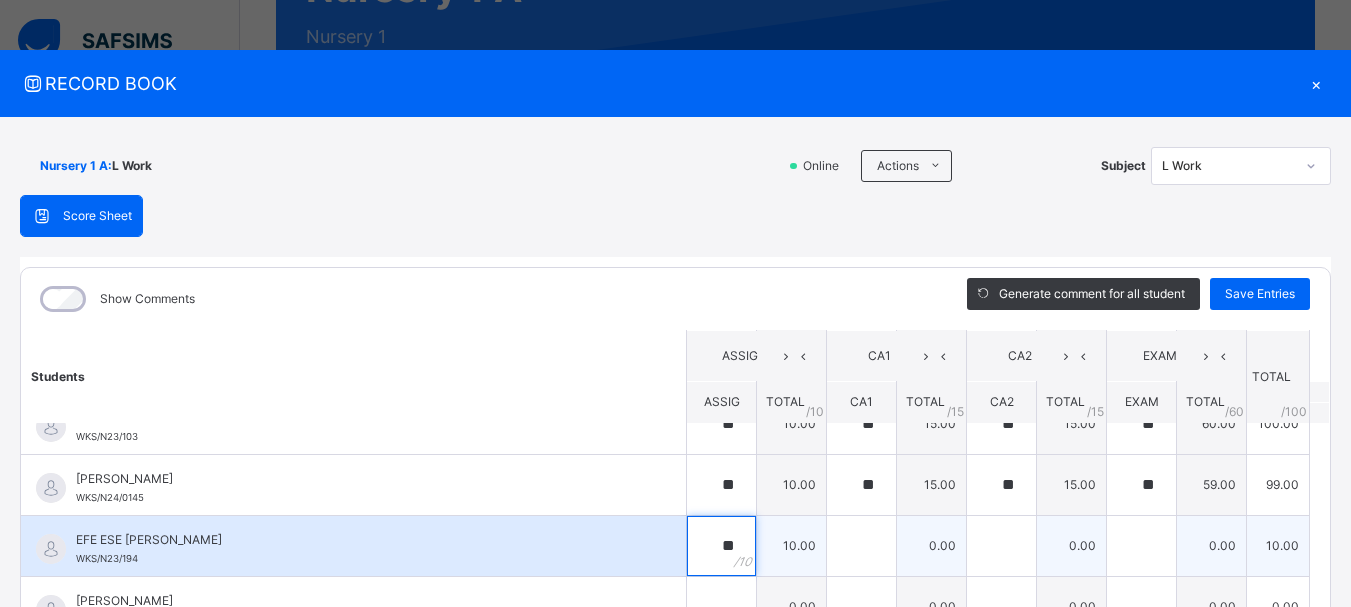type on "**" 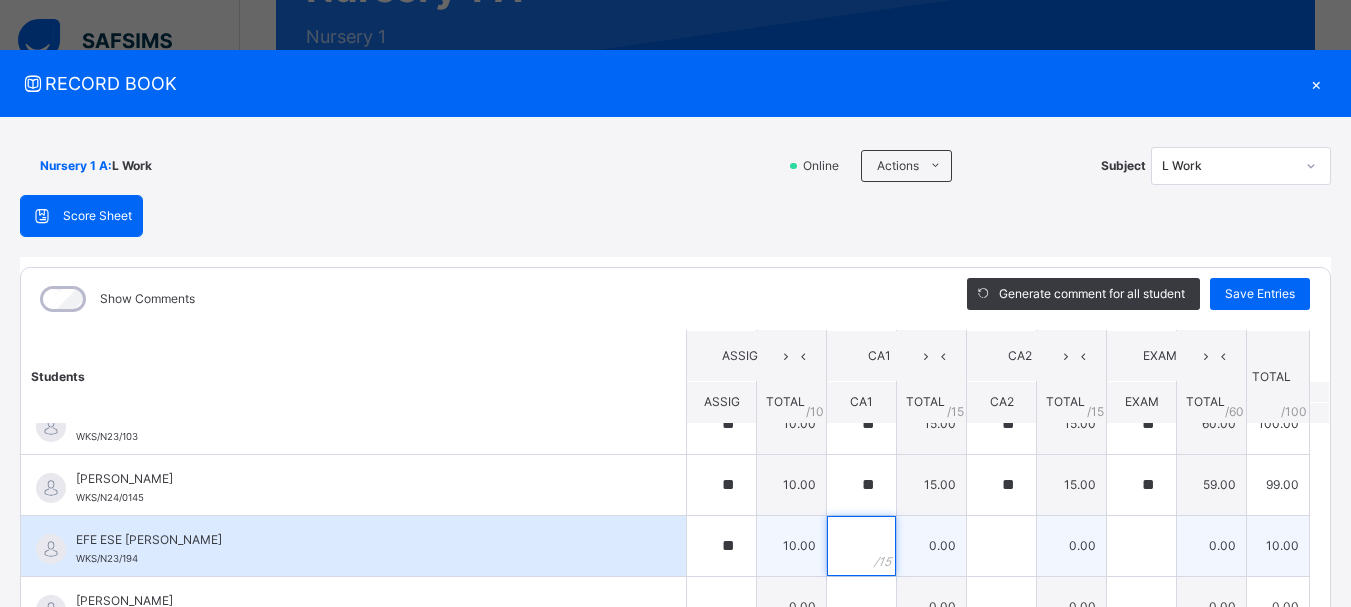 click at bounding box center [861, 546] 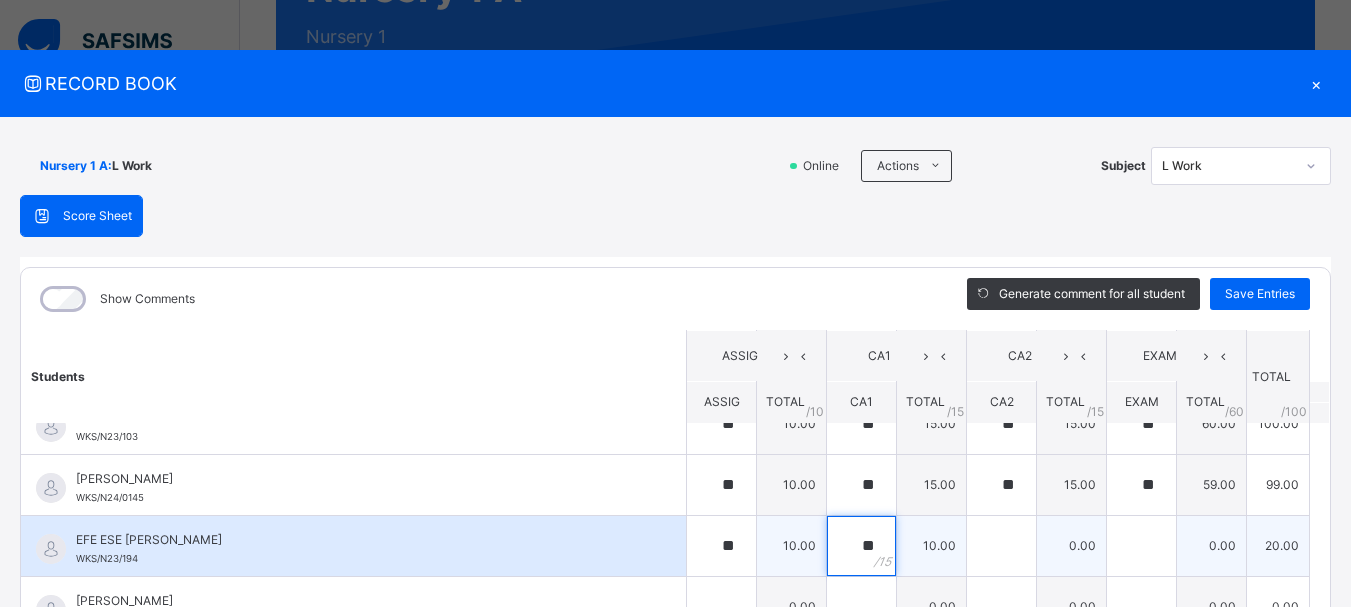 type on "**" 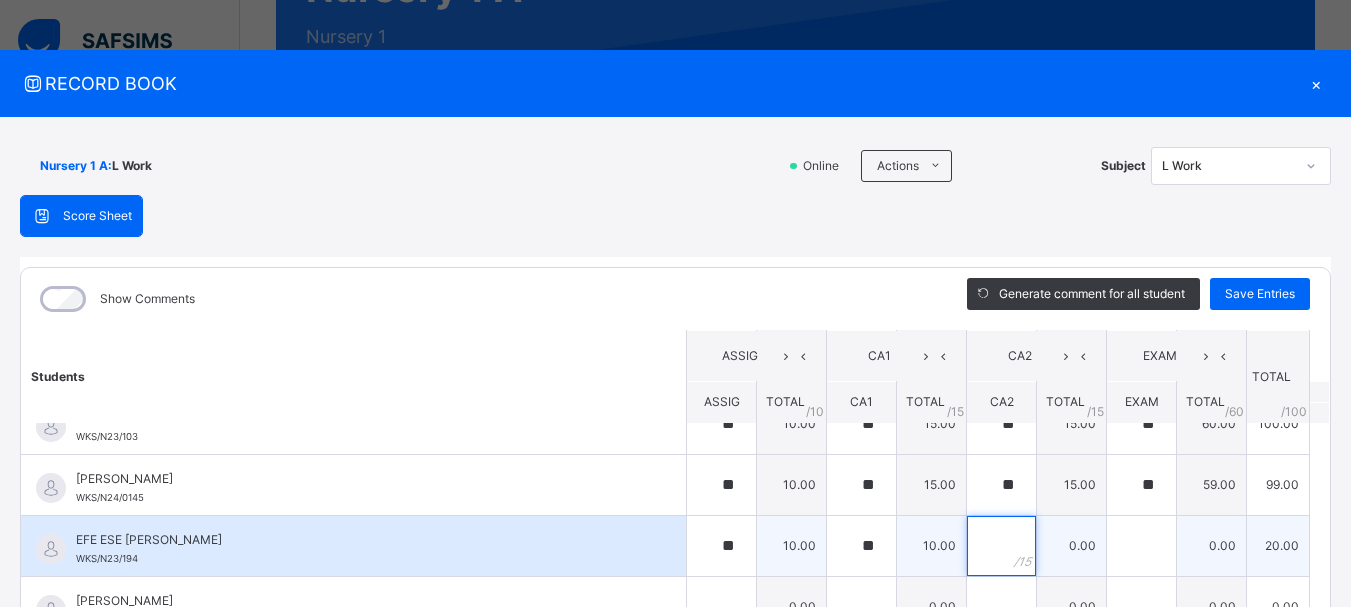 click at bounding box center (1001, 546) 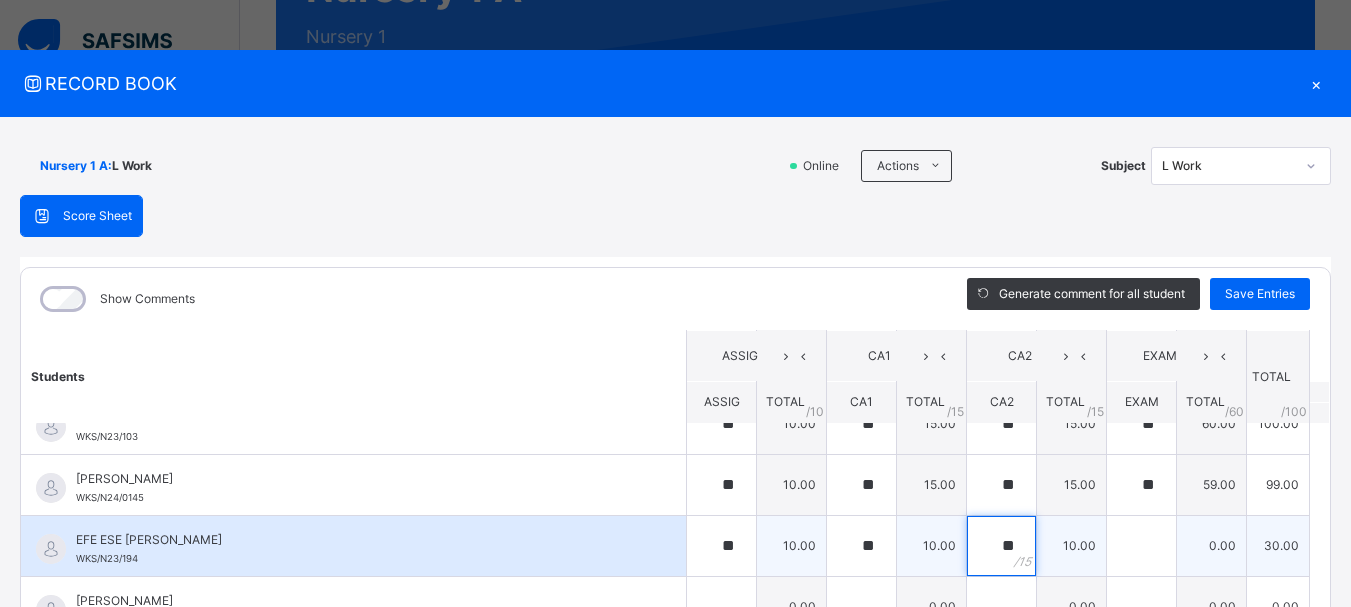 type on "**" 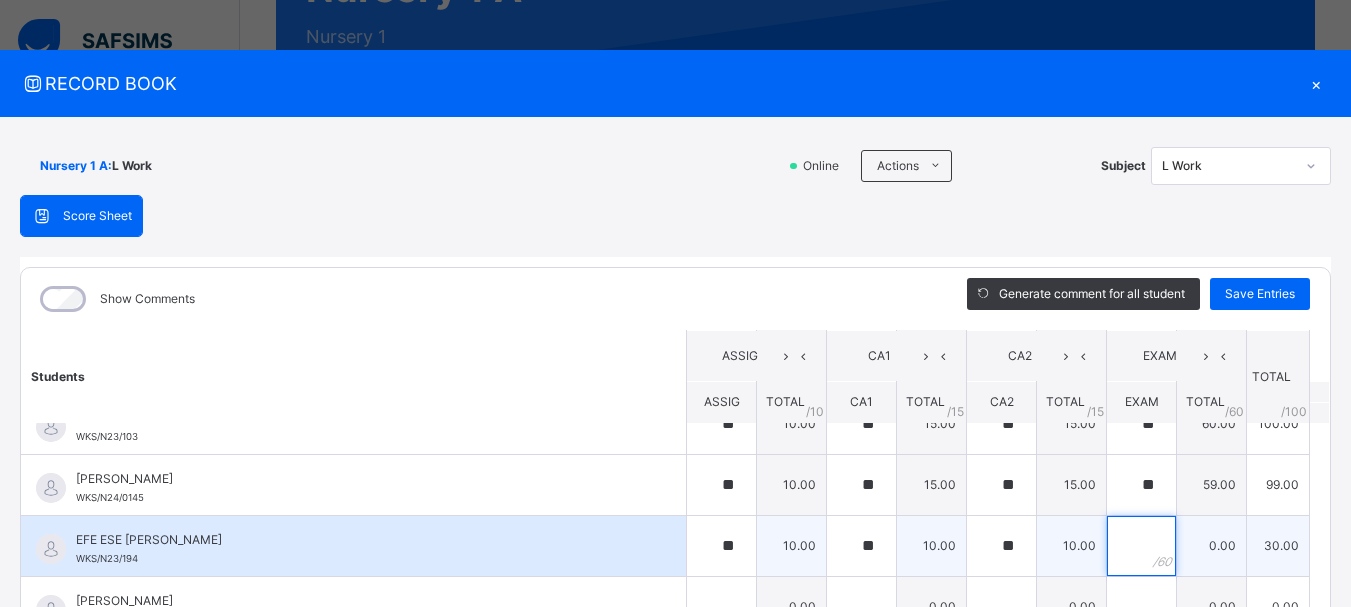 click at bounding box center (1141, 546) 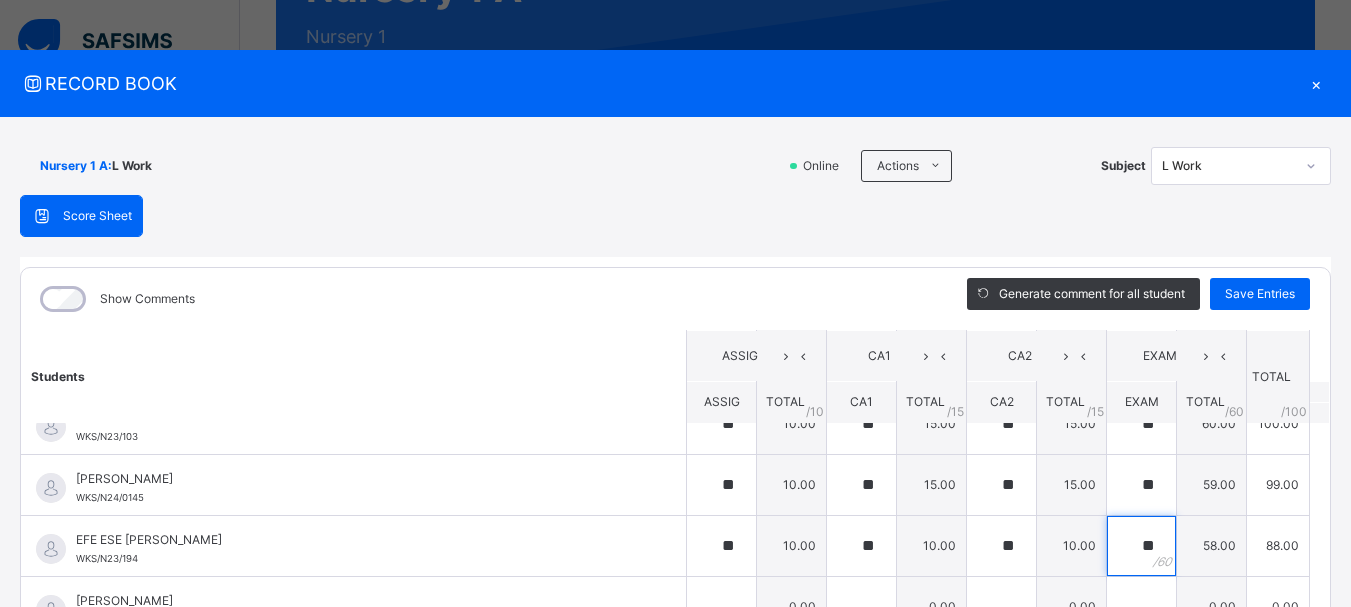 type on "**" 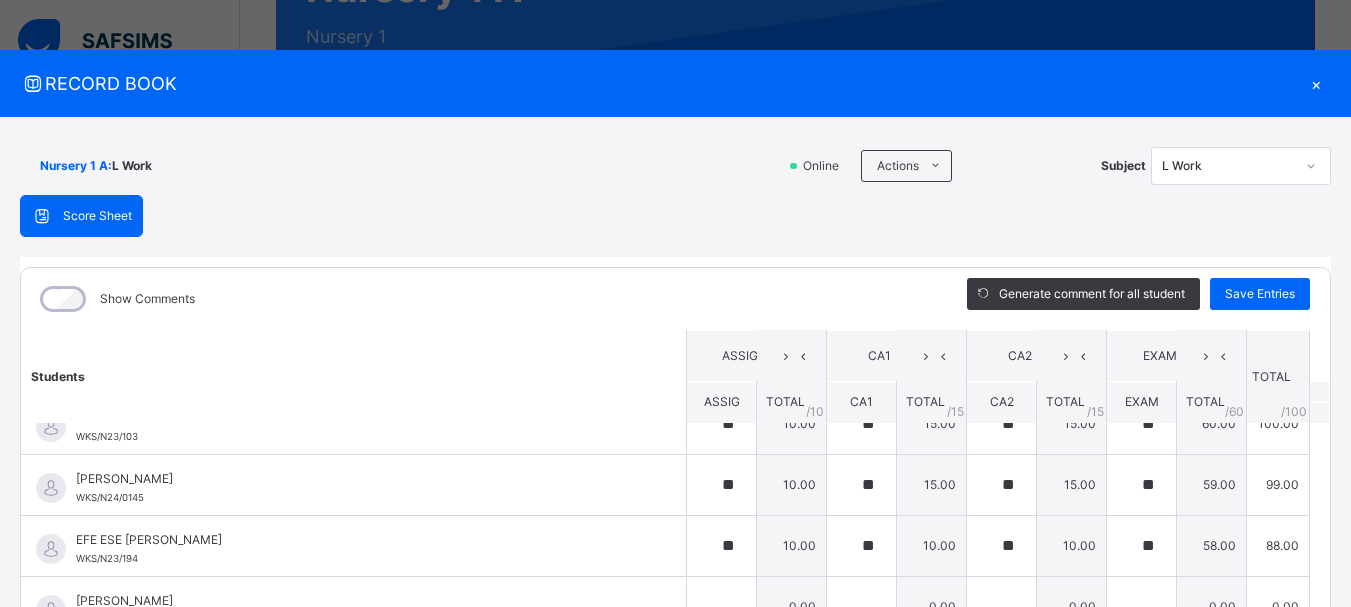 click on "Students ASSIG CA1 CA2 EXAM TOTAL /100 Comment ASSIG TOTAL / 10 CA1 TOTAL / 15 CA2 TOTAL / 15 EXAM TOTAL / 60 [PERSON_NAME] WKS/N23/191 [PERSON_NAME] WKS/N23/191 ** 10.00 ** 15.00 ** 15.00 ** 60.00 100.00 Generate comment 0 / 250   ×   Subject Teacher’s Comment Generate and see in full the comment developed by the AI with an option to regenerate the comment [PERSON_NAME] [PERSON_NAME]   WKS/N23/191   Total 100.00  / 100.00 [PERSON_NAME] Bot   Regenerate     Use this comment   [PERSON_NAME]  WKS/N23/106 [PERSON_NAME]  WKS/N23/106 ** 10.00 ** 15.00 ** 15.00 ** 60.00 100.00 Generate comment 0 / 250   ×   Subject Teacher’s Comment Generate and see in full the comment developed by the AI with an option to regenerate the comment [PERSON_NAME] [PERSON_NAME]    WKS/N23/106   Total 100.00  / 100.00 [PERSON_NAME] Bot   Regenerate     Use this comment   [PERSON_NAME] WKS/N23/105 [PERSON_NAME] ZARAH WKS/N23/105 ** 10.00 ** 15.00 ** 15.00 ** 58.00 98.00 Generate comment 0 / 250   ×   Subject Teacher’s Comment JS      /" at bounding box center (675, 652) 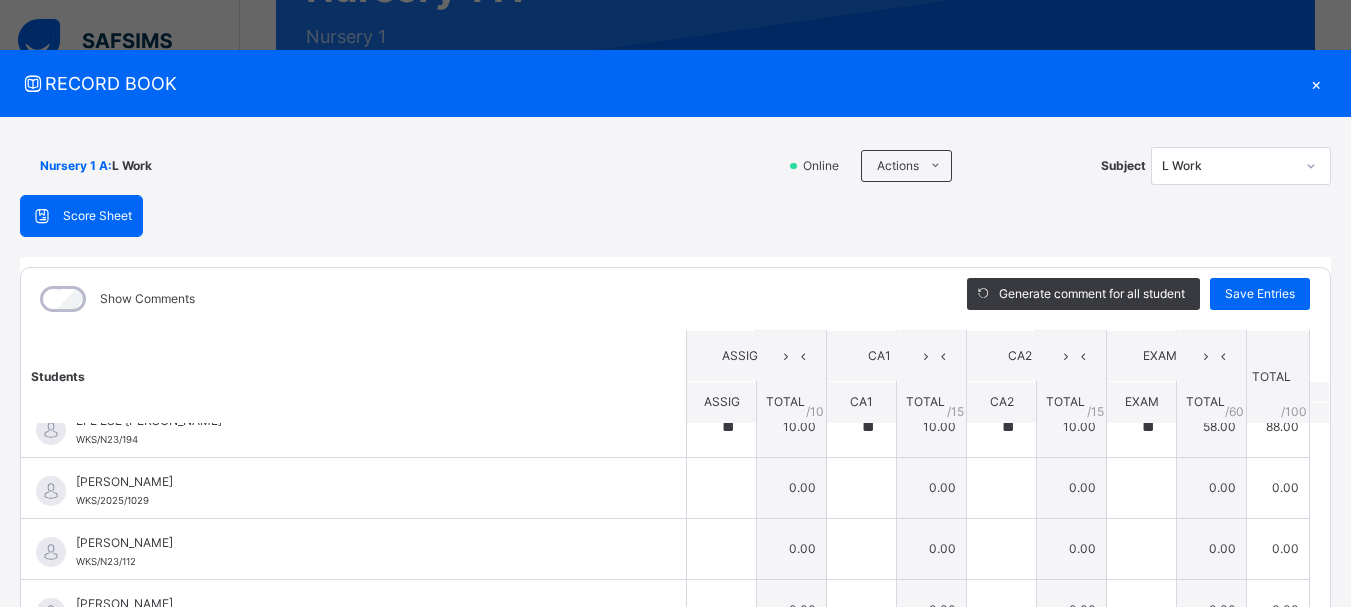 scroll, scrollTop: 760, scrollLeft: 0, axis: vertical 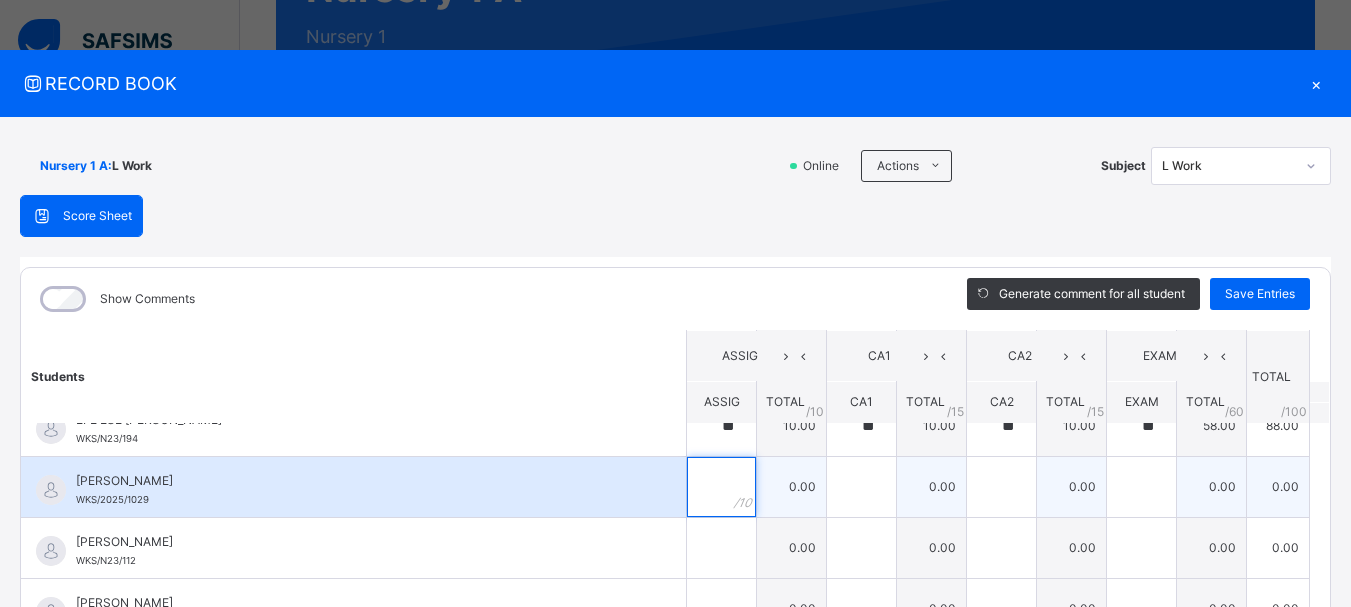 click at bounding box center [721, 487] 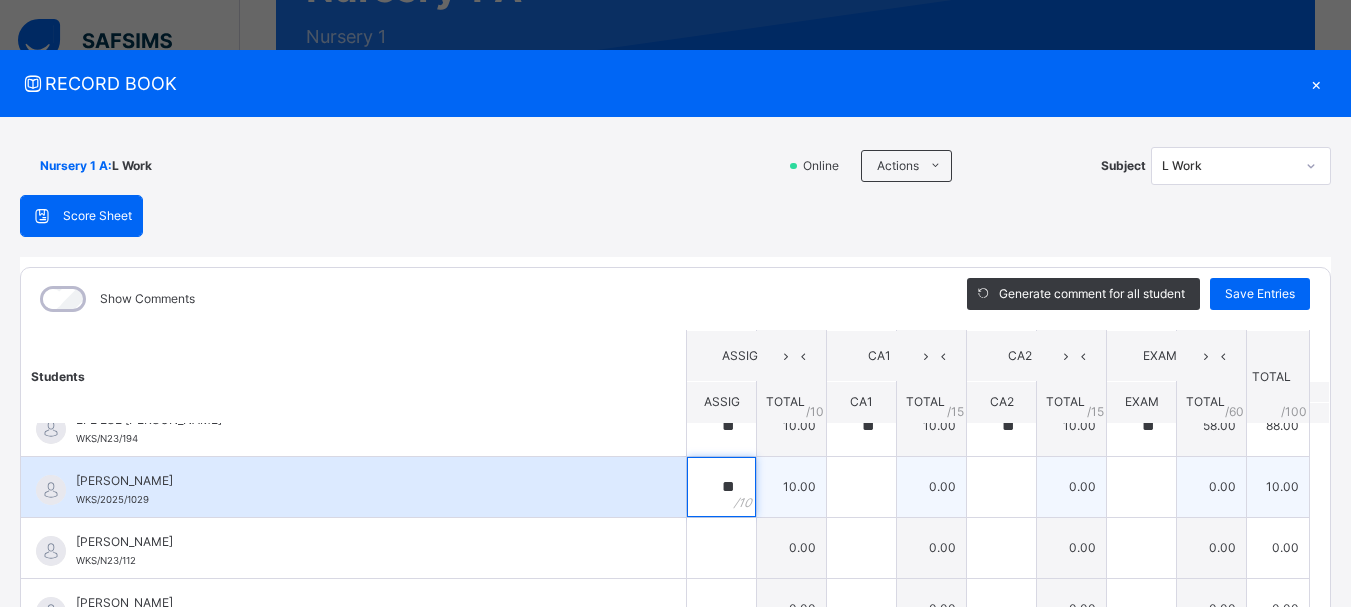 type on "**" 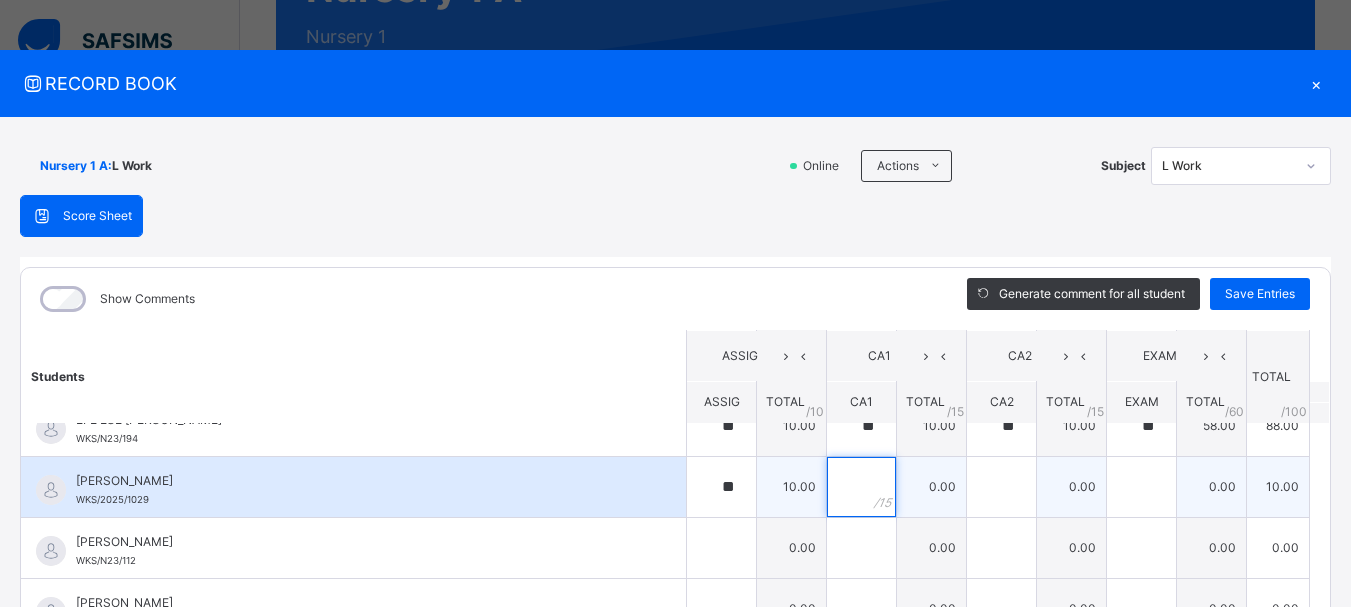 click at bounding box center (861, 487) 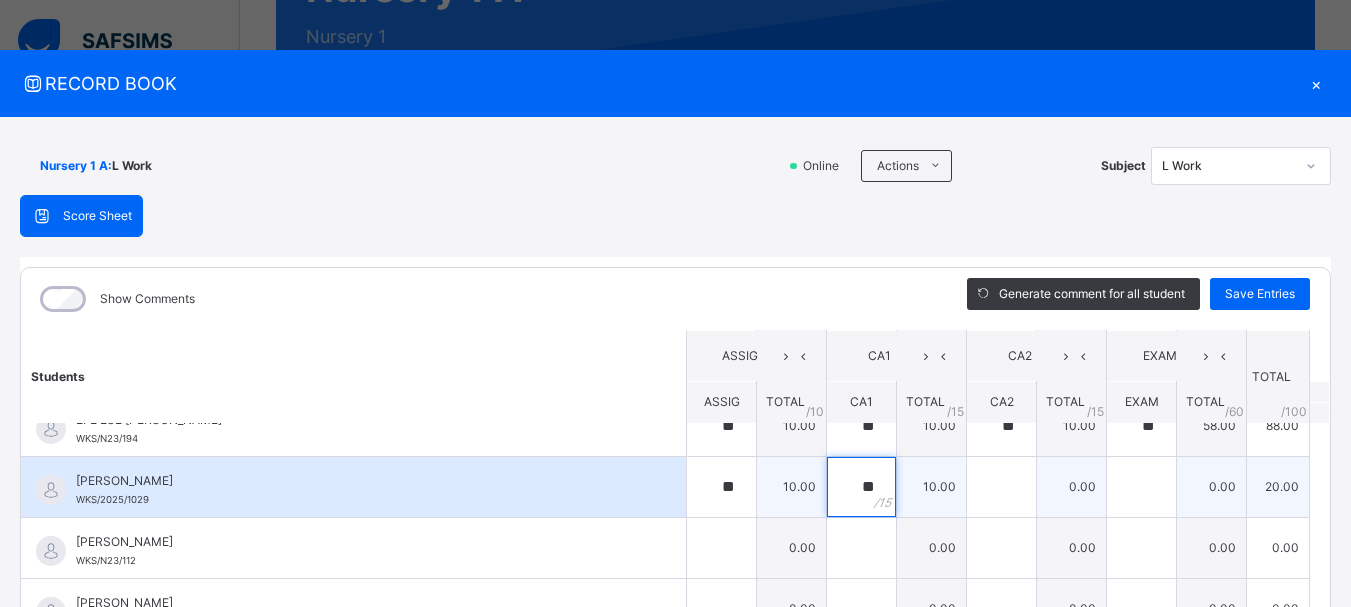 type on "**" 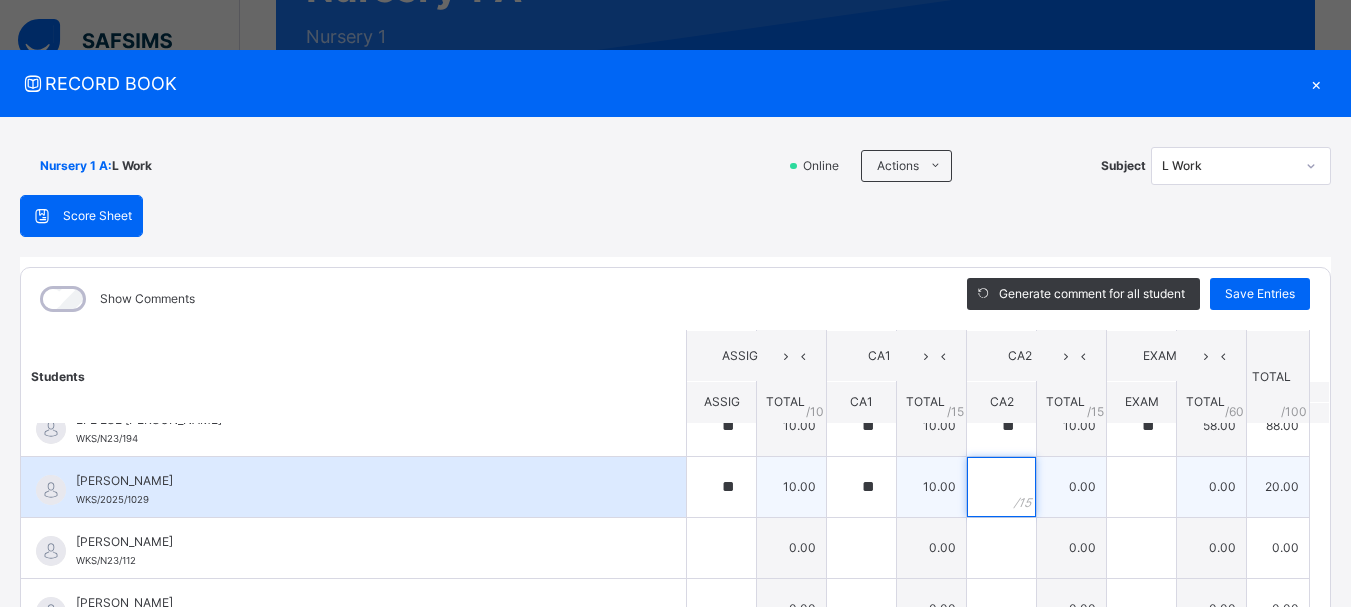 click at bounding box center (1001, 487) 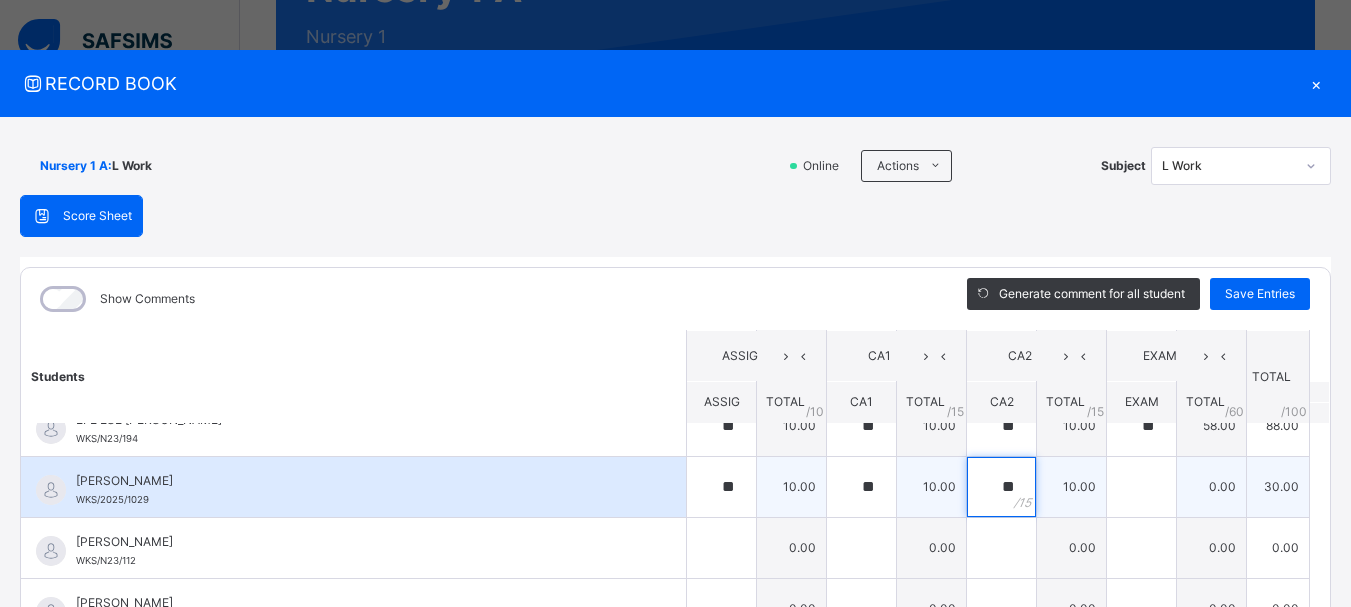 type on "**" 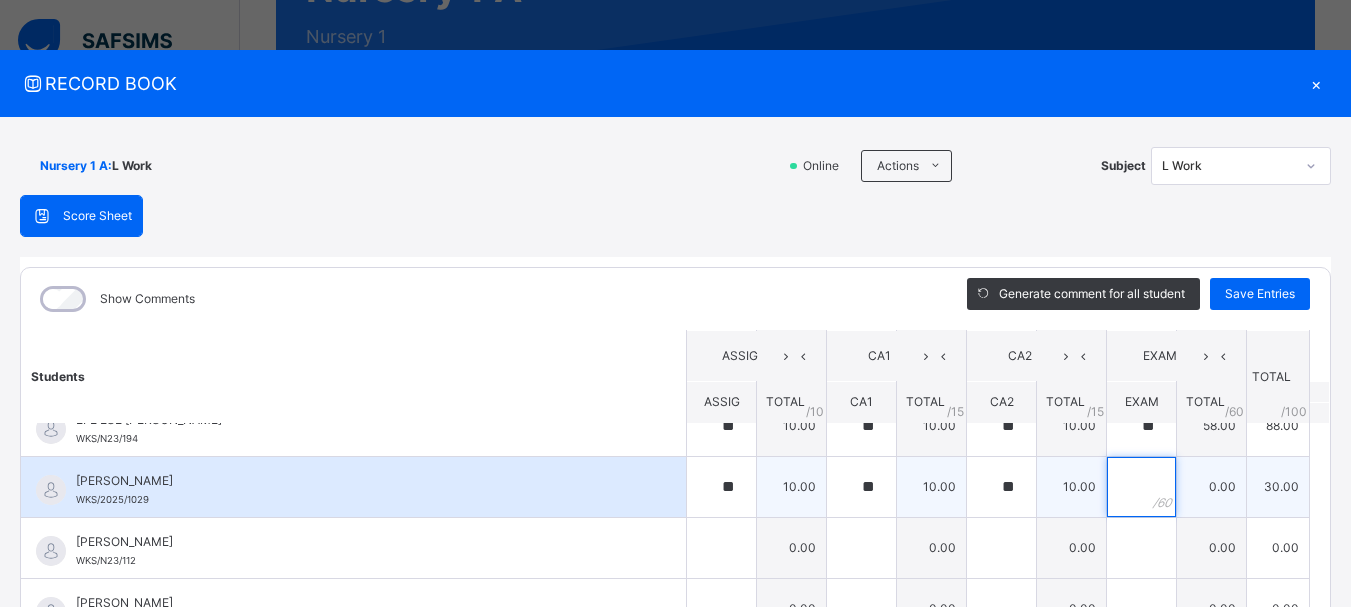 click at bounding box center [1141, 487] 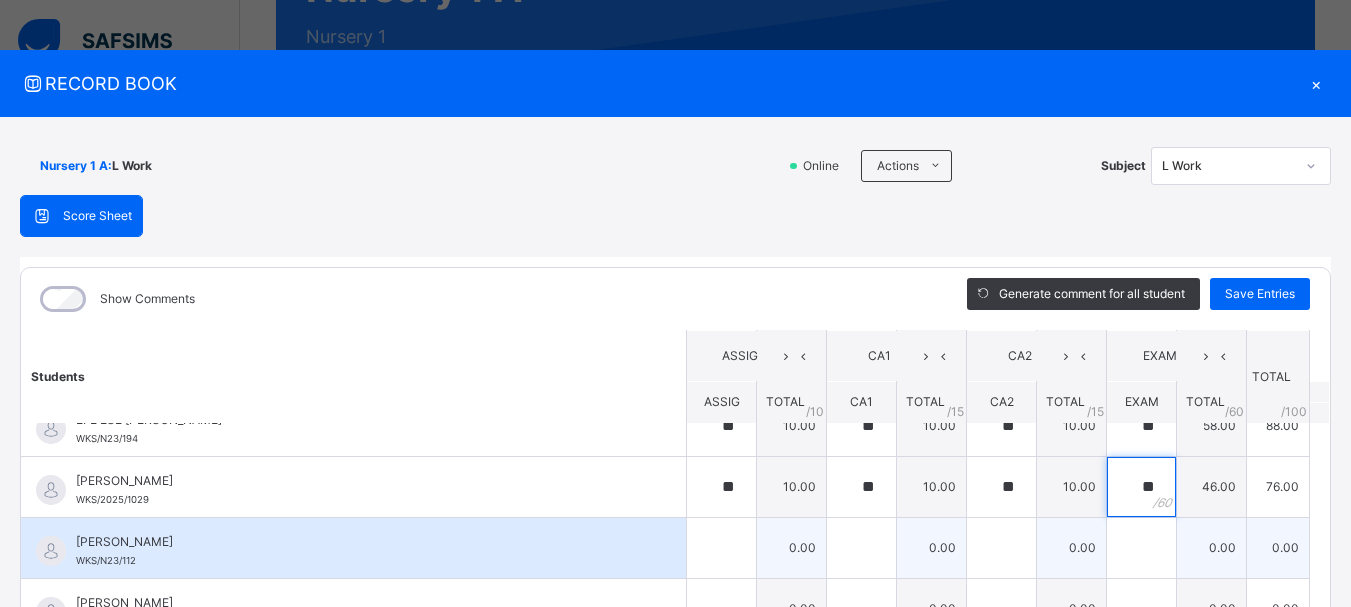 type on "**" 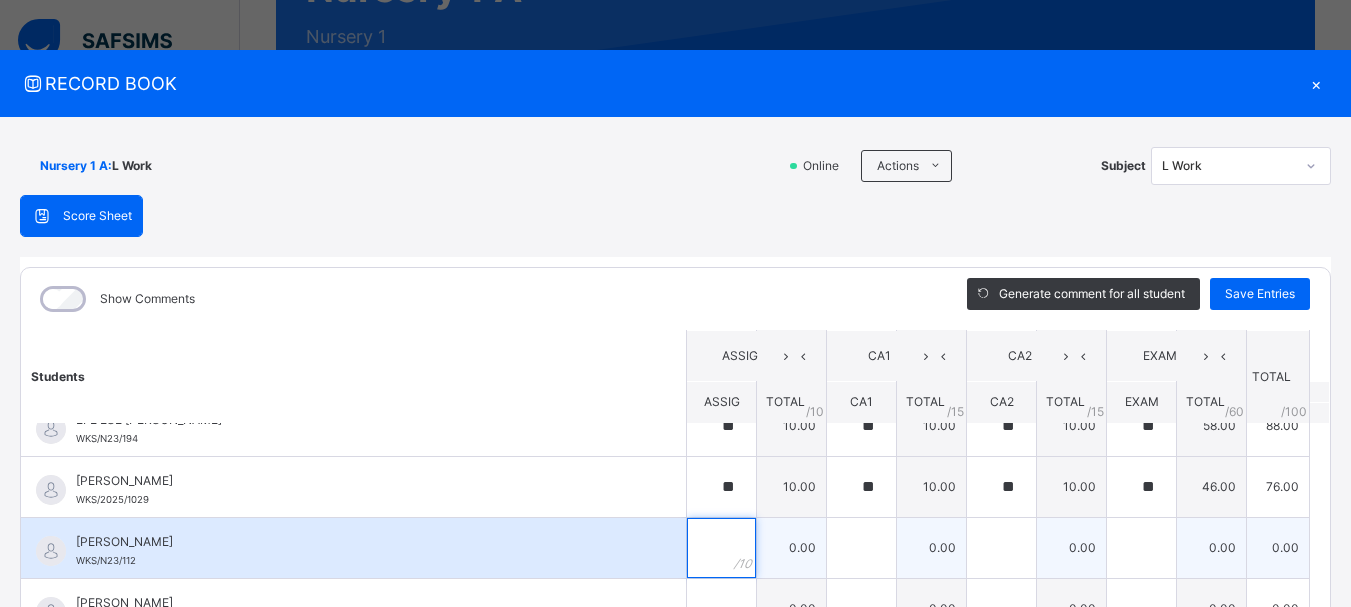 click at bounding box center (721, 548) 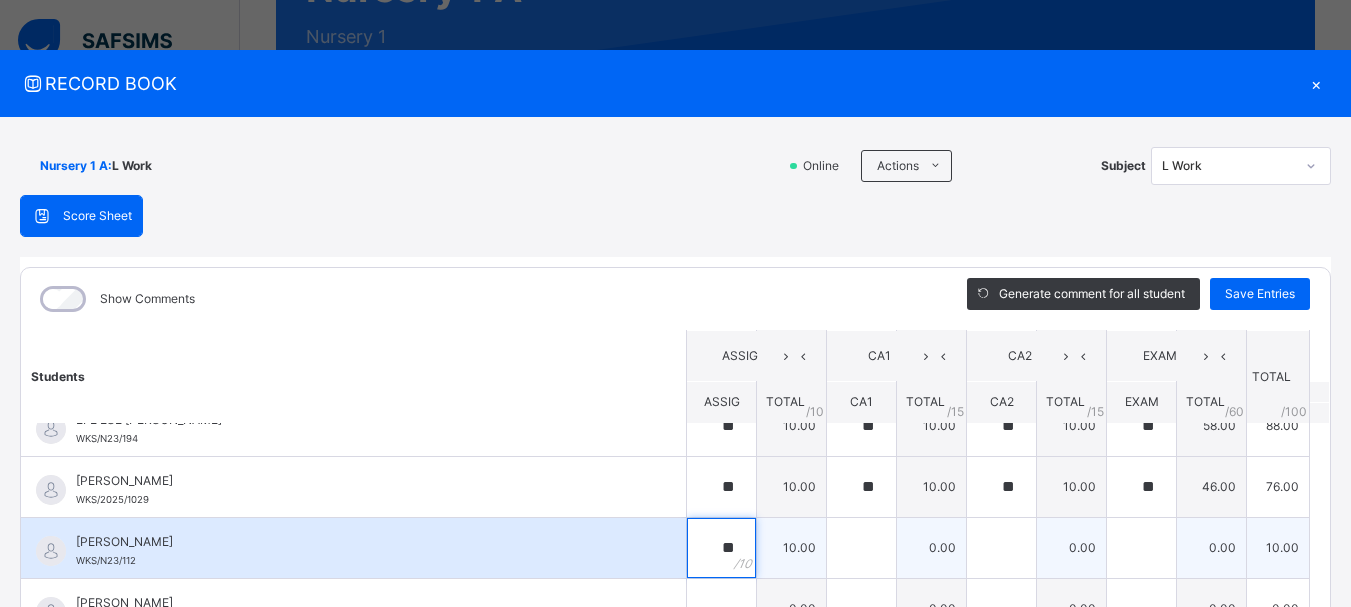 type on "**" 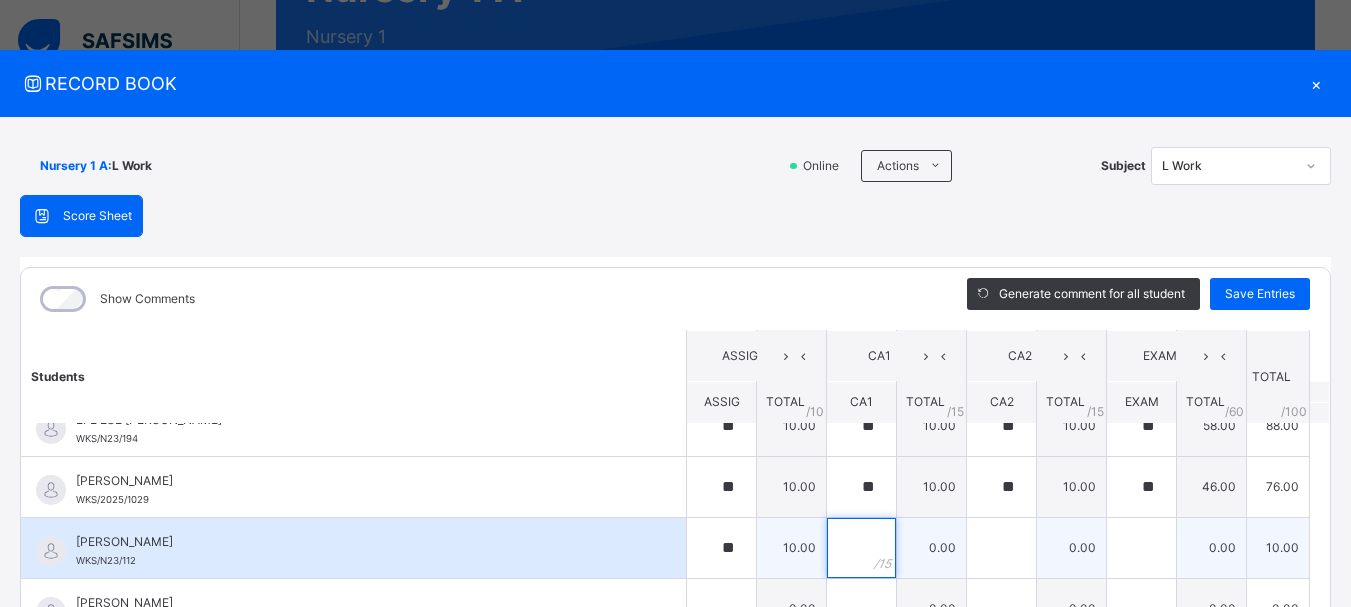 click at bounding box center [861, 548] 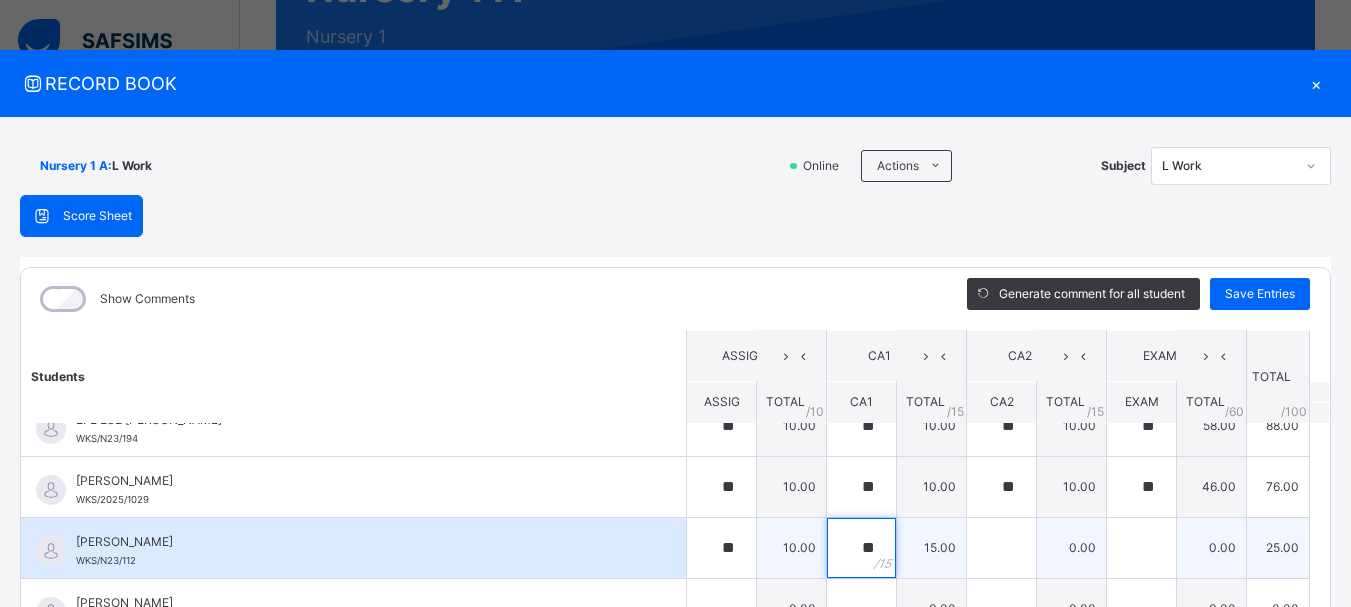 type on "**" 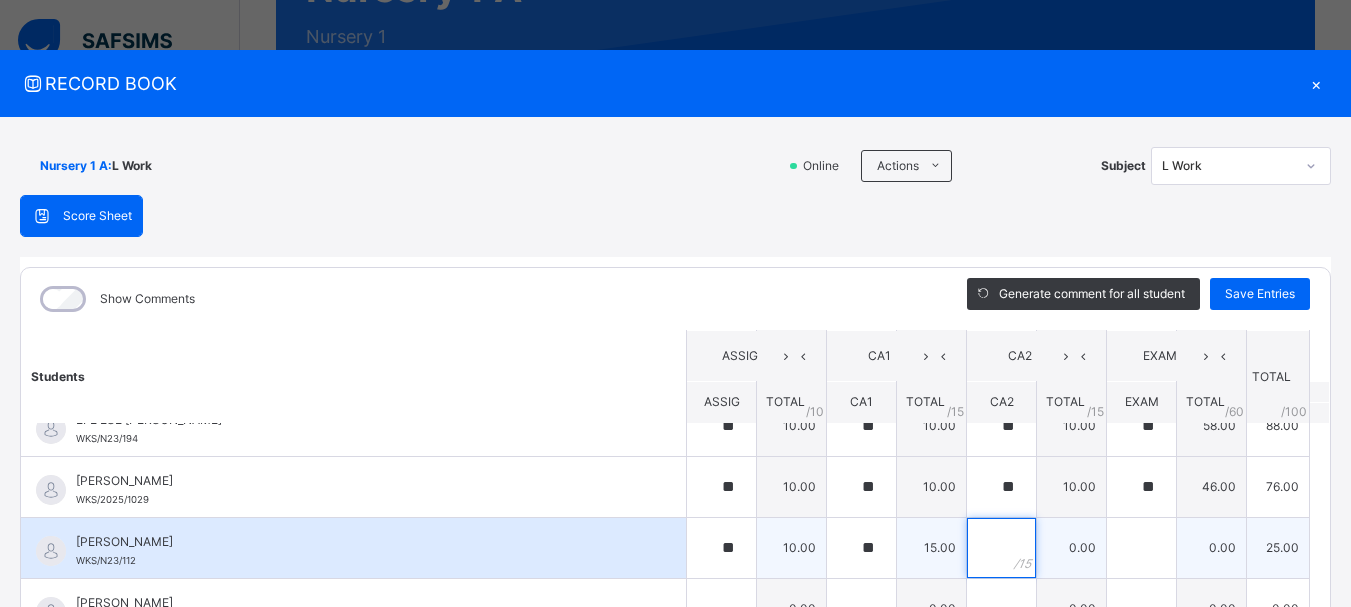 click at bounding box center (1001, 548) 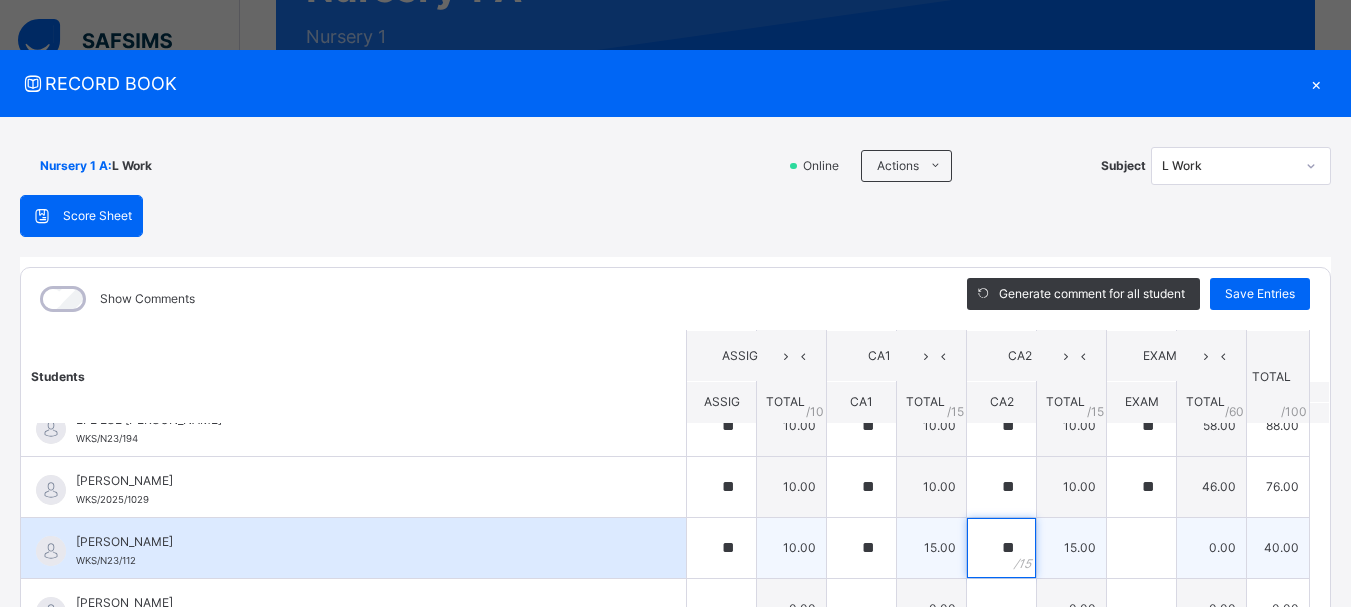 type on "**" 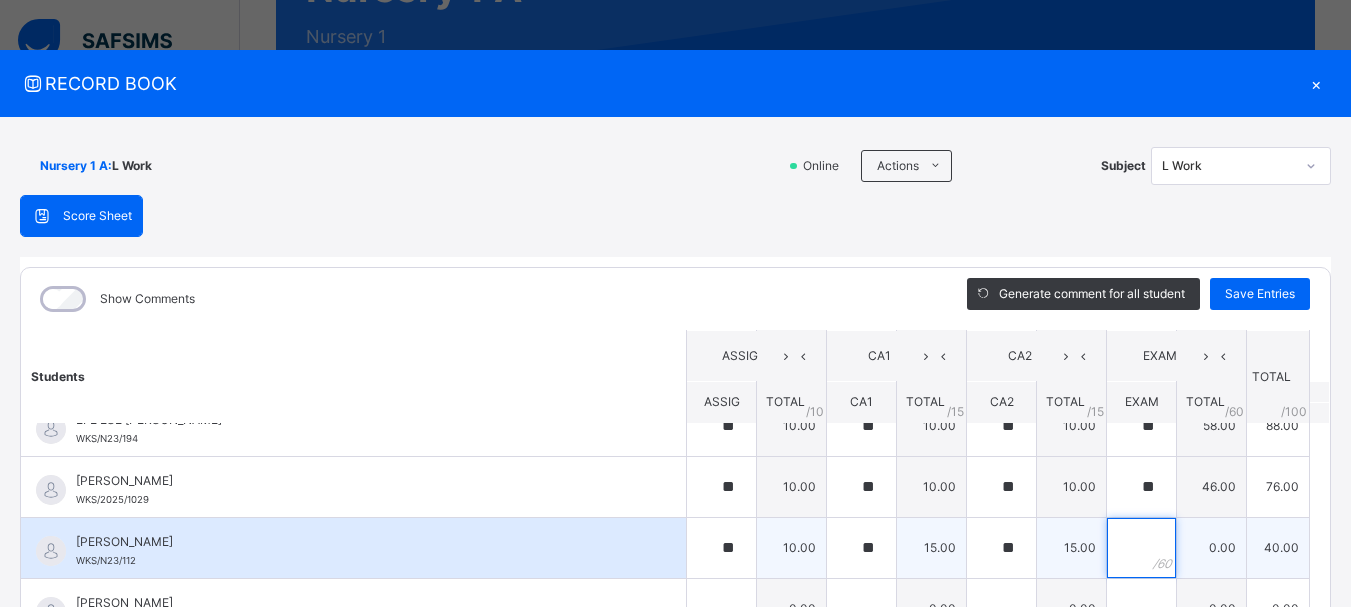 click at bounding box center (1141, 548) 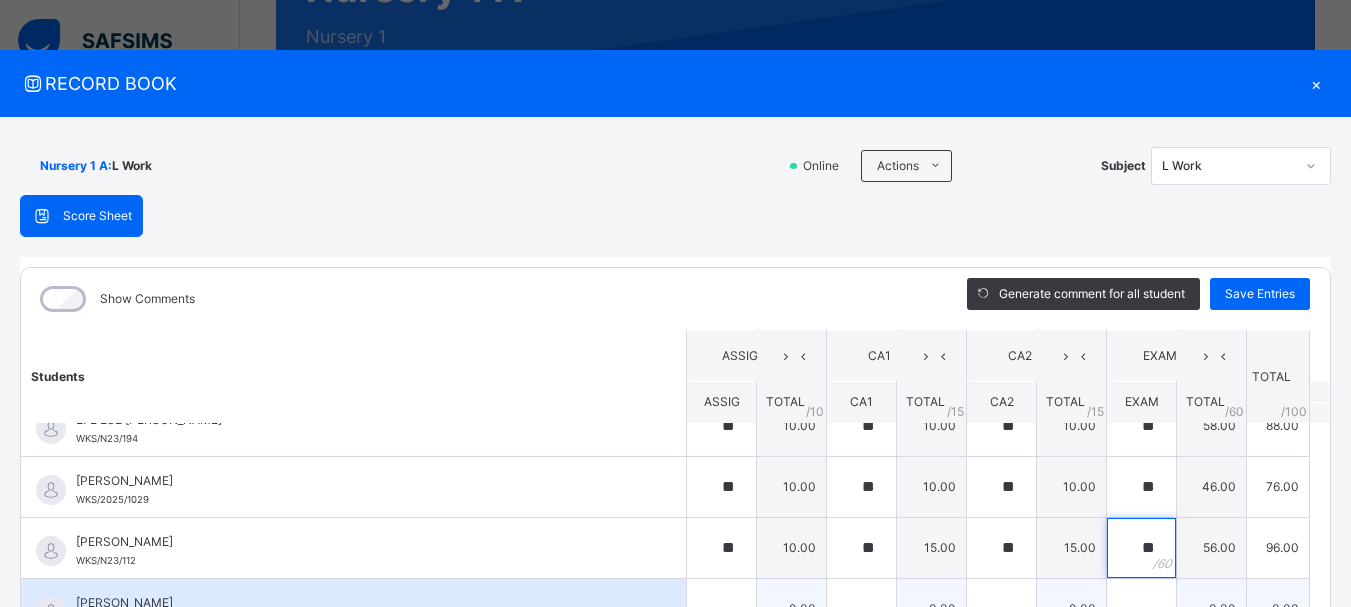 type on "**" 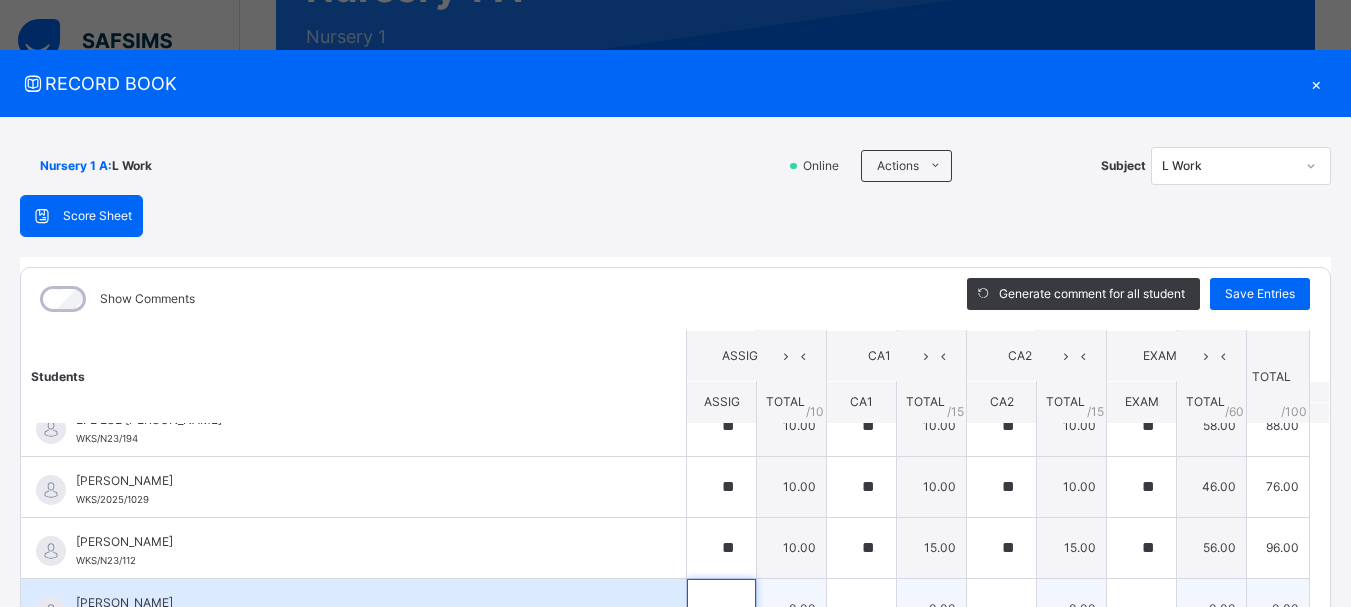 click at bounding box center (721, 609) 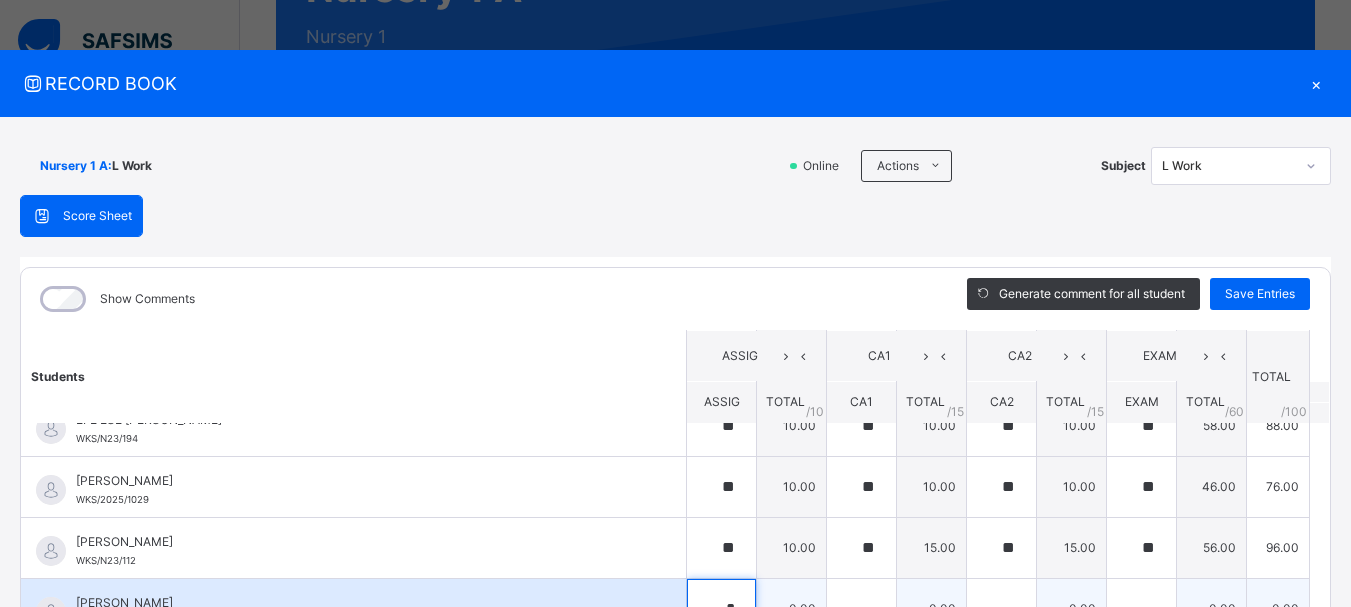 scroll, scrollTop: 12, scrollLeft: 0, axis: vertical 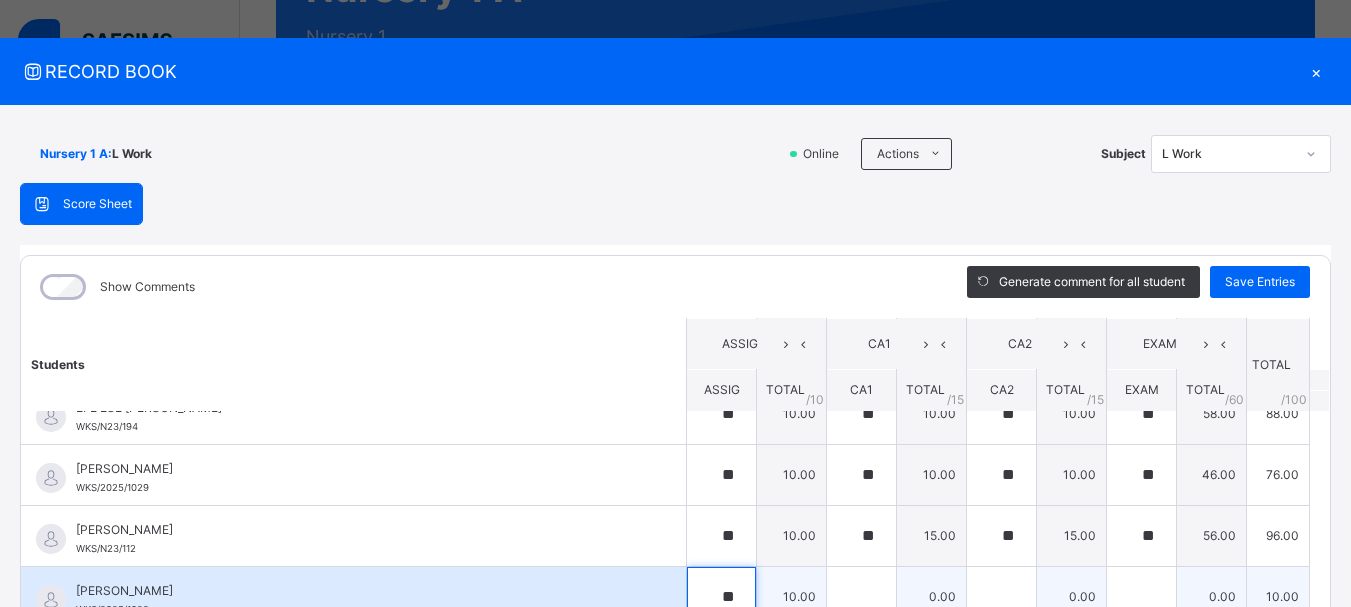 type on "**" 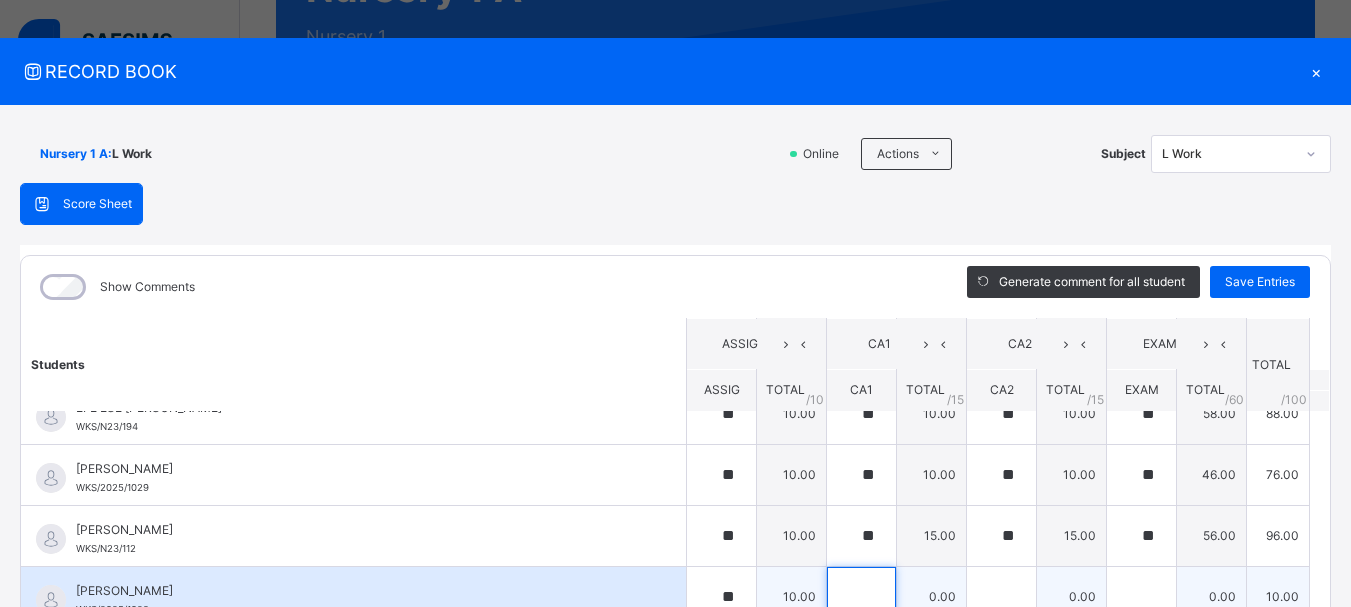 click at bounding box center (861, 597) 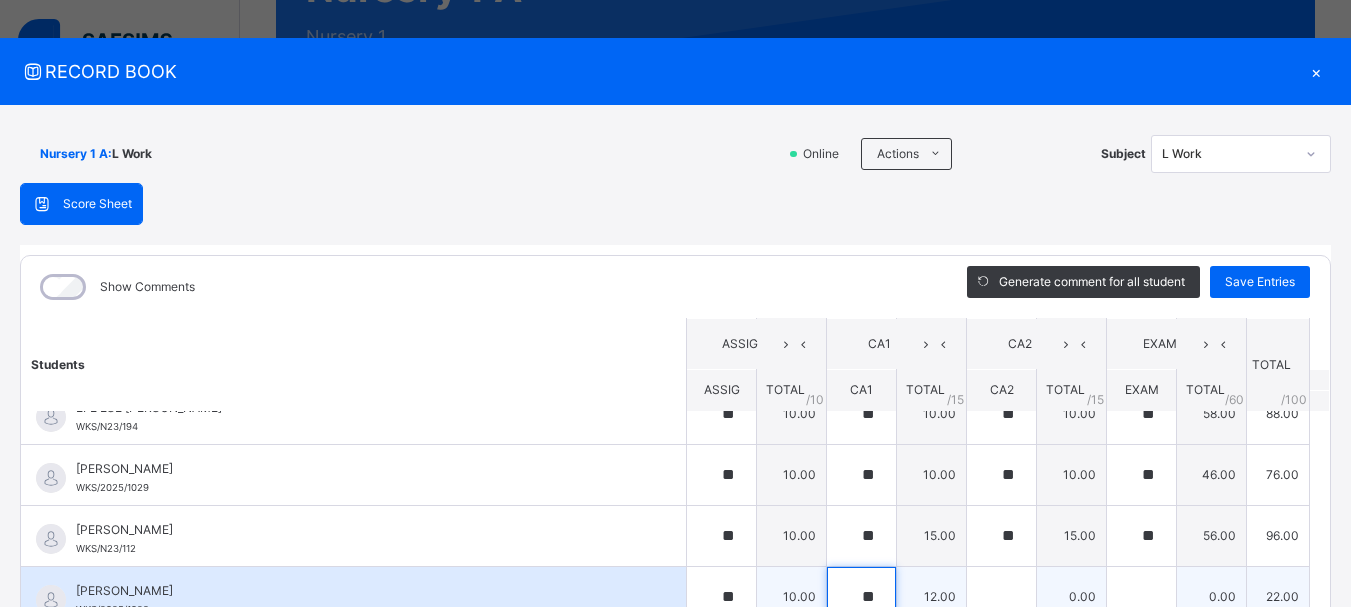 type on "**" 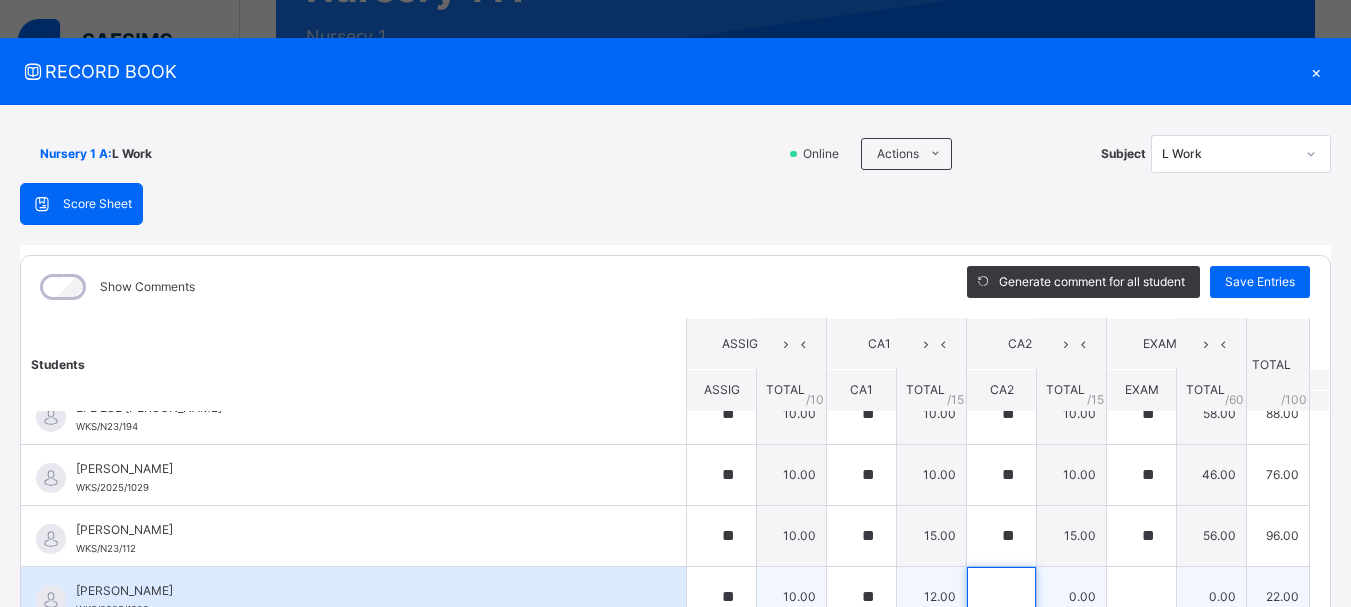click at bounding box center [1001, 597] 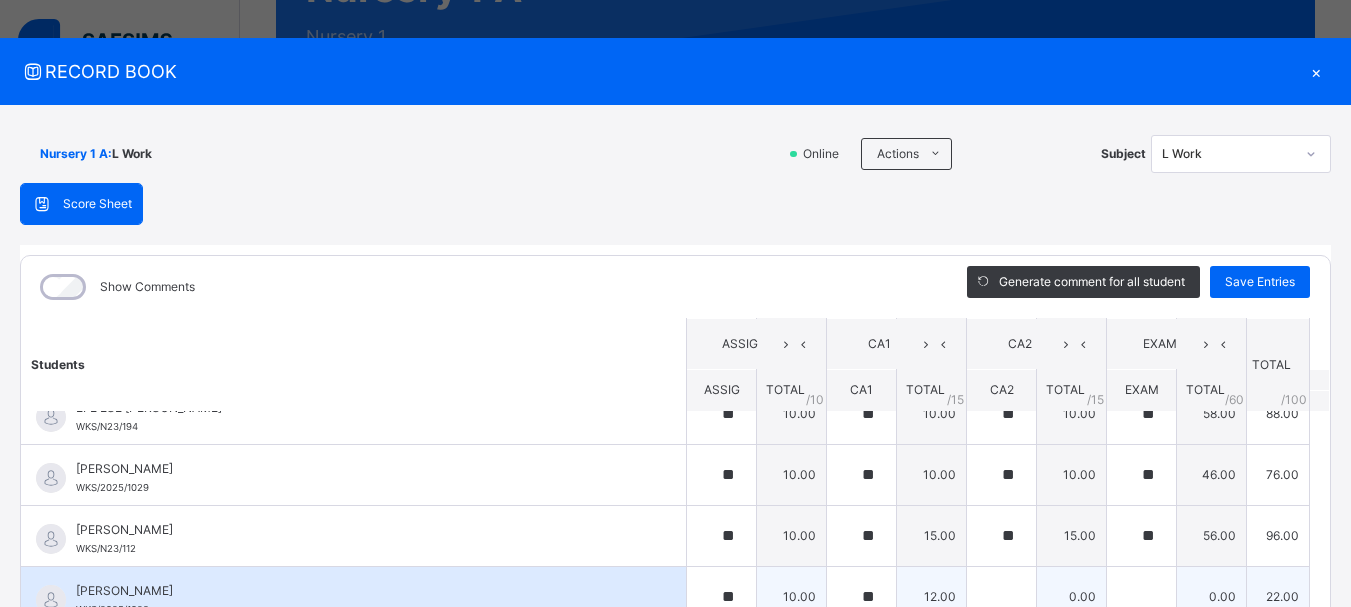 click at bounding box center (1001, 597) 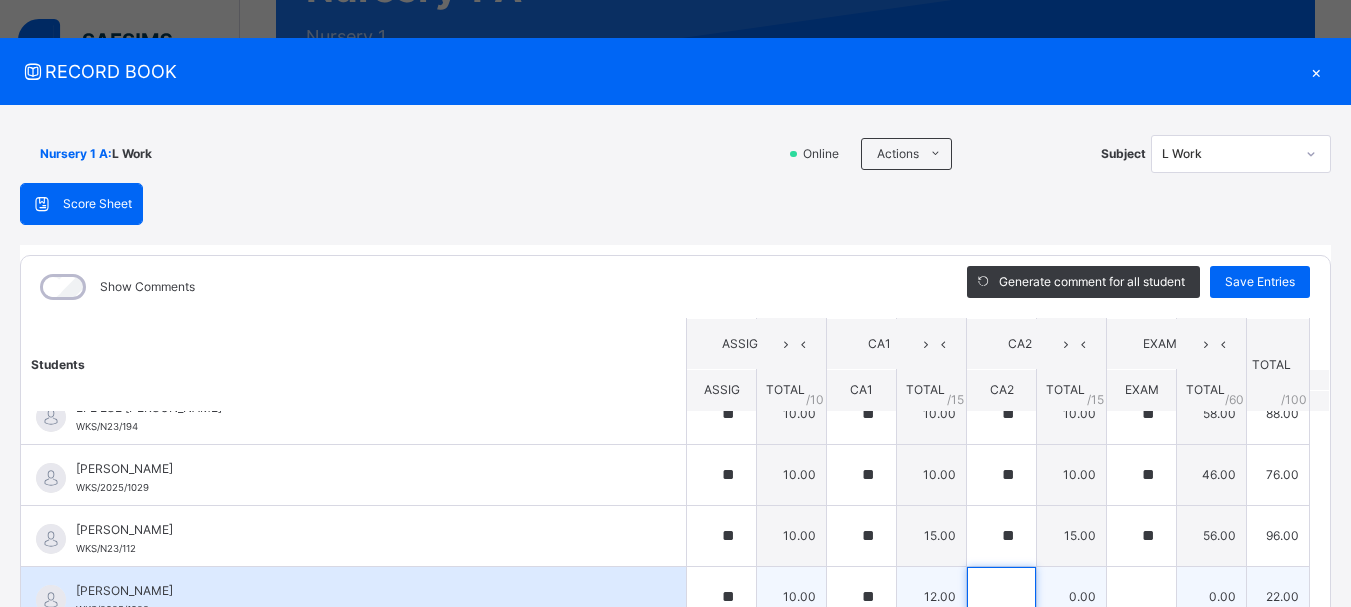 click at bounding box center (1001, 597) 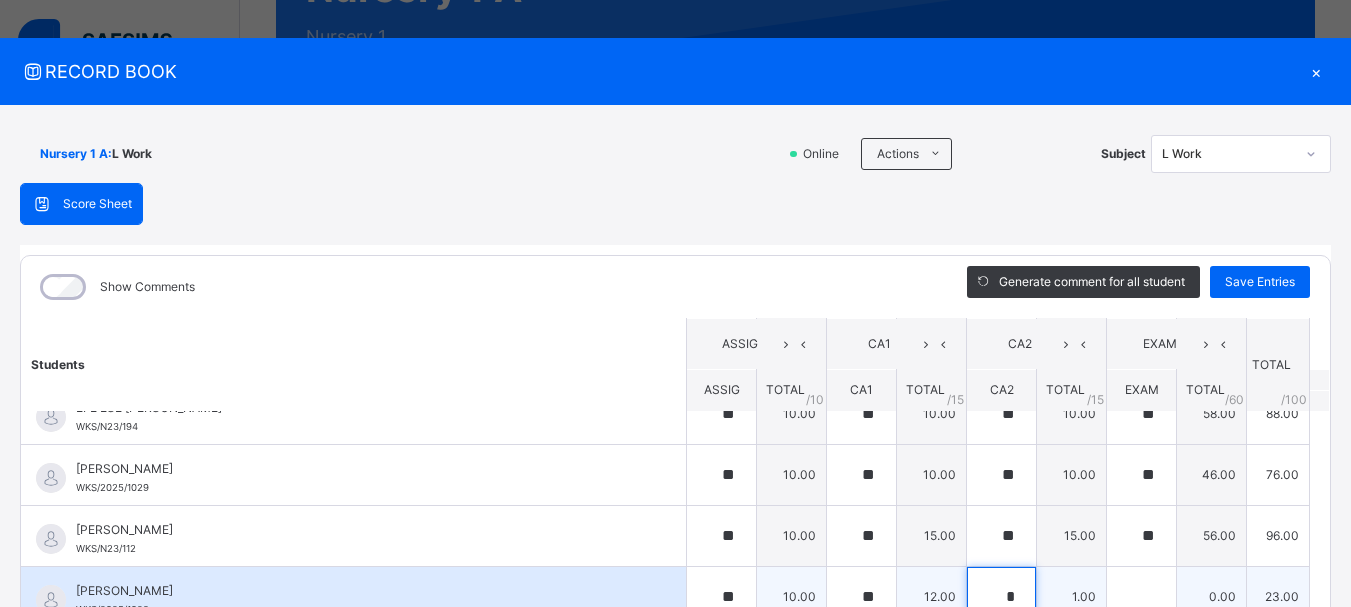 type on "*" 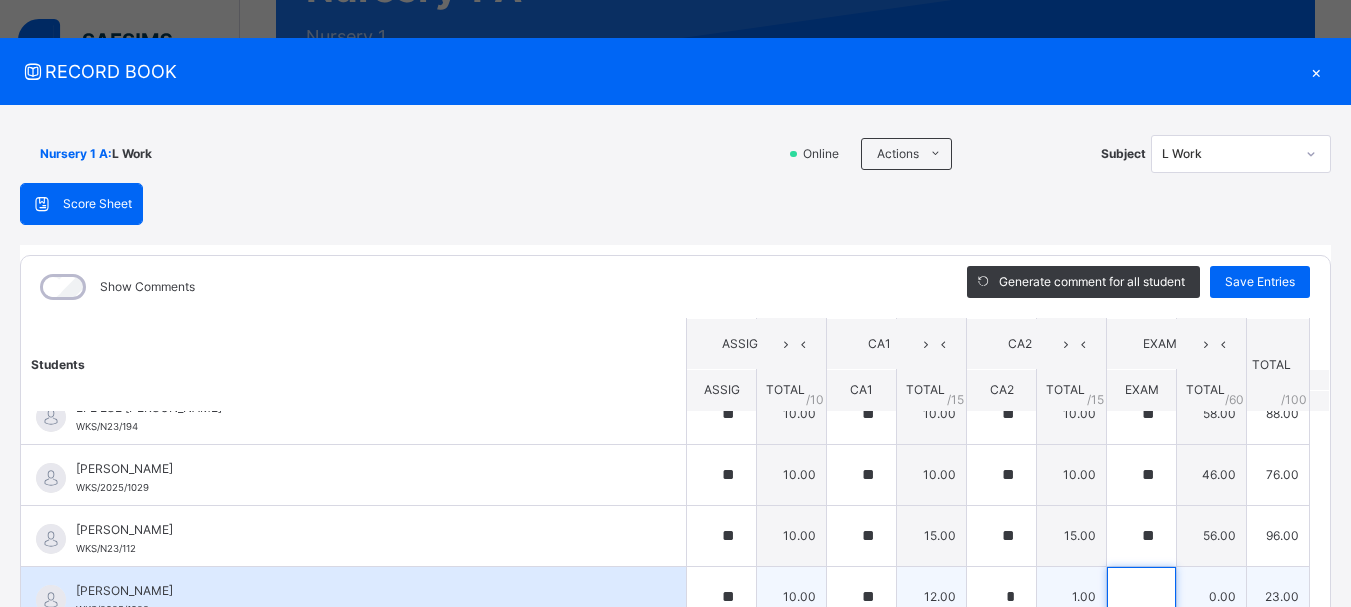 click at bounding box center (1141, 597) 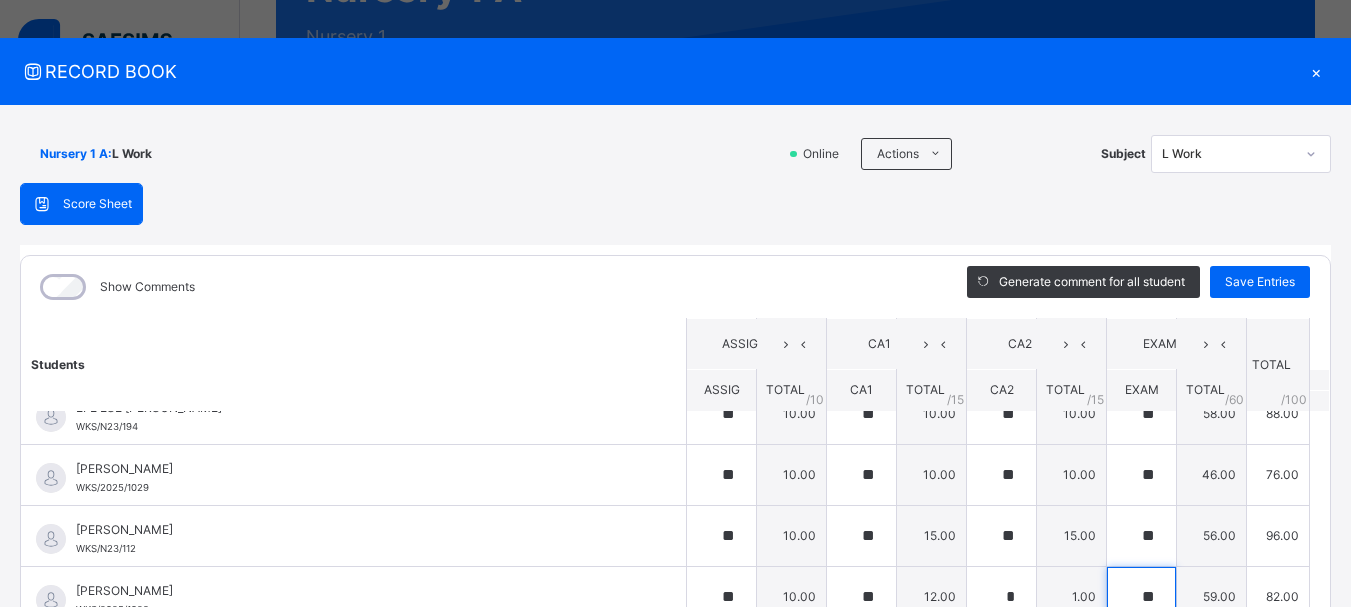 type on "**" 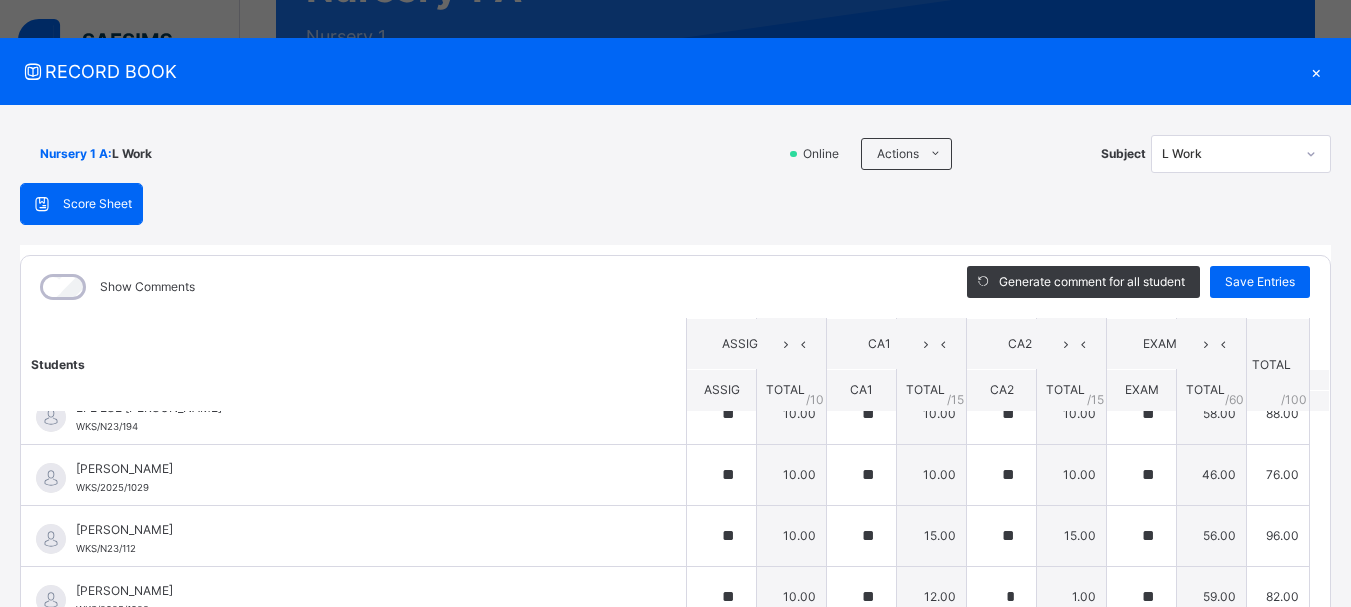 click on "Nursery 1   A :   L Work  Online Actions  Download Empty Score Sheet  Upload/map score sheet Subject  L Work  WITTY KIDS' SCHOOL Date: 11th Jul 2025, 12:50:49 pm Score Sheet Score Sheet Show Comments   Generate comment for all student   Save Entries Class Level:  Nursery 1   A Subject:  L Work  Session:  2024/2025 Session Session:  Third Term Students ASSIG CA1 CA2 EXAM TOTAL /100 Comment ASSIG TOTAL / 10 CA1 TOTAL / 15 CA2 TOTAL / 15 EXAM TOTAL / 60 ABAH OLIVIA ZARAH WKS/N23/191 ABAH OLIVIA ZARAH WKS/N23/191 ** 10.00 ** 15.00 ** 15.00 ** 60.00 100.00 Generate comment 0 / 250   ×   Subject Teacher’s Comment Generate and see in full the comment developed by the AI with an option to regenerate the comment JS ABAH OLIVIA ZARAH   WKS/N23/191   Total 100.00  / 100.00 Sims Bot   Regenerate     Use this comment   ABDULRAHEEM BELLO  WKS/N23/106 ABDULRAHEEM BELLO  WKS/N23/106 ** 10.00 ** 15.00 ** 15.00 ** 60.00 100.00 Generate comment 0 / 250   ×   Subject Teacher’s Comment JS ABDULRAHEEM BELLO    WKS/N23/106" at bounding box center (675, 477) 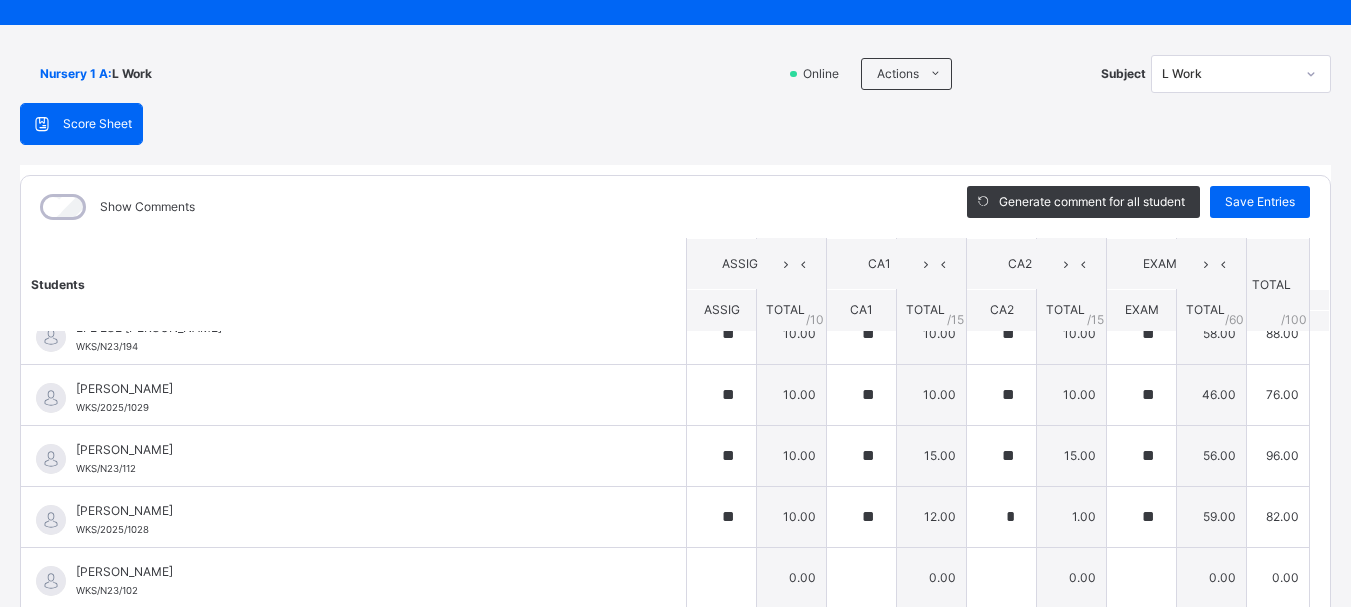 scroll, scrollTop: 132, scrollLeft: 0, axis: vertical 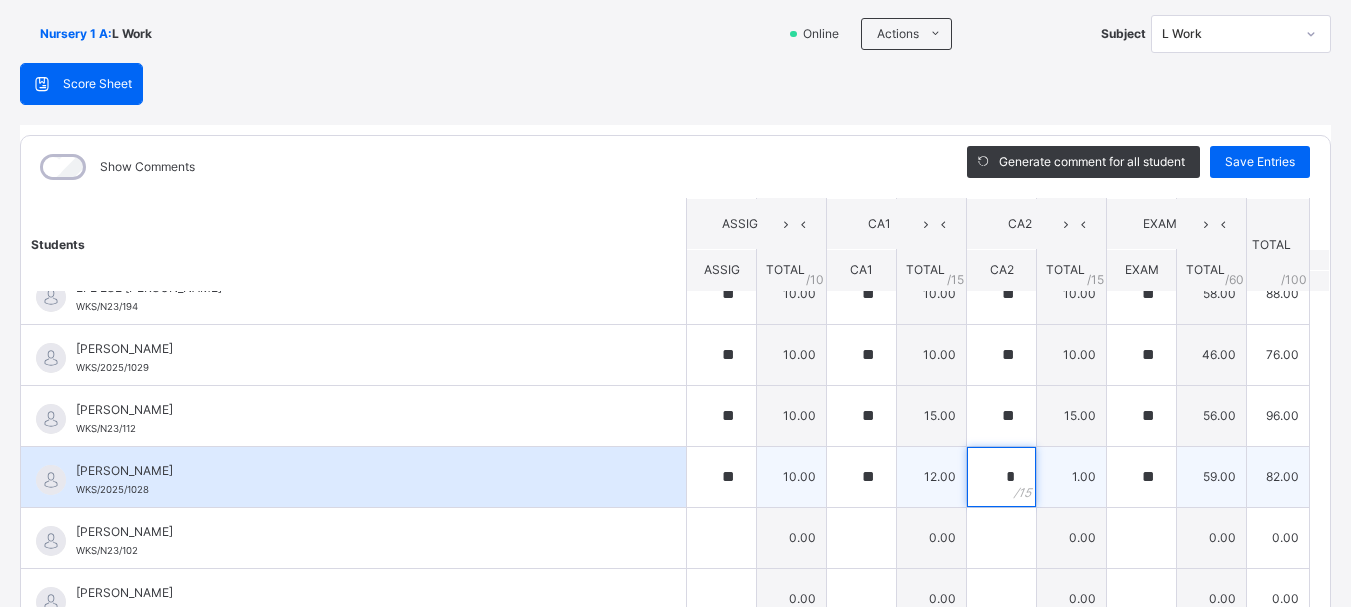 click on "*" at bounding box center [1001, 477] 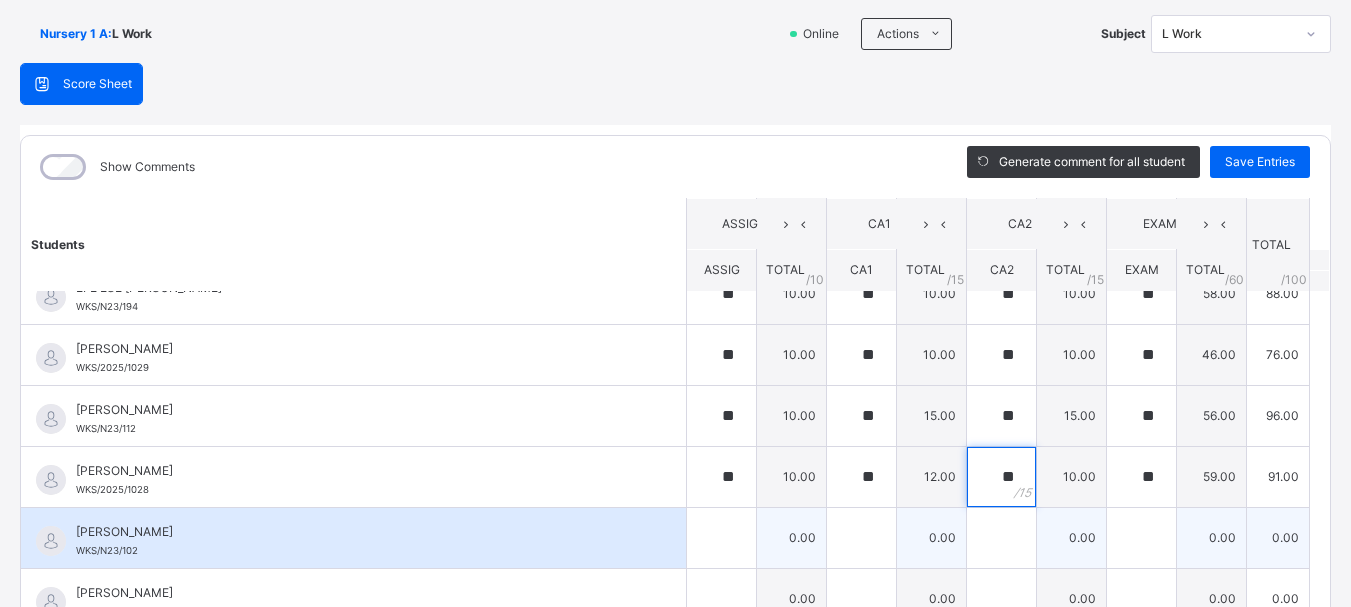 type on "**" 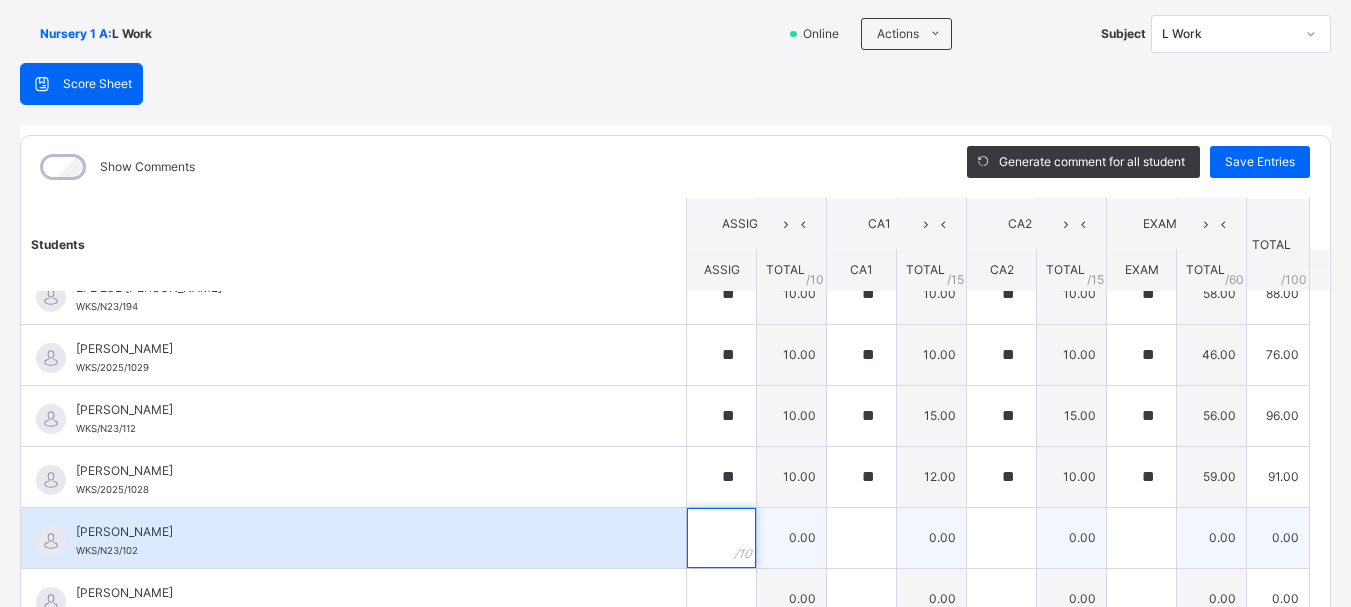 click at bounding box center (721, 538) 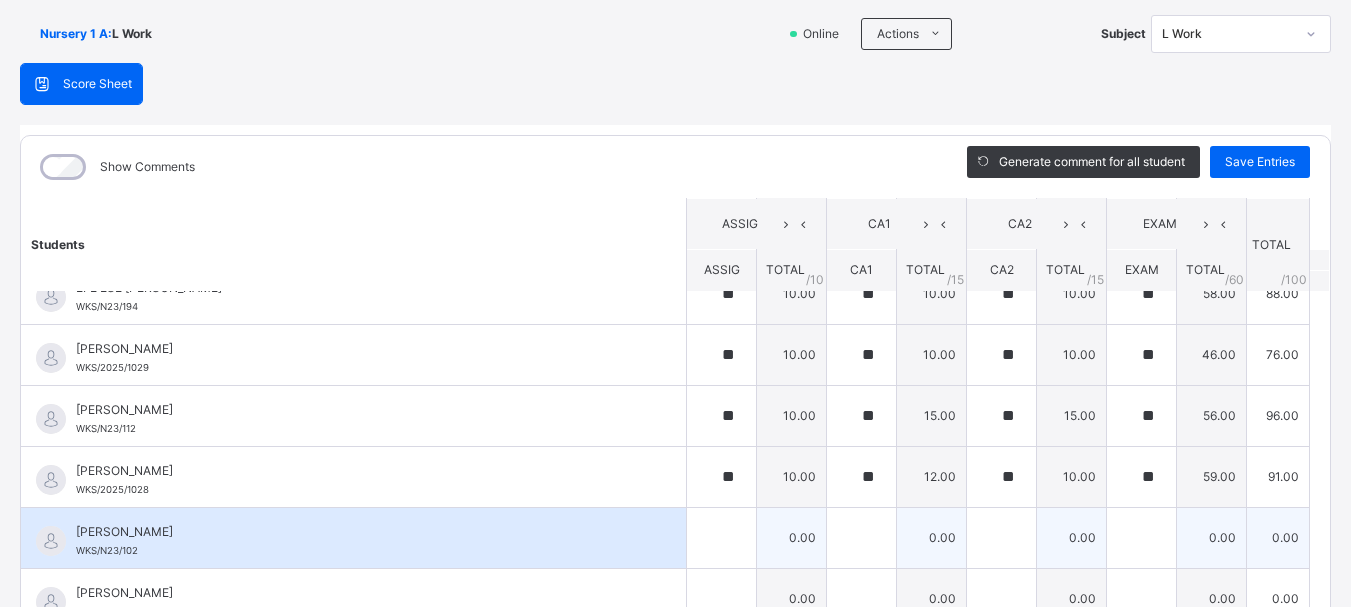 click at bounding box center (721, 538) 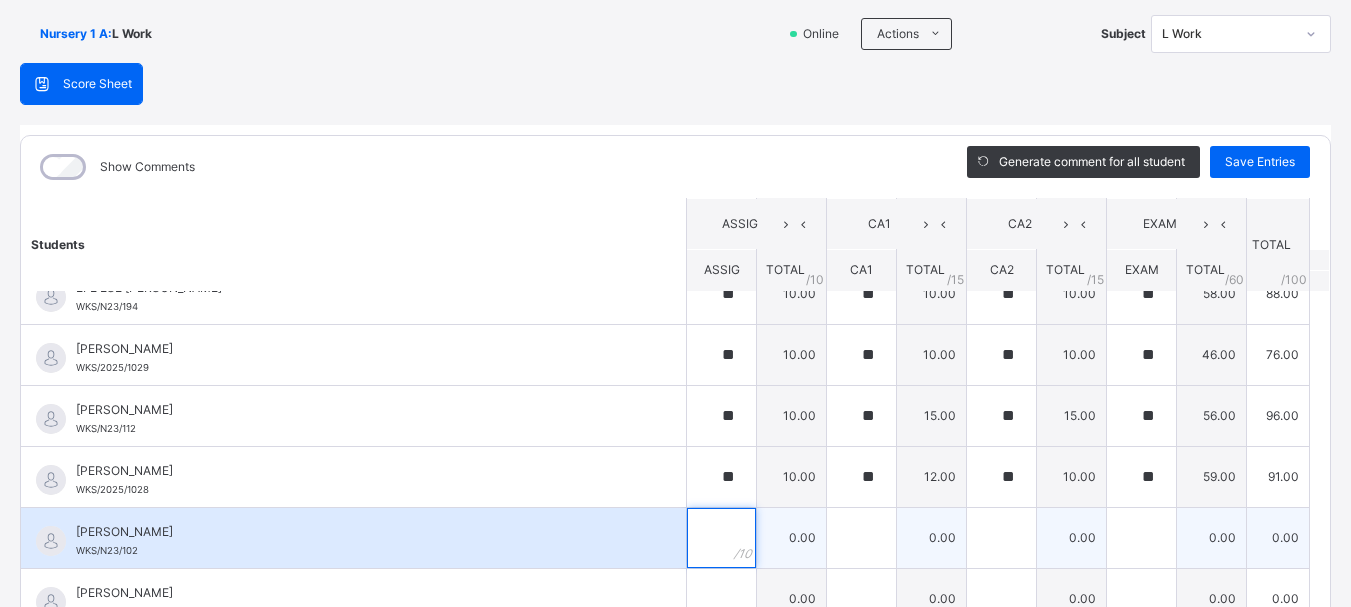 click at bounding box center (721, 538) 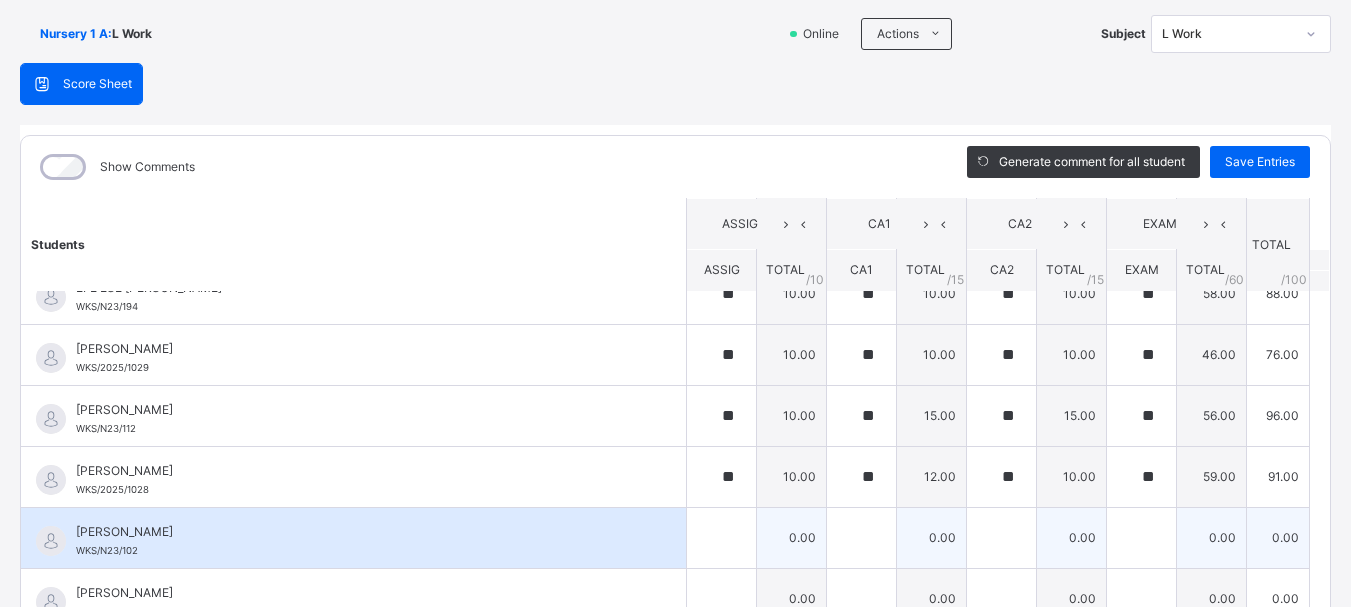 click at bounding box center [721, 538] 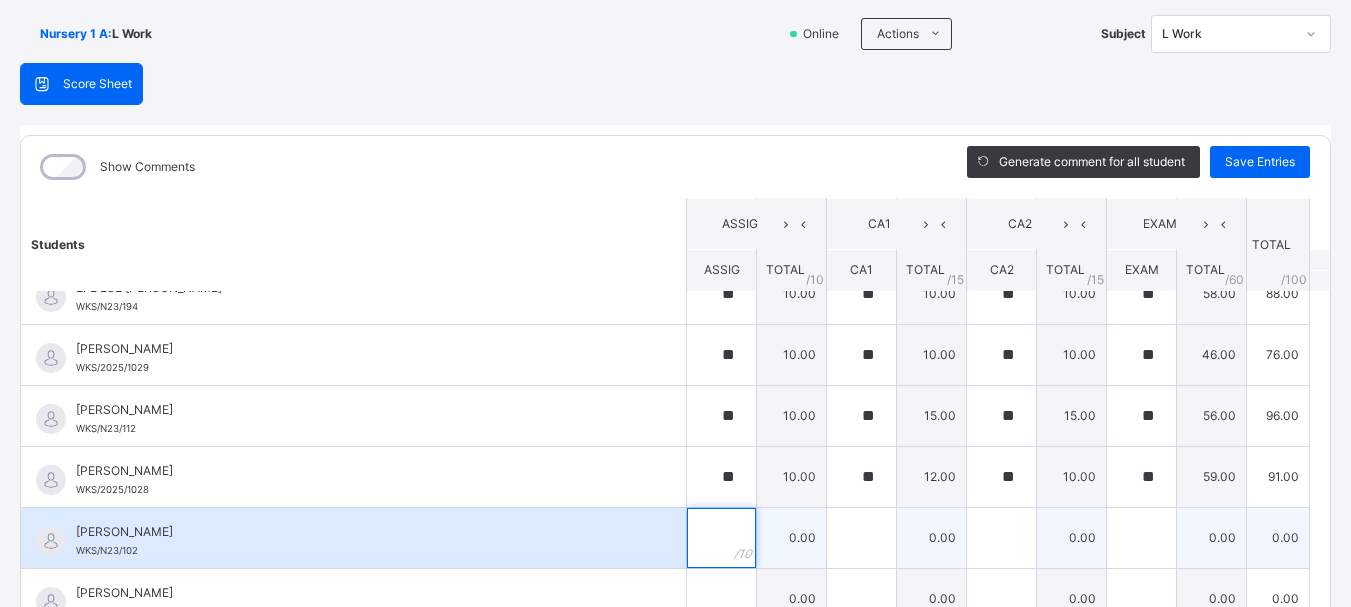 click at bounding box center (721, 538) 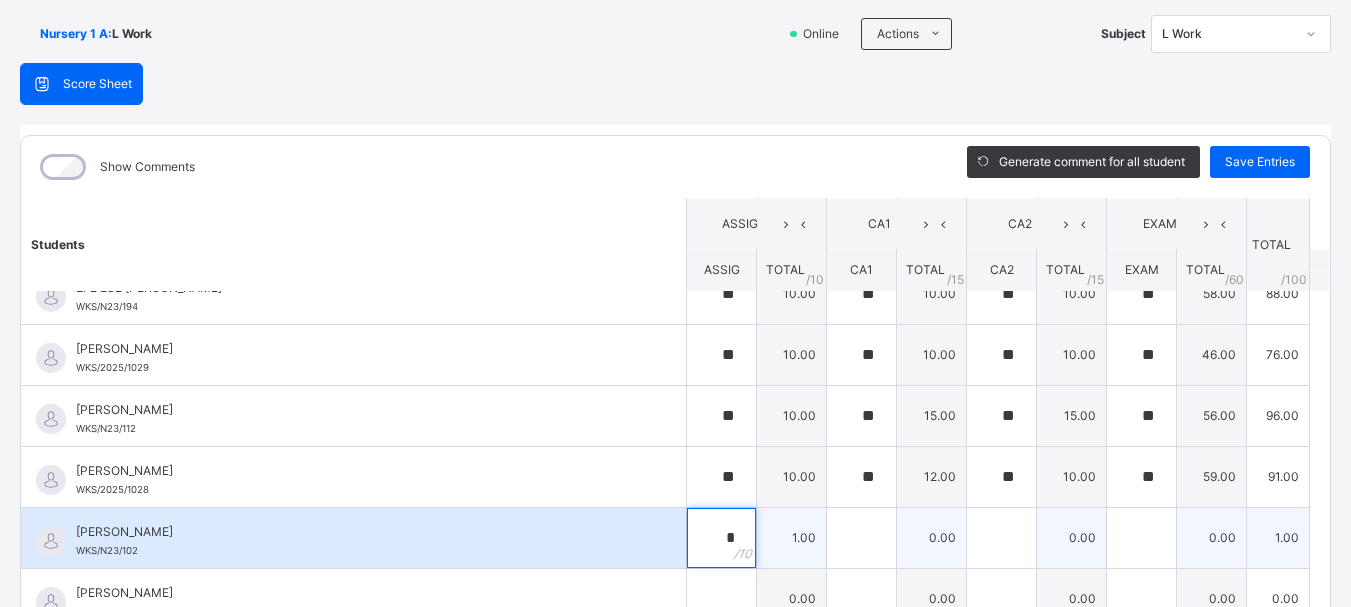 type on "**" 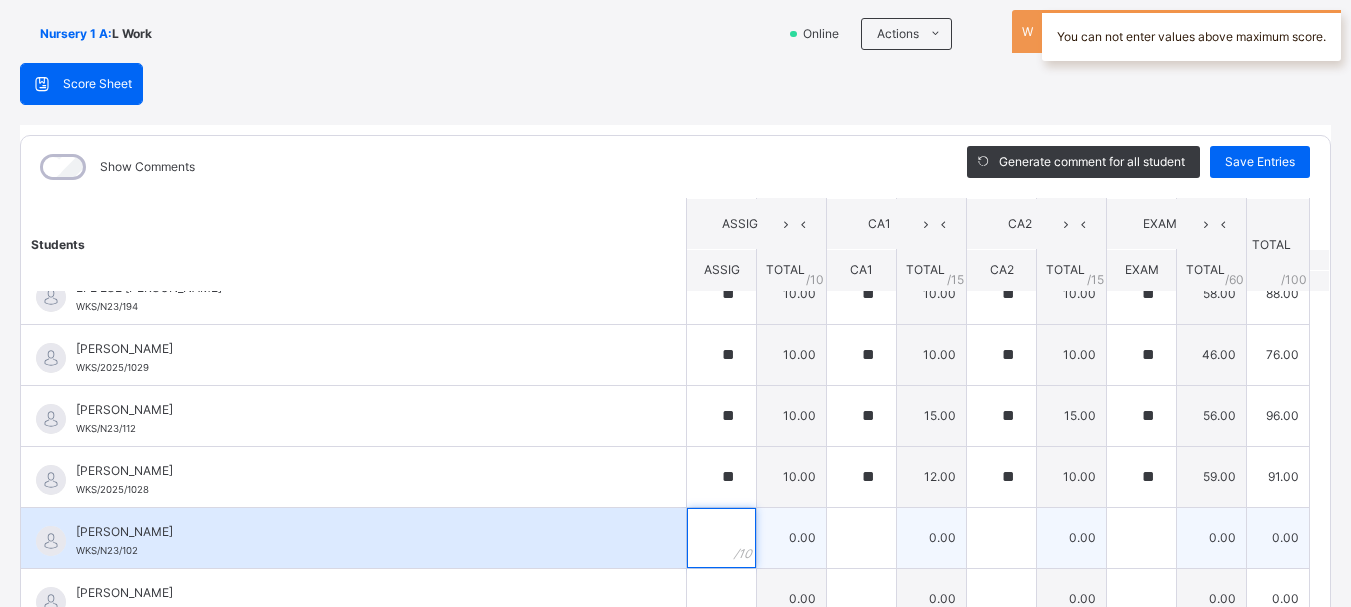 type on "*" 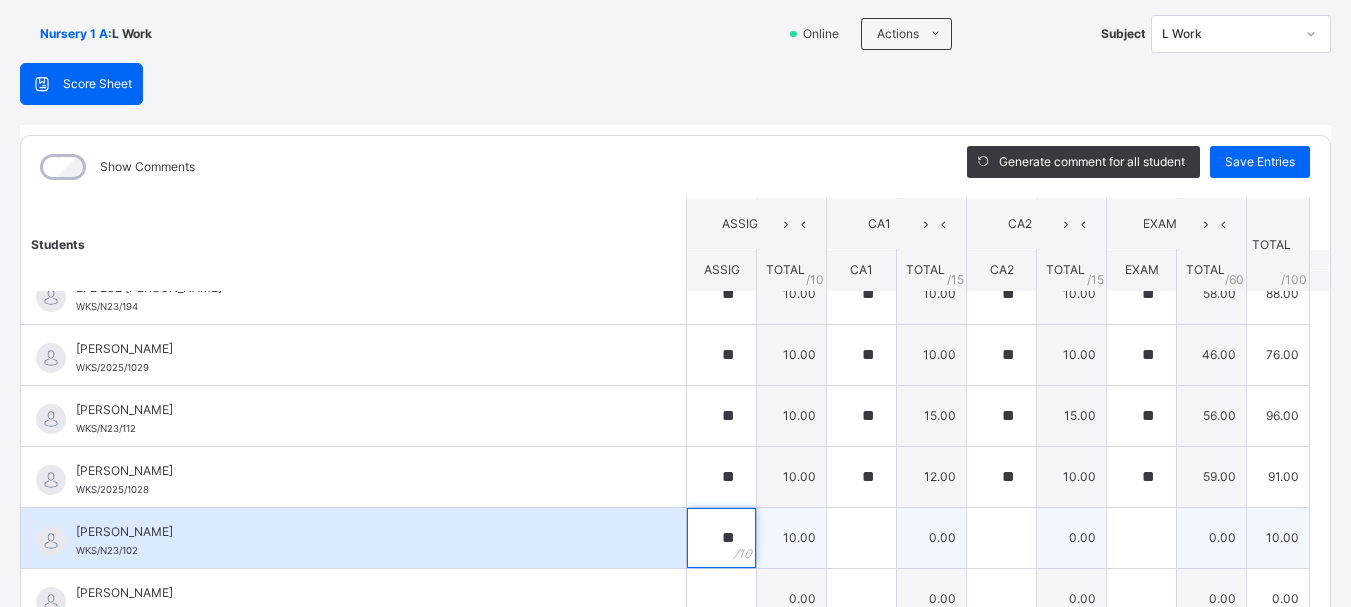 type on "**" 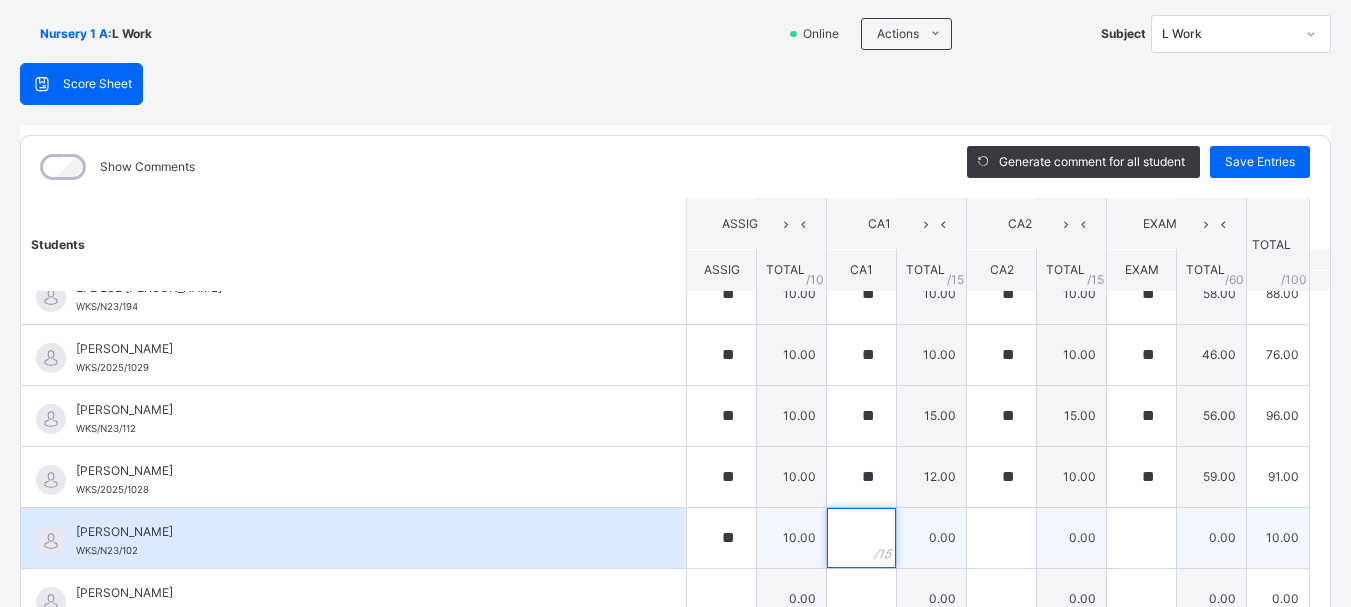 click at bounding box center [861, 538] 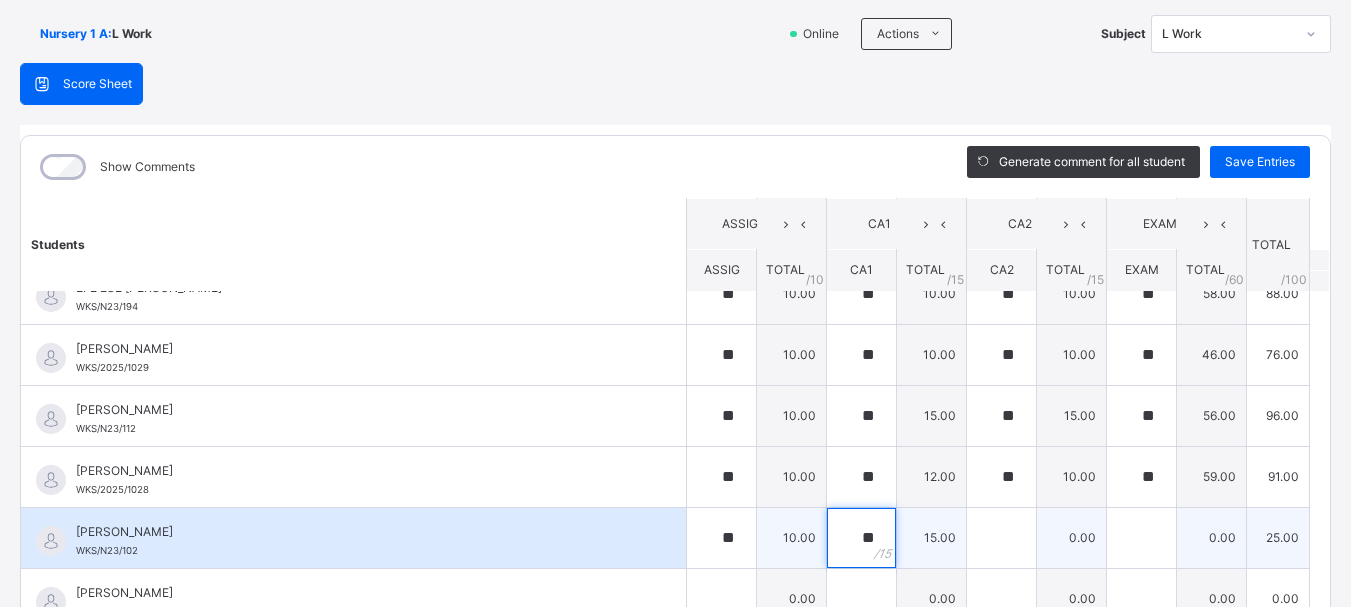 type on "**" 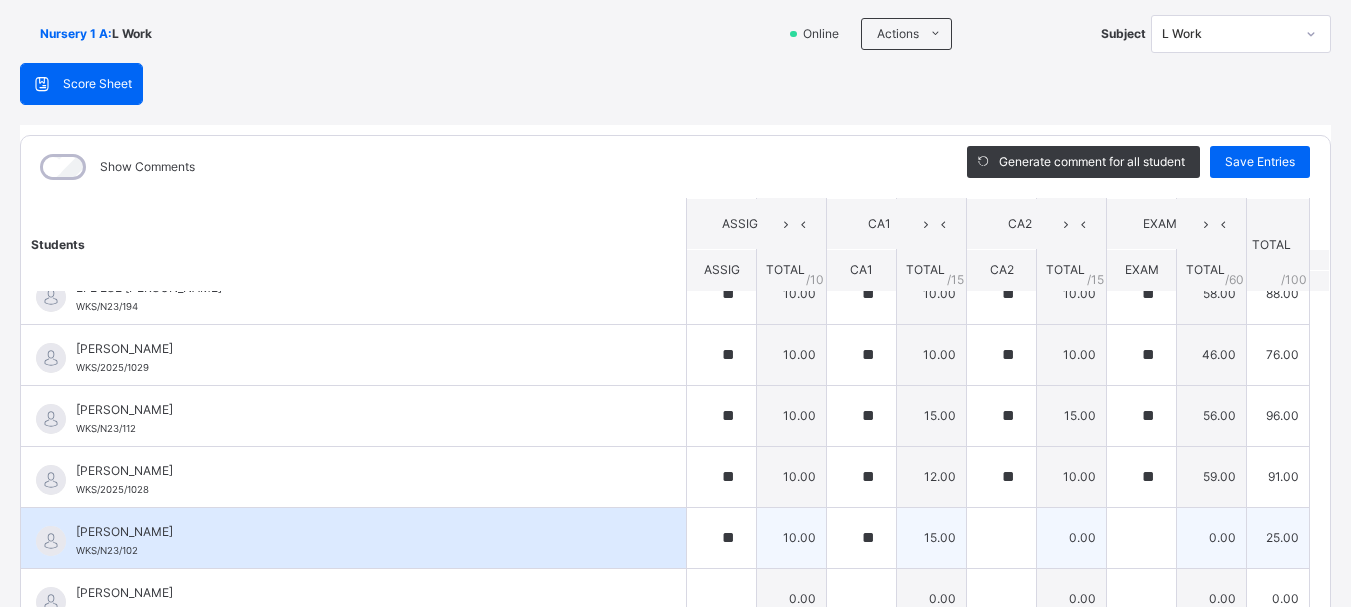 click at bounding box center (1002, 537) 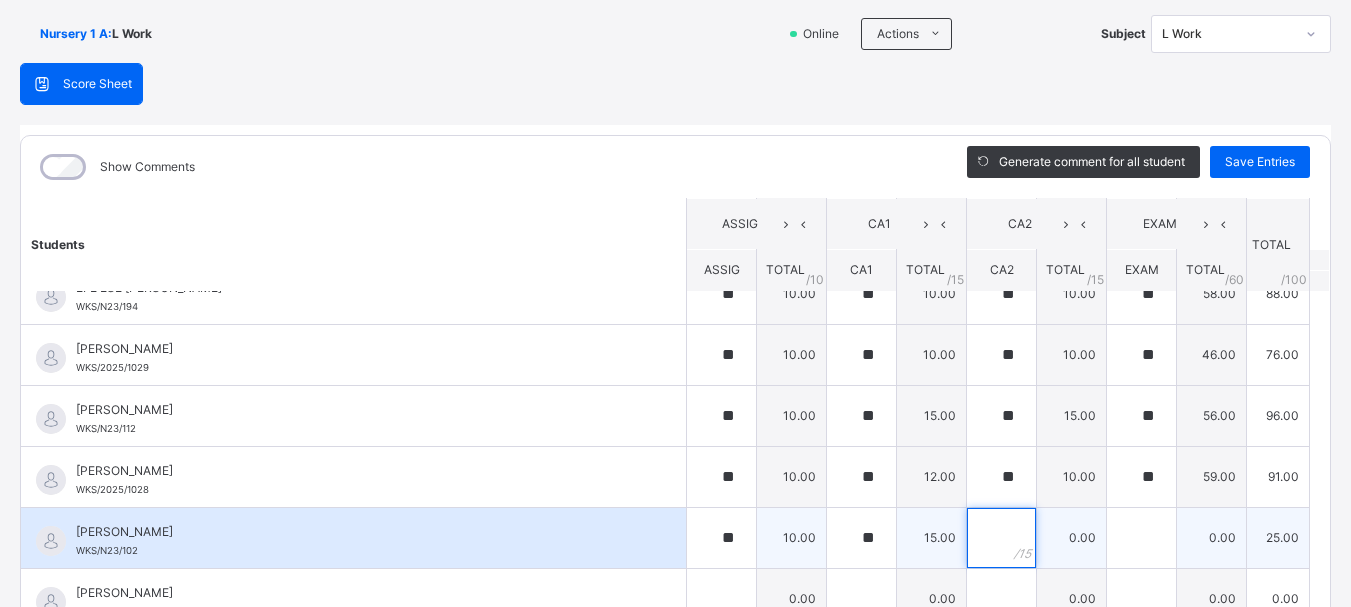 click at bounding box center (1001, 538) 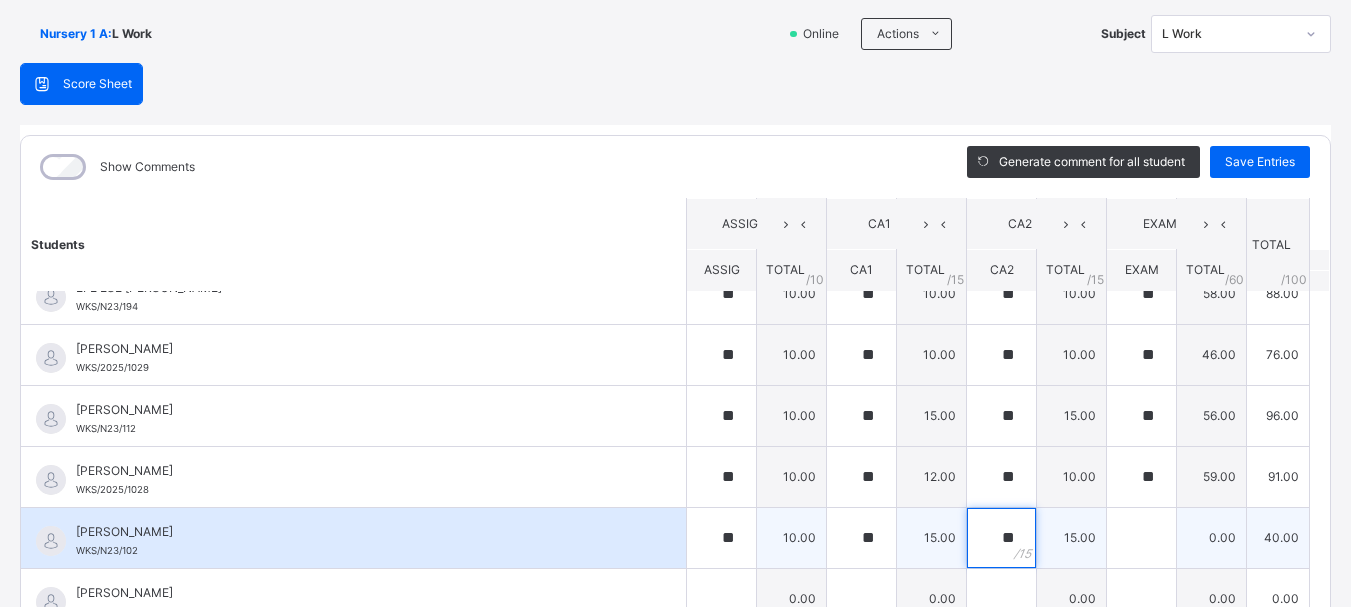 type on "**" 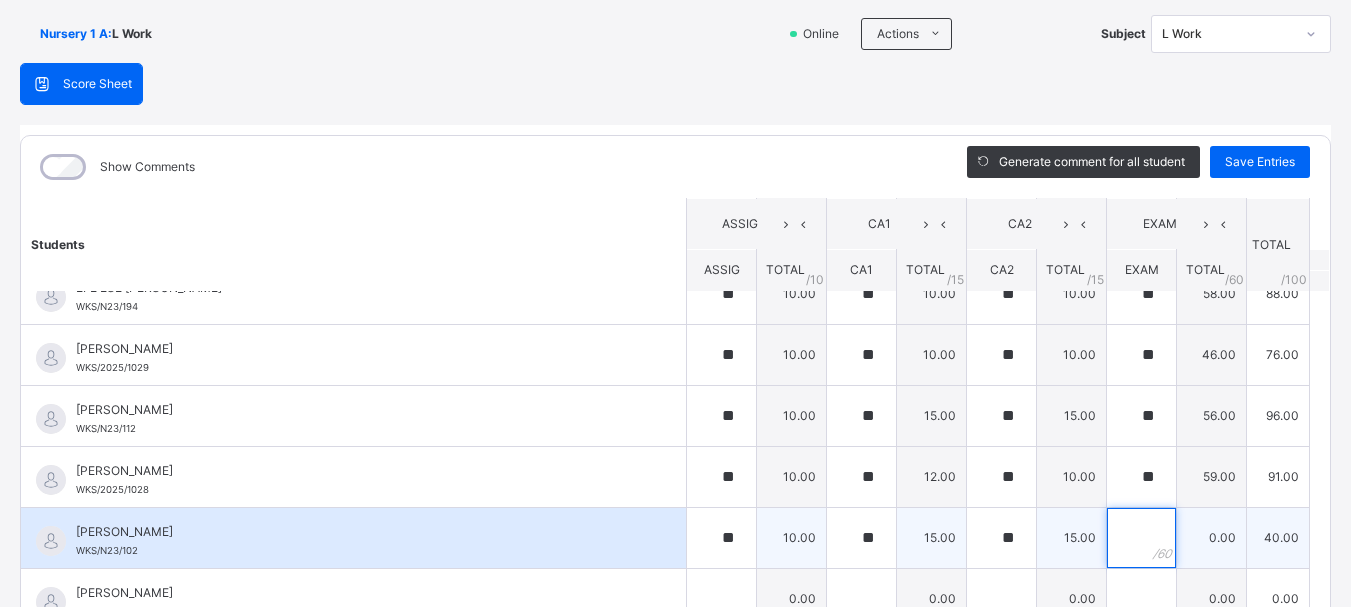 click at bounding box center (1141, 538) 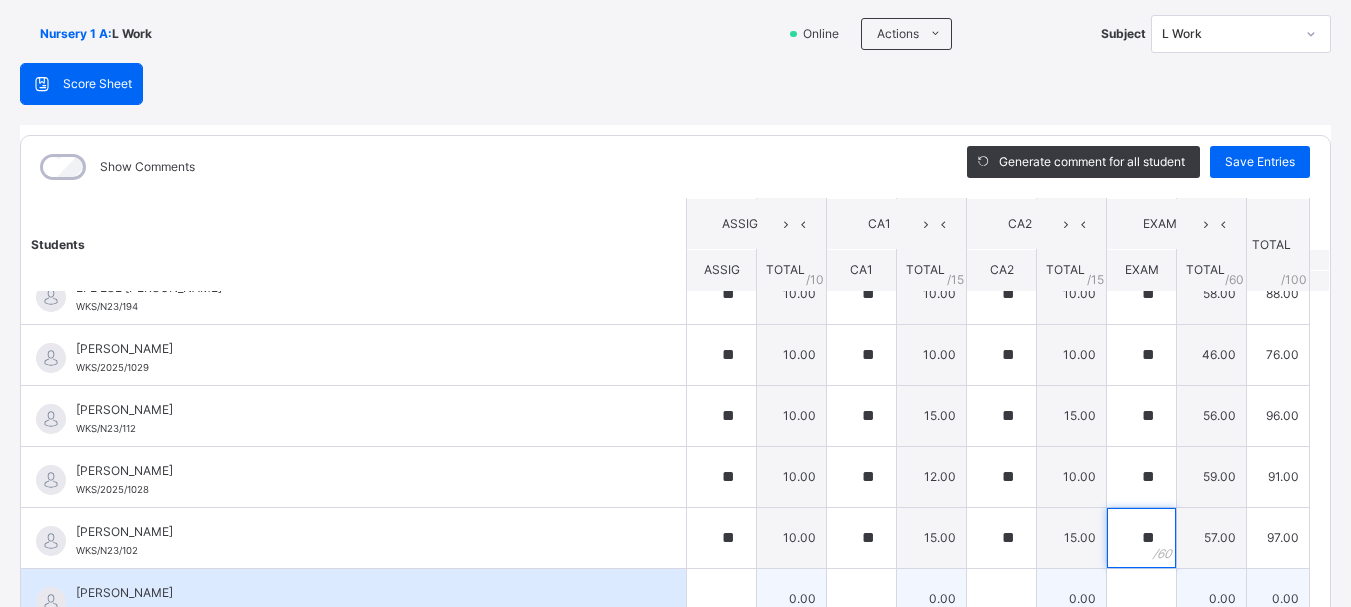 type on "**" 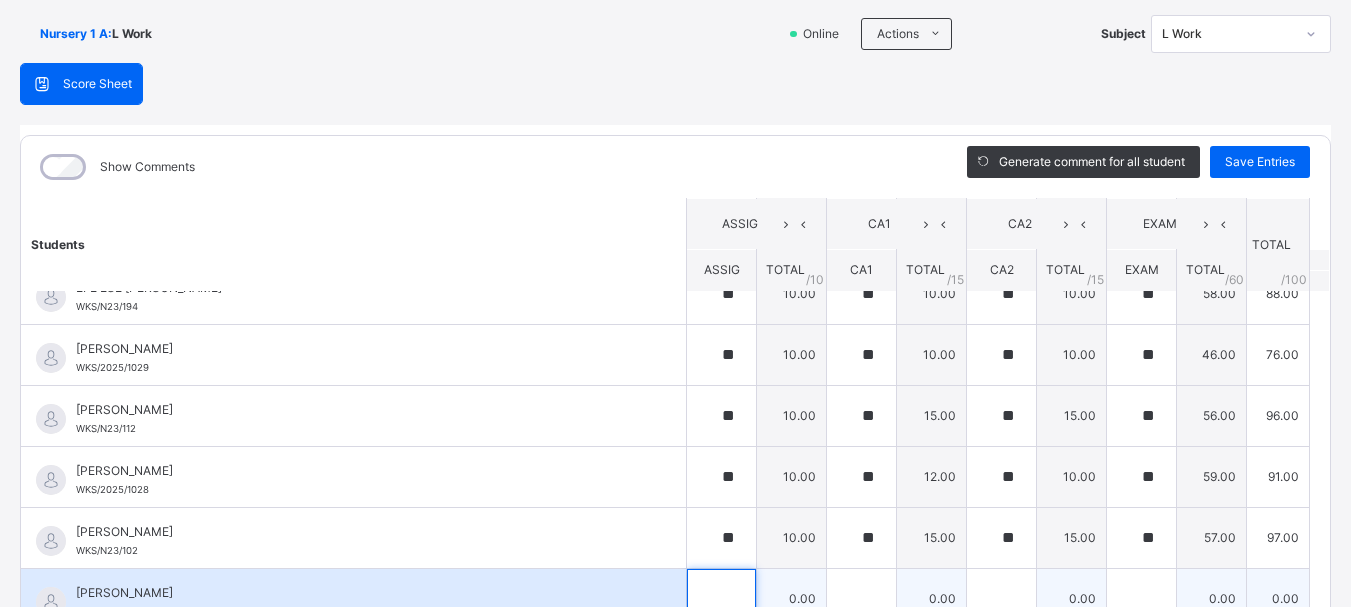 click at bounding box center (721, 599) 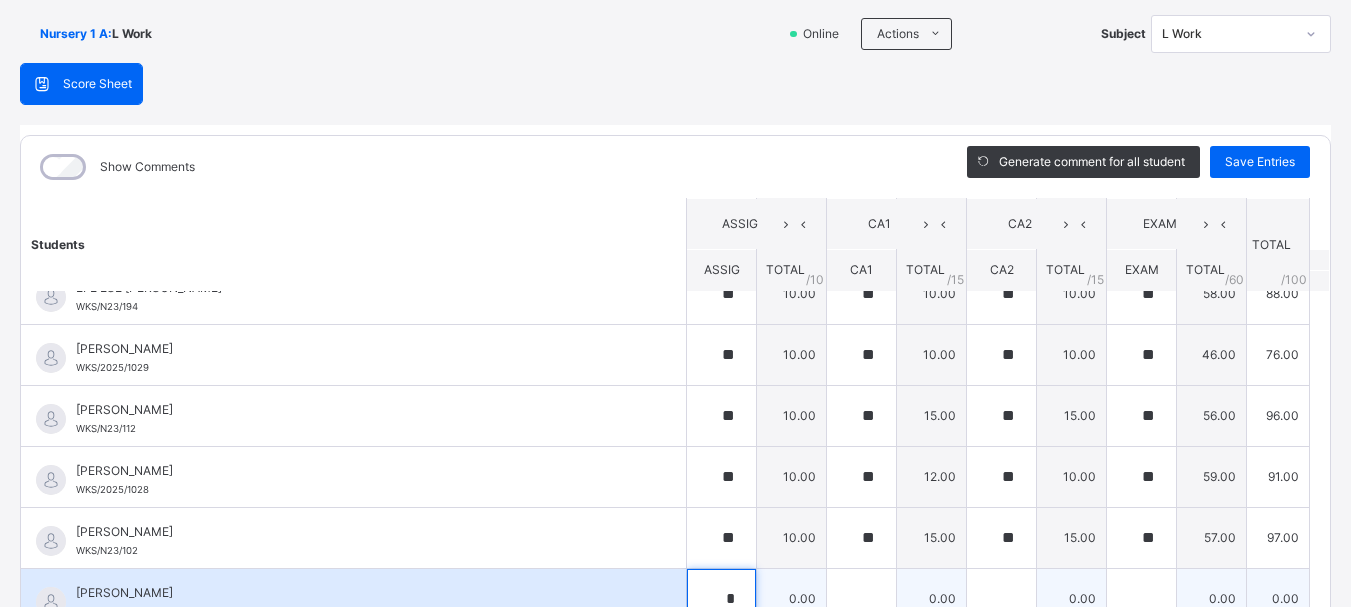 scroll, scrollTop: 134, scrollLeft: 0, axis: vertical 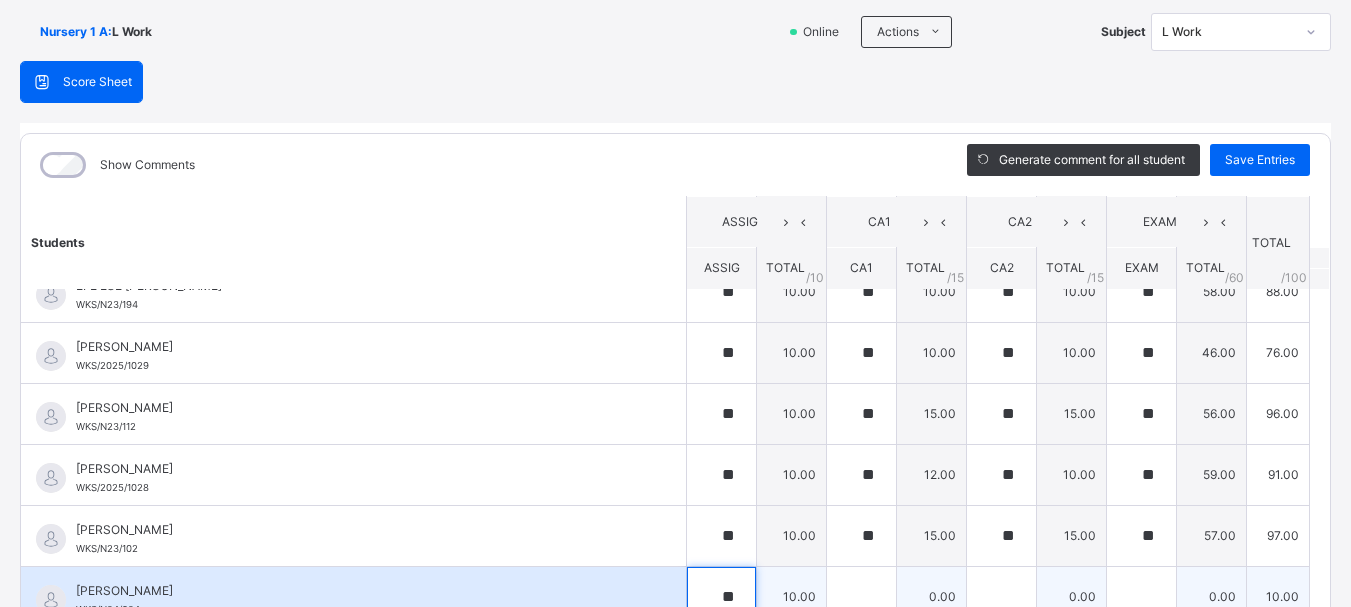 type on "**" 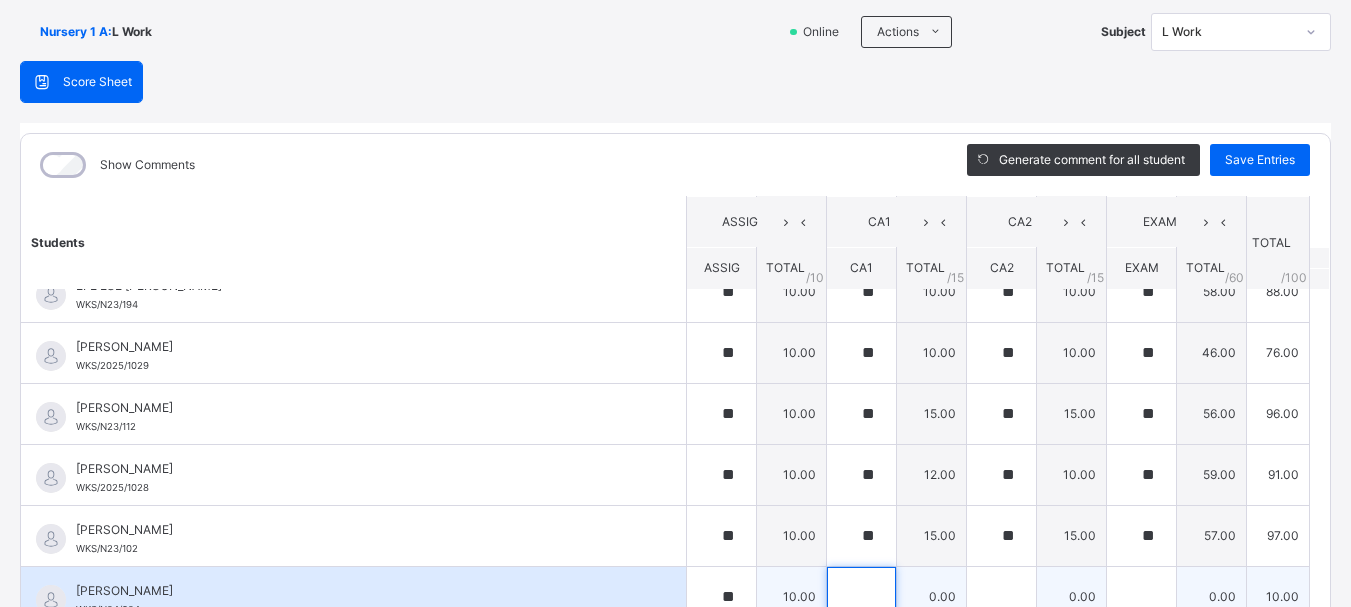 click at bounding box center [861, 597] 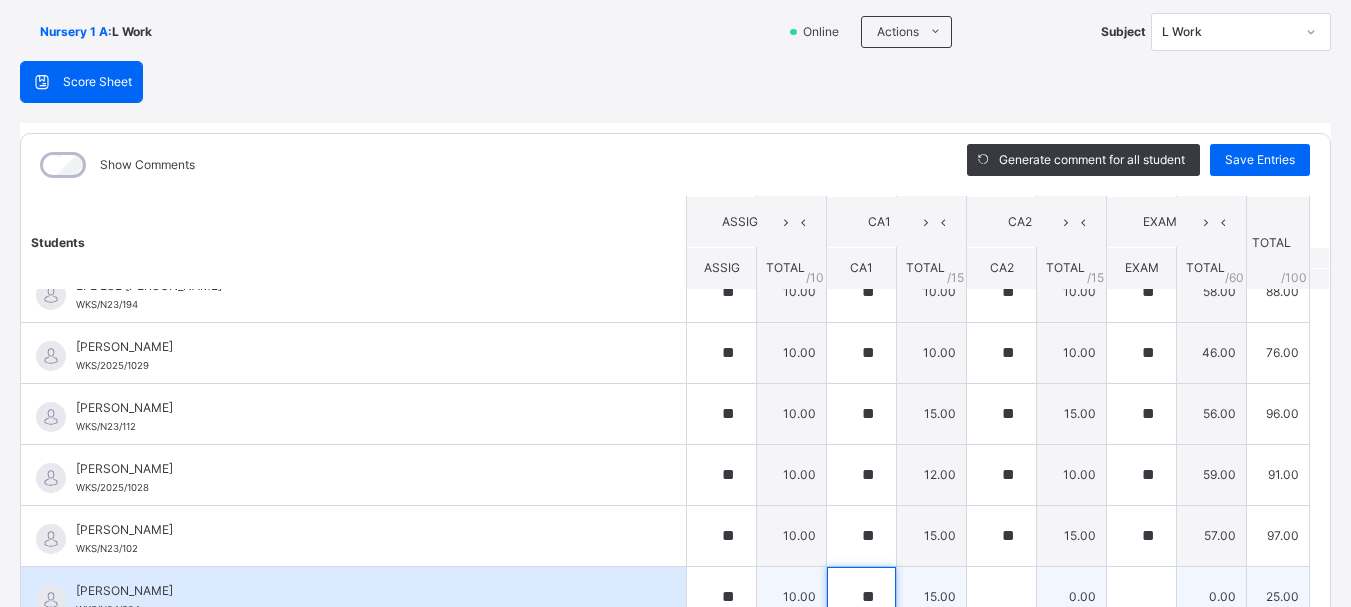type on "**" 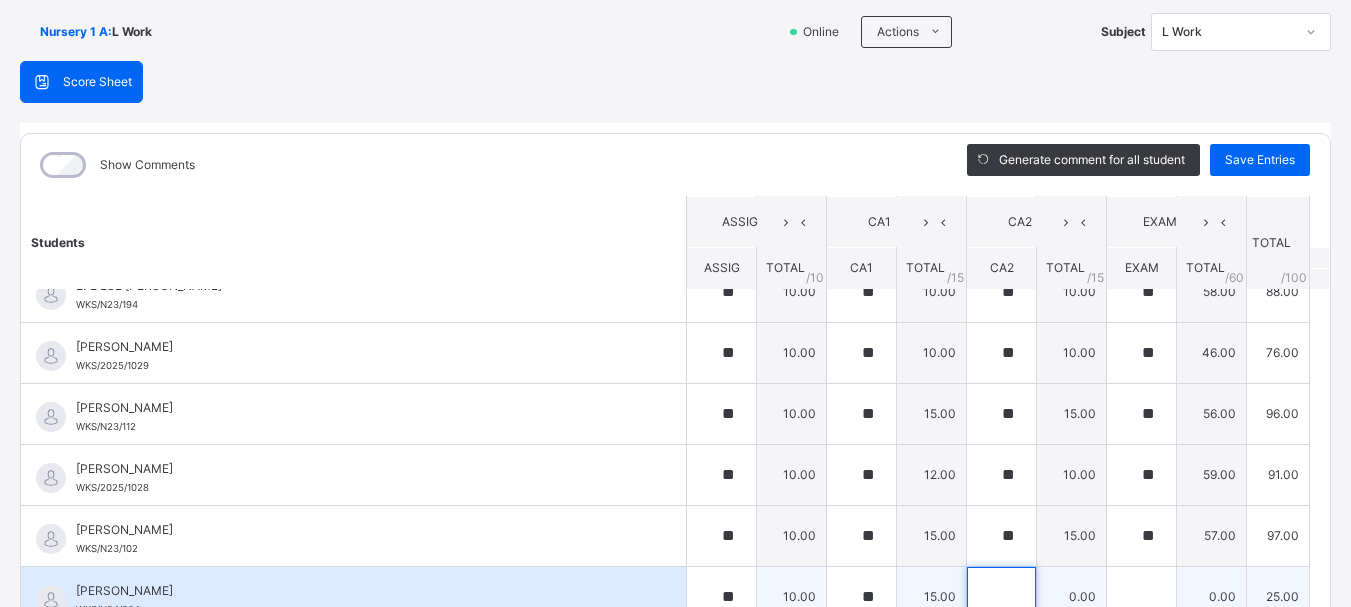 click at bounding box center [1001, 597] 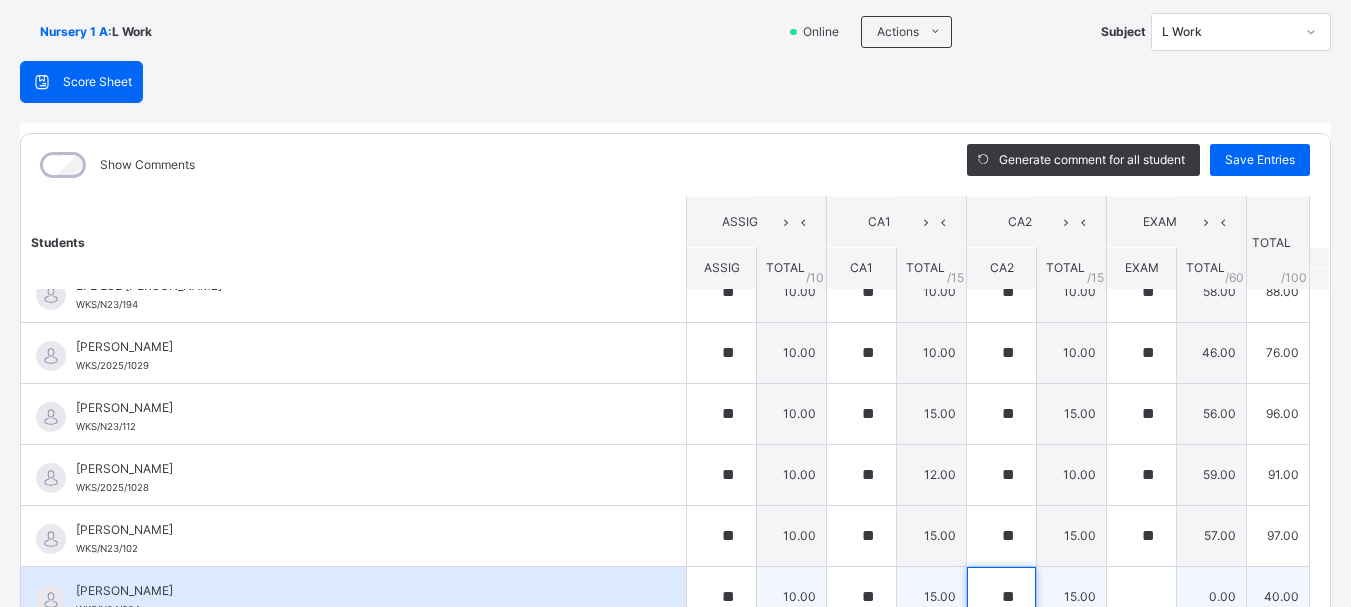 type on "**" 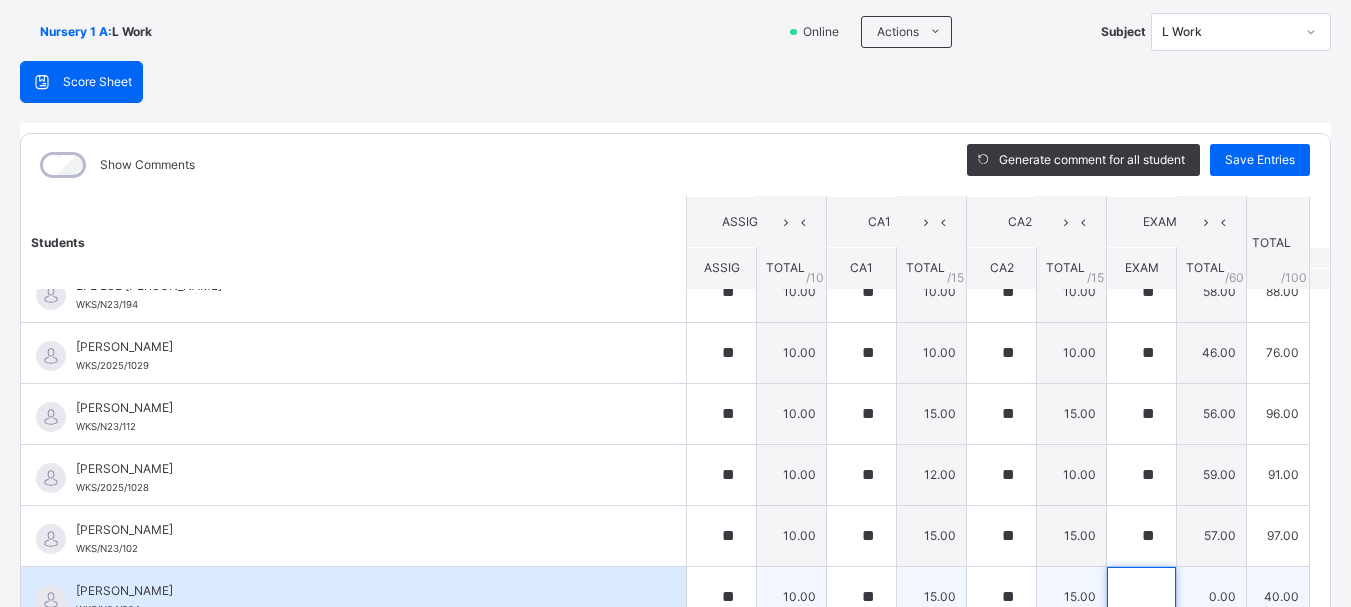 click at bounding box center (1141, 597) 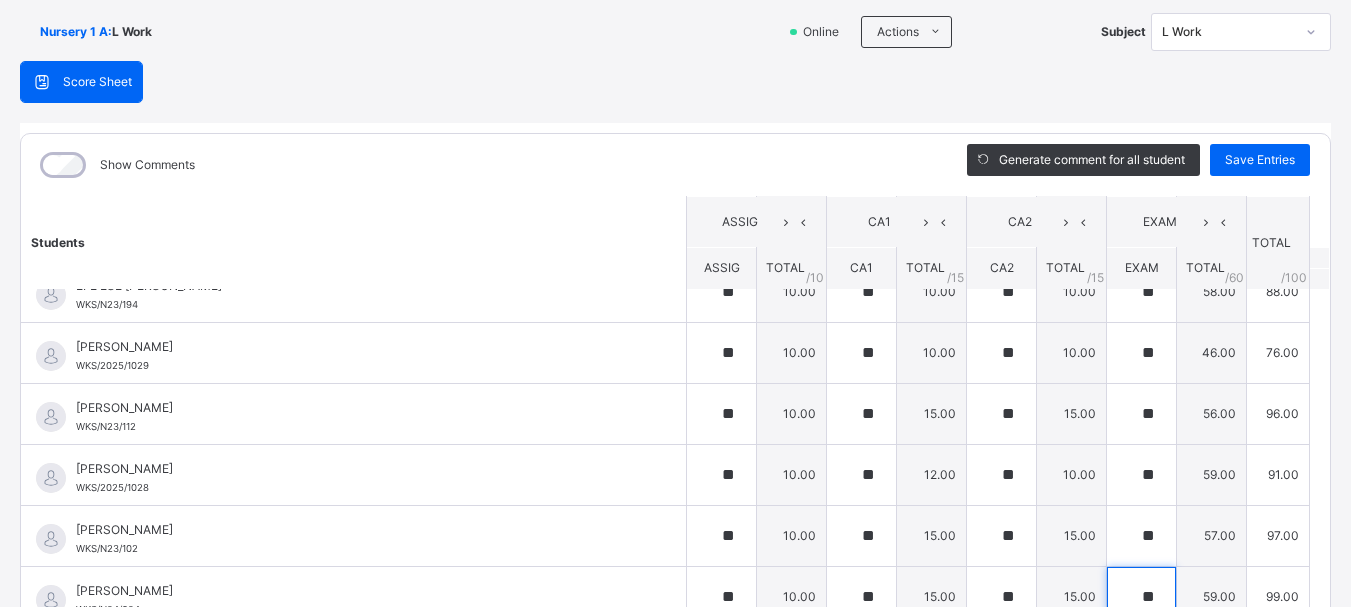 scroll, scrollTop: 1198, scrollLeft: 0, axis: vertical 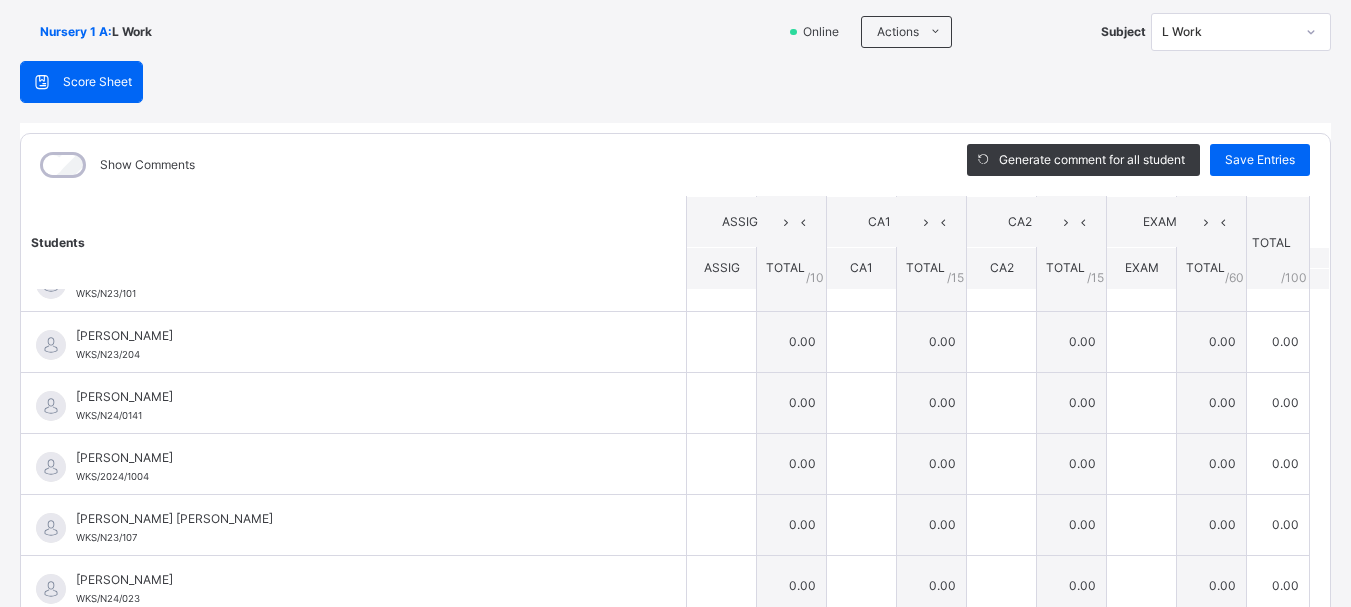type on "**" 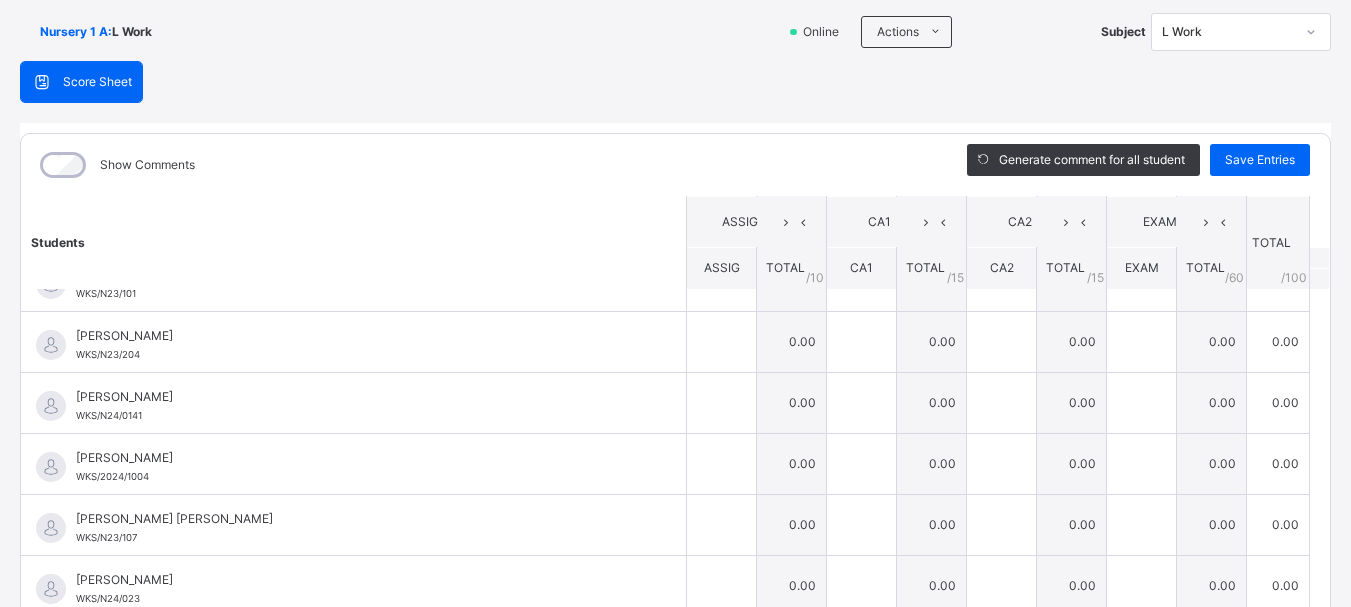 click on "Students ASSIG CA1 CA2 EXAM TOTAL /100 Comment ASSIG TOTAL / 10 CA1 TOTAL / 15 CA2 TOTAL / 15 EXAM TOTAL / 60 [PERSON_NAME] WKS/N23/191 [PERSON_NAME] WKS/N23/191 ** 10.00 ** 15.00 ** 15.00 ** 60.00 100.00 Generate comment 0 / 250   ×   Subject Teacher’s Comment Generate and see in full the comment developed by the AI with an option to regenerate the comment [PERSON_NAME] [PERSON_NAME]   WKS/N23/191   Total 100.00  / 100.00 [PERSON_NAME] Bot   Regenerate     Use this comment   [PERSON_NAME]  WKS/N23/106 [PERSON_NAME]  WKS/N23/106 ** 10.00 ** 15.00 ** 15.00 ** 60.00 100.00 Generate comment 0 / 250   ×   Subject Teacher’s Comment Generate and see in full the comment developed by the AI with an option to regenerate the comment [PERSON_NAME] [PERSON_NAME]    WKS/N23/106   Total 100.00  / 100.00 [PERSON_NAME] Bot   Regenerate     Use this comment   [PERSON_NAME] WKS/N23/105 [PERSON_NAME] ZARAH WKS/N23/105 ** 10.00 ** 15.00 ** 15.00 ** 58.00 98.00 Generate comment 0 / 250   ×   Subject Teacher’s Comment JS      /" at bounding box center (675, -40) 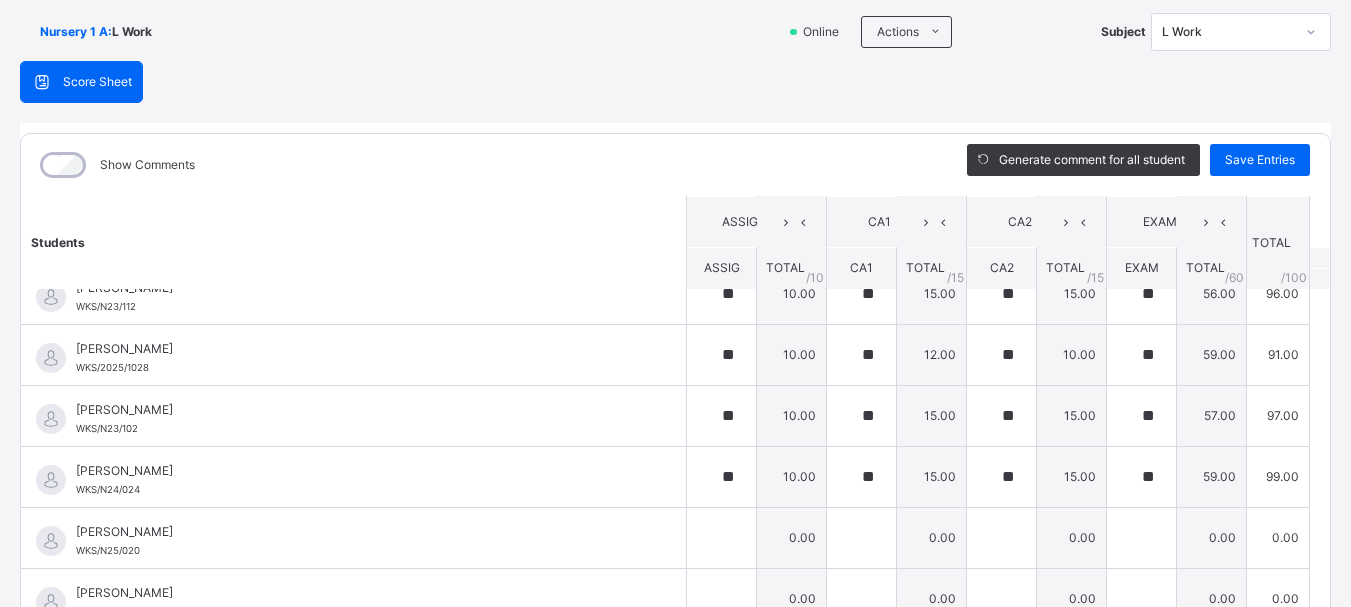 scroll, scrollTop: 920, scrollLeft: 0, axis: vertical 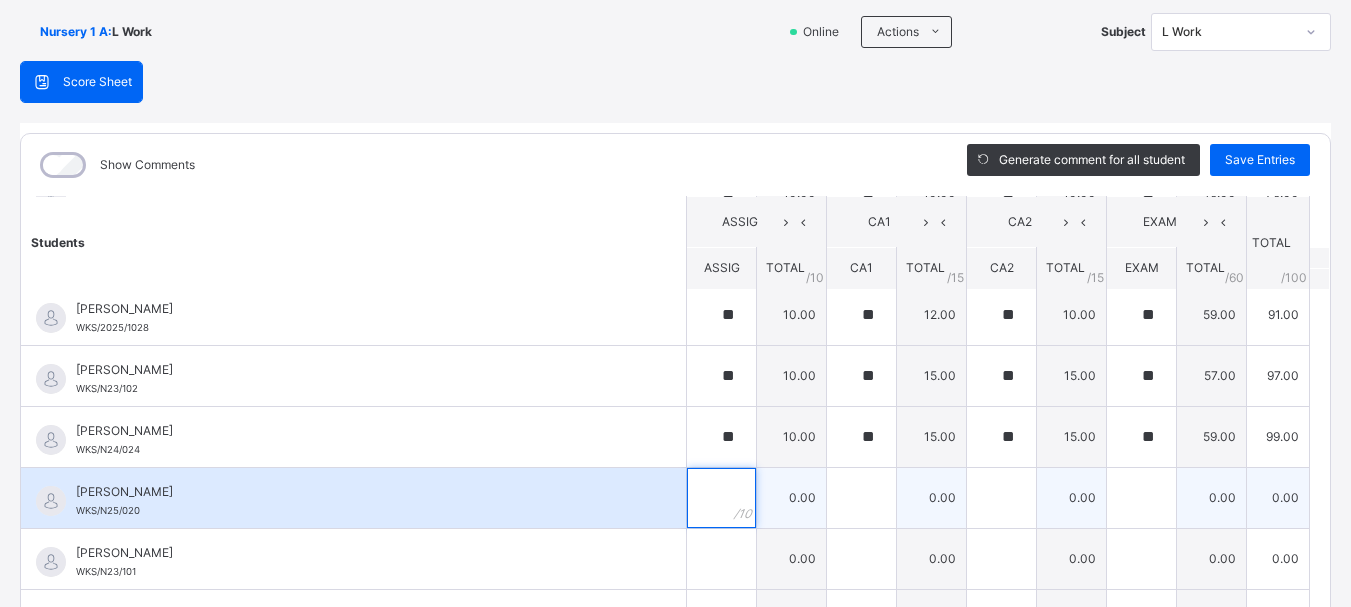 click at bounding box center [721, 498] 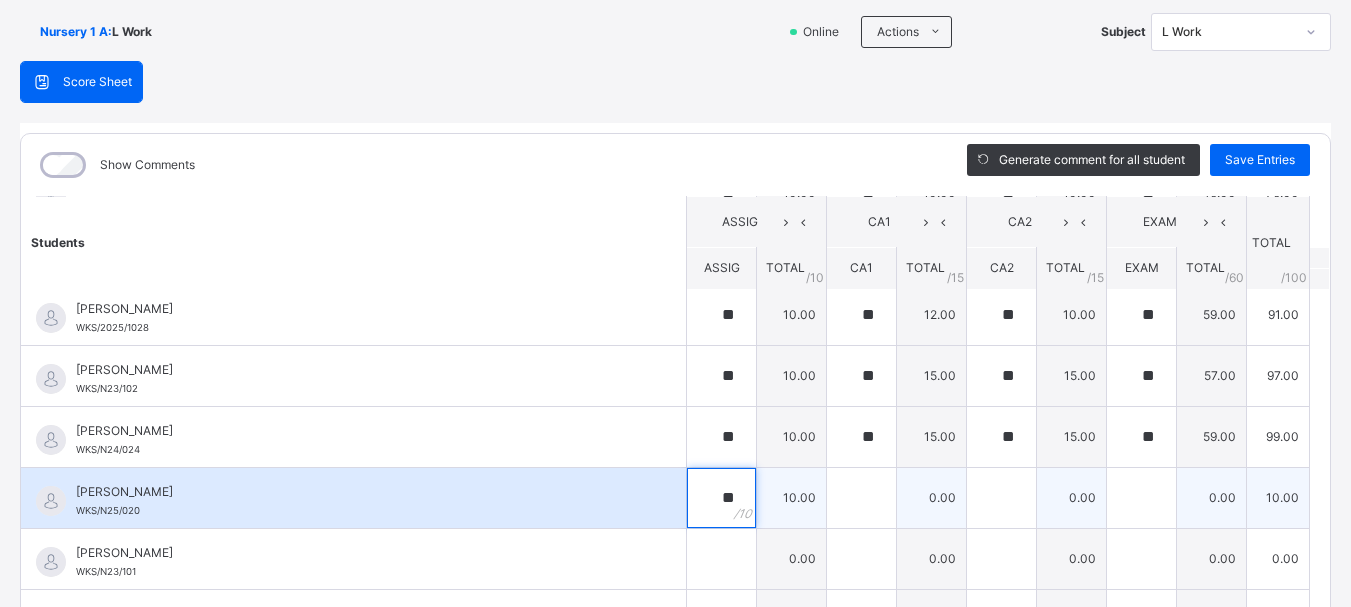 type on "**" 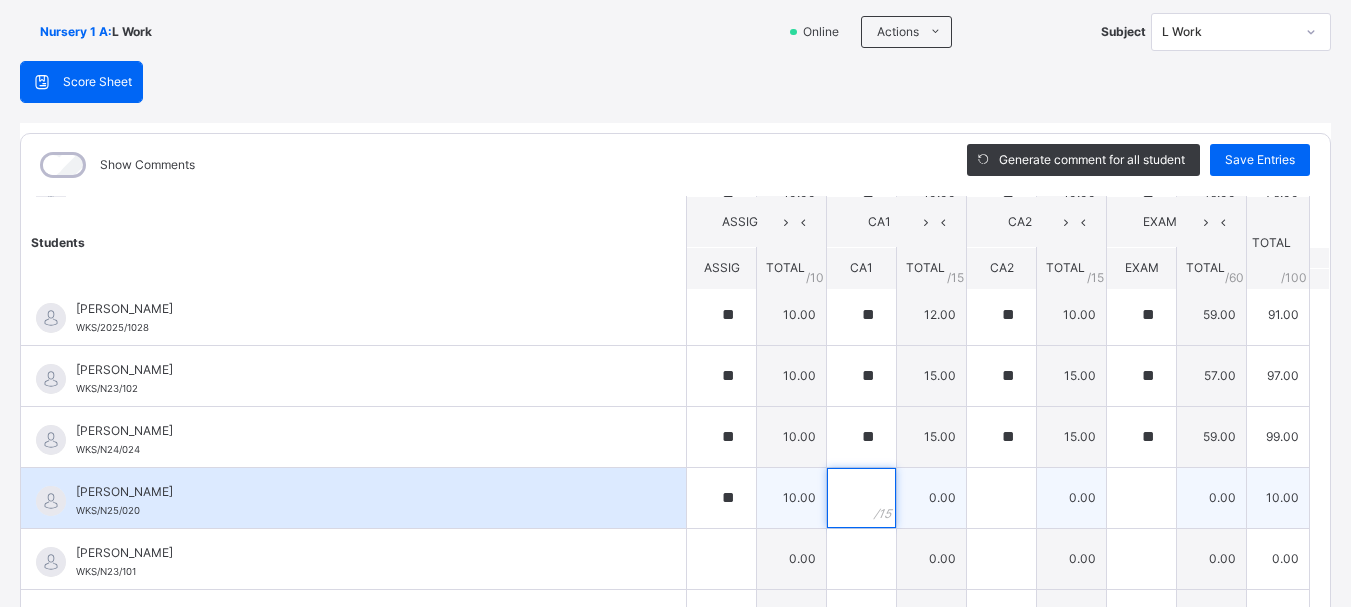 click at bounding box center (861, 498) 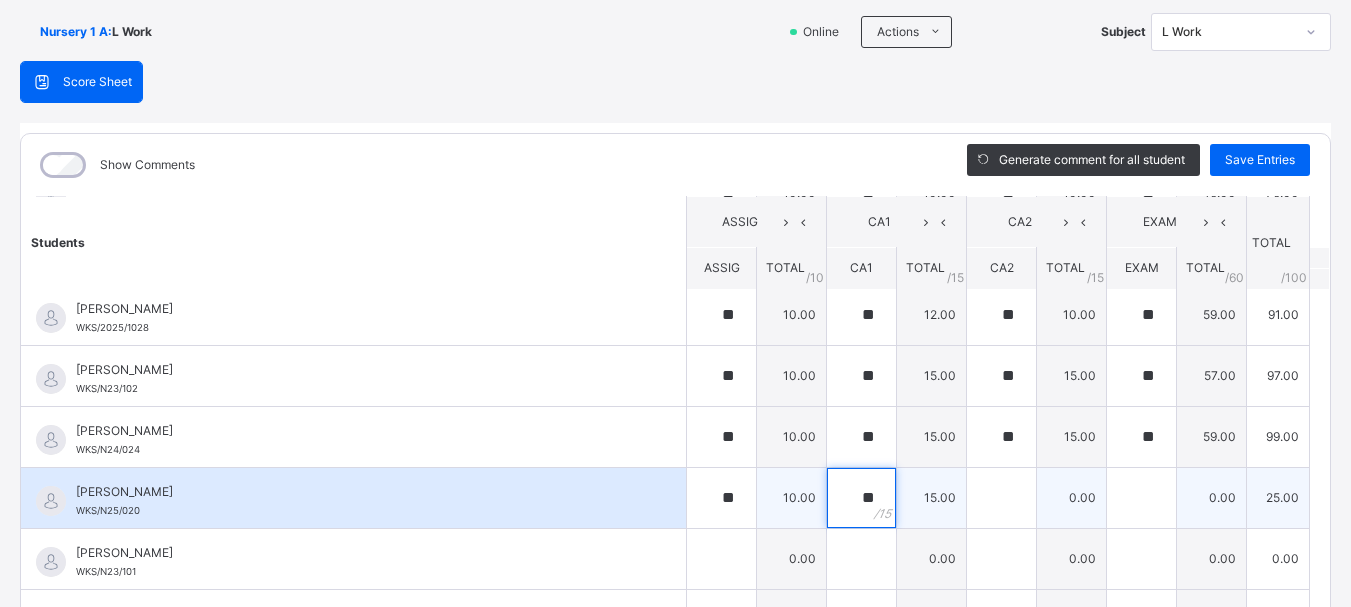 type on "**" 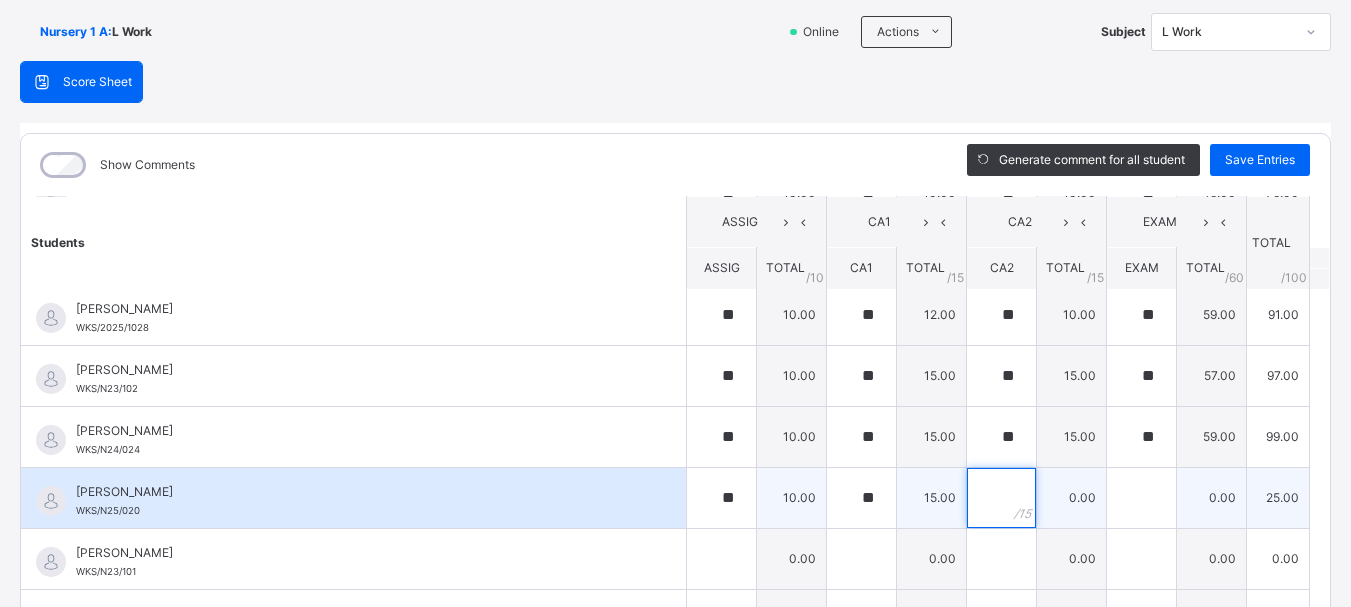click at bounding box center (1001, 498) 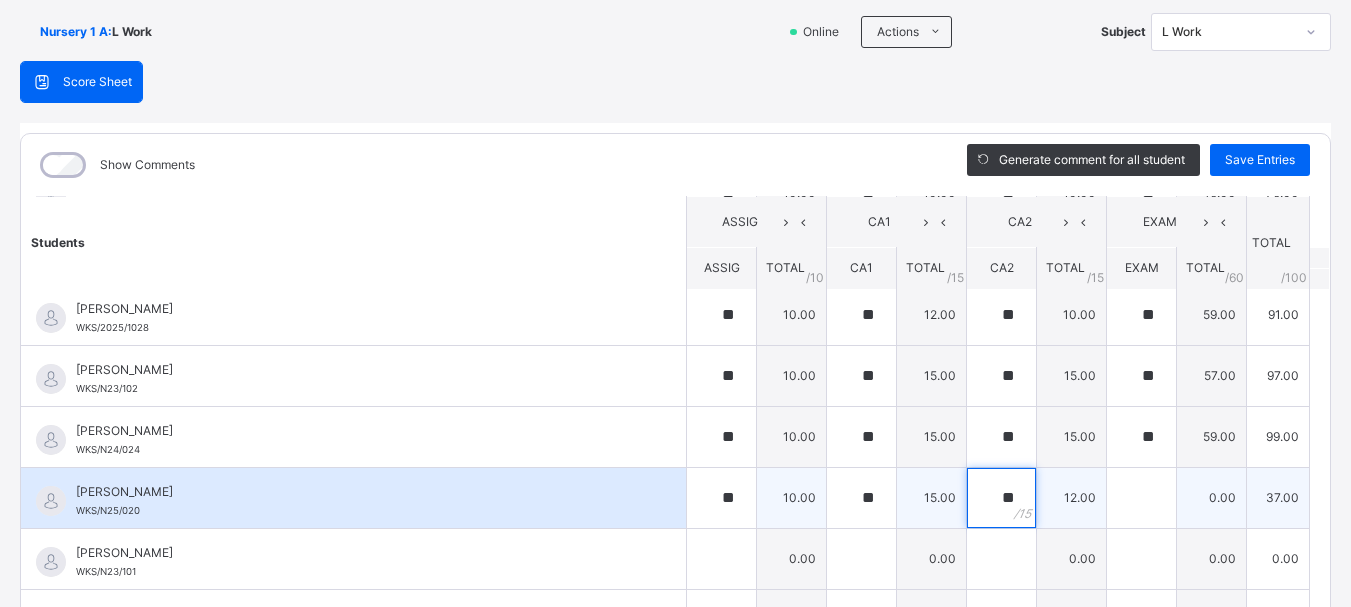 type on "**" 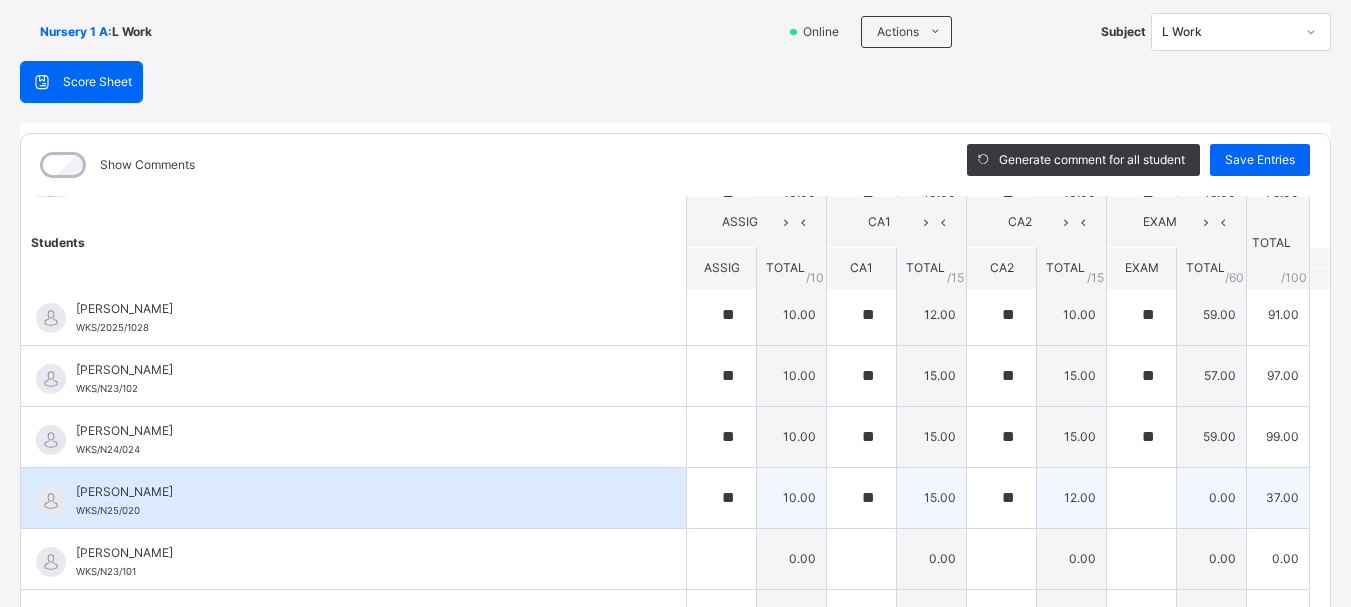 click on "12.00" at bounding box center [1072, 497] 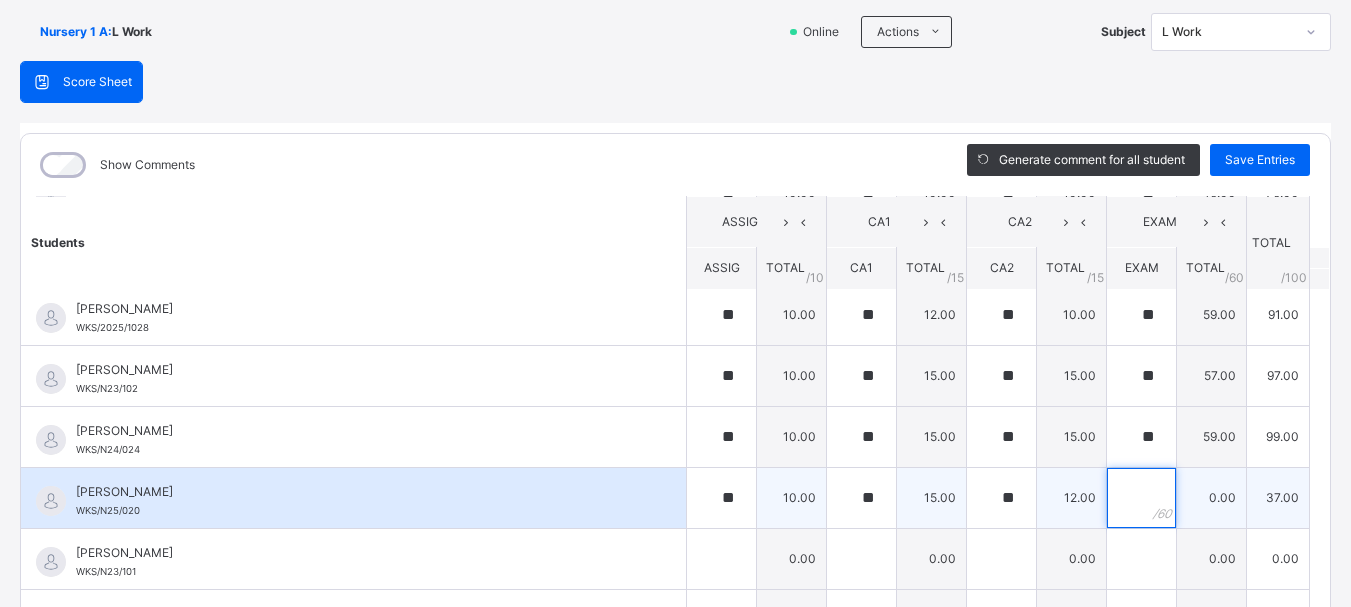 click at bounding box center (1141, 498) 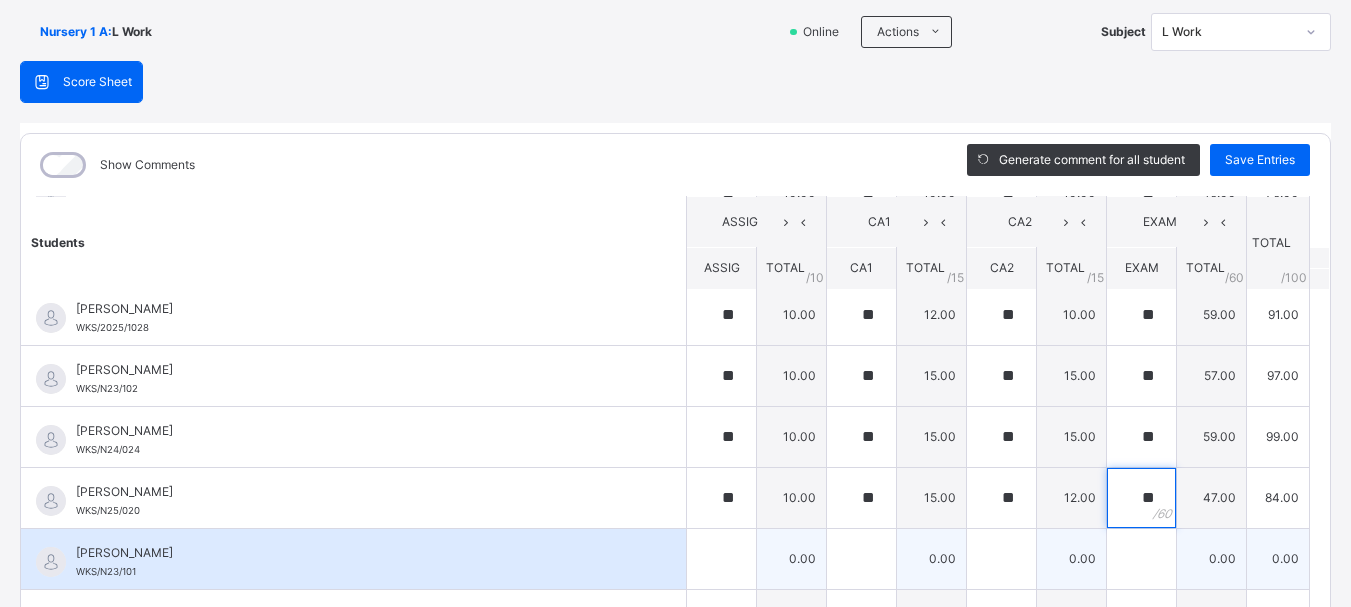 type on "**" 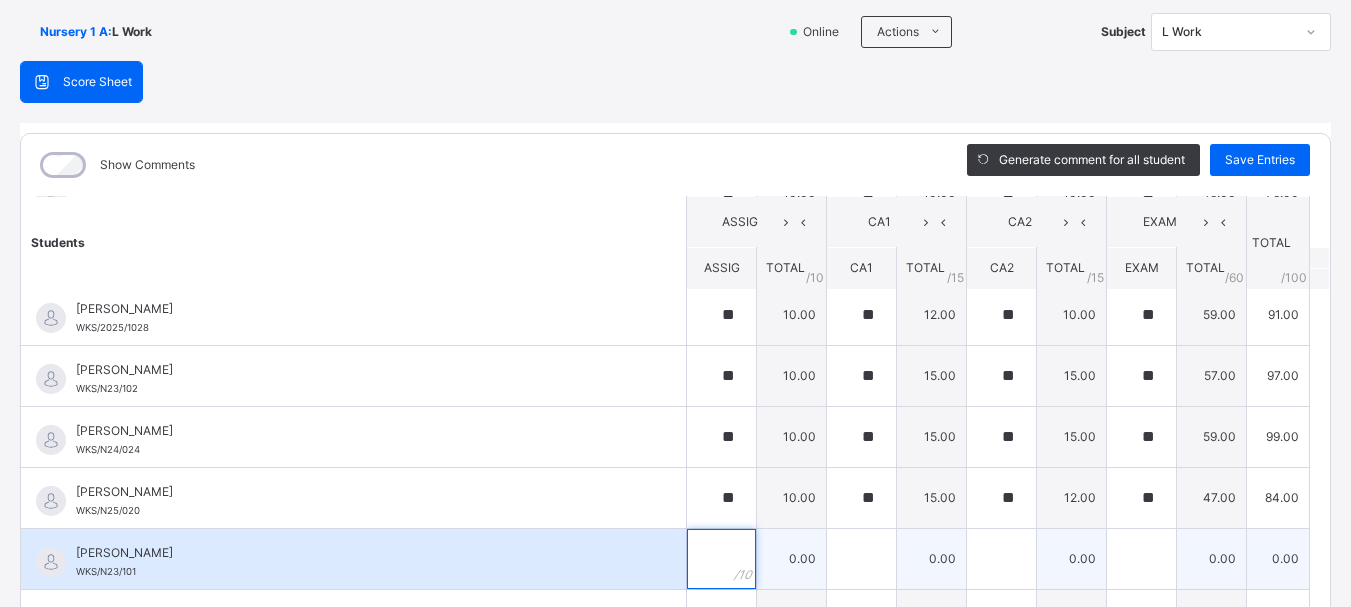 click at bounding box center [721, 559] 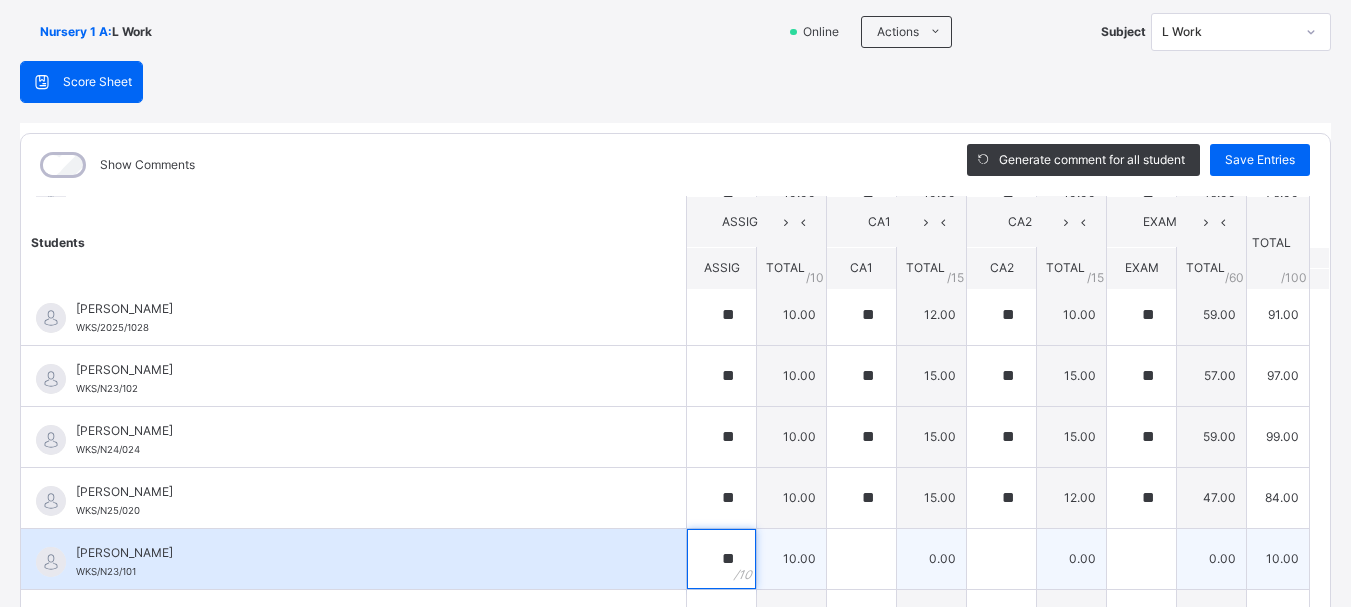 type on "**" 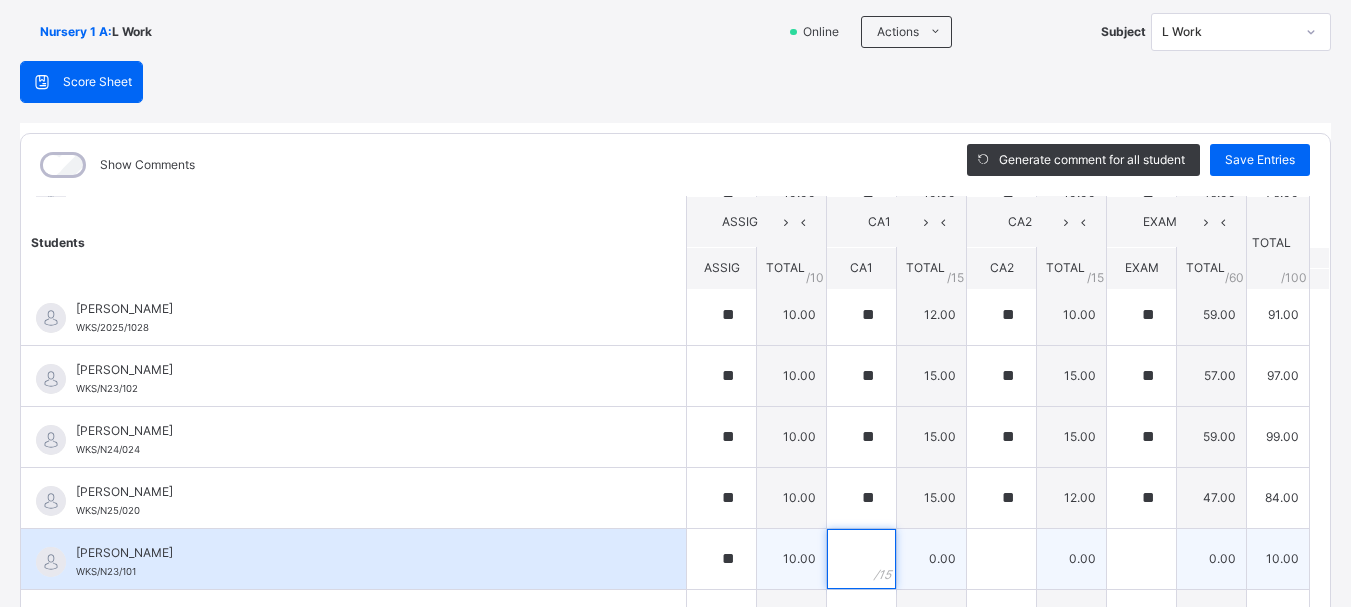click at bounding box center [861, 559] 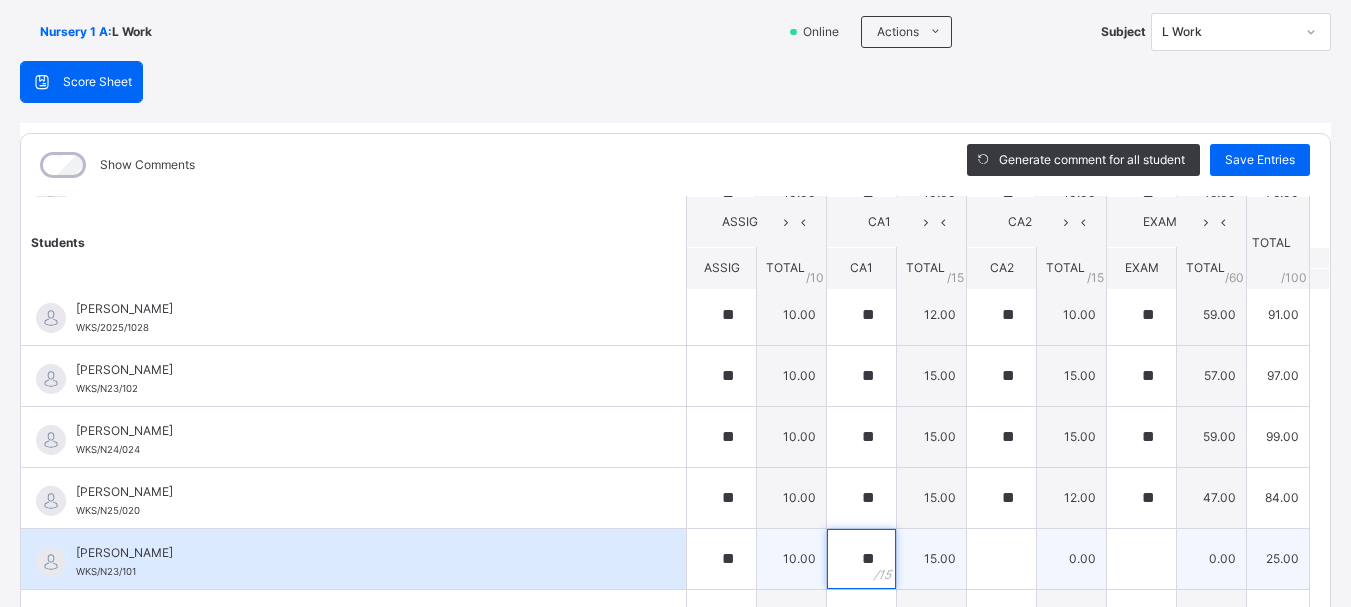 type on "**" 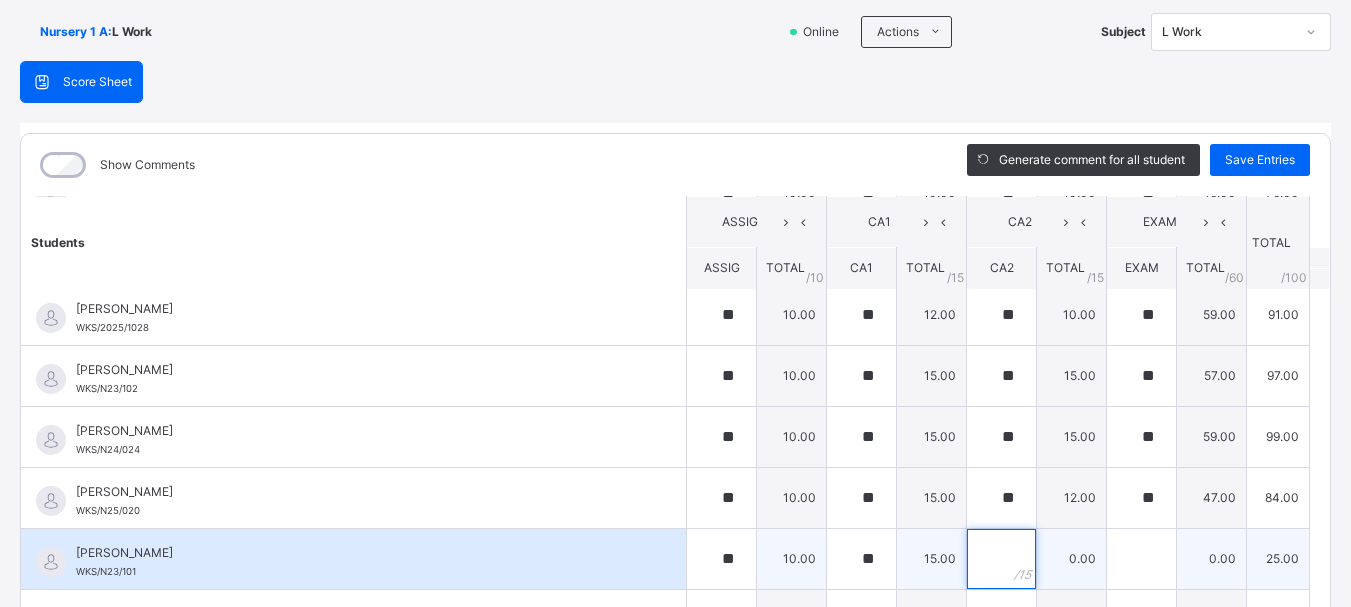 click at bounding box center [1001, 559] 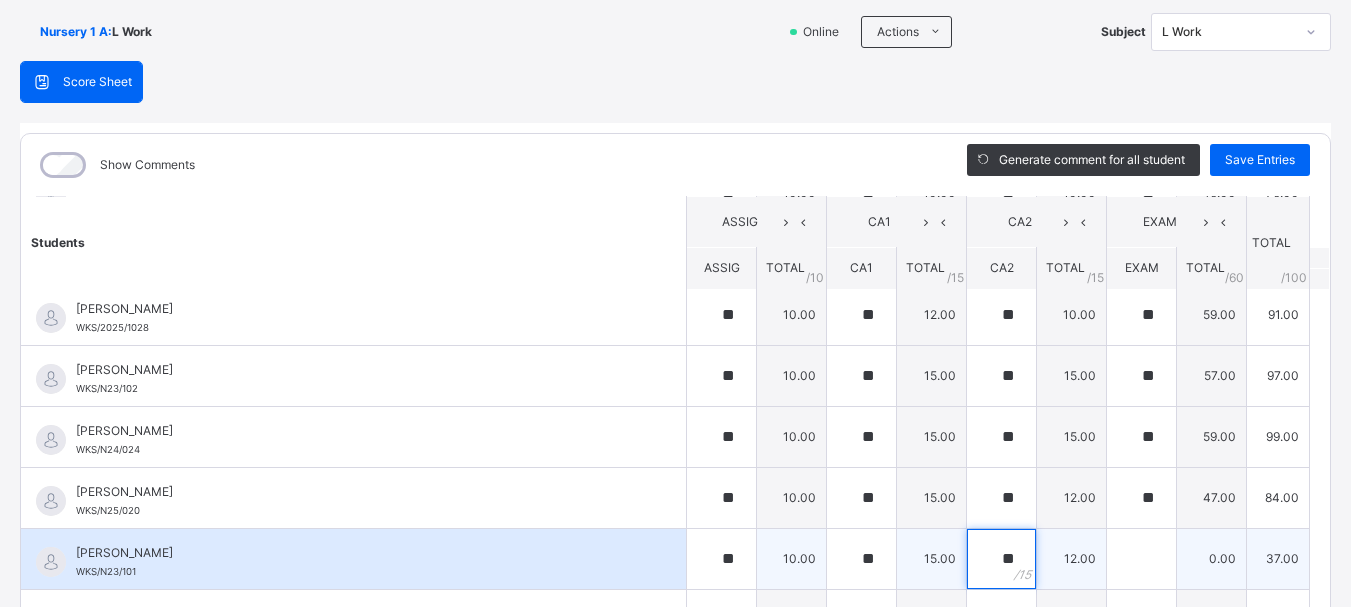 type on "**" 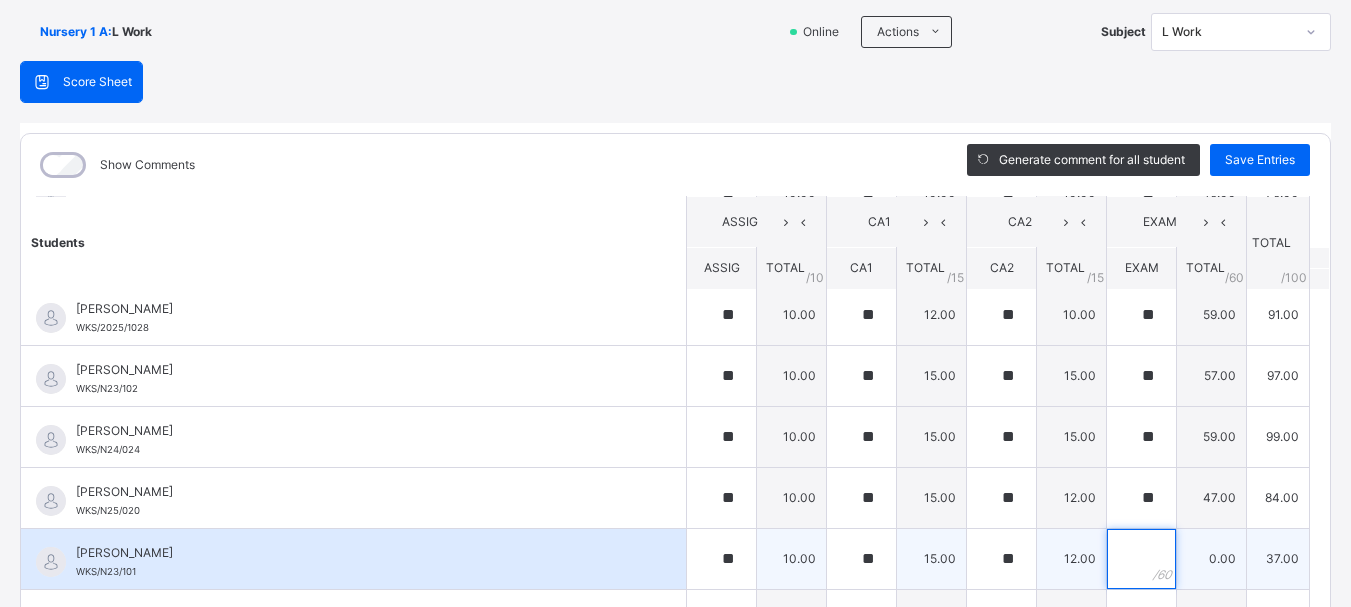 click at bounding box center (1141, 559) 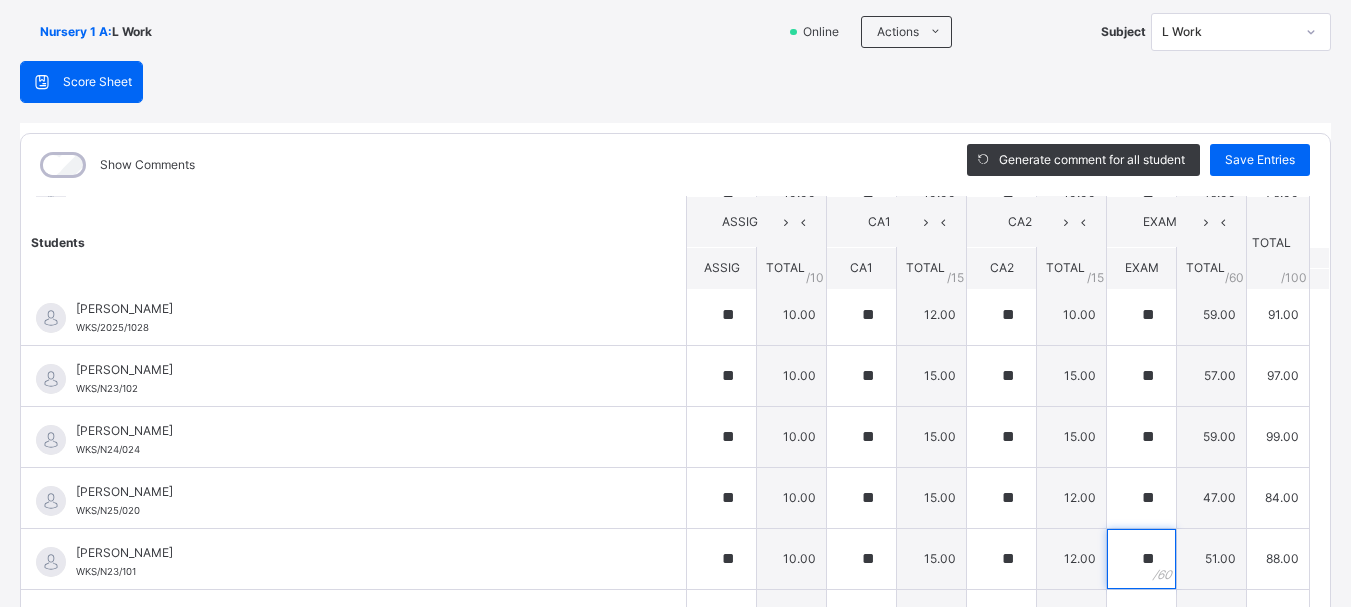 type on "**" 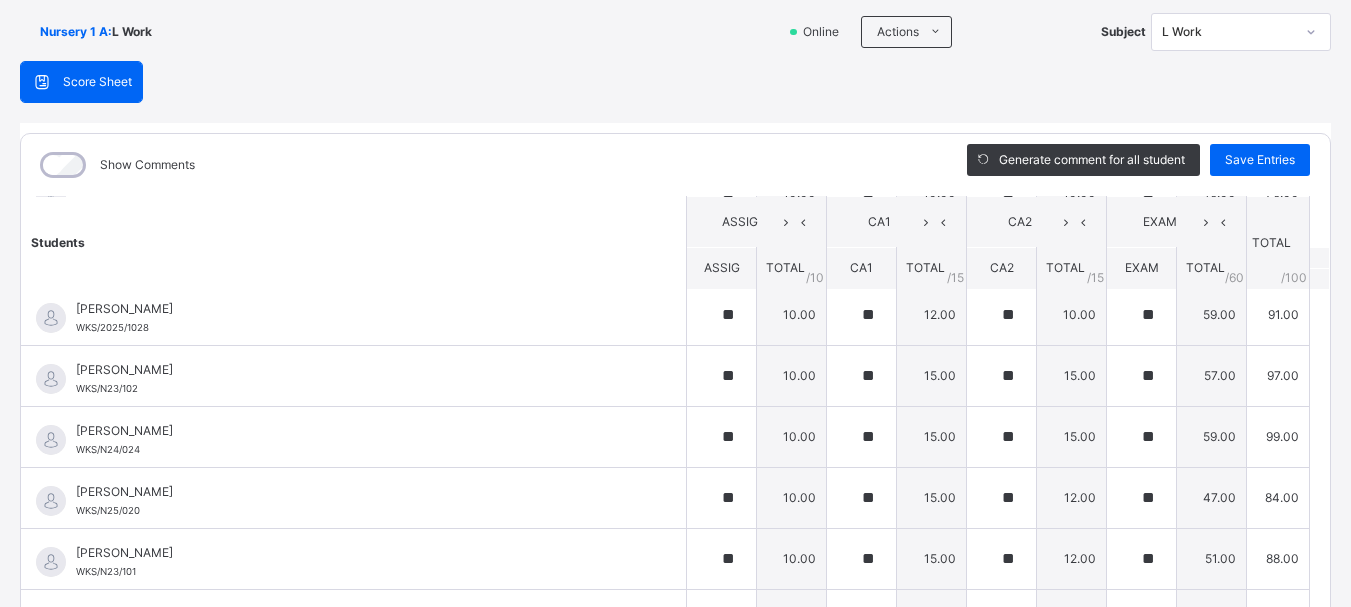 click on "Students ASSIG CA1 CA2 EXAM TOTAL /100 Comment ASSIG TOTAL / 10 CA1 TOTAL / 15 CA2 TOTAL / 15 EXAM TOTAL / 60 [PERSON_NAME] WKS/N23/191 [PERSON_NAME] WKS/N23/191 ** 10.00 ** 15.00 ** 15.00 ** 60.00 100.00 Generate comment 0 / 250   ×   Subject Teacher’s Comment Generate and see in full the comment developed by the AI with an option to regenerate the comment [PERSON_NAME] [PERSON_NAME]   WKS/N23/191   Total 100.00  / 100.00 [PERSON_NAME] Bot   Regenerate     Use this comment   [PERSON_NAME]  WKS/N23/106 [PERSON_NAME]  WKS/N23/106 ** 10.00 ** 15.00 ** 15.00 ** 60.00 100.00 Generate comment 0 / 250   ×   Subject Teacher’s Comment Generate and see in full the comment developed by the AI with an option to regenerate the comment [PERSON_NAME] [PERSON_NAME]    WKS/N23/106   Total 100.00  / 100.00 [PERSON_NAME] Bot   Regenerate     Use this comment   [PERSON_NAME] WKS/N23/105 [PERSON_NAME] ZARAH WKS/N23/105 ** 10.00 ** 15.00 ** 15.00 ** 58.00 98.00 Generate comment 0 / 250   ×   Subject Teacher’s Comment JS      /" at bounding box center [675, 238] 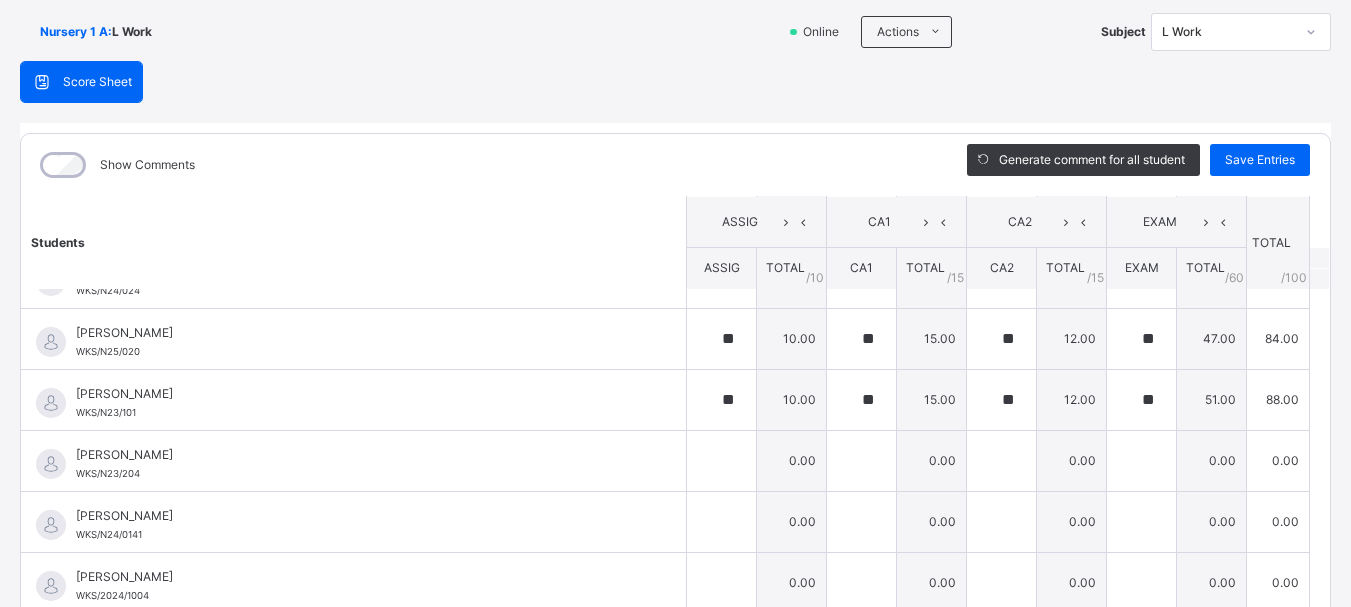 scroll, scrollTop: 1080, scrollLeft: 0, axis: vertical 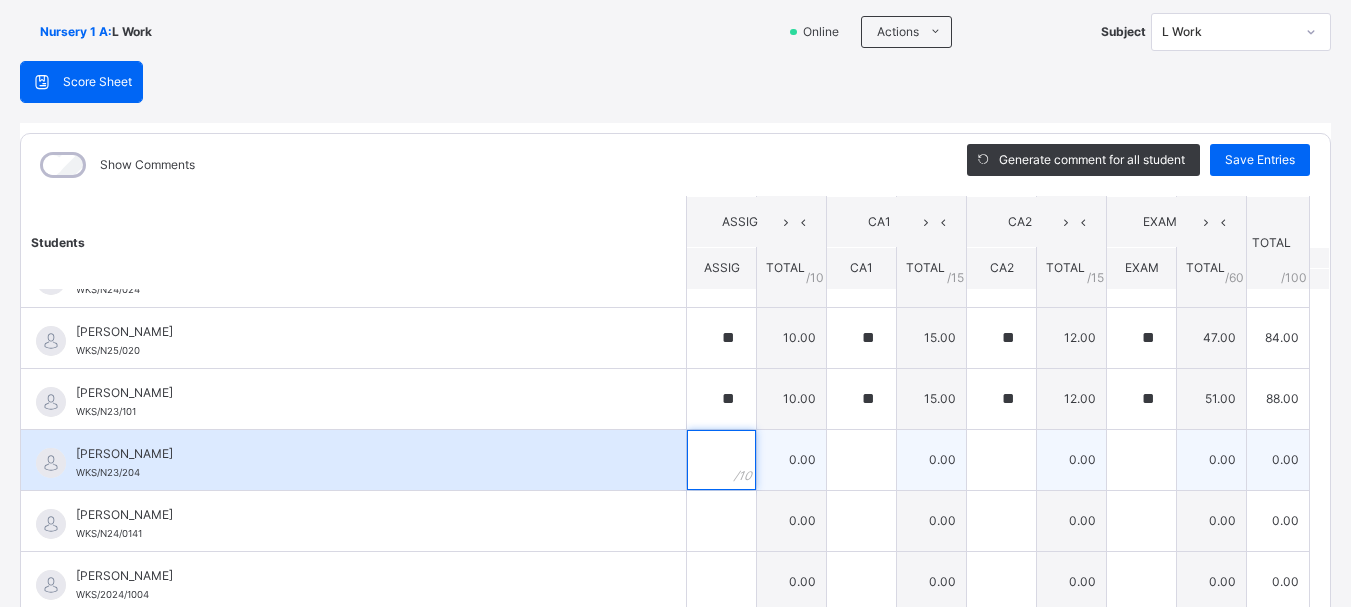 click at bounding box center (721, 460) 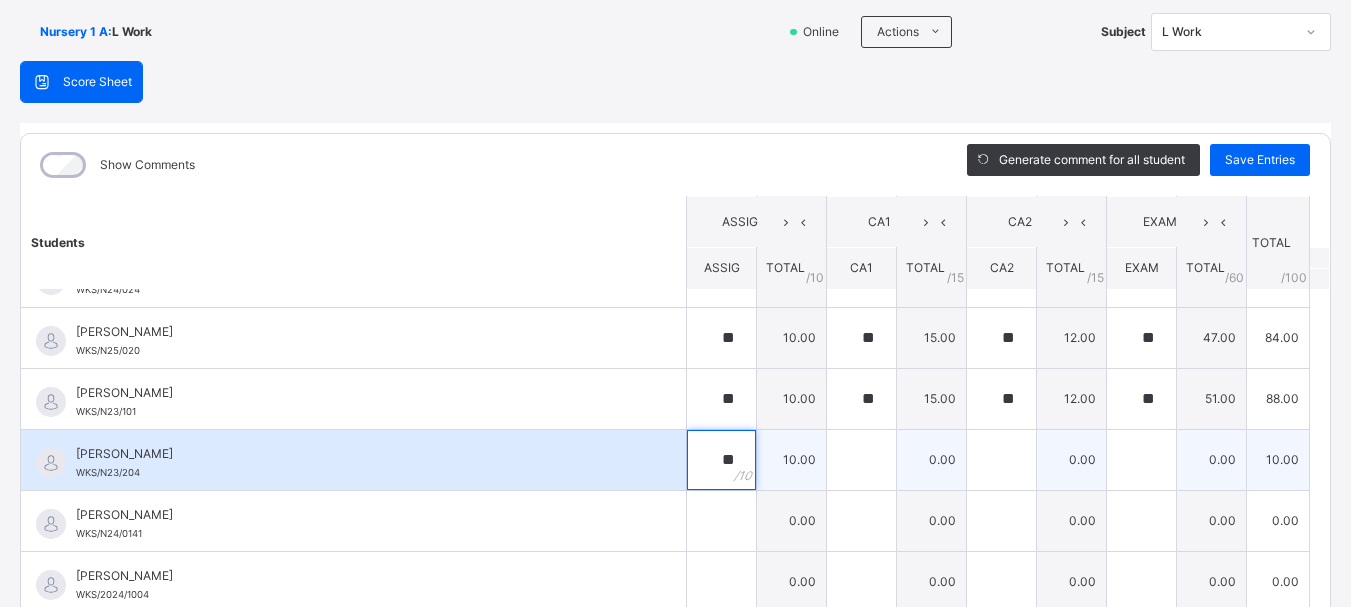 type on "**" 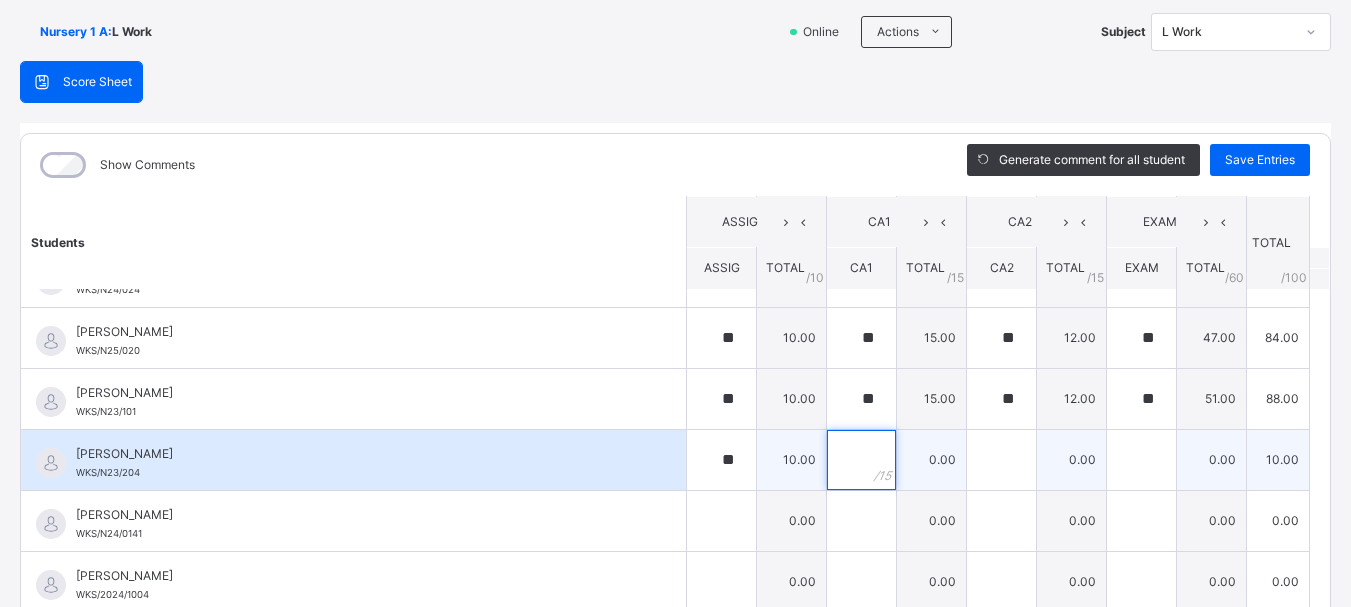 click at bounding box center [861, 460] 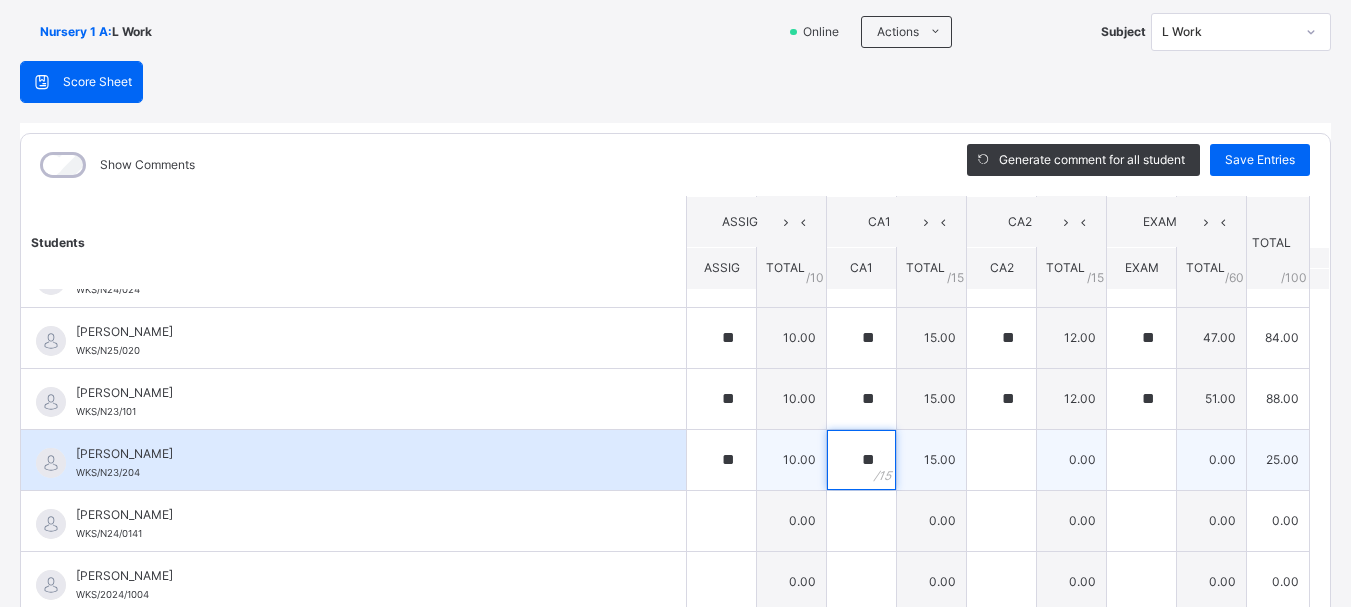 type on "**" 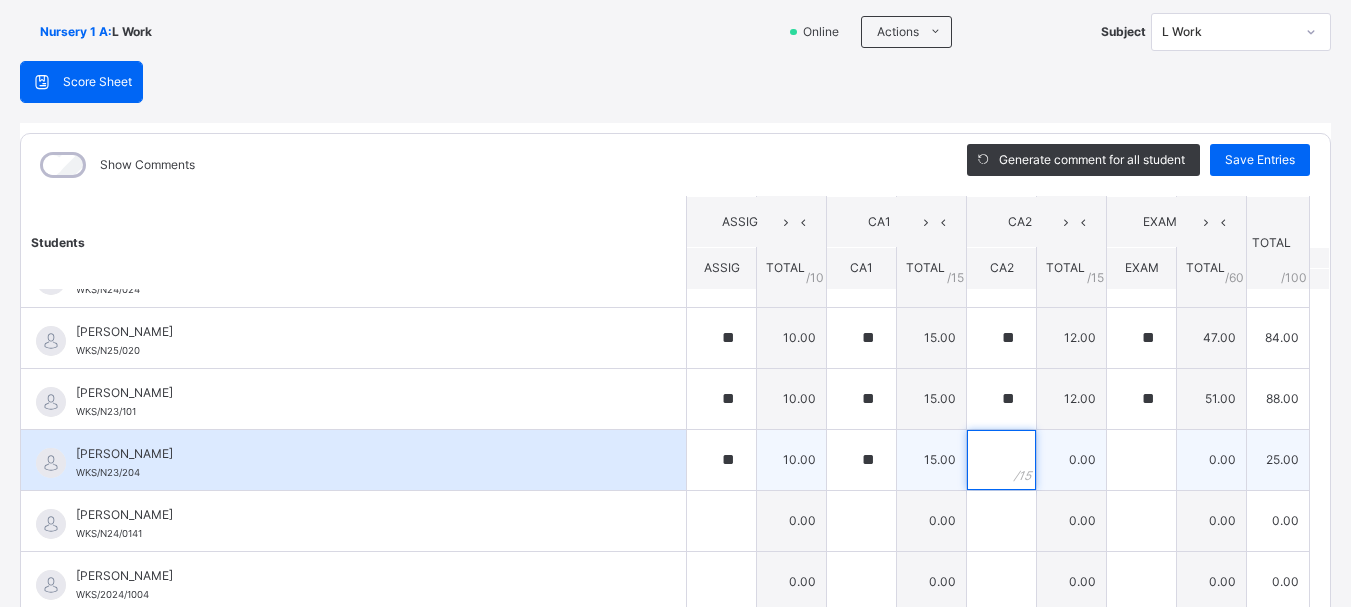 click at bounding box center (1001, 460) 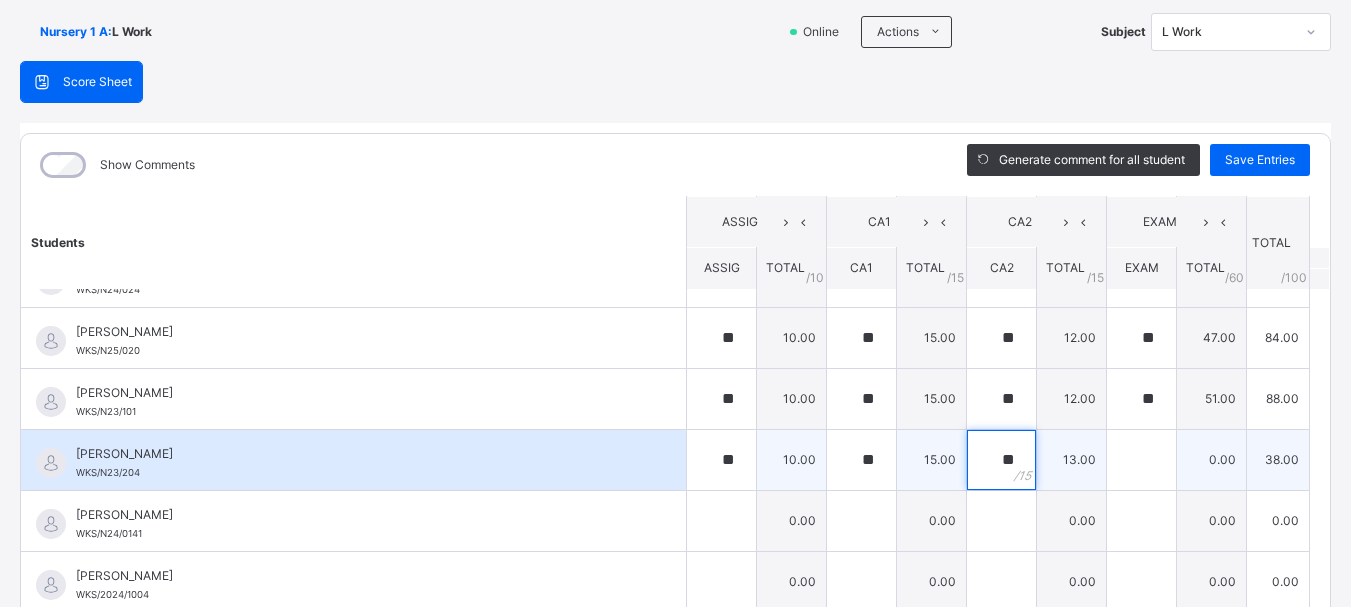 type on "**" 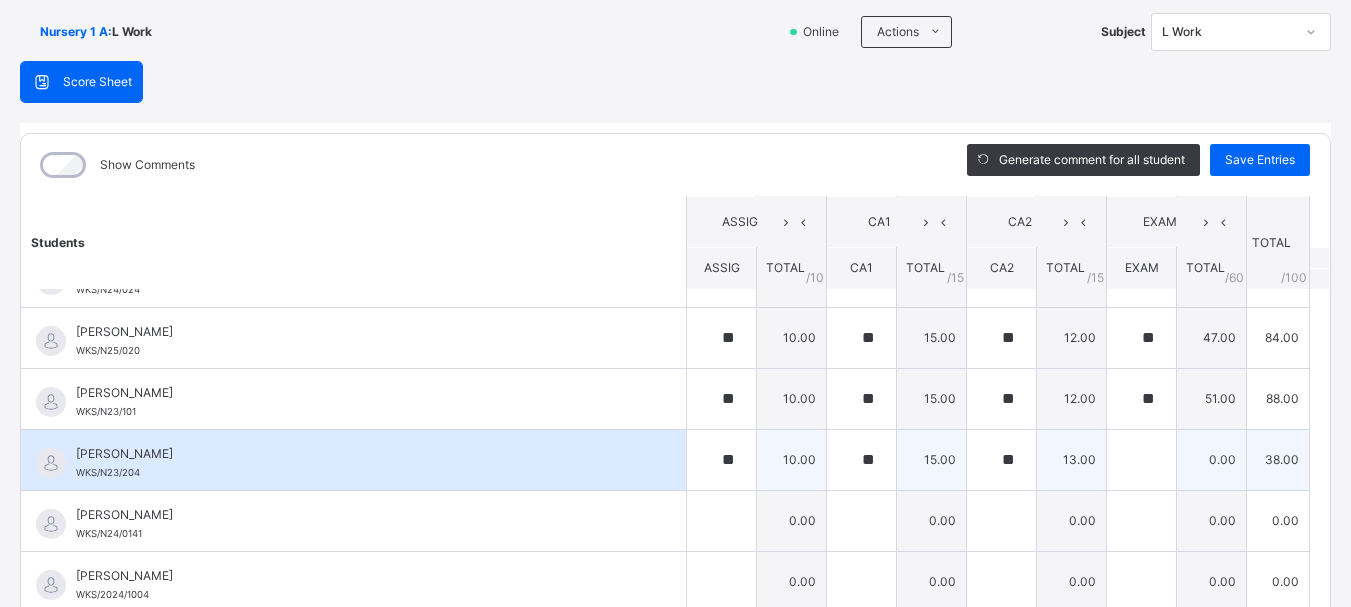 click on "13.00" at bounding box center (1072, 459) 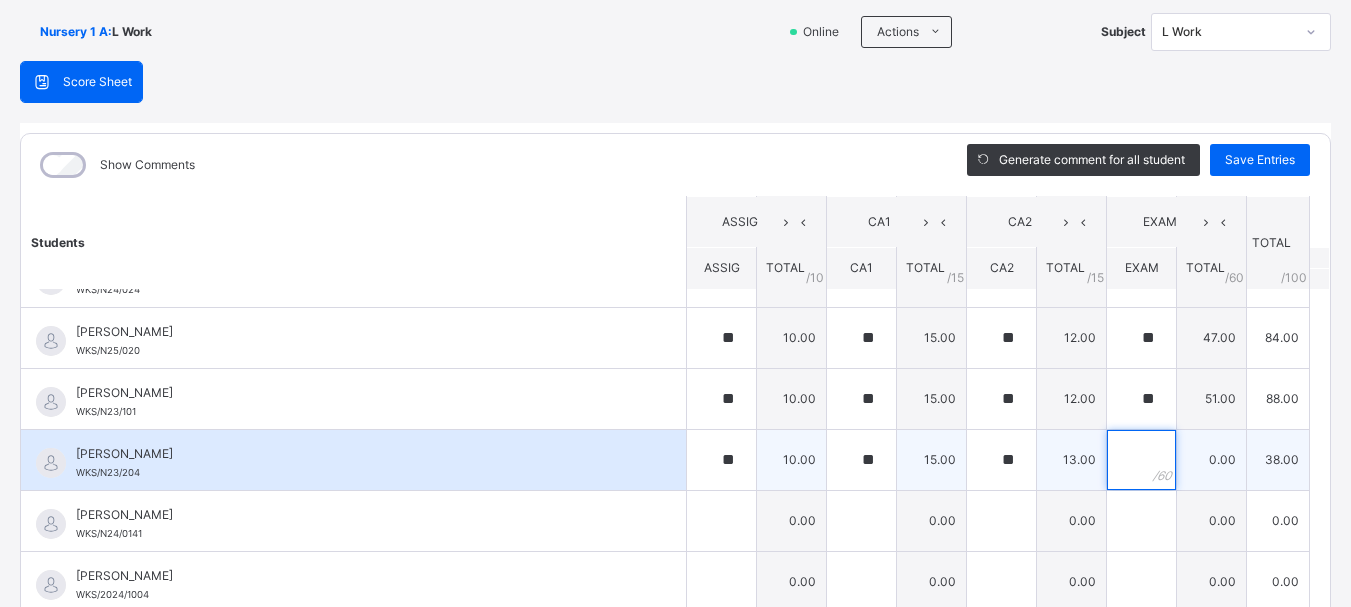 click at bounding box center [1141, 460] 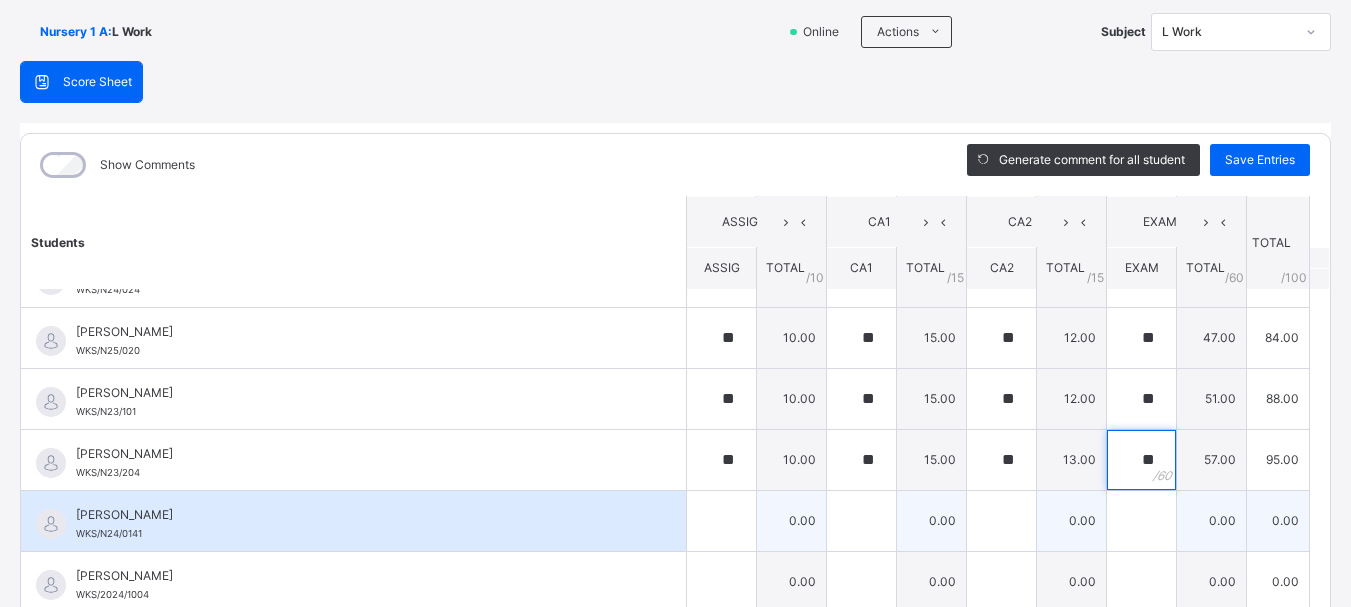 type on "**" 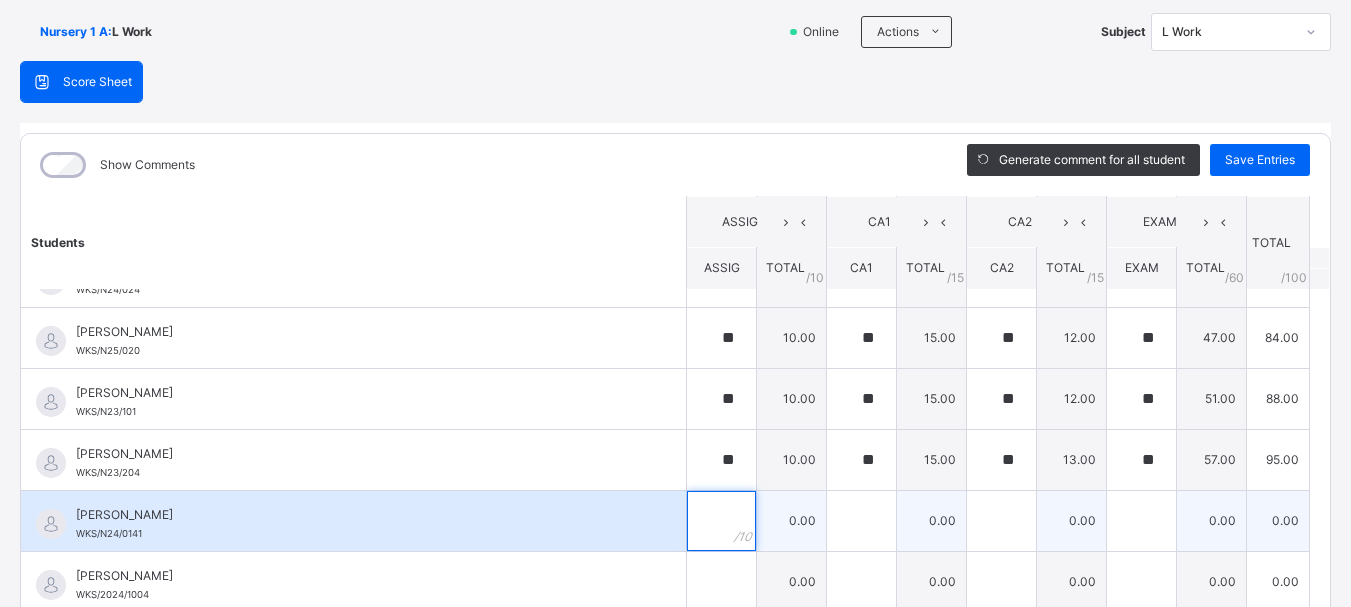 click at bounding box center [721, 521] 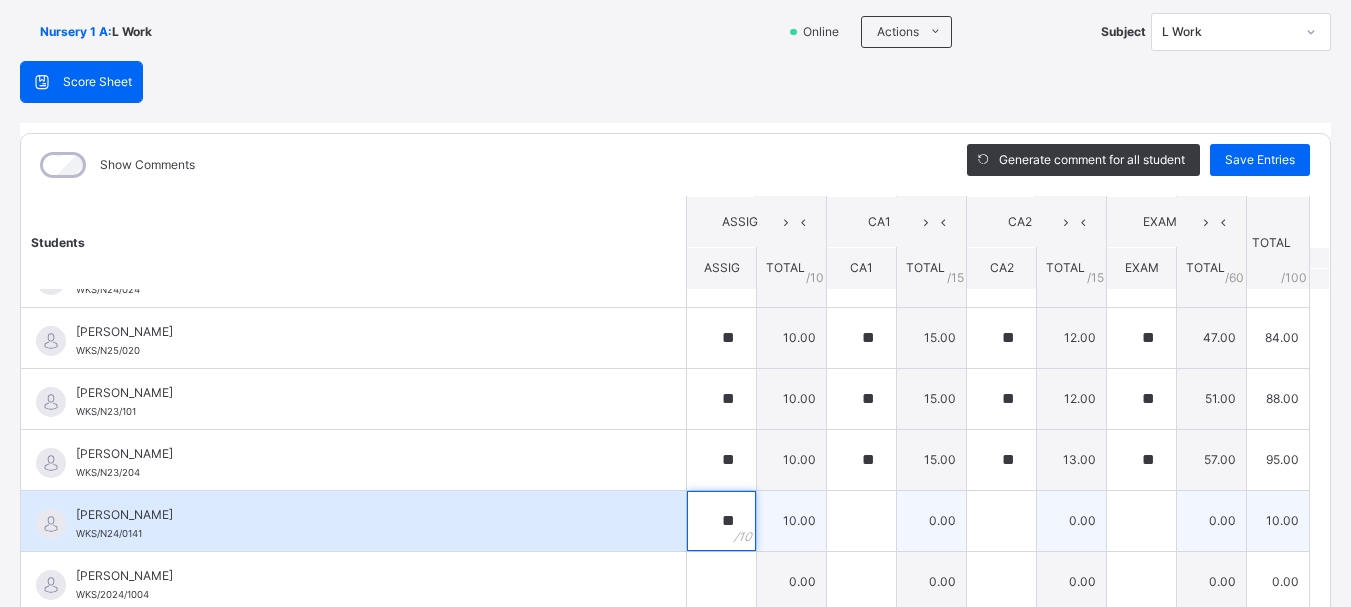 type on "**" 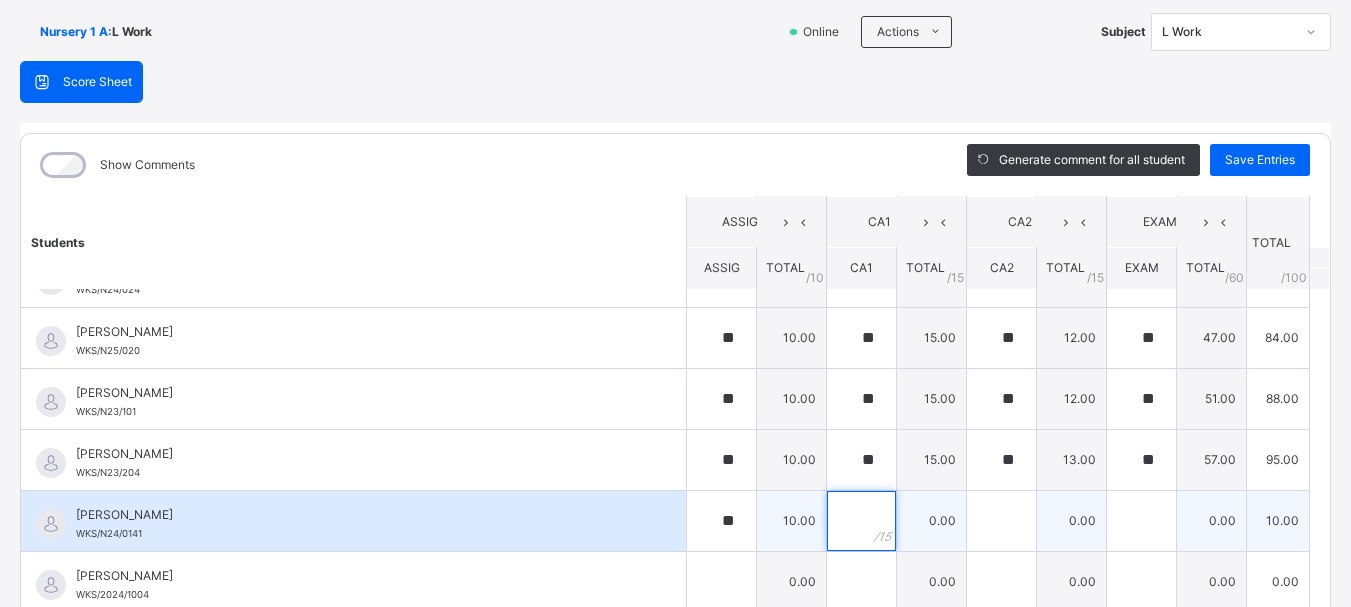 click at bounding box center (861, 521) 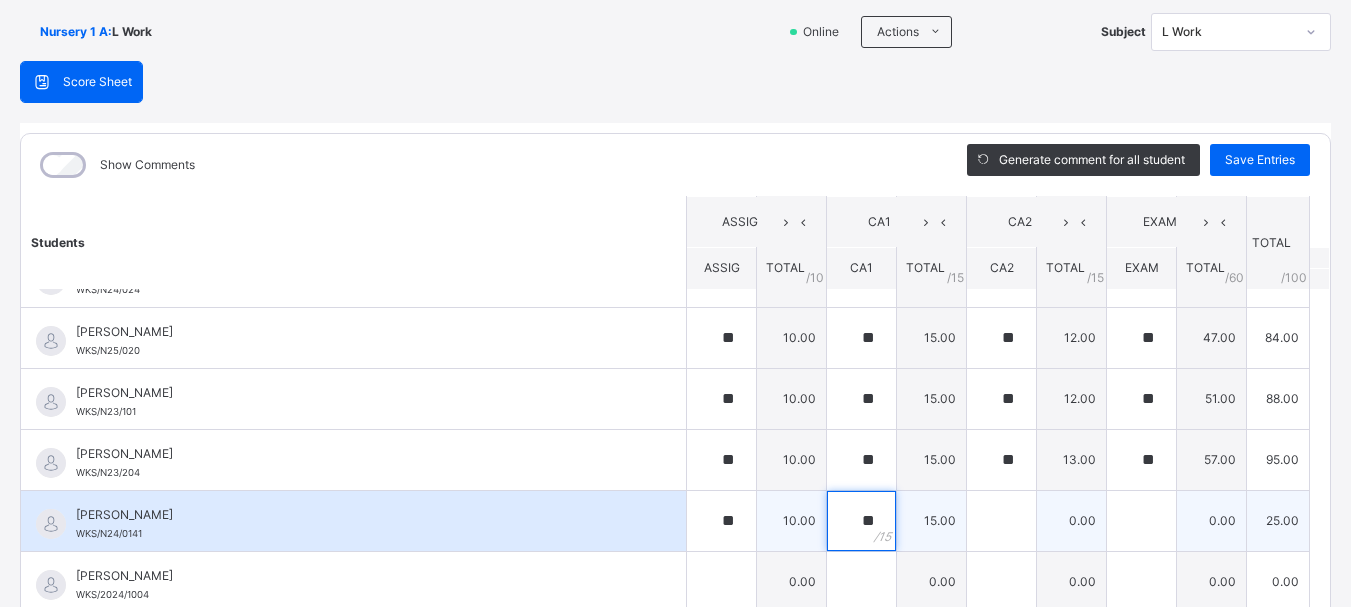 type on "**" 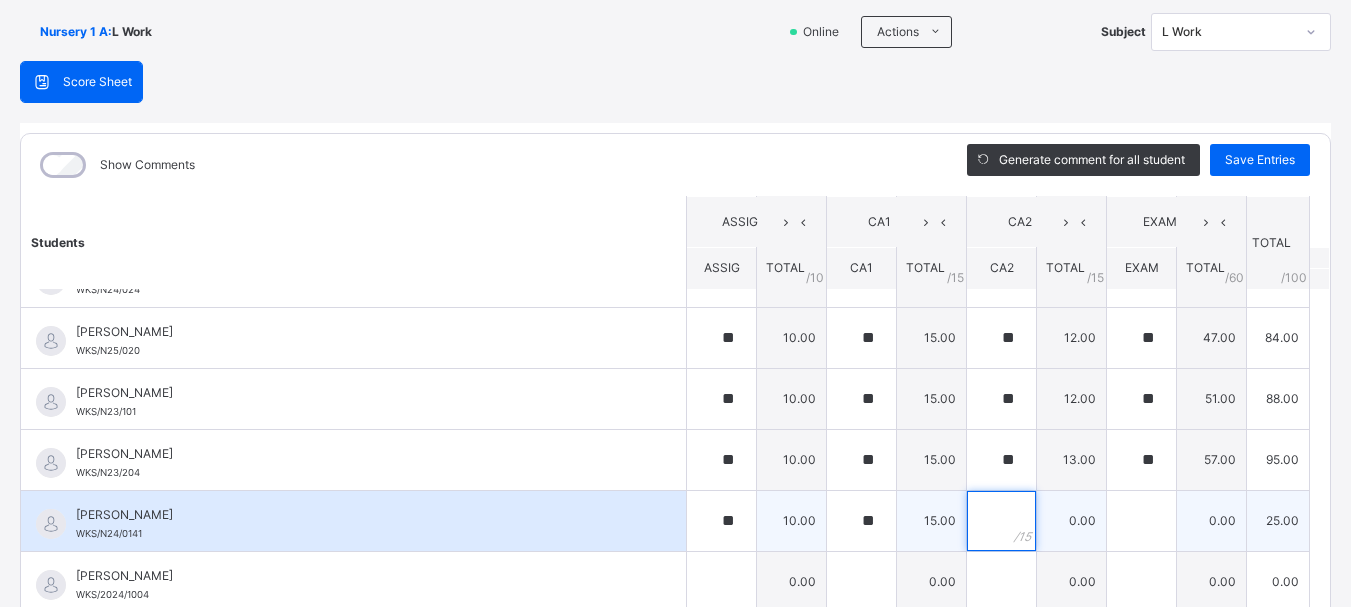 click at bounding box center [1001, 521] 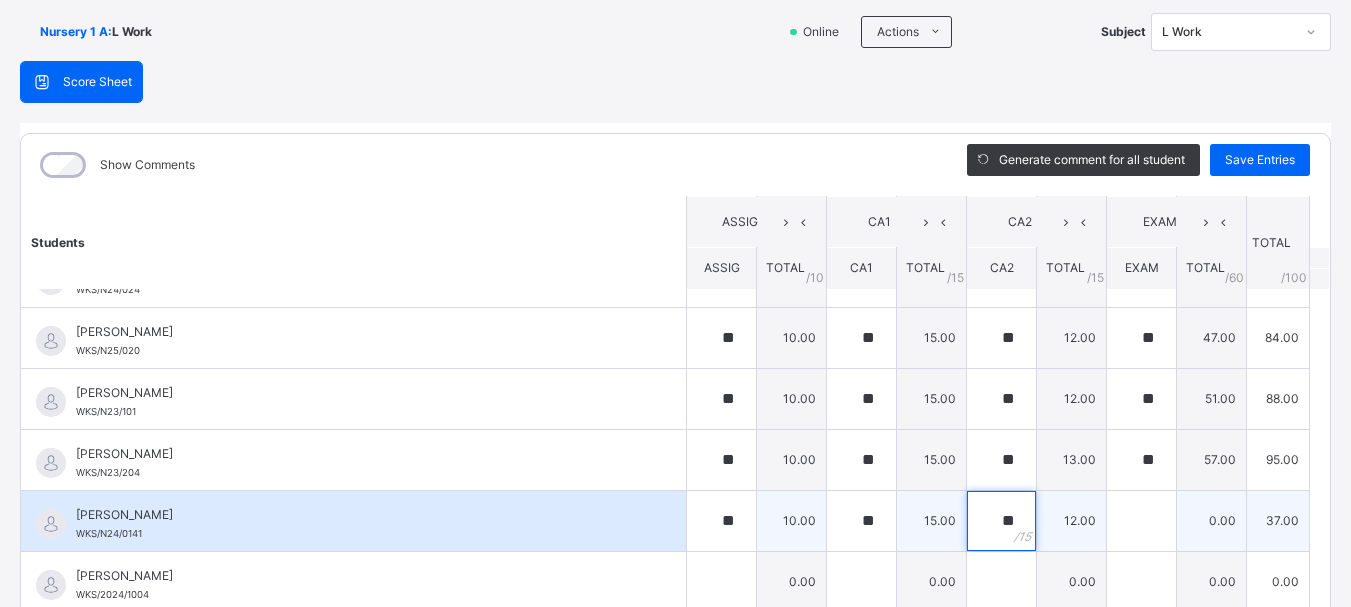 type on "**" 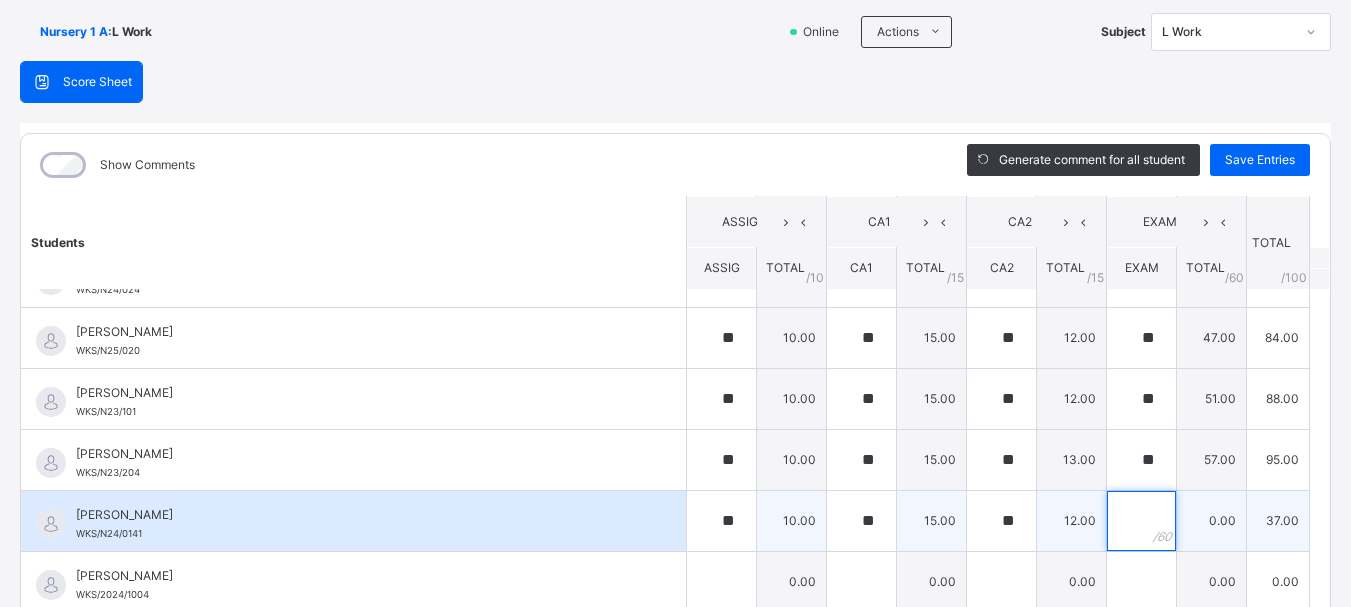 click at bounding box center [1141, 521] 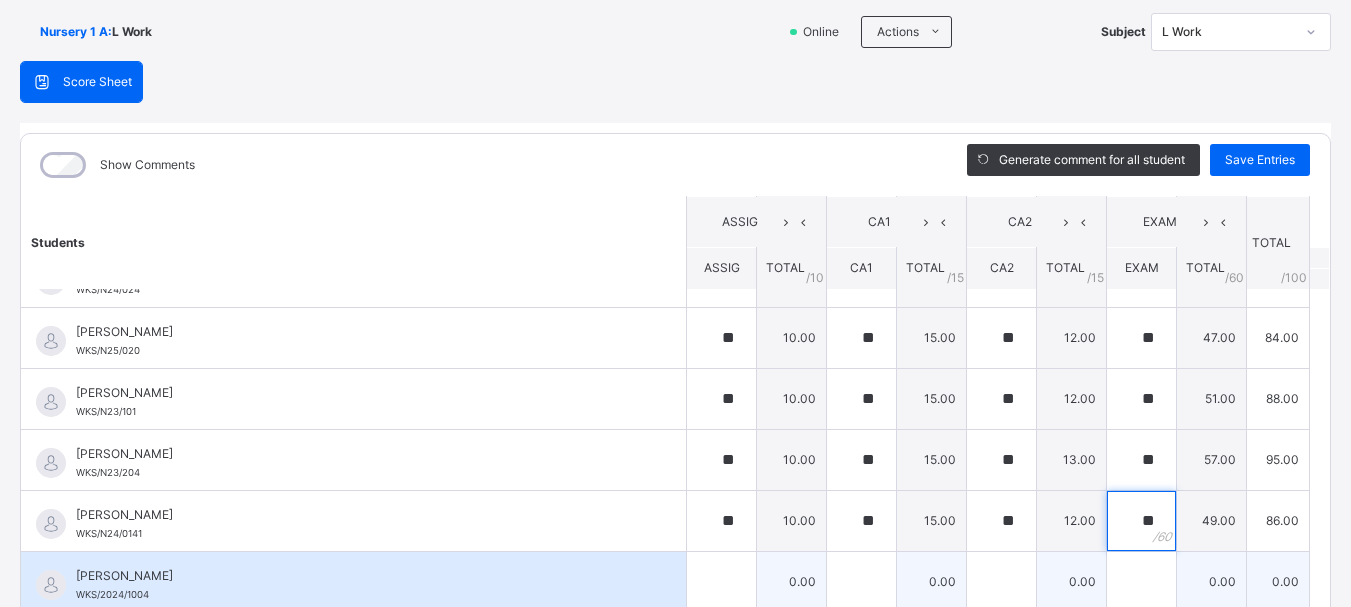type on "**" 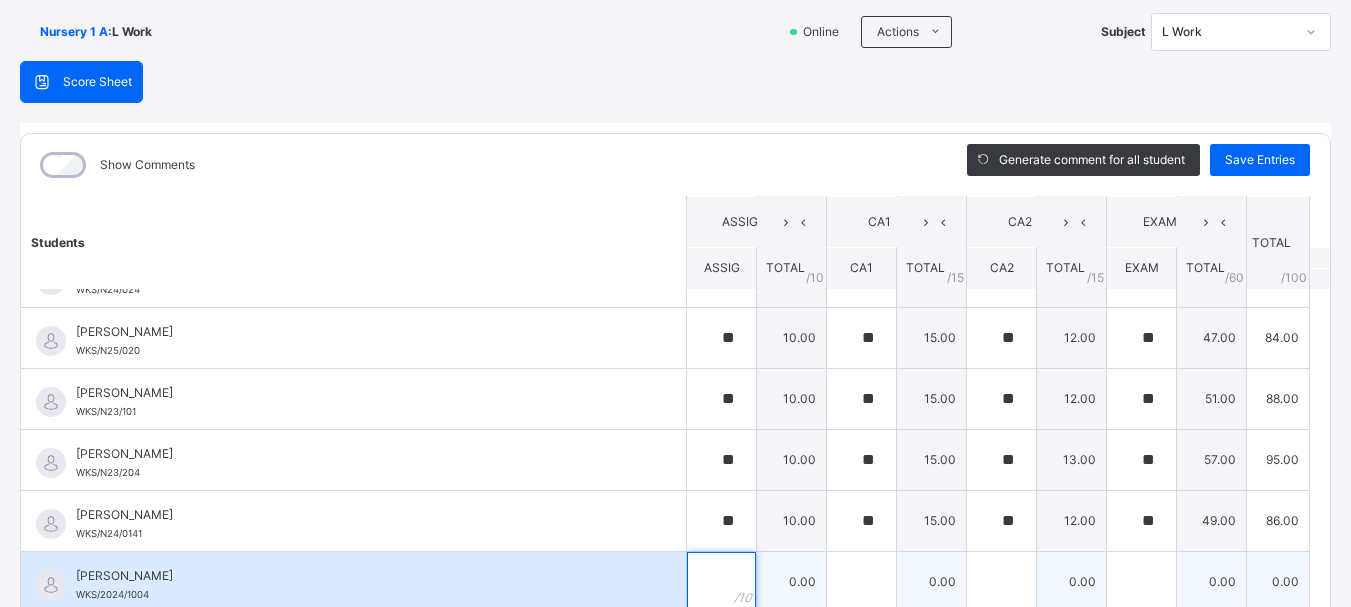 click at bounding box center (721, 582) 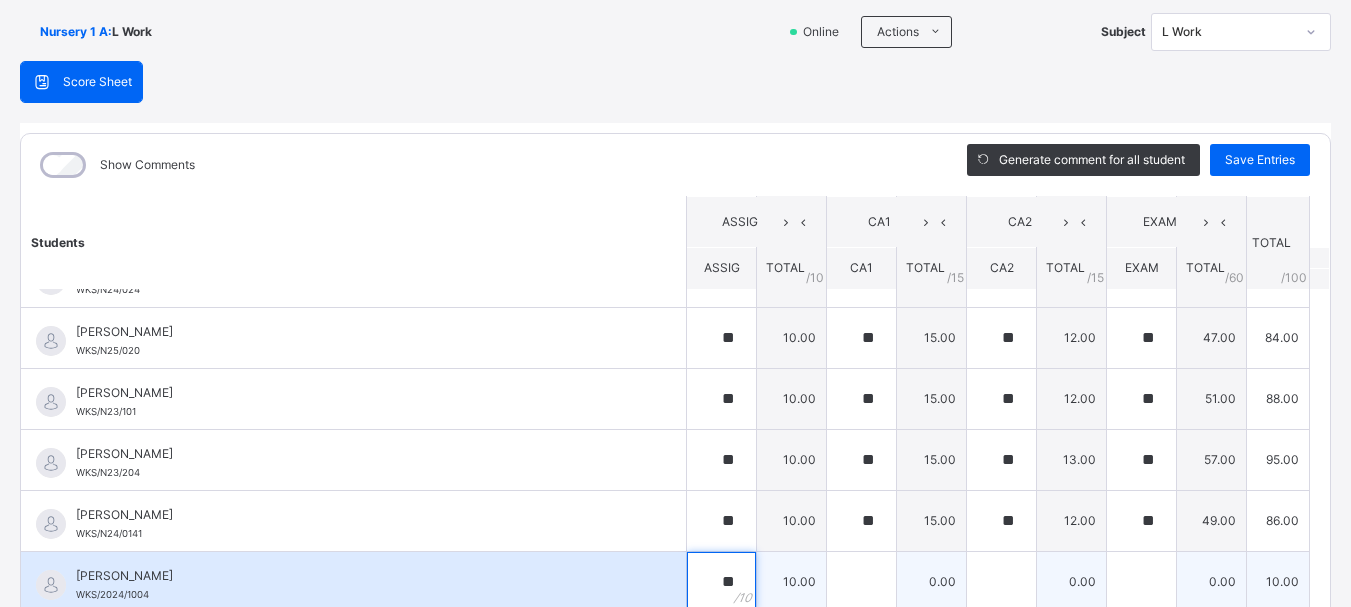 type on "**" 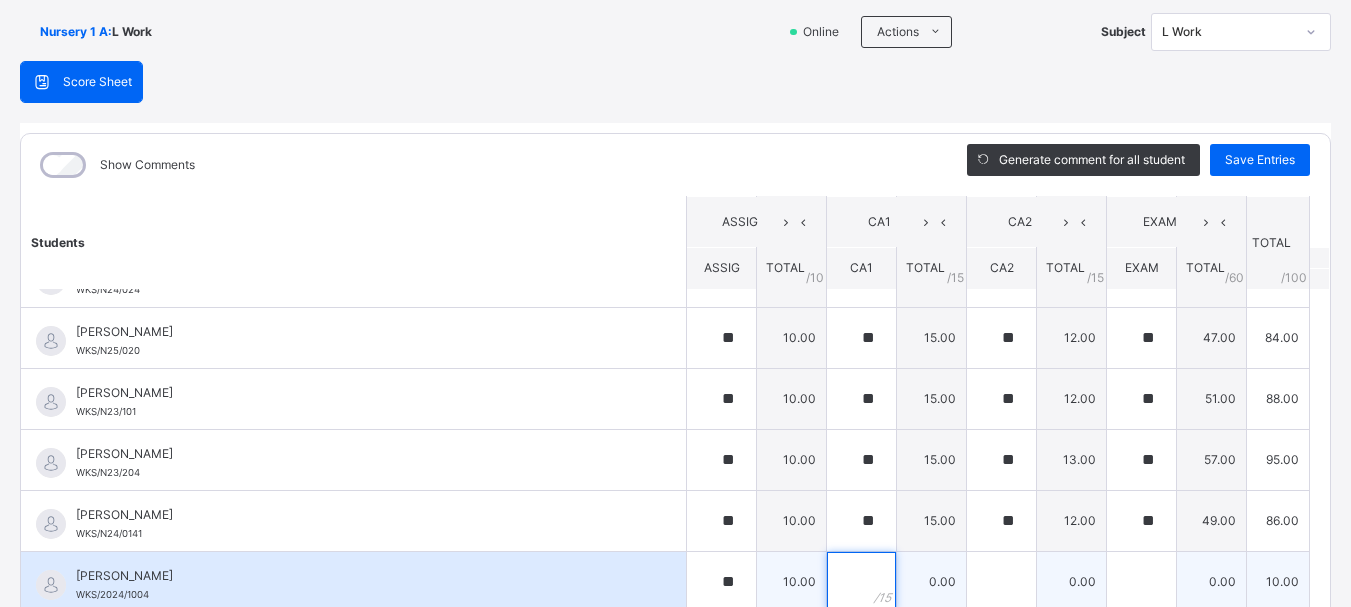 click at bounding box center [861, 582] 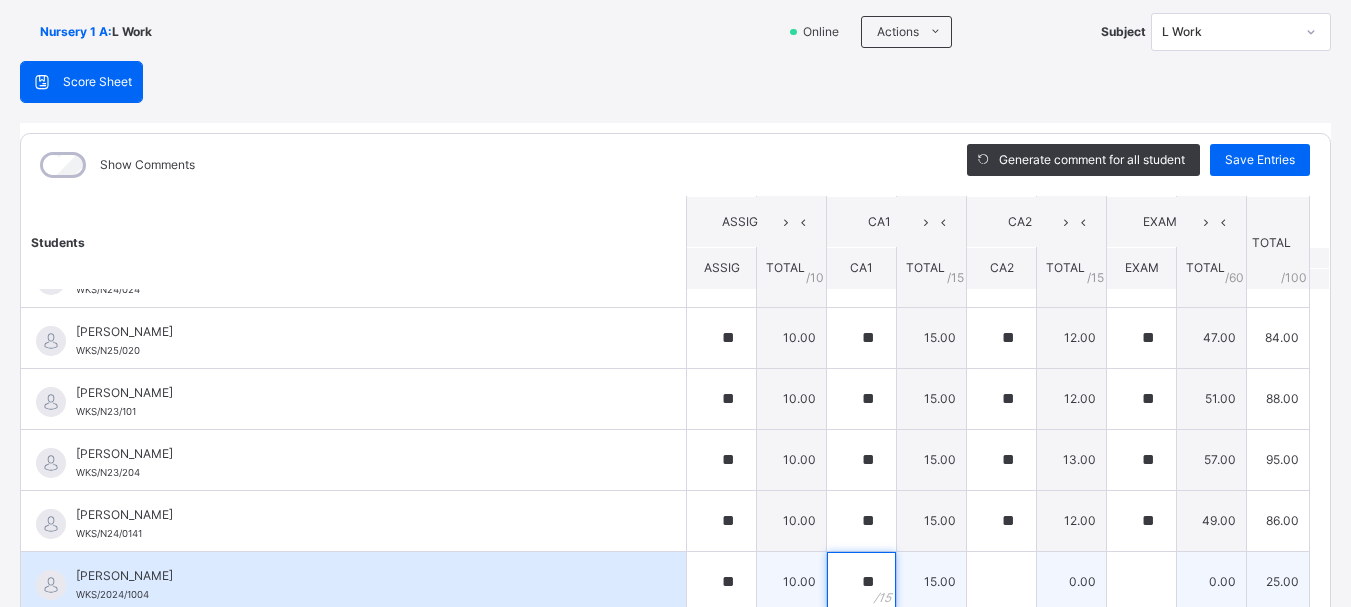 type on "**" 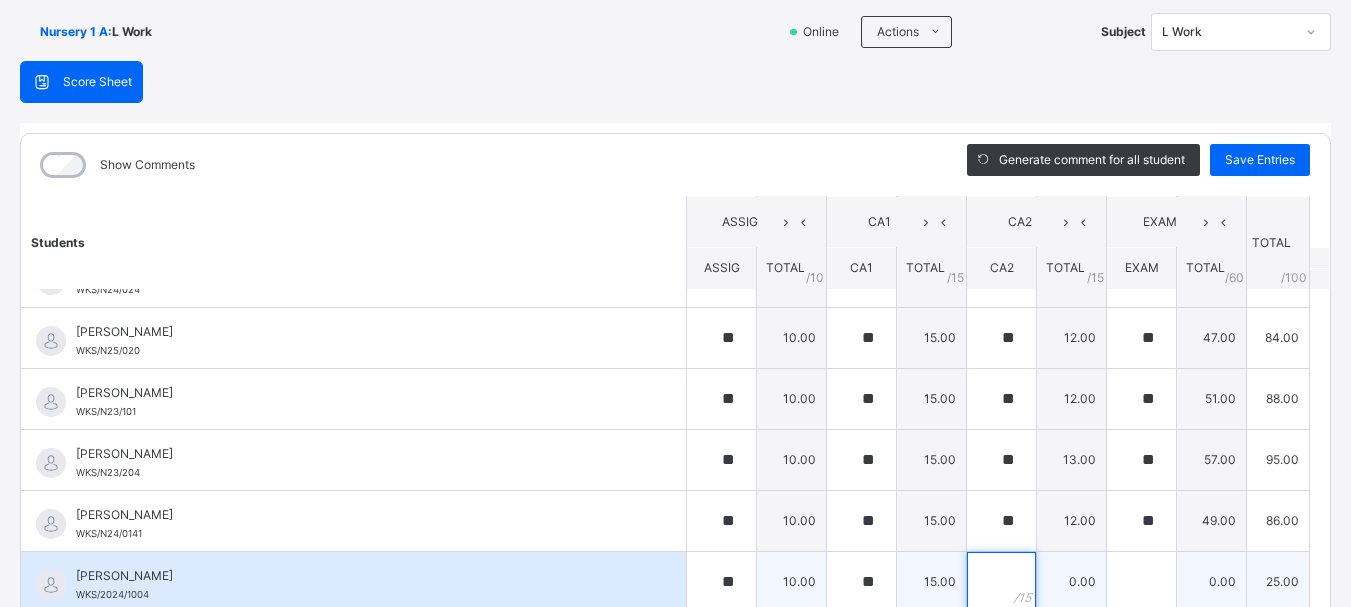 click at bounding box center [1001, 582] 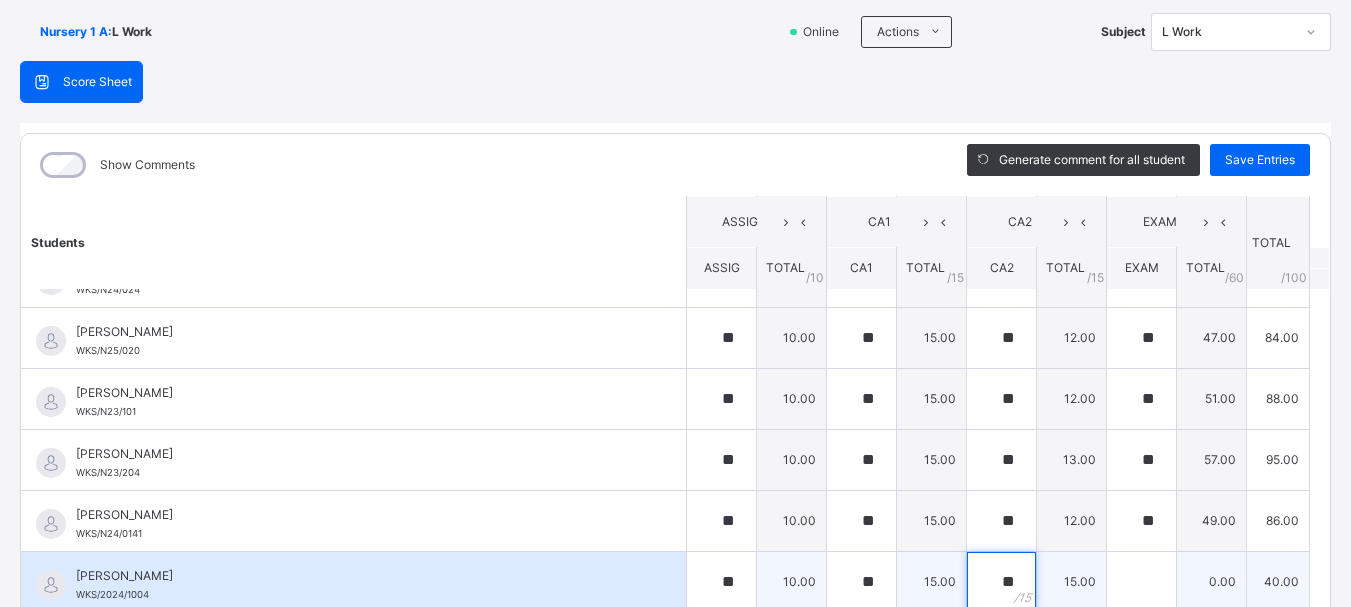 type on "**" 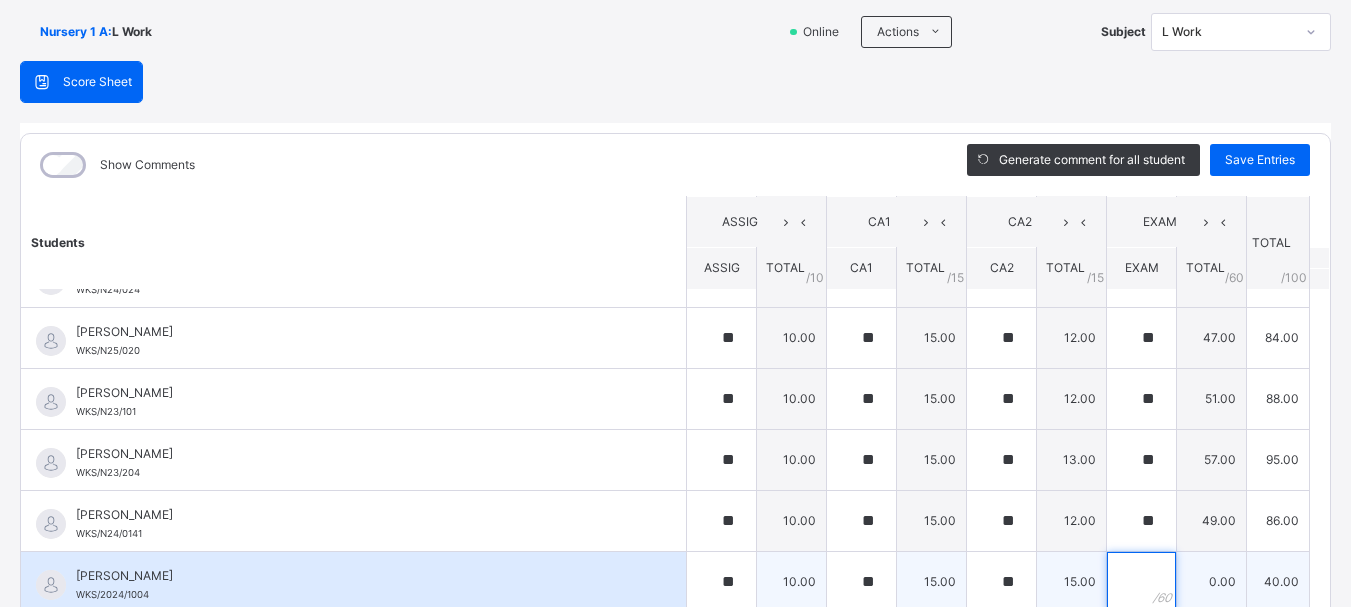 click at bounding box center [1141, 582] 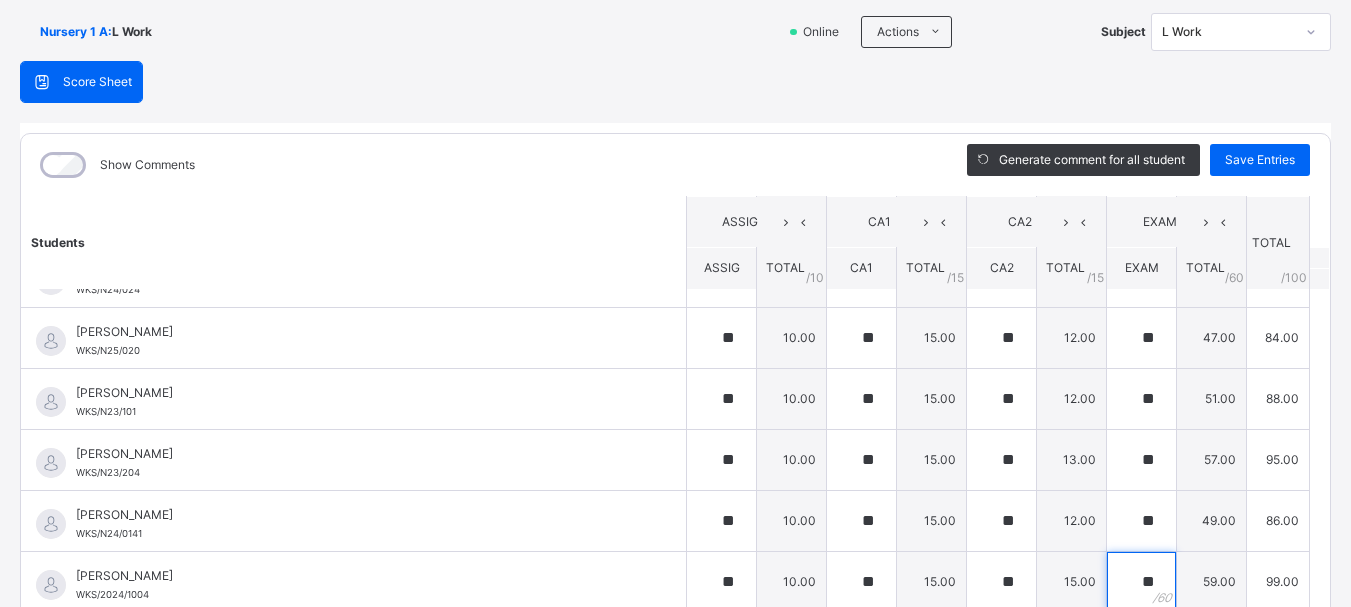 type on "**" 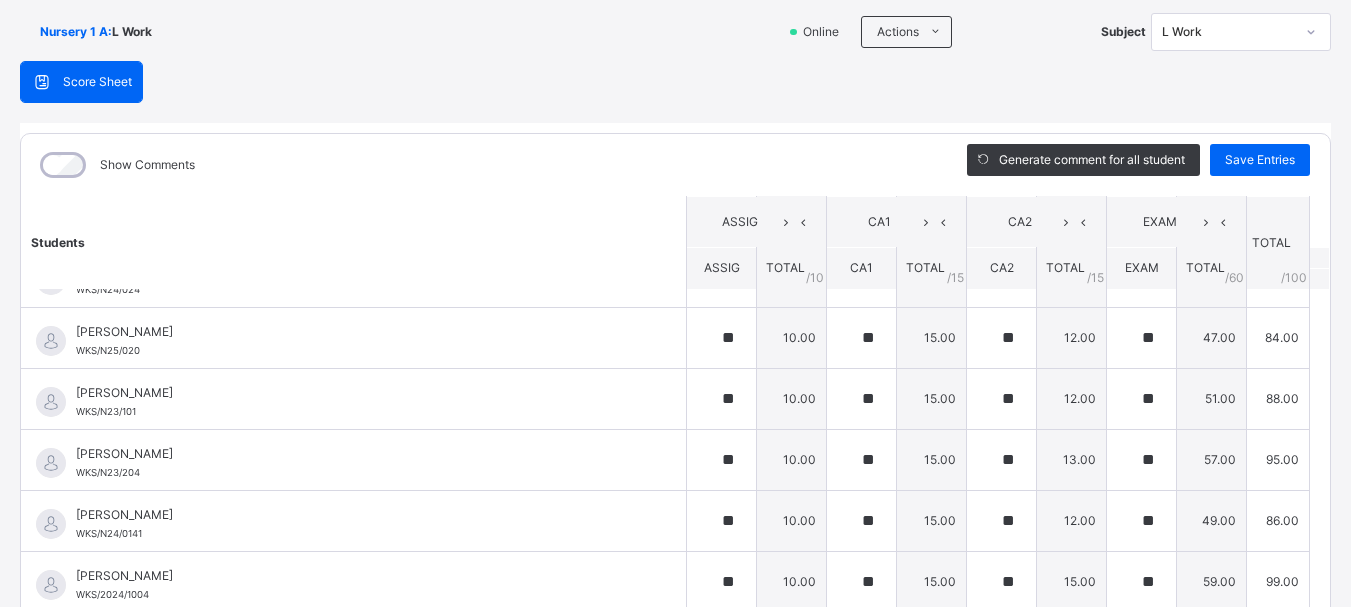 click on "Students ASSIG CA1 CA2 EXAM TOTAL /100 Comment ASSIG TOTAL / 10 CA1 TOTAL / 15 CA2 TOTAL / 15 EXAM TOTAL / 60 [PERSON_NAME] WKS/N23/191 [PERSON_NAME] WKS/N23/191 ** 10.00 ** 15.00 ** 15.00 ** 60.00 100.00 Generate comment 0 / 250   ×   Subject Teacher’s Comment Generate and see in full the comment developed by the AI with an option to regenerate the comment [PERSON_NAME] [PERSON_NAME]   WKS/N23/191   Total 100.00  / 100.00 [PERSON_NAME] Bot   Regenerate     Use this comment   [PERSON_NAME]  WKS/N23/106 [PERSON_NAME]  WKS/N23/106 ** 10.00 ** 15.00 ** 15.00 ** 60.00 100.00 Generate comment 0 / 250   ×   Subject Teacher’s Comment Generate and see in full the comment developed by the AI with an option to regenerate the comment [PERSON_NAME] [PERSON_NAME]    WKS/N23/106   Total 100.00  / 100.00 [PERSON_NAME] Bot   Regenerate     Use this comment   [PERSON_NAME] WKS/N23/105 [PERSON_NAME] ZARAH WKS/N23/105 ** 10.00 ** 15.00 ** 15.00 ** 58.00 98.00 Generate comment 0 / 250   ×   Subject Teacher’s Comment JS      /" at bounding box center [675, 78] 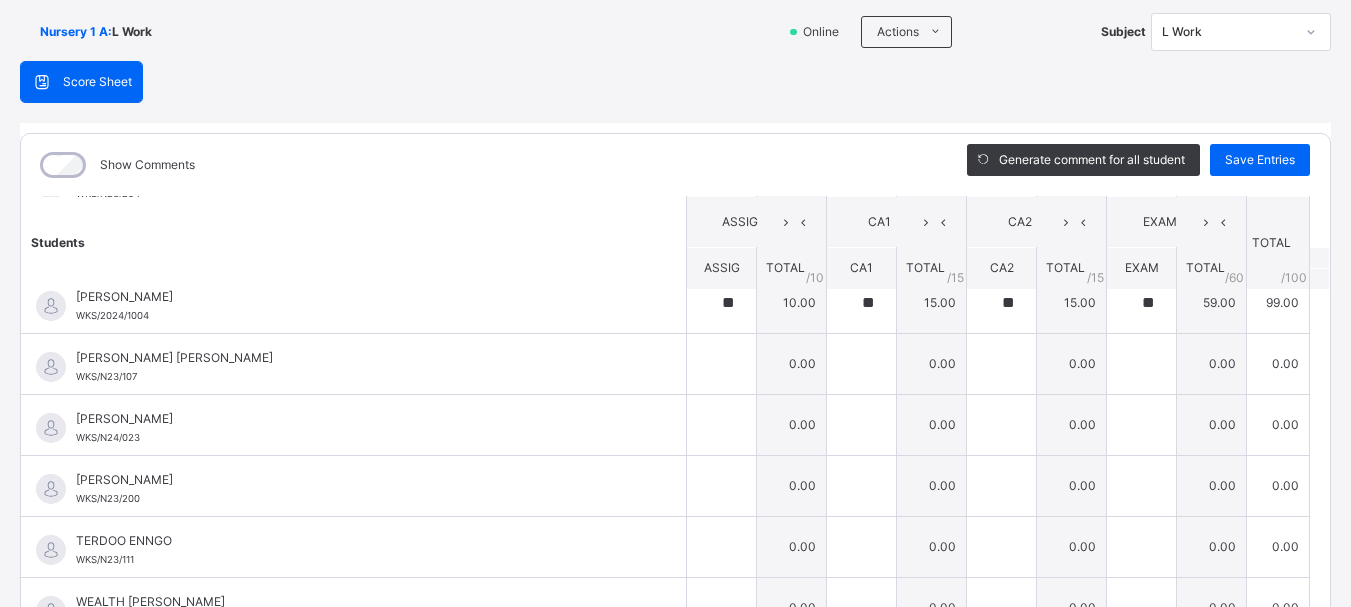 scroll, scrollTop: 1360, scrollLeft: 0, axis: vertical 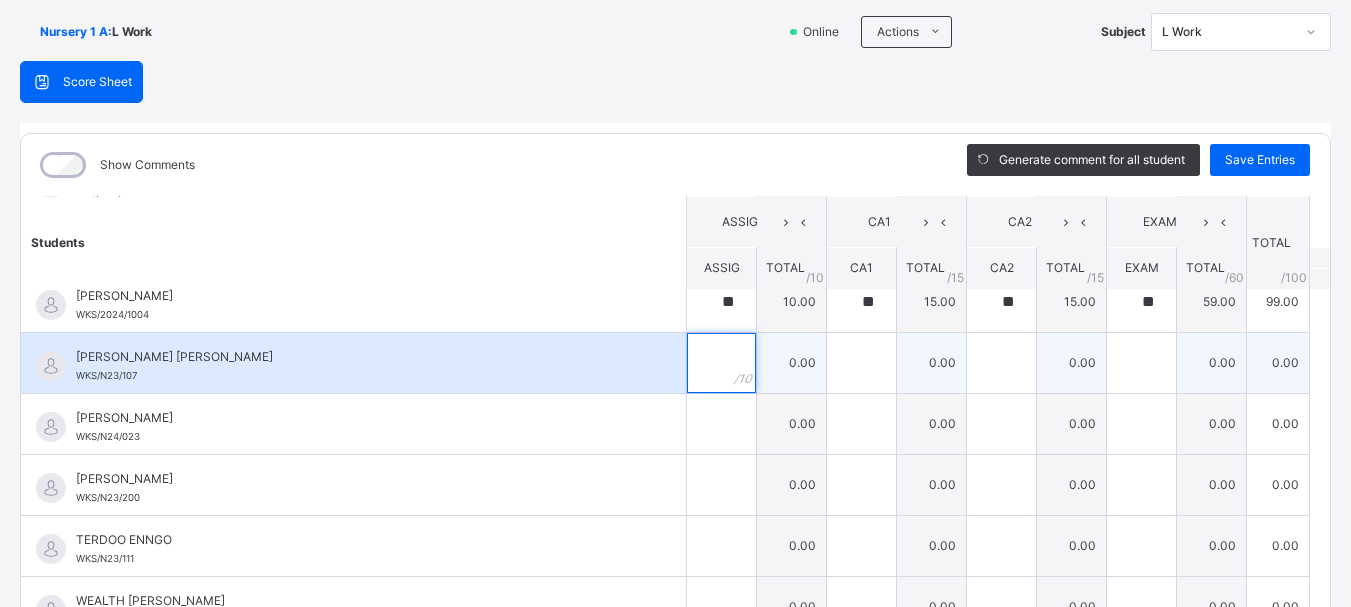 click at bounding box center [721, 363] 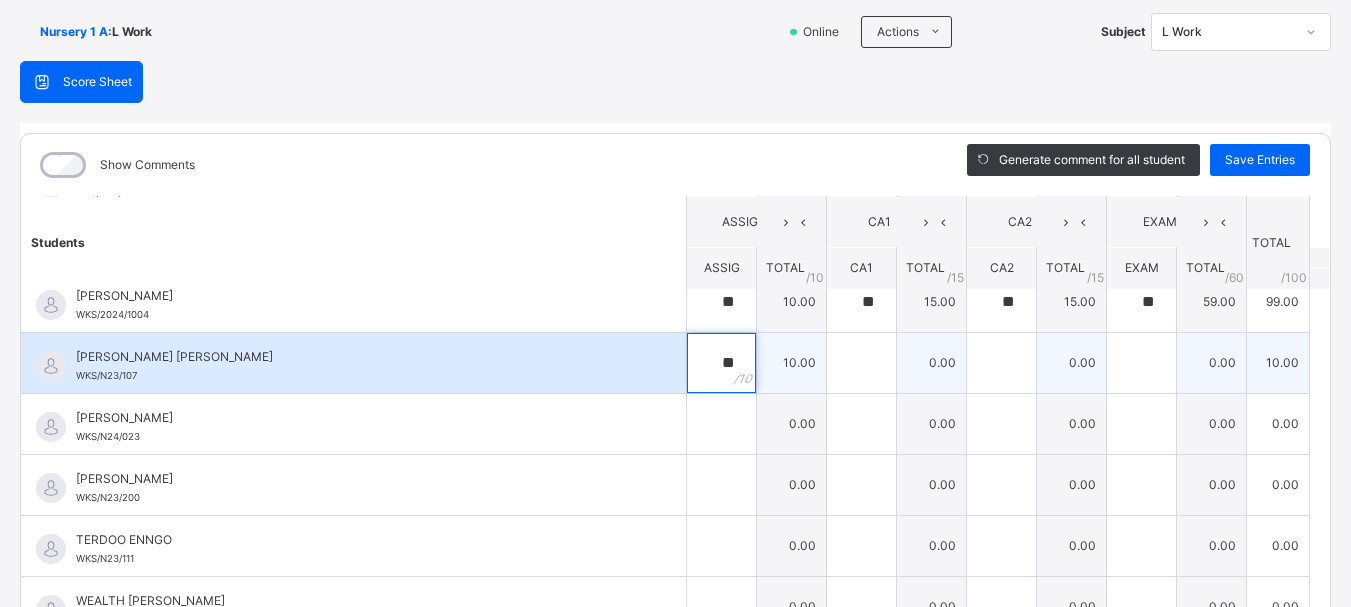 type on "**" 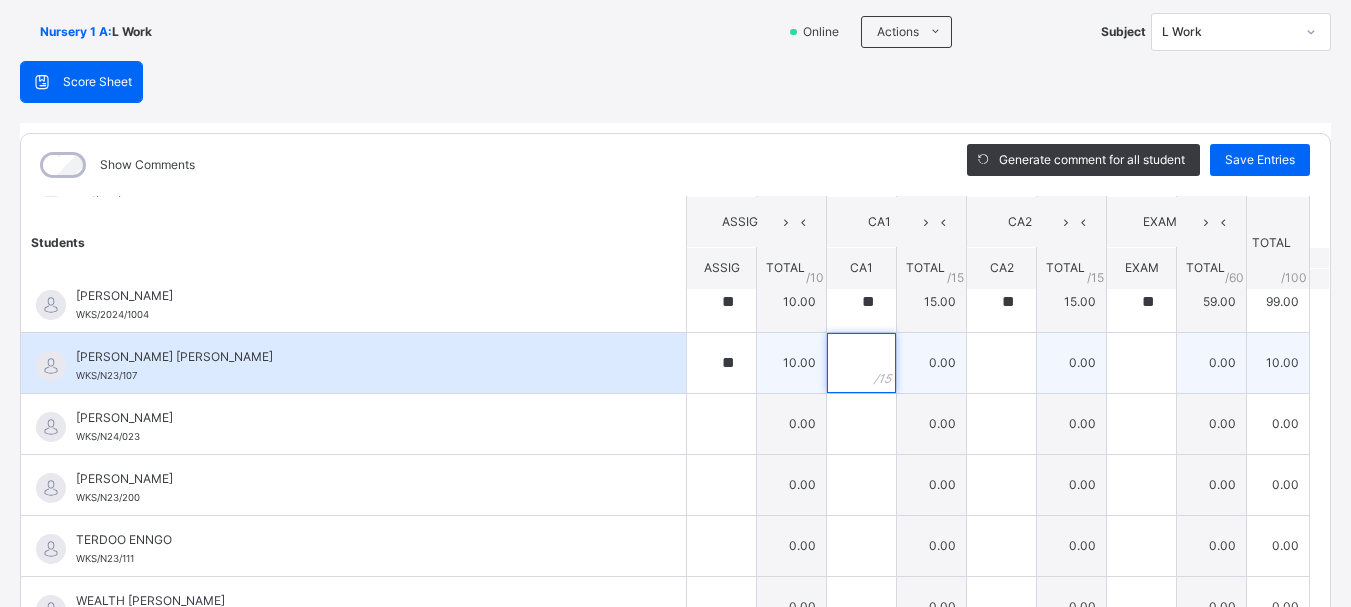 click at bounding box center [861, 363] 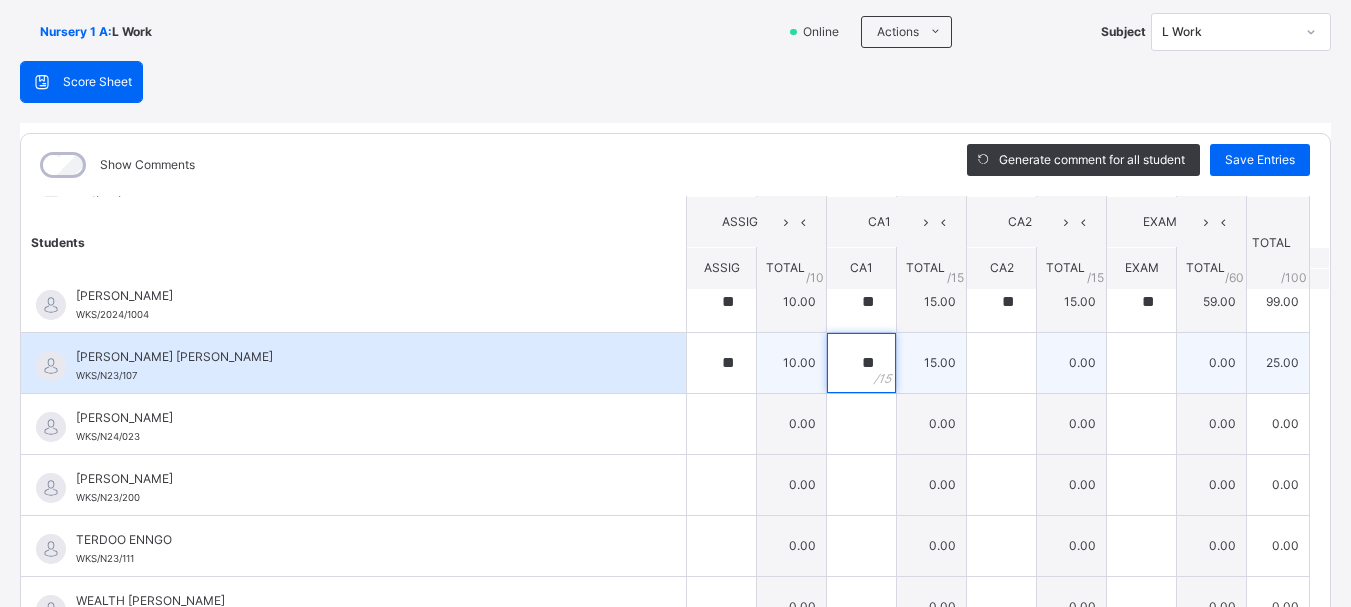 type on "**" 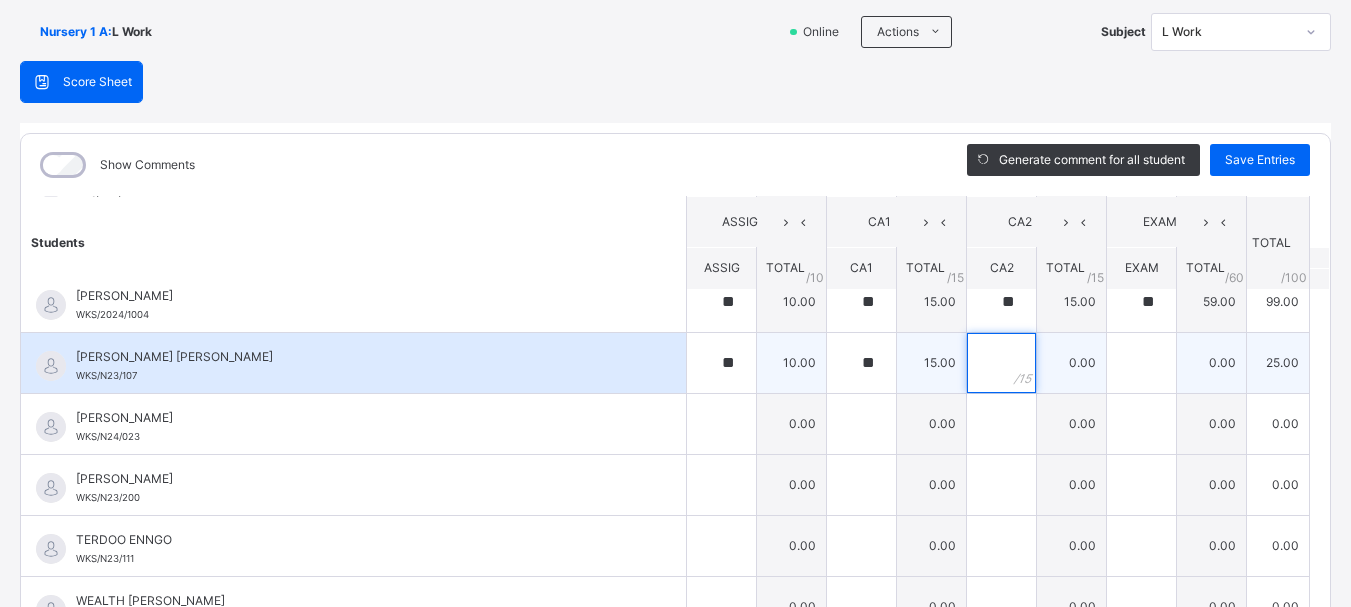 click at bounding box center [1001, 363] 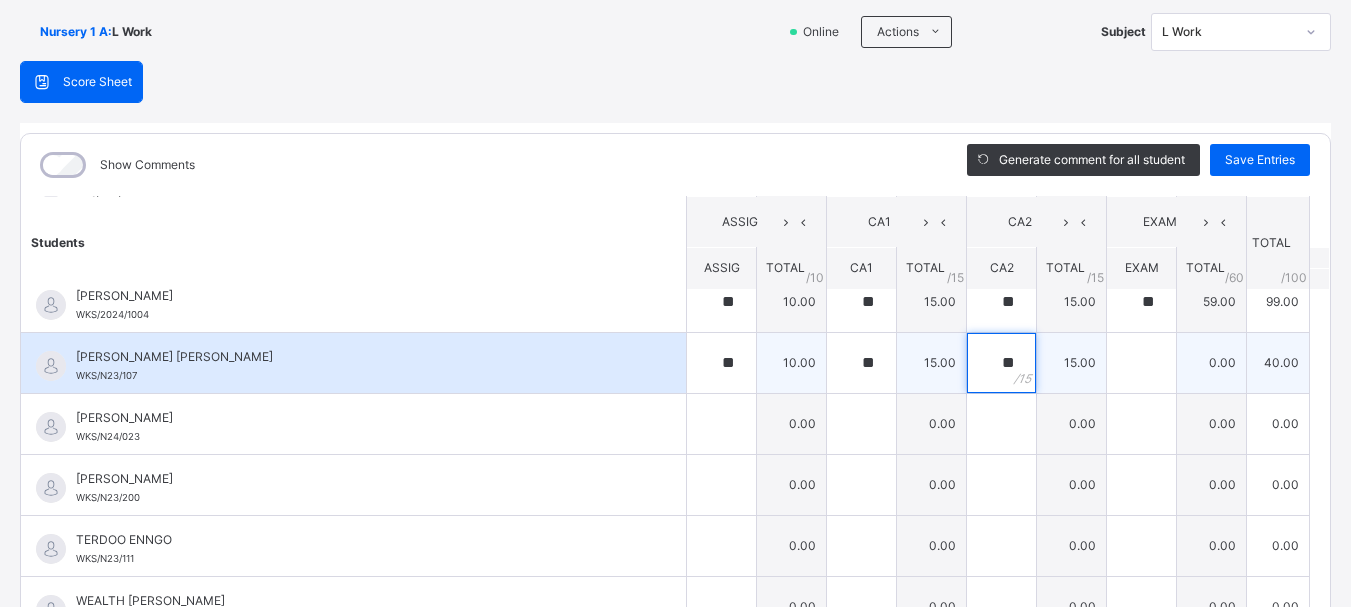 type on "**" 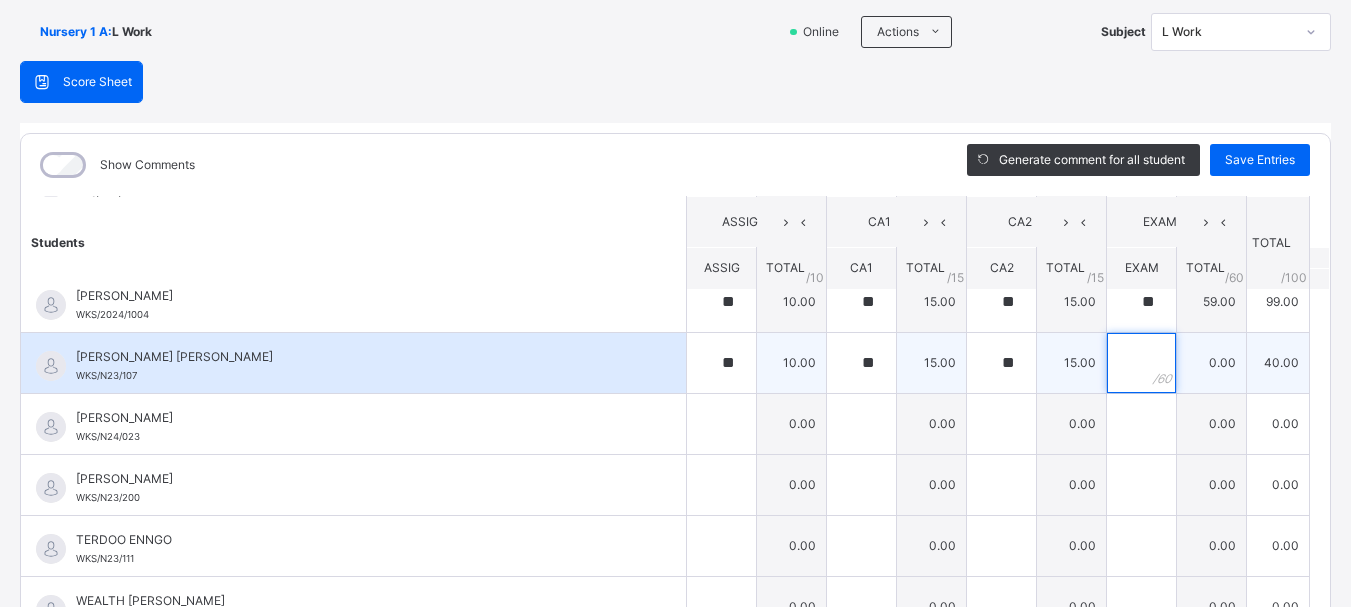 click at bounding box center [1141, 363] 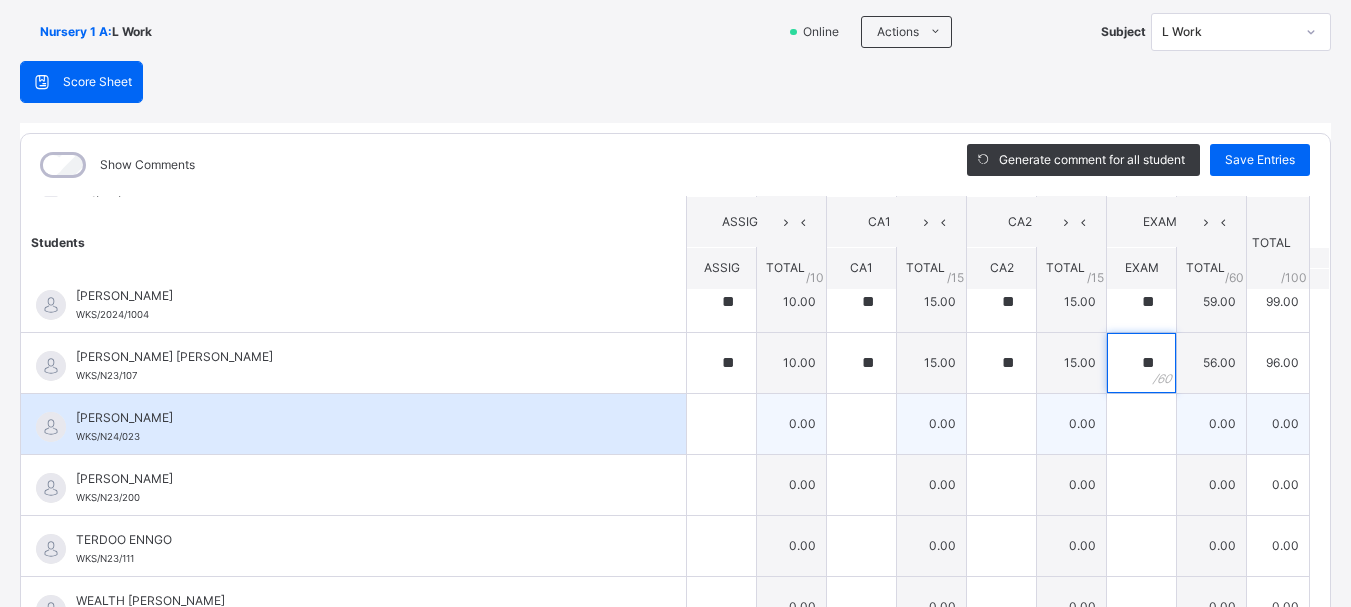 type on "**" 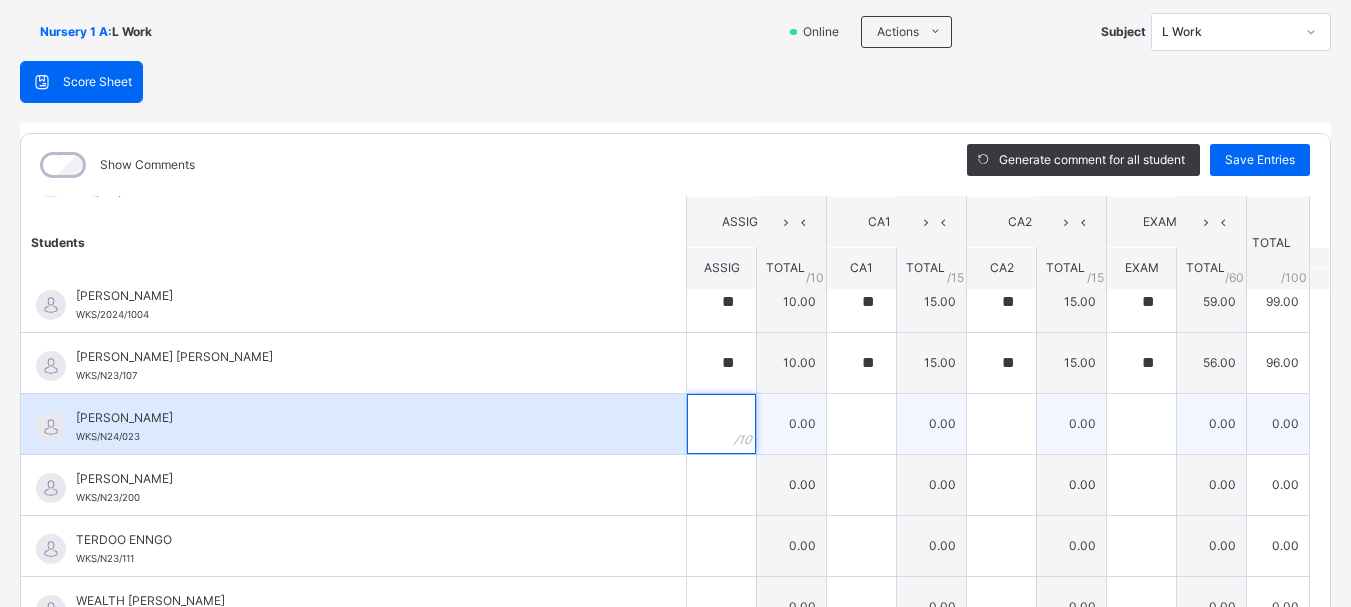 click at bounding box center [721, 424] 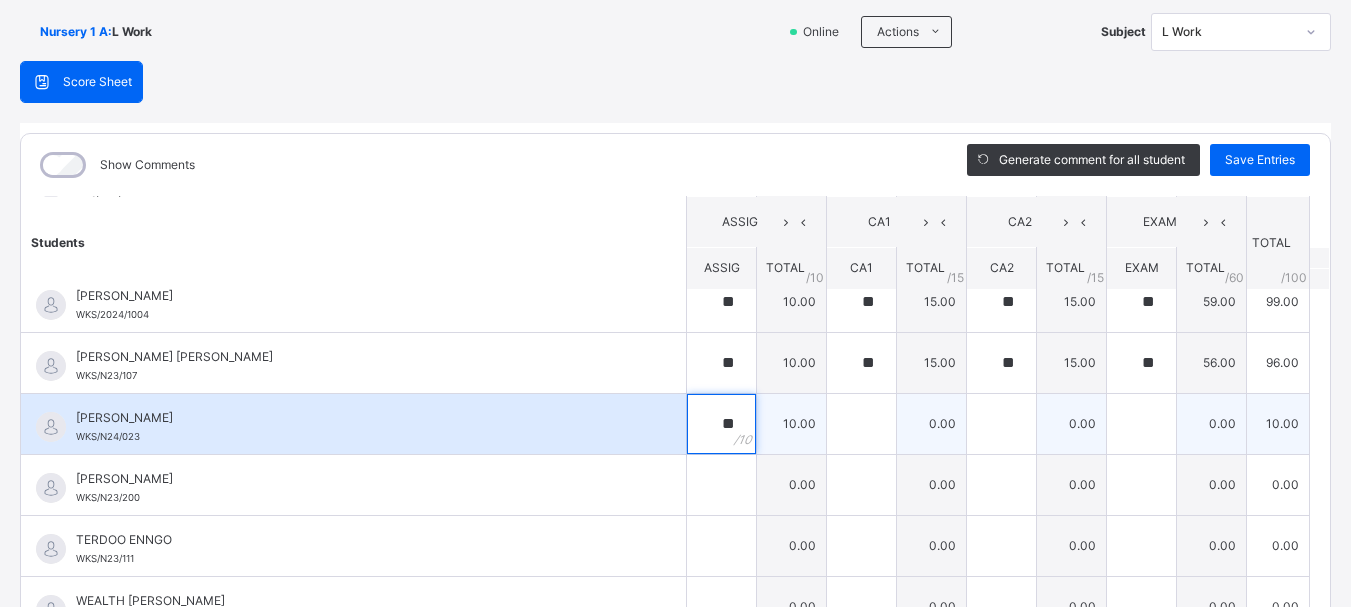type on "**" 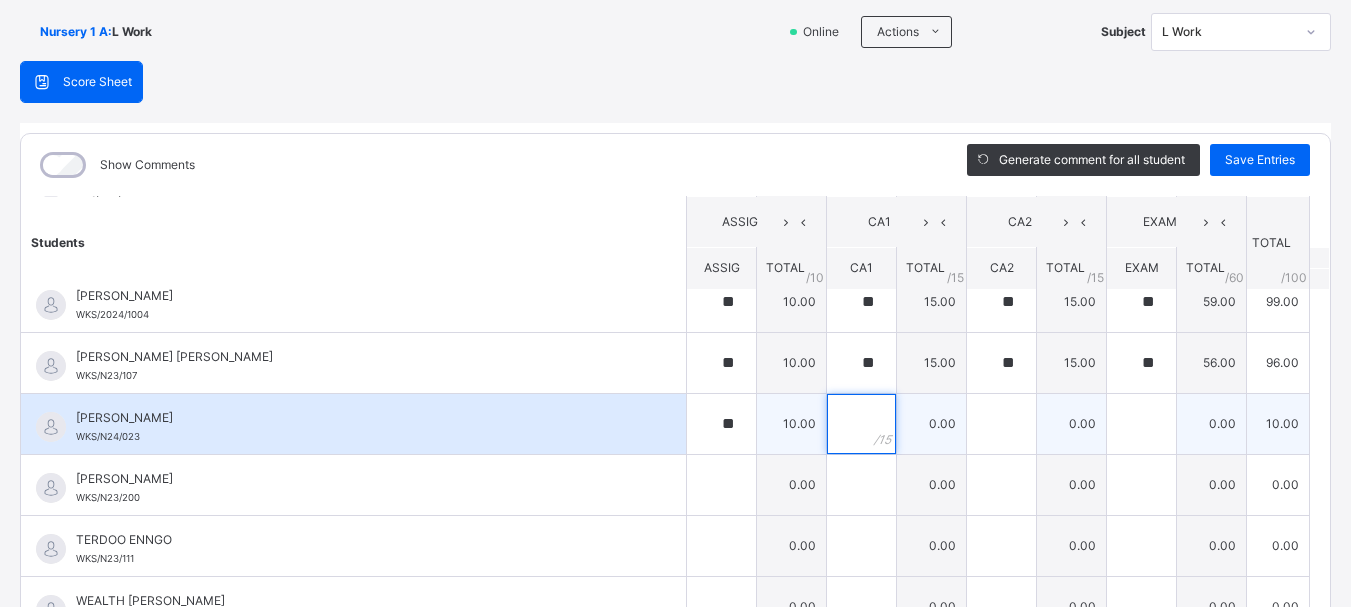 click at bounding box center (861, 424) 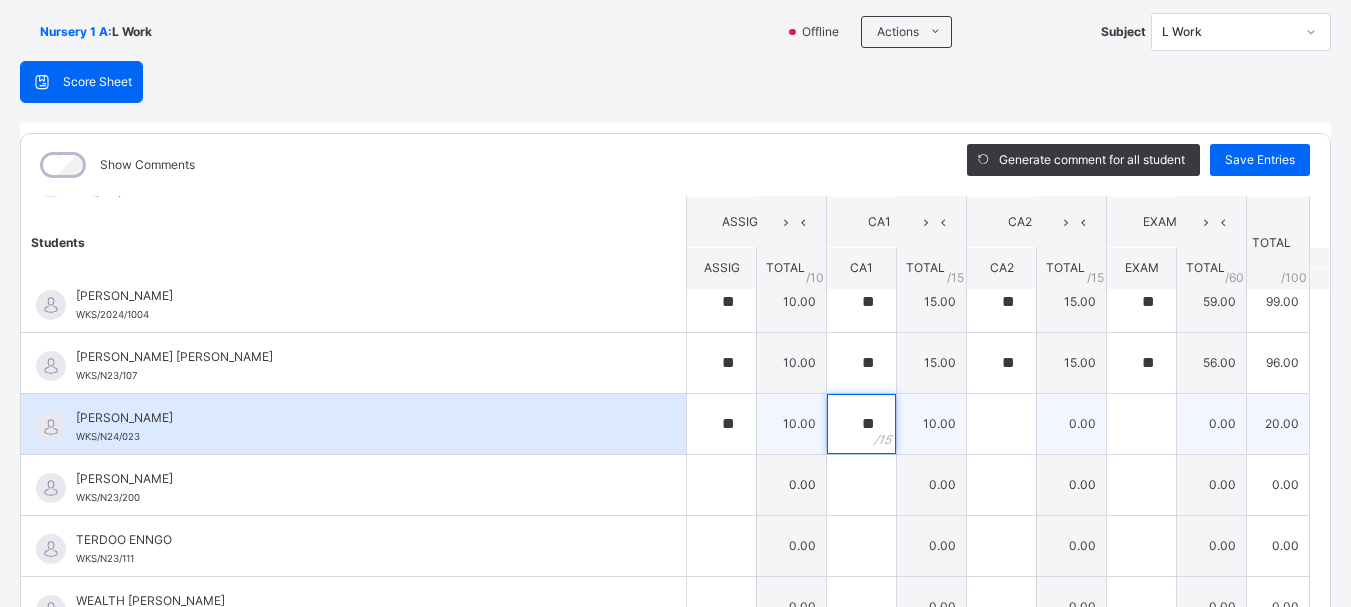 type on "**" 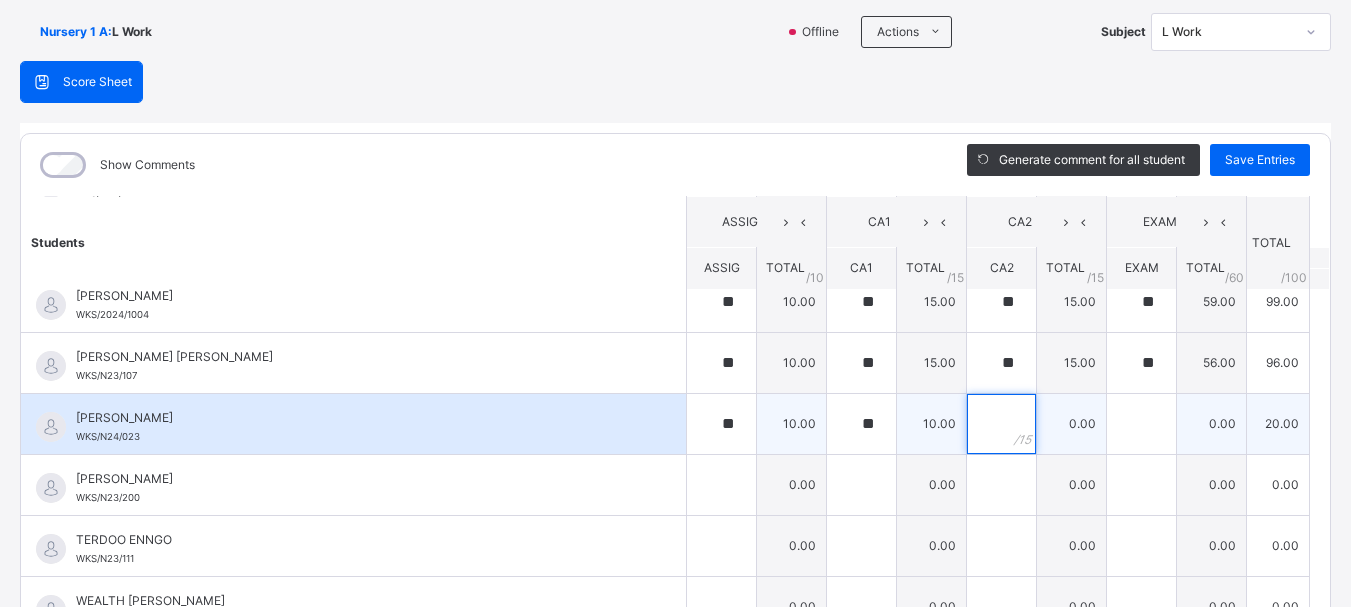 click at bounding box center [1001, 424] 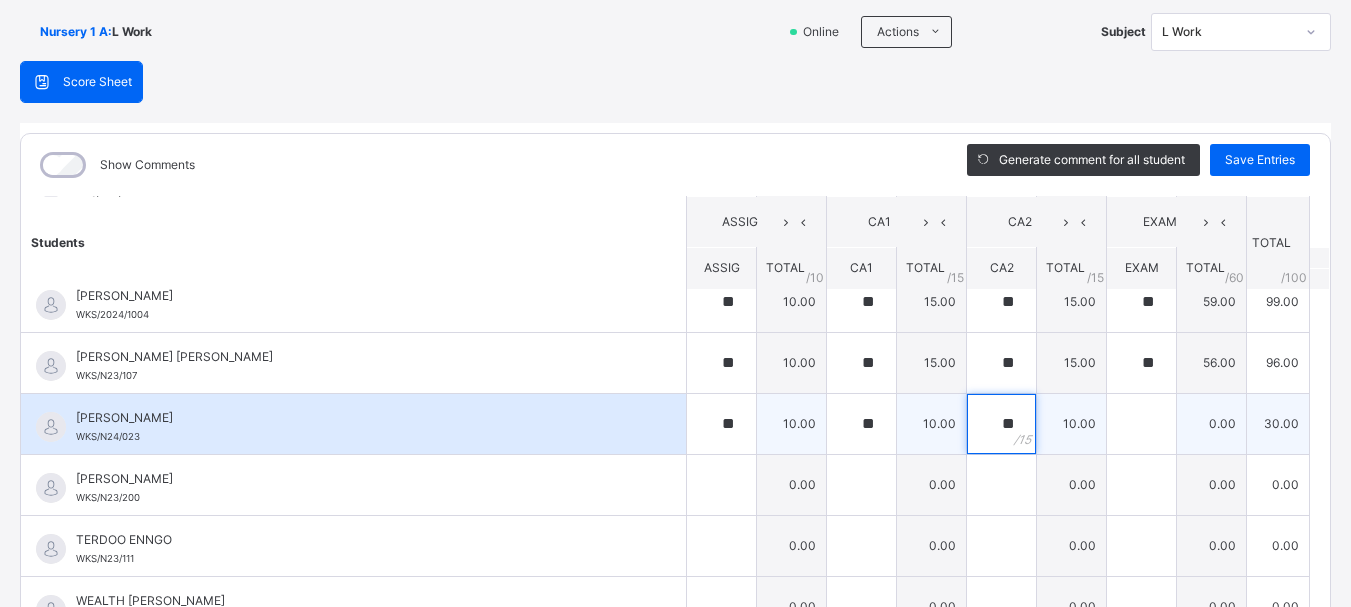 type on "**" 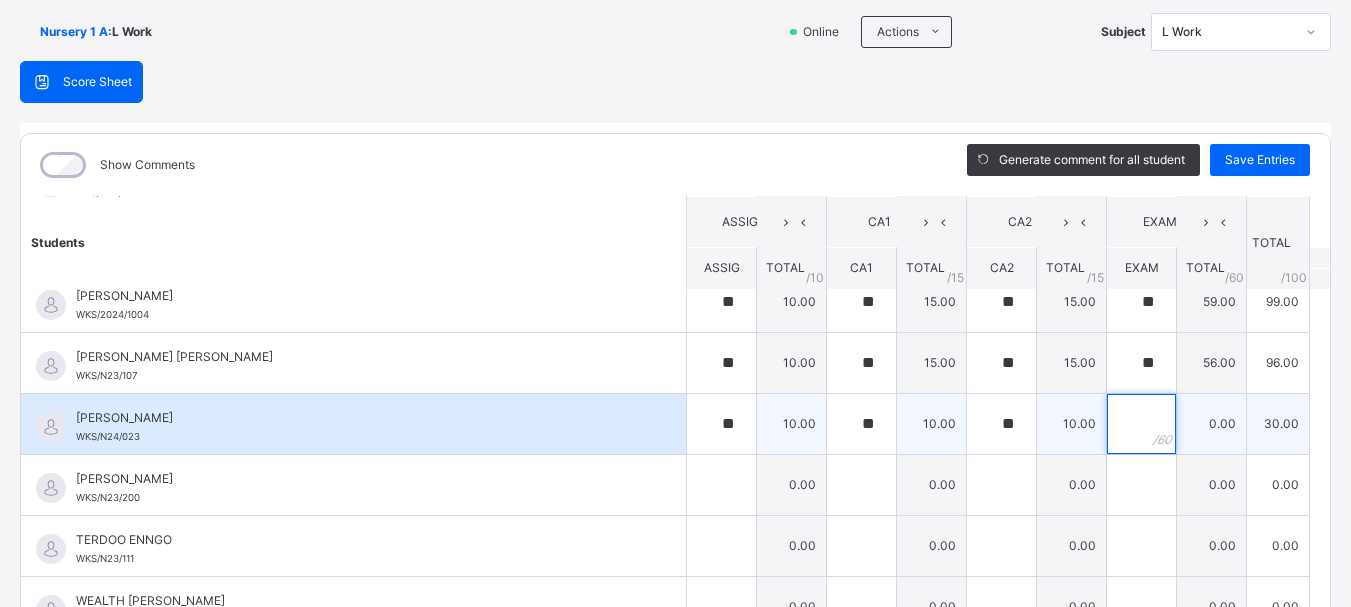 click at bounding box center [1141, 424] 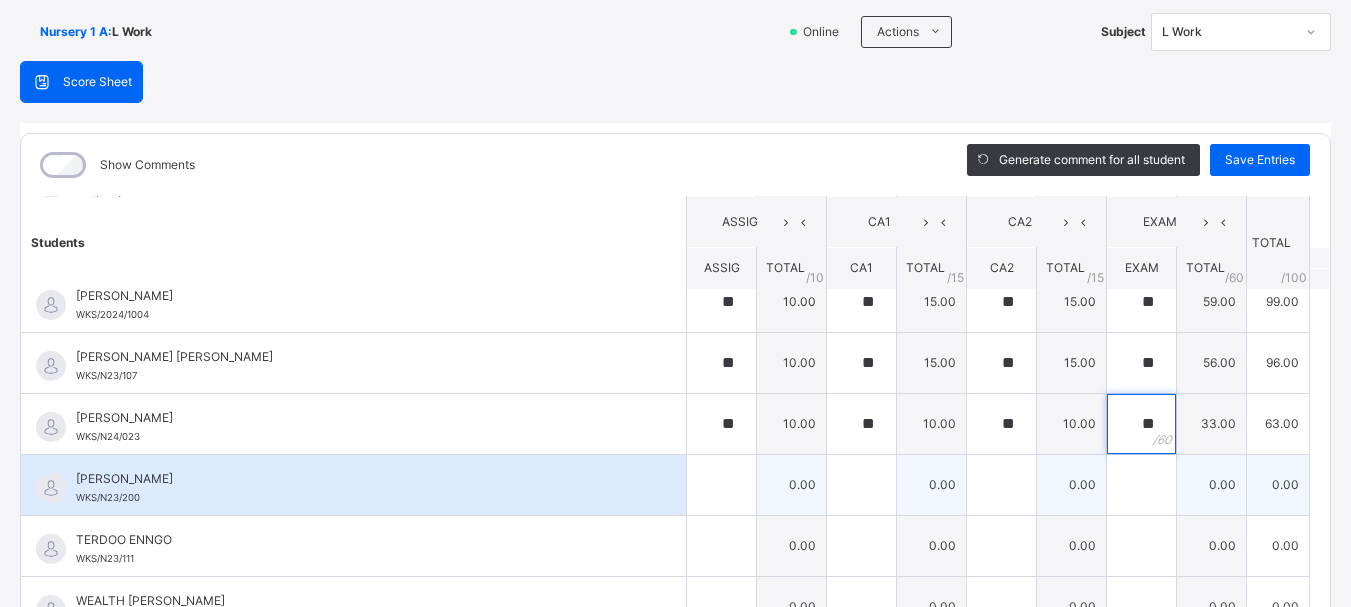 type on "**" 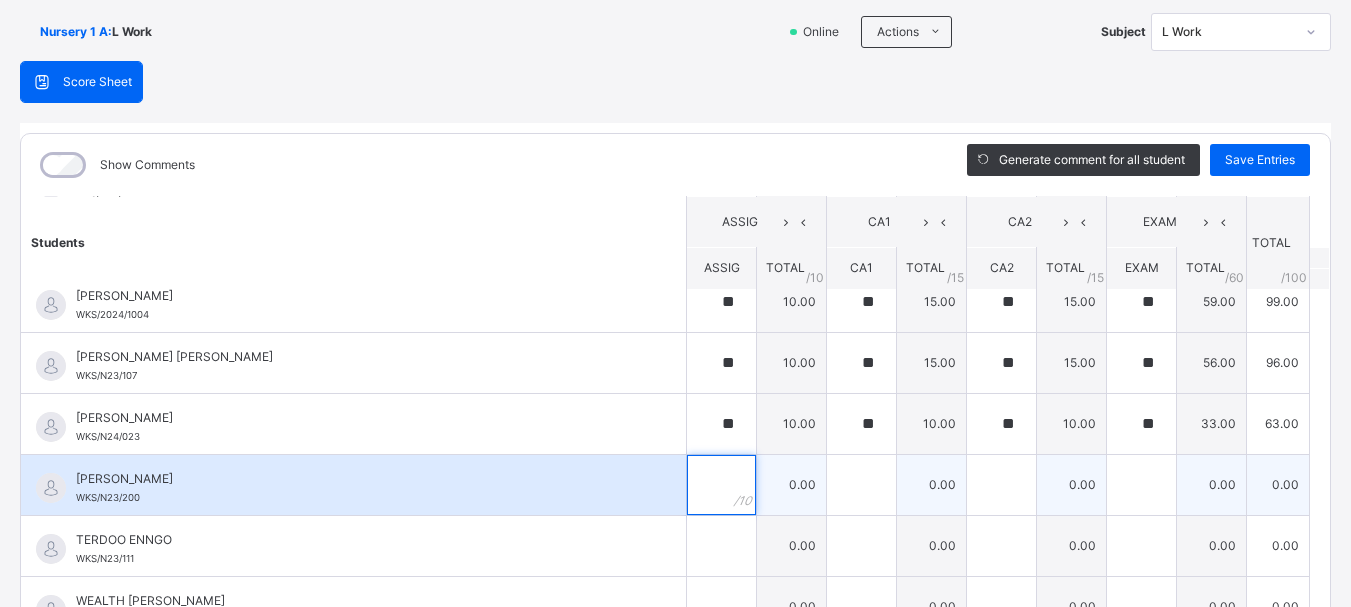 click at bounding box center (721, 485) 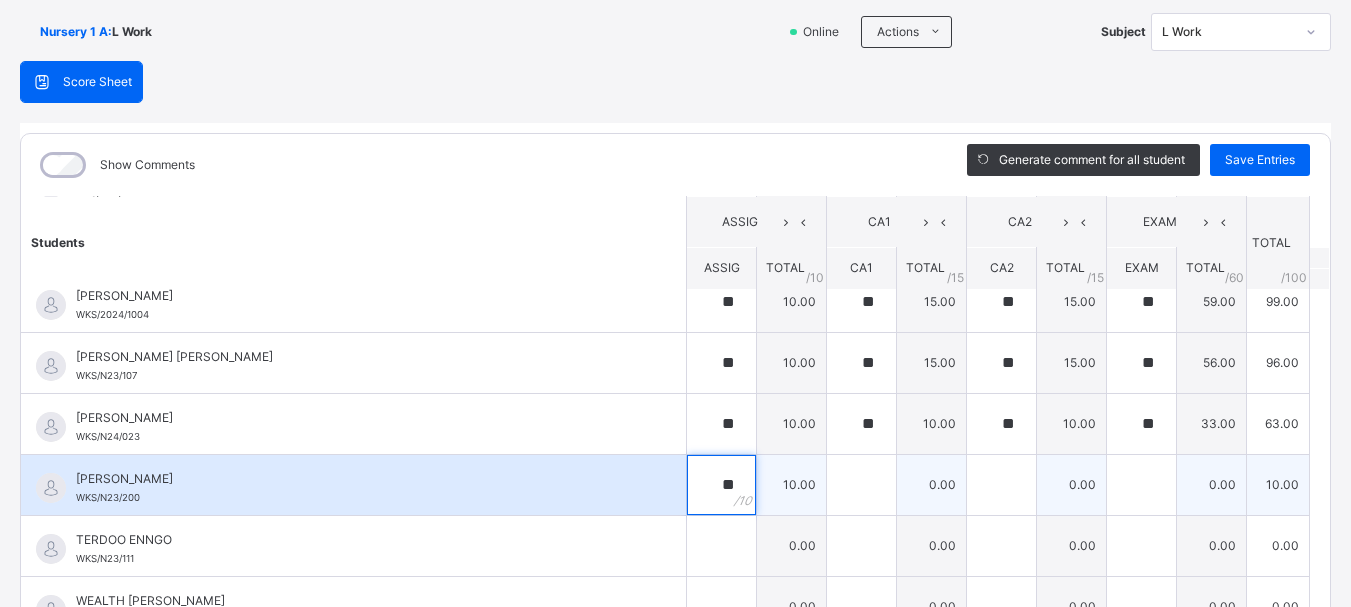 type on "**" 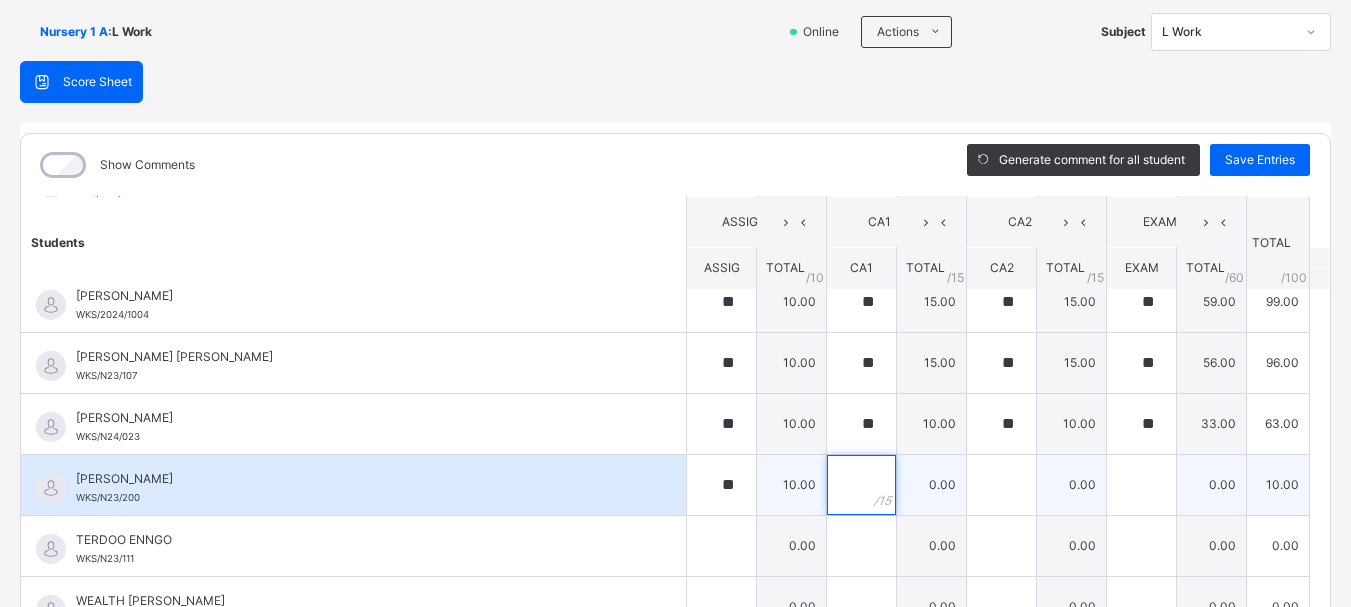 click at bounding box center (861, 485) 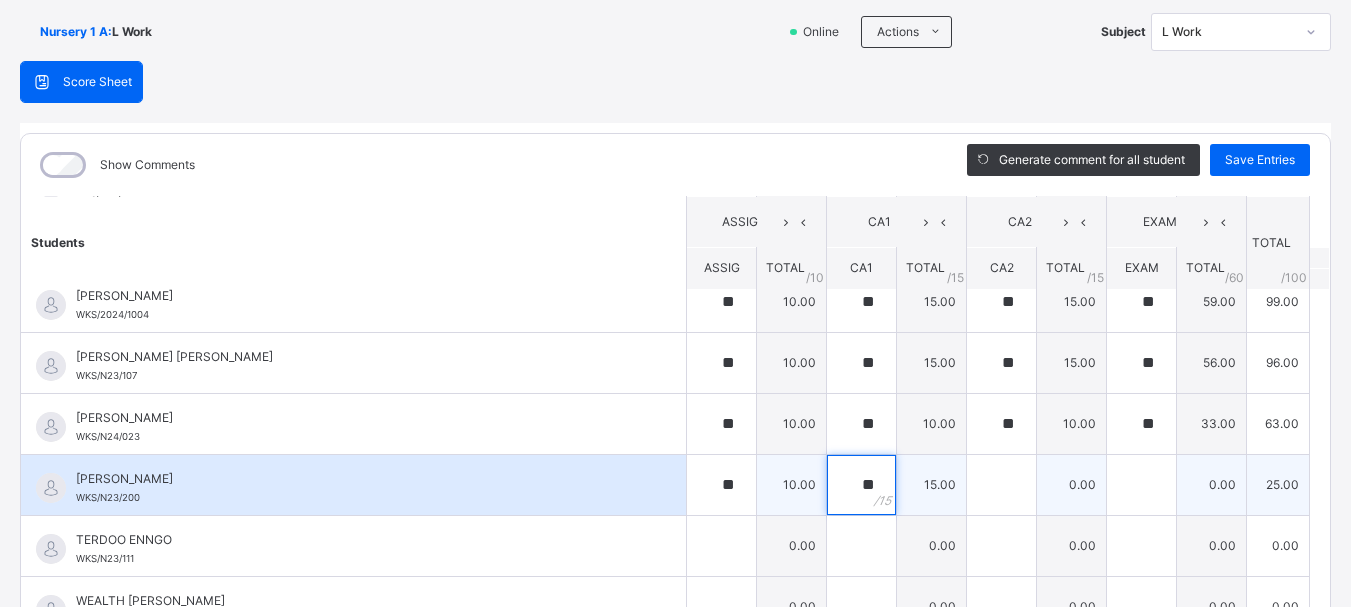 type on "**" 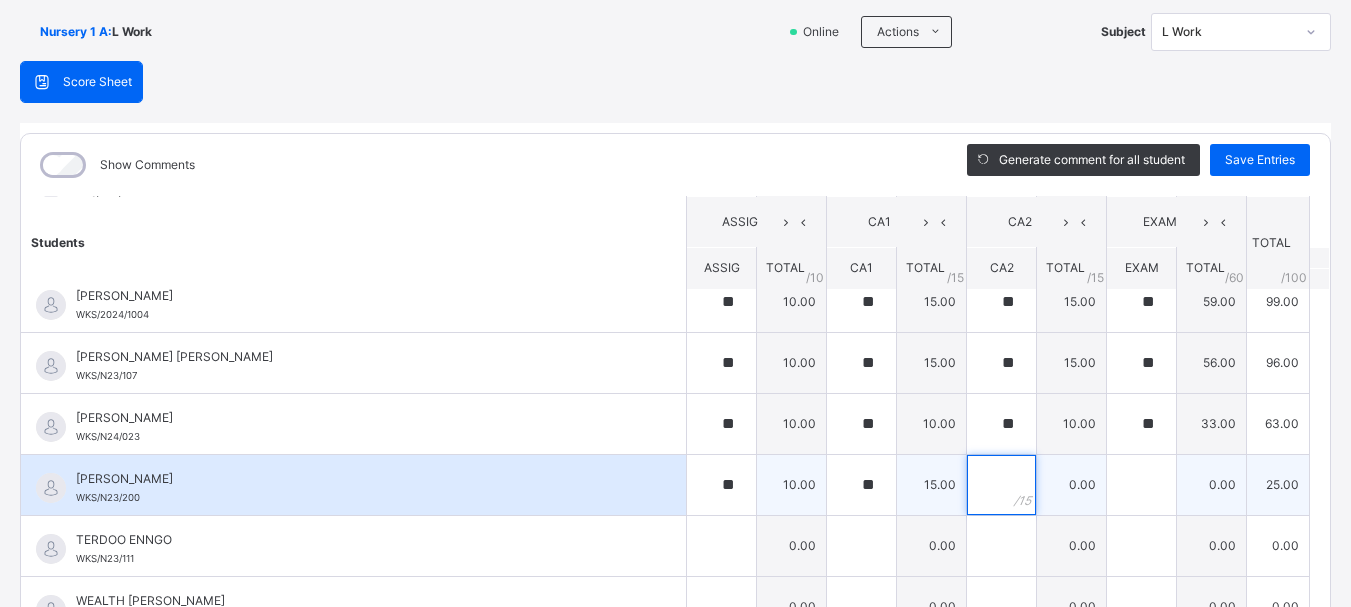 click at bounding box center (1001, 485) 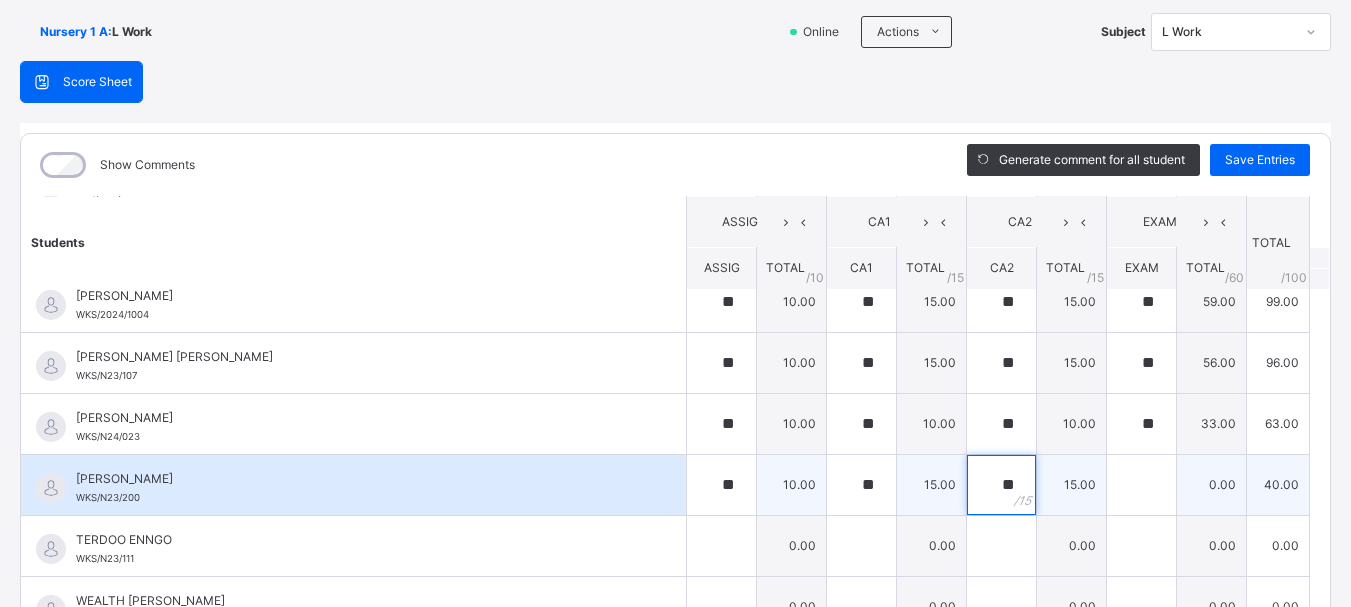 type on "**" 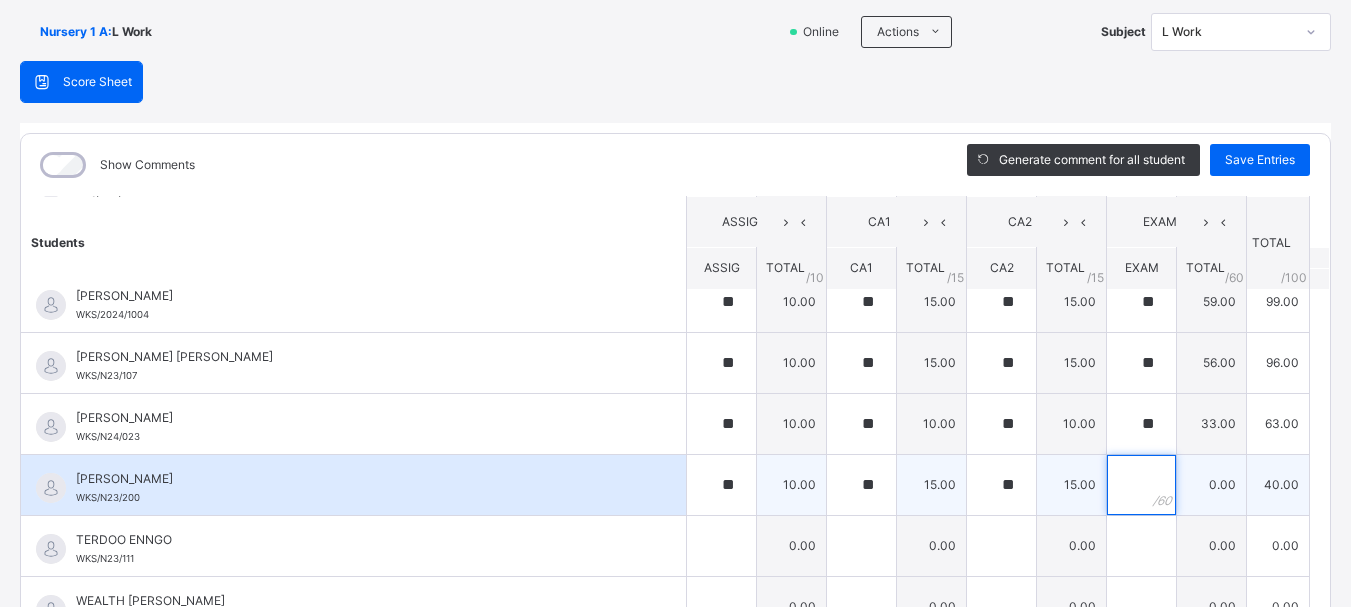 click at bounding box center (1141, 485) 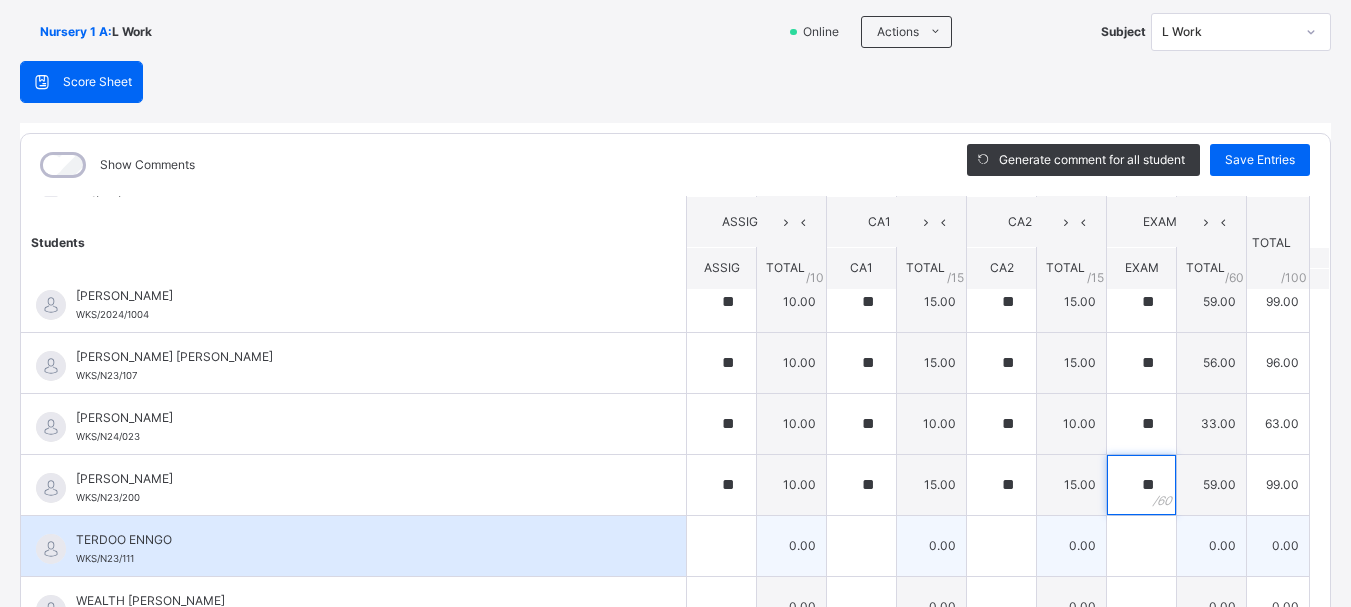type on "**" 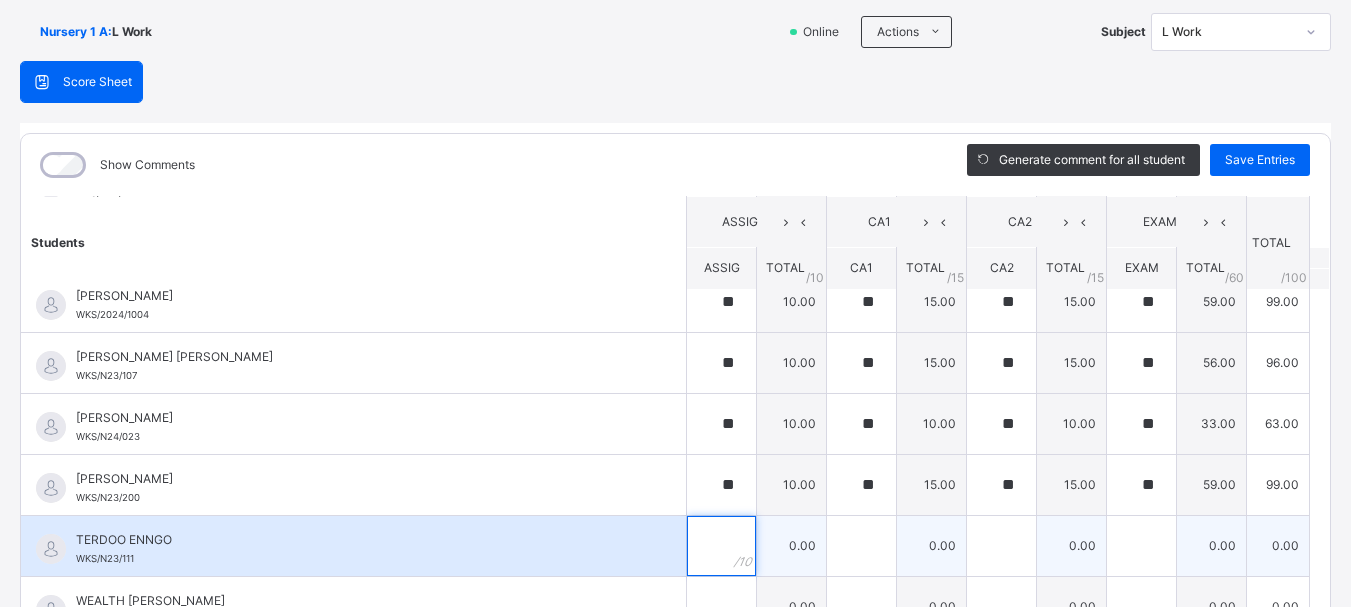 click at bounding box center (721, 546) 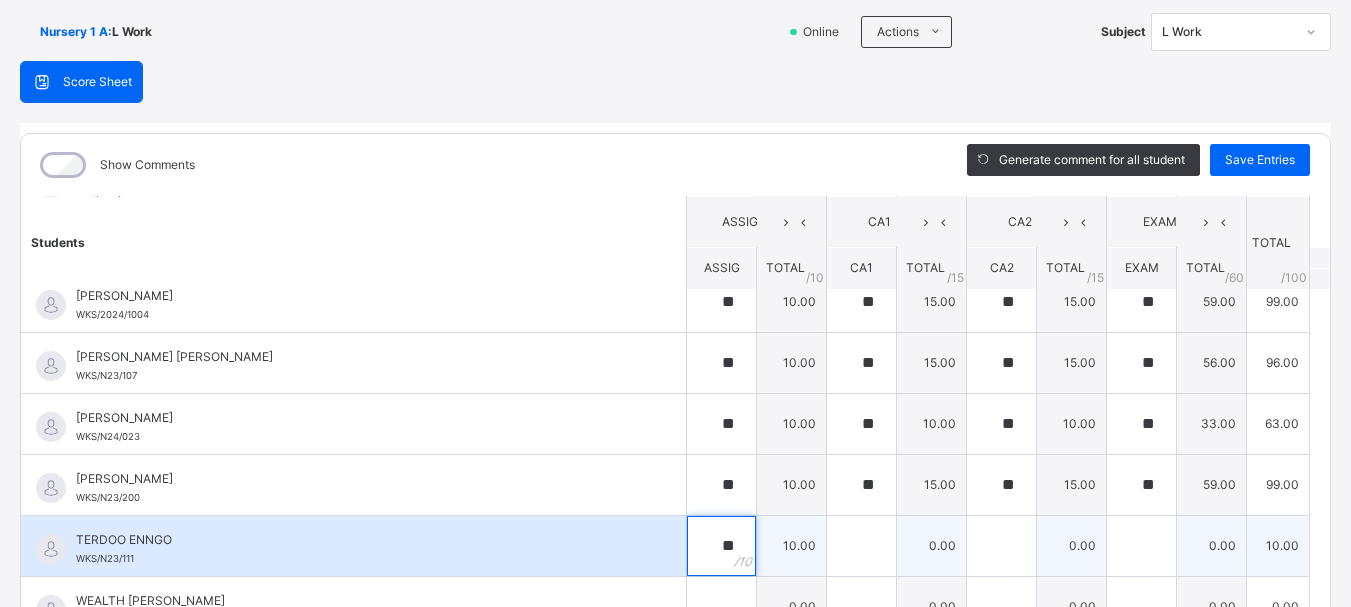 type on "**" 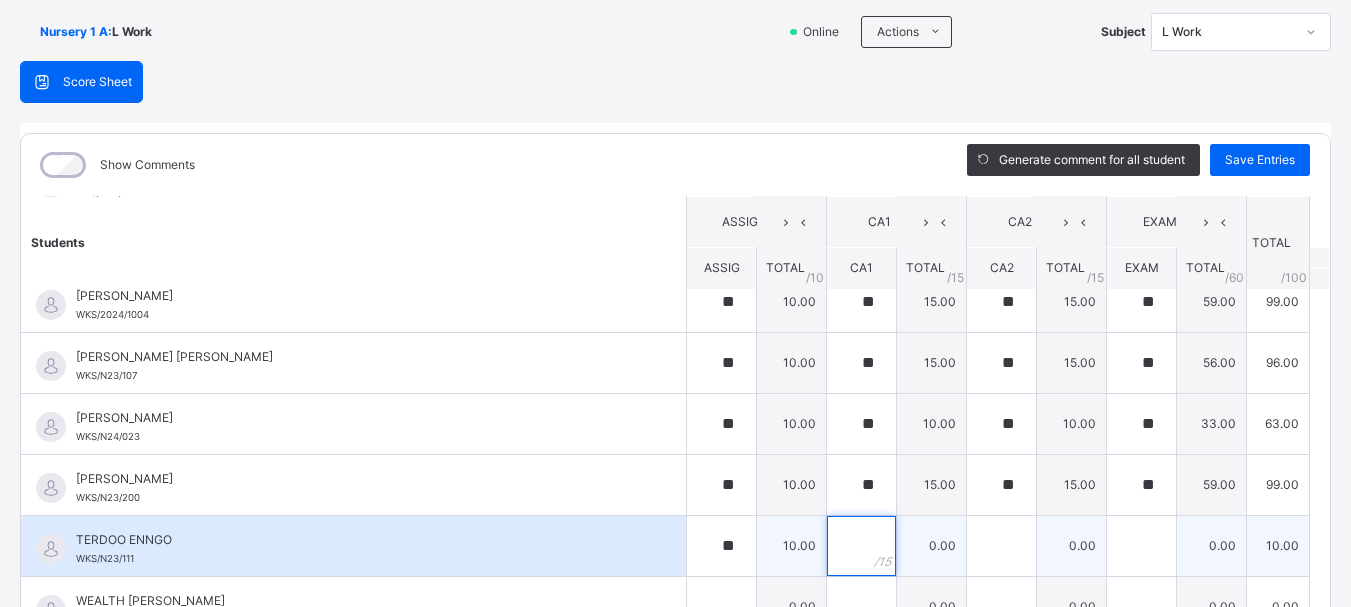 click at bounding box center (861, 546) 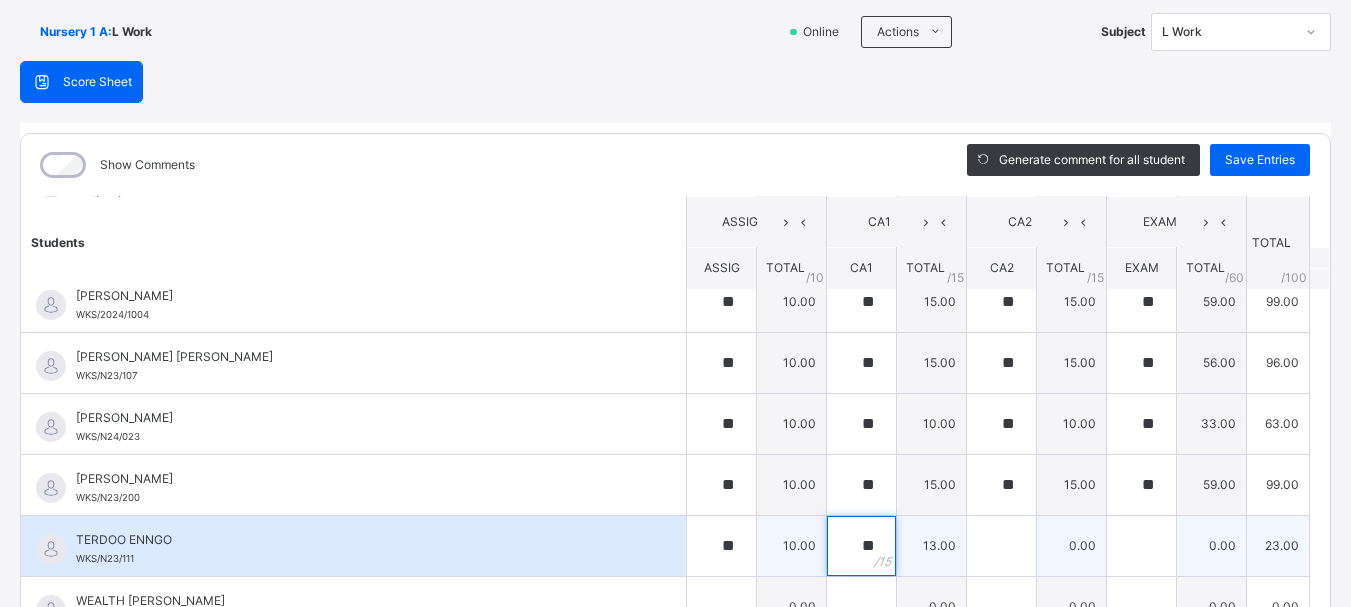 type on "**" 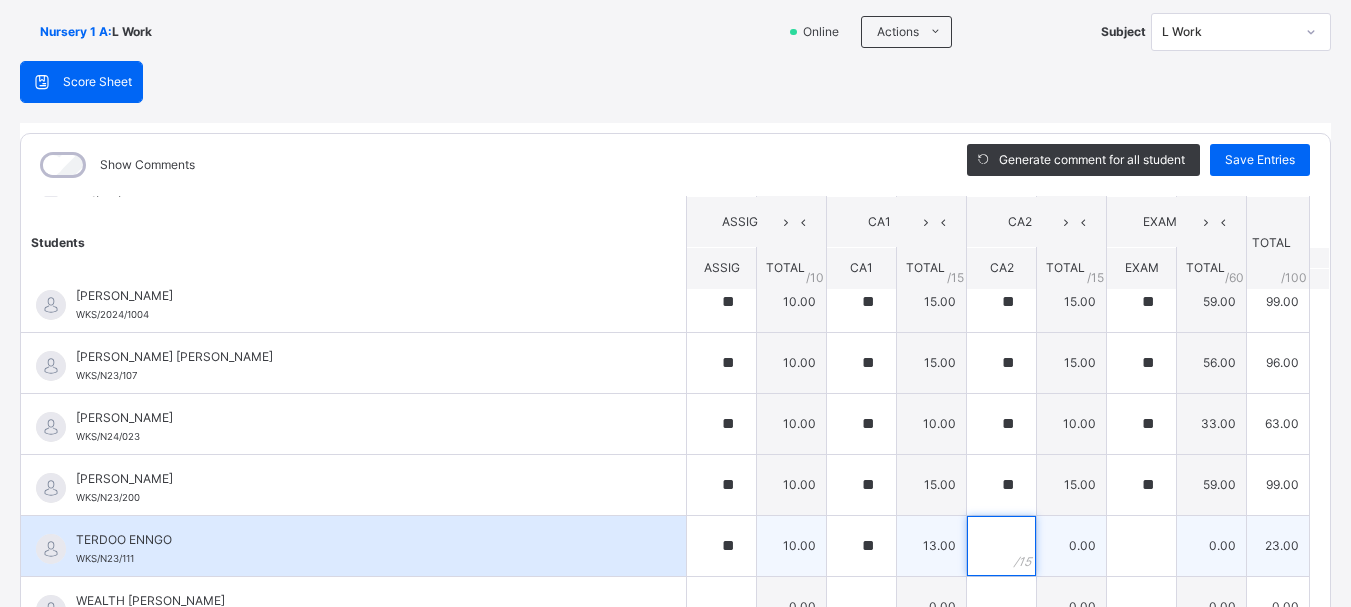 click at bounding box center [1001, 546] 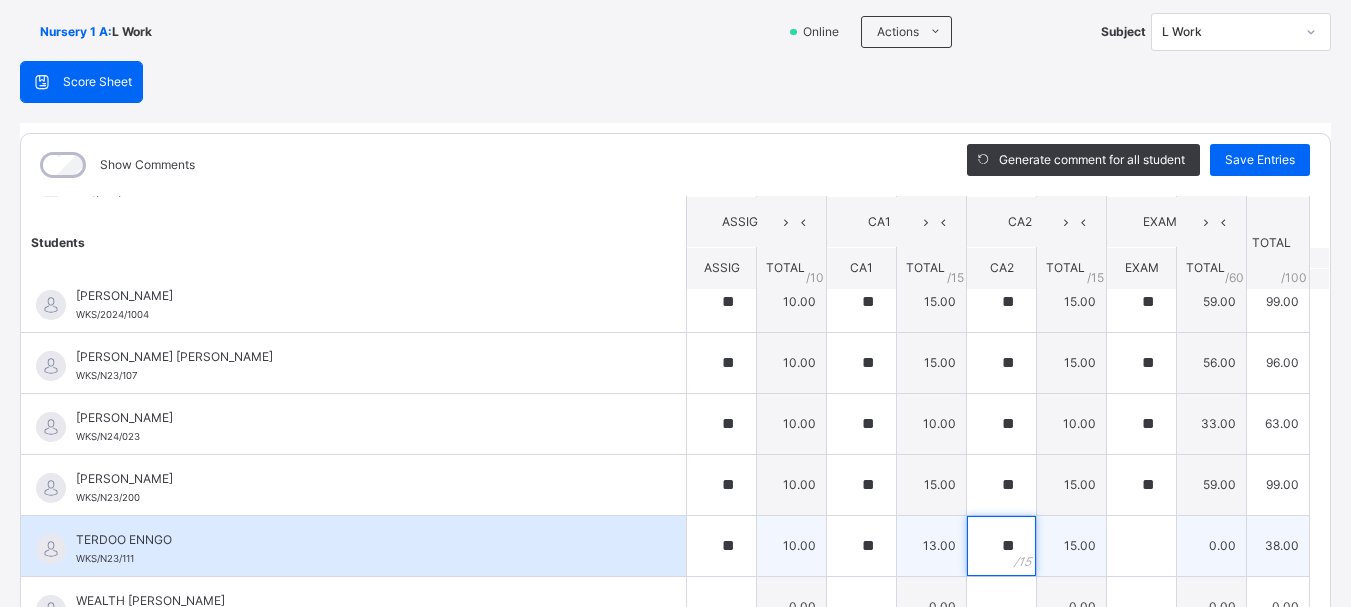 type on "**" 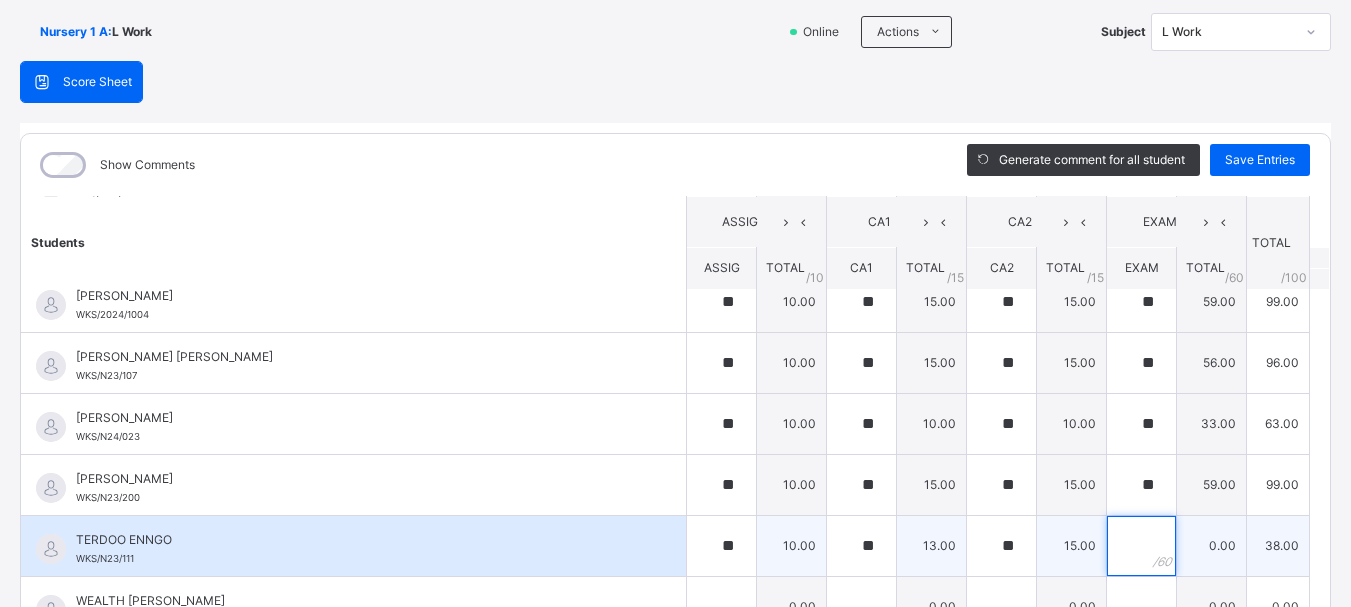 click at bounding box center (1141, 546) 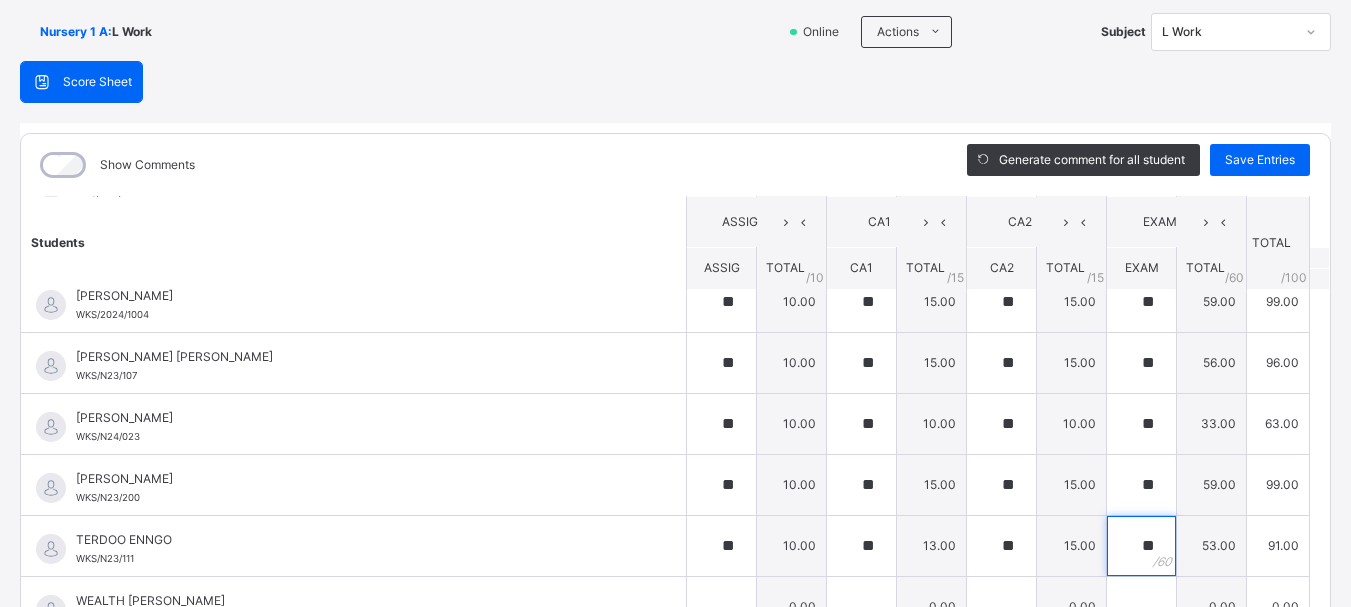 type on "**" 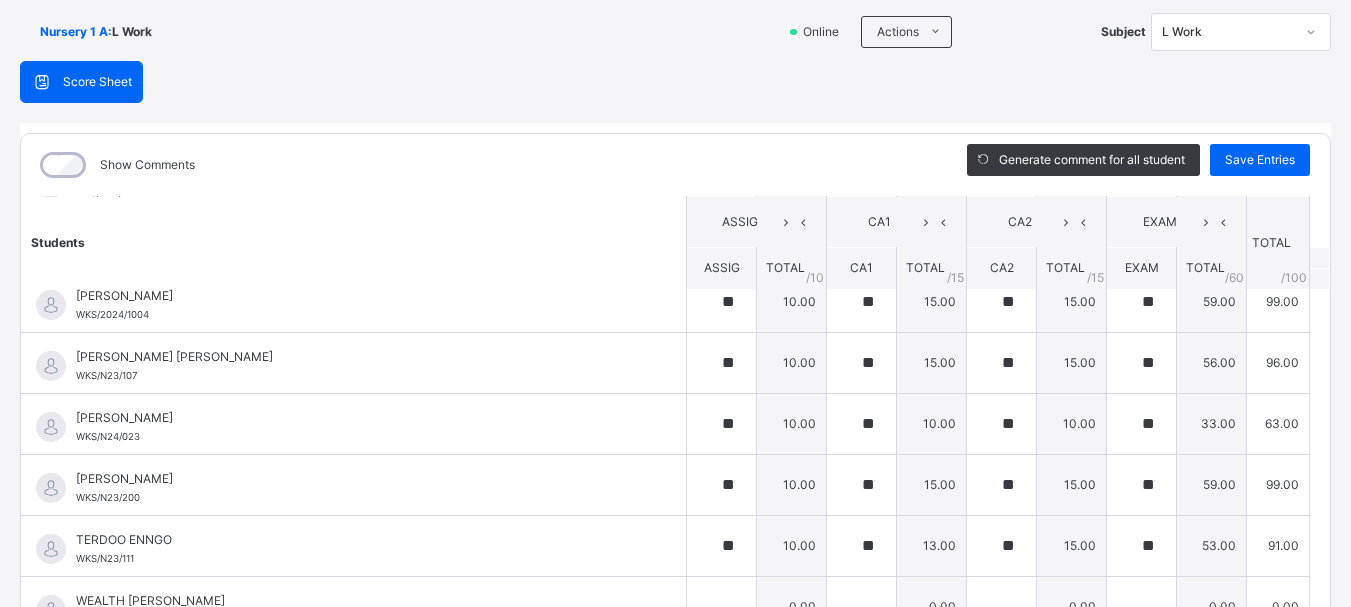 click on "Students ASSIG CA1 CA2 EXAM TOTAL /100 Comment ASSIG TOTAL / 10 CA1 TOTAL / 15 CA2 TOTAL / 15 EXAM TOTAL / 60 [PERSON_NAME] WKS/N23/191 [PERSON_NAME] WKS/N23/191 ** 10.00 ** 15.00 ** 15.00 ** 60.00 100.00 Generate comment 0 / 250   ×   Subject Teacher’s Comment Generate and see in full the comment developed by the AI with an option to regenerate the comment [PERSON_NAME] [PERSON_NAME]   WKS/N23/191   Total 100.00  / 100.00 [PERSON_NAME] Bot   Regenerate     Use this comment   [PERSON_NAME]  WKS/N23/106 [PERSON_NAME]  WKS/N23/106 ** 10.00 ** 15.00 ** 15.00 ** 60.00 100.00 Generate comment 0 / 250   ×   Subject Teacher’s Comment Generate and see in full the comment developed by the AI with an option to regenerate the comment [PERSON_NAME] [PERSON_NAME]    WKS/N23/106   Total 100.00  / 100.00 [PERSON_NAME] Bot   Regenerate     Use this comment   [PERSON_NAME] WKS/N23/105 [PERSON_NAME] ZARAH WKS/N23/105 ** 10.00 ** 15.00 ** 15.00 ** 58.00 98.00 Generate comment 0 / 250   ×   Subject Teacher’s Comment JS      /" at bounding box center (675, -202) 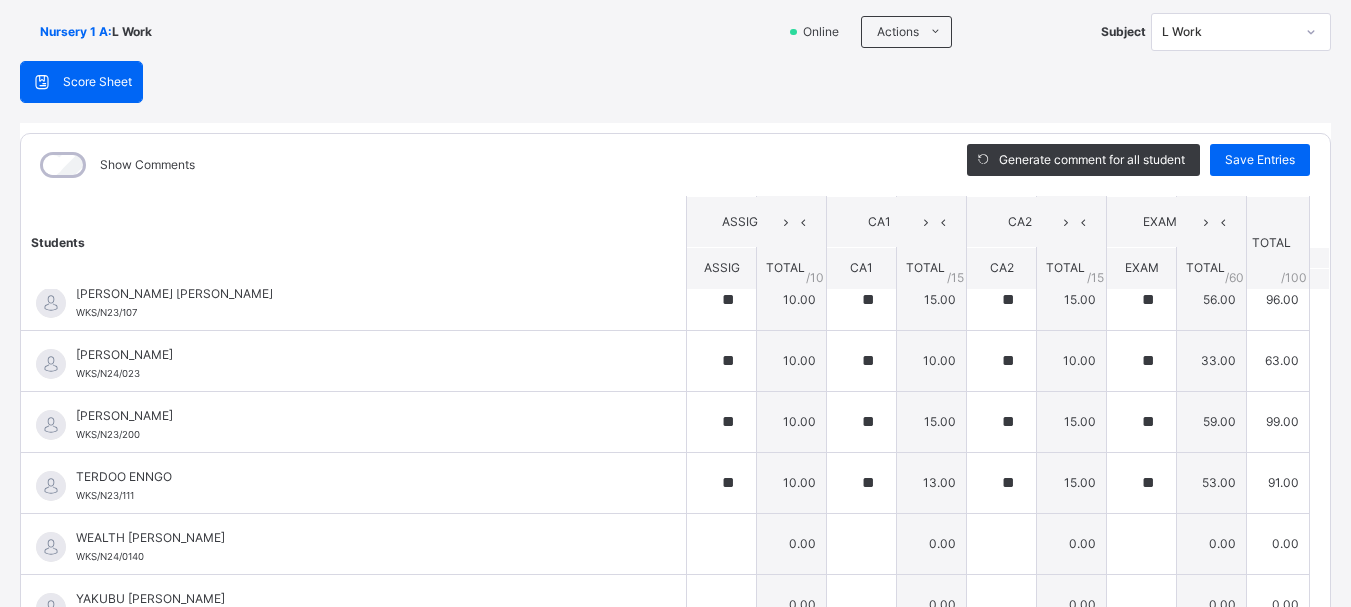 scroll, scrollTop: 1424, scrollLeft: 0, axis: vertical 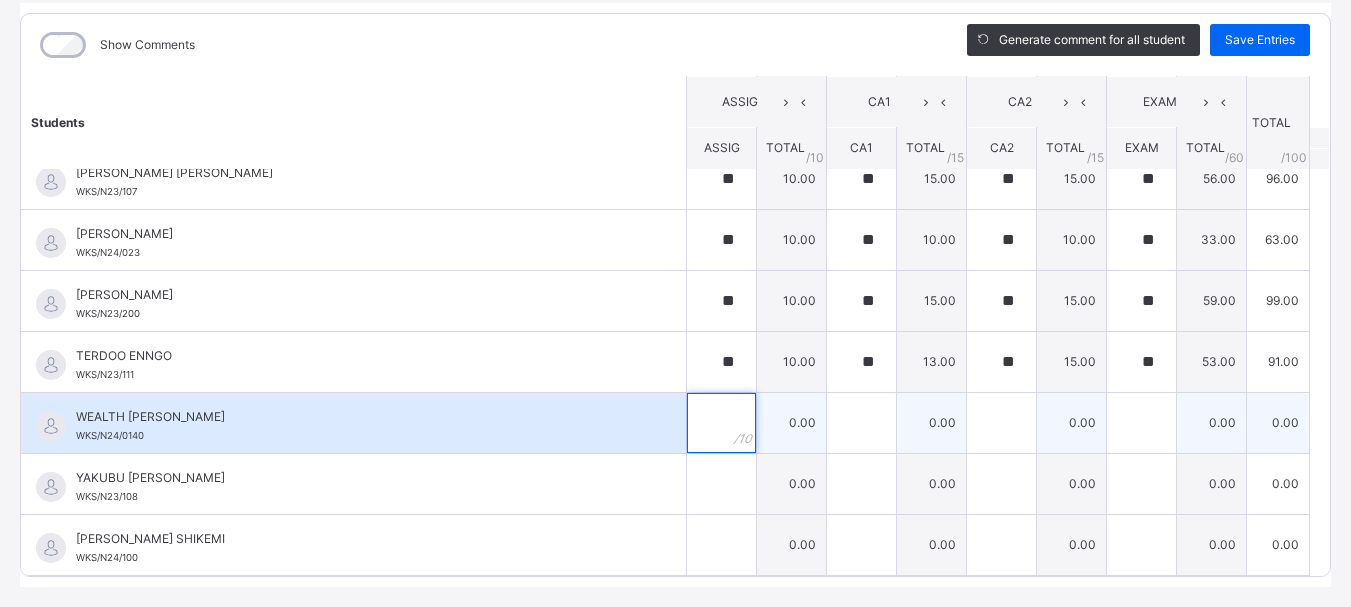 click at bounding box center [721, 423] 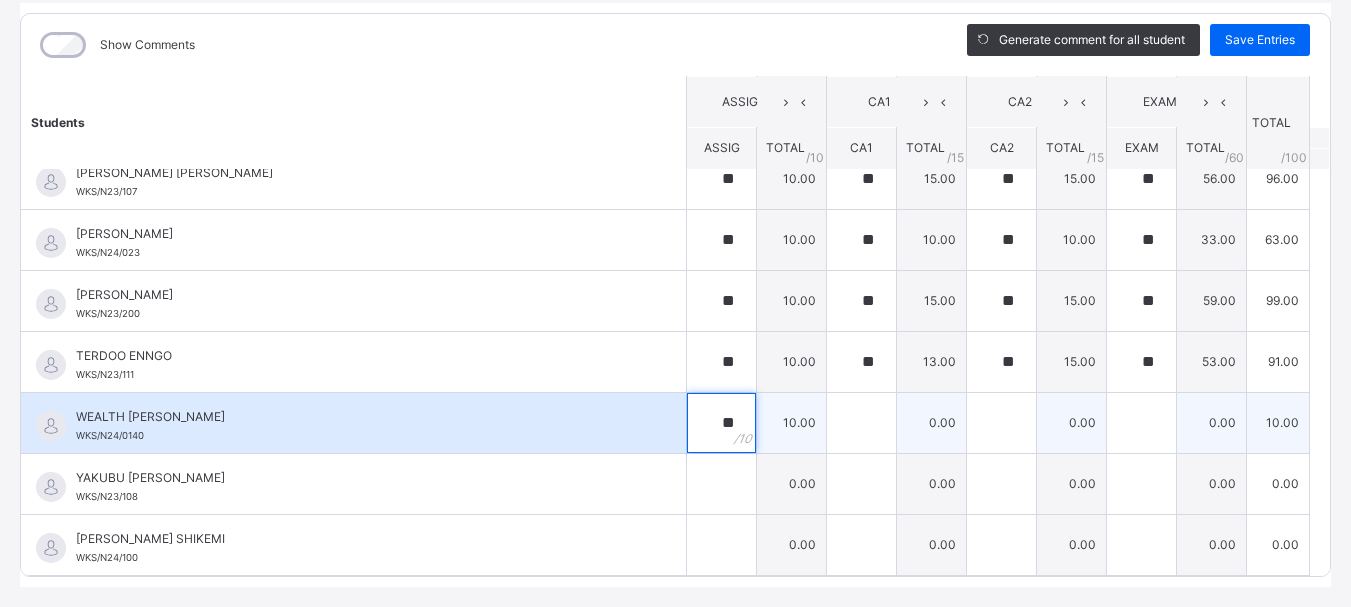 type on "**" 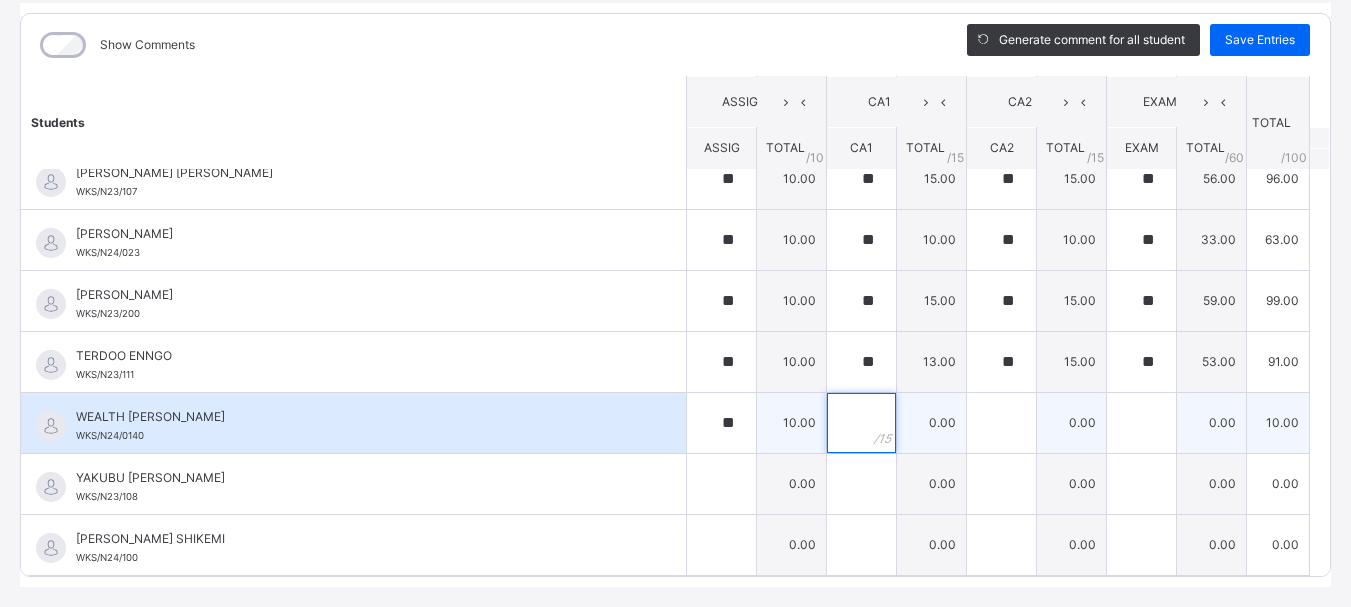 click at bounding box center (861, 423) 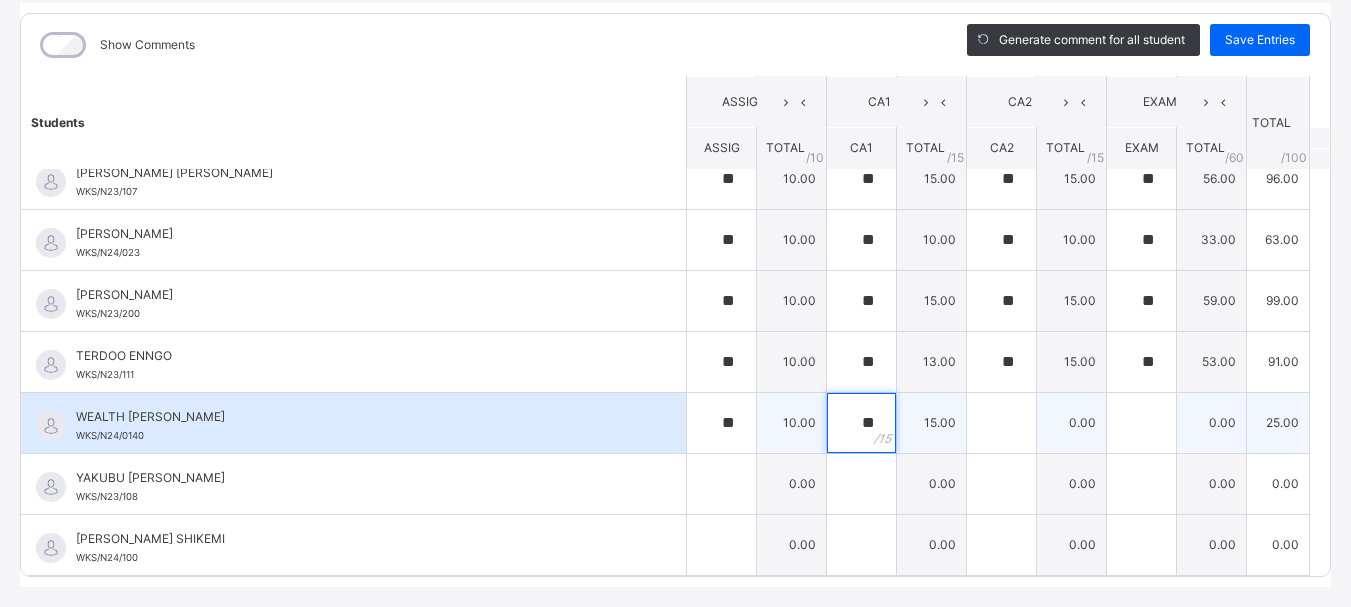 type on "**" 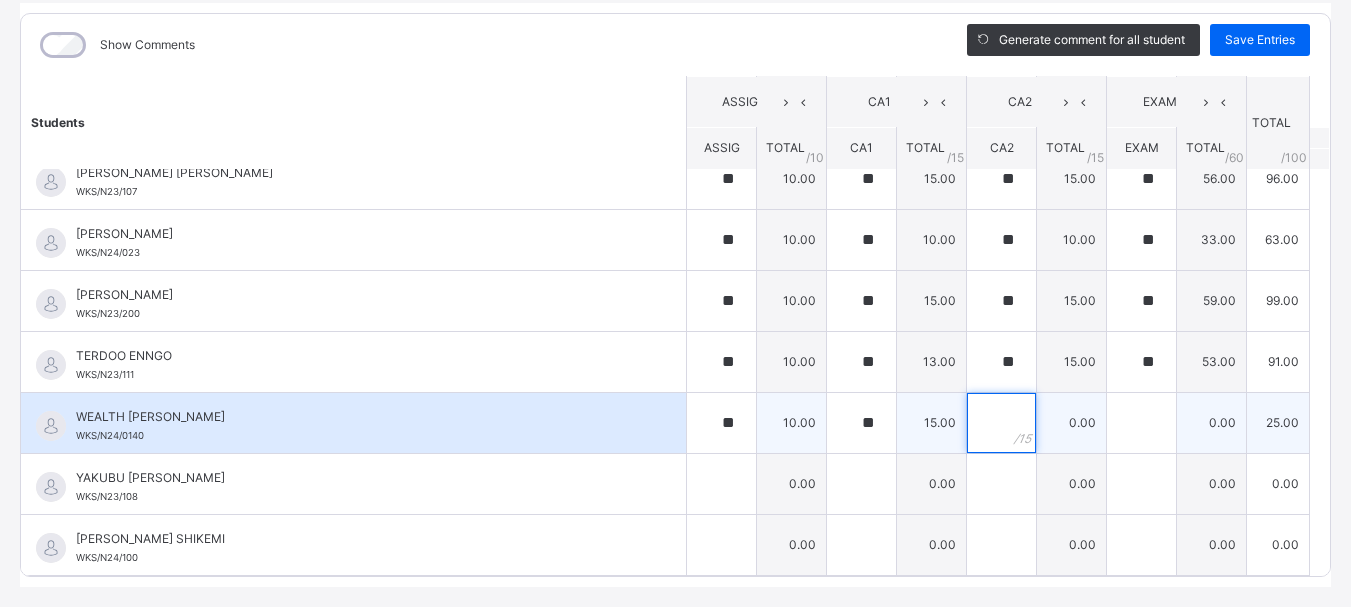click at bounding box center (1001, 423) 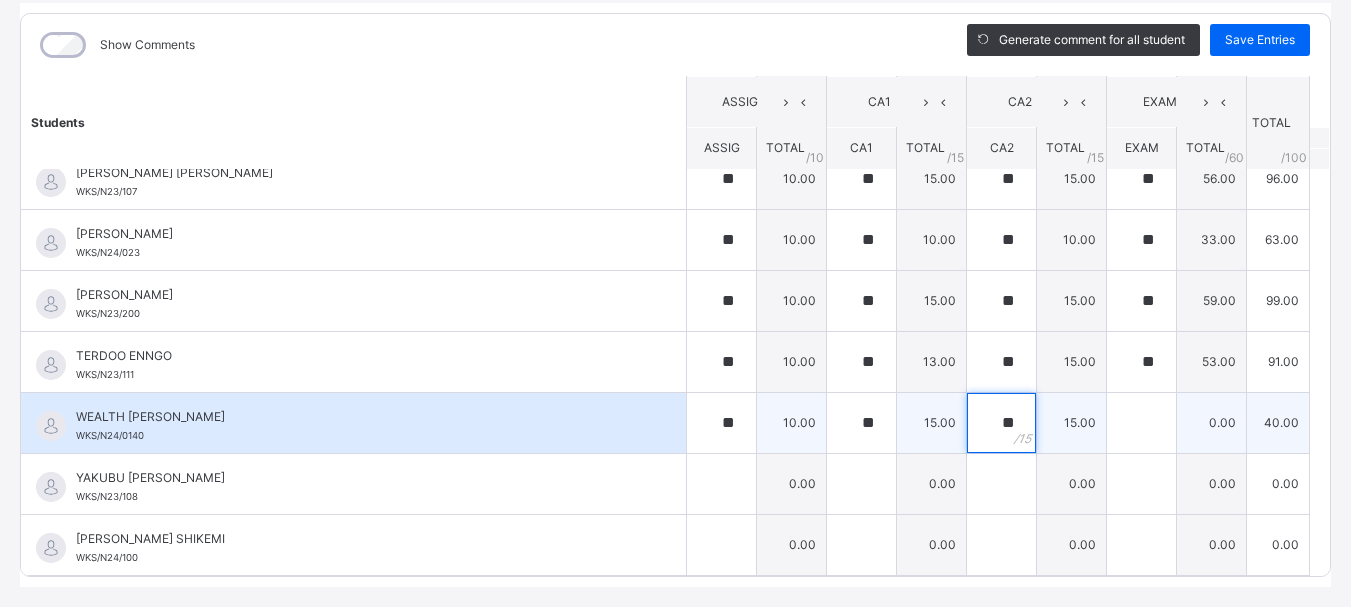 type on "**" 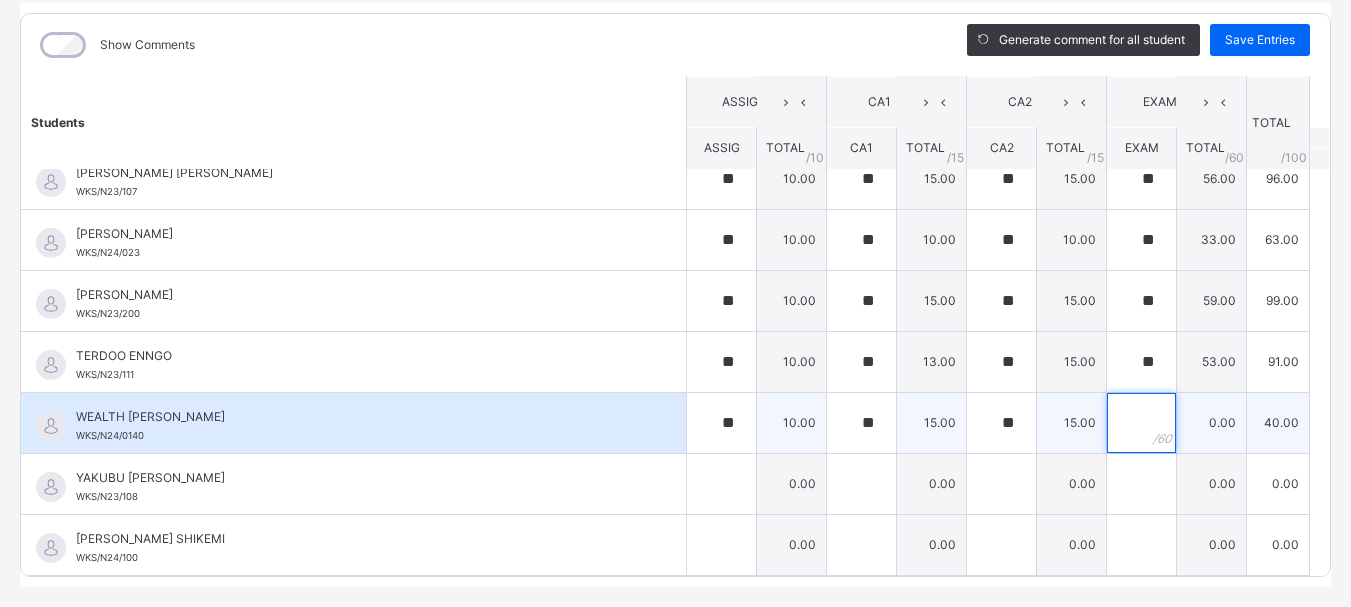 click at bounding box center [1141, 423] 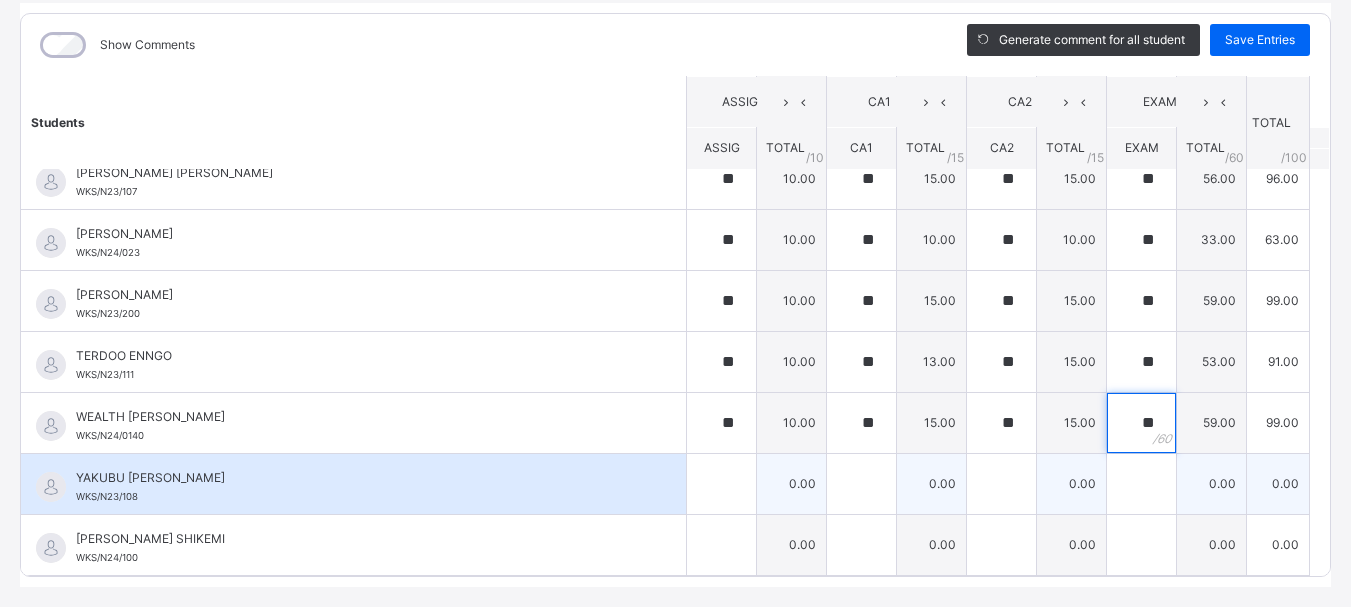 type on "**" 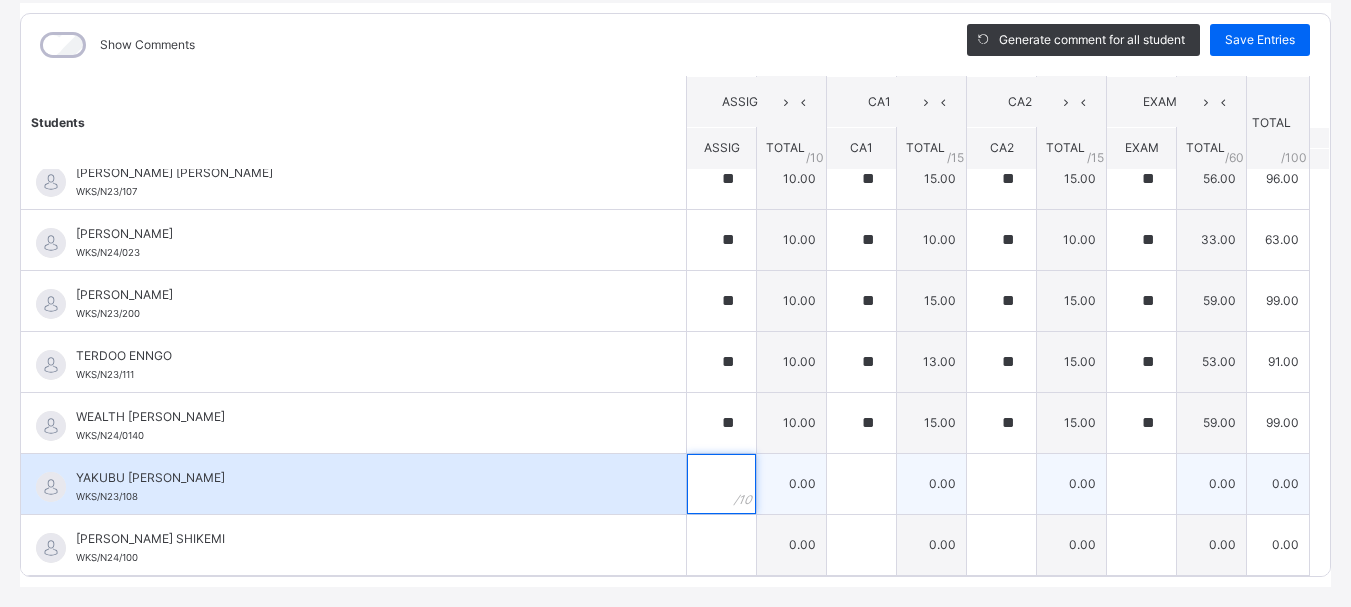 click at bounding box center [721, 484] 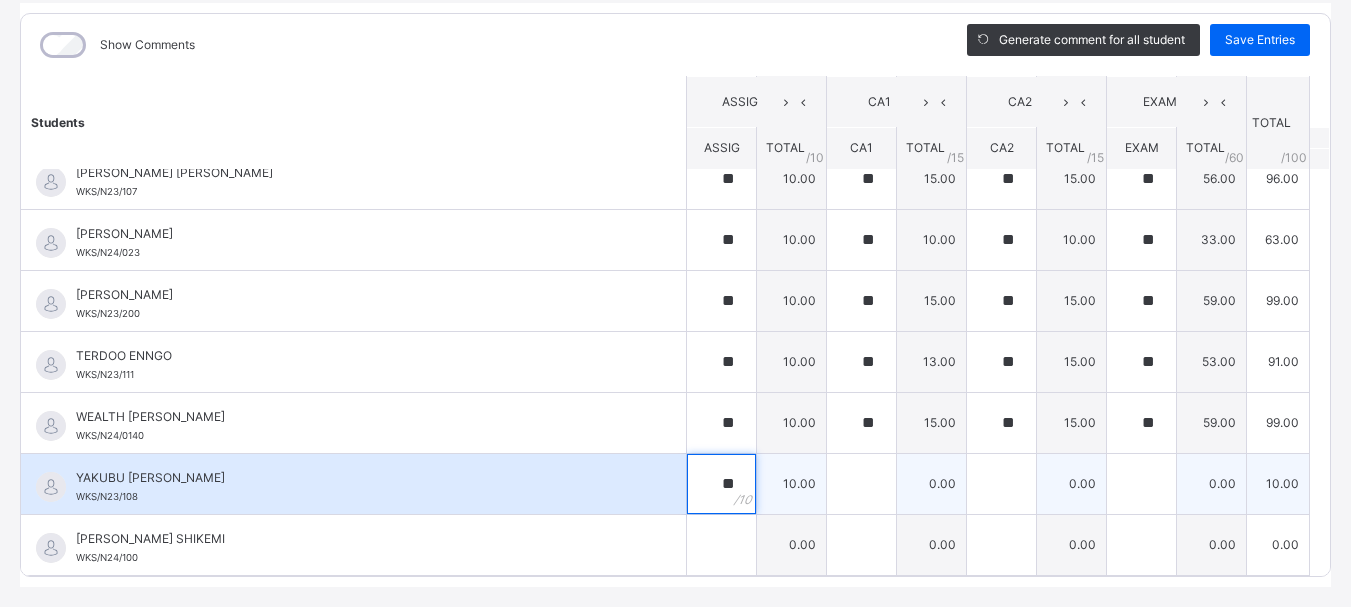 type on "**" 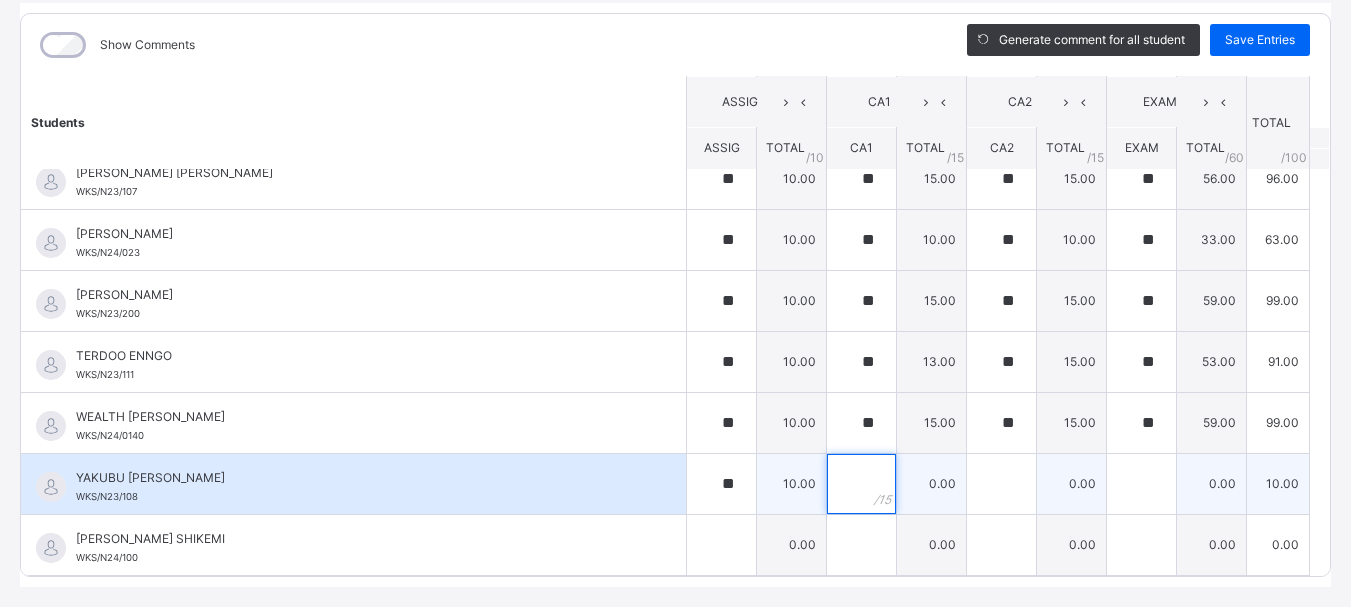 click at bounding box center (861, 484) 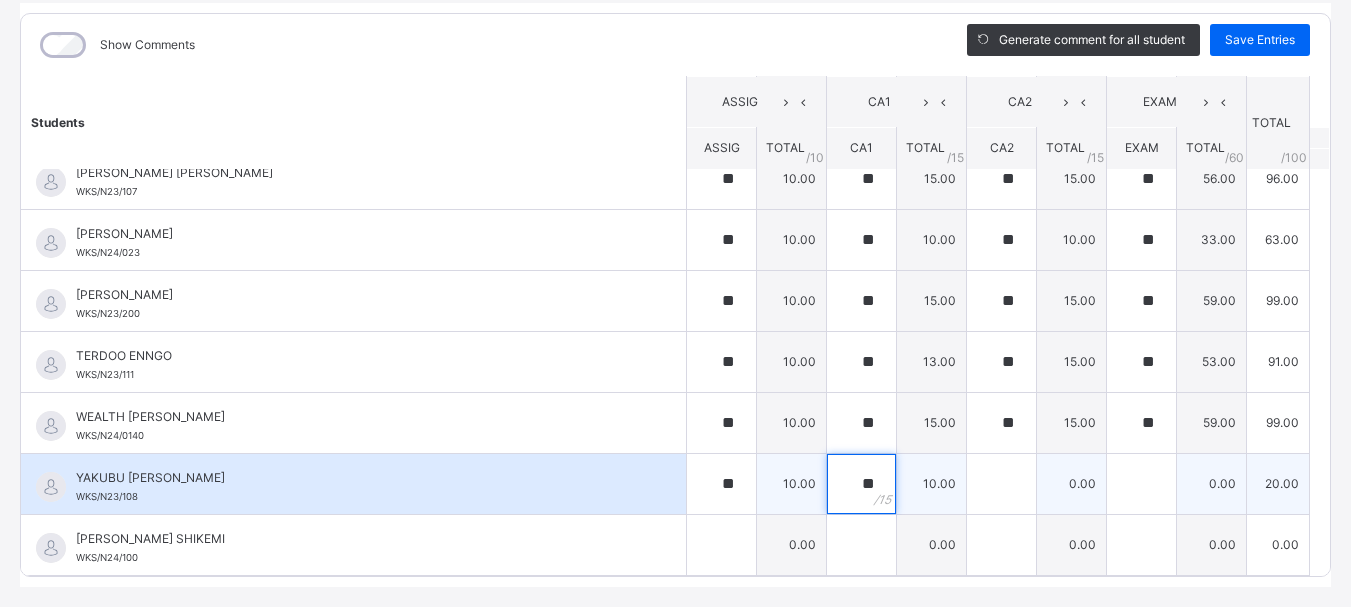 type on "**" 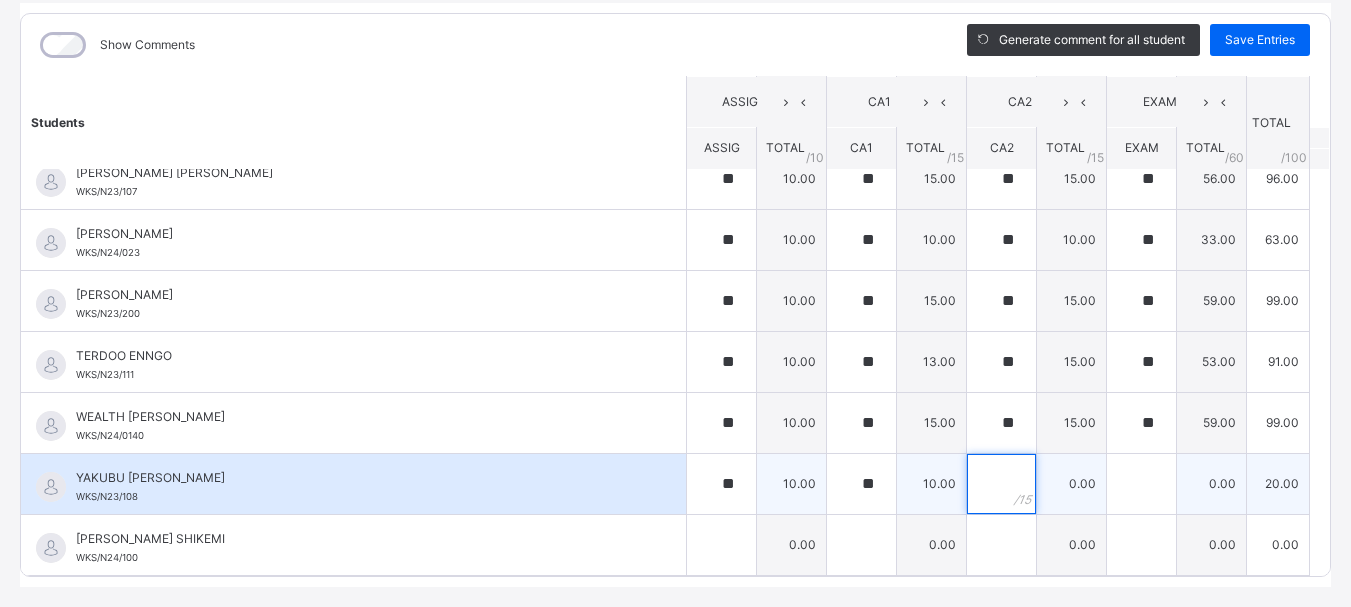 click at bounding box center [1001, 484] 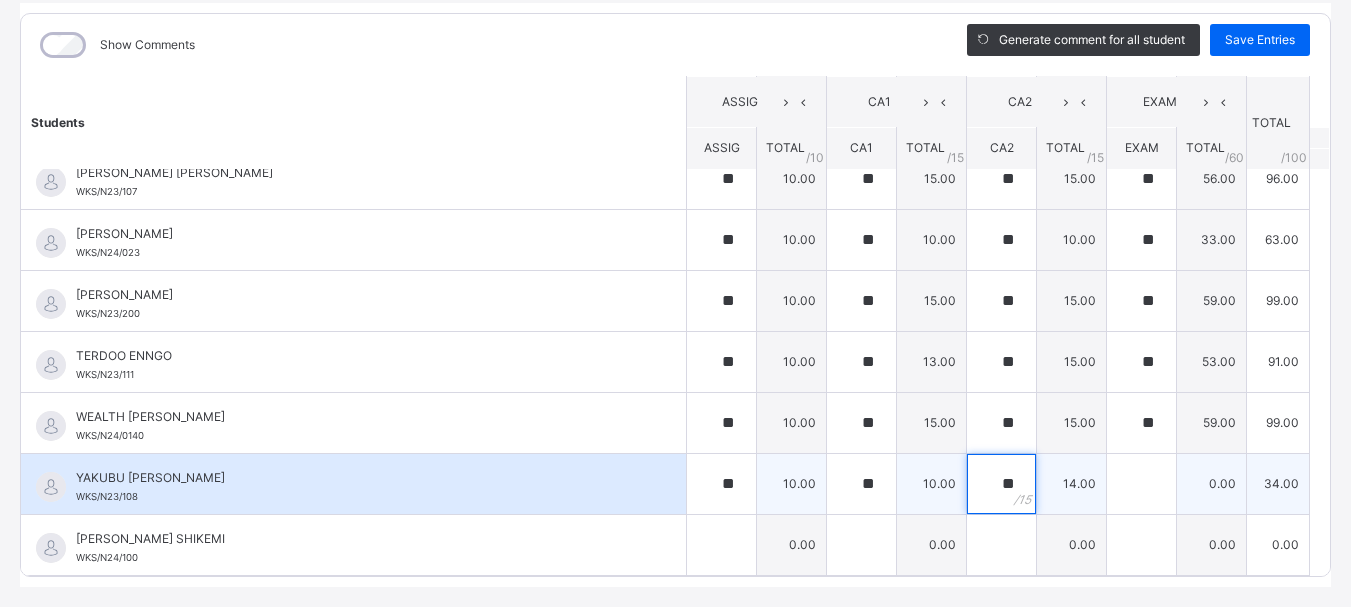 type on "**" 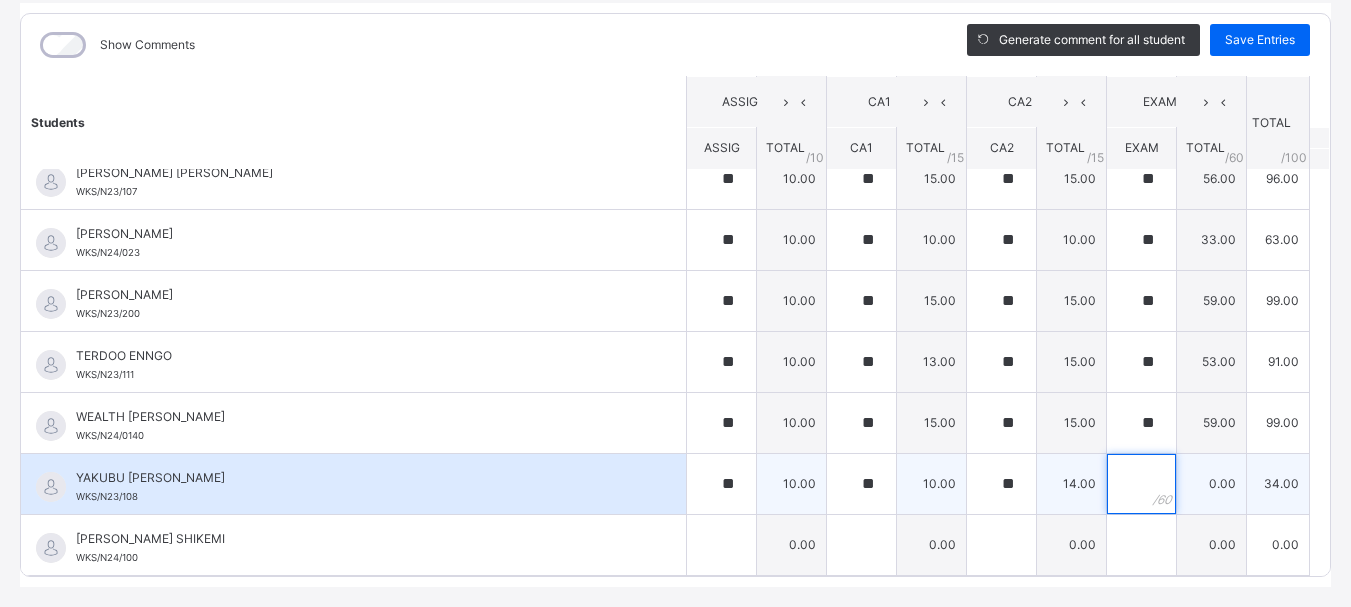 click at bounding box center [1141, 484] 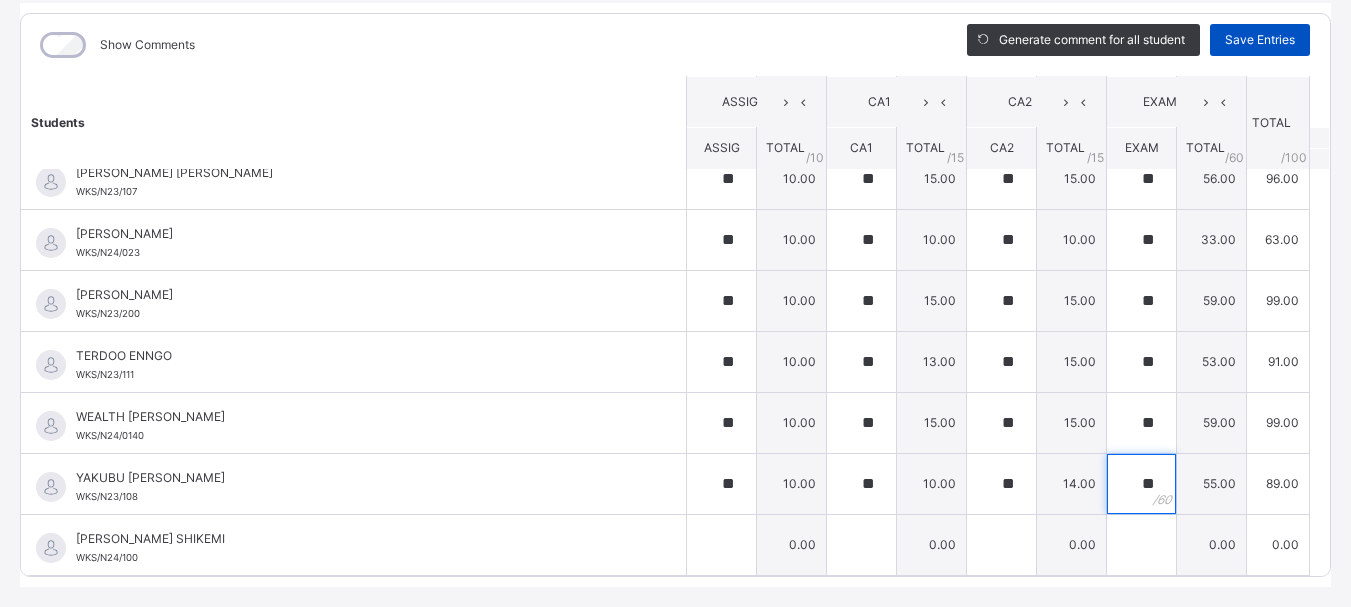 type on "**" 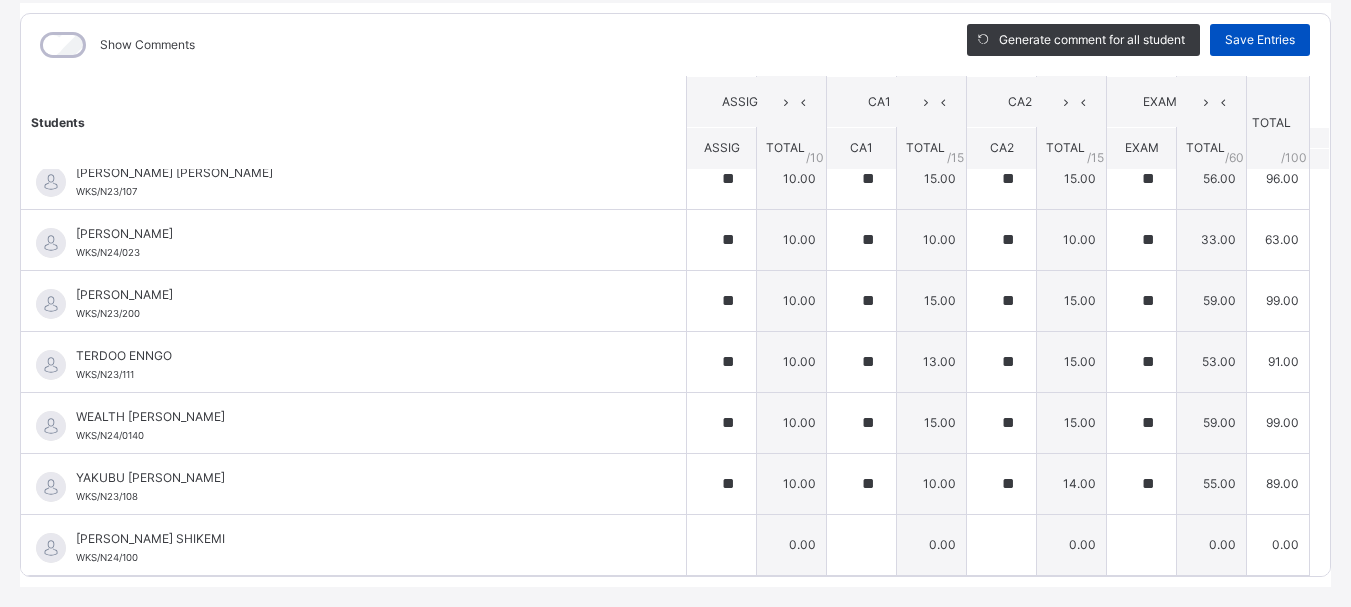 click on "Save Entries" at bounding box center [1260, 40] 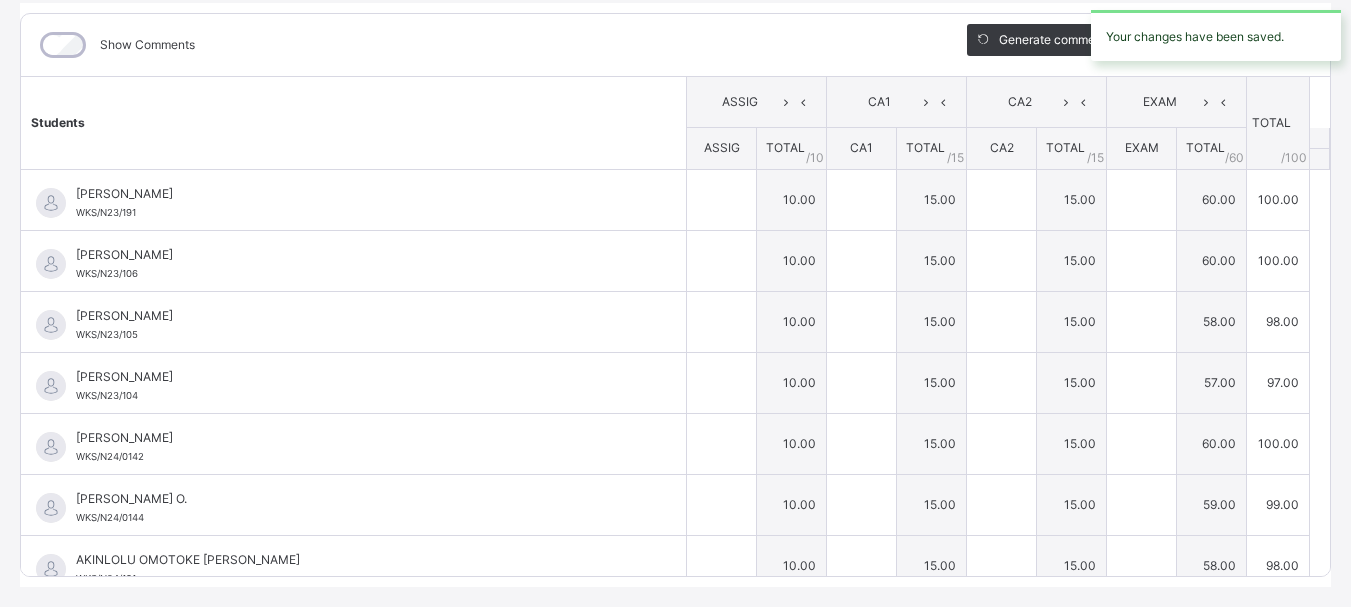type on "**" 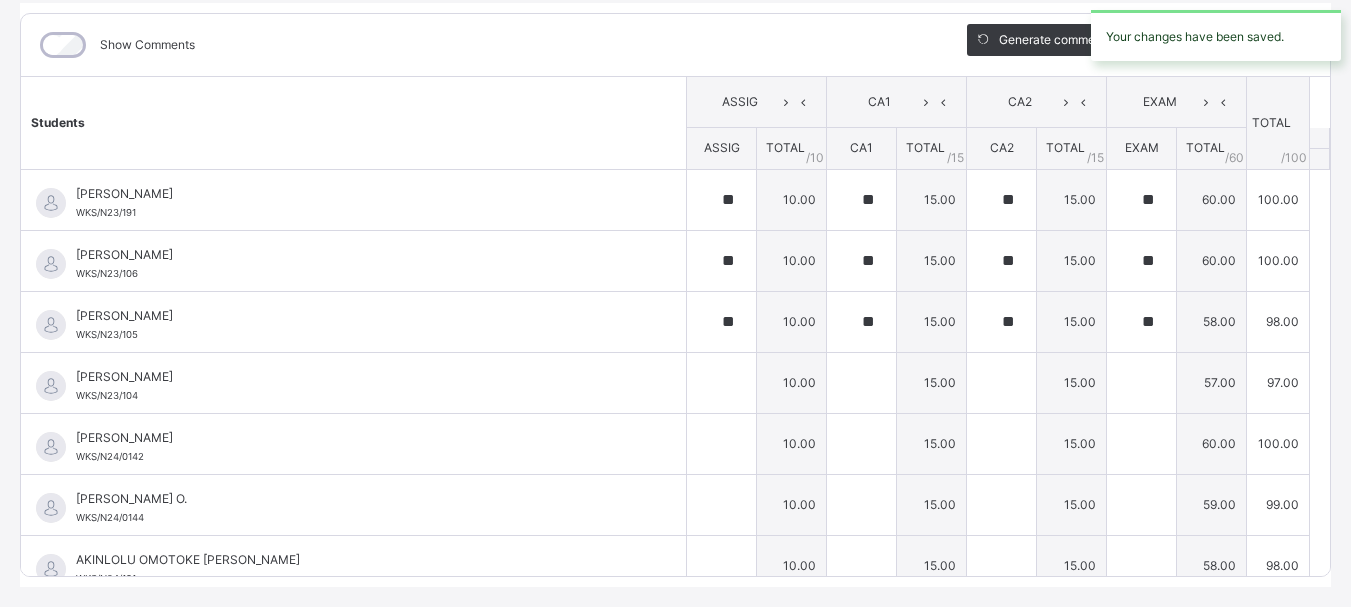 type on "**" 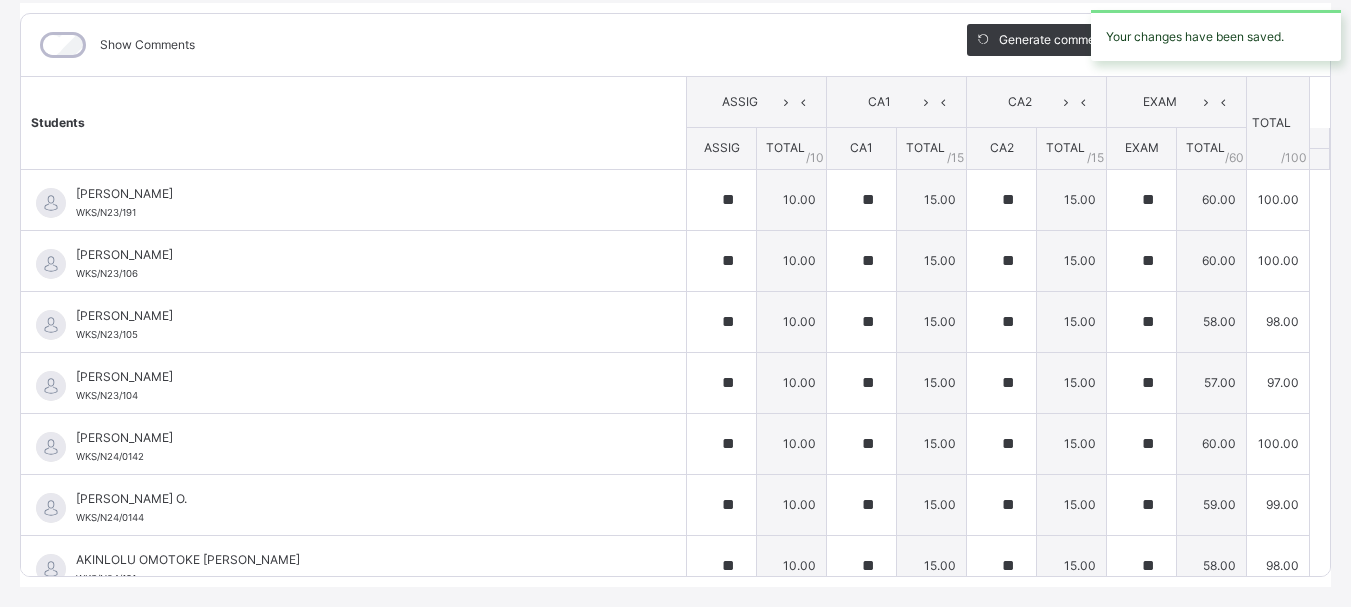 type on "**" 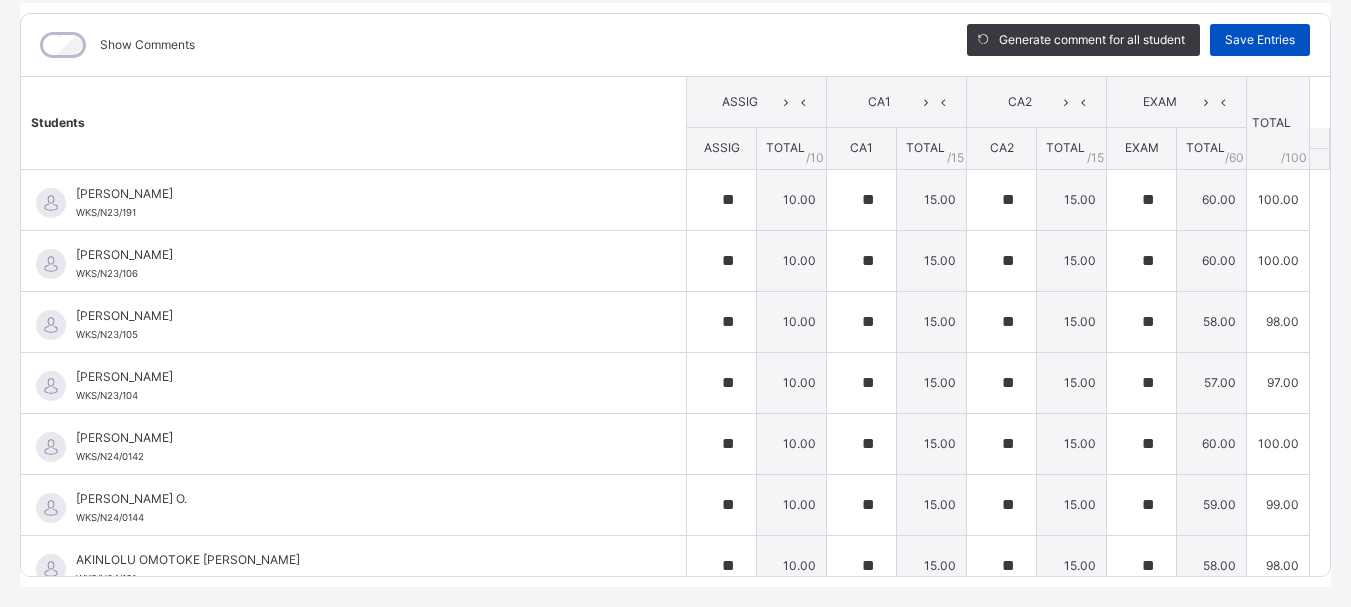 click on "Save Entries" at bounding box center [1260, 40] 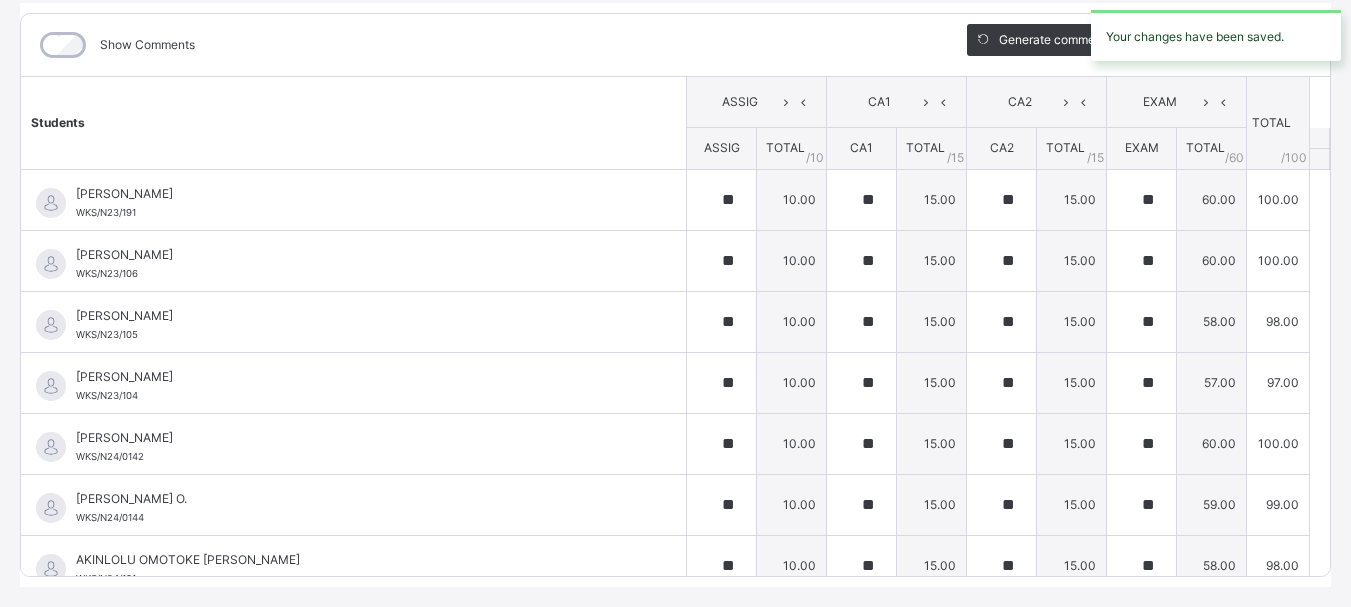 click on "Nursery 1   A :   L Work  Online Actions  Download Empty Score Sheet  Upload/map score sheet Subject  L Work  WITTY KIDS' SCHOOL Date: 11th Jul 2025, 1:06:08 pm Score Sheet Score Sheet Show Comments   Generate comment for all student   Save Entries Class Level:  Nursery 1   A Subject:  L Work  Session:  2024/2025 Session Session:  Third Term Students ASSIG CA1 CA2 EXAM TOTAL /100 Comment ASSIG TOTAL / 10 CA1 TOTAL / 15 CA2 TOTAL / 15 EXAM TOTAL / 60 ABAH OLIVIA ZARAH WKS/N23/191 ABAH OLIVIA ZARAH WKS/N23/191 ** 10.00 ** 15.00 ** 15.00 ** 60.00 100.00 Generate comment 0 / 250   ×   Subject Teacher’s Comment Generate and see in full the comment developed by the AI with an option to regenerate the comment JS ABAH OLIVIA ZARAH   WKS/N23/191   Total 100.00  / 100.00 Sims Bot   Regenerate     Use this comment   ABDULRAHEEM BELLO  WKS/N23/106 ABDULRAHEEM BELLO  WKS/N23/106 ** 10.00 ** 15.00 ** 15.00 ** 60.00 100.00 Generate comment 0 / 250   ×   Subject Teacher’s Comment JS ABDULRAHEEM BELLO    WKS/N23/106" at bounding box center [675, 235] 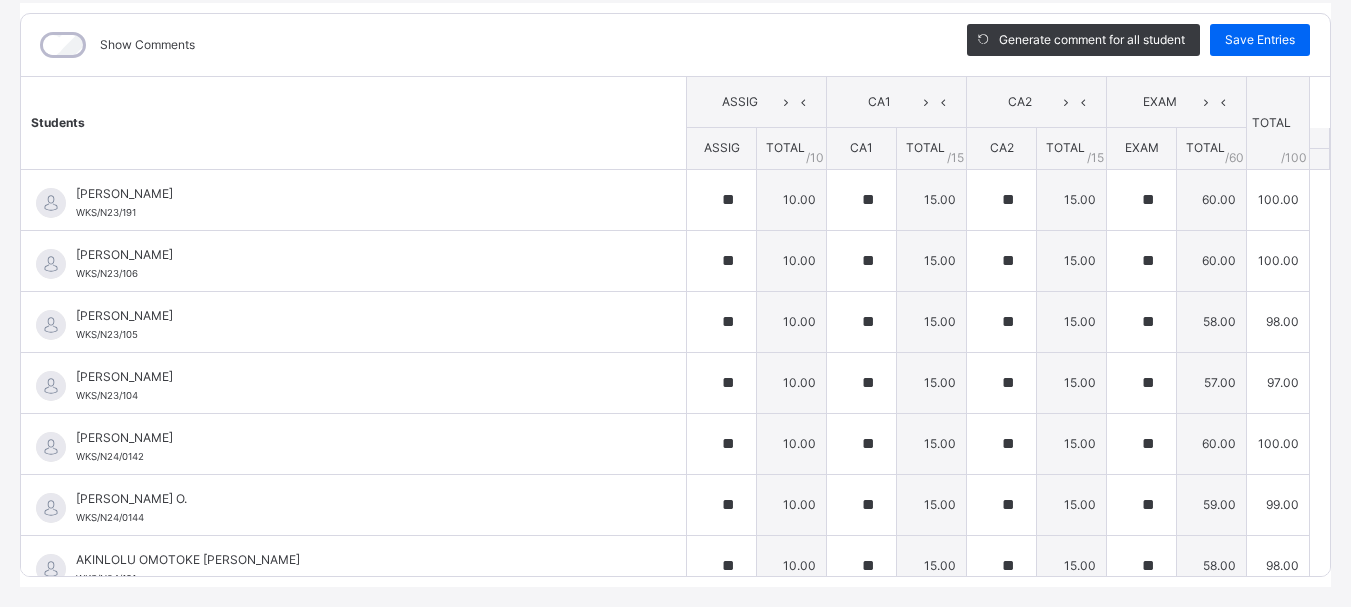 click on "Students ASSIG CA1 CA2 EXAM TOTAL /100 Comment ASSIG TOTAL / 10 CA1 TOTAL / 15 CA2 TOTAL / 15 EXAM TOTAL / 60 [PERSON_NAME] WKS/N23/191 [PERSON_NAME] WKS/N23/191 ** 10.00 ** 15.00 ** 15.00 ** 60.00 100.00 Generate comment 0 / 250   ×   Subject Teacher’s Comment Generate and see in full the comment developed by the AI with an option to regenerate the comment [PERSON_NAME] [PERSON_NAME]   WKS/N23/191   Total 100.00  / 100.00 [PERSON_NAME] Bot   Regenerate     Use this comment   [PERSON_NAME]  WKS/N23/106 [PERSON_NAME]  WKS/N23/106 ** 10.00 ** 15.00 ** 15.00 ** 60.00 100.00 Generate comment 0 / 250   ×   Subject Teacher’s Comment Generate and see in full the comment developed by the AI with an option to regenerate the comment [PERSON_NAME] [PERSON_NAME]    WKS/N23/106   Total 100.00  / 100.00 [PERSON_NAME] Bot   Regenerate     Use this comment   [PERSON_NAME] WKS/N23/105 [PERSON_NAME] ZARAH WKS/N23/105 ** 10.00 ** 15.00 ** 15.00 ** 58.00 98.00 Generate comment 0 / 250   ×   Subject Teacher’s Comment JS      /" at bounding box center (675, 1038) 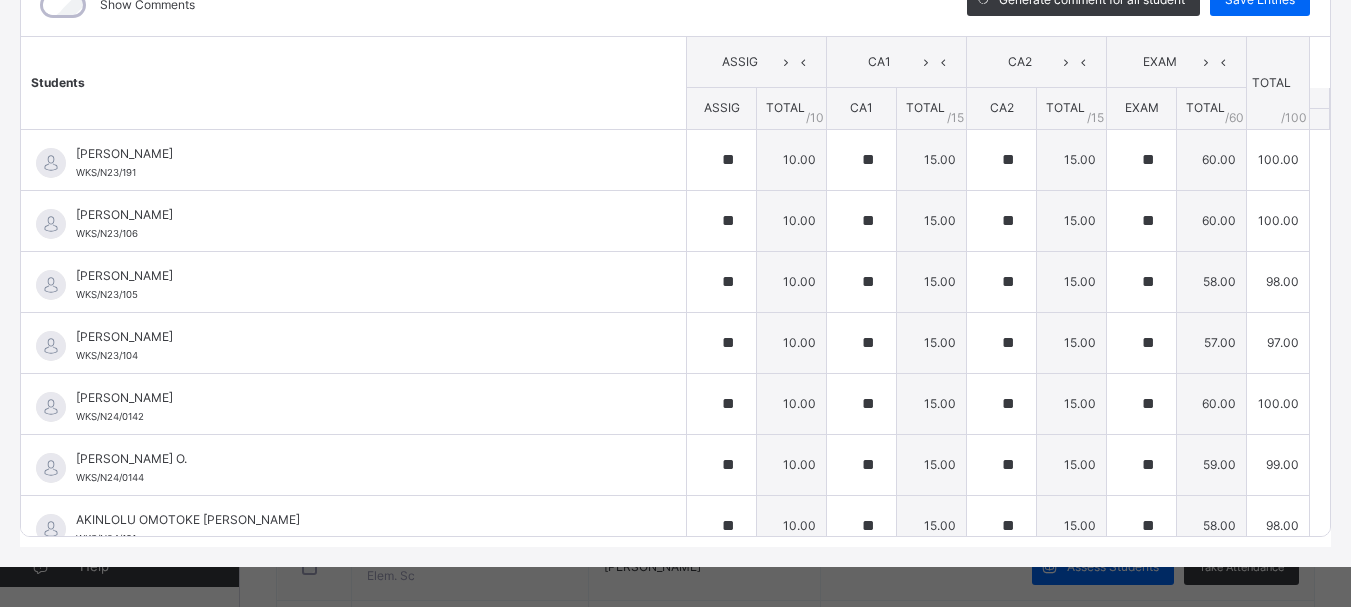 scroll, scrollTop: 304, scrollLeft: 0, axis: vertical 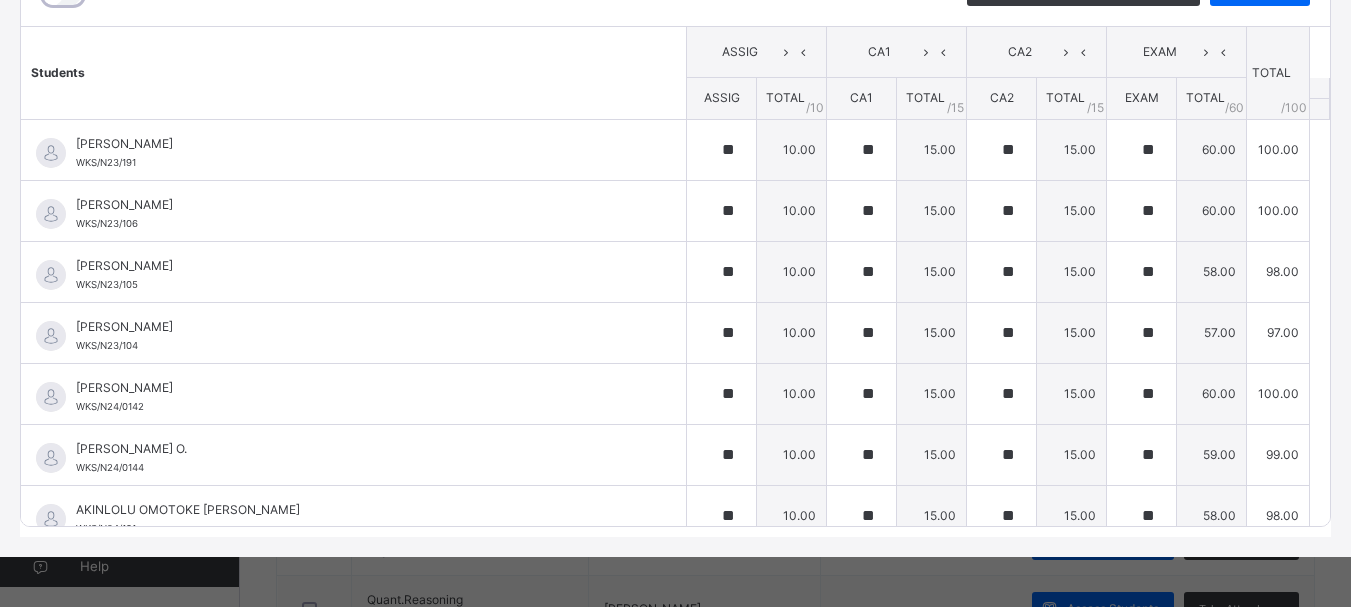 click on "Nursery 1   A :   L Work  Online Actions  Download Empty Score Sheet  Upload/map score sheet Subject  L Work  WITTY KIDS' SCHOOL Date: 11th Jul 2025, 1:06:08 pm Score Sheet Score Sheet Show Comments   Generate comment for all student   Save Entries Class Level:  Nursery 1   A Subject:  L Work  Session:  2024/2025 Session Session:  Third Term Students ASSIG CA1 CA2 EXAM TOTAL /100 Comment ASSIG TOTAL / 10 CA1 TOTAL / 15 CA2 TOTAL / 15 EXAM TOTAL / 60 ABAH OLIVIA ZARAH WKS/N23/191 ABAH OLIVIA ZARAH WKS/N23/191 ** 10.00 ** 15.00 ** 15.00 ** 60.00 100.00 Generate comment 0 / 250   ×   Subject Teacher’s Comment Generate and see in full the comment developed by the AI with an option to regenerate the comment JS ABAH OLIVIA ZARAH   WKS/N23/191   Total 100.00  / 100.00 Sims Bot   Regenerate     Use this comment   ABDULRAHEEM BELLO  WKS/N23/106 ABDULRAHEEM BELLO  WKS/N23/106 ** 10.00 ** 15.00 ** 15.00 ** 60.00 100.00 Generate comment 0 / 250   ×   Subject Teacher’s Comment JS ABDULRAHEEM BELLO    WKS/N23/106" at bounding box center [675, 185] 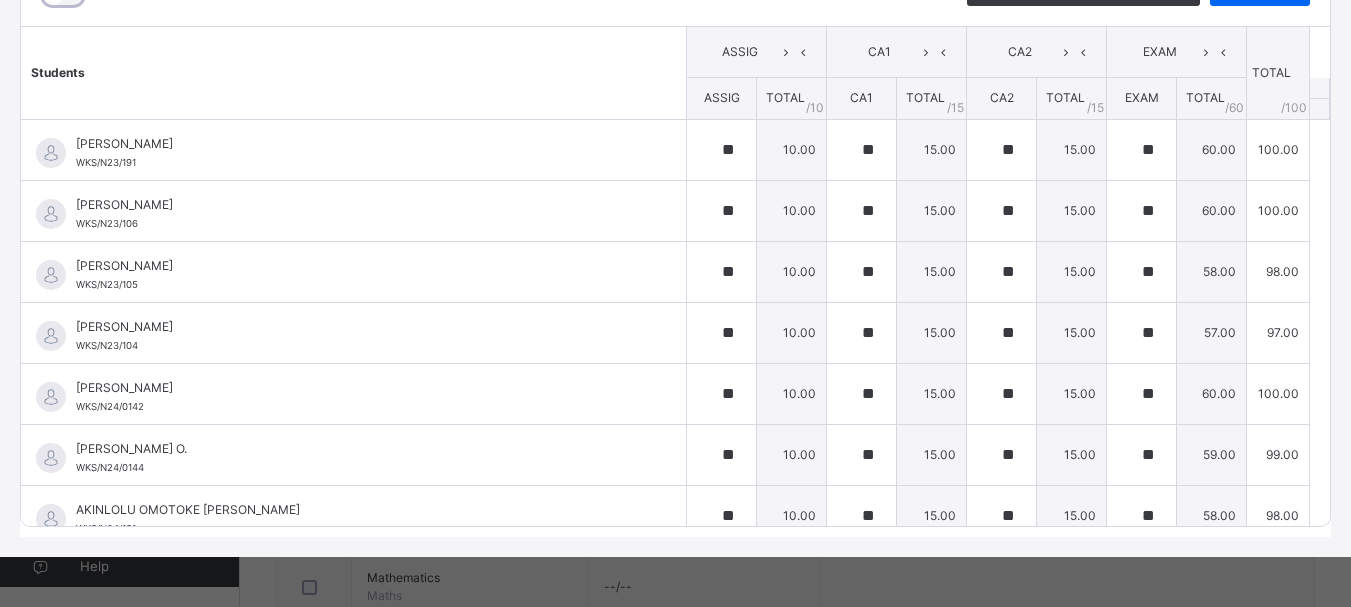 scroll, scrollTop: 760, scrollLeft: 0, axis: vertical 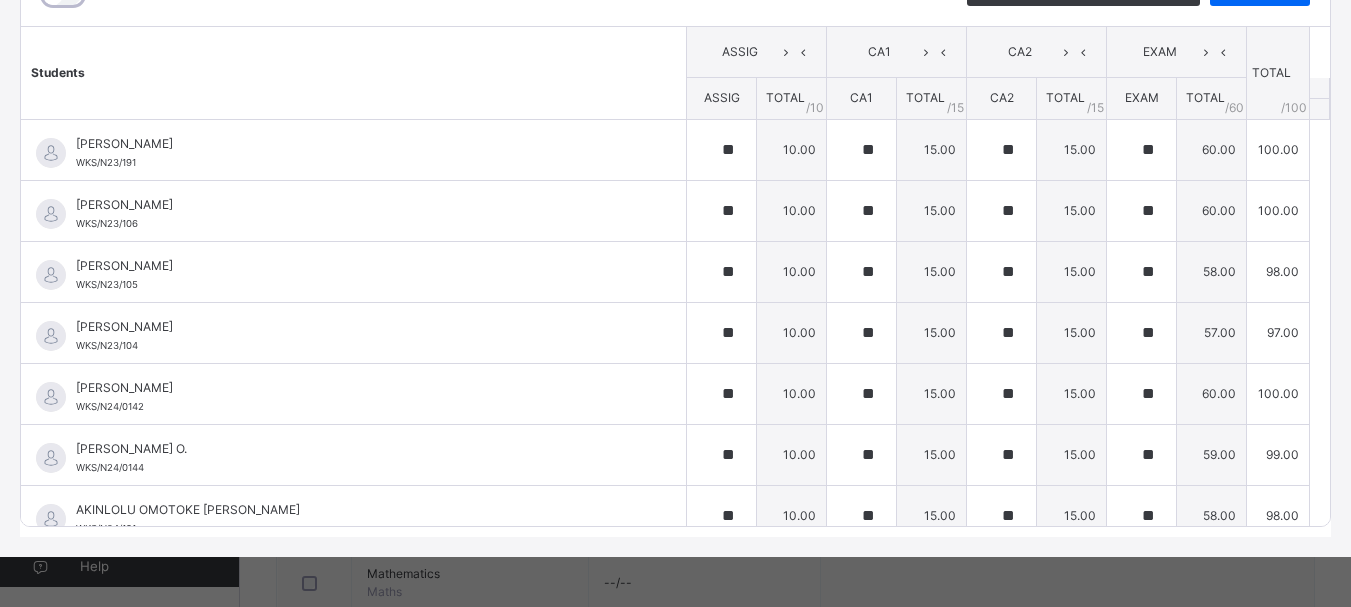 click on "Students ASSIG CA1 CA2 EXAM TOTAL /100 Comment ASSIG TOTAL / 10 CA1 TOTAL / 15 CA2 TOTAL / 15 EXAM TOTAL / 60 [PERSON_NAME] WKS/N23/191 [PERSON_NAME] WKS/N23/191 ** 10.00 ** 15.00 ** 15.00 ** 60.00 100.00 Generate comment 0 / 250   ×   Subject Teacher’s Comment Generate and see in full the comment developed by the AI with an option to regenerate the comment [PERSON_NAME] [PERSON_NAME]   WKS/N23/191   Total 100.00  / 100.00 [PERSON_NAME] Bot   Regenerate     Use this comment   [PERSON_NAME]  WKS/N23/106 [PERSON_NAME]  WKS/N23/106 ** 10.00 ** 15.00 ** 15.00 ** 60.00 100.00 Generate comment 0 / 250   ×   Subject Teacher’s Comment Generate and see in full the comment developed by the AI with an option to regenerate the comment [PERSON_NAME] [PERSON_NAME]    WKS/N23/106   Total 100.00  / 100.00 [PERSON_NAME] Bot   Regenerate     Use this comment   [PERSON_NAME] WKS/N23/105 [PERSON_NAME] ZARAH WKS/N23/105 ** 10.00 ** 15.00 ** 15.00 ** 58.00 98.00 Generate comment 0 / 250   ×   Subject Teacher’s Comment JS      /" at bounding box center (675, 988) 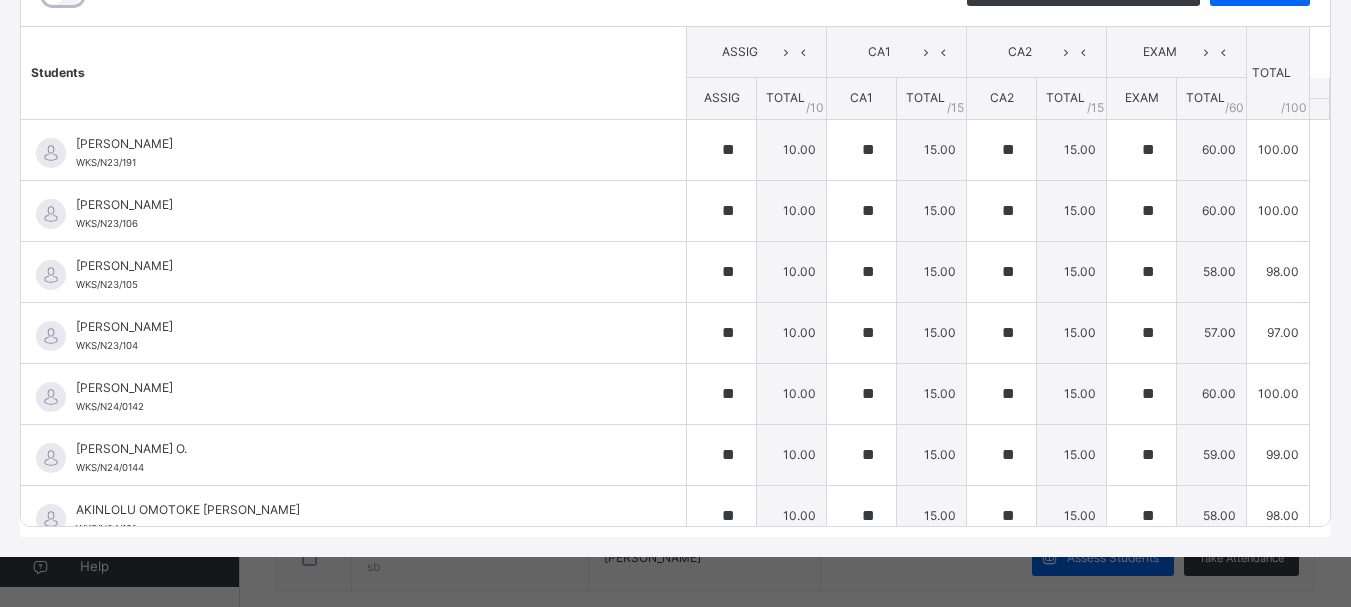 scroll, scrollTop: 920, scrollLeft: 0, axis: vertical 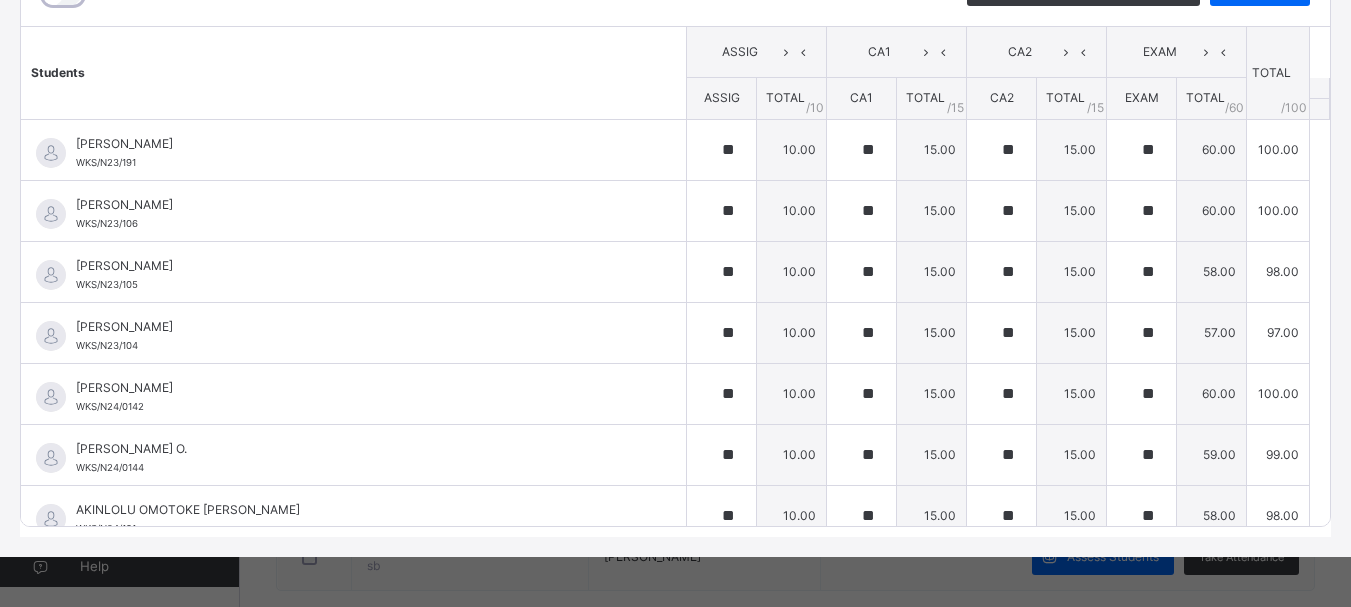 click on "Students ASSIG CA1 CA2 EXAM TOTAL /100 Comment ASSIG TOTAL / 10 CA1 TOTAL / 15 CA2 TOTAL / 15 EXAM TOTAL / 60 [PERSON_NAME] WKS/N23/191 [PERSON_NAME] WKS/N23/191 ** 10.00 ** 15.00 ** 15.00 ** 60.00 100.00 Generate comment 0 / 250   ×   Subject Teacher’s Comment Generate and see in full the comment developed by the AI with an option to regenerate the comment [PERSON_NAME] [PERSON_NAME]   WKS/N23/191   Total 100.00  / 100.00 [PERSON_NAME] Bot   Regenerate     Use this comment   [PERSON_NAME]  WKS/N23/106 [PERSON_NAME]  WKS/N23/106 ** 10.00 ** 15.00 ** 15.00 ** 60.00 100.00 Generate comment 0 / 250   ×   Subject Teacher’s Comment Generate and see in full the comment developed by the AI with an option to regenerate the comment [PERSON_NAME] [PERSON_NAME]    WKS/N23/106   Total 100.00  / 100.00 [PERSON_NAME] Bot   Regenerate     Use this comment   [PERSON_NAME] WKS/N23/105 [PERSON_NAME] ZARAH WKS/N23/105 ** 10.00 ** 15.00 ** 15.00 ** 58.00 98.00 Generate comment 0 / 250   ×   Subject Teacher’s Comment JS      /" at bounding box center (675, 988) 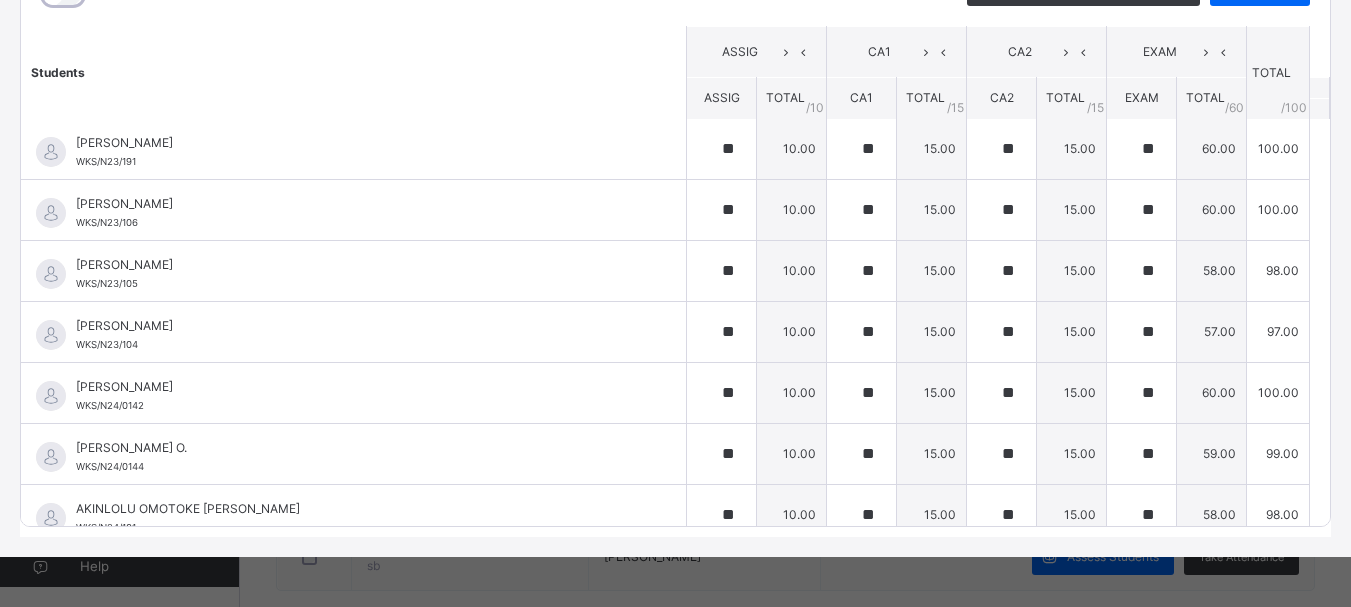 scroll, scrollTop: 0, scrollLeft: 0, axis: both 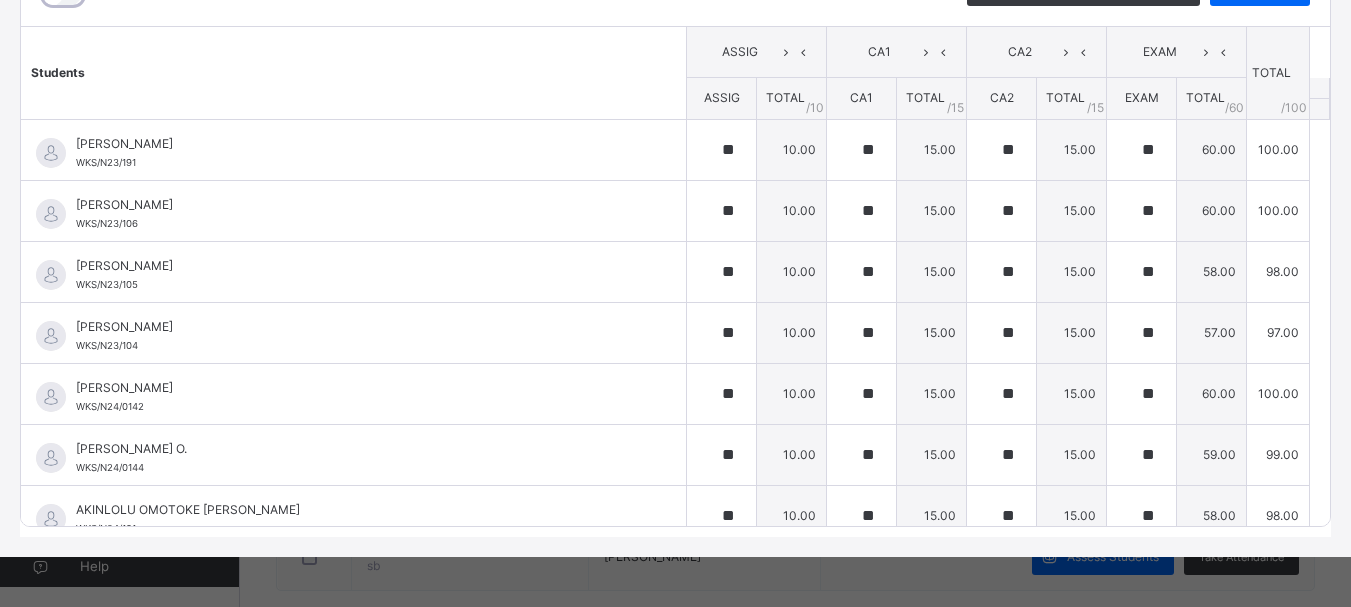 click on "Generate comment for all student   Save Entries" at bounding box center [1138, -5] 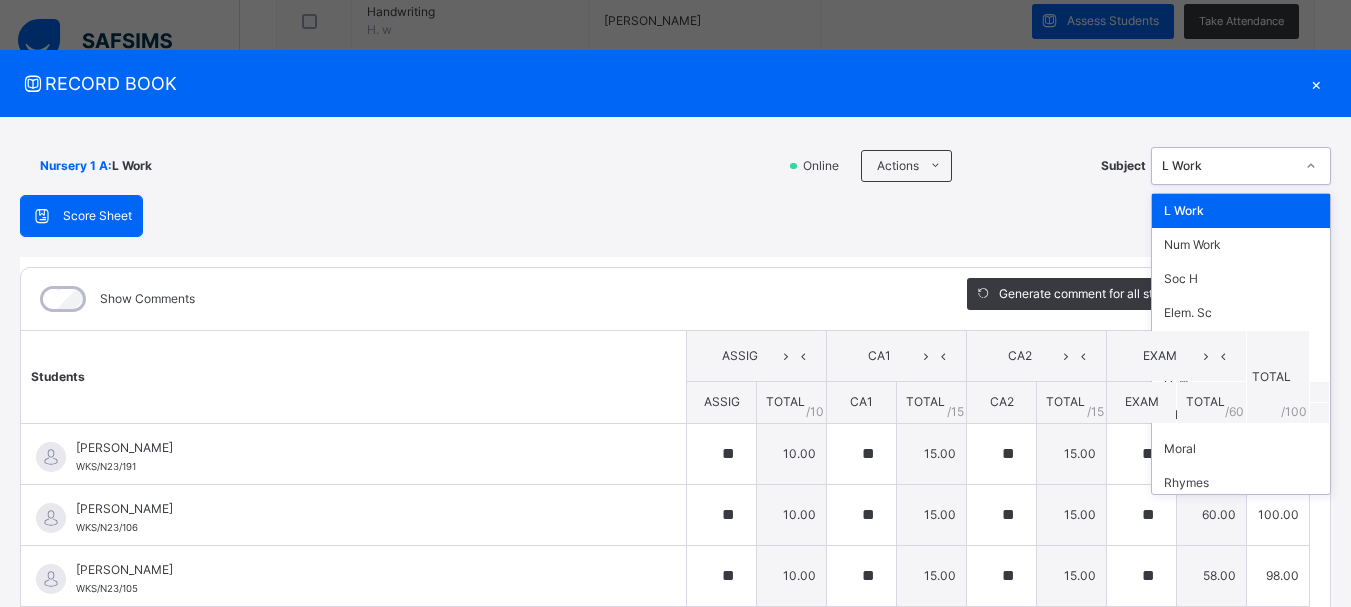 click 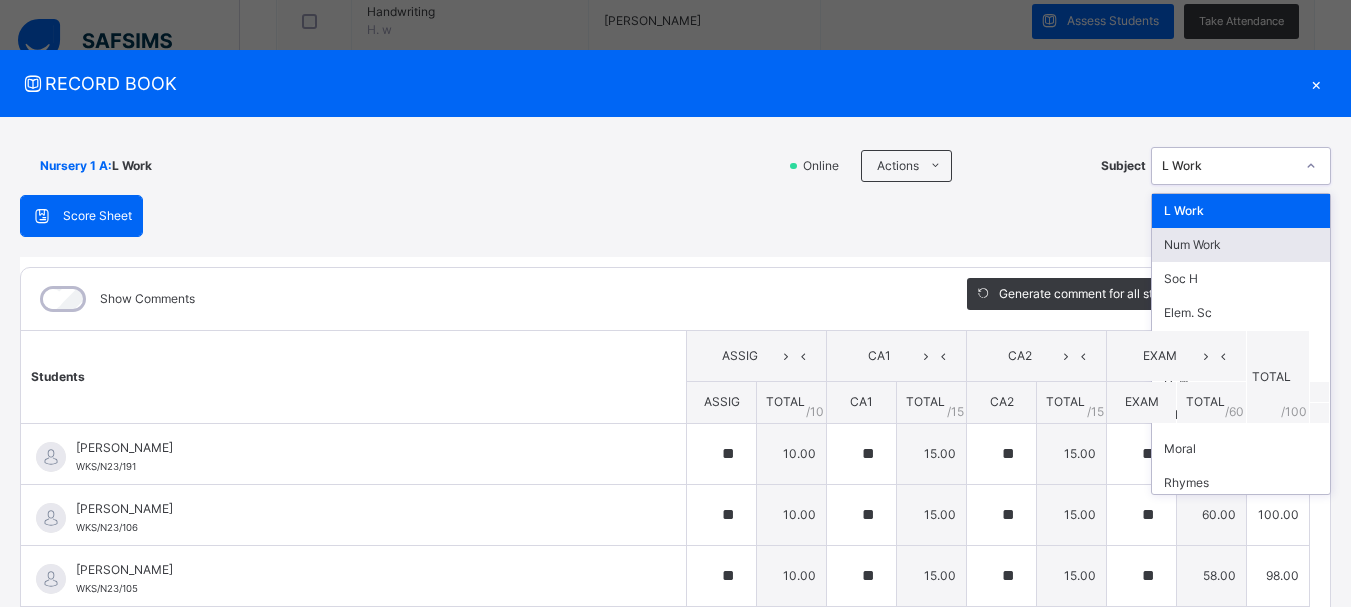 click on "Num Work" at bounding box center [1241, 245] 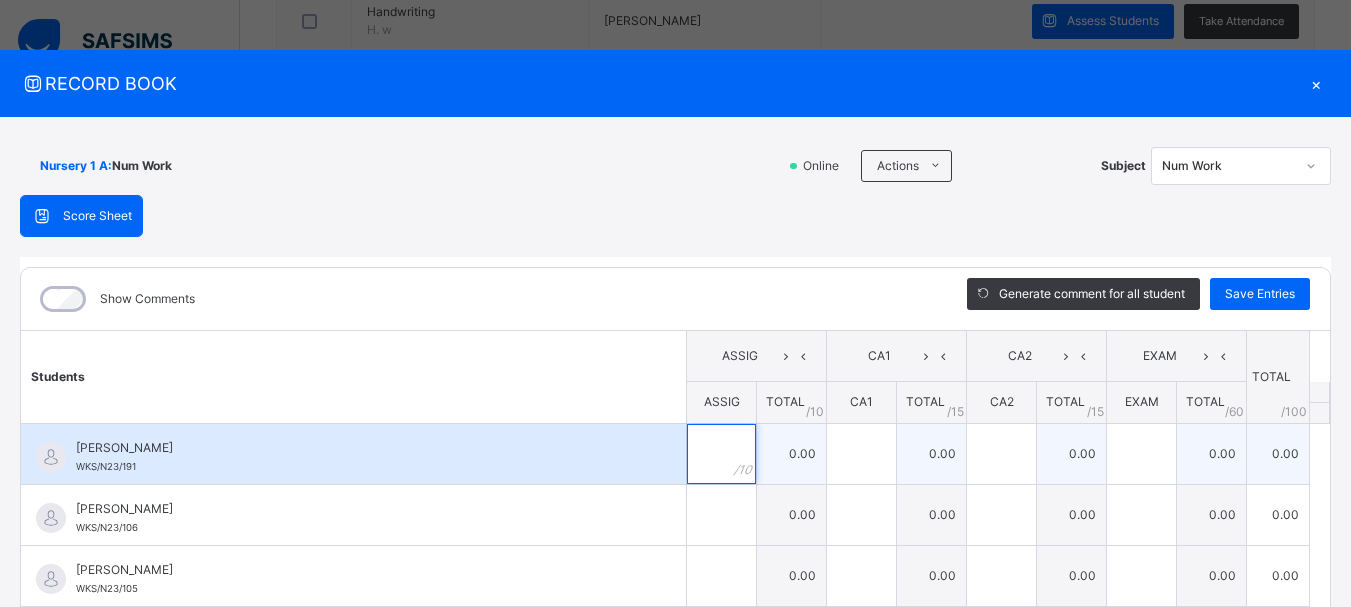 click at bounding box center [721, 454] 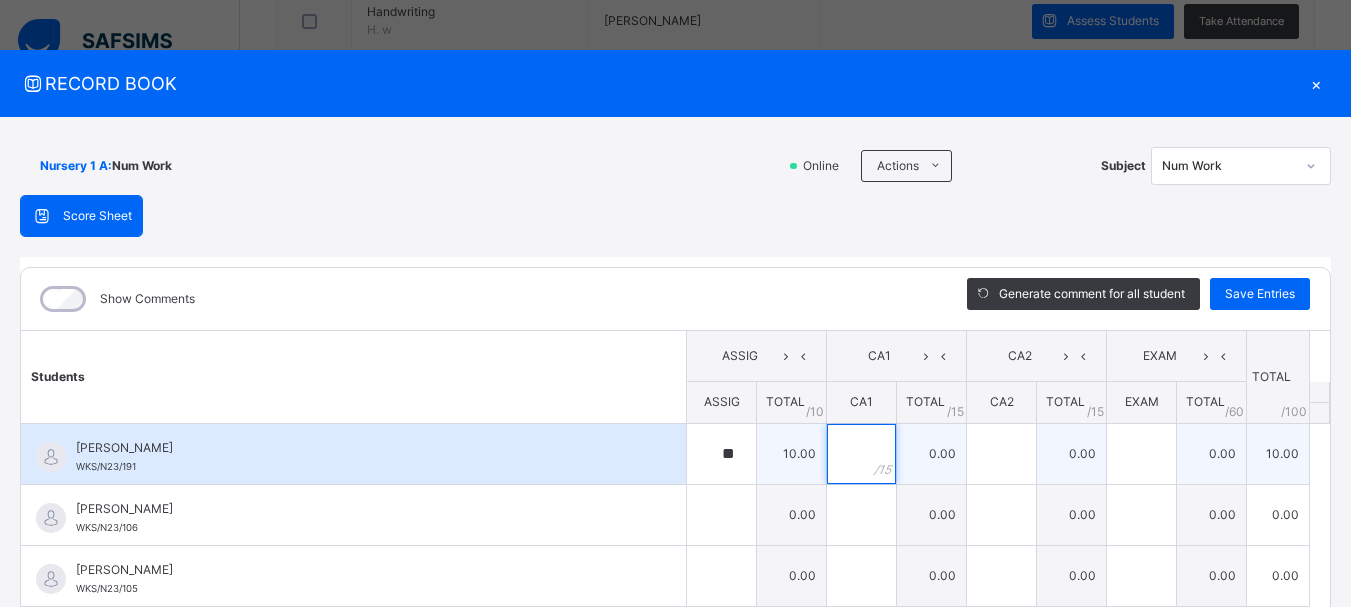 click at bounding box center [861, 454] 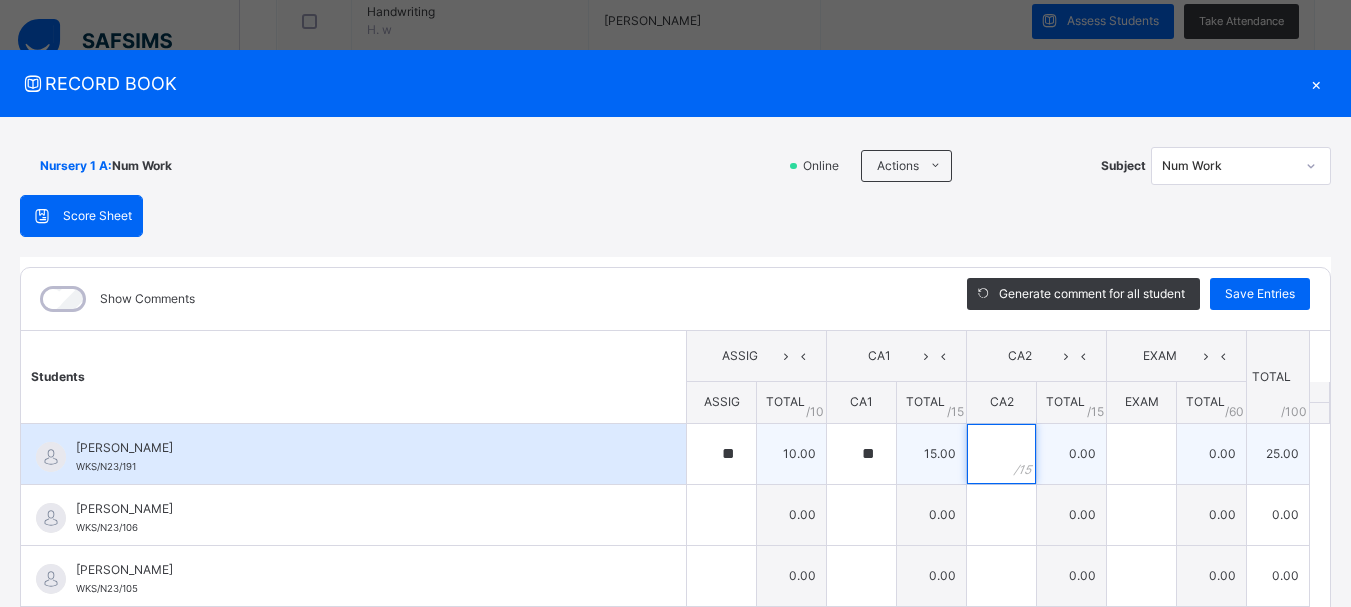 click at bounding box center (1001, 454) 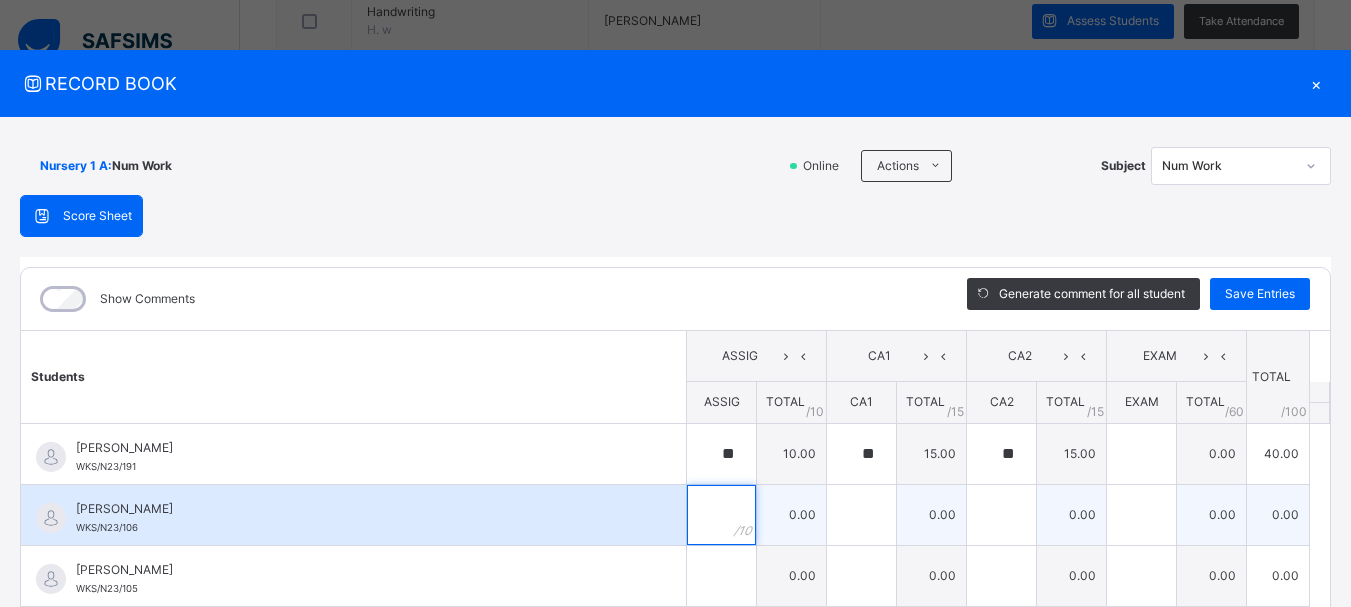 click at bounding box center [721, 515] 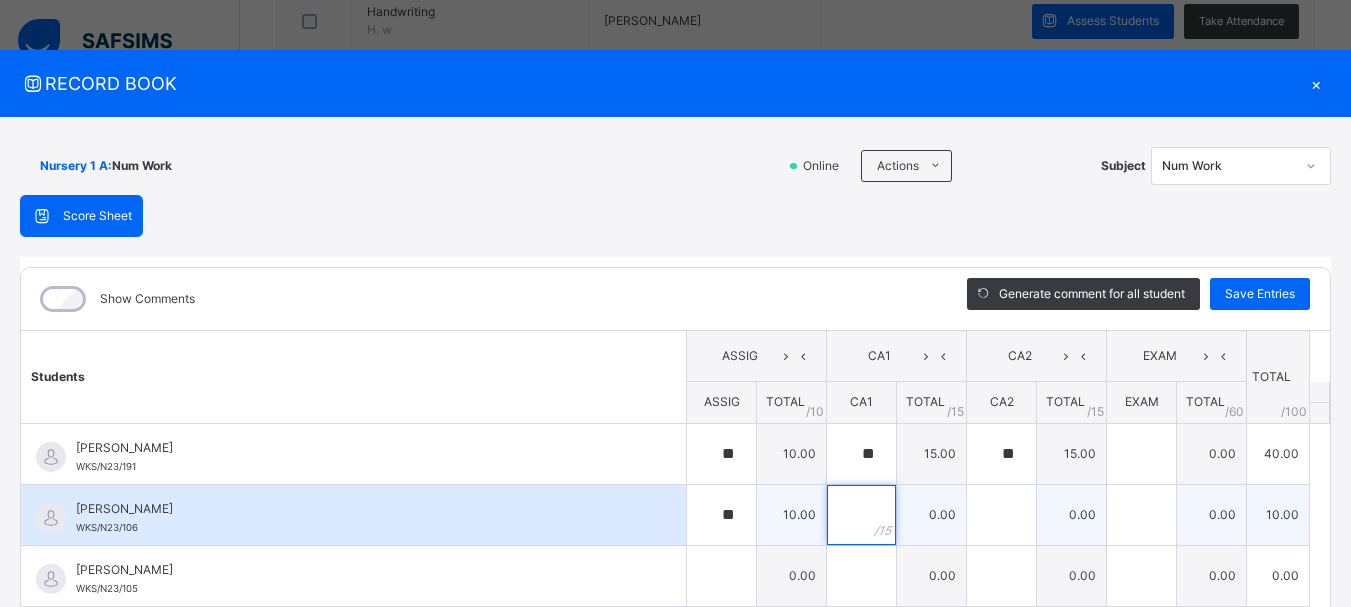 click at bounding box center [861, 515] 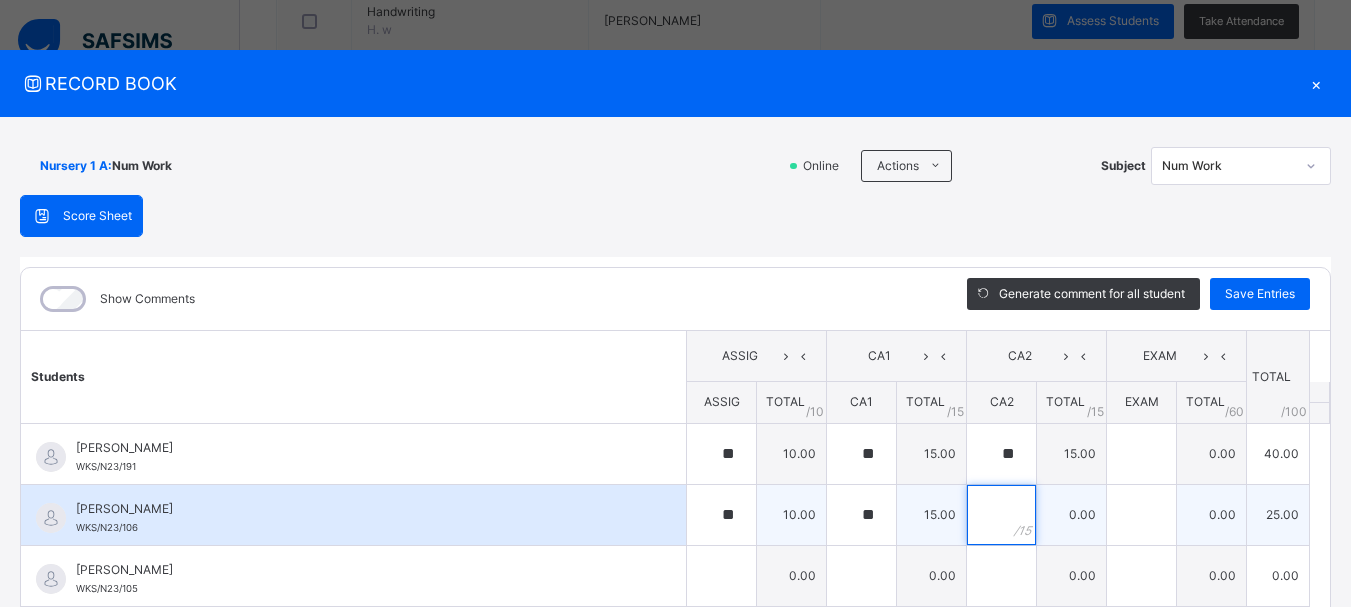click at bounding box center [1001, 515] 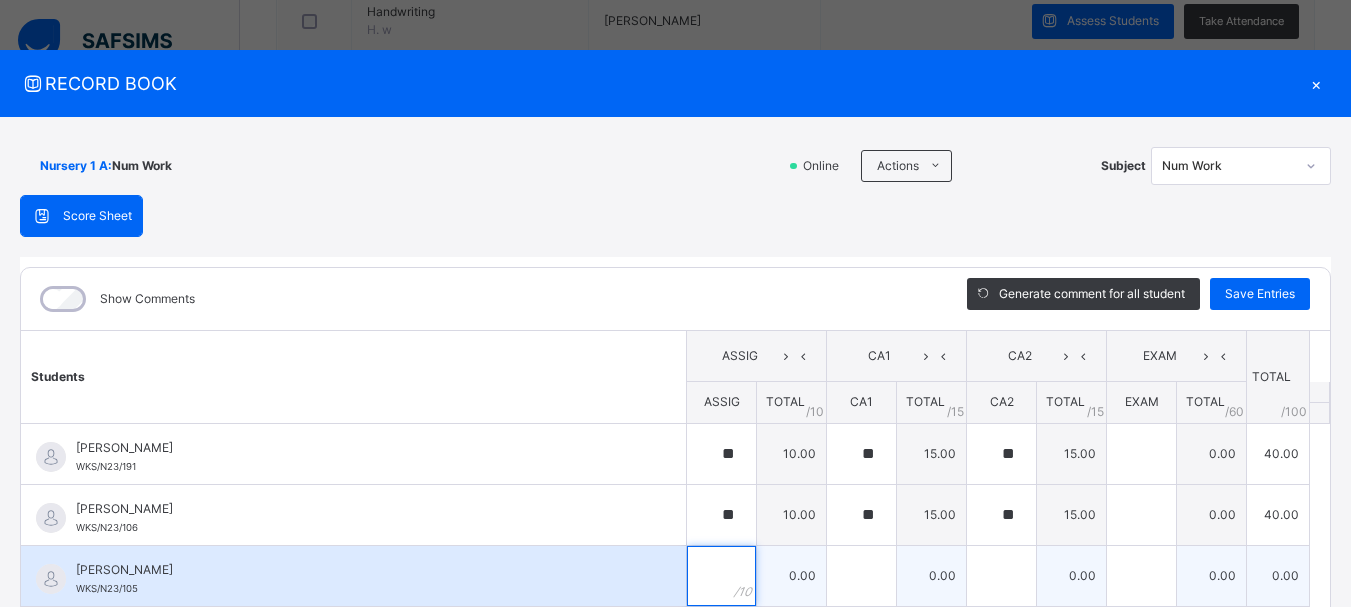 click at bounding box center [721, 576] 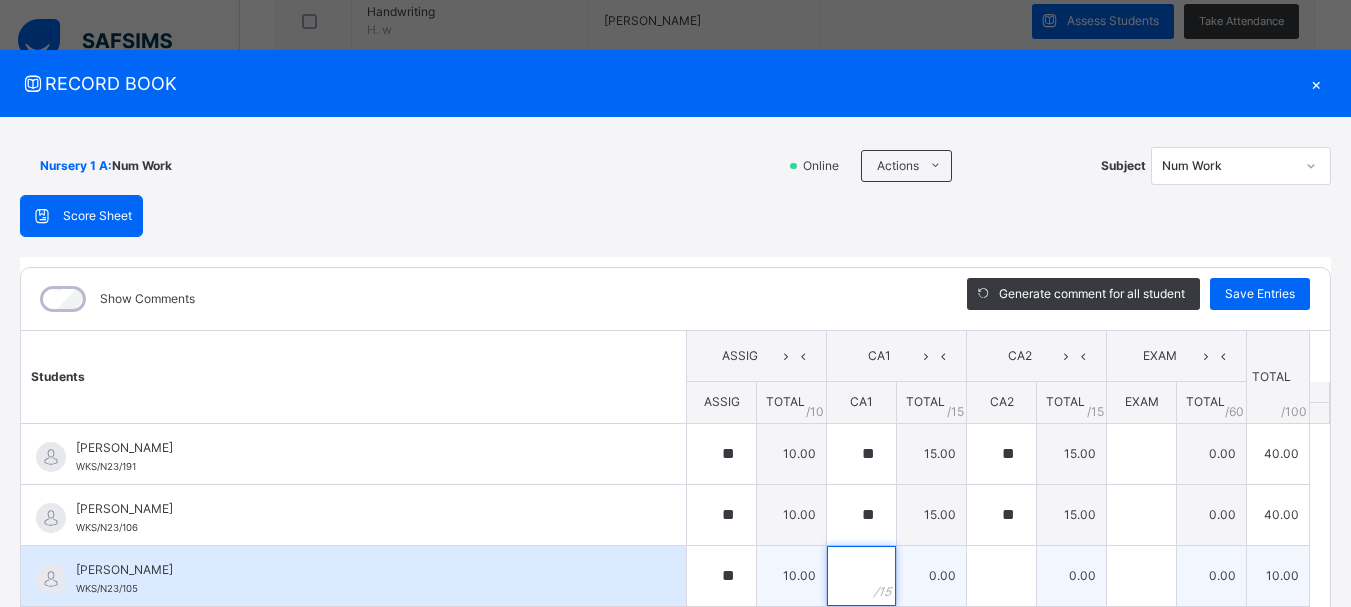 click at bounding box center [861, 576] 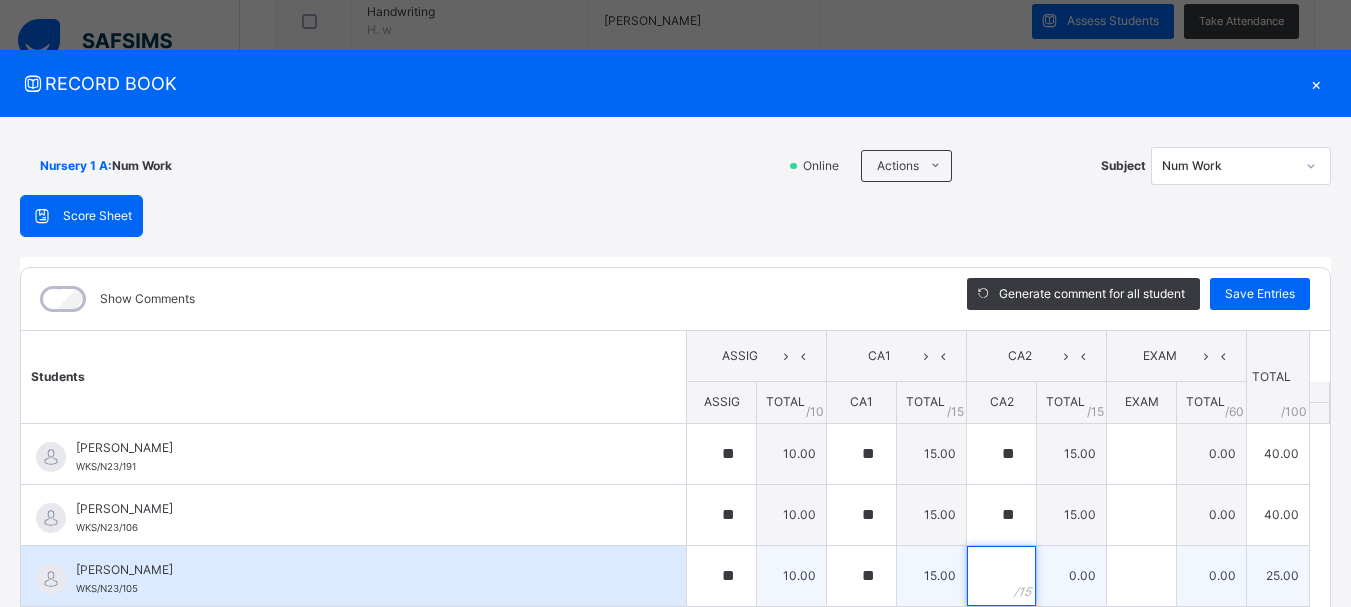 click at bounding box center [1001, 576] 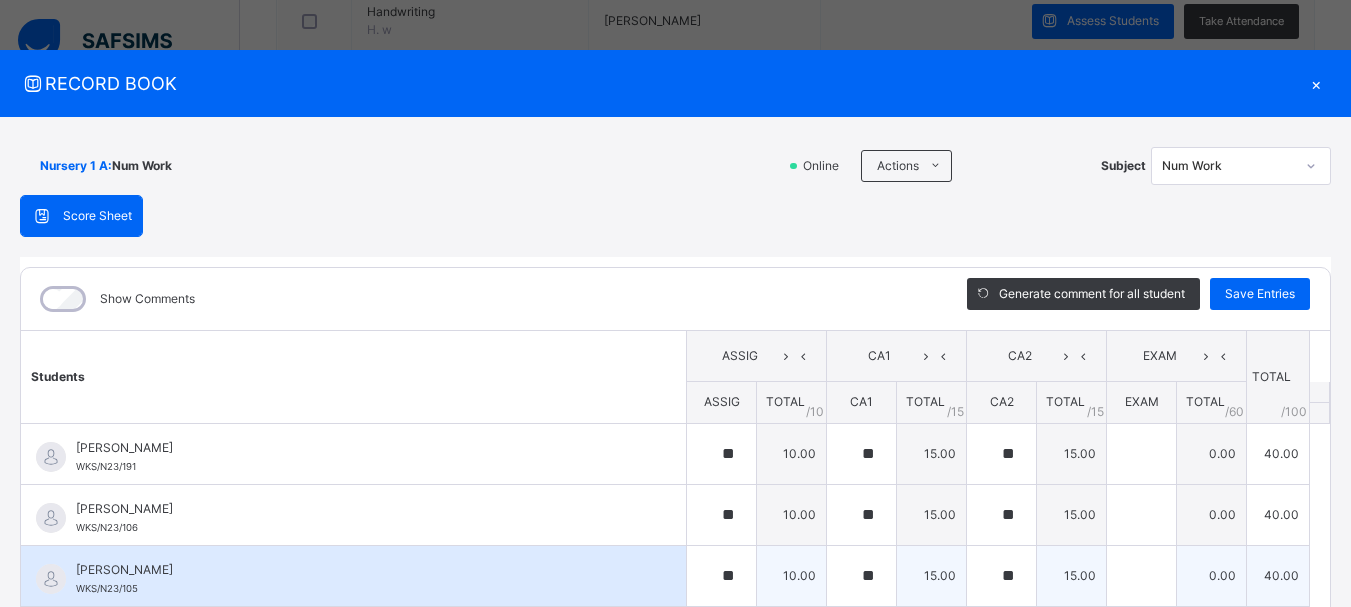 click on "15.00" at bounding box center (1072, 575) 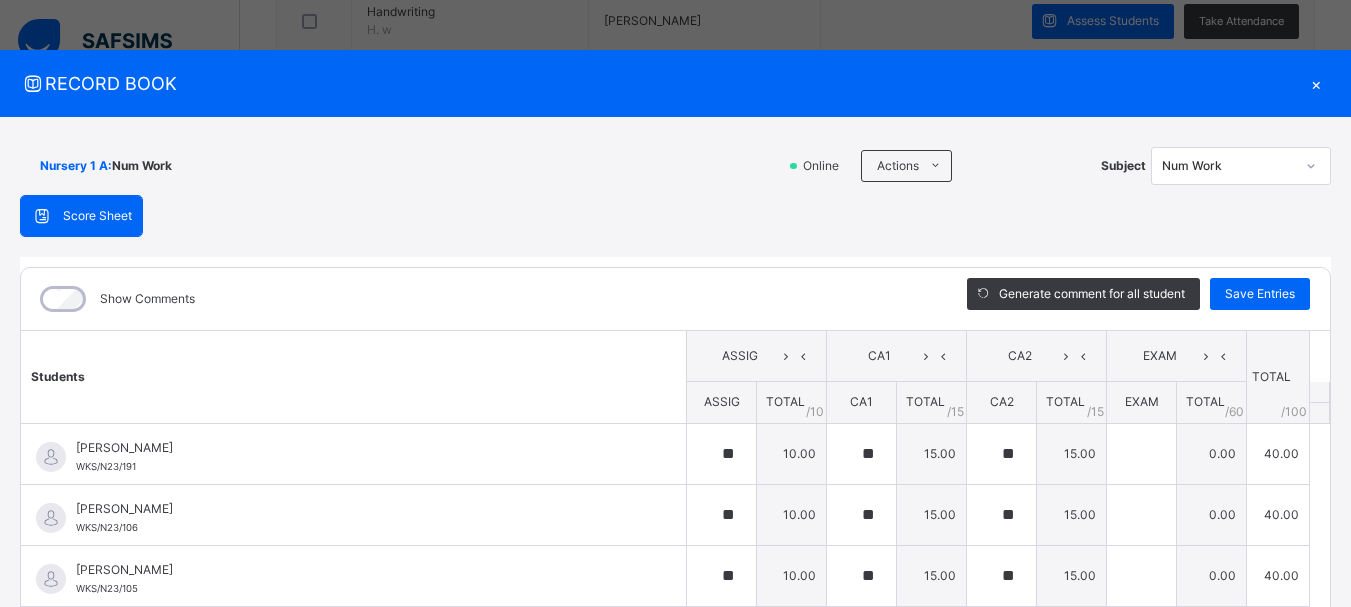 click on "Students ASSIG CA1 CA2 EXAM TOTAL /100 Comment ASSIG TOTAL / 10 CA1 TOTAL / 15 CA2 TOTAL / 15 EXAM TOTAL / 60 ABAH OLIVIA ZARAH WKS/N23/191 ABAH OLIVIA ZARAH WKS/N23/191 ** 10.00 ** 15.00 ** 15.00 0.00 40.00 Generate comment 0 / 250   ×   Subject Teacher’s Comment Generate and see in full the comment developed by the AI with an option to regenerate the comment JS ABAH OLIVIA ZARAH   WKS/N23/191   Total 40.00  / 100.00 Sims Bot   Regenerate     Use this comment   ABDULRAHEEM BELLO  WKS/N23/106 ABDULRAHEEM BELLO  WKS/N23/106 ** 10.00 ** 15.00 ** 15.00 0.00 40.00 Generate comment 0 / 250   ×   Subject Teacher’s Comment Generate and see in full the comment developed by the AI with an option to regenerate the comment JS ABDULRAHEEM BELLO    WKS/N23/106   Total 40.00  / 100.00 Sims Bot   Regenerate     Use this comment   ABUBAKAR FATIMA ZARAH WKS/N23/105 ABUBAKAR FATIMA ZARAH WKS/N23/105 ** 10.00 ** 15.00 ** 15.00 0.00 40.00 Generate comment 0 / 250   ×   Subject Teacher’s Comment JS ABUBAKAR FATIMA ZARAH" at bounding box center (675, 1292) 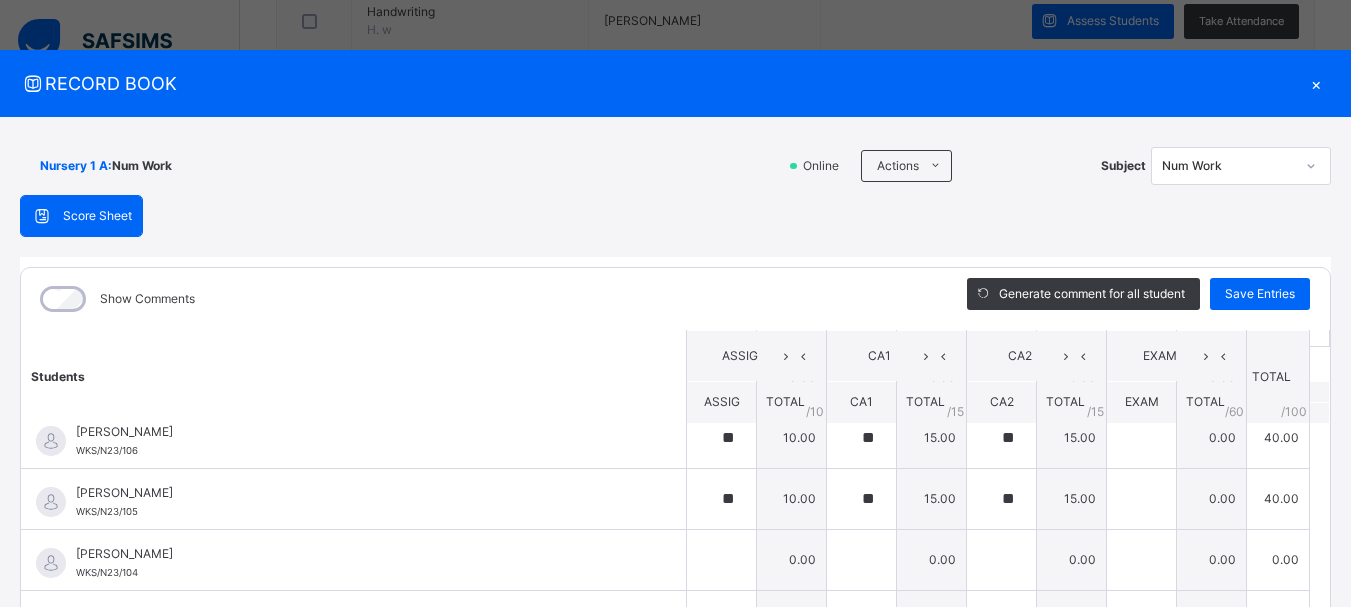 scroll, scrollTop: 80, scrollLeft: 0, axis: vertical 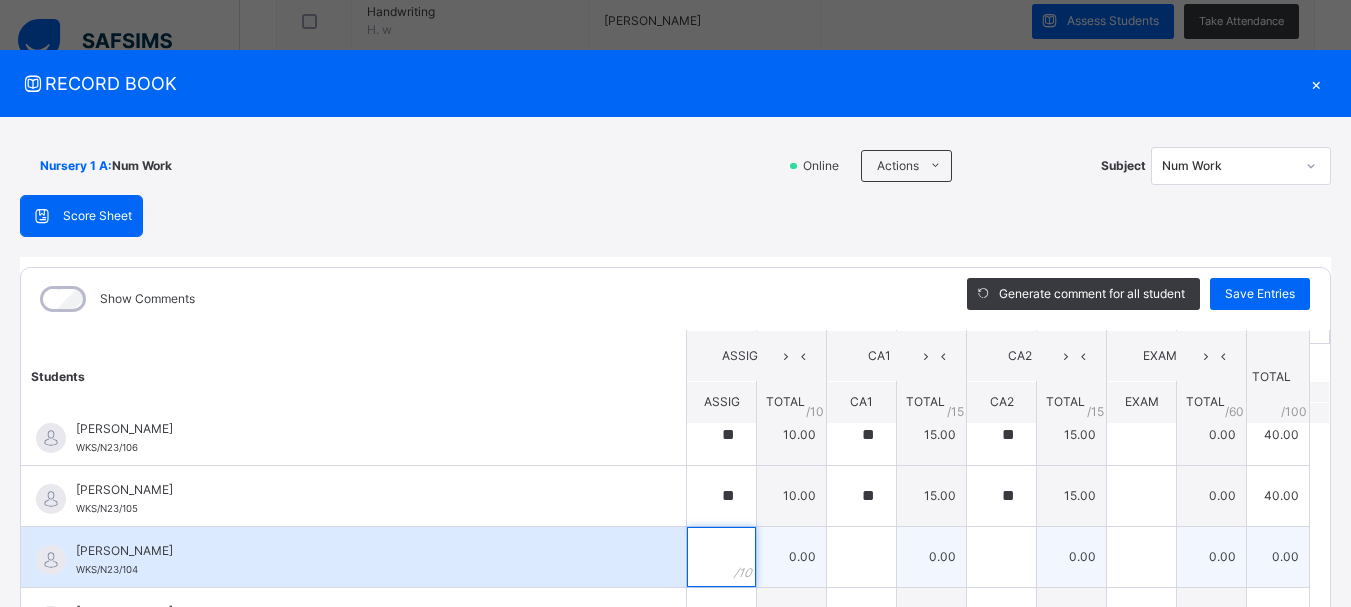 click at bounding box center (721, 557) 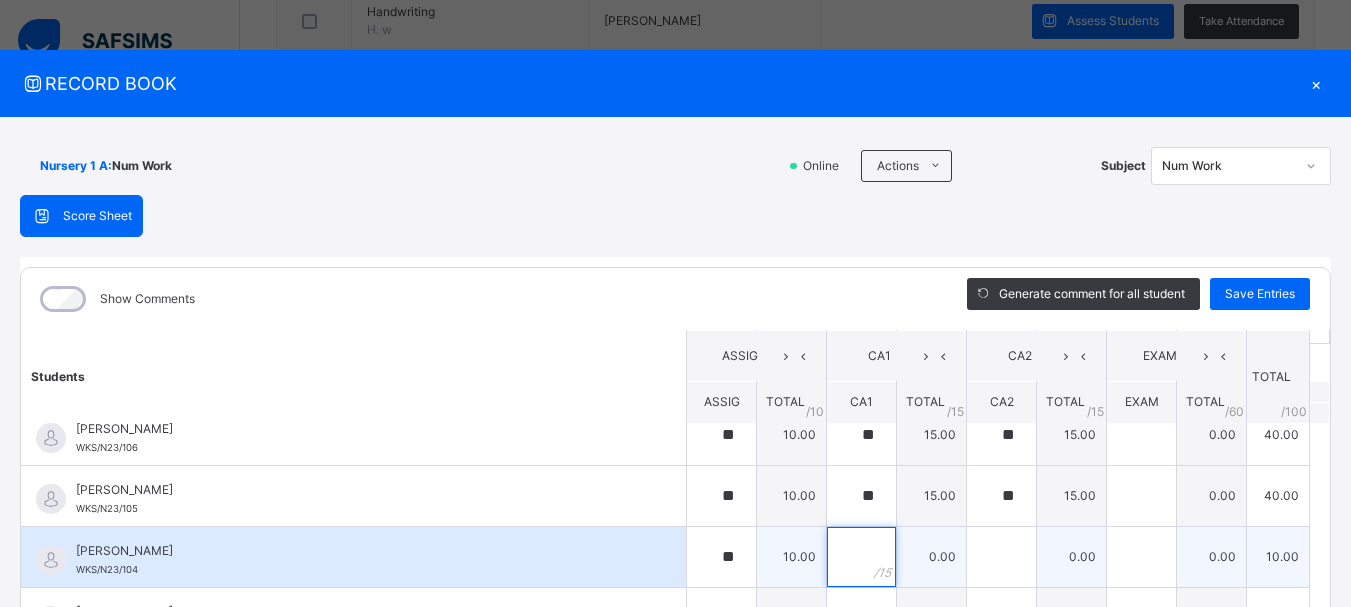 click at bounding box center (861, 557) 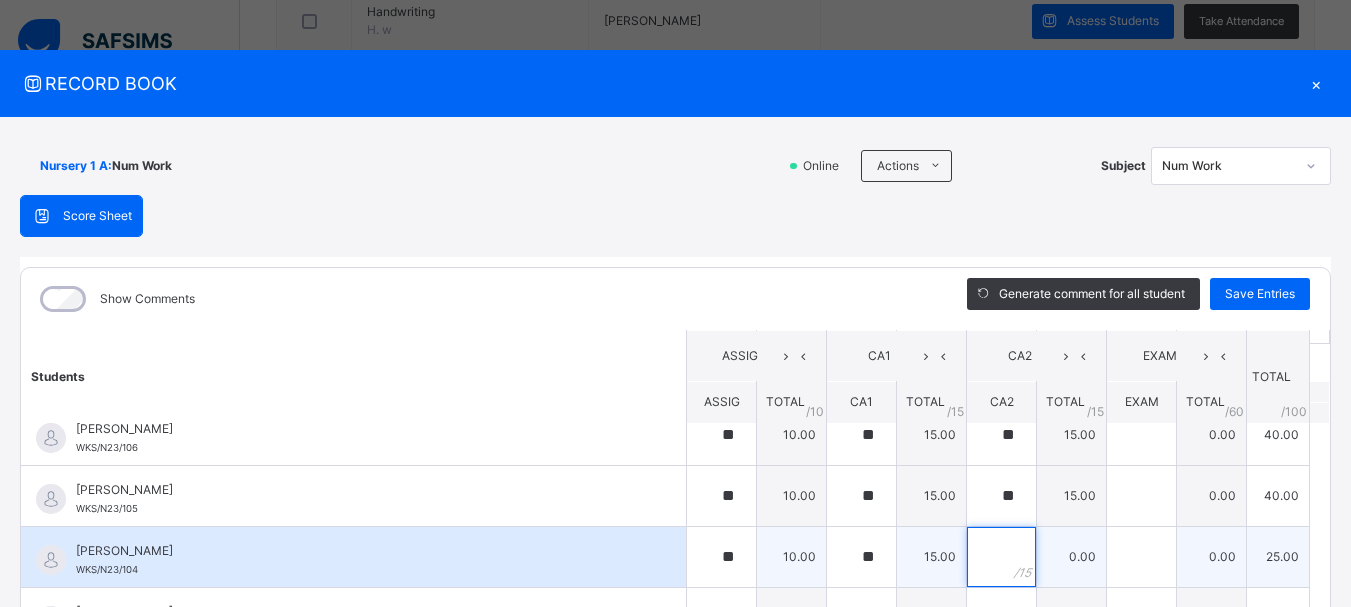 click at bounding box center (1001, 557) 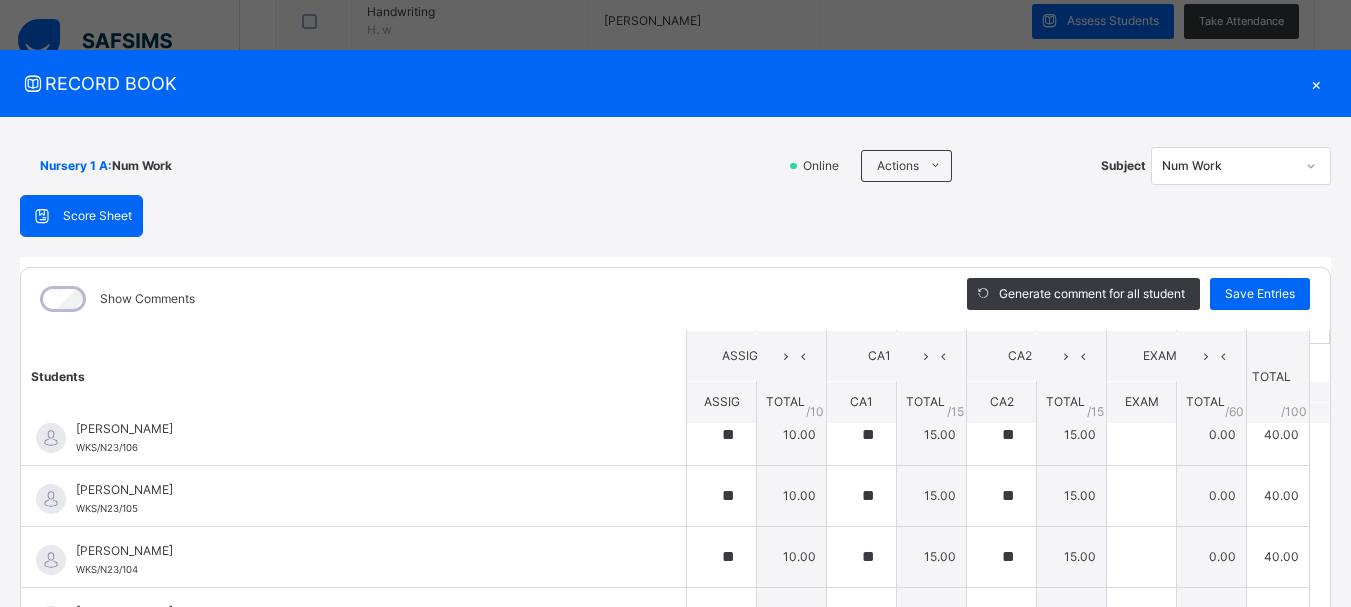 click on "Students ASSIG CA1 CA2 EXAM TOTAL /100 Comment ASSIG TOTAL / 10 CA1 TOTAL / 15 CA2 TOTAL / 15 EXAM TOTAL / 60 ABAH OLIVIA ZARAH WKS/N23/191 ABAH OLIVIA ZARAH WKS/N23/191 ** 10.00 ** 15.00 ** 15.00 0.00 40.00 Generate comment 0 / 250   ×   Subject Teacher’s Comment Generate and see in full the comment developed by the AI with an option to regenerate the comment JS ABAH OLIVIA ZARAH   WKS/N23/191   Total 40.00  / 100.00 Sims Bot   Regenerate     Use this comment   ABDULRAHEEM BELLO  WKS/N23/106 ABDULRAHEEM BELLO  WKS/N23/106 ** 10.00 ** 15.00 ** 15.00 0.00 40.00 Generate comment 0 / 250   ×   Subject Teacher’s Comment Generate and see in full the comment developed by the AI with an option to regenerate the comment JS ABDULRAHEEM BELLO    WKS/N23/106   Total 40.00  / 100.00 Sims Bot   Regenerate     Use this comment   ABUBAKAR FATIMA ZARAH WKS/N23/105 ABUBAKAR FATIMA ZARAH WKS/N23/105 ** 10.00 ** 15.00 ** 15.00 0.00 40.00 Generate comment 0 / 250   ×   Subject Teacher’s Comment JS ABUBAKAR FATIMA ZARAH" at bounding box center (675, 1212) 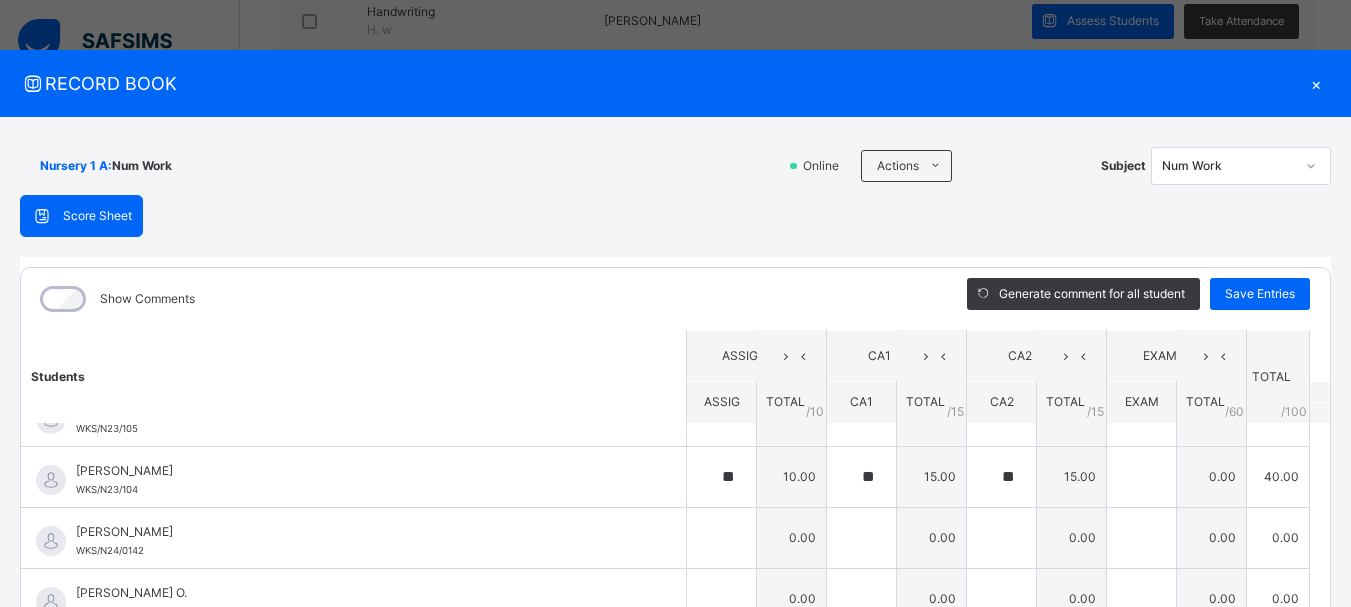 scroll, scrollTop: 200, scrollLeft: 0, axis: vertical 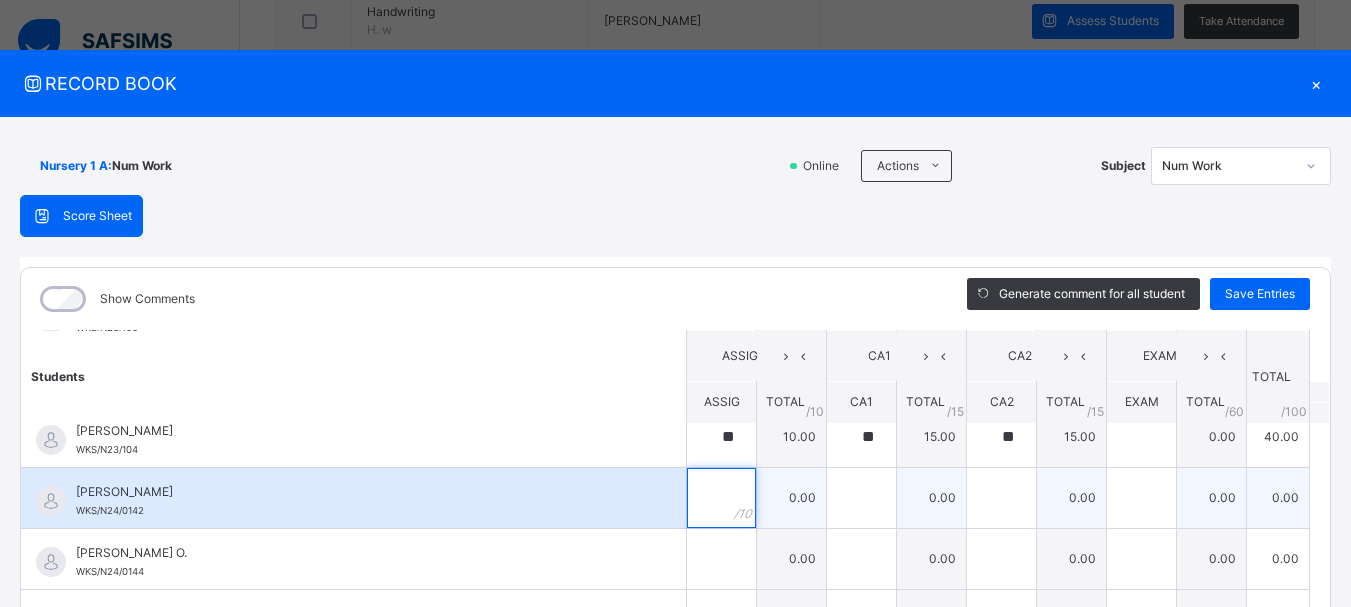 click at bounding box center (721, 498) 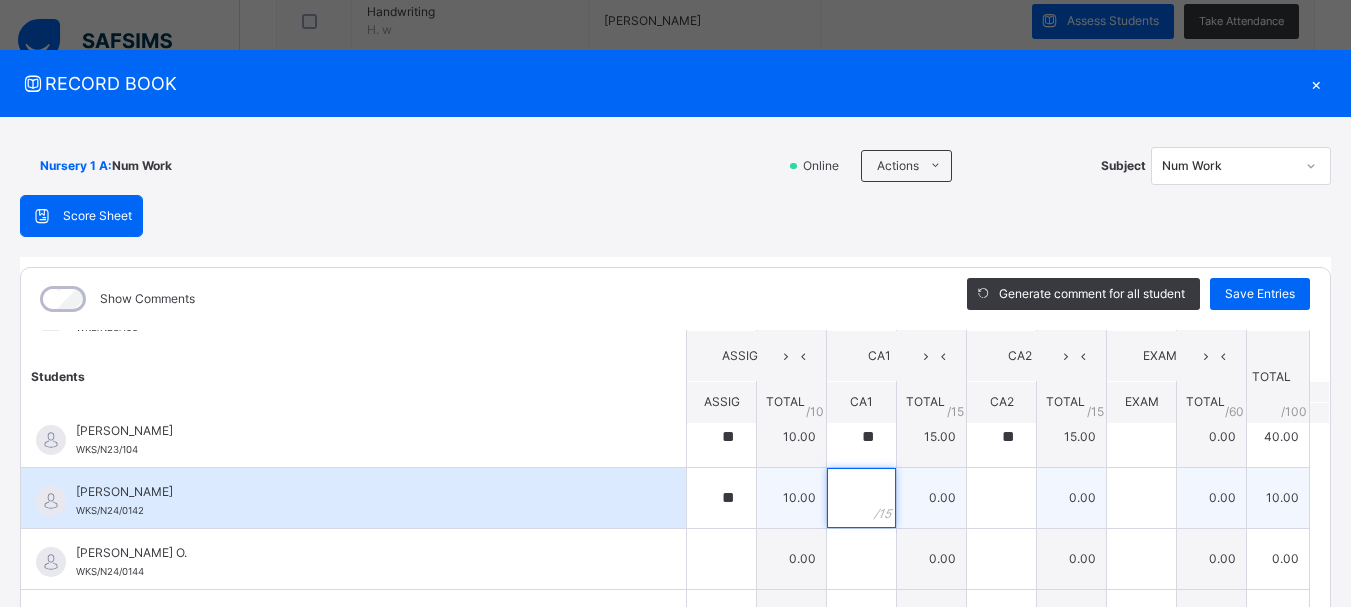 click at bounding box center (861, 498) 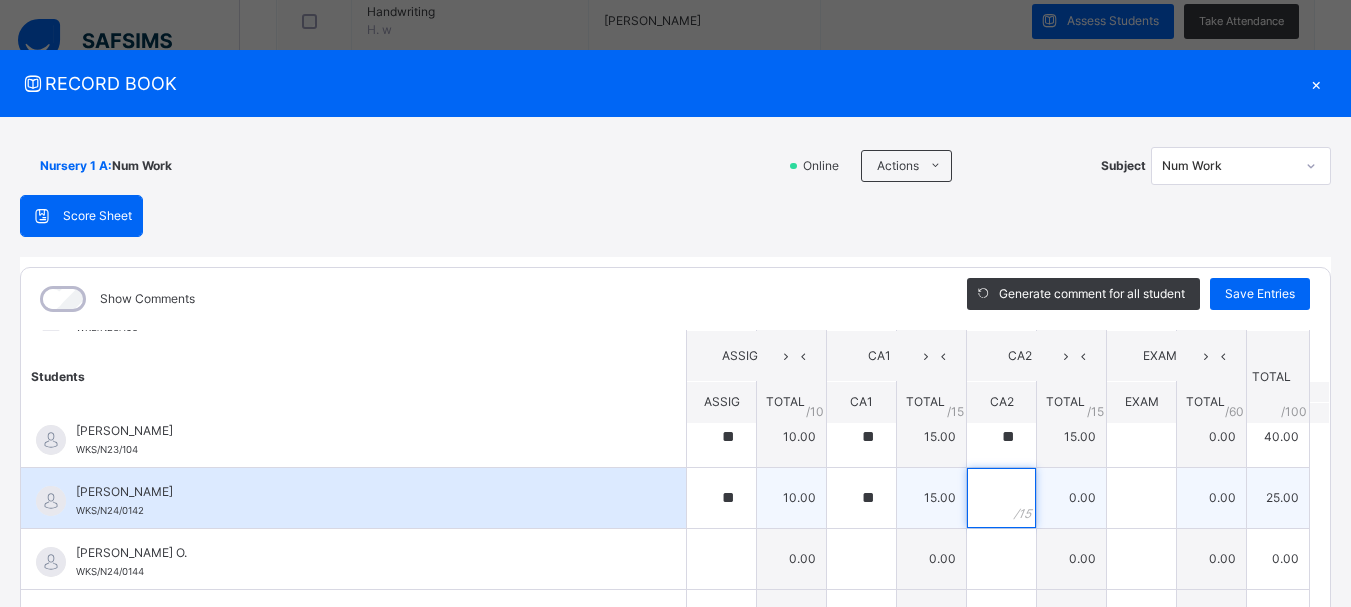 click at bounding box center [1001, 498] 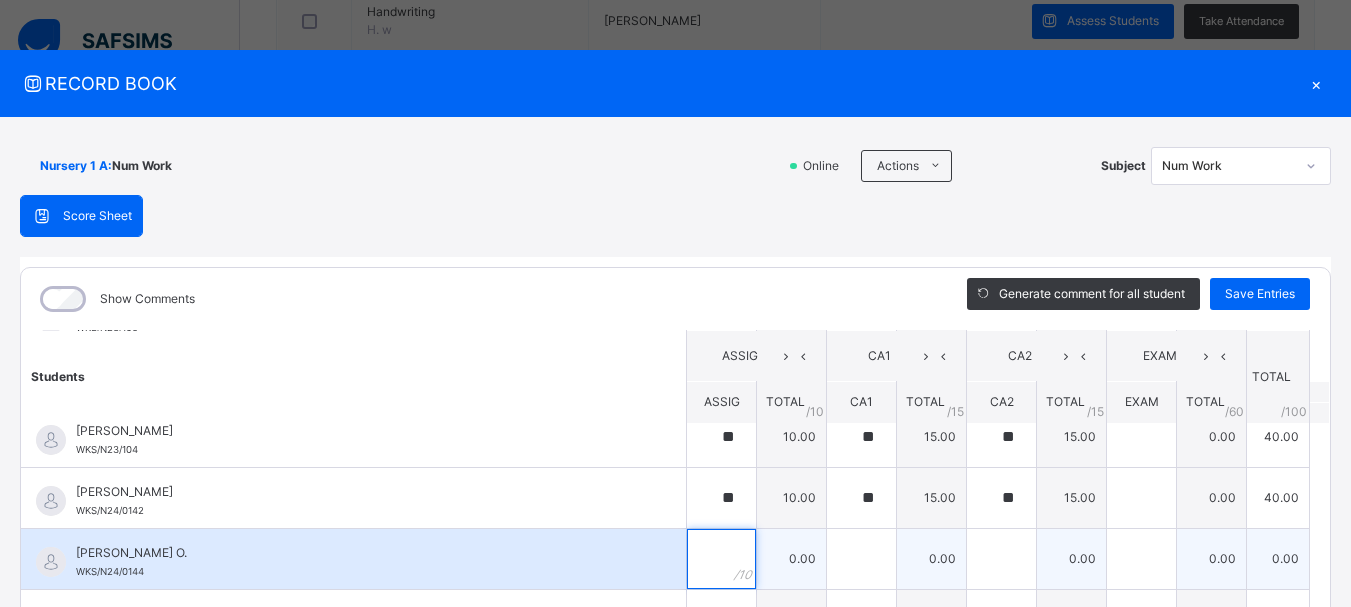 click at bounding box center [721, 559] 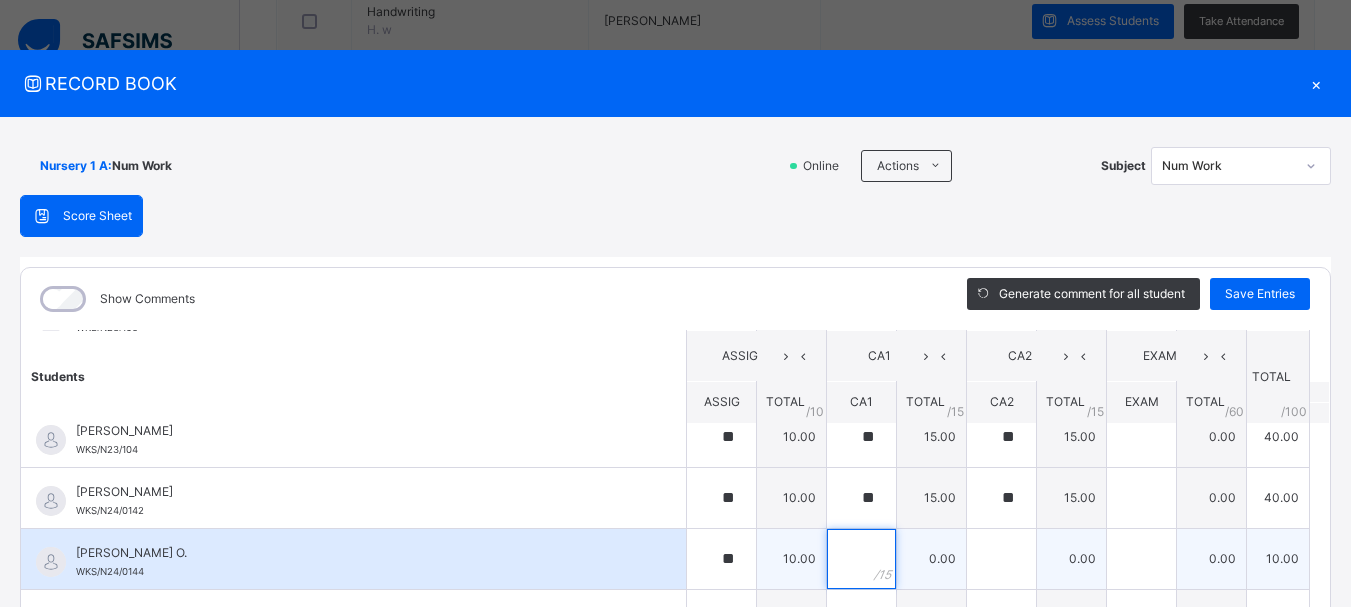 click at bounding box center [861, 559] 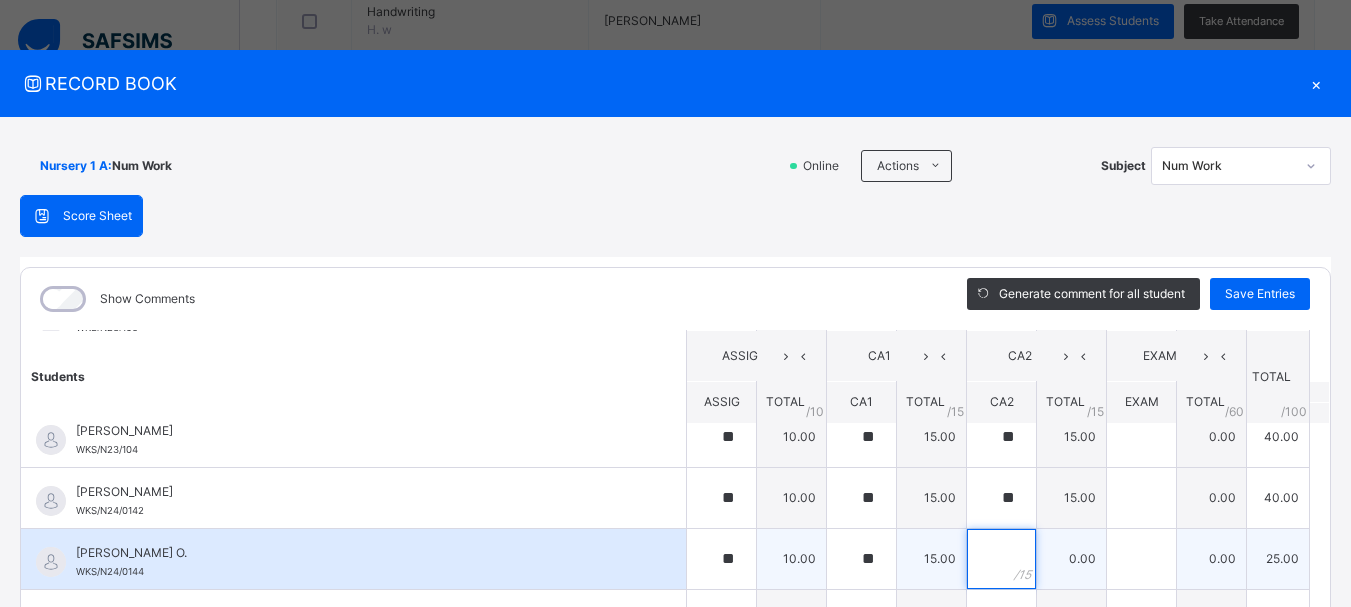 click at bounding box center (1001, 559) 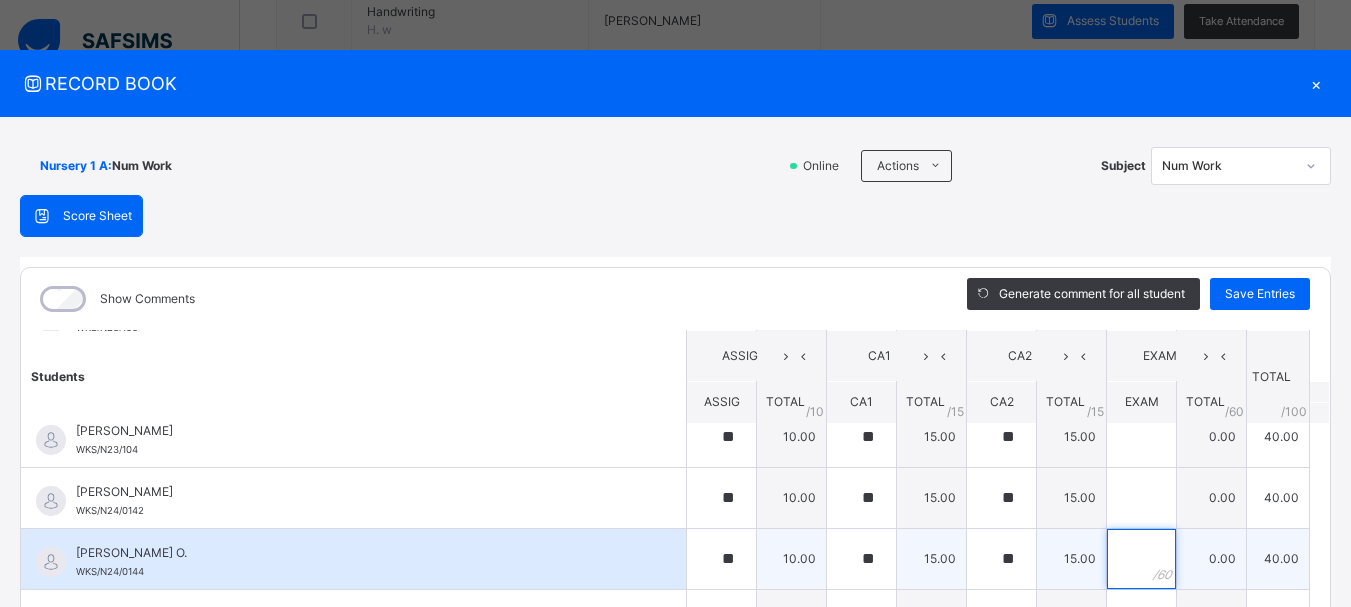 click at bounding box center [1141, 559] 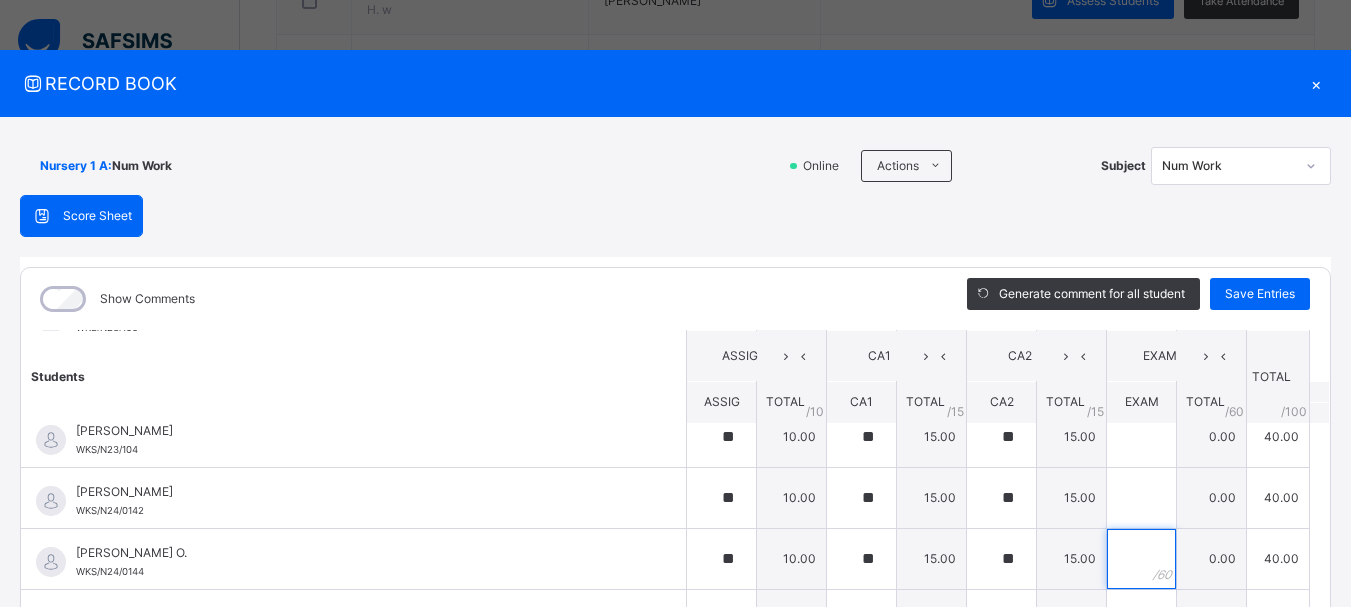 scroll, scrollTop: 954, scrollLeft: 0, axis: vertical 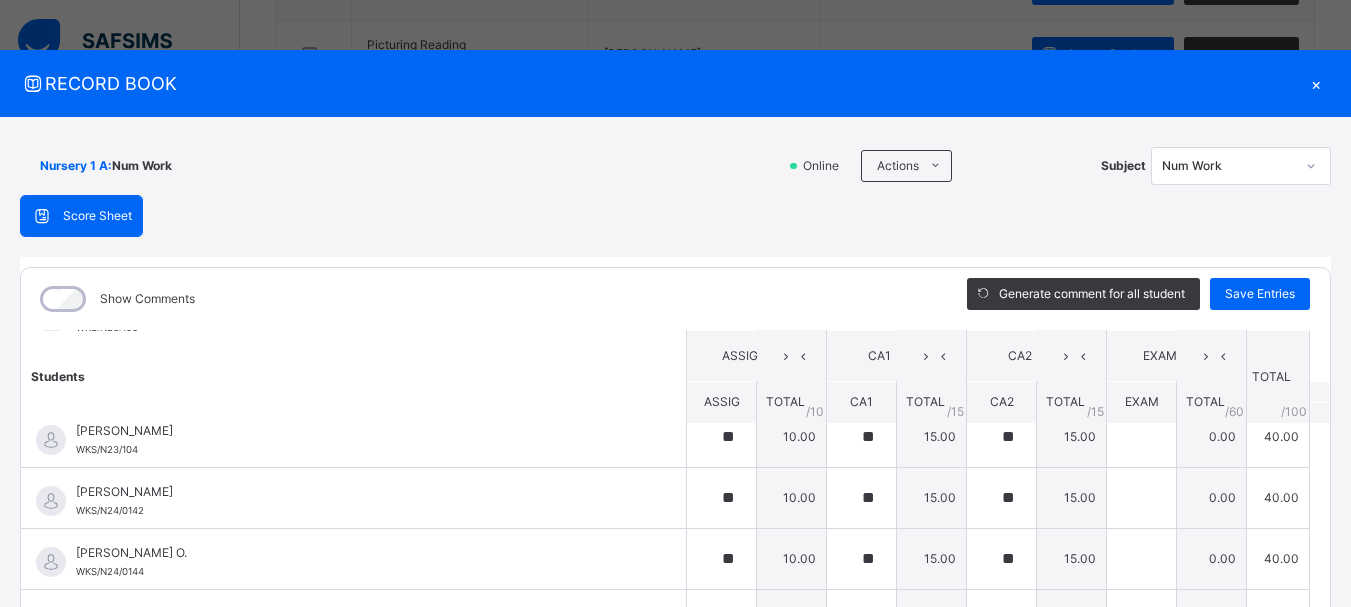 click on "Students ASSIG CA1 CA2 EXAM TOTAL /100 Comment ASSIG TOTAL / 10 CA1 TOTAL / 15 CA2 TOTAL / 15 EXAM TOTAL / 60 ABAH OLIVIA ZARAH WKS/N23/191 ABAH OLIVIA ZARAH WKS/N23/191 ** 10.00 ** 15.00 ** 15.00 0.00 40.00 Generate comment 0 / 250   ×   Subject Teacher’s Comment Generate and see in full the comment developed by the AI with an option to regenerate the comment JS ABAH OLIVIA ZARAH   WKS/N23/191   Total 40.00  / 100.00 Sims Bot   Regenerate     Use this comment   ABDULRAHEEM BELLO  WKS/N23/106 ABDULRAHEEM BELLO  WKS/N23/106 ** 10.00 ** 15.00 ** 15.00 0.00 40.00 Generate comment 0 / 250   ×   Subject Teacher’s Comment Generate and see in full the comment developed by the AI with an option to regenerate the comment JS ABDULRAHEEM BELLO    WKS/N23/106   Total 40.00  / 100.00 Sims Bot   Regenerate     Use this comment   ABUBAKAR FATIMA ZARAH WKS/N23/105 ABUBAKAR FATIMA ZARAH WKS/N23/105 ** 10.00 ** 15.00 ** 15.00 0.00 40.00 Generate comment 0 / 250   ×   Subject Teacher’s Comment JS ABUBAKAR FATIMA ZARAH" at bounding box center [675, 1092] 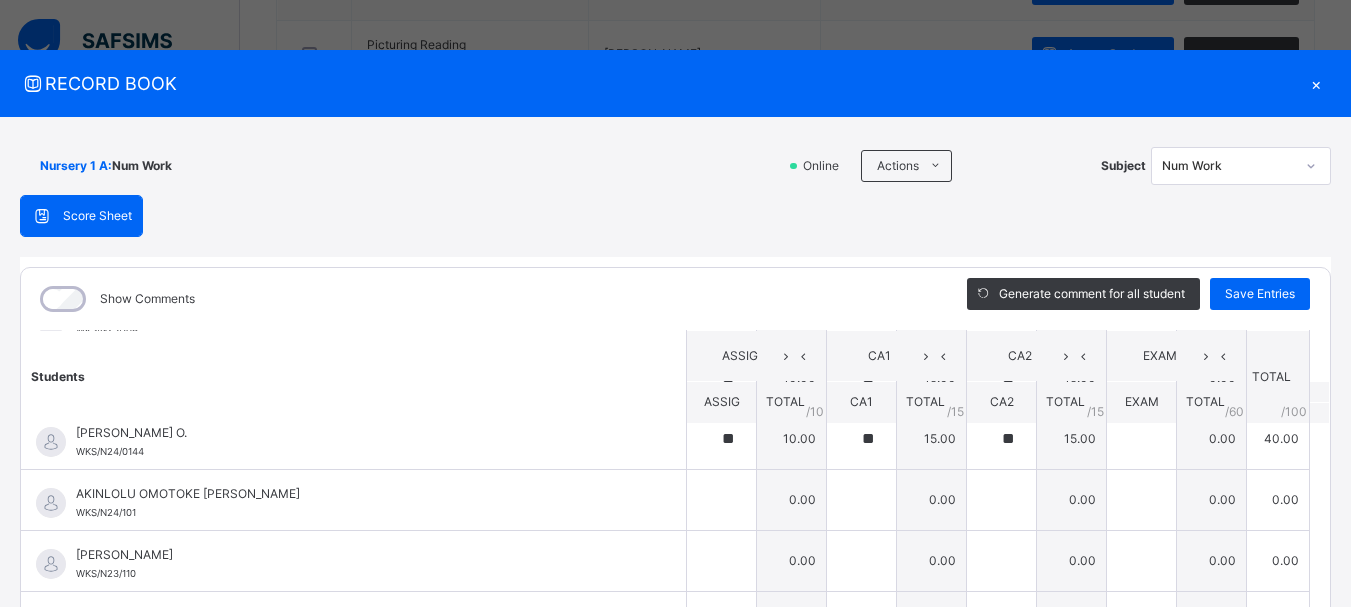 scroll, scrollTop: 360, scrollLeft: 0, axis: vertical 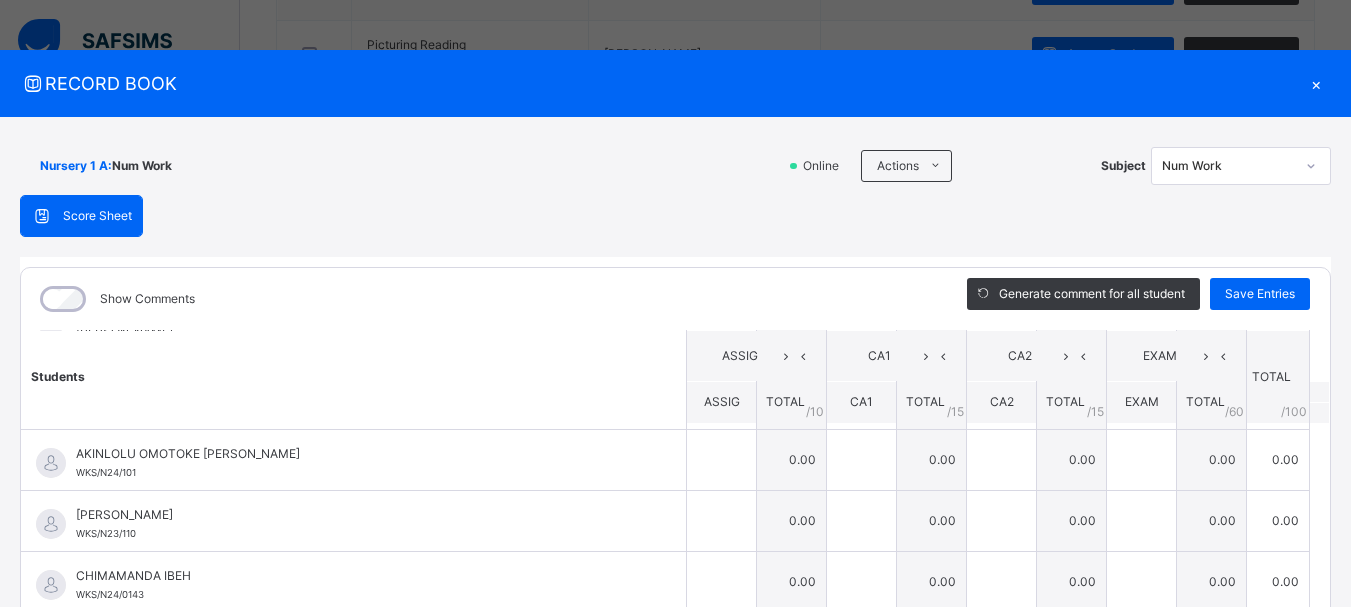 click on "Students ASSIG CA1 CA2 EXAM TOTAL /100 Comment ASSIG TOTAL / 10 CA1 TOTAL / 15 CA2 TOTAL / 15 EXAM TOTAL / 60 ABAH OLIVIA ZARAH WKS/N23/191 ABAH OLIVIA ZARAH WKS/N23/191 ** 10.00 ** 15.00 ** 15.00 0.00 40.00 Generate comment 0 / 250   ×   Subject Teacher’s Comment Generate and see in full the comment developed by the AI with an option to regenerate the comment JS ABAH OLIVIA ZARAH   WKS/N23/191   Total 40.00  / 100.00 Sims Bot   Regenerate     Use this comment   ABDULRAHEEM BELLO  WKS/N23/106 ABDULRAHEEM BELLO  WKS/N23/106 ** 10.00 ** 15.00 ** 15.00 0.00 40.00 Generate comment 0 / 250   ×   Subject Teacher’s Comment Generate and see in full the comment developed by the AI with an option to regenerate the comment JS ABDULRAHEEM BELLO    WKS/N23/106   Total 40.00  / 100.00 Sims Bot   Regenerate     Use this comment   ABUBAKAR FATIMA ZARAH WKS/N23/105 ABUBAKAR FATIMA ZARAH WKS/N23/105 ** 10.00 ** 15.00 ** 15.00 0.00 40.00 Generate comment 0 / 250   ×   Subject Teacher’s Comment JS ABUBAKAR FATIMA ZARAH" at bounding box center (675, 932) 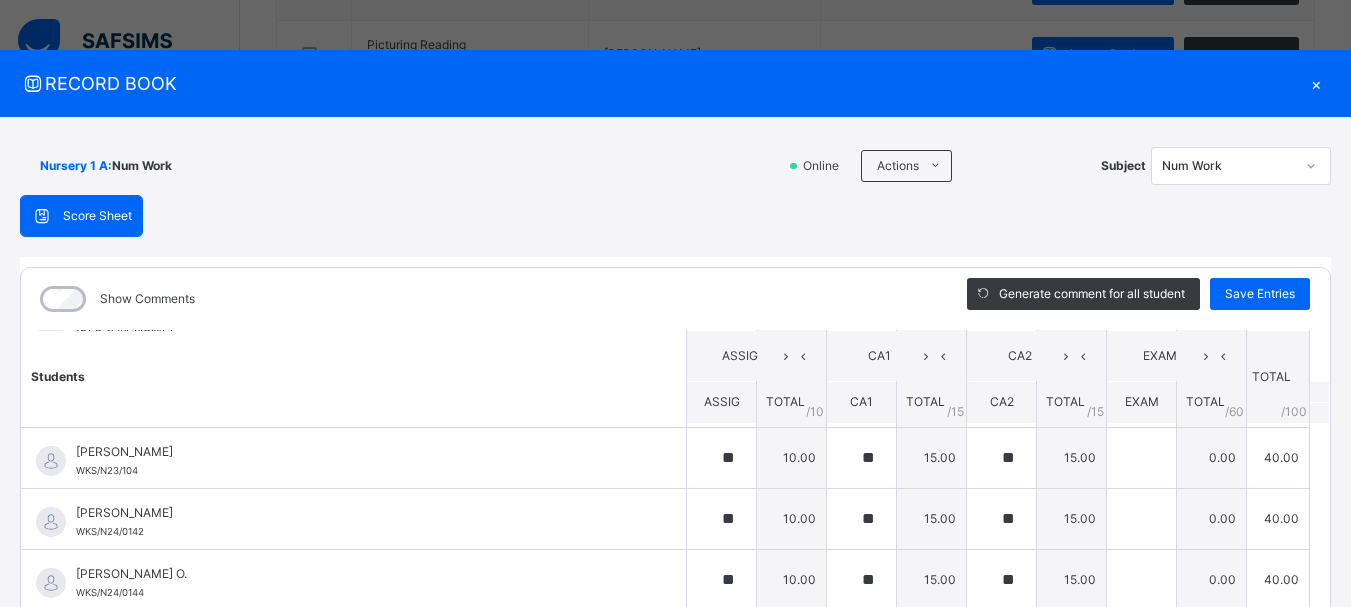 scroll, scrollTop: 160, scrollLeft: 0, axis: vertical 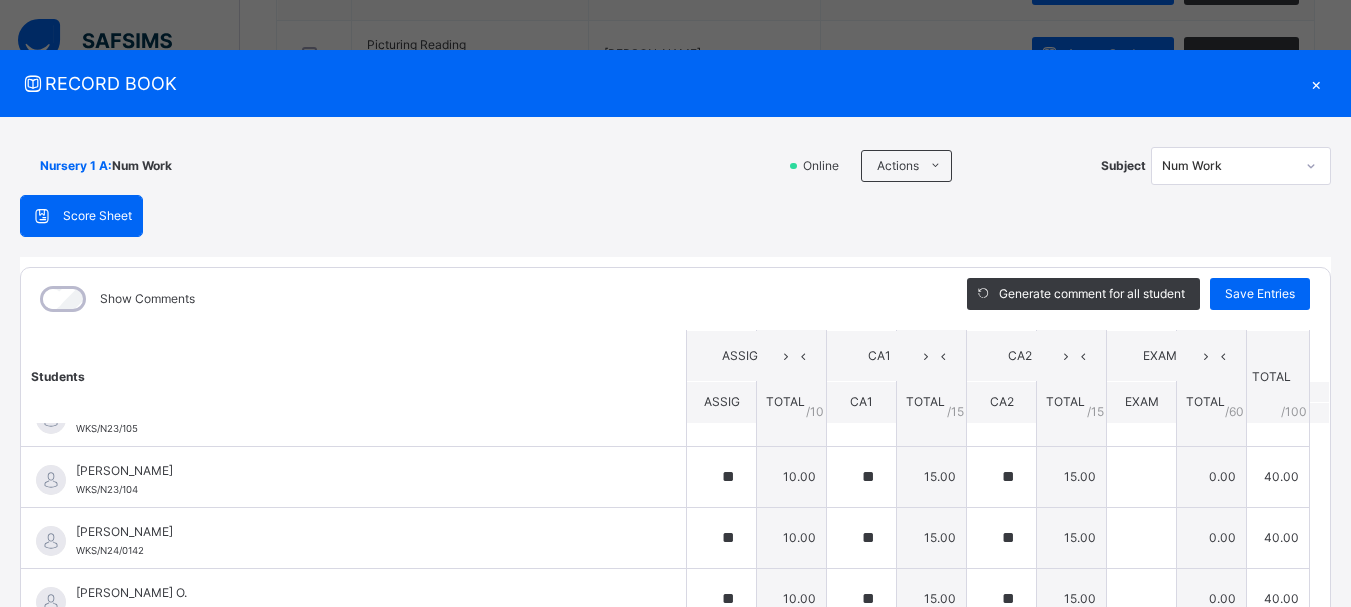 click on "Students ASSIG CA1 CA2 EXAM TOTAL /100 Comment ASSIG TOTAL / 10 CA1 TOTAL / 15 CA2 TOTAL / 15 EXAM TOTAL / 60 ABAH OLIVIA ZARAH WKS/N23/191 ABAH OLIVIA ZARAH WKS/N23/191 ** 10.00 ** 15.00 ** 15.00 0.00 40.00 Generate comment 0 / 250   ×   Subject Teacher’s Comment Generate and see in full the comment developed by the AI with an option to regenerate the comment JS ABAH OLIVIA ZARAH   WKS/N23/191   Total 40.00  / 100.00 Sims Bot   Regenerate     Use this comment   ABDULRAHEEM BELLO  WKS/N23/106 ABDULRAHEEM BELLO  WKS/N23/106 ** 10.00 ** 15.00 ** 15.00 0.00 40.00 Generate comment 0 / 250   ×   Subject Teacher’s Comment Generate and see in full the comment developed by the AI with an option to regenerate the comment JS ABDULRAHEEM BELLO    WKS/N23/106   Total 40.00  / 100.00 Sims Bot   Regenerate     Use this comment   ABUBAKAR FATIMA ZARAH WKS/N23/105 ABUBAKAR FATIMA ZARAH WKS/N23/105 ** 10.00 ** 15.00 ** 15.00 0.00 40.00 Generate comment 0 / 250   ×   Subject Teacher’s Comment JS ABUBAKAR FATIMA ZARAH" at bounding box center [675, 1132] 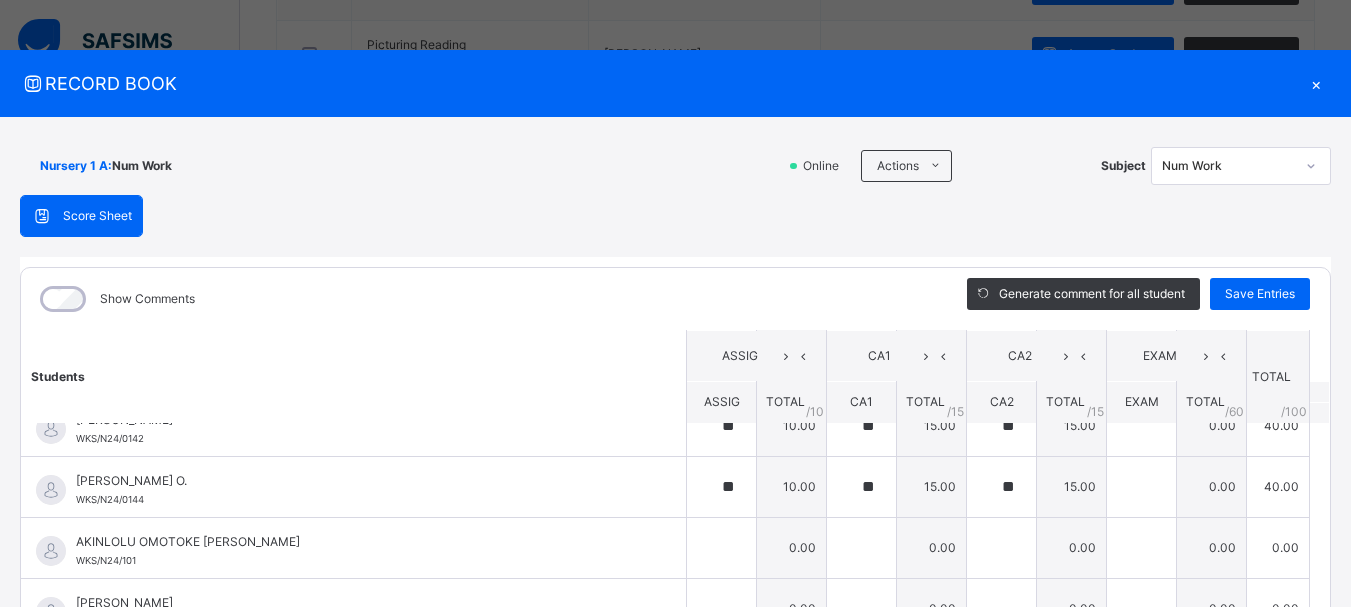 scroll, scrollTop: 280, scrollLeft: 0, axis: vertical 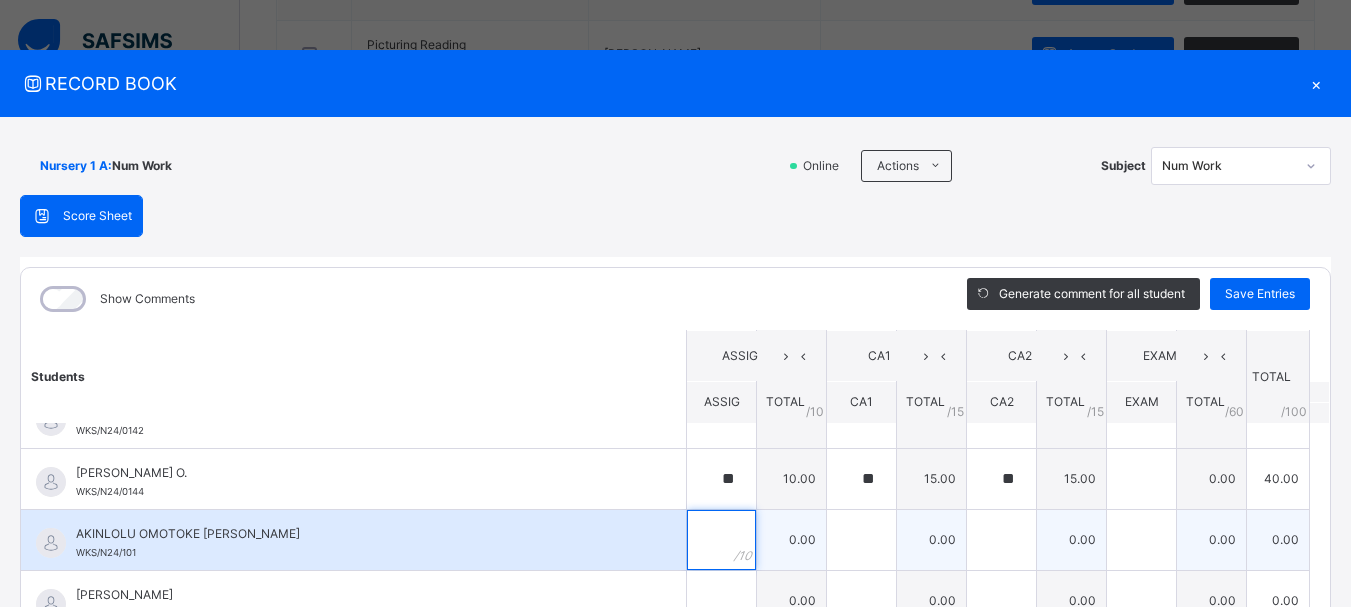 click at bounding box center (721, 540) 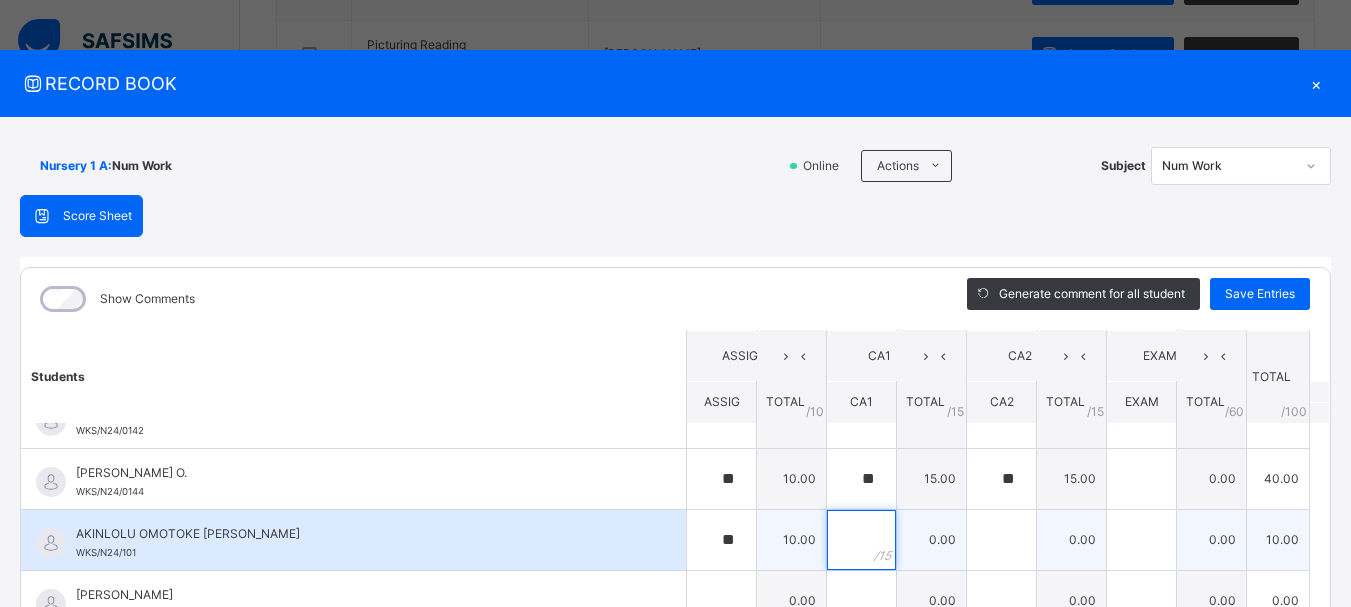 click at bounding box center [861, 540] 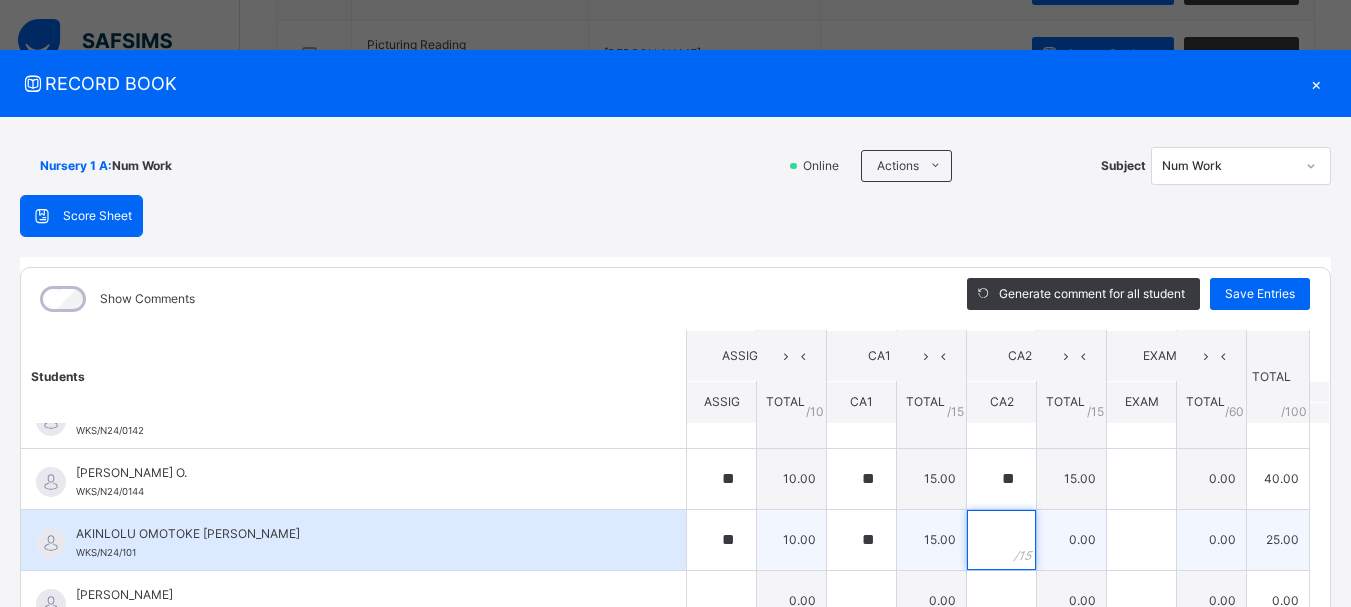 click at bounding box center [1001, 540] 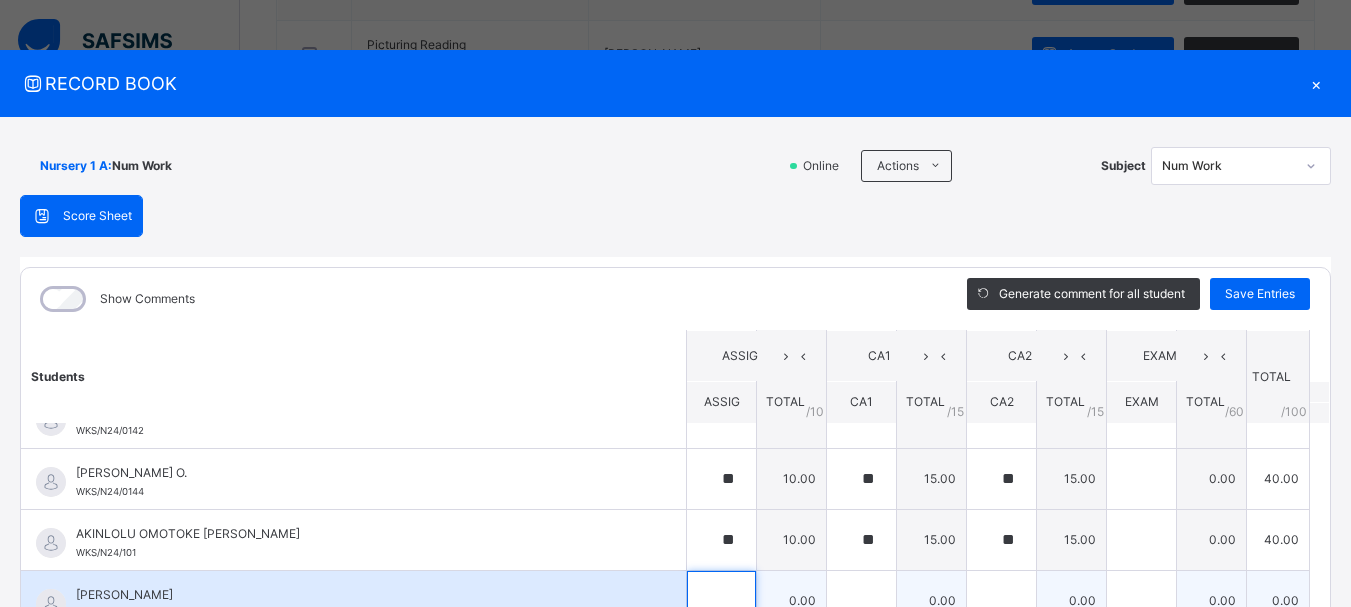 click at bounding box center (721, 601) 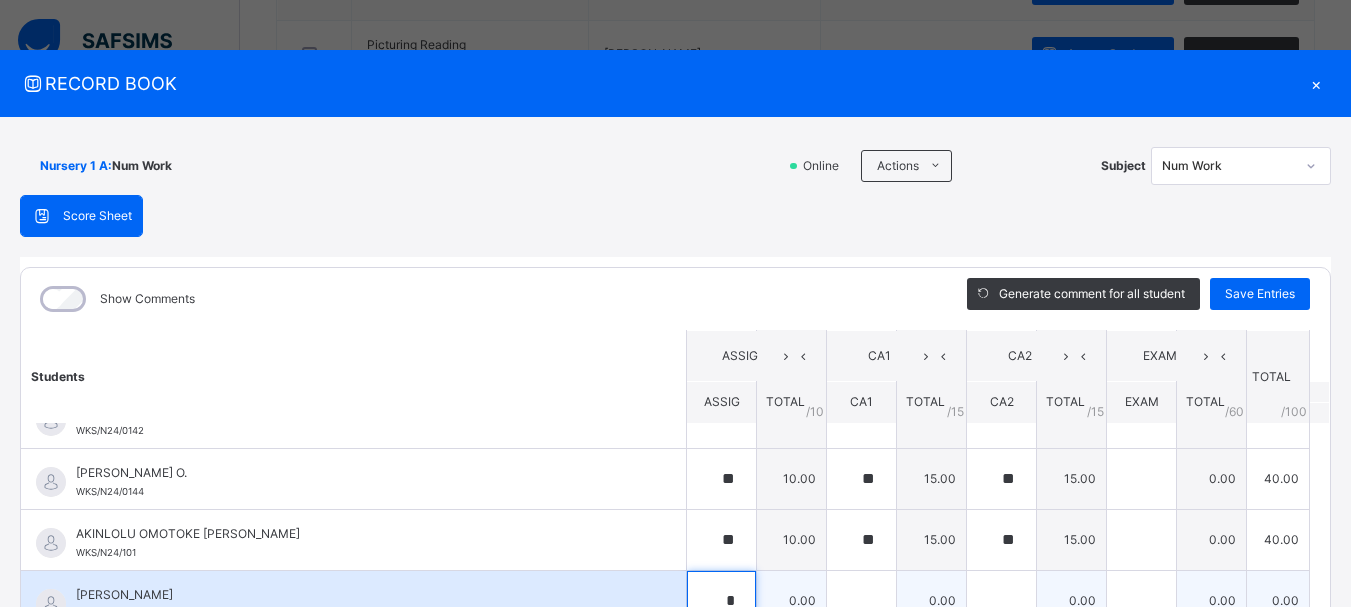 scroll, scrollTop: 4, scrollLeft: 0, axis: vertical 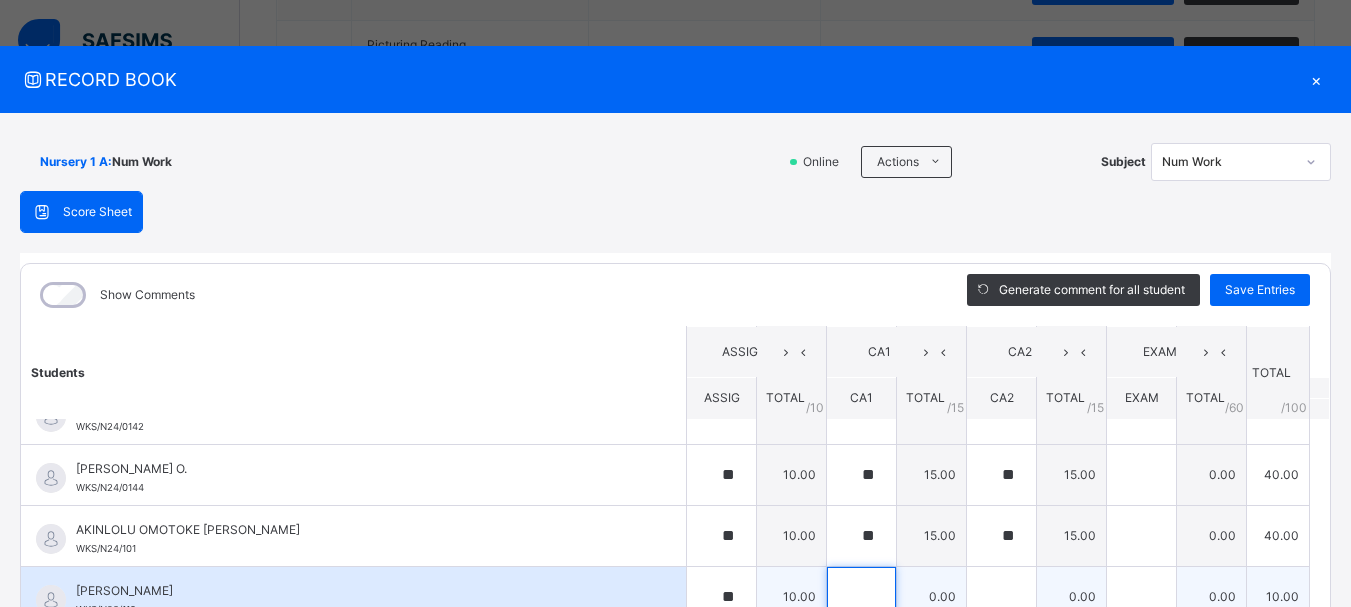 click at bounding box center (861, 597) 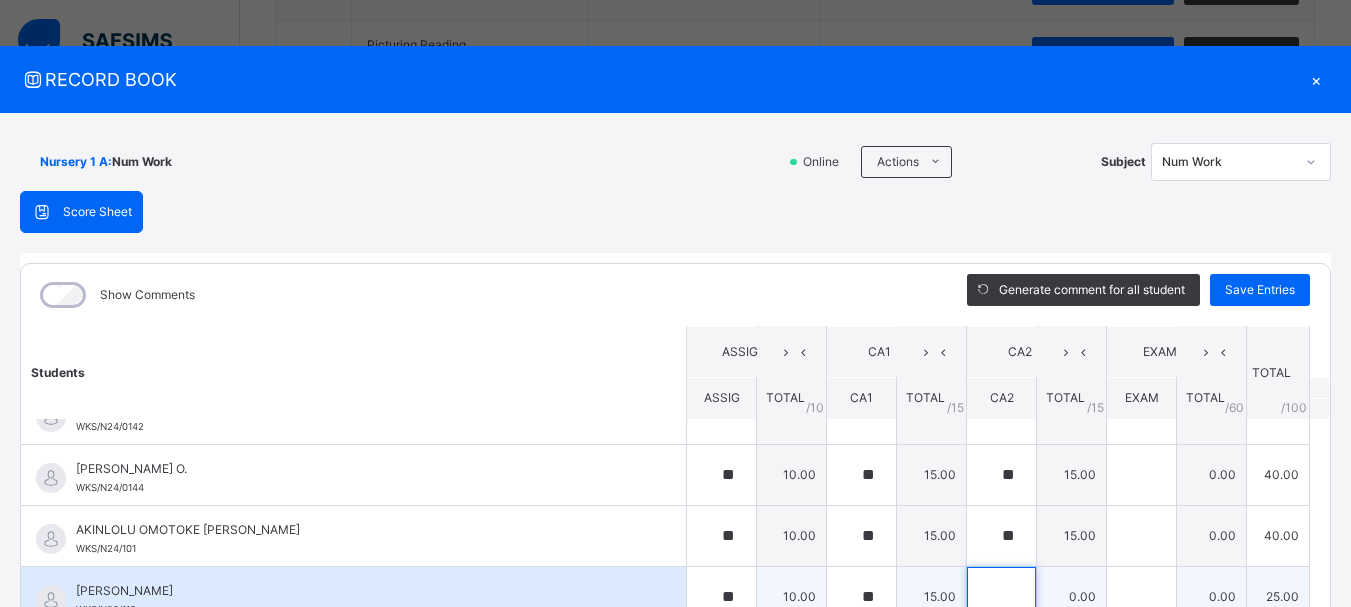 click at bounding box center [1001, 597] 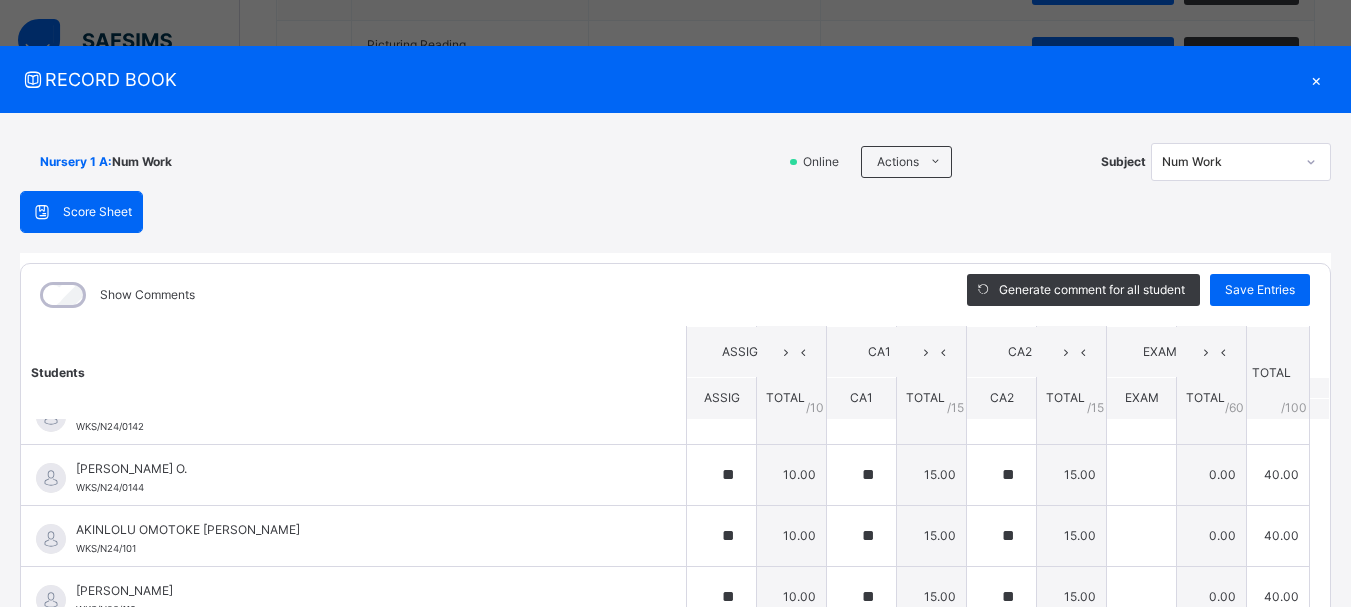 click on "Students ASSIG CA1 CA2 EXAM TOTAL /100 Comment ASSIG TOTAL / 10 CA1 TOTAL / 15 CA2 TOTAL / 15 EXAM TOTAL / 60 ABAH OLIVIA ZARAH WKS/N23/191 ABAH OLIVIA ZARAH WKS/N23/191 ** 10.00 ** 15.00 ** 15.00 0.00 40.00 Generate comment 0 / 250   ×   Subject Teacher’s Comment Generate and see in full the comment developed by the AI with an option to regenerate the comment JS ABAH OLIVIA ZARAH   WKS/N23/191   Total 40.00  / 100.00 Sims Bot   Regenerate     Use this comment   ABDULRAHEEM BELLO  WKS/N23/106 ABDULRAHEEM BELLO  WKS/N23/106 ** 10.00 ** 15.00 ** 15.00 0.00 40.00 Generate comment 0 / 250   ×   Subject Teacher’s Comment Generate and see in full the comment developed by the AI with an option to regenerate the comment JS ABDULRAHEEM BELLO    WKS/N23/106   Total 40.00  / 100.00 Sims Bot   Regenerate     Use this comment   ABUBAKAR FATIMA ZARAH WKS/N23/105 ABUBAKAR FATIMA ZARAH WKS/N23/105 ** 10.00 ** 15.00 ** 15.00 0.00 40.00 Generate comment 0 / 250   ×   Subject Teacher’s Comment JS ABUBAKAR FATIMA ZARAH" at bounding box center [675, 1008] 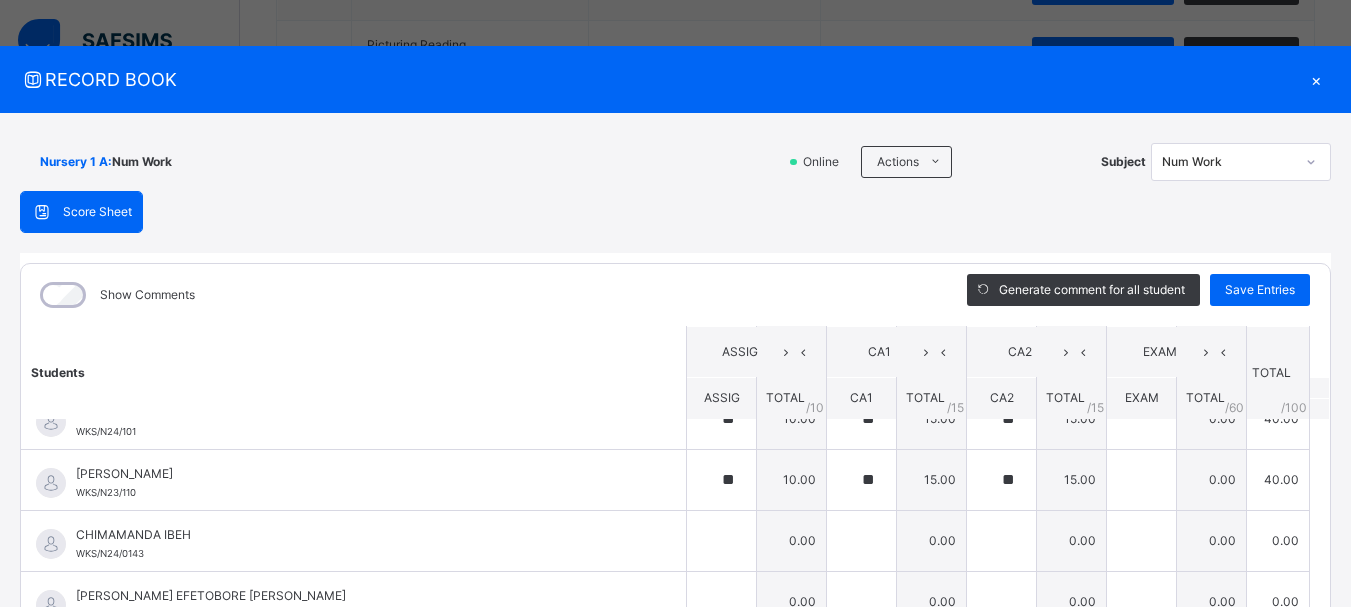 scroll, scrollTop: 400, scrollLeft: 0, axis: vertical 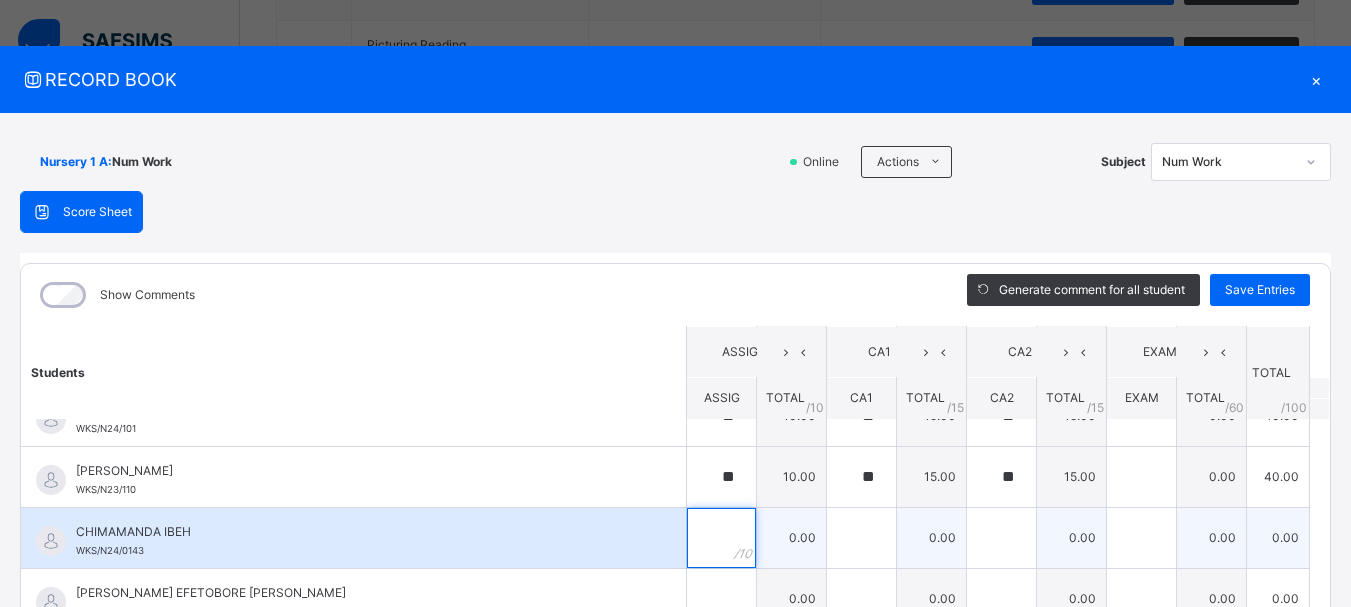 click at bounding box center [721, 538] 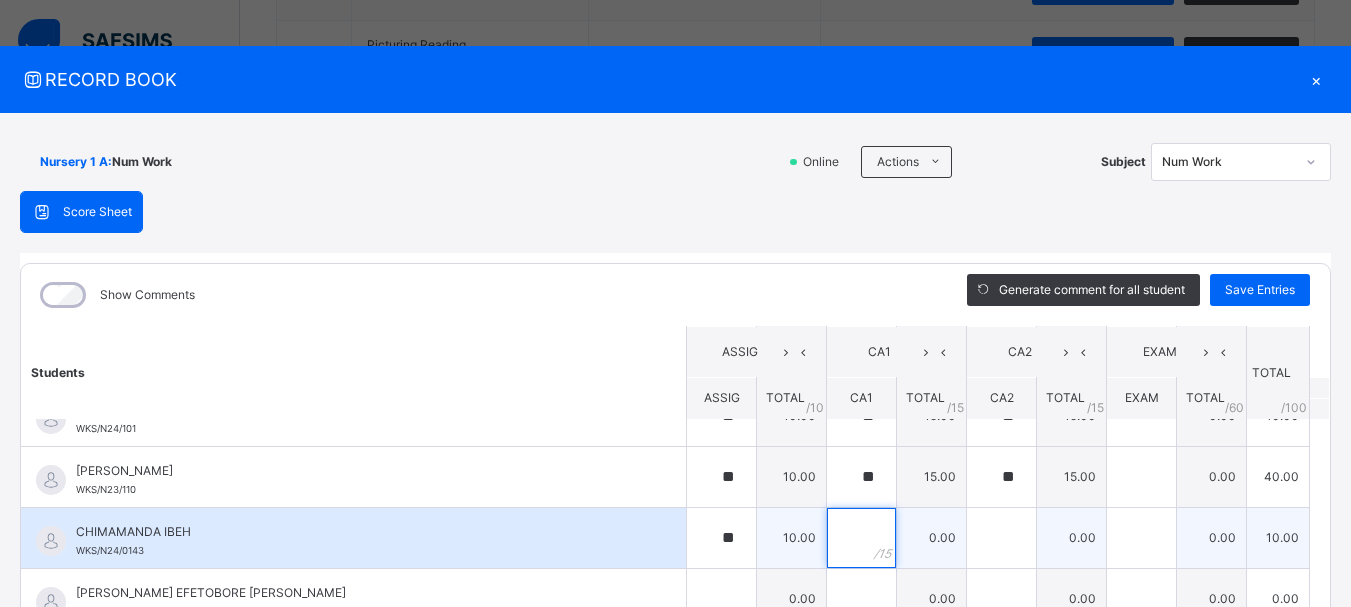 click at bounding box center [861, 538] 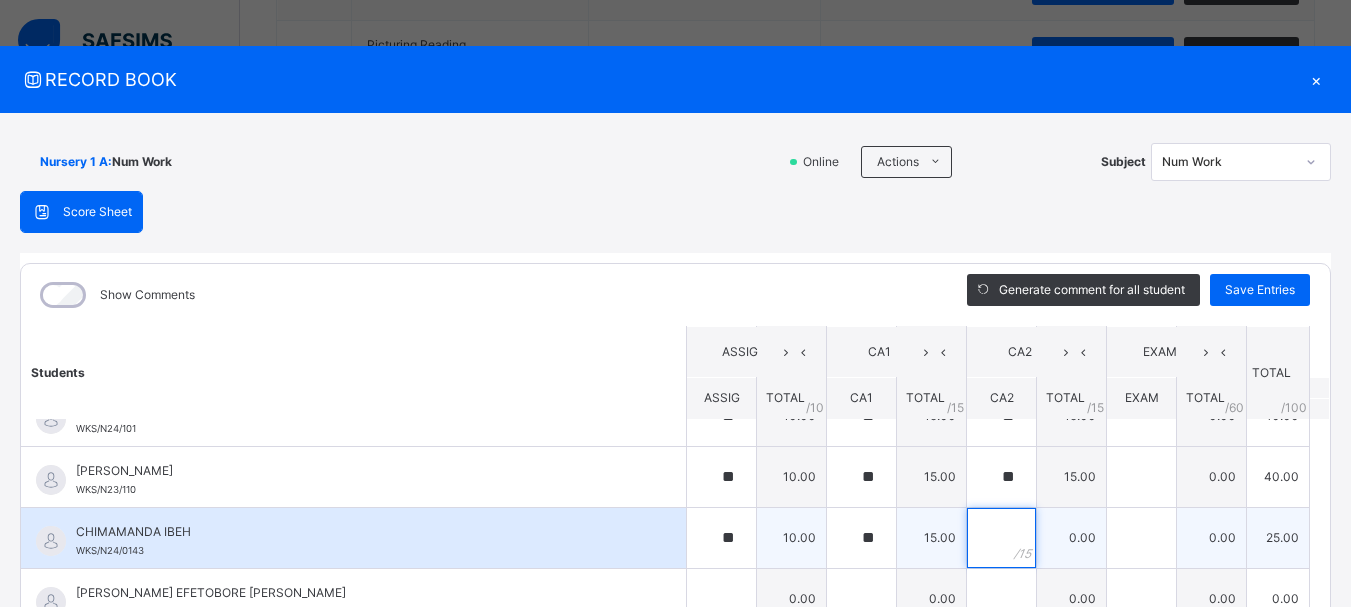 click at bounding box center (1001, 538) 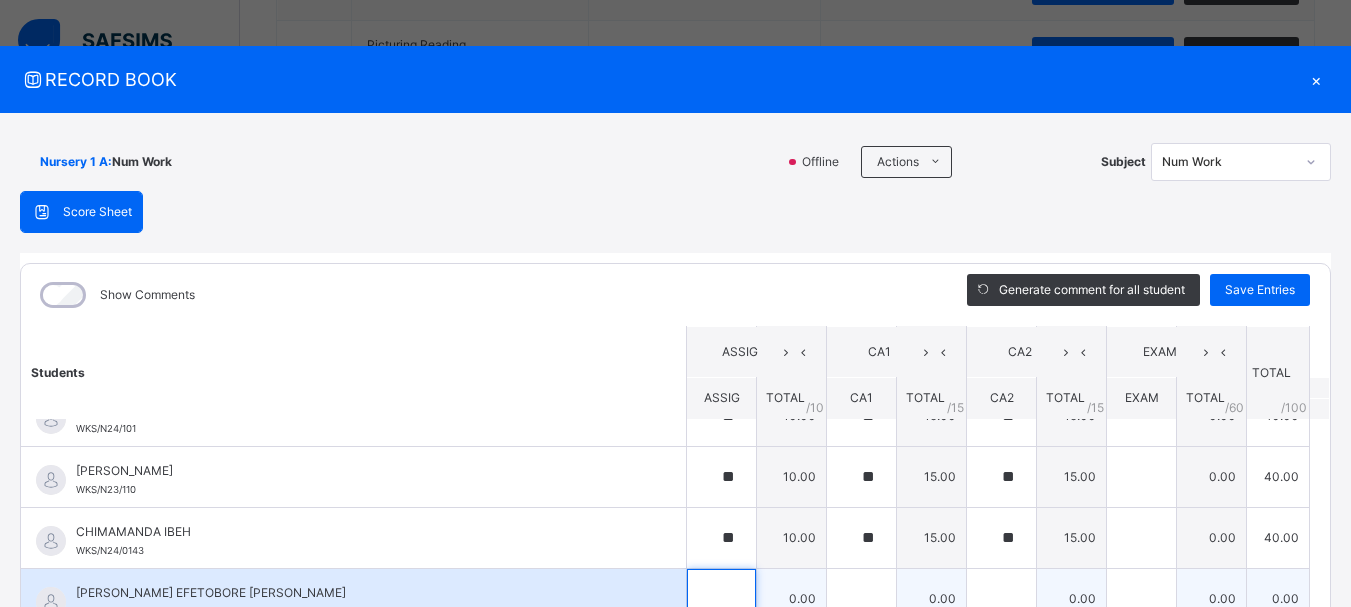 click at bounding box center [721, 599] 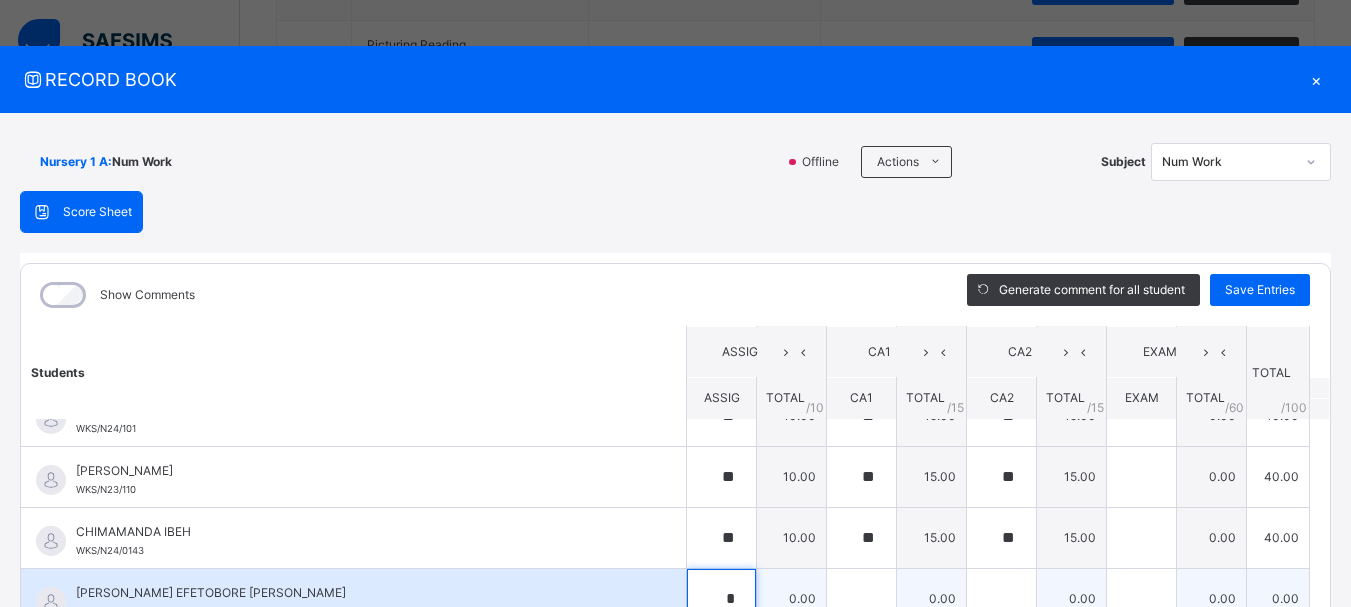 scroll, scrollTop: 6, scrollLeft: 0, axis: vertical 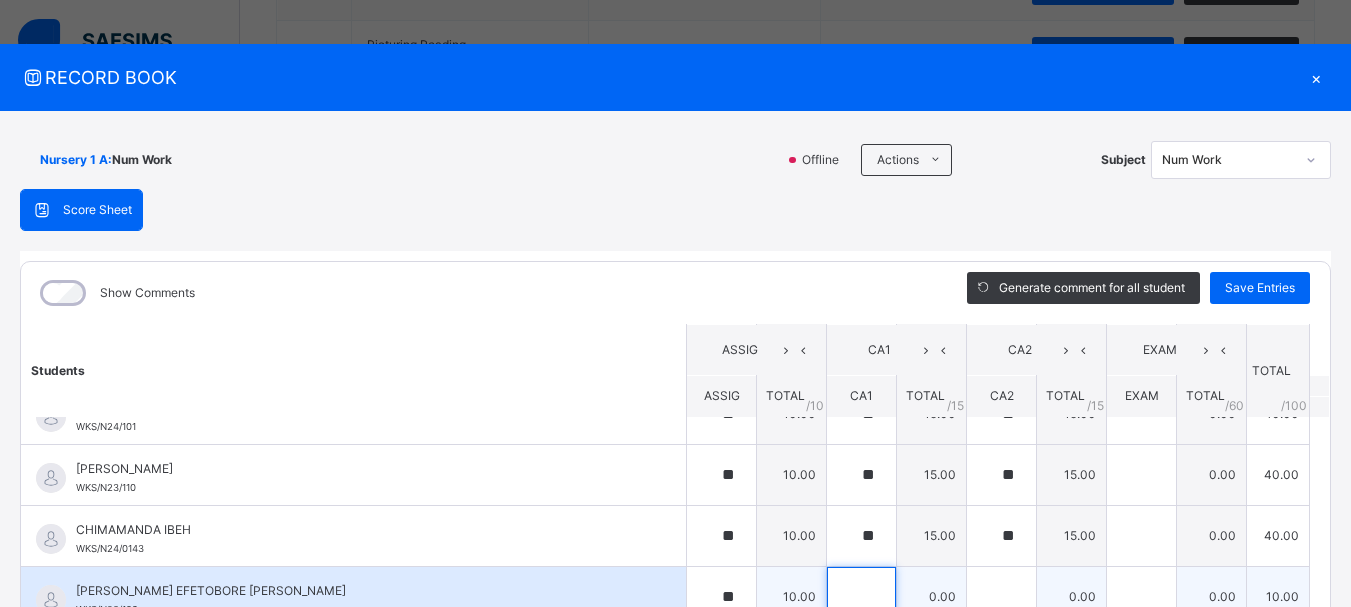 click at bounding box center [861, 597] 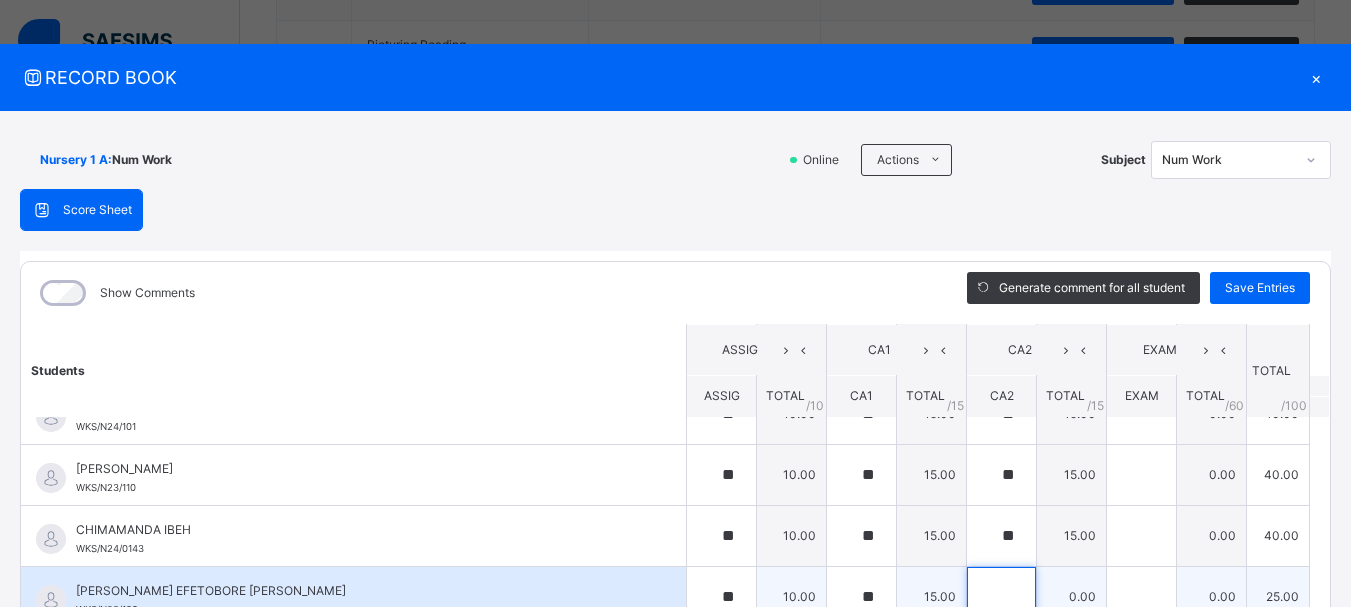 click at bounding box center (1001, 597) 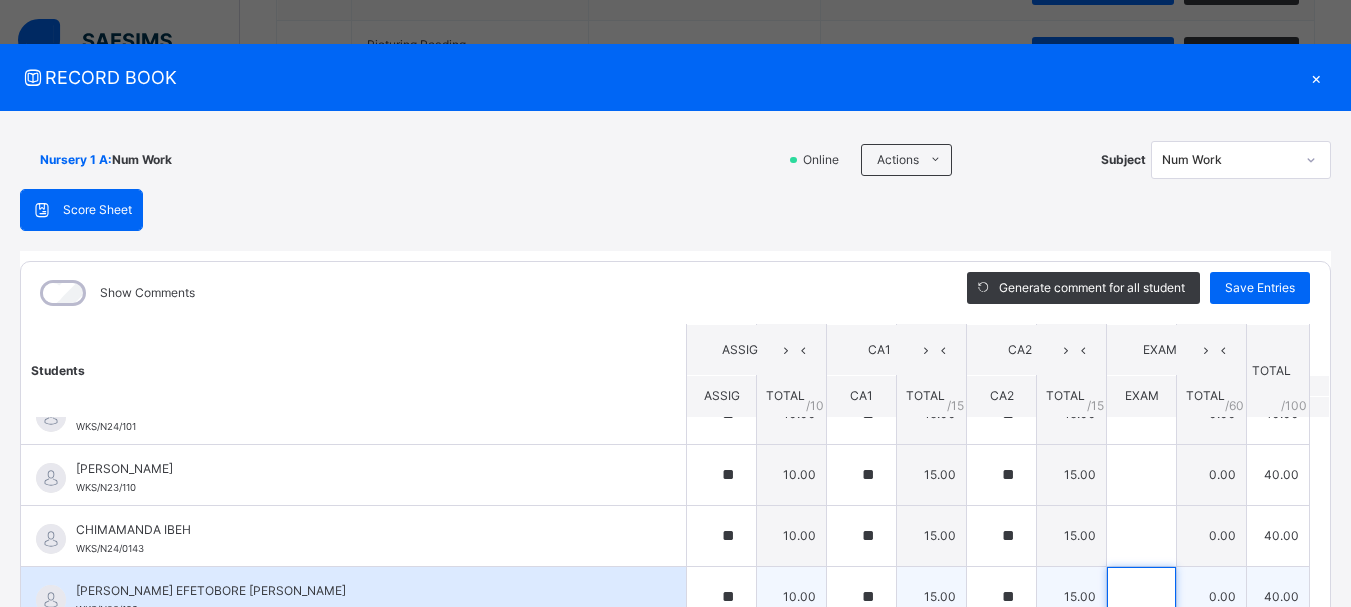 click at bounding box center [1141, 597] 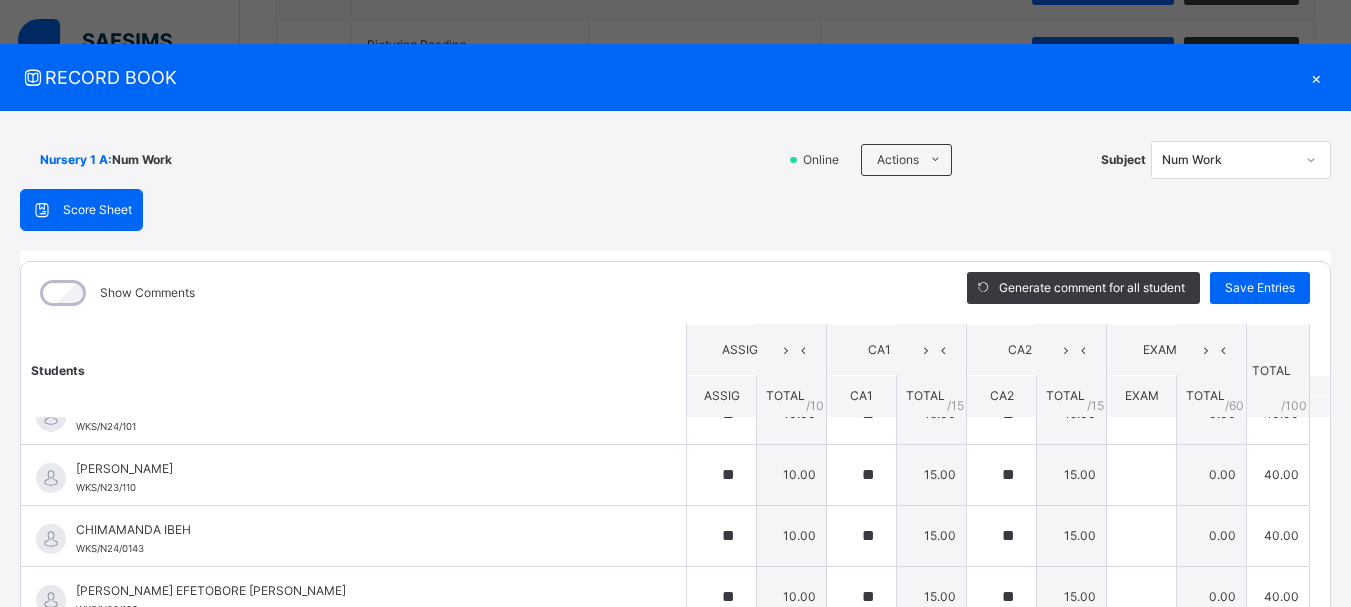 click on "Students ASSIG CA1 CA2 EXAM TOTAL /100 Comment ASSIG TOTAL / 10 CA1 TOTAL / 15 CA2 TOTAL / 15 EXAM TOTAL / 60 ABAH OLIVIA ZARAH WKS/N23/191 ABAH OLIVIA ZARAH WKS/N23/191 ** 10.00 ** 15.00 ** 15.00 0.00 40.00 Generate comment 0 / 250   ×   Subject Teacher’s Comment Generate and see in full the comment developed by the AI with an option to regenerate the comment JS ABAH OLIVIA ZARAH   WKS/N23/191   Total 40.00  / 100.00 Sims Bot   Regenerate     Use this comment   ABDULRAHEEM BELLO  WKS/N23/106 ABDULRAHEEM BELLO  WKS/N23/106 ** 10.00 ** 15.00 ** 15.00 0.00 40.00 Generate comment 0 / 250   ×   Subject Teacher’s Comment Generate and see in full the comment developed by the AI with an option to regenerate the comment JS ABDULRAHEEM BELLO    WKS/N23/106   Total 40.00  / 100.00 Sims Bot   Regenerate     Use this comment   ABUBAKAR FATIMA ZARAH WKS/N23/105 ABUBAKAR FATIMA ZARAH WKS/N23/105 ** 10.00 ** 15.00 ** 15.00 0.00 40.00 Generate comment 0 / 250   ×   Subject Teacher’s Comment JS ABUBAKAR FATIMA ZARAH" at bounding box center (675, 886) 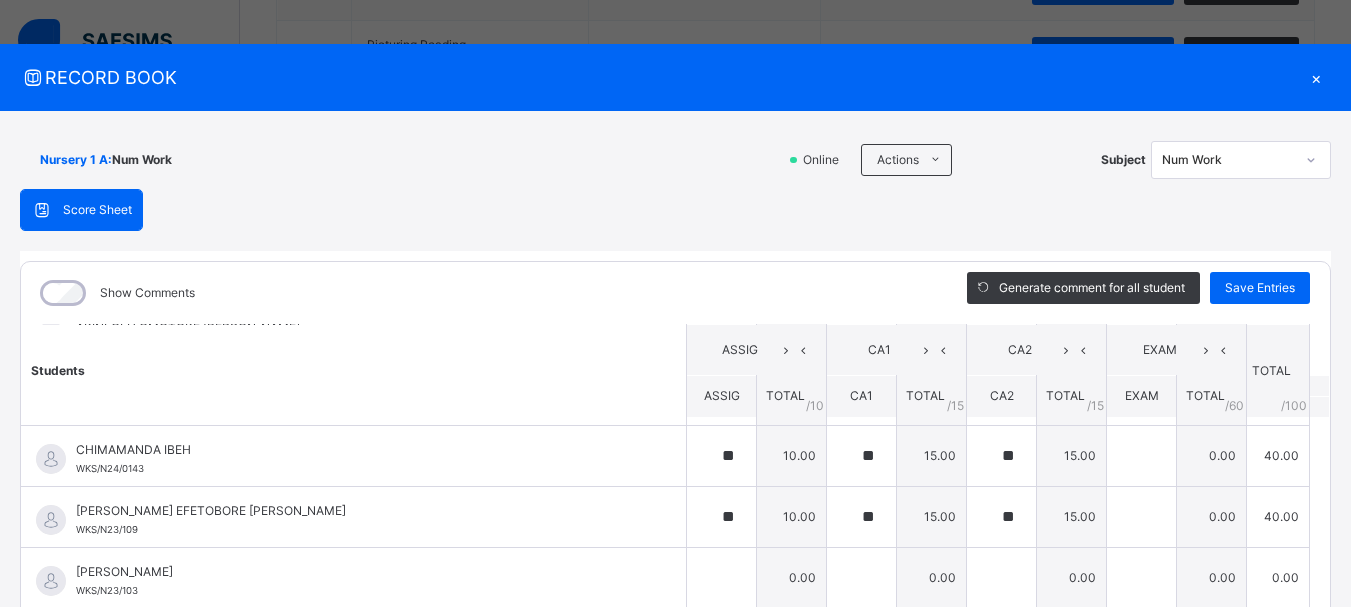 scroll, scrollTop: 520, scrollLeft: 0, axis: vertical 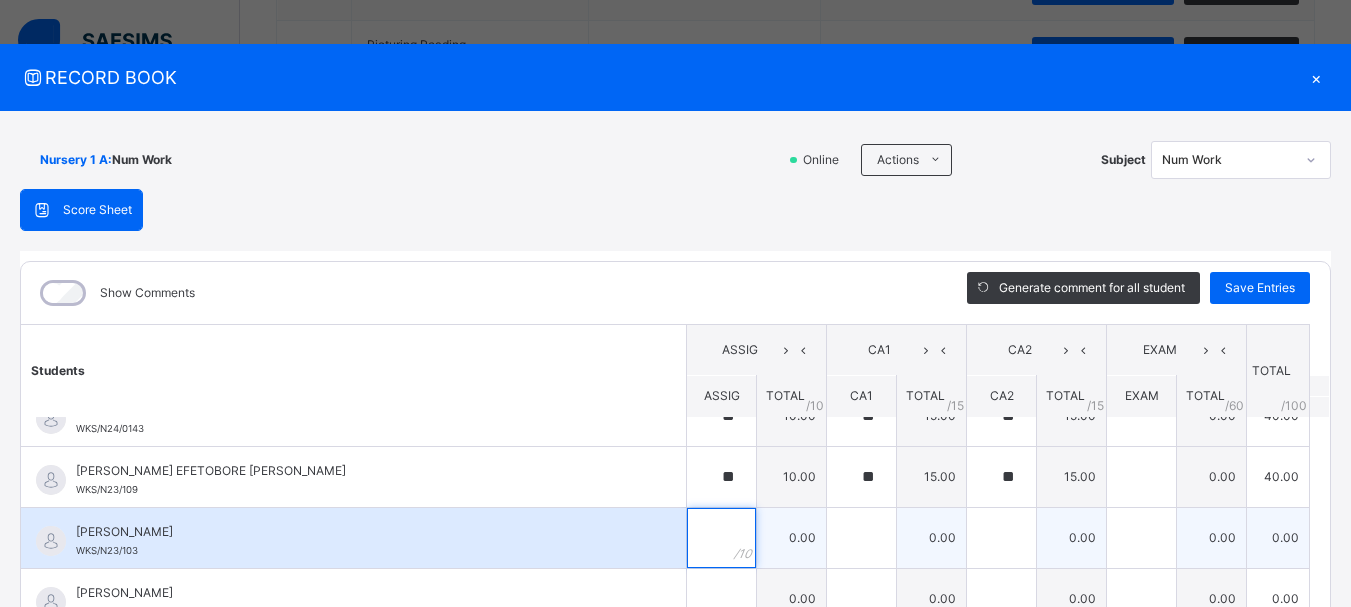 click at bounding box center (721, 538) 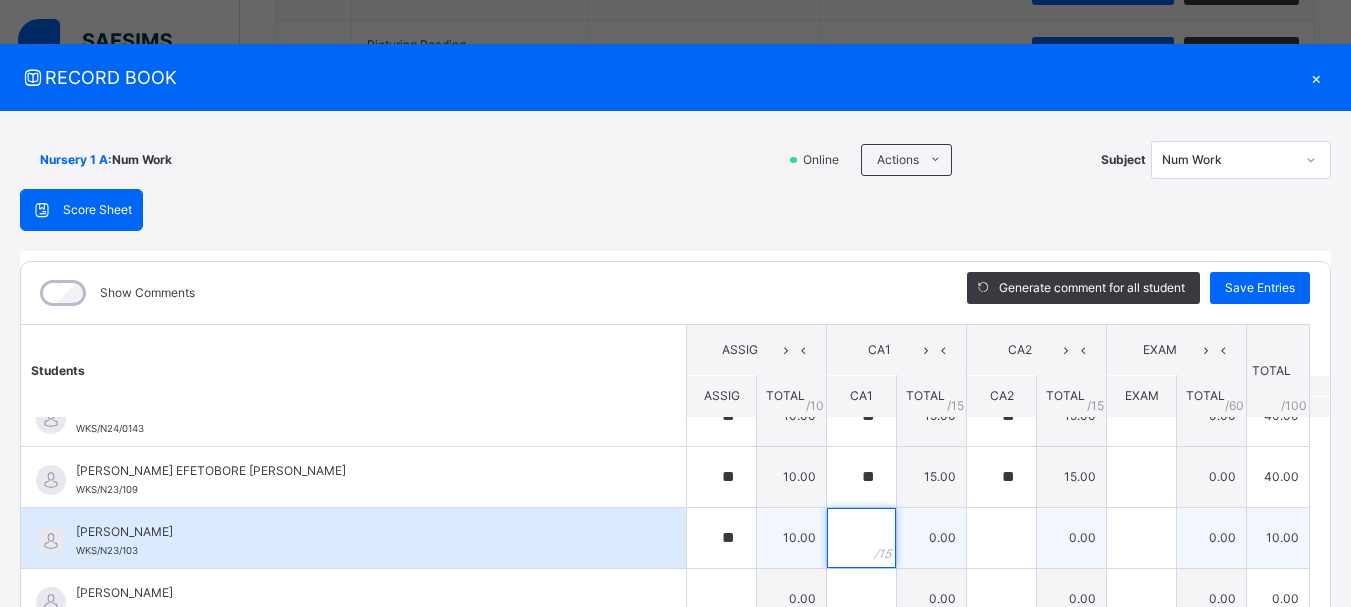 click at bounding box center (861, 538) 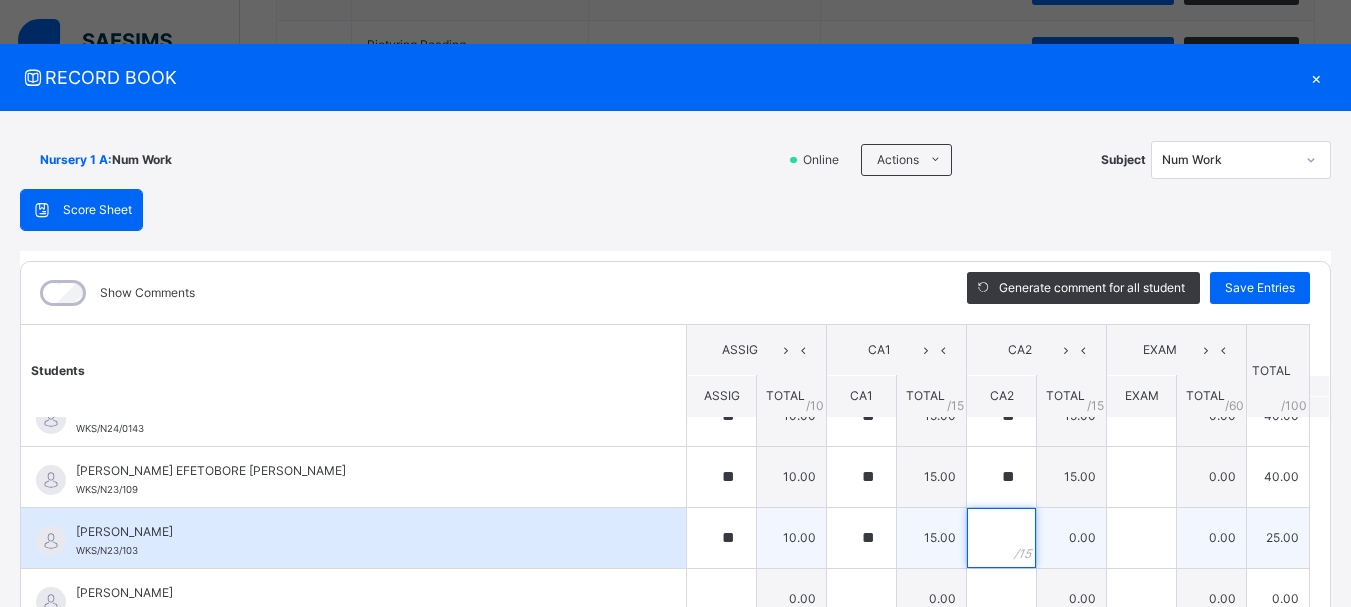 click at bounding box center [1001, 538] 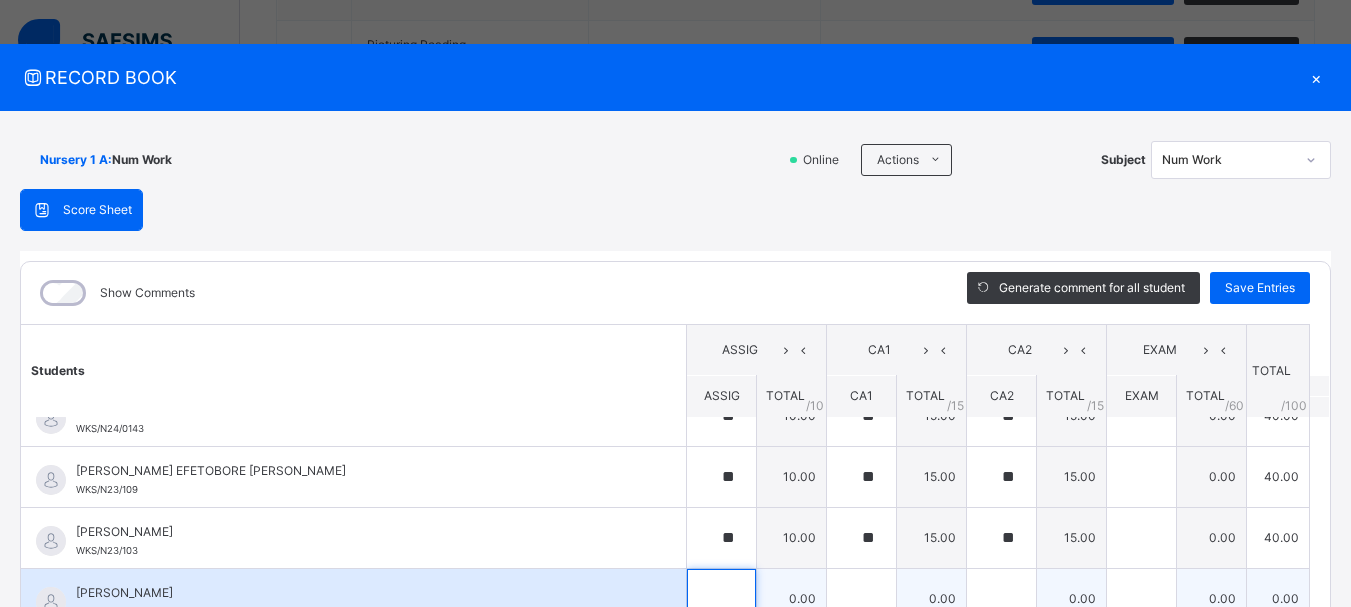 click at bounding box center (721, 599) 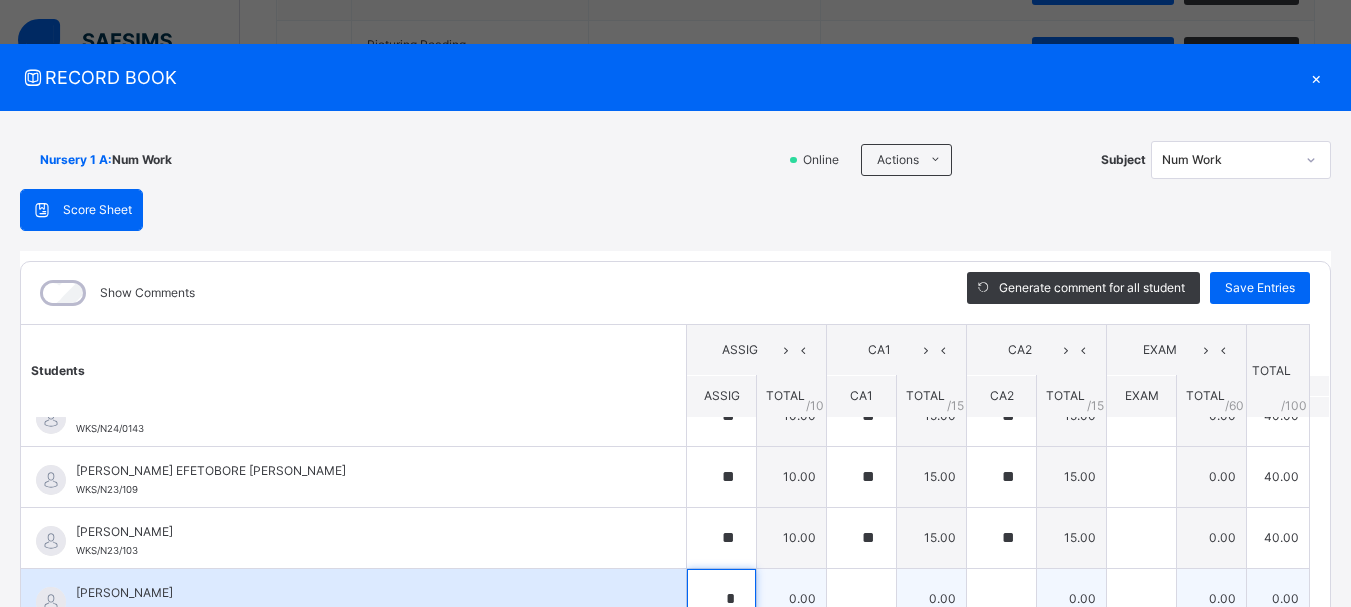 scroll, scrollTop: 8, scrollLeft: 0, axis: vertical 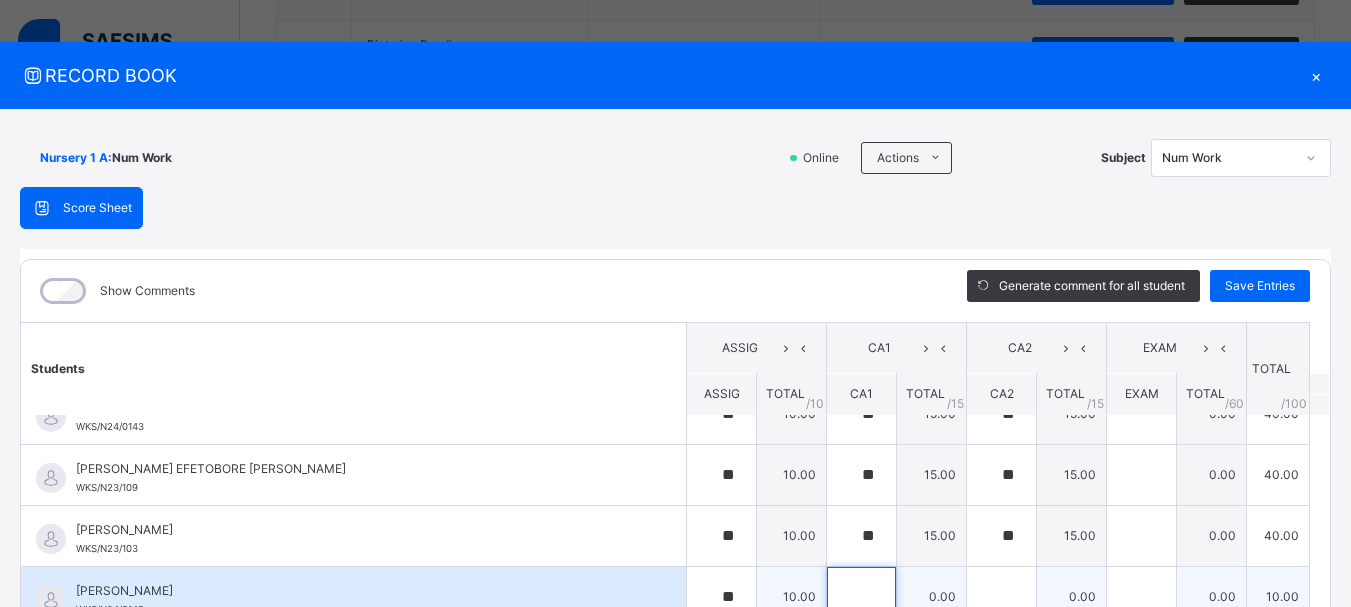 click at bounding box center (861, 597) 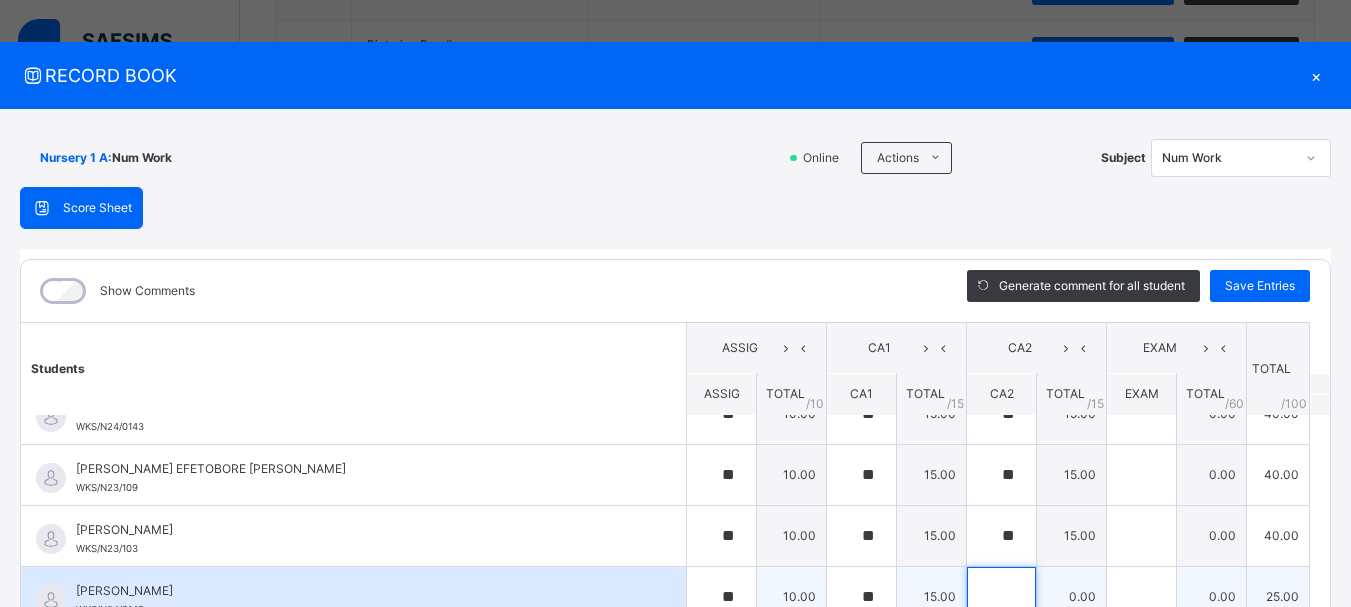 click at bounding box center [1001, 597] 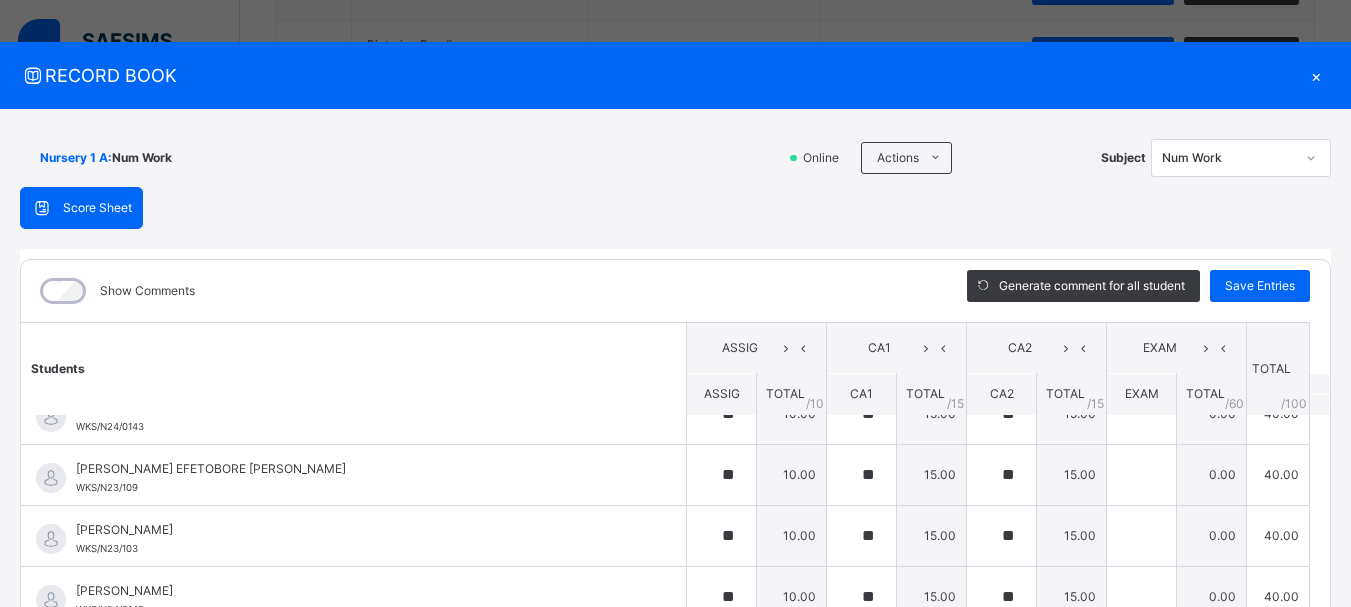 click on "Students ASSIG CA1 CA2 EXAM TOTAL /100 Comment ASSIG TOTAL / 10 CA1 TOTAL / 15 CA2 TOTAL / 15 EXAM TOTAL / 60 ABAH OLIVIA ZARAH WKS/N23/191 ABAH OLIVIA ZARAH WKS/N23/191 ** 10.00 ** 15.00 ** 15.00 0.00 40.00 Generate comment 0 / 250   ×   Subject Teacher’s Comment Generate and see in full the comment developed by the AI with an option to regenerate the comment JS ABAH OLIVIA ZARAH   WKS/N23/191   Total 40.00  / 100.00 Sims Bot   Regenerate     Use this comment   ABDULRAHEEM BELLO  WKS/N23/106 ABDULRAHEEM BELLO  WKS/N23/106 ** 10.00 ** 15.00 ** 15.00 0.00 40.00 Generate comment 0 / 250   ×   Subject Teacher’s Comment Generate and see in full the comment developed by the AI with an option to regenerate the comment JS ABDULRAHEEM BELLO    WKS/N23/106   Total 40.00  / 100.00 Sims Bot   Regenerate     Use this comment   ABUBAKAR FATIMA ZARAH WKS/N23/105 ABUBAKAR FATIMA ZARAH WKS/N23/105 ** 10.00 ** 15.00 ** 15.00 0.00 40.00 Generate comment 0 / 250   ×   Subject Teacher’s Comment JS ABUBAKAR FATIMA ZARAH" at bounding box center [675, 764] 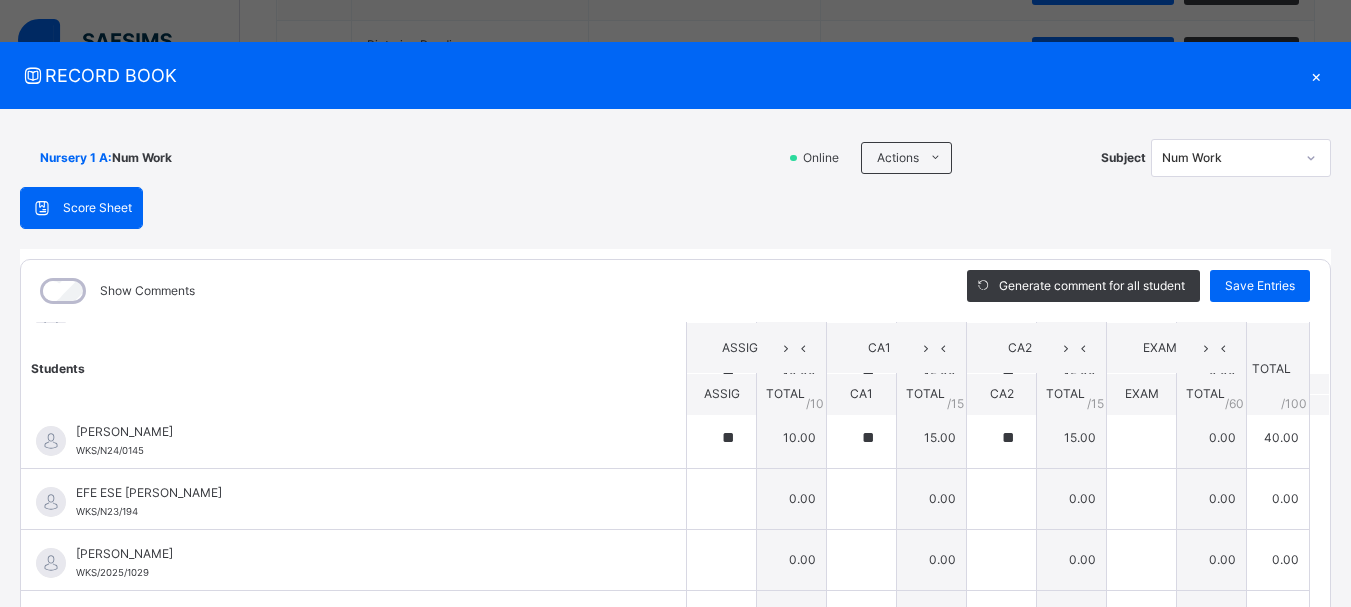 scroll, scrollTop: 680, scrollLeft: 0, axis: vertical 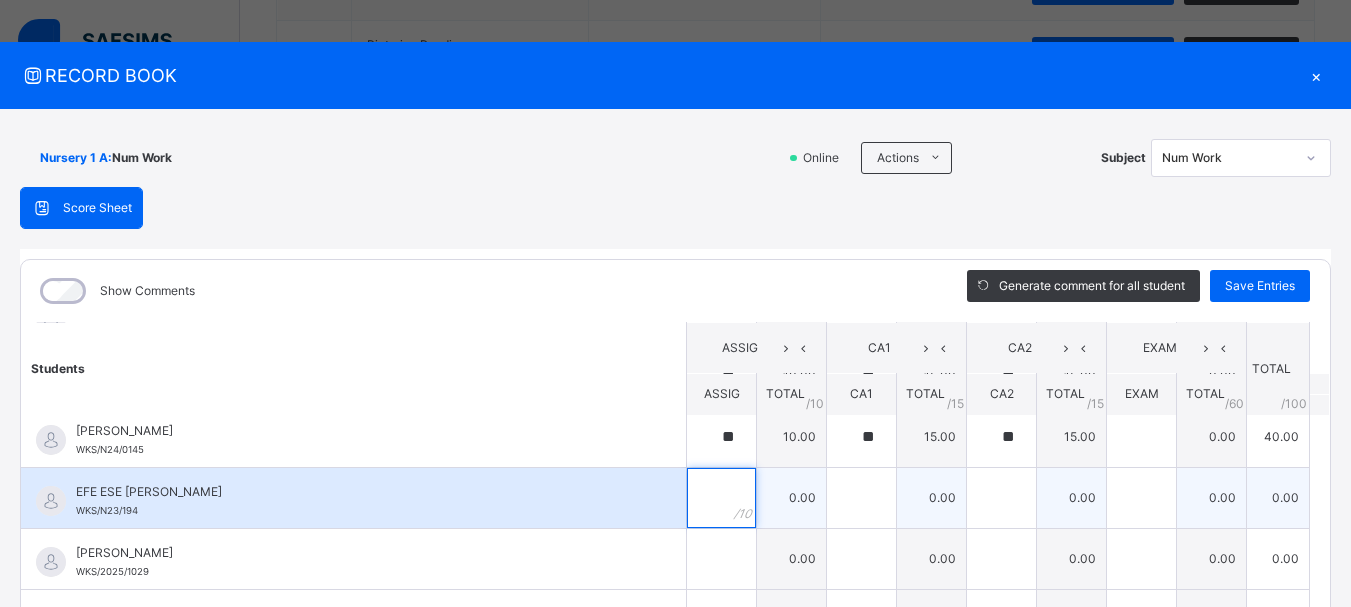 click at bounding box center [721, 498] 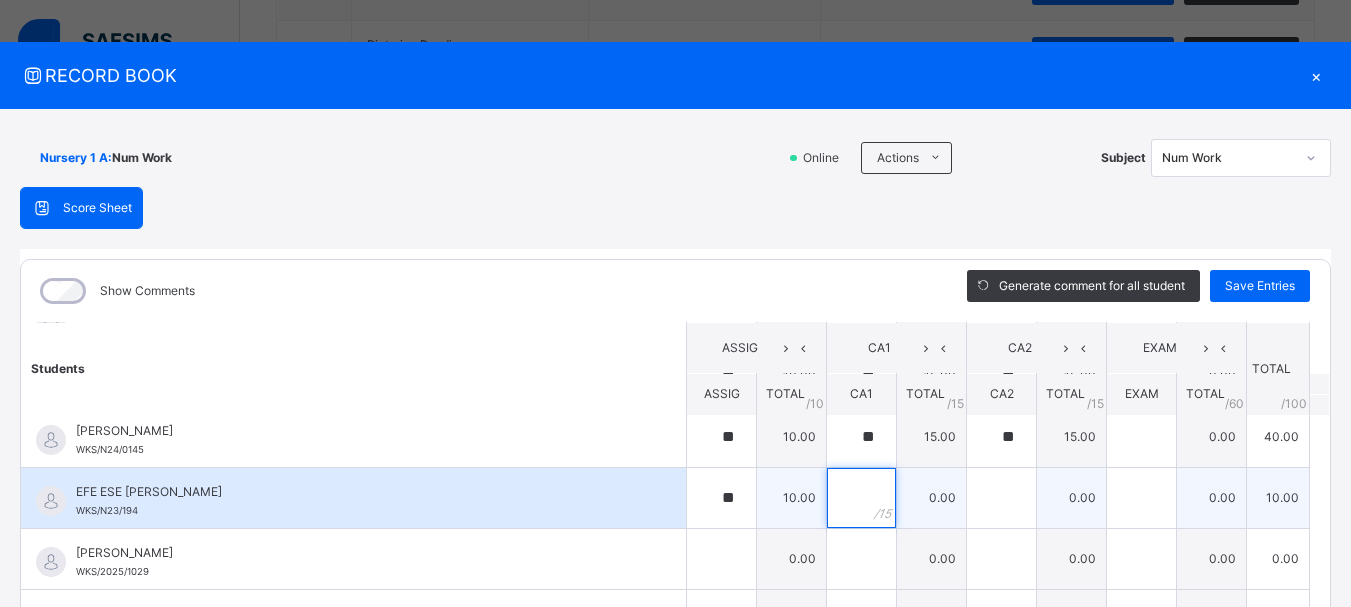 click at bounding box center [861, 498] 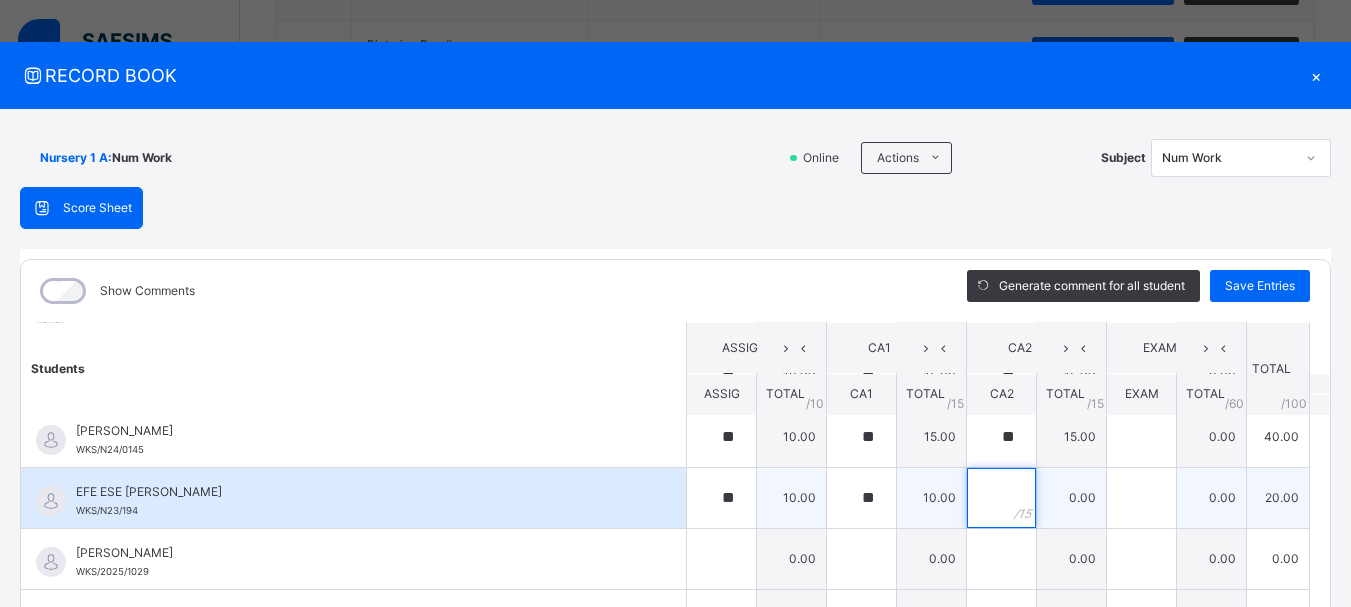 click at bounding box center (1001, 498) 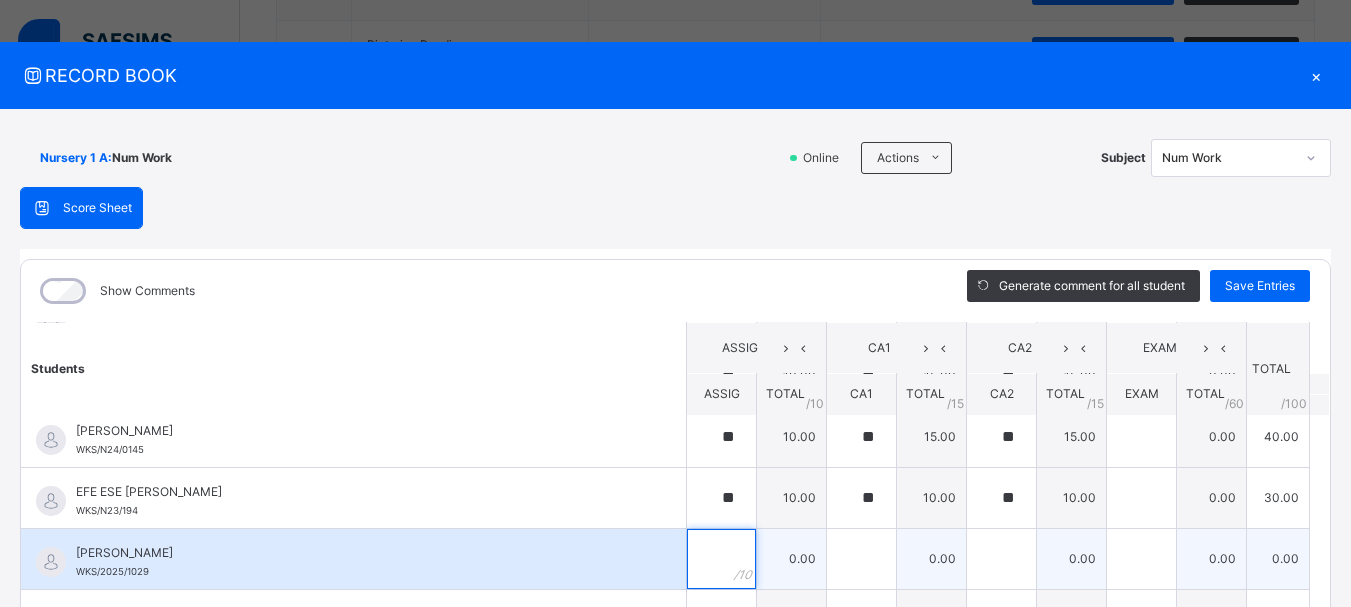 click at bounding box center [721, 559] 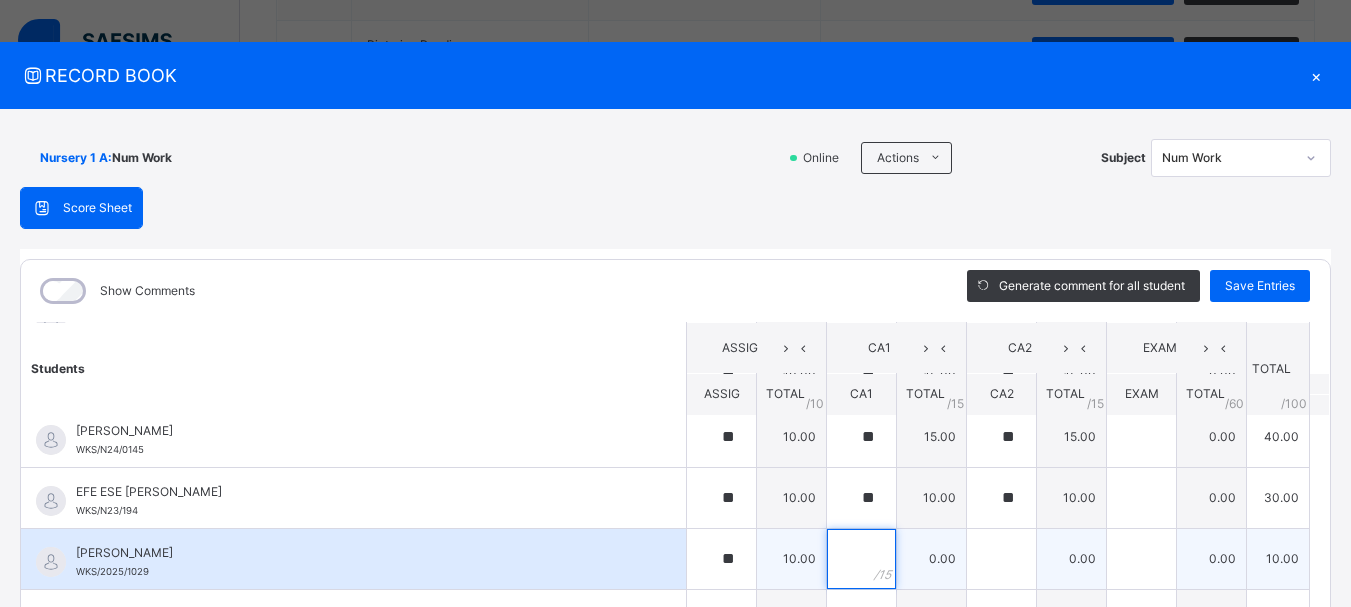 click at bounding box center [861, 559] 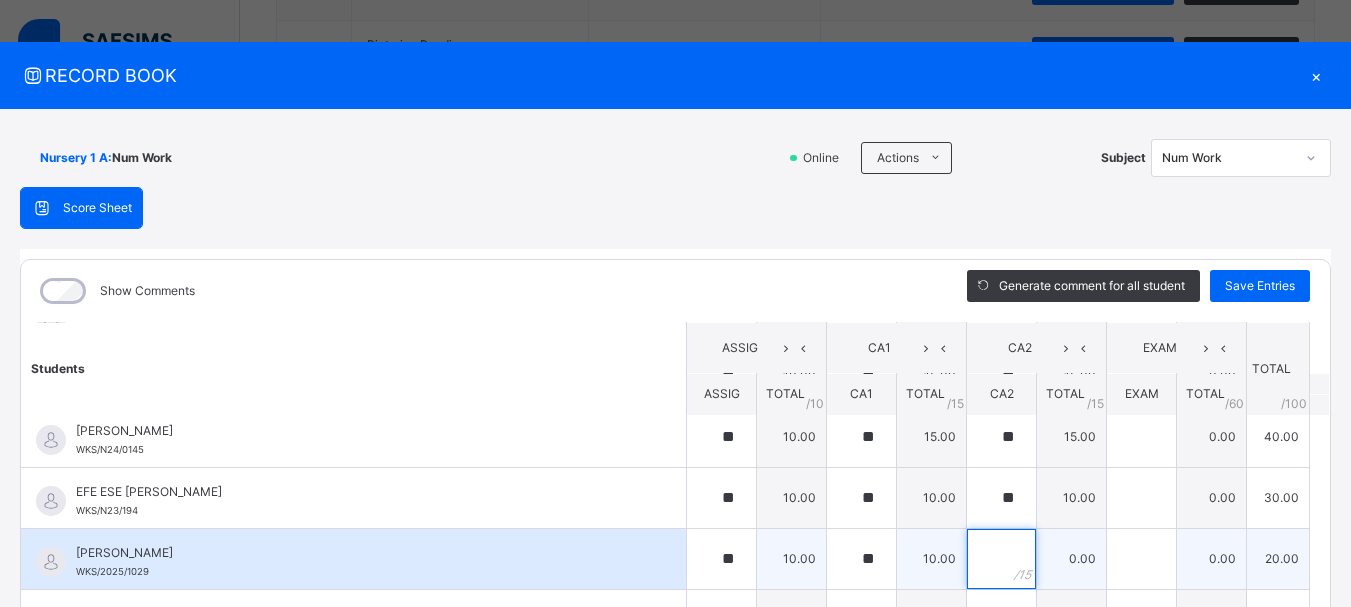 click at bounding box center (1001, 559) 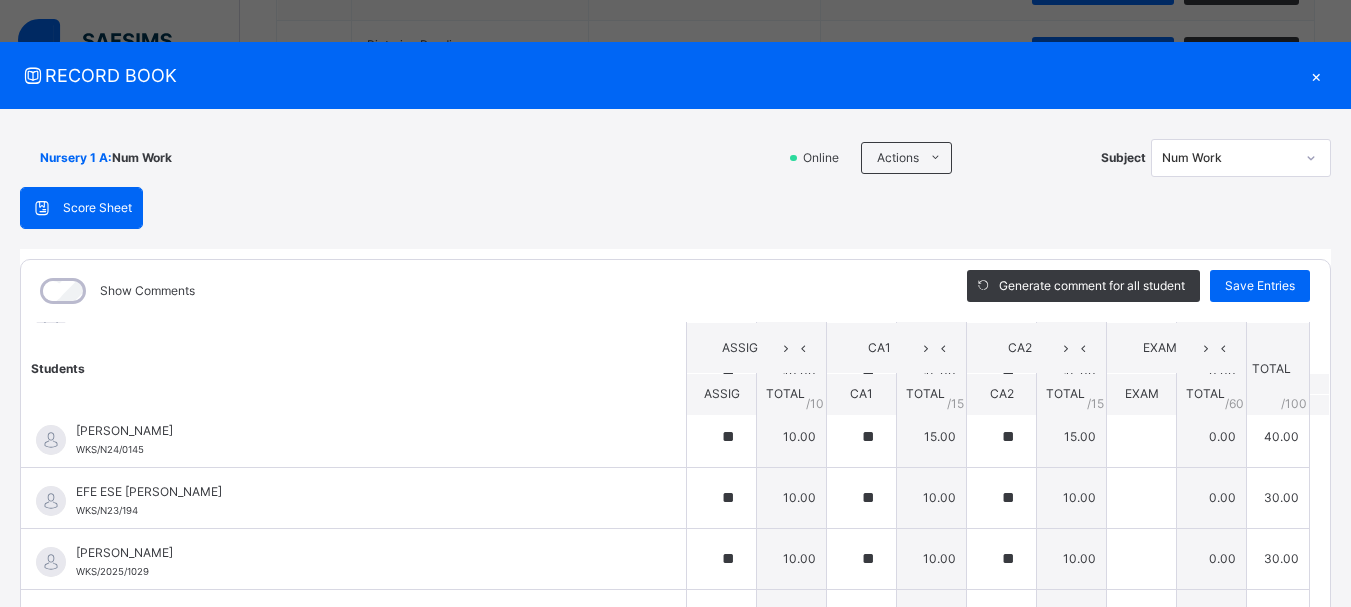 click on "Students ASSIG CA1 CA2 EXAM TOTAL /100 Comment ASSIG TOTAL / 10 CA1 TOTAL / 15 CA2 TOTAL / 15 EXAM TOTAL / 60 ABAH OLIVIA ZARAH WKS/N23/191 ABAH OLIVIA ZARAH WKS/N23/191 ** 10.00 ** 15.00 ** 15.00 0.00 40.00 Generate comment 0 / 250   ×   Subject Teacher’s Comment Generate and see in full the comment developed by the AI with an option to regenerate the comment JS ABAH OLIVIA ZARAH   WKS/N23/191   Total 40.00  / 100.00 Sims Bot   Regenerate     Use this comment   ABDULRAHEEM BELLO  WKS/N23/106 ABDULRAHEEM BELLO  WKS/N23/106 ** 10.00 ** 15.00 ** 15.00 0.00 40.00 Generate comment 0 / 250   ×   Subject Teacher’s Comment Generate and see in full the comment developed by the AI with an option to regenerate the comment JS ABDULRAHEEM BELLO    WKS/N23/106   Total 40.00  / 100.00 Sims Bot   Regenerate     Use this comment   ABUBAKAR FATIMA ZARAH WKS/N23/105 ABUBAKAR FATIMA ZARAH WKS/N23/105 ** 10.00 ** 15.00 ** 15.00 0.00 40.00 Generate comment 0 / 250   ×   Subject Teacher’s Comment JS ABUBAKAR FATIMA ZARAH" at bounding box center (675, 604) 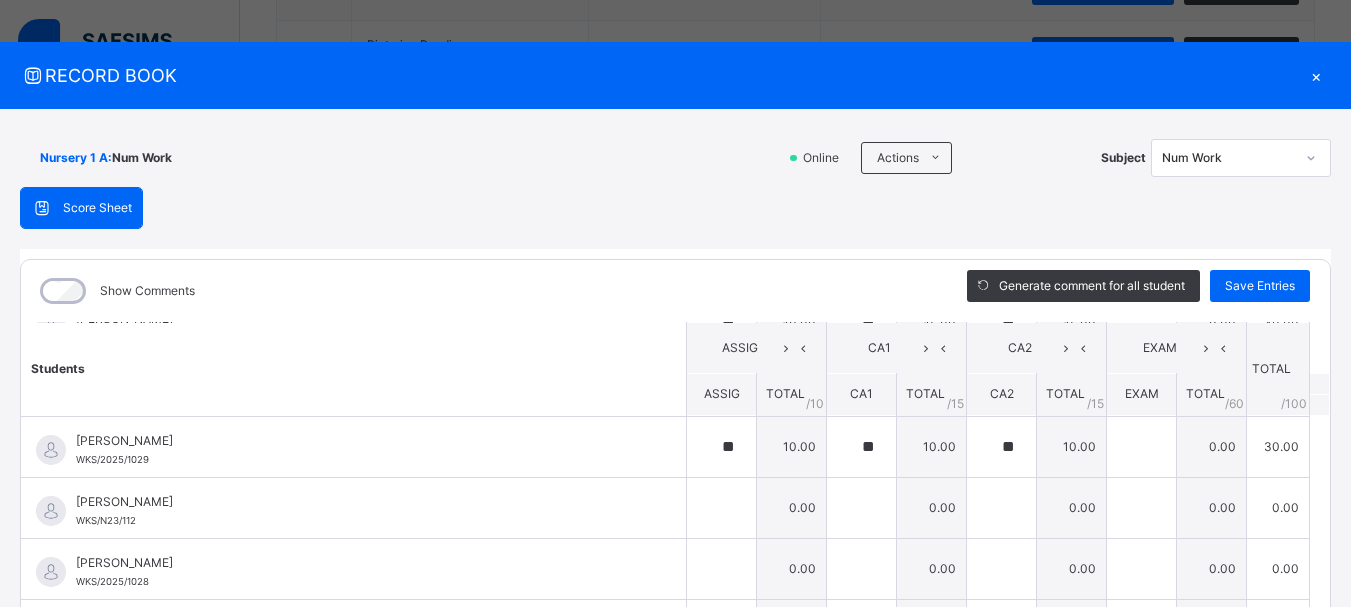 scroll, scrollTop: 800, scrollLeft: 0, axis: vertical 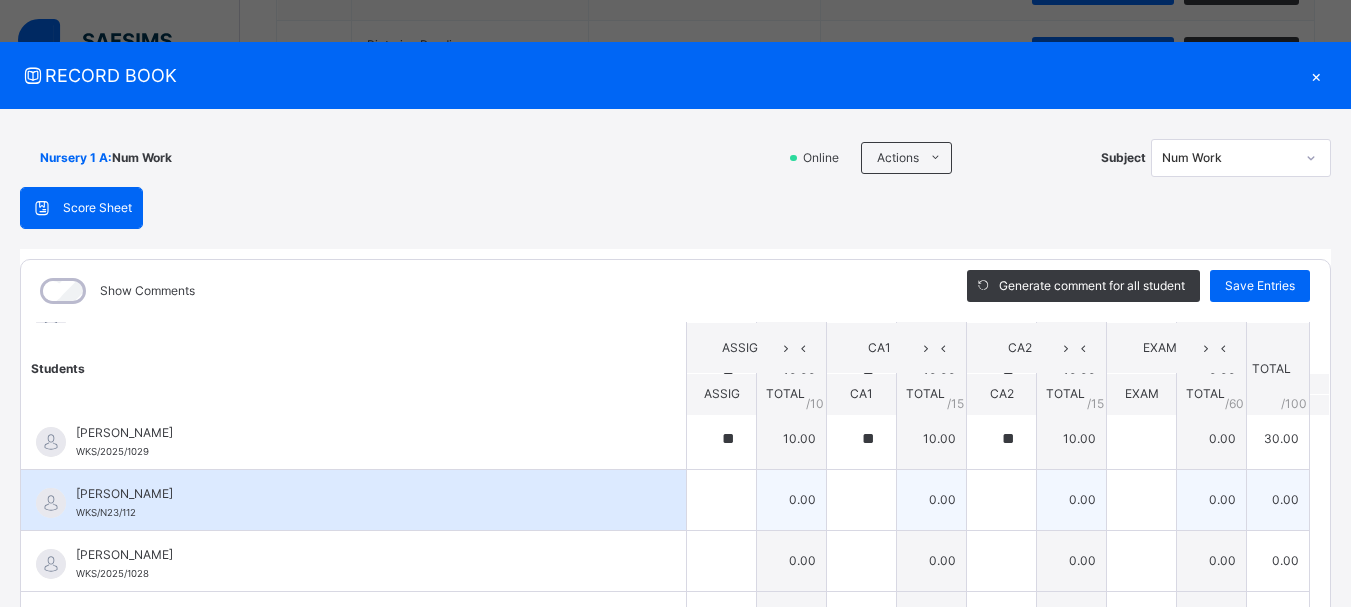 click on "HALIRU MARIAM NANA WKS/N23/112" at bounding box center [353, 500] 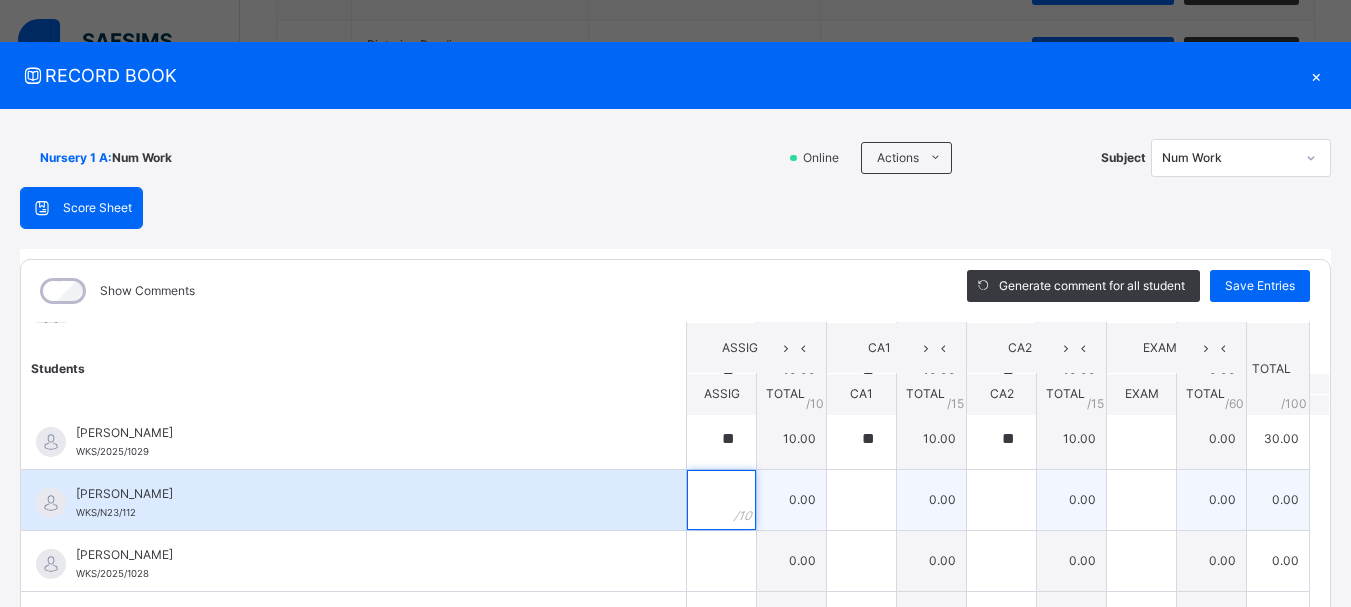 click at bounding box center (721, 500) 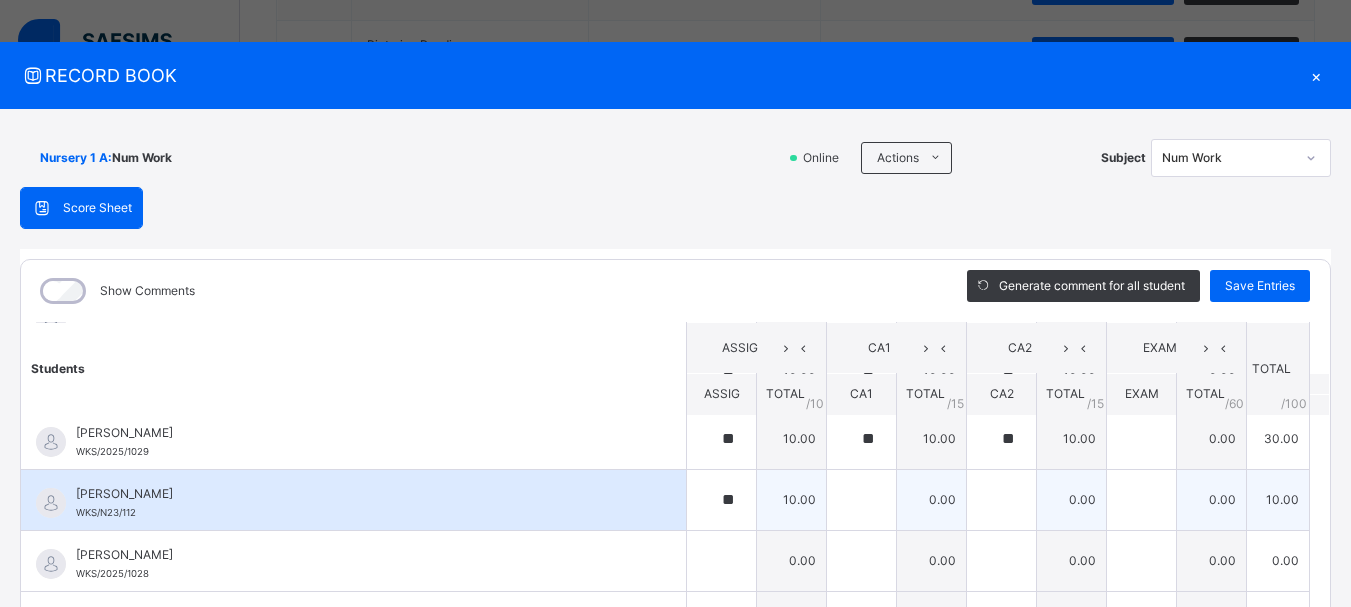 click on "10.00" at bounding box center (792, 499) 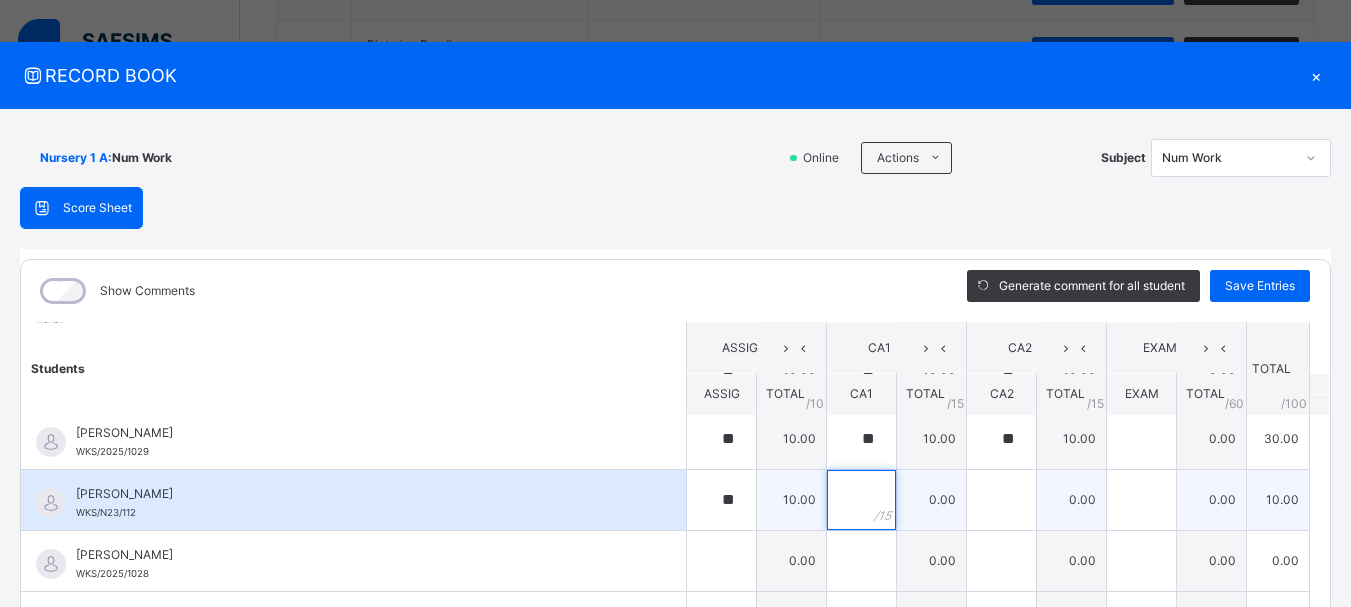 click at bounding box center [861, 500] 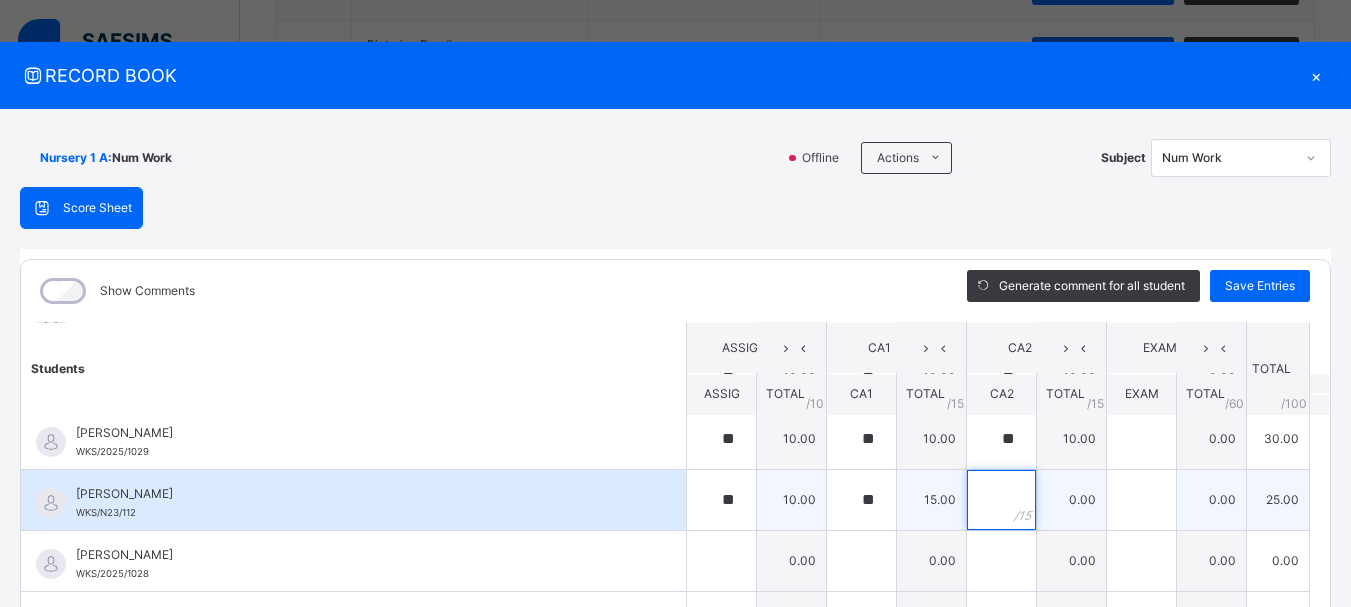 click at bounding box center [1001, 500] 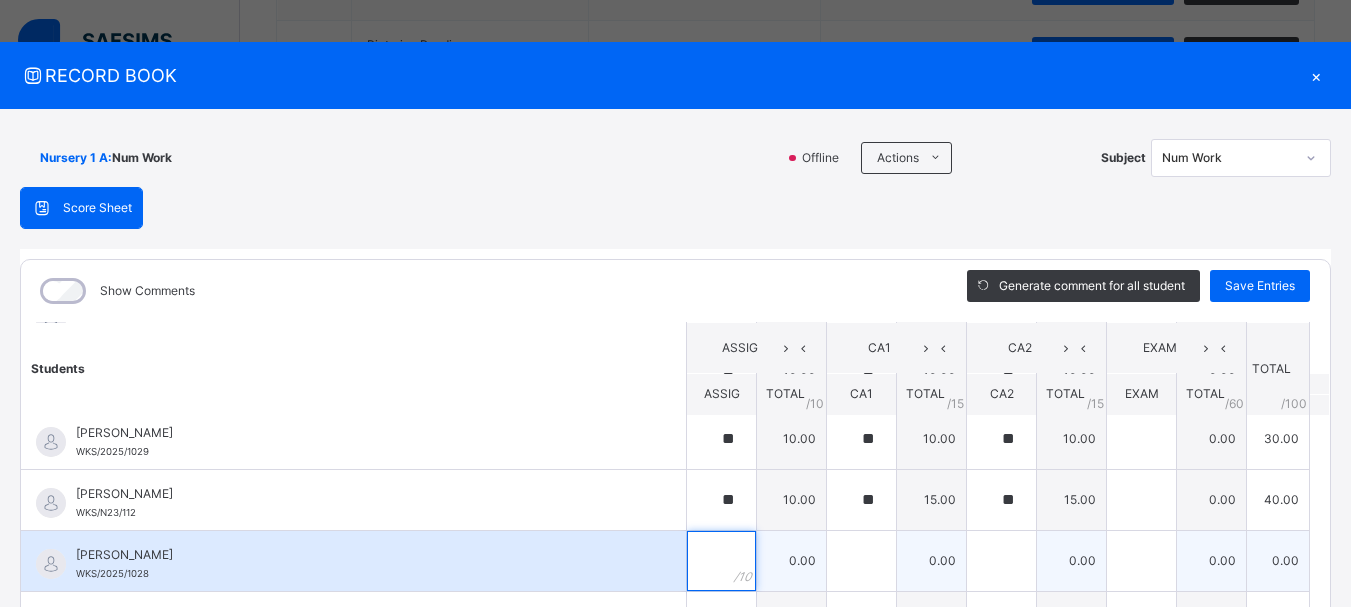click at bounding box center [721, 561] 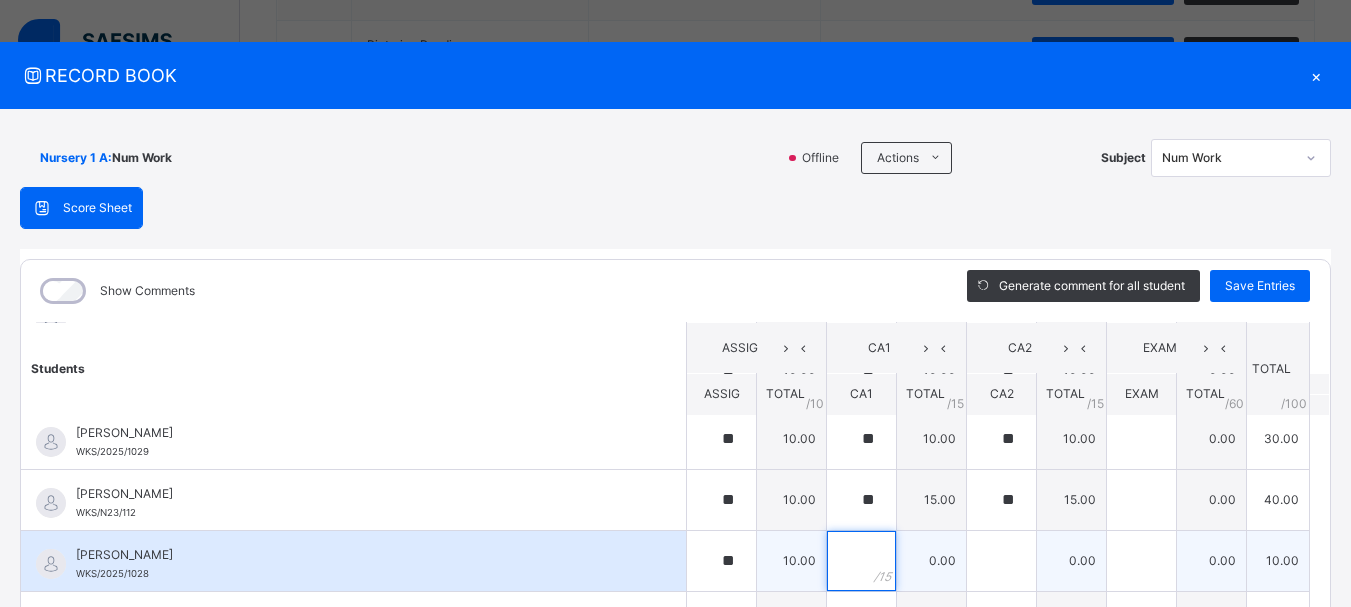 click at bounding box center [861, 561] 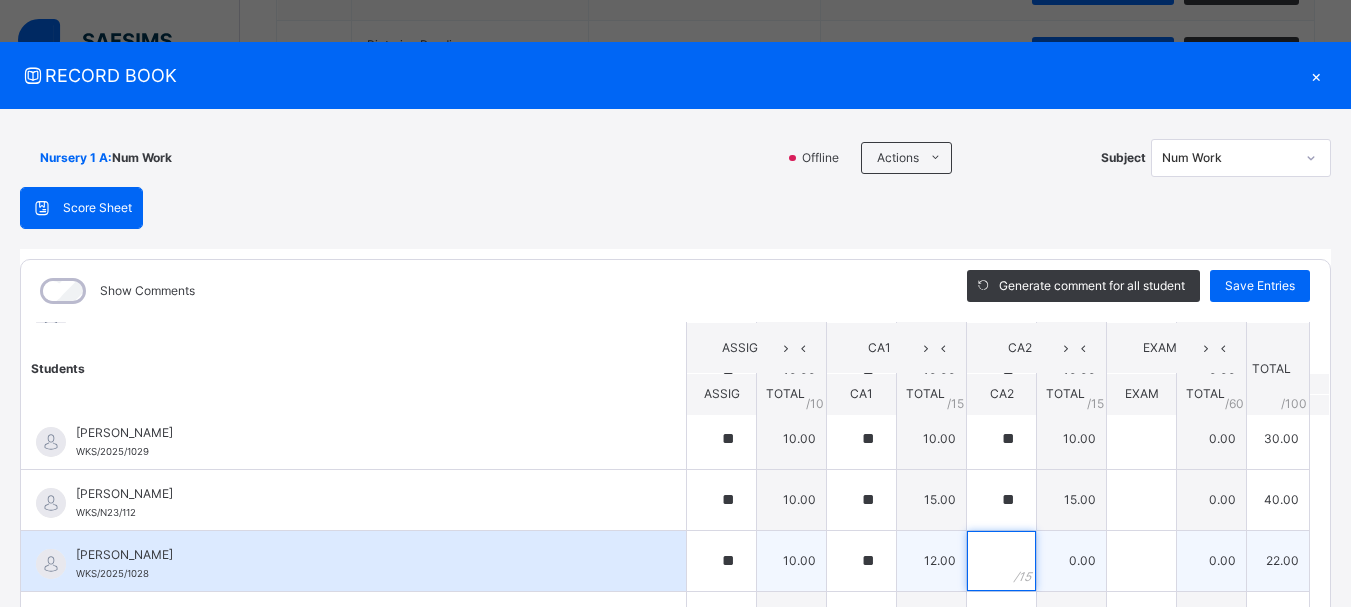 click at bounding box center [1001, 561] 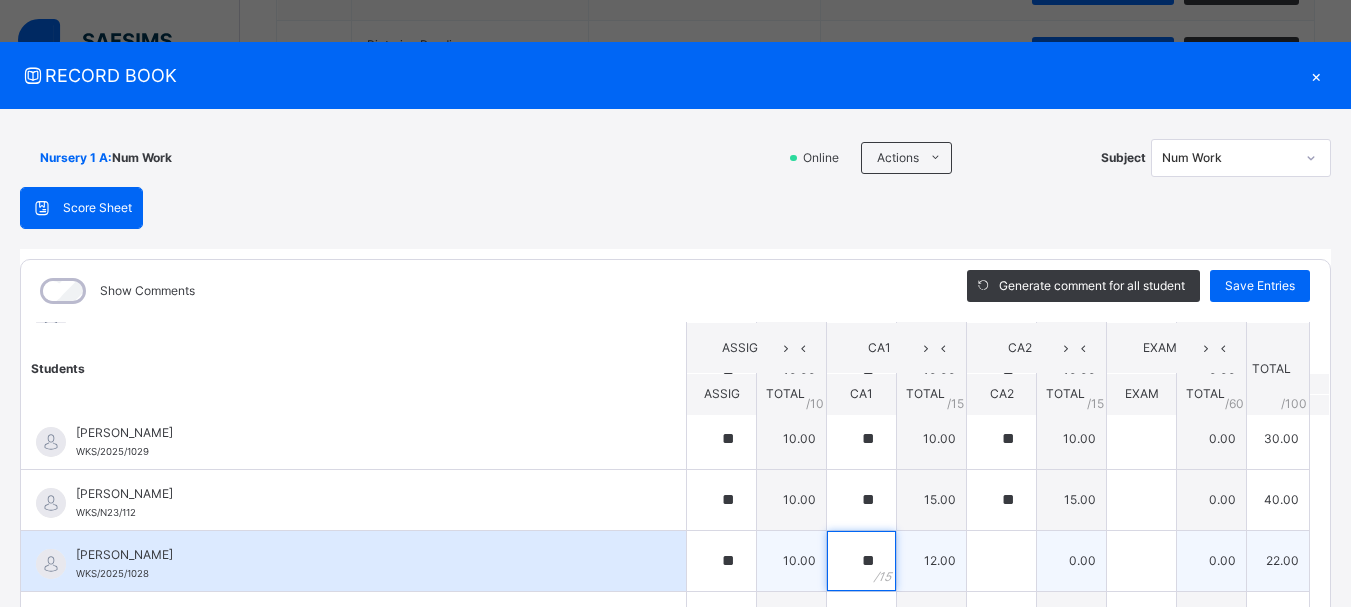 click on "**" at bounding box center [861, 561] 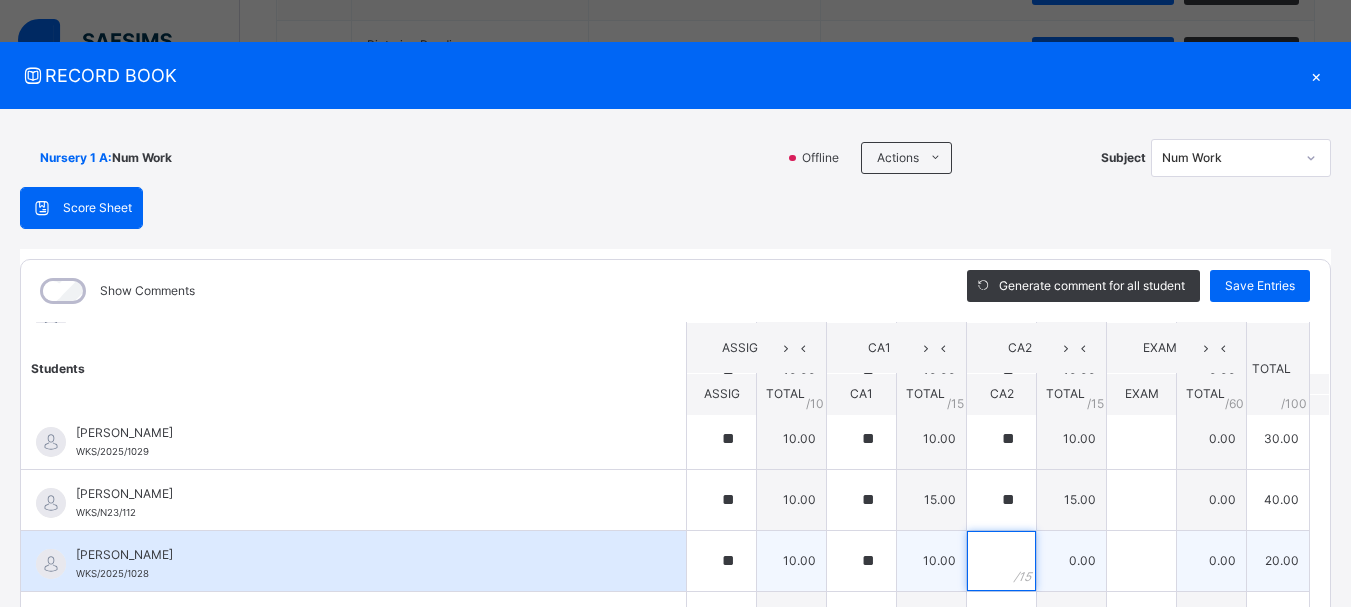 click at bounding box center (1001, 561) 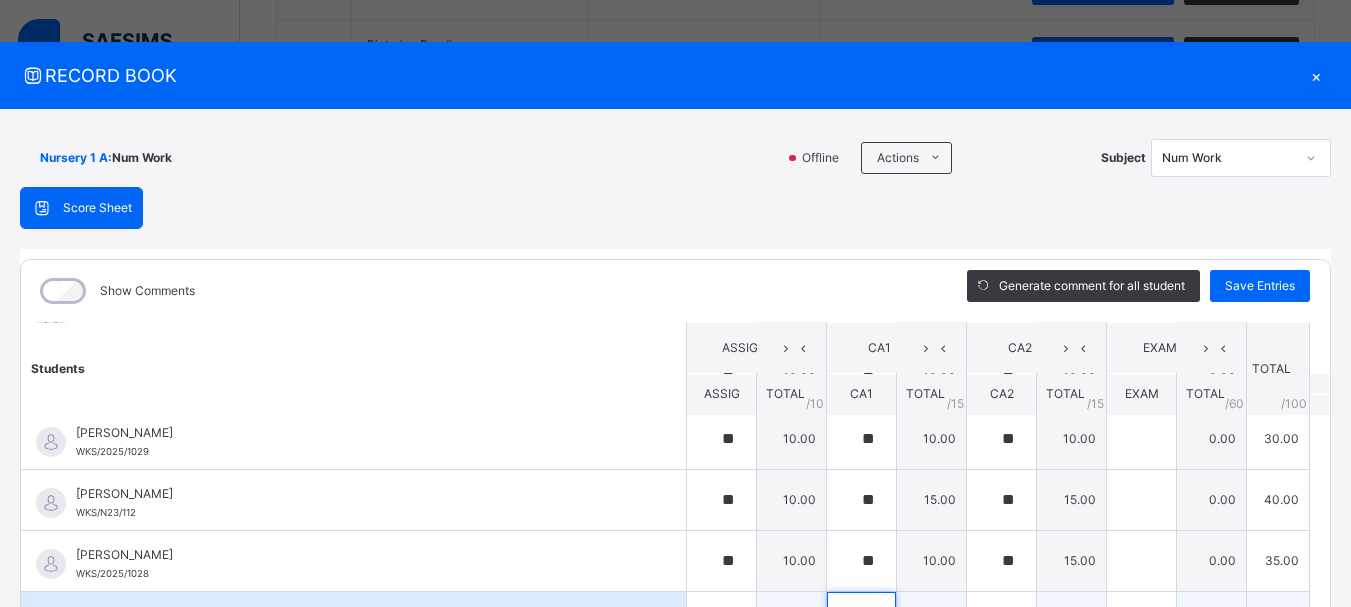 click at bounding box center (861, 622) 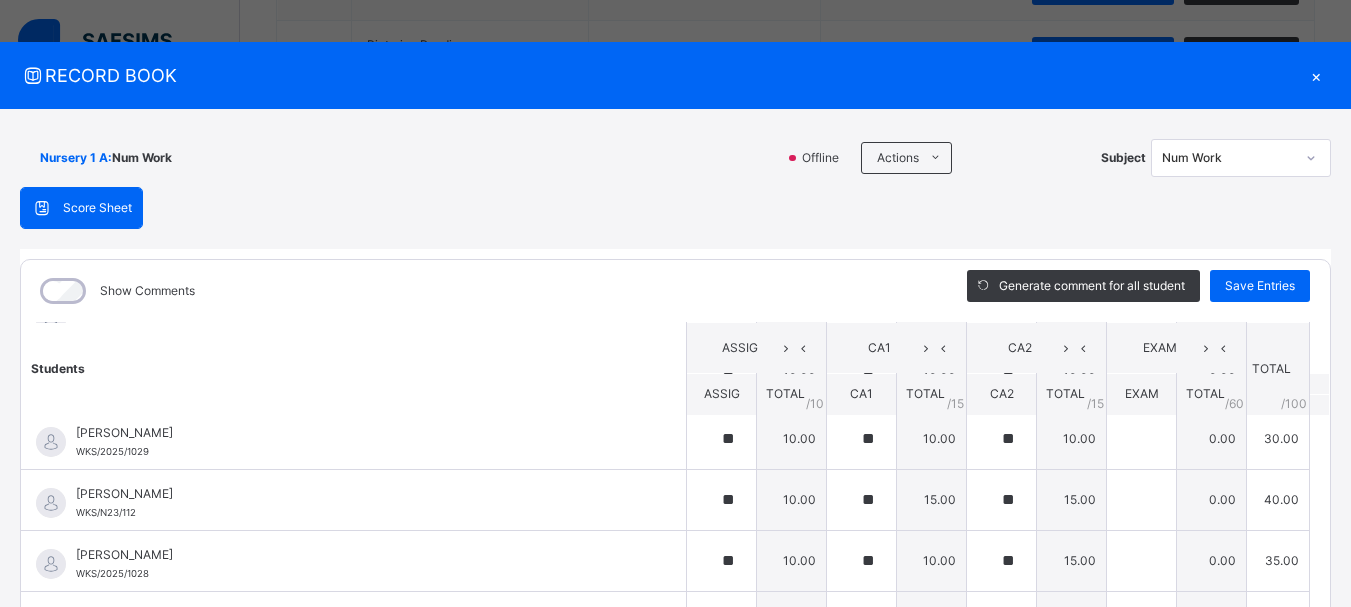 click on "Students ASSIG CA1 CA2 EXAM TOTAL /100 Comment ASSIG TOTAL / 10 CA1 TOTAL / 15 CA2 TOTAL / 15 EXAM TOTAL / 60 ABAH OLIVIA ZARAH WKS/N23/191 ABAH OLIVIA ZARAH WKS/N23/191 ** 10.00 ** 15.00 ** 15.00 0.00 40.00 Generate comment 0 / 250   ×   Subject Teacher’s Comment Generate and see in full the comment developed by the AI with an option to regenerate the comment JS ABAH OLIVIA ZARAH   WKS/N23/191   Total 40.00  / 100.00 Sims Bot   Regenerate     Use this comment   ABDULRAHEEM BELLO  WKS/N23/106 ABDULRAHEEM BELLO  WKS/N23/106 ** 10.00 ** 15.00 ** 15.00 0.00 40.00 Generate comment 0 / 250   ×   Subject Teacher’s Comment Generate and see in full the comment developed by the AI with an option to regenerate the comment JS ABDULRAHEEM BELLO    WKS/N23/106   Total 40.00  / 100.00 Sims Bot   Regenerate     Use this comment   ABUBAKAR FATIMA ZARAH WKS/N23/105 ABUBAKAR FATIMA ZARAH WKS/N23/105 ** 10.00 ** 15.00 ** 15.00 0.00 40.00 Generate comment 0 / 250   ×   Subject Teacher’s Comment JS ABUBAKAR FATIMA ZARAH" at bounding box center [675, 484] 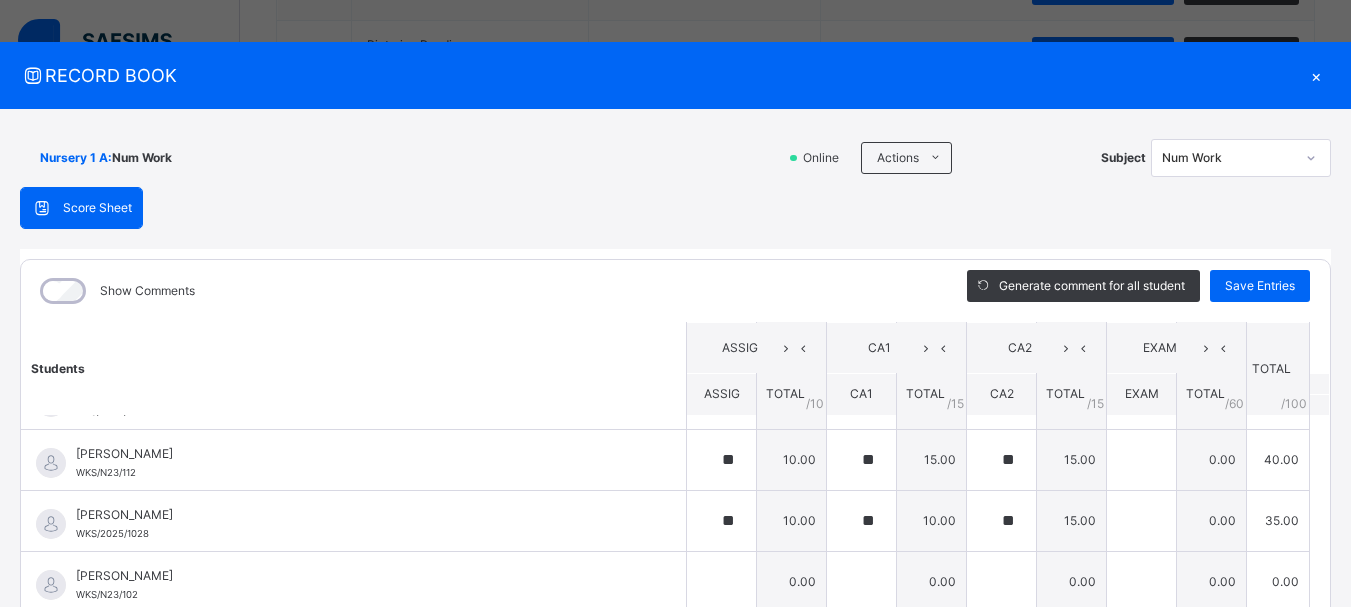 scroll, scrollTop: 880, scrollLeft: 0, axis: vertical 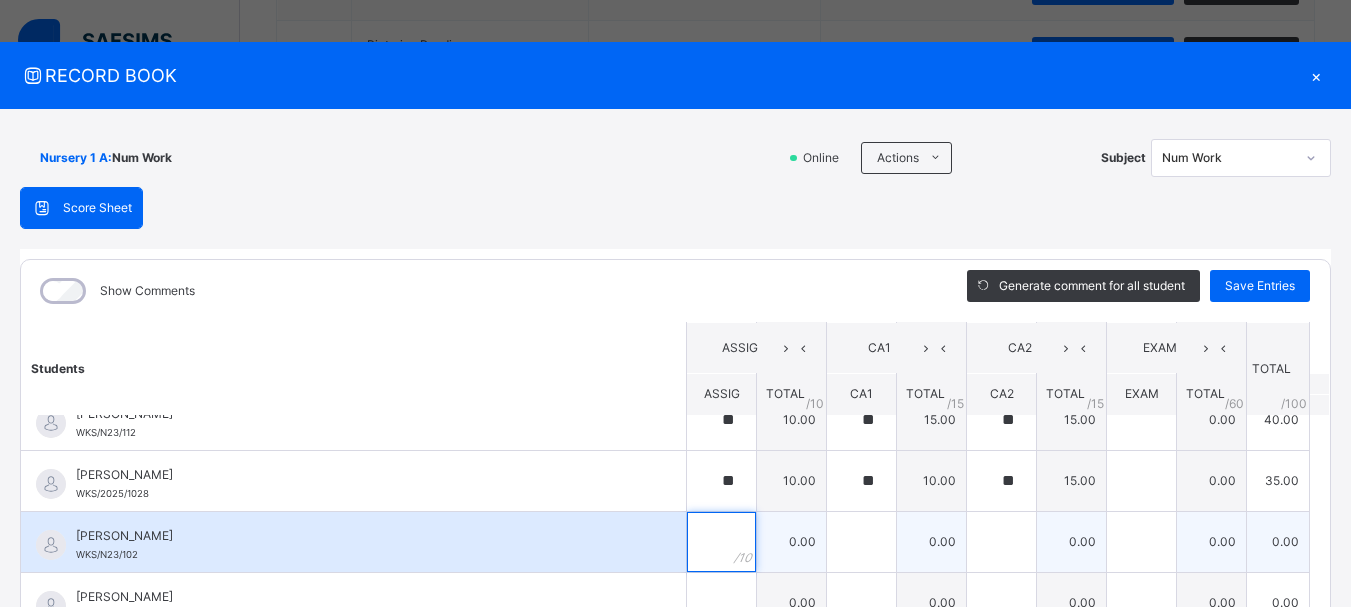 click at bounding box center (721, 542) 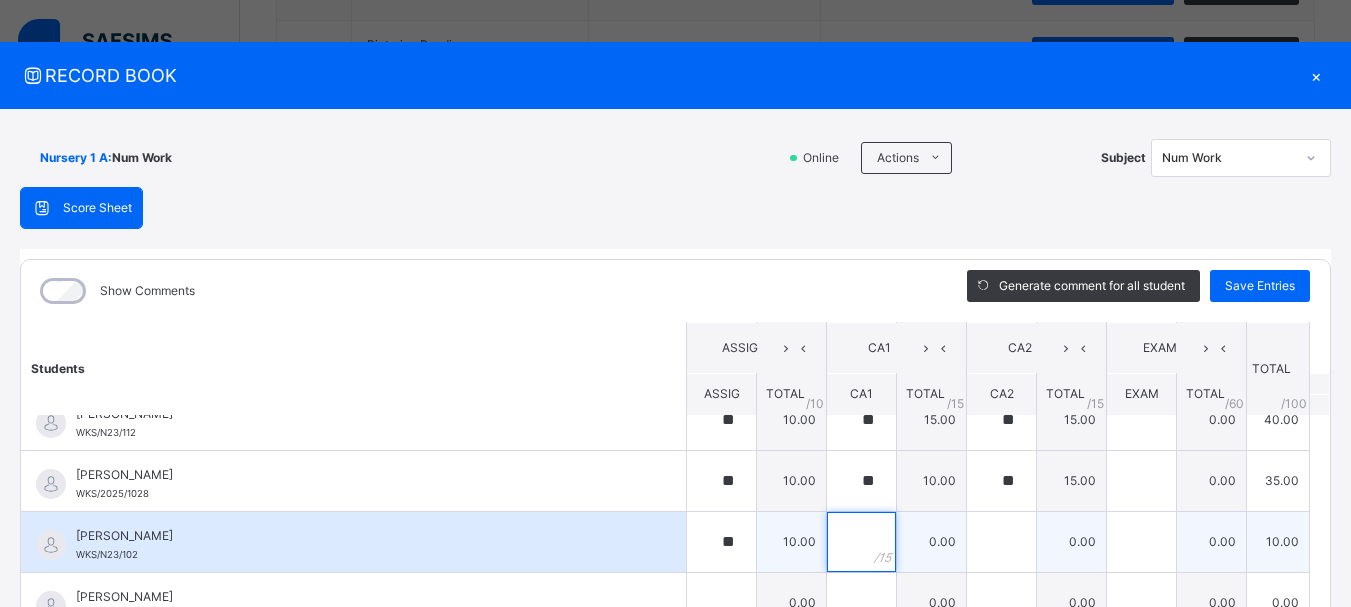 click at bounding box center [861, 542] 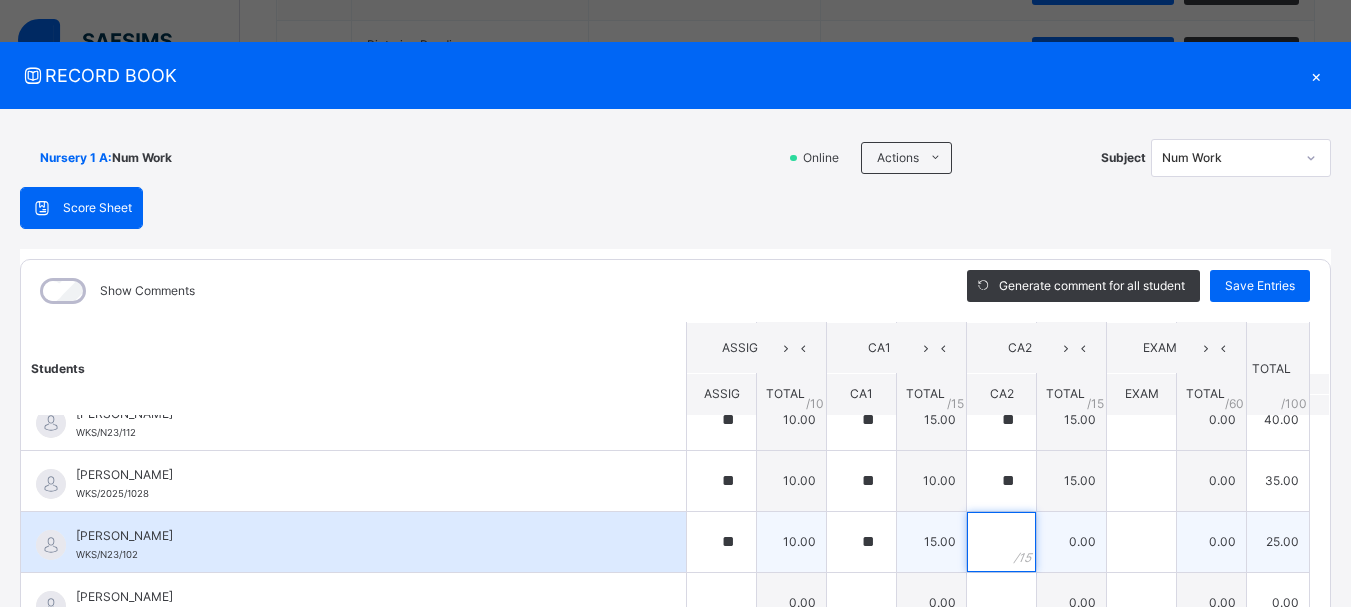 click at bounding box center [1001, 542] 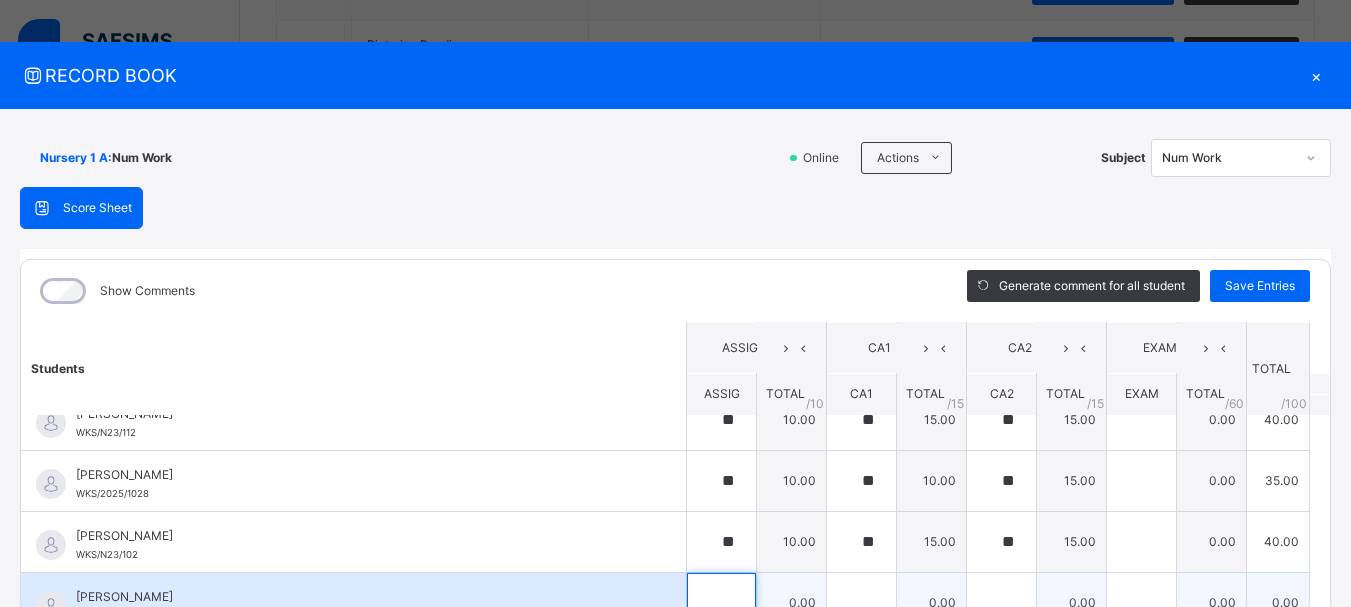 click at bounding box center (721, 603) 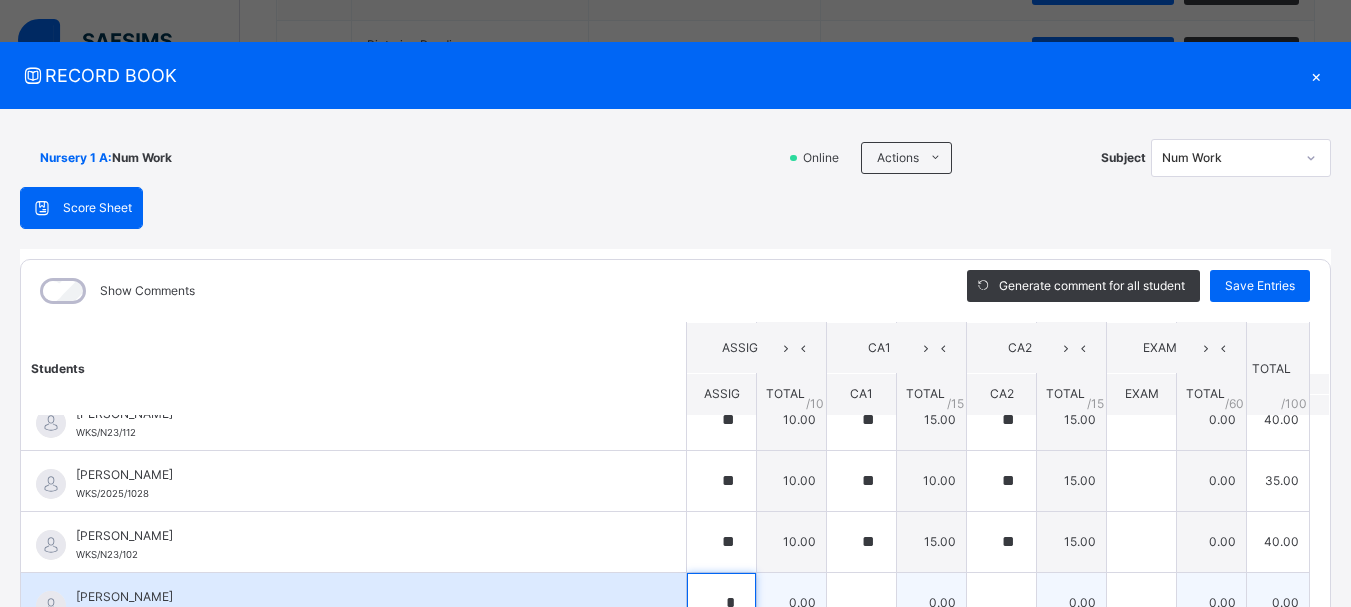 scroll, scrollTop: 14, scrollLeft: 0, axis: vertical 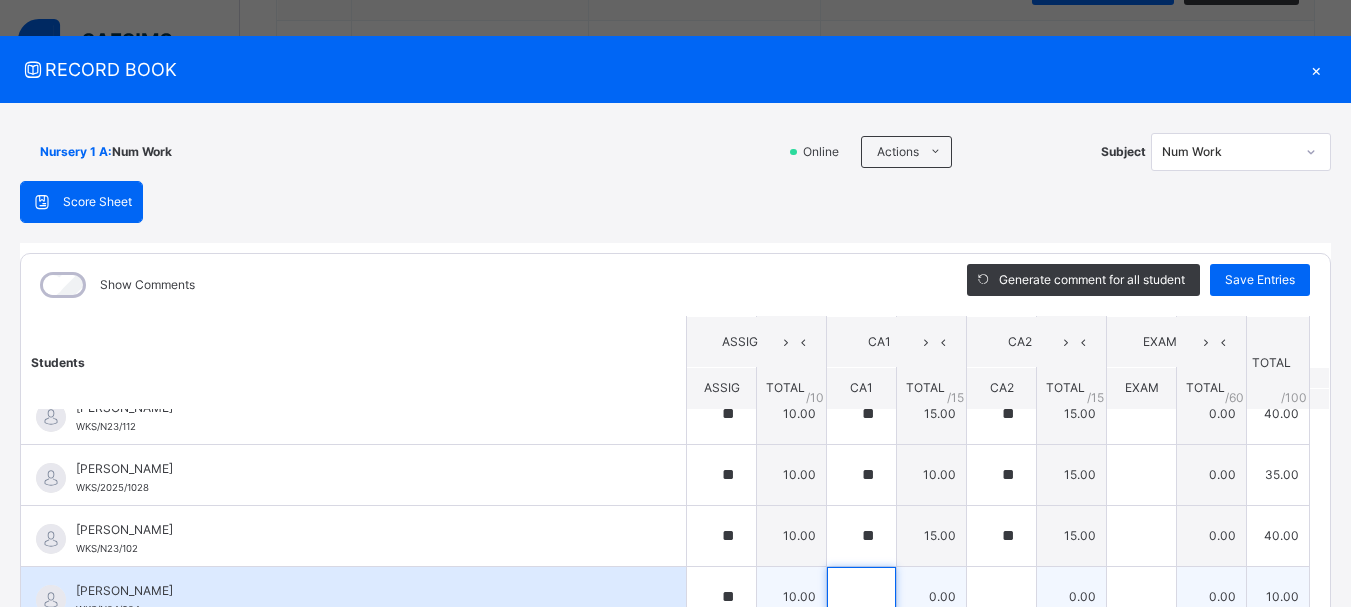 drag, startPoint x: 835, startPoint y: 587, endPoint x: 825, endPoint y: 585, distance: 10.198039 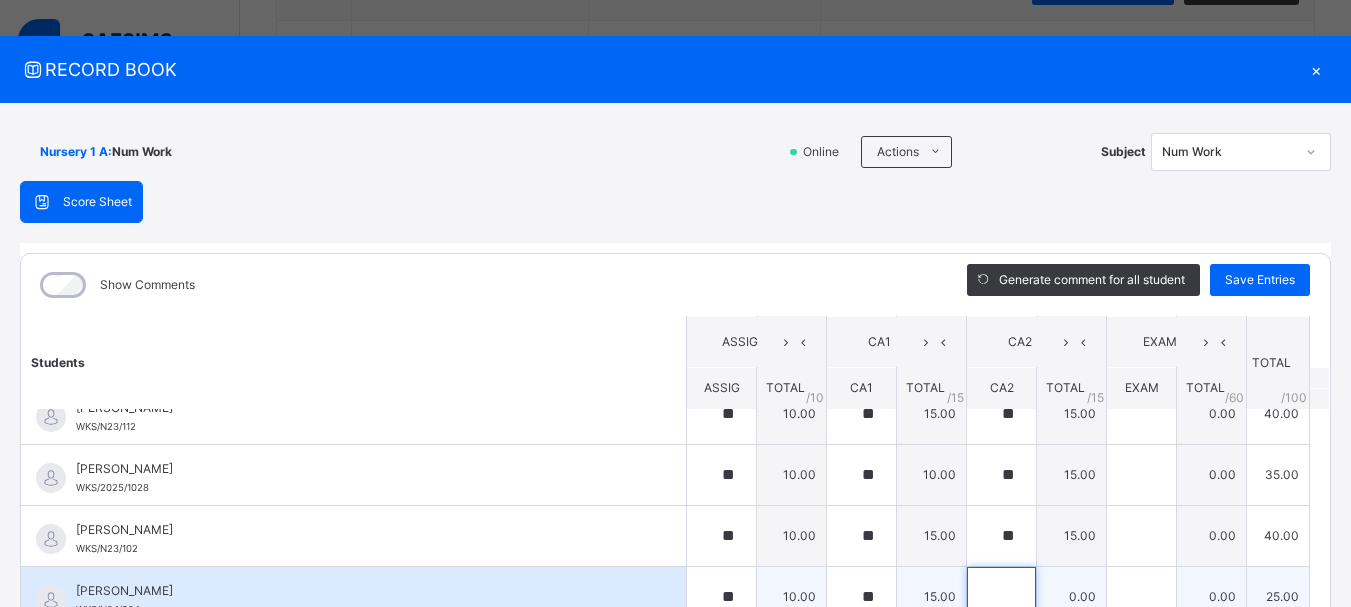 click at bounding box center [1001, 597] 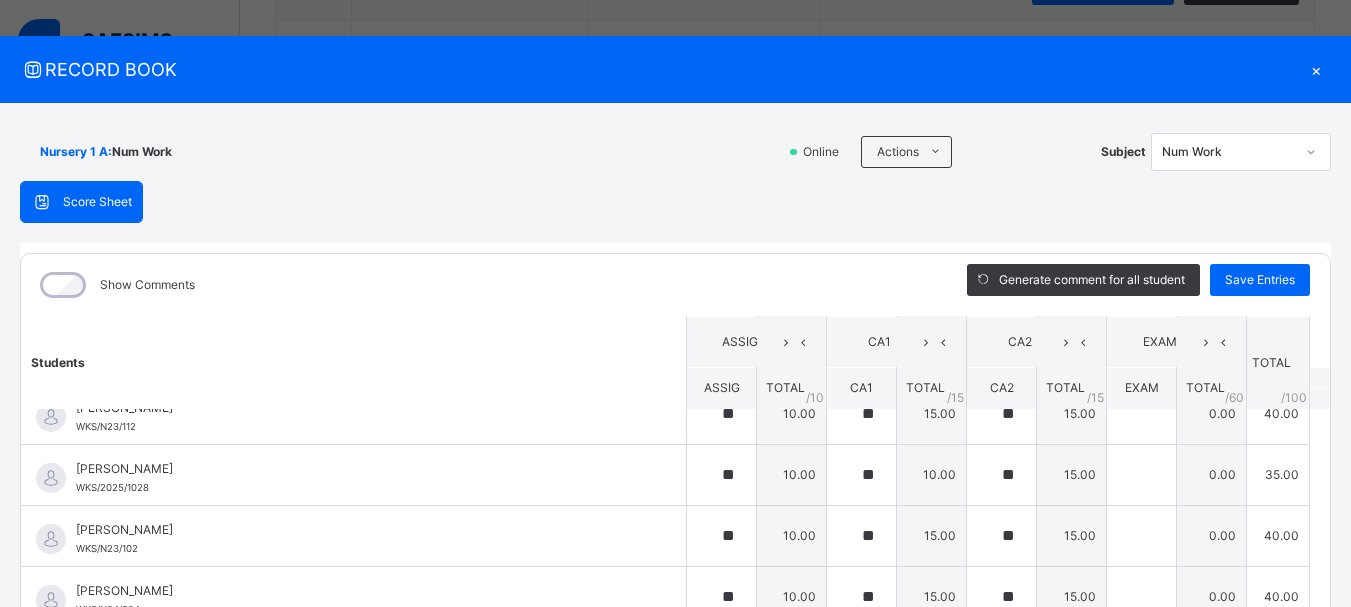 click on "Students ASSIG CA1 CA2 EXAM TOTAL /100 Comment ASSIG TOTAL / 10 CA1 TOTAL / 15 CA2 TOTAL / 15 EXAM TOTAL / 60 ABAH OLIVIA ZARAH WKS/N23/191 ABAH OLIVIA ZARAH WKS/N23/191 ** 10.00 ** 15.00 ** 15.00 0.00 40.00 Generate comment 0 / 250   ×   Subject Teacher’s Comment Generate and see in full the comment developed by the AI with an option to regenerate the comment JS ABAH OLIVIA ZARAH   WKS/N23/191   Total 40.00  / 100.00 Sims Bot   Regenerate     Use this comment   ABDULRAHEEM BELLO  WKS/N23/106 ABDULRAHEEM BELLO  WKS/N23/106 ** 10.00 ** 15.00 ** 15.00 0.00 40.00 Generate comment 0 / 250   ×   Subject Teacher’s Comment Generate and see in full the comment developed by the AI with an option to regenerate the comment JS ABDULRAHEEM BELLO    WKS/N23/106   Total 40.00  / 100.00 Sims Bot   Regenerate     Use this comment   ABUBAKAR FATIMA ZARAH WKS/N23/105 ABUBAKAR FATIMA ZARAH WKS/N23/105 ** 10.00 ** 15.00 ** 15.00 0.00 40.00 Generate comment 0 / 250   ×   Subject Teacher’s Comment JS ABUBAKAR FATIMA ZARAH" at bounding box center (675, 398) 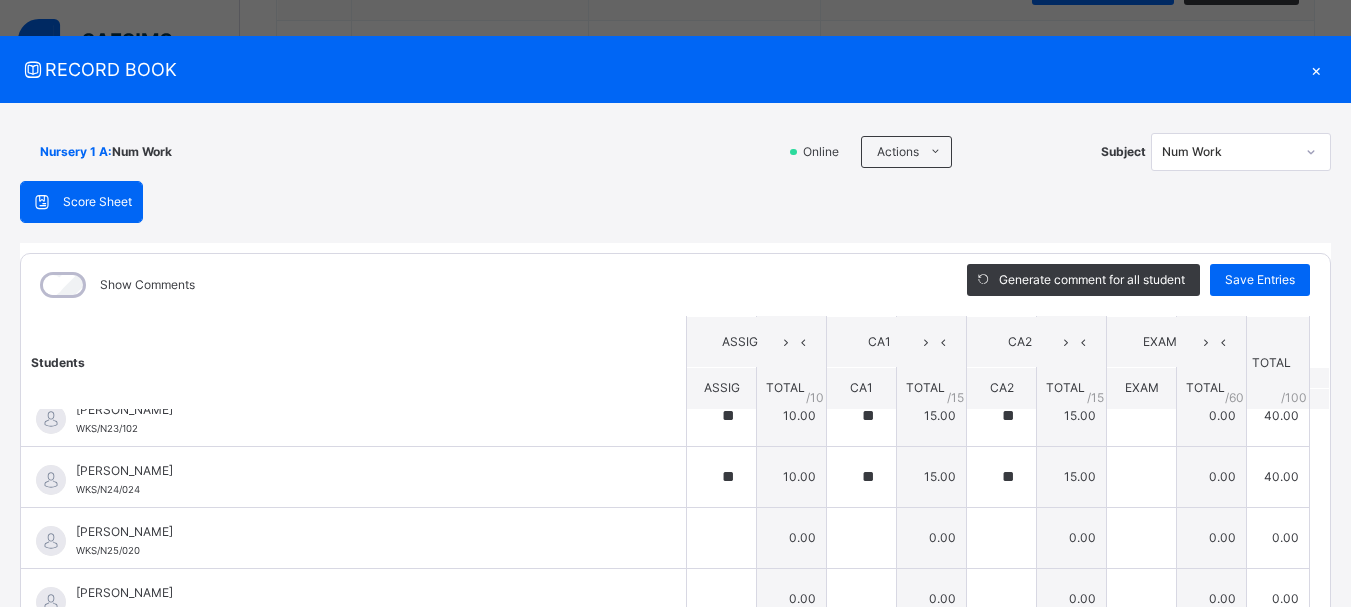 scroll, scrollTop: 1040, scrollLeft: 0, axis: vertical 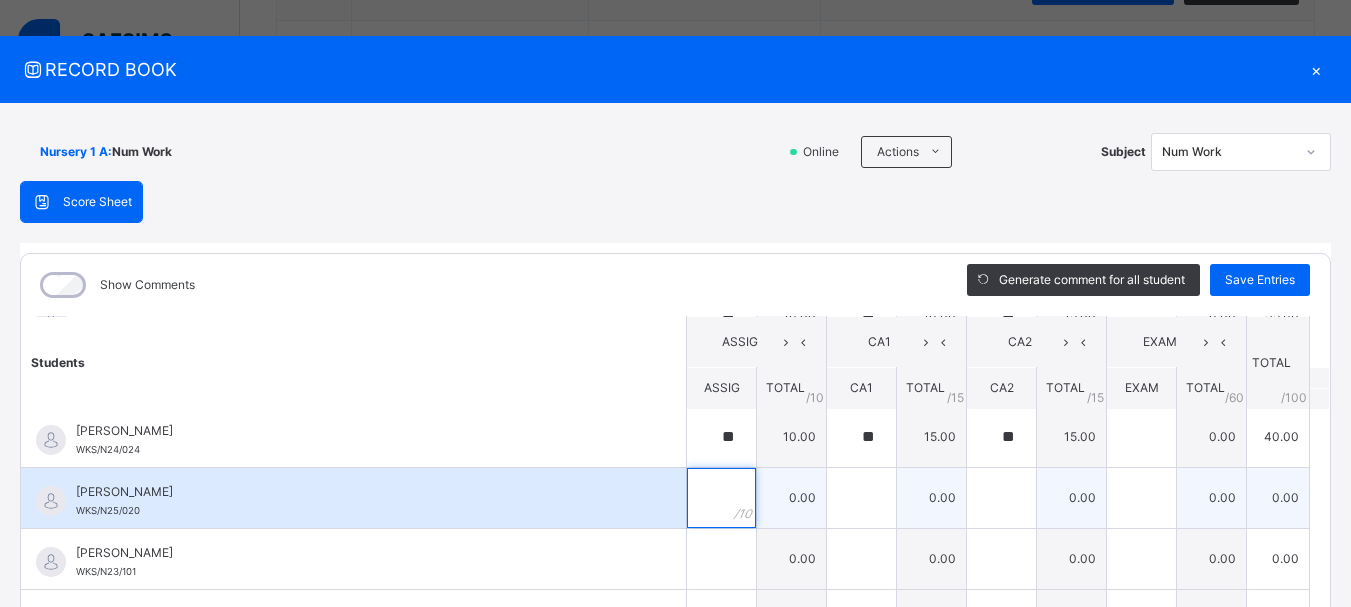 click at bounding box center (721, 498) 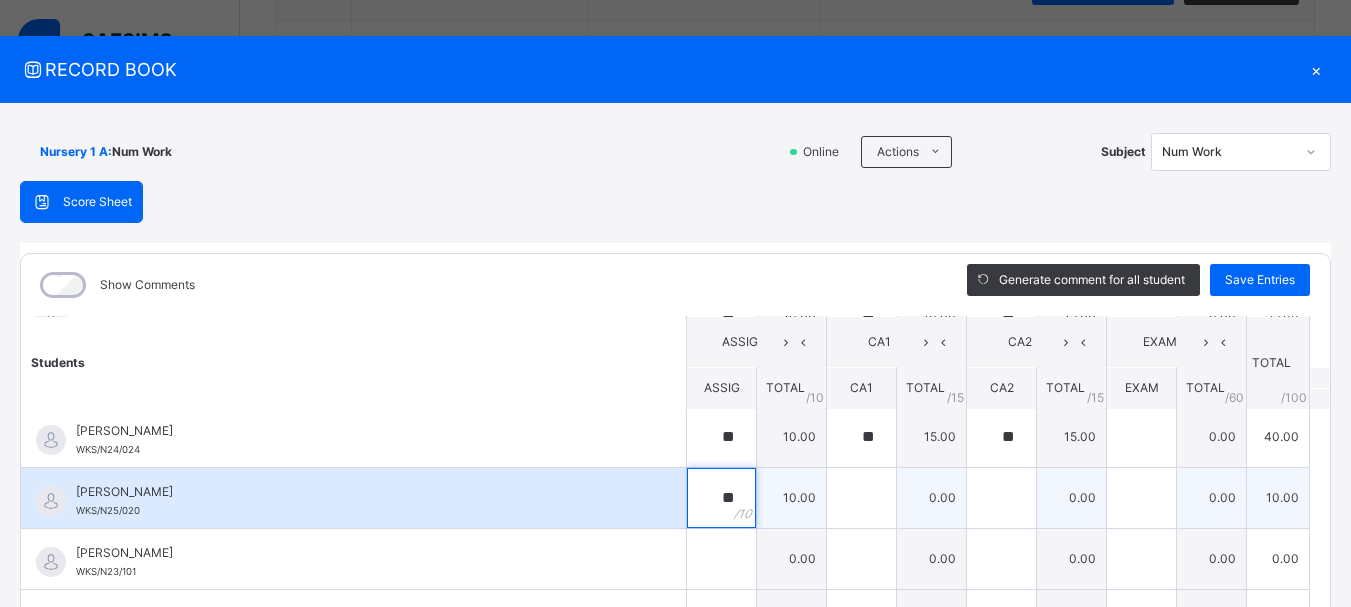 drag, startPoint x: 687, startPoint y: 499, endPoint x: 809, endPoint y: 489, distance: 122.40915 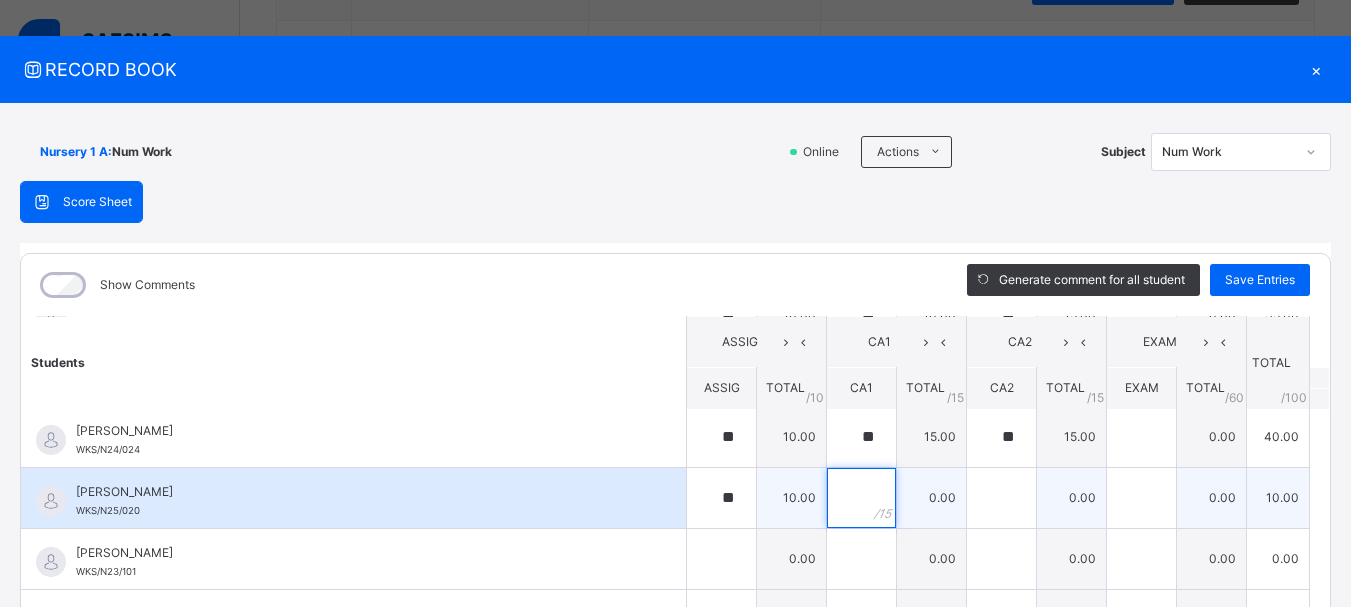 click at bounding box center (861, 498) 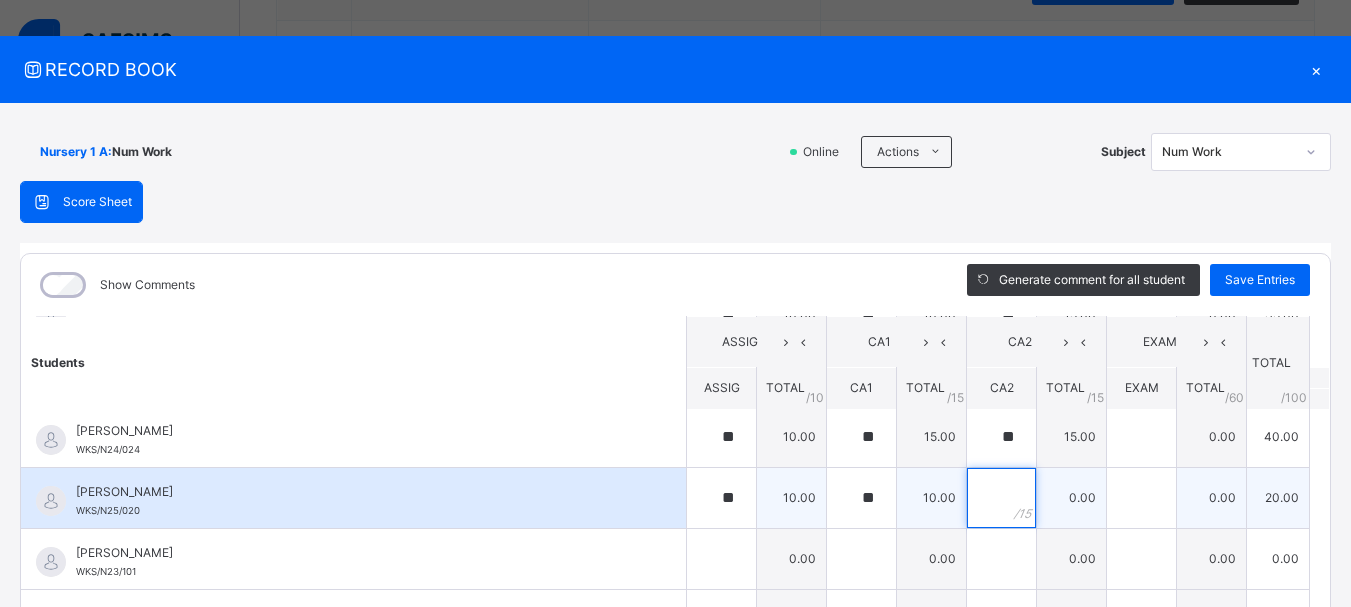 click at bounding box center (1001, 498) 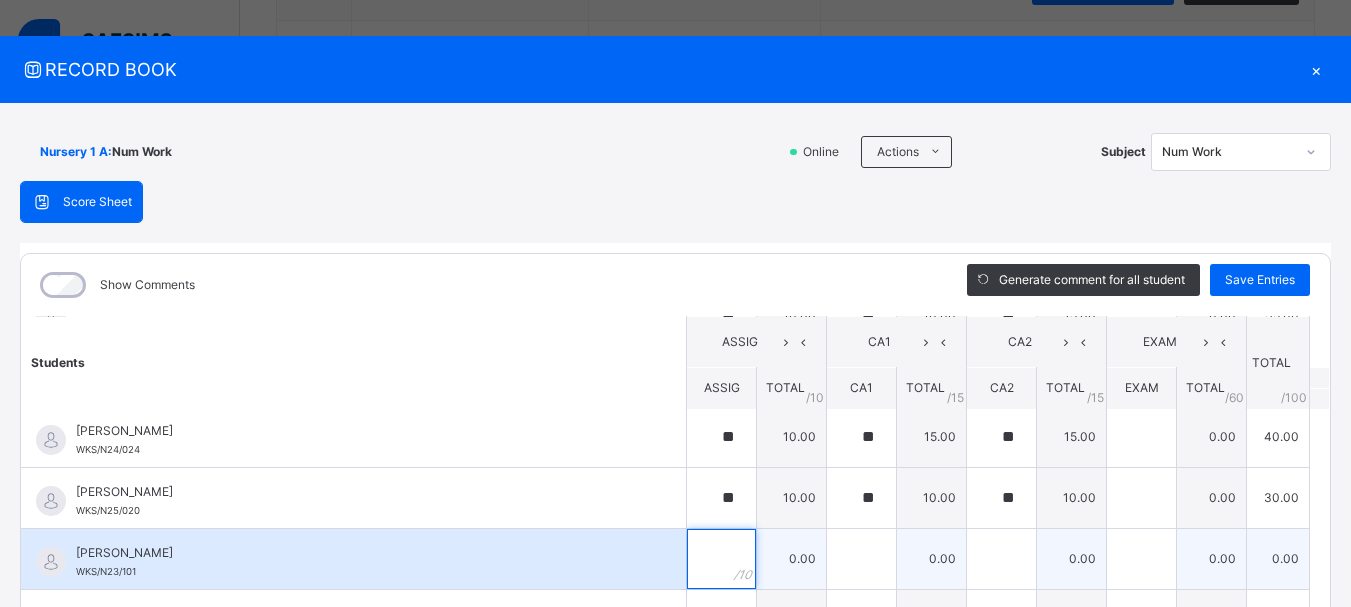 click at bounding box center (721, 559) 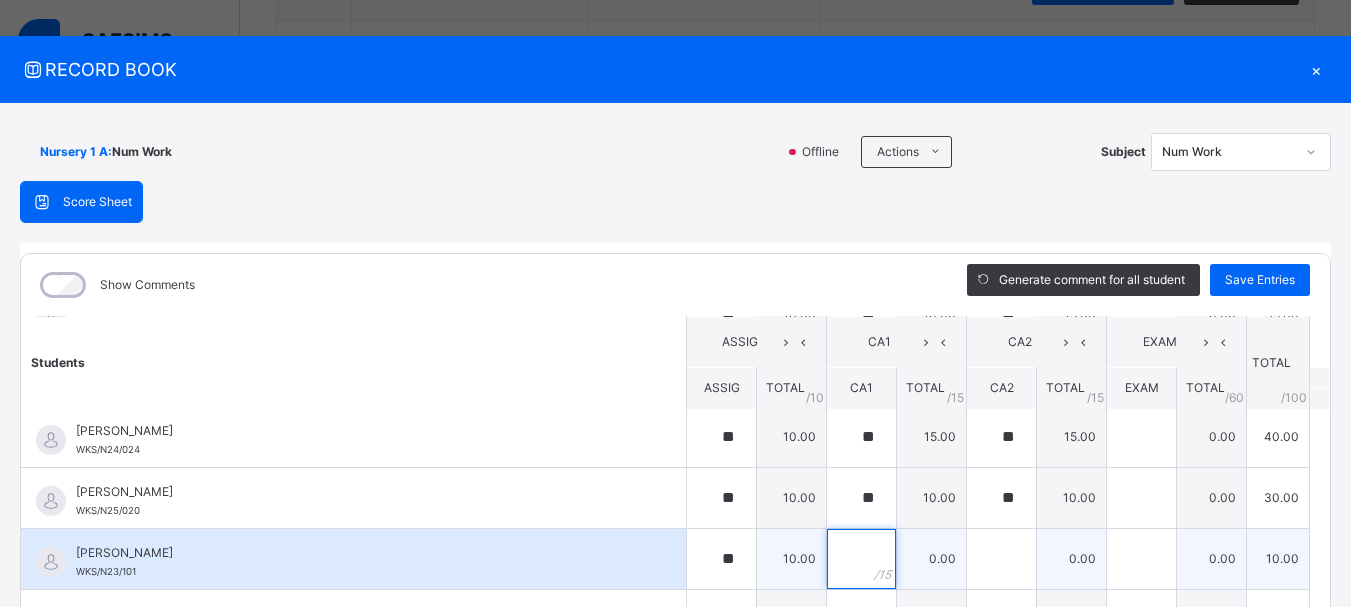 click at bounding box center [861, 559] 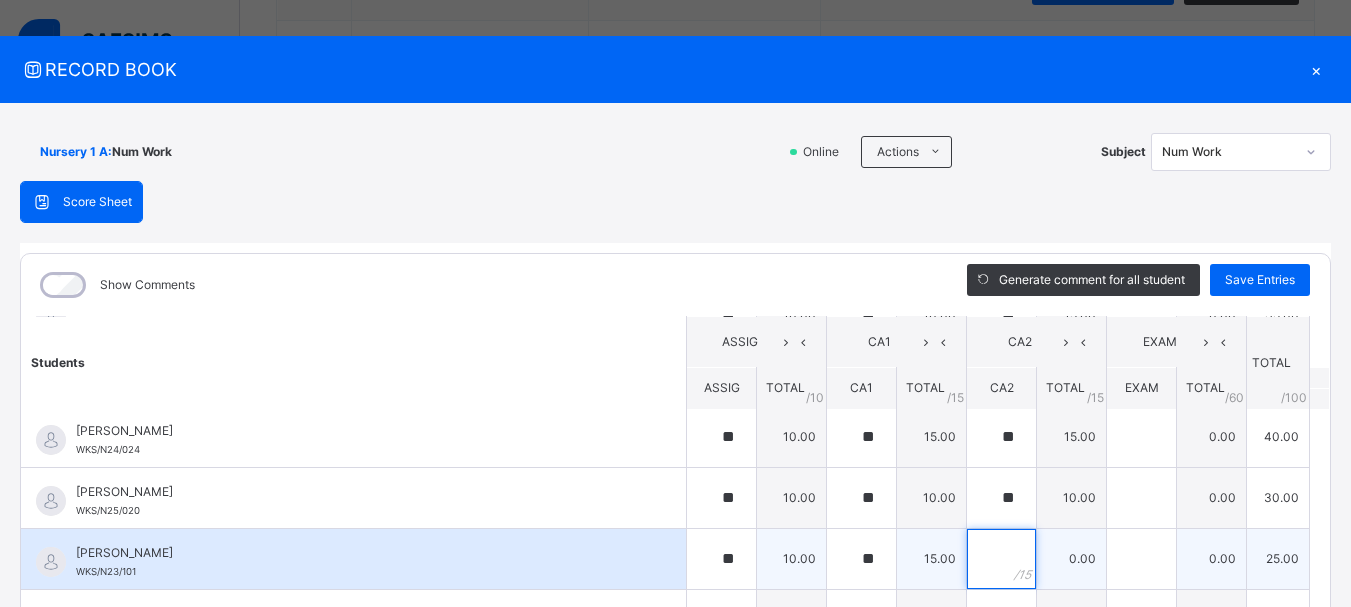 click at bounding box center [1001, 559] 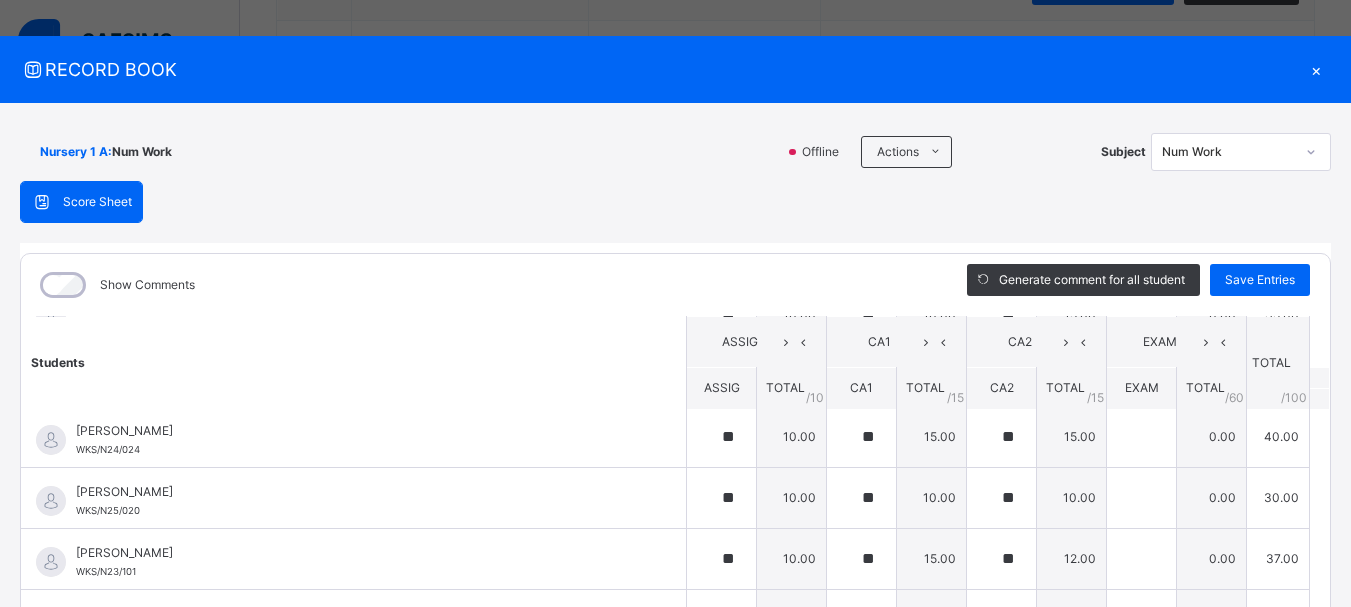 click on "Students ASSIG CA1 CA2 EXAM TOTAL /100 Comment ASSIG TOTAL / 10 CA1 TOTAL / 15 CA2 TOTAL / 15 EXAM TOTAL / 60 ABAH OLIVIA ZARAH WKS/N23/191 ABAH OLIVIA ZARAH WKS/N23/191 ** 10.00 ** 15.00 ** 15.00 0.00 40.00 Generate comment 0 / 250   ×   Subject Teacher’s Comment Generate and see in full the comment developed by the AI with an option to regenerate the comment JS ABAH OLIVIA ZARAH   WKS/N23/191   Total 40.00  / 100.00 Sims Bot   Regenerate     Use this comment   ABDULRAHEEM BELLO  WKS/N23/106 ABDULRAHEEM BELLO  WKS/N23/106 ** 10.00 ** 15.00 ** 15.00 0.00 40.00 Generate comment 0 / 250   ×   Subject Teacher’s Comment Generate and see in full the comment developed by the AI with an option to regenerate the comment JS ABDULRAHEEM BELLO    WKS/N23/106   Total 40.00  / 100.00 Sims Bot   Regenerate     Use this comment   ABUBAKAR FATIMA ZARAH WKS/N23/105 ABUBAKAR FATIMA ZARAH WKS/N23/105 ** 10.00 ** 15.00 ** 15.00 0.00 40.00 Generate comment 0 / 250   ×   Subject Teacher’s Comment JS ABUBAKAR FATIMA ZARAH" at bounding box center [675, 238] 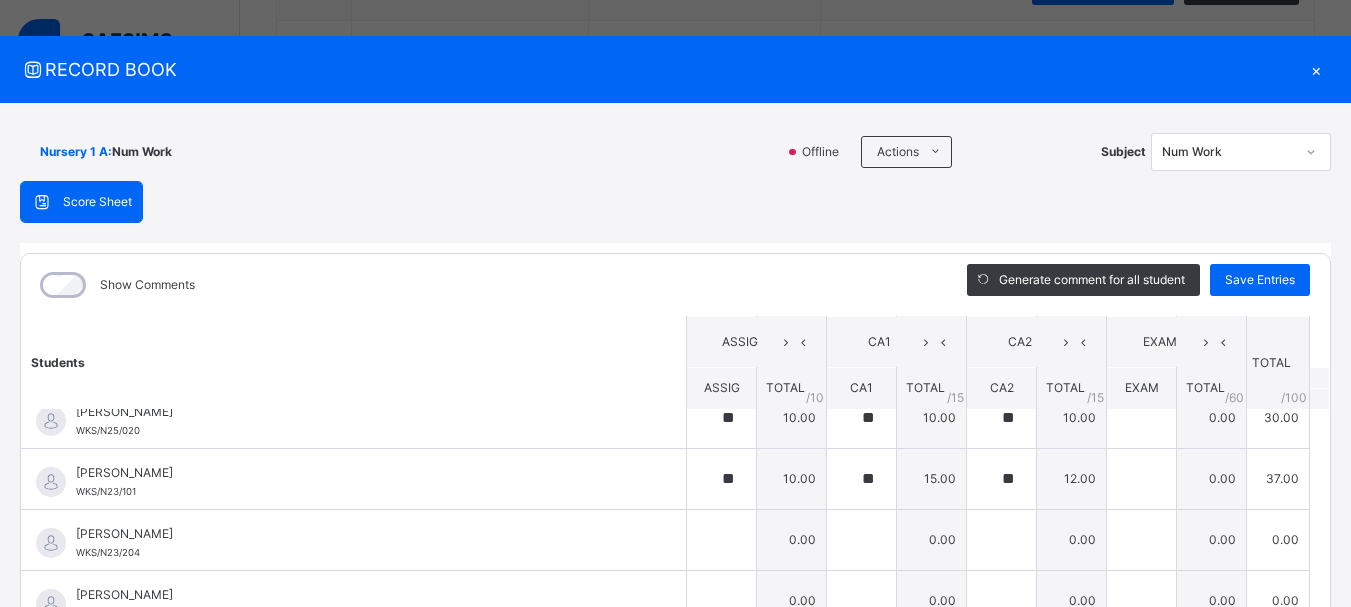 scroll, scrollTop: 1160, scrollLeft: 0, axis: vertical 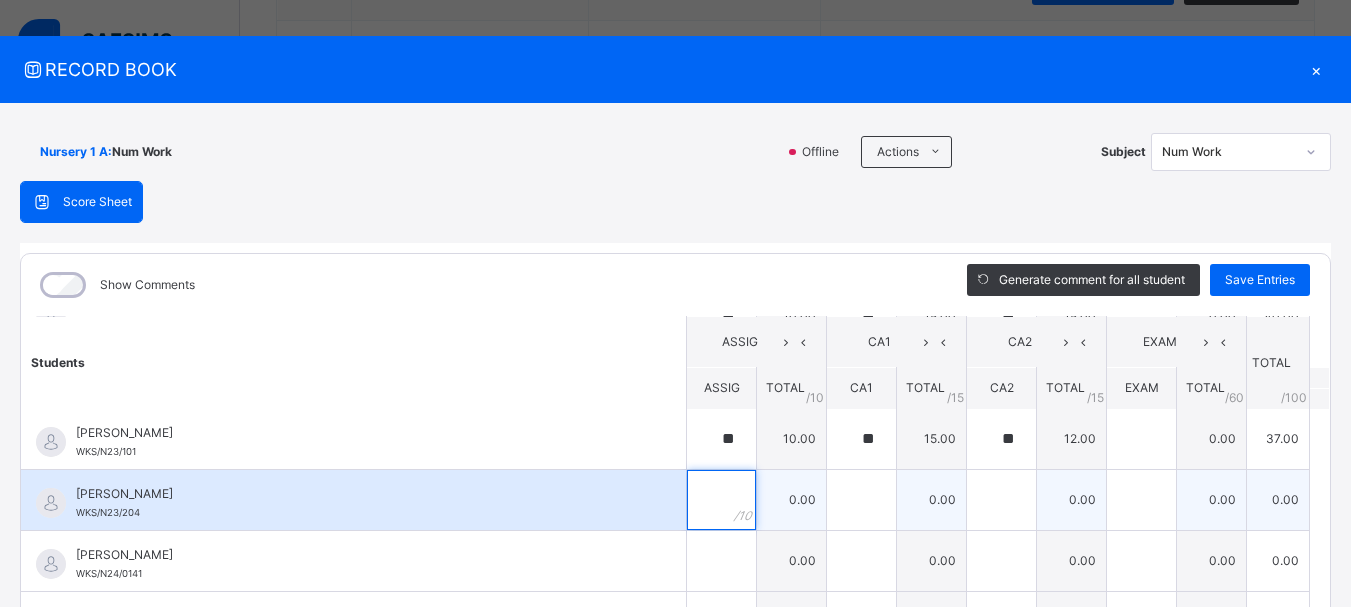 click at bounding box center (721, 500) 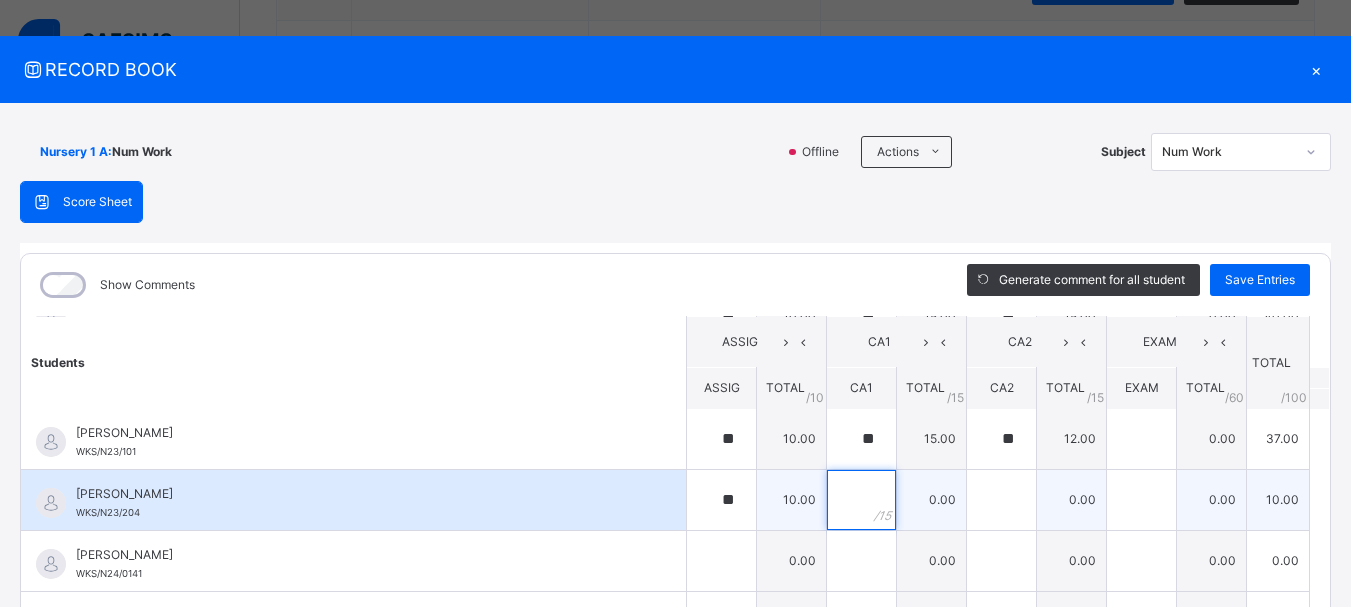 click at bounding box center [861, 500] 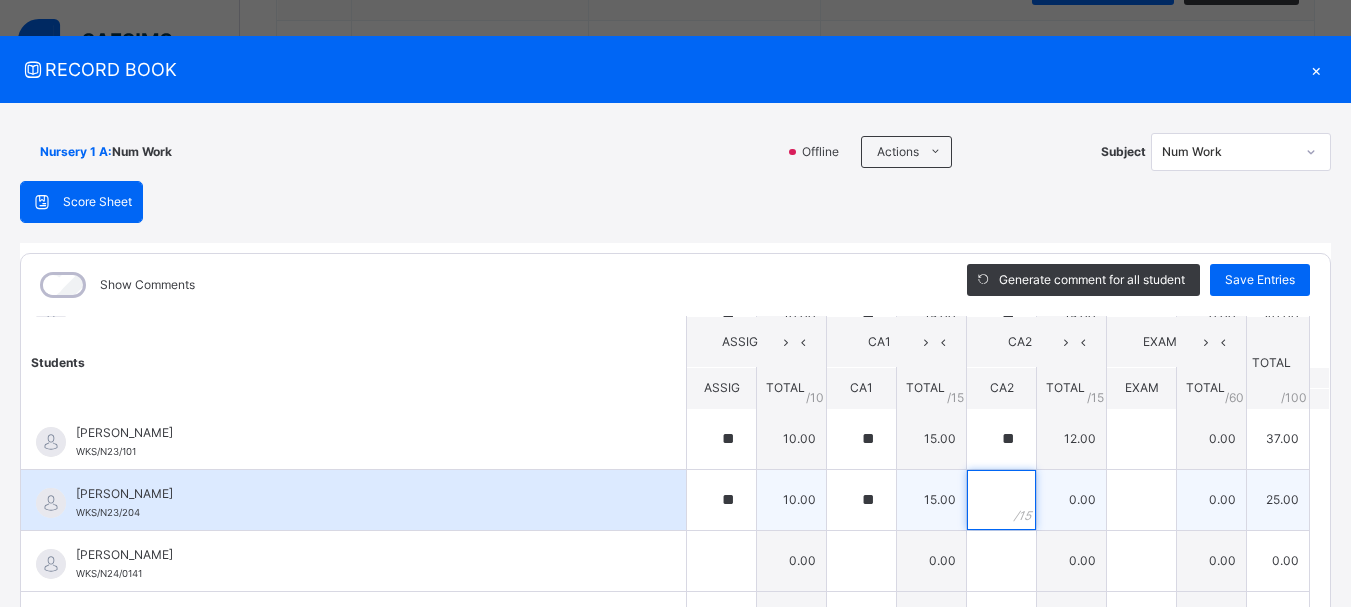 click at bounding box center (1001, 500) 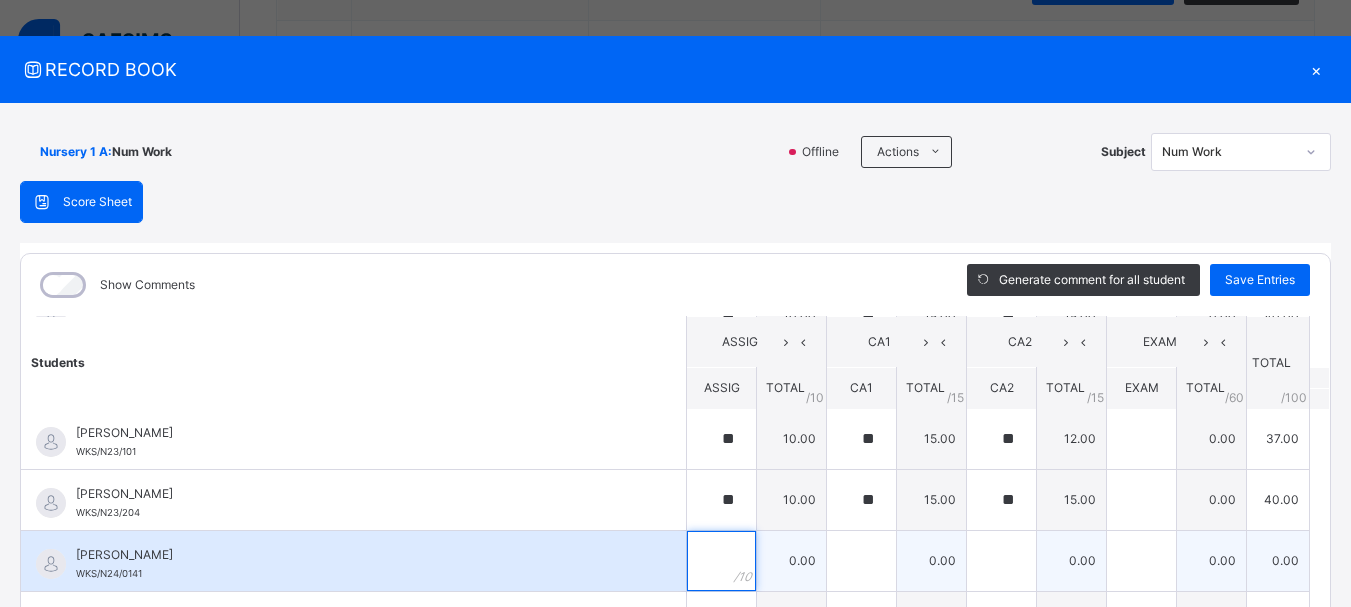 click at bounding box center [721, 561] 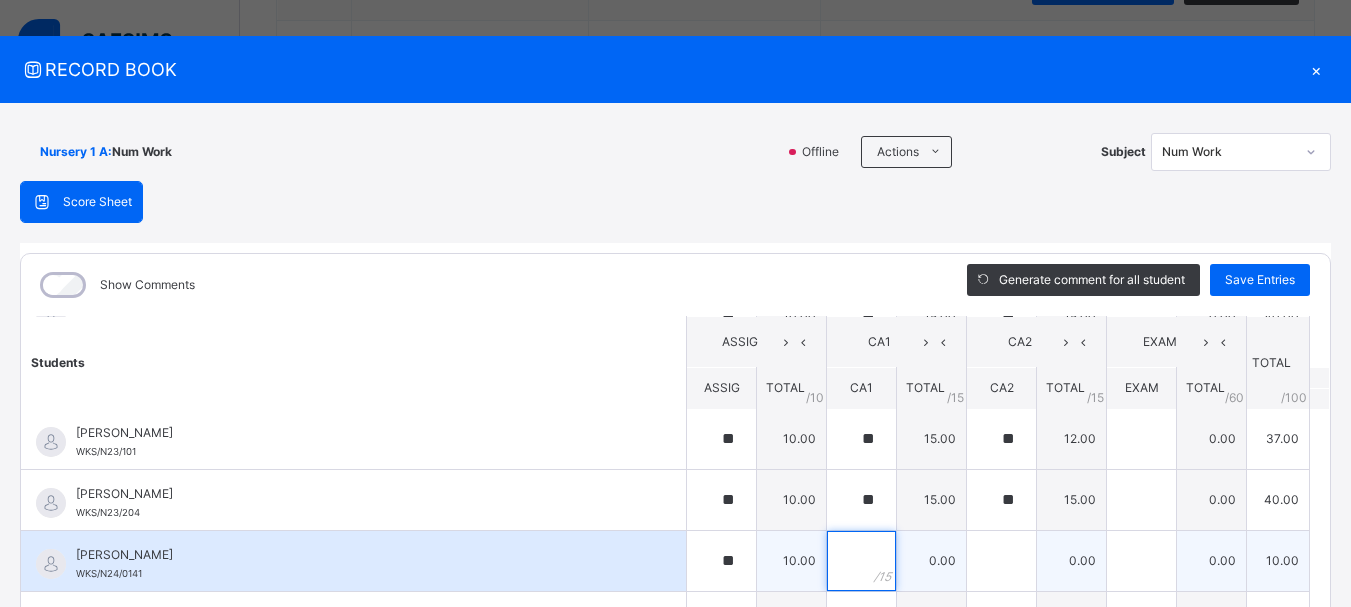 click at bounding box center [861, 561] 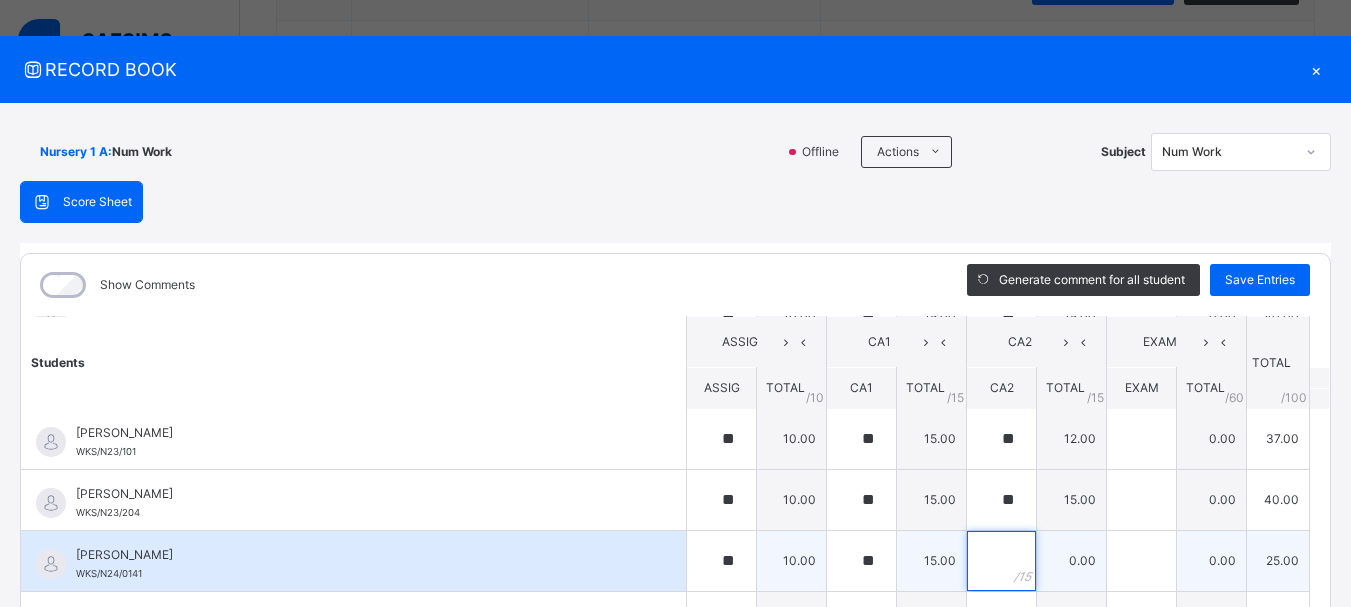 click at bounding box center (1001, 561) 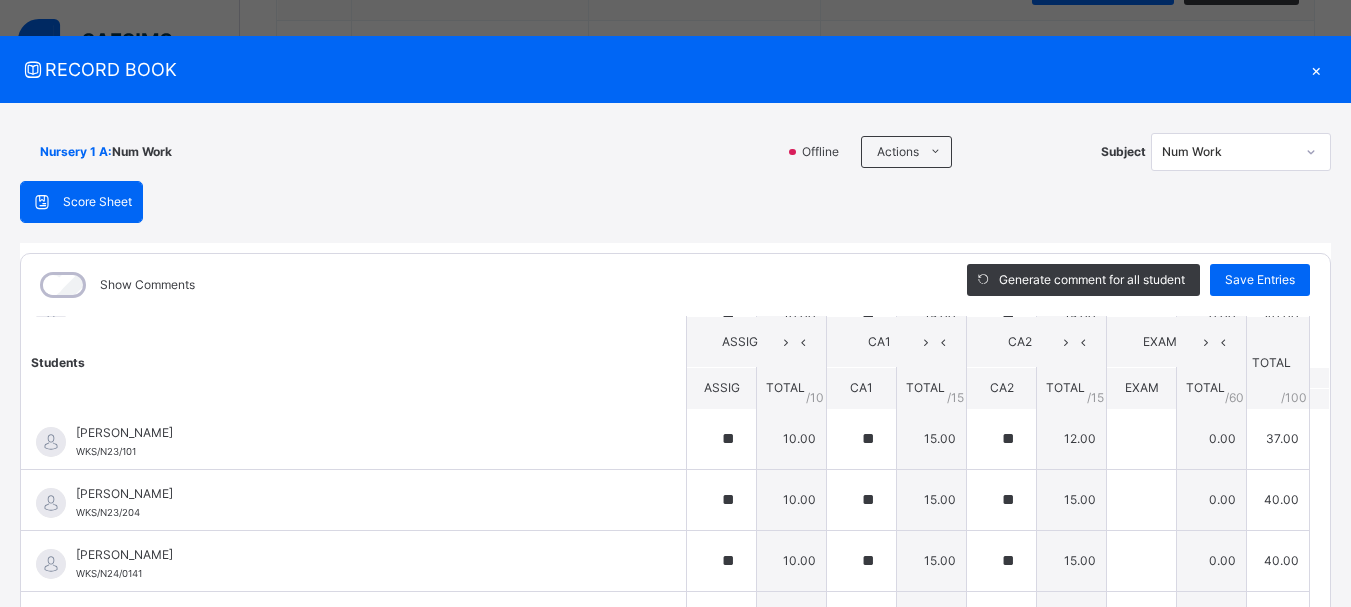 click on "Students ASSIG CA1 CA2 EXAM TOTAL /100 Comment ASSIG TOTAL / 10 CA1 TOTAL / 15 CA2 TOTAL / 15 EXAM TOTAL / 60 ABAH OLIVIA ZARAH WKS/N23/191 ABAH OLIVIA ZARAH WKS/N23/191 ** 10.00 ** 15.00 ** 15.00 0.00 40.00 Generate comment 0 / 250   ×   Subject Teacher’s Comment Generate and see in full the comment developed by the AI with an option to regenerate the comment JS ABAH OLIVIA ZARAH   WKS/N23/191   Total 40.00  / 100.00 Sims Bot   Regenerate     Use this comment   ABDULRAHEEM BELLO  WKS/N23/106 ABDULRAHEEM BELLO  WKS/N23/106 ** 10.00 ** 15.00 ** 15.00 0.00 40.00 Generate comment 0 / 250   ×   Subject Teacher’s Comment Generate and see in full the comment developed by the AI with an option to regenerate the comment JS ABDULRAHEEM BELLO    WKS/N23/106   Total 40.00  / 100.00 Sims Bot   Regenerate     Use this comment   ABUBAKAR FATIMA ZARAH WKS/N23/105 ABUBAKAR FATIMA ZARAH WKS/N23/105 ** 10.00 ** 15.00 ** 15.00 0.00 40.00 Generate comment 0 / 250   ×   Subject Teacher’s Comment JS ABUBAKAR FATIMA ZARAH" at bounding box center [675, 118] 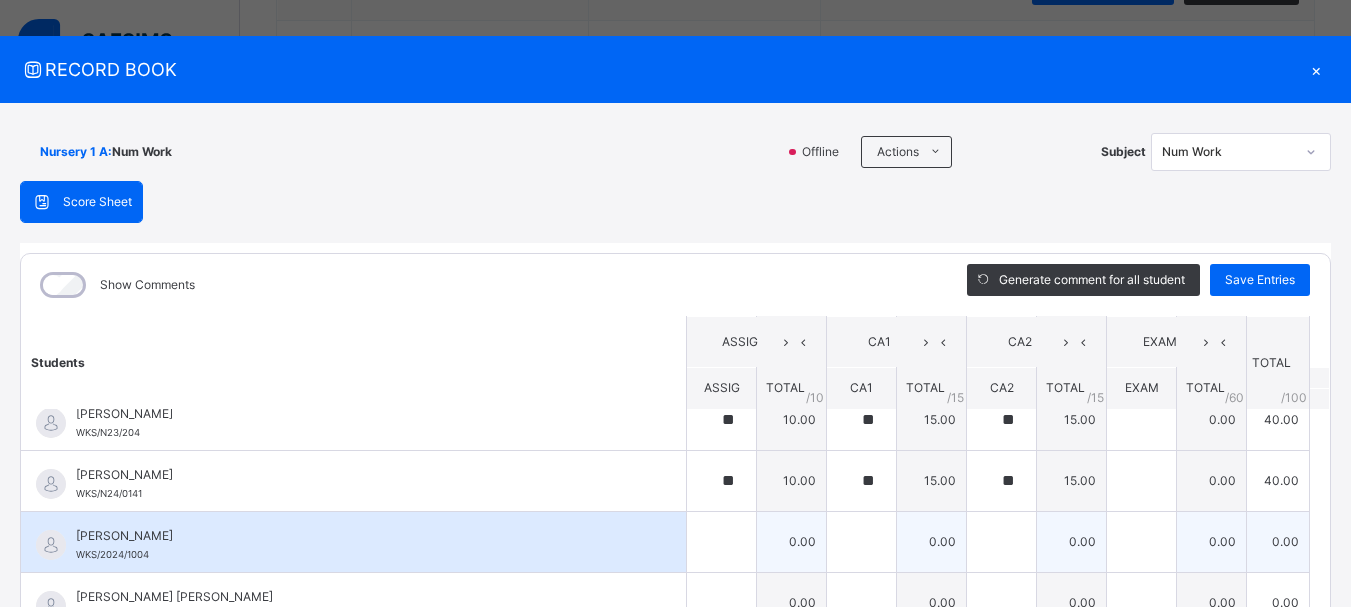 scroll, scrollTop: 1280, scrollLeft: 0, axis: vertical 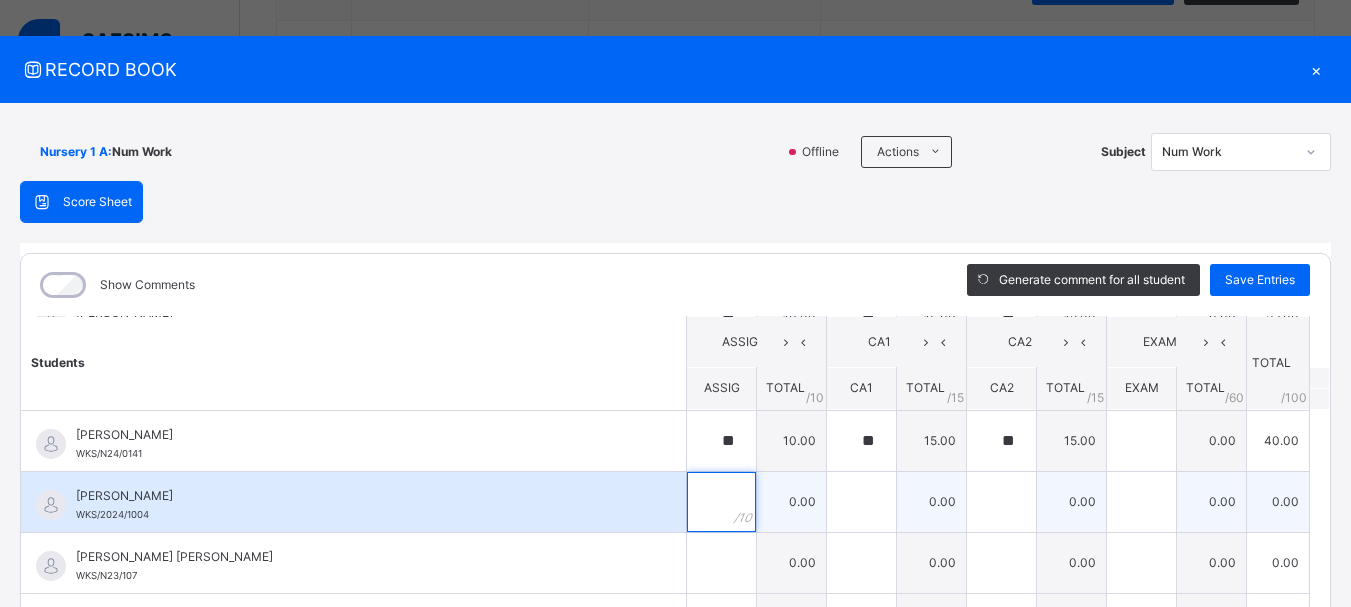 click at bounding box center (721, 502) 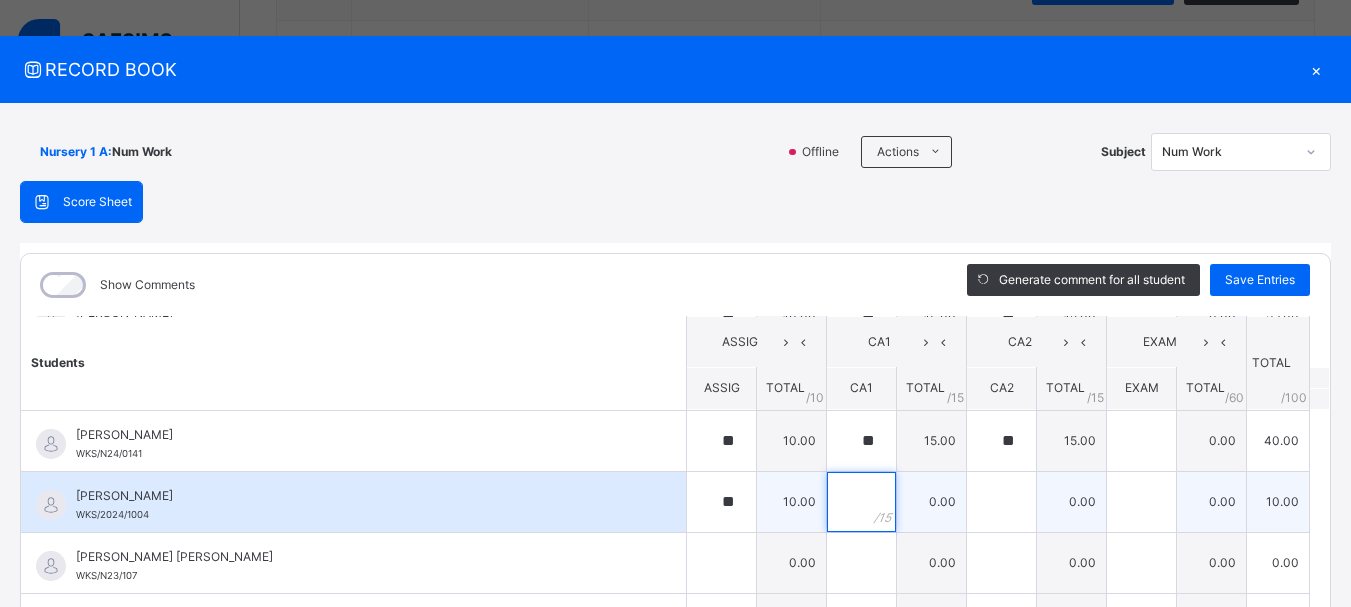 click at bounding box center (861, 502) 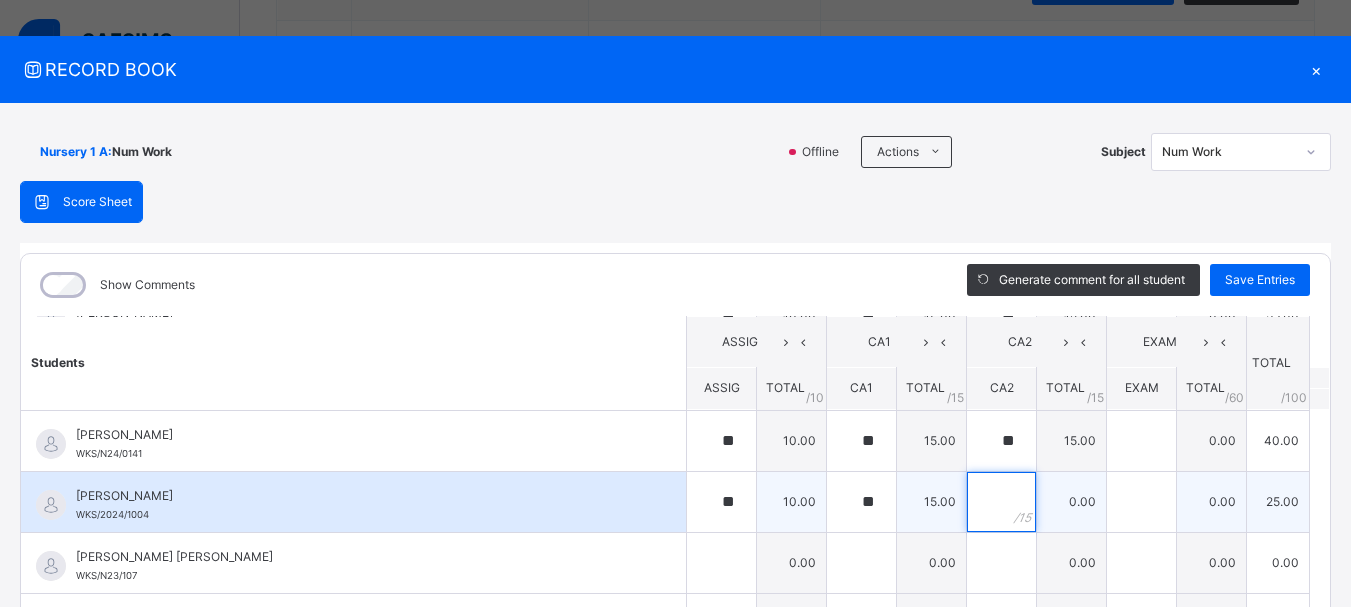 click at bounding box center (1001, 502) 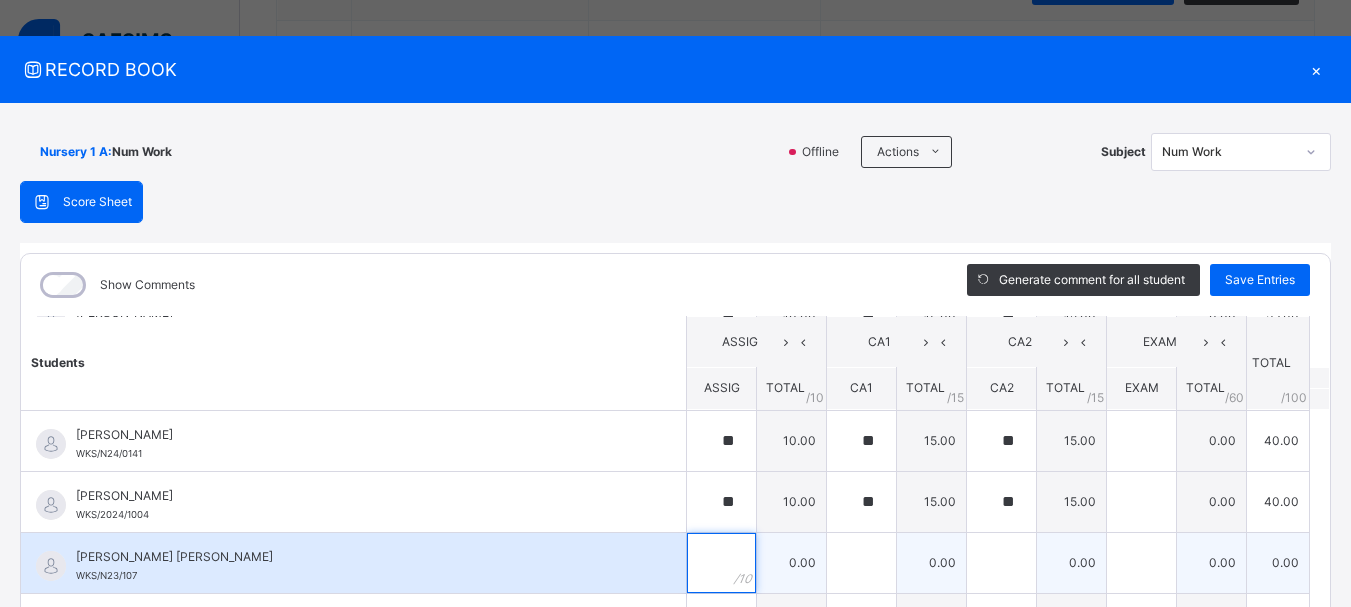 click at bounding box center [721, 563] 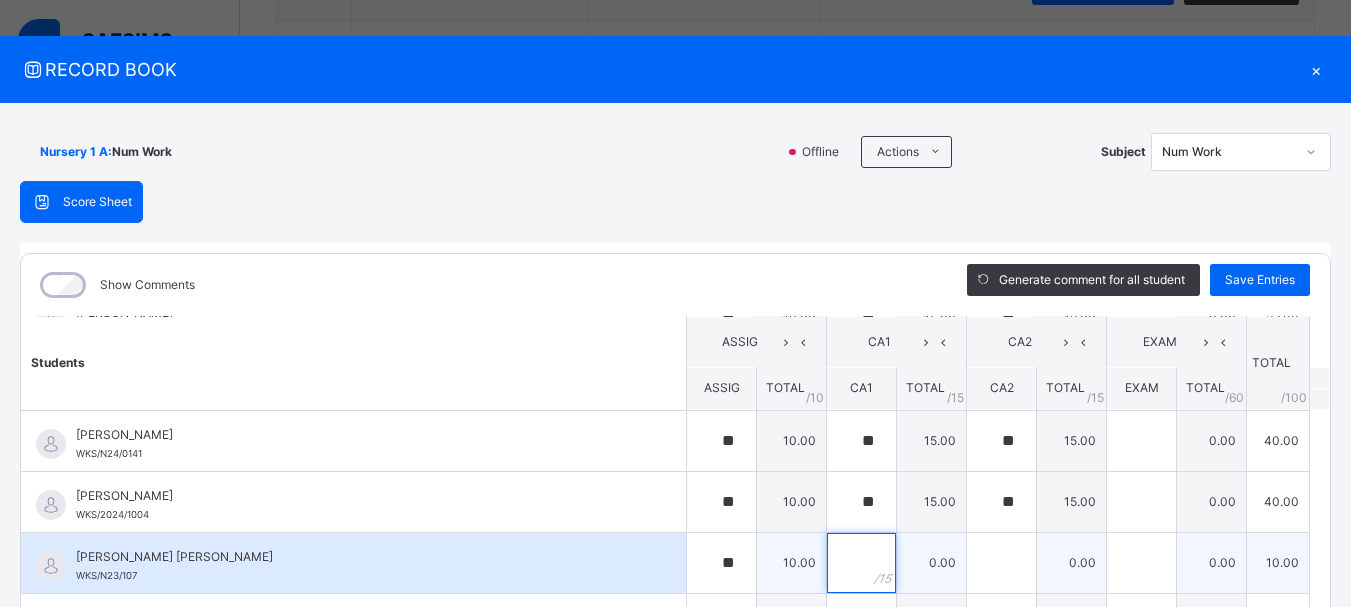 click at bounding box center [861, 563] 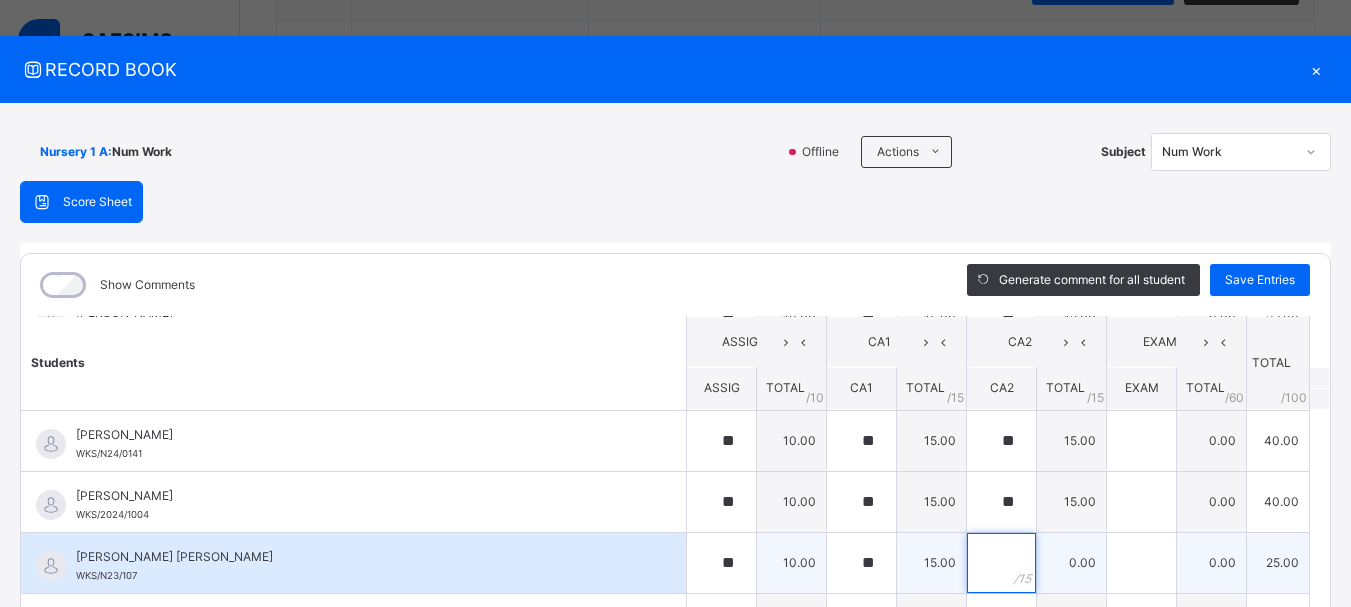 click at bounding box center [1001, 563] 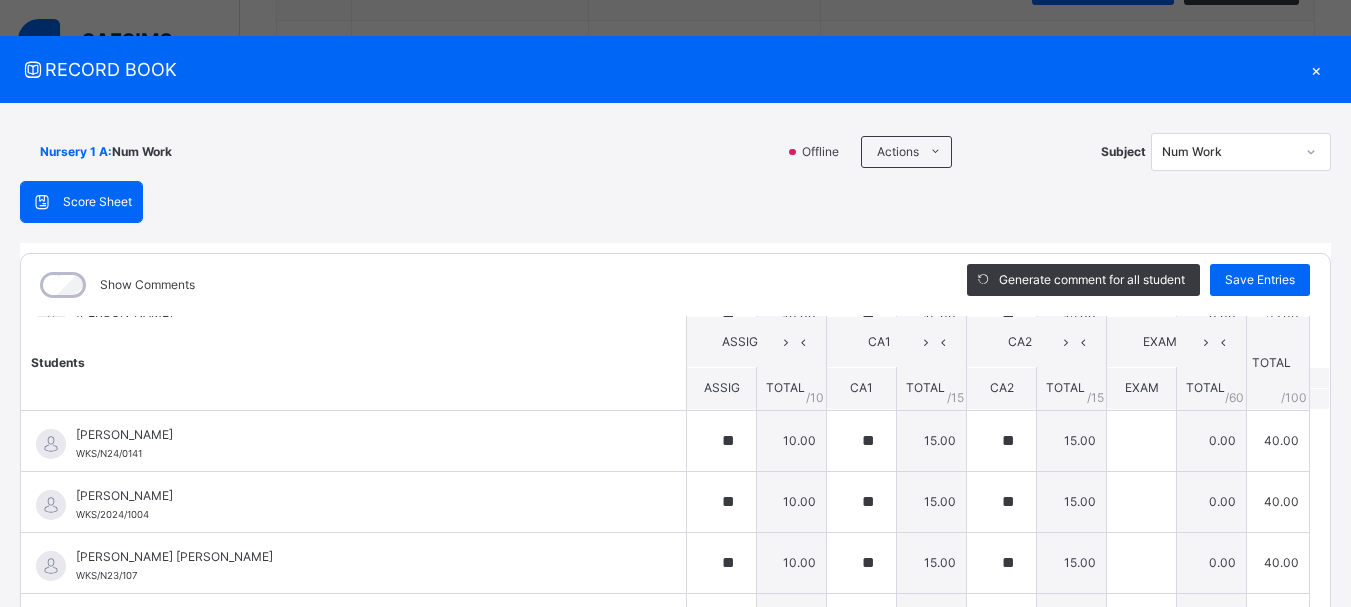 click on "Students ASSIG CA1 CA2 EXAM TOTAL /100 Comment ASSIG TOTAL / 10 CA1 TOTAL / 15 CA2 TOTAL / 15 EXAM TOTAL / 60 ABAH OLIVIA ZARAH WKS/N23/191 ABAH OLIVIA ZARAH WKS/N23/191 ** 10.00 ** 15.00 ** 15.00 0.00 40.00 Generate comment 0 / 250   ×   Subject Teacher’s Comment Generate and see in full the comment developed by the AI with an option to regenerate the comment JS ABAH OLIVIA ZARAH   WKS/N23/191   Total 40.00  / 100.00 Sims Bot   Regenerate     Use this comment   ABDULRAHEEM BELLO  WKS/N23/106 ABDULRAHEEM BELLO  WKS/N23/106 ** 10.00 ** 15.00 ** 15.00 0.00 40.00 Generate comment 0 / 250   ×   Subject Teacher’s Comment Generate and see in full the comment developed by the AI with an option to regenerate the comment JS ABDULRAHEEM BELLO    WKS/N23/106   Total 40.00  / 100.00 Sims Bot   Regenerate     Use this comment   ABUBAKAR FATIMA ZARAH WKS/N23/105 ABUBAKAR FATIMA ZARAH WKS/N23/105 ** 10.00 ** 15.00 ** 15.00 0.00 40.00 Generate comment 0 / 250   ×   Subject Teacher’s Comment JS ABUBAKAR FATIMA ZARAH" at bounding box center [675, -2] 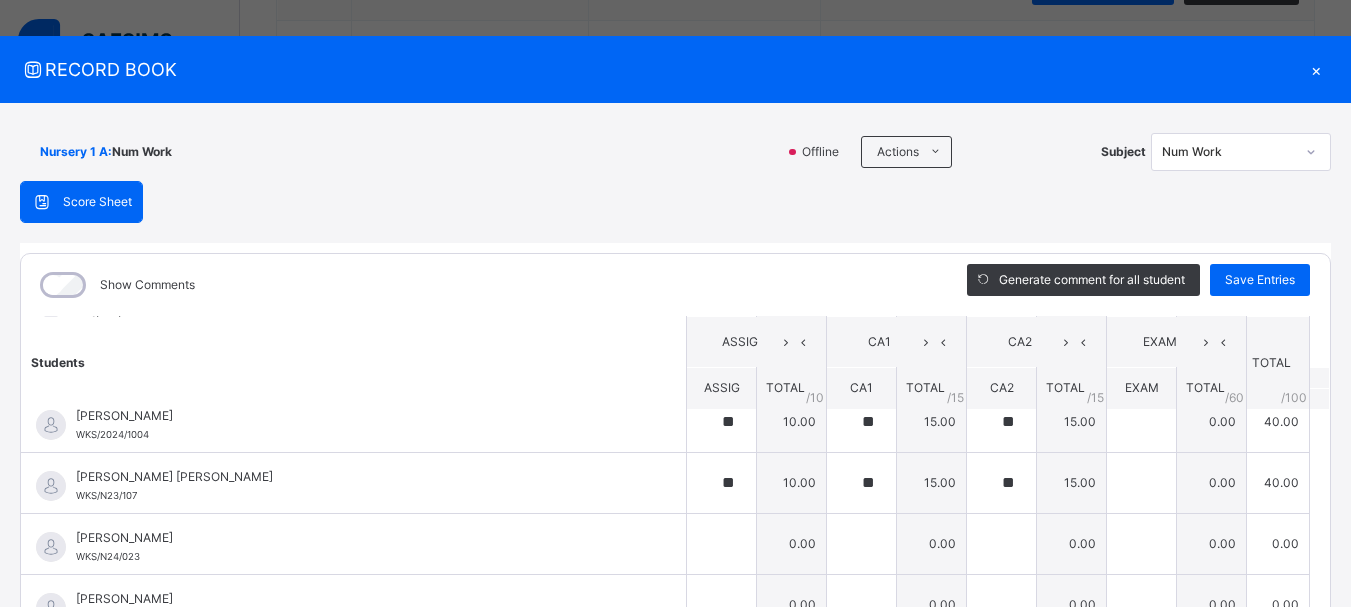 scroll, scrollTop: 1400, scrollLeft: 0, axis: vertical 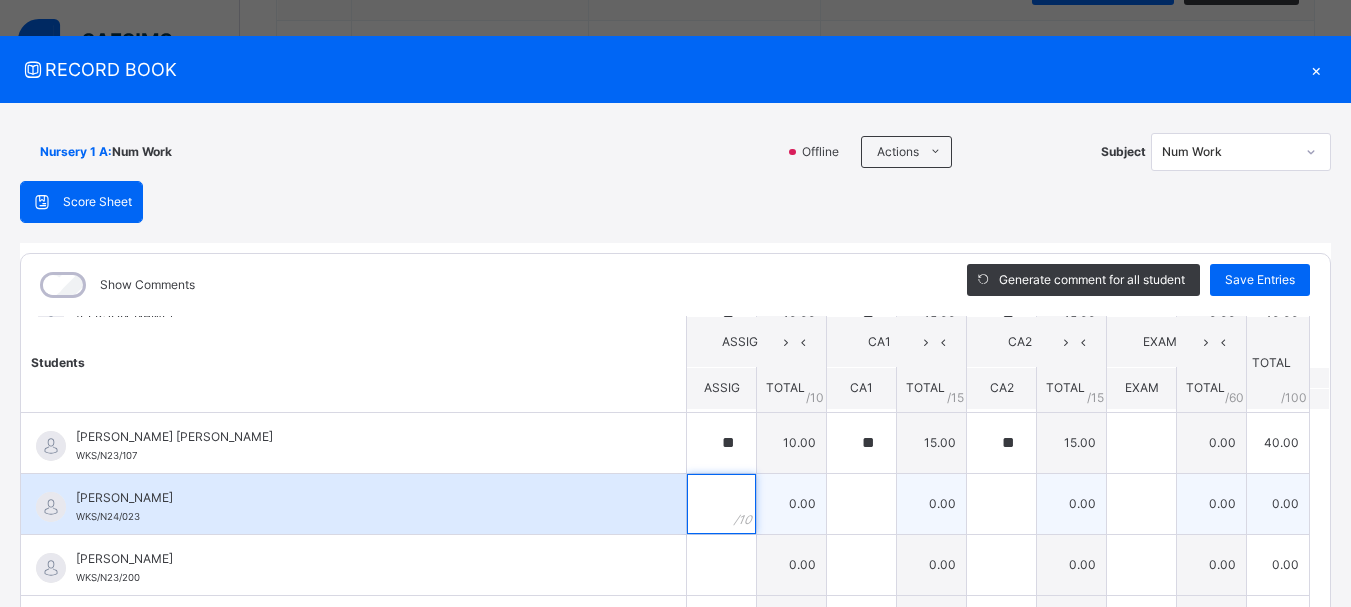 click at bounding box center (721, 504) 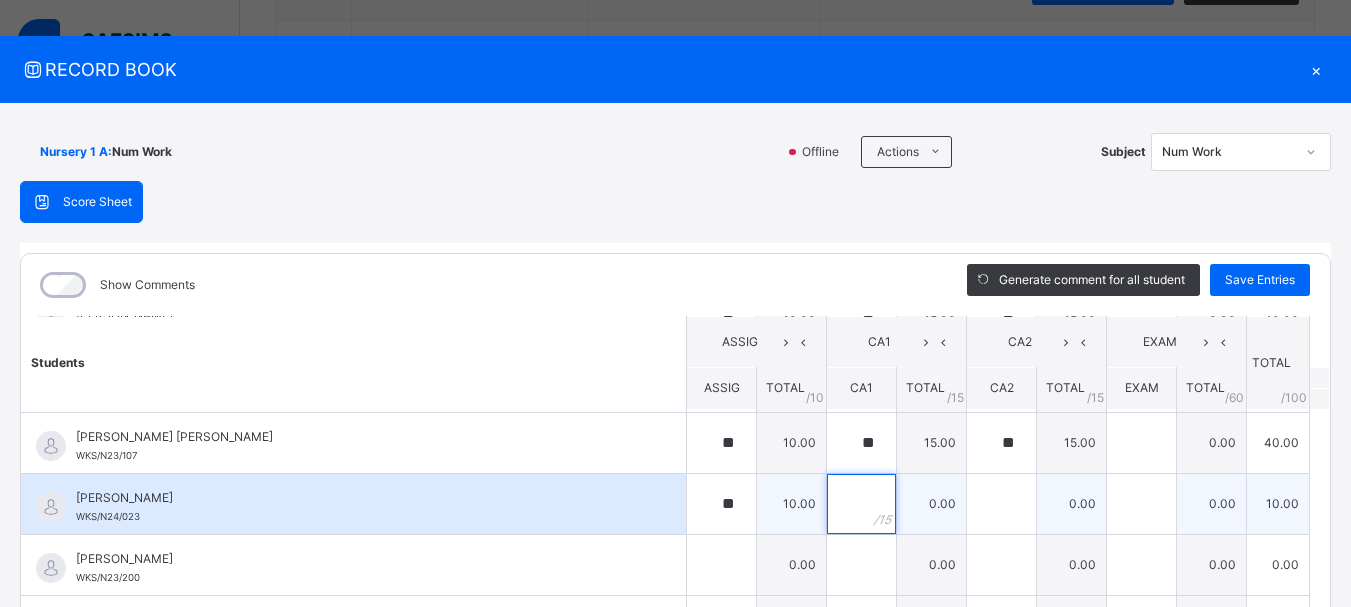 click at bounding box center (861, 504) 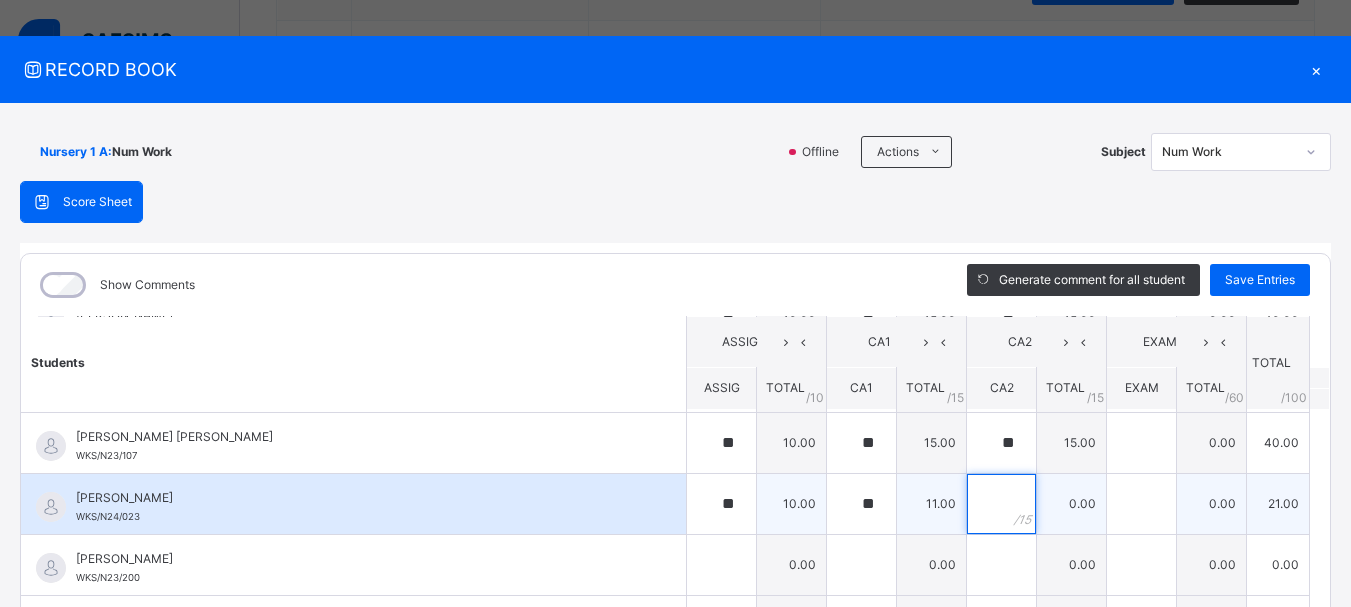 click at bounding box center (1001, 504) 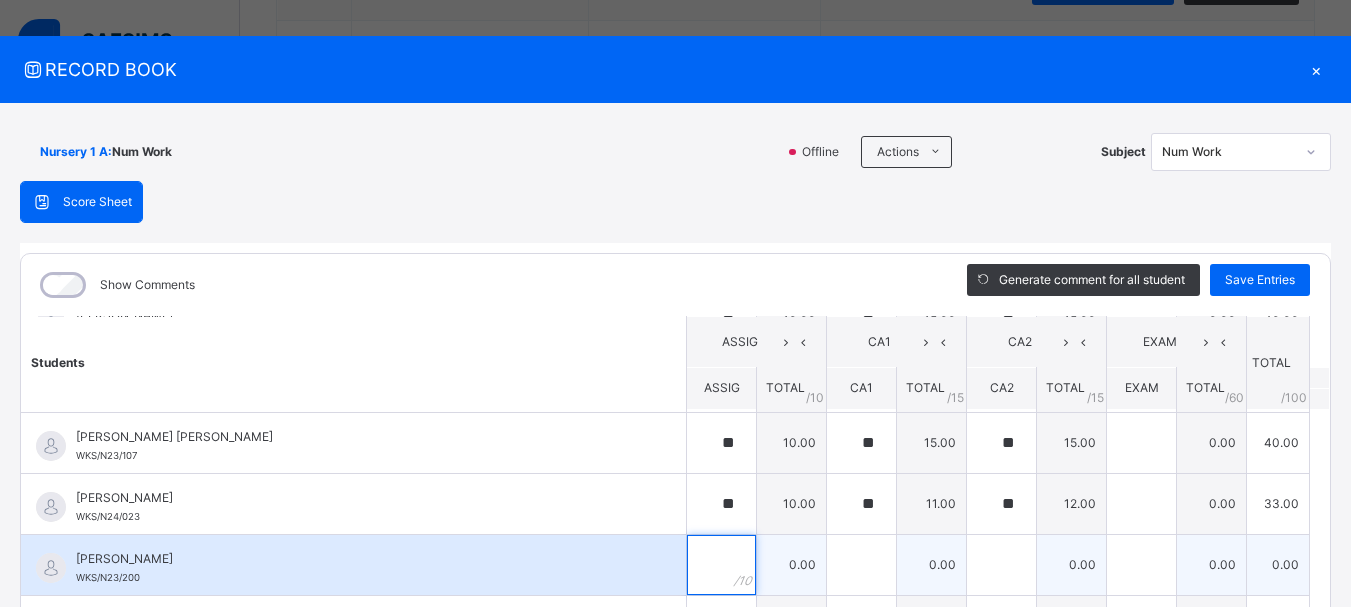 click at bounding box center (721, 565) 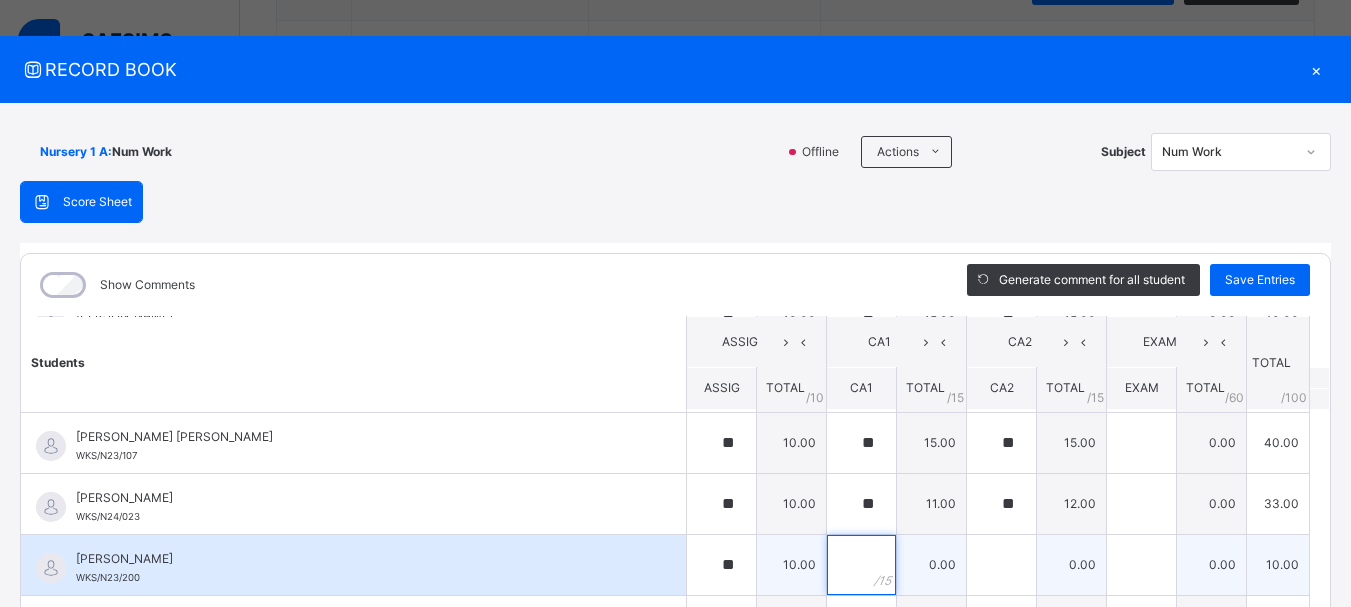 click at bounding box center (861, 565) 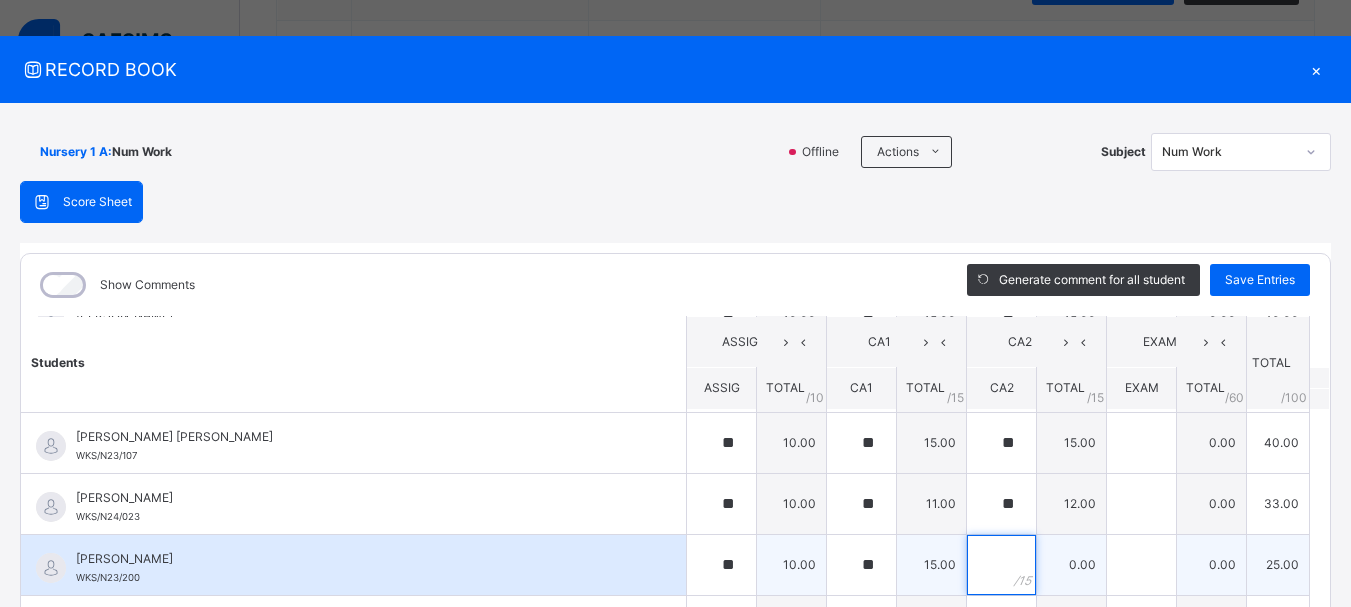 click at bounding box center (1001, 565) 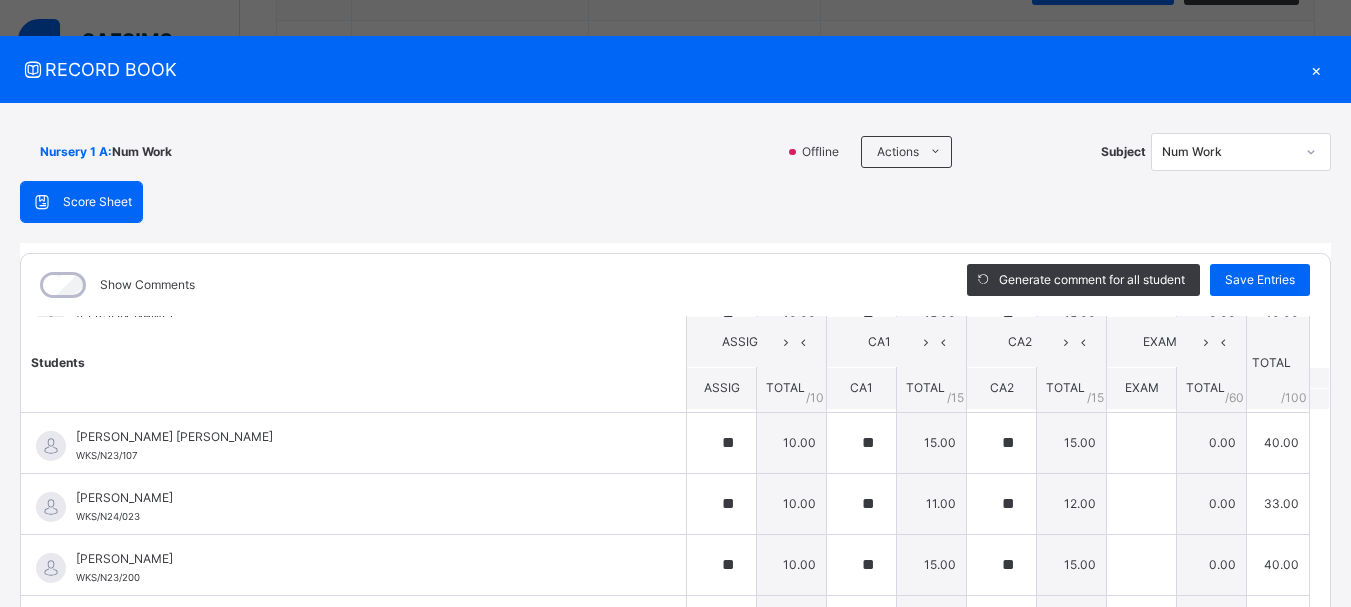 click on "Students ASSIG CA1 CA2 EXAM TOTAL /100 Comment ASSIG TOTAL / 10 CA1 TOTAL / 15 CA2 TOTAL / 15 EXAM TOTAL / 60 ABAH OLIVIA ZARAH WKS/N23/191 ABAH OLIVIA ZARAH WKS/N23/191 ** 10.00 ** 15.00 ** 15.00 0.00 40.00 Generate comment 0 / 250   ×   Subject Teacher’s Comment Generate and see in full the comment developed by the AI with an option to regenerate the comment JS ABAH OLIVIA ZARAH   WKS/N23/191   Total 40.00  / 100.00 Sims Bot   Regenerate     Use this comment   ABDULRAHEEM BELLO  WKS/N23/106 ABDULRAHEEM BELLO  WKS/N23/106 ** 10.00 ** 15.00 ** 15.00 0.00 40.00 Generate comment 0 / 250   ×   Subject Teacher’s Comment Generate and see in full the comment developed by the AI with an option to regenerate the comment JS ABDULRAHEEM BELLO    WKS/N23/106   Total 40.00  / 100.00 Sims Bot   Regenerate     Use this comment   ABUBAKAR FATIMA ZARAH WKS/N23/105 ABUBAKAR FATIMA ZARAH WKS/N23/105 ** 10.00 ** 15.00 ** 15.00 0.00 40.00 Generate comment 0 / 250   ×   Subject Teacher’s Comment JS ABUBAKAR FATIMA ZARAH" at bounding box center [675, -122] 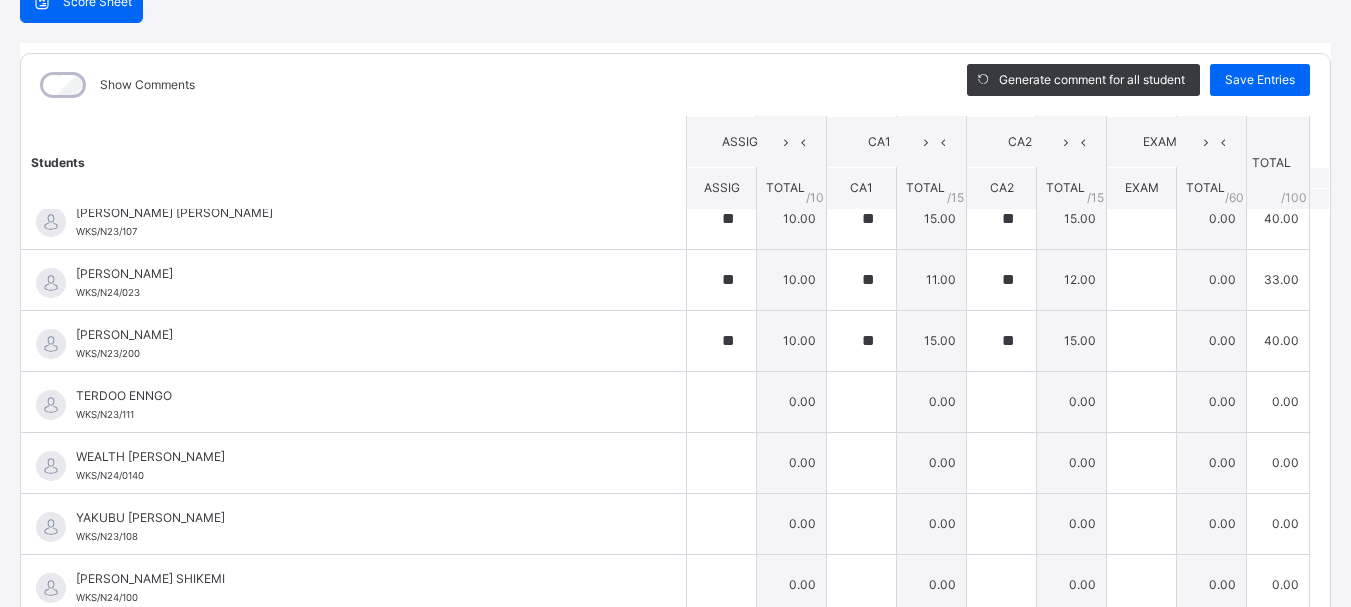 scroll, scrollTop: 254, scrollLeft: 0, axis: vertical 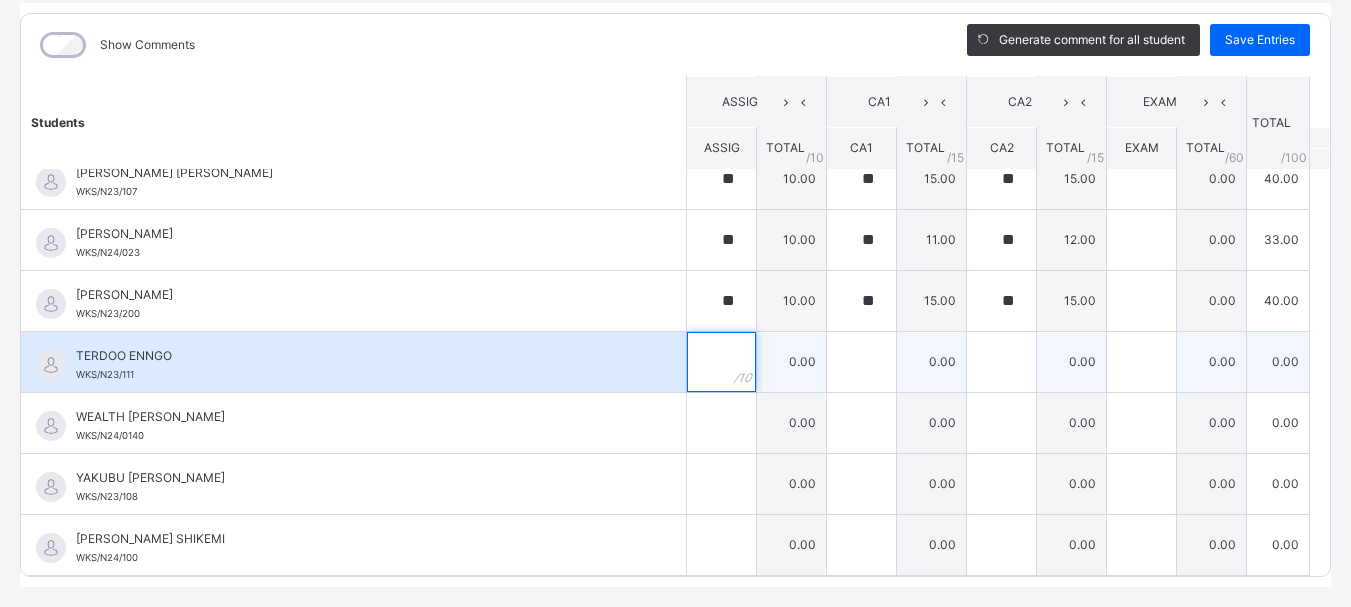 click at bounding box center [721, 362] 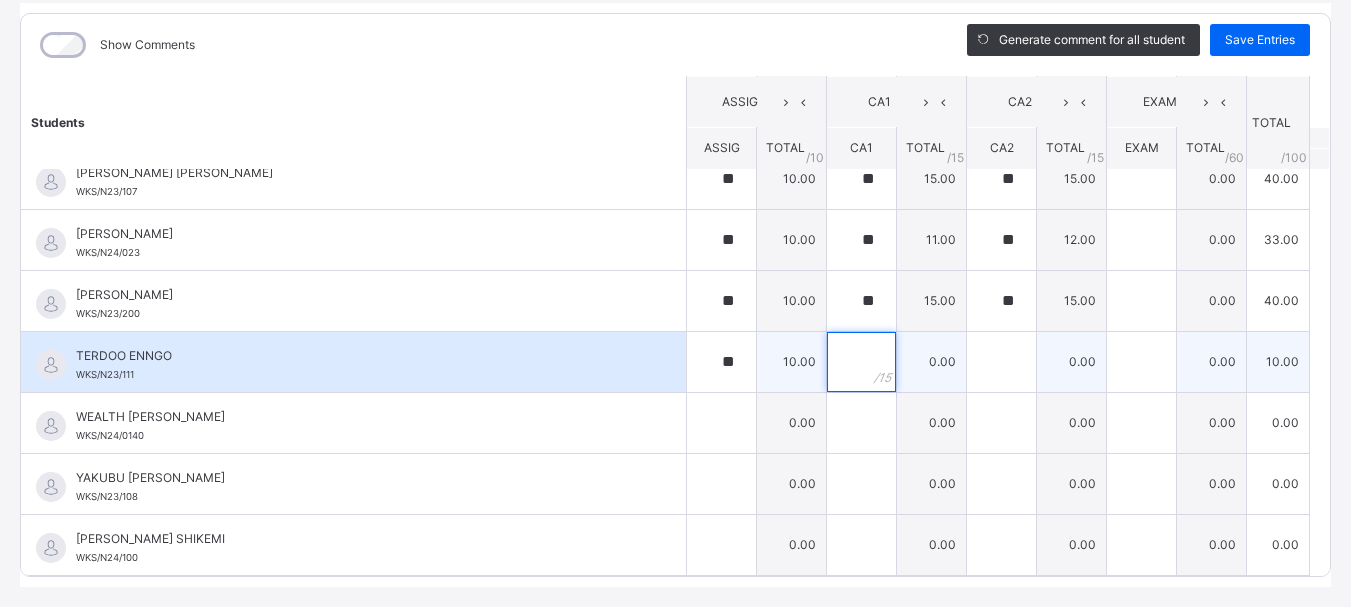 click at bounding box center [861, 362] 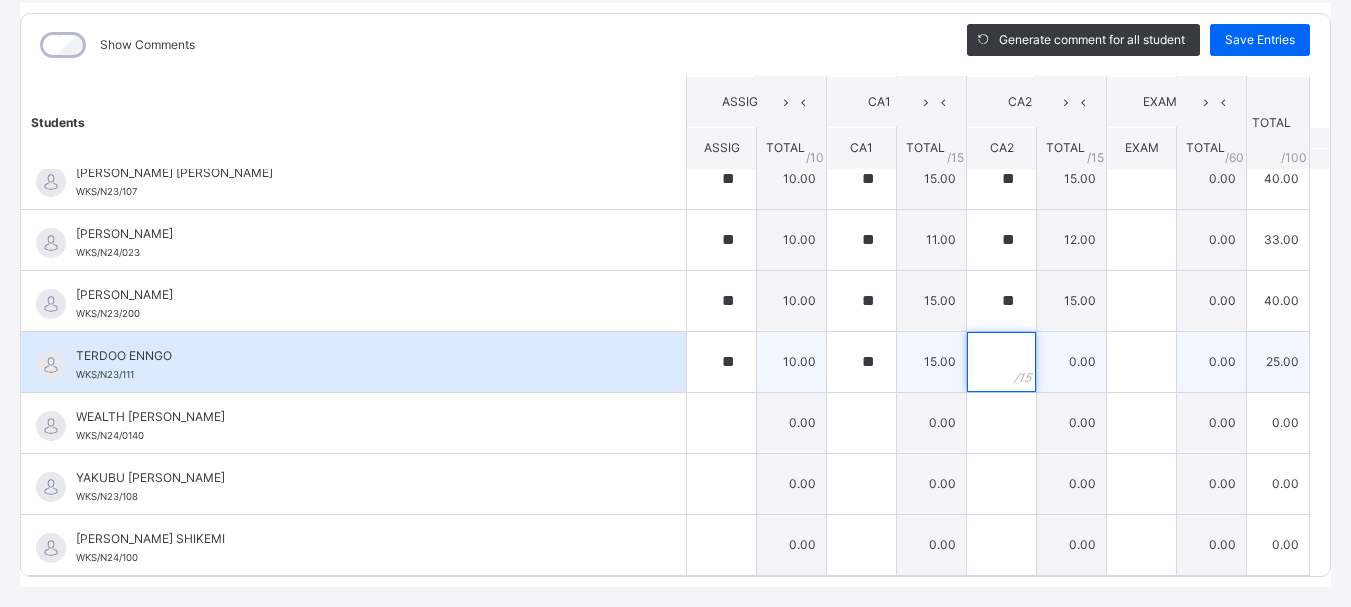 click at bounding box center [1001, 362] 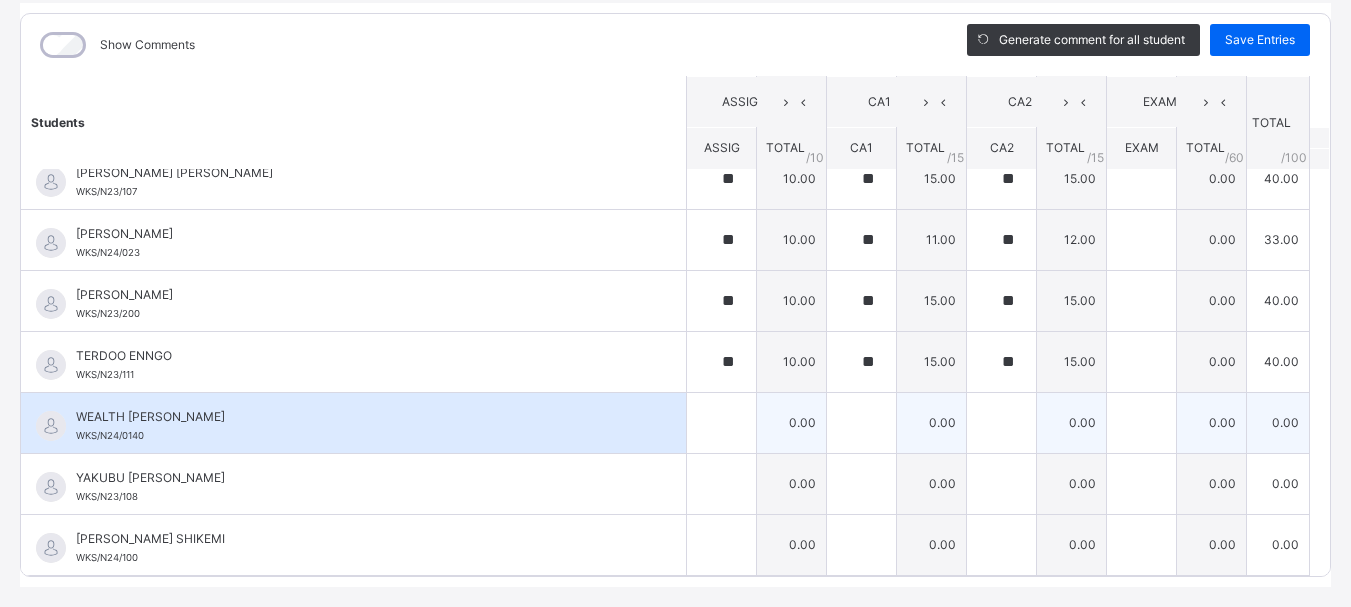 click on "0.00" at bounding box center [792, 422] 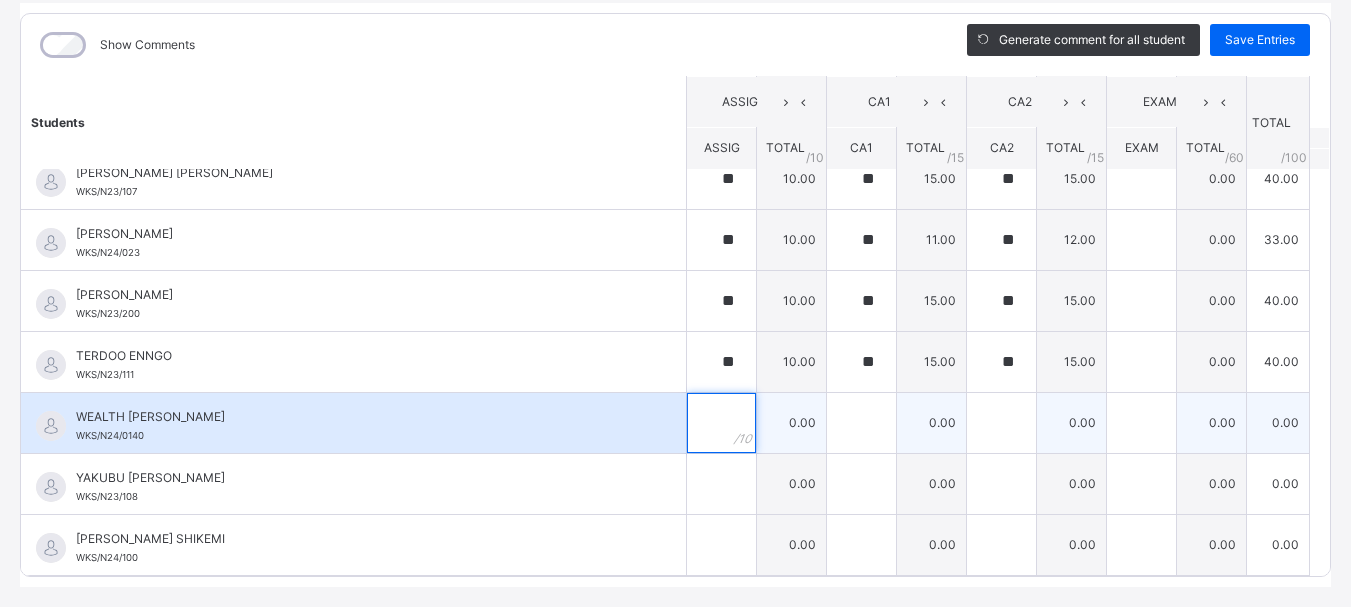 click at bounding box center [721, 423] 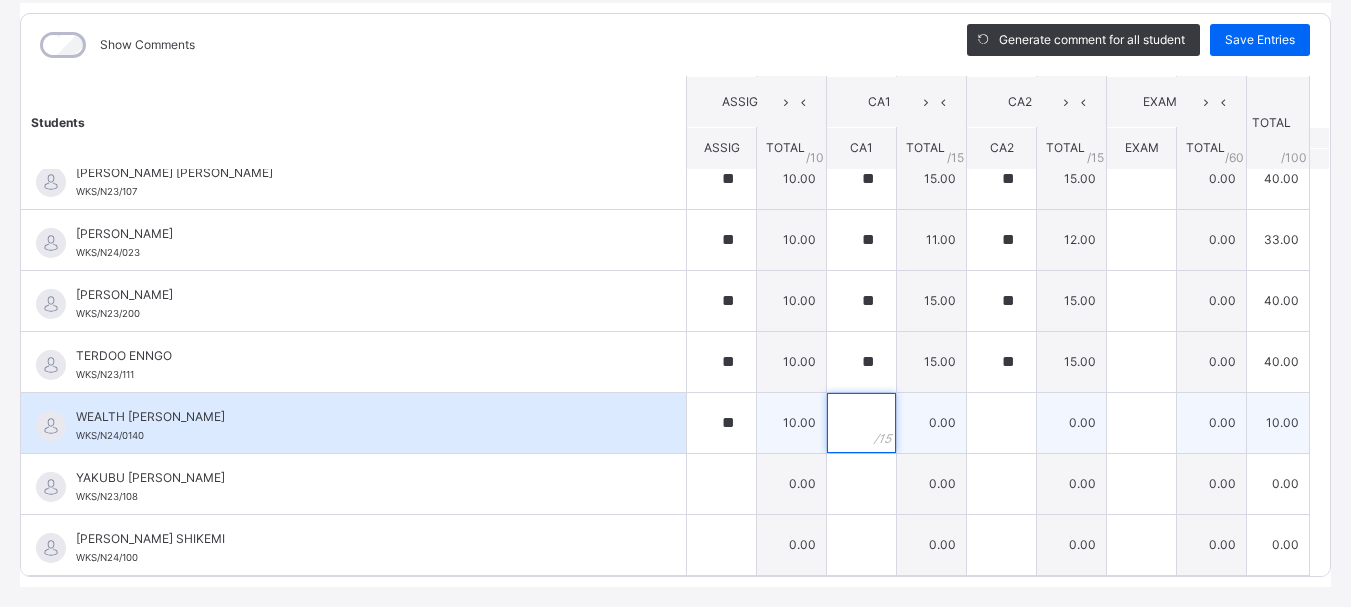 click at bounding box center (861, 423) 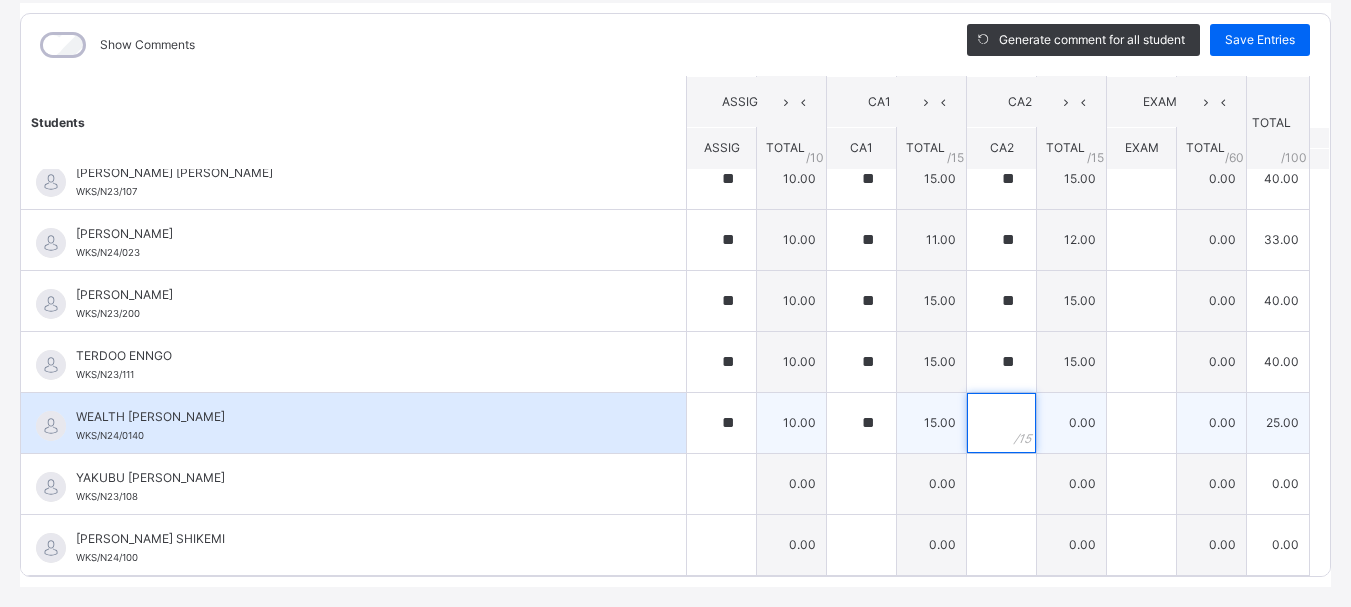 click at bounding box center (1001, 423) 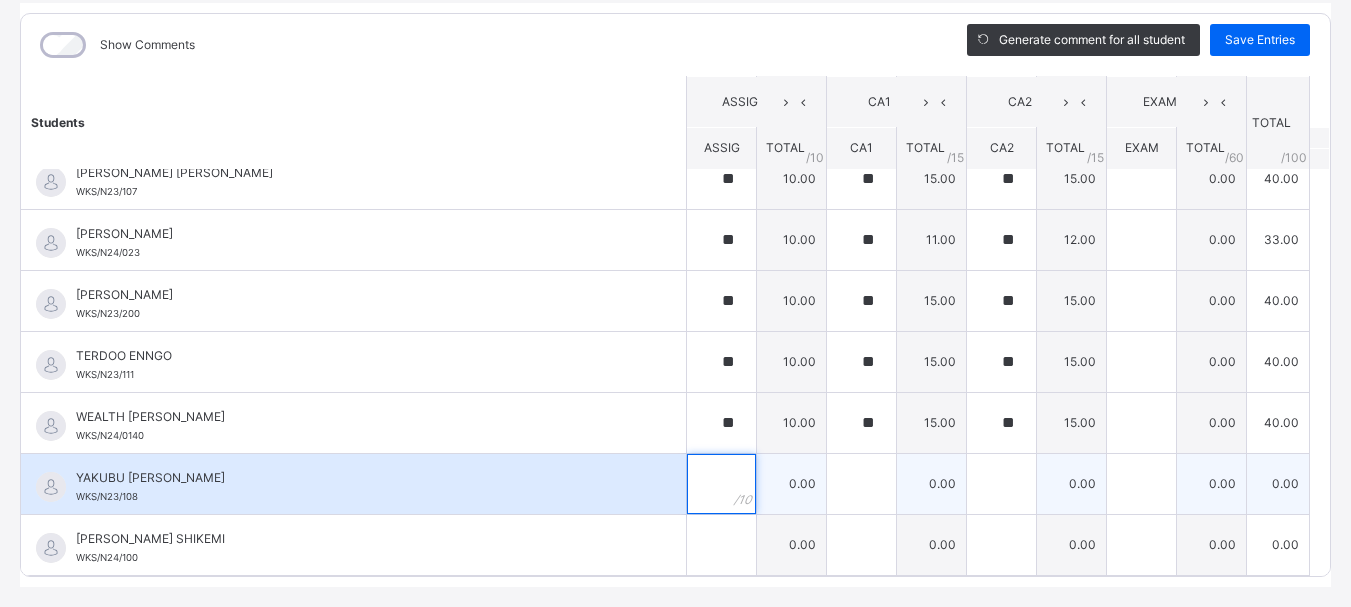 click at bounding box center (721, 484) 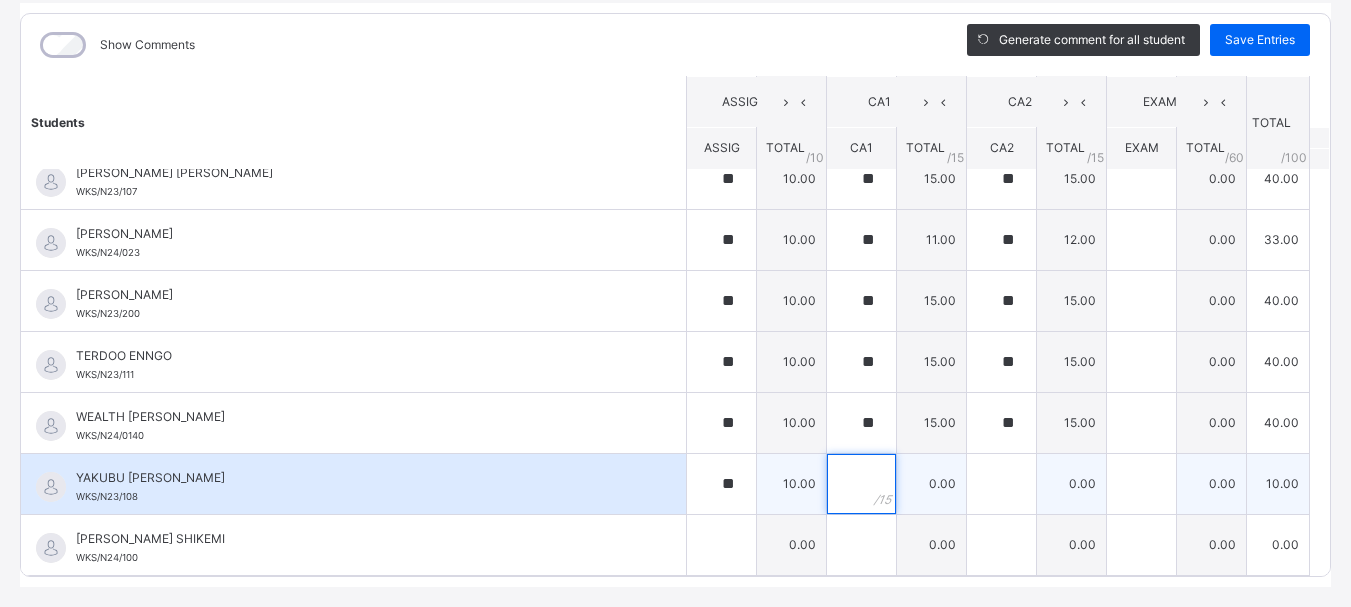 click at bounding box center (861, 484) 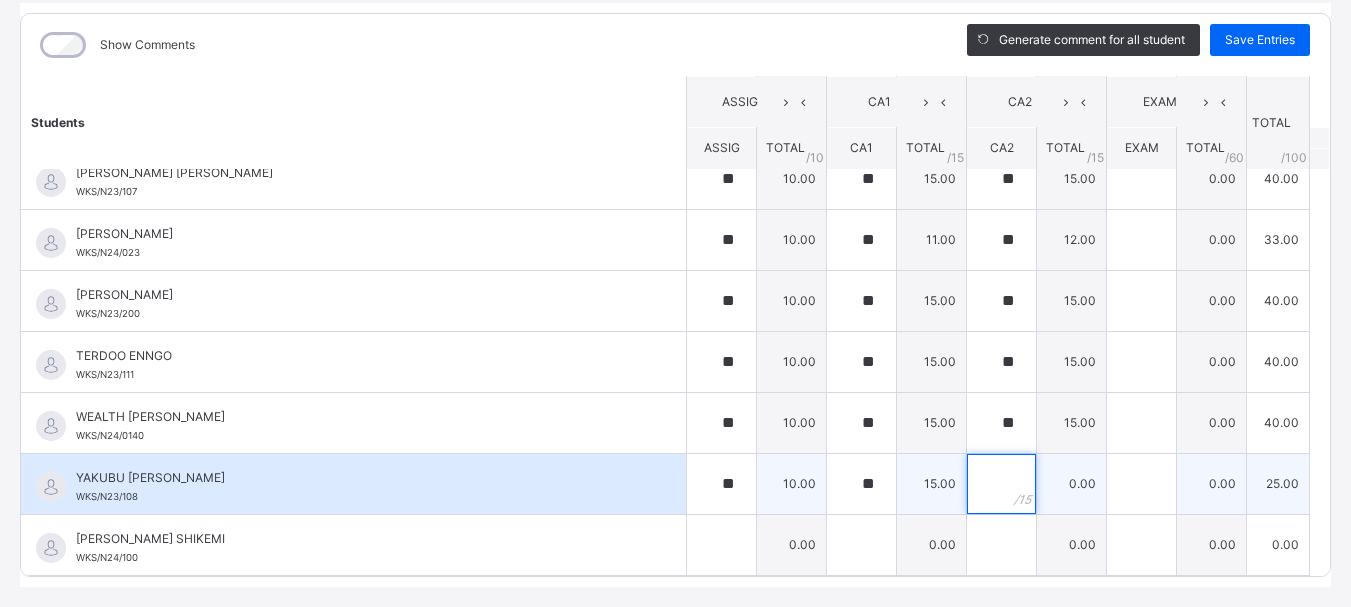 click at bounding box center (1001, 484) 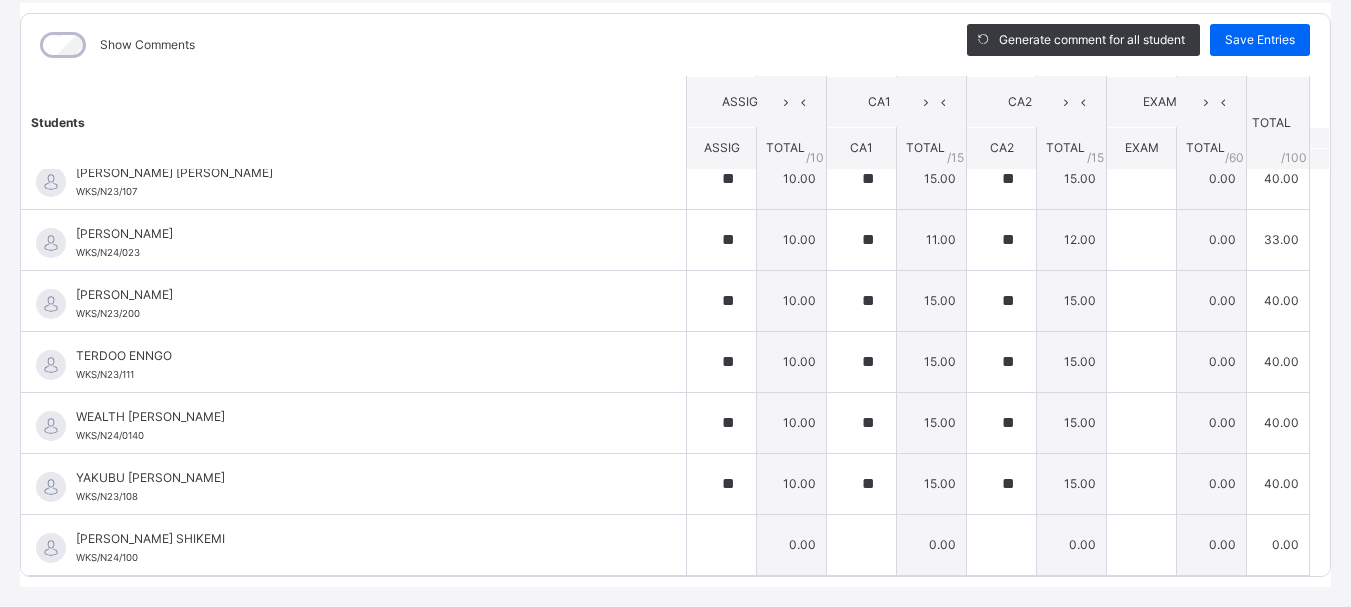 click on "Students ASSIG CA1 CA2 EXAM TOTAL /100 Comment ASSIG TOTAL / 10 CA1 TOTAL / 15 CA2 TOTAL / 15 EXAM TOTAL / 60 ABAH OLIVIA ZARAH WKS/N23/191 ABAH OLIVIA ZARAH WKS/N23/191 ** 10.00 ** 15.00 ** 15.00 0.00 40.00 Generate comment 0 / 250   ×   Subject Teacher’s Comment Generate and see in full the comment developed by the AI with an option to regenerate the comment JS ABAH OLIVIA ZARAH   WKS/N23/191   Total 40.00  / 100.00 Sims Bot   Regenerate     Use this comment   ABDULRAHEEM BELLO  WKS/N23/106 ABDULRAHEEM BELLO  WKS/N23/106 ** 10.00 ** 15.00 ** 15.00 0.00 40.00 Generate comment 0 / 250   ×   Subject Teacher’s Comment Generate and see in full the comment developed by the AI with an option to regenerate the comment JS ABDULRAHEEM BELLO    WKS/N23/106   Total 40.00  / 100.00 Sims Bot   Regenerate     Use this comment   ABUBAKAR FATIMA ZARAH WKS/N23/105 ABUBAKAR FATIMA ZARAH WKS/N23/105 ** 10.00 ** 15.00 ** 15.00 0.00 40.00 Generate comment 0 / 250   ×   Subject Teacher’s Comment JS ABUBAKAR FATIMA ZARAH" at bounding box center [675, -386] 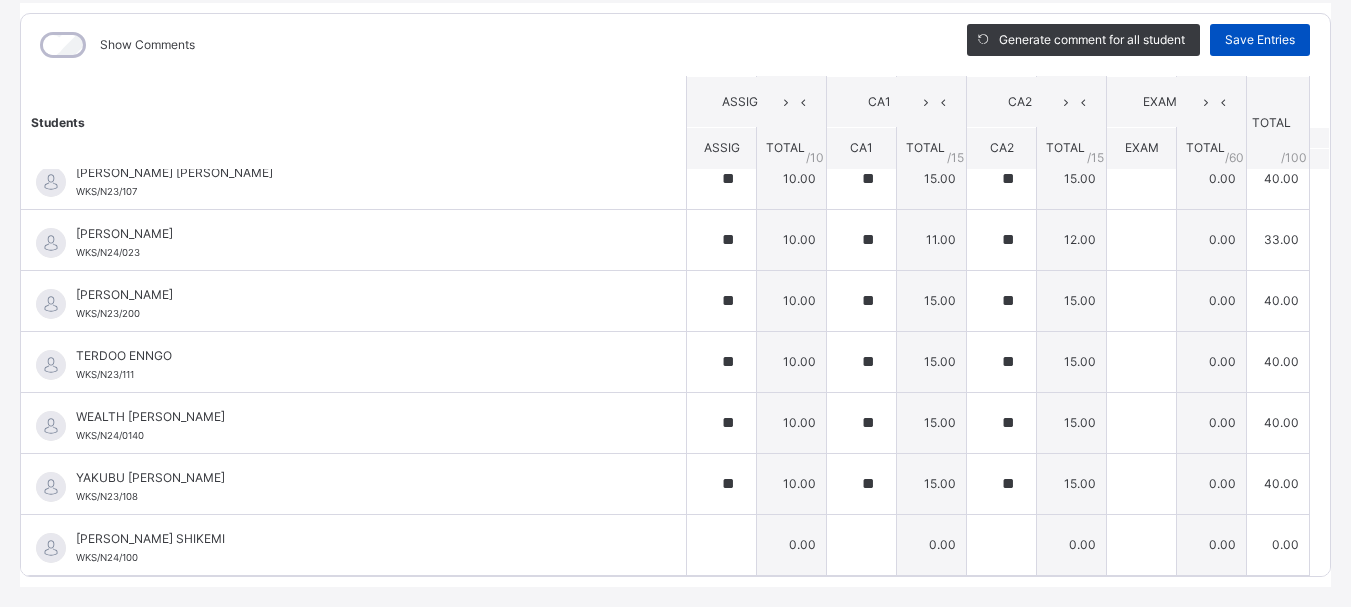 click on "Save Entries" at bounding box center (1260, 40) 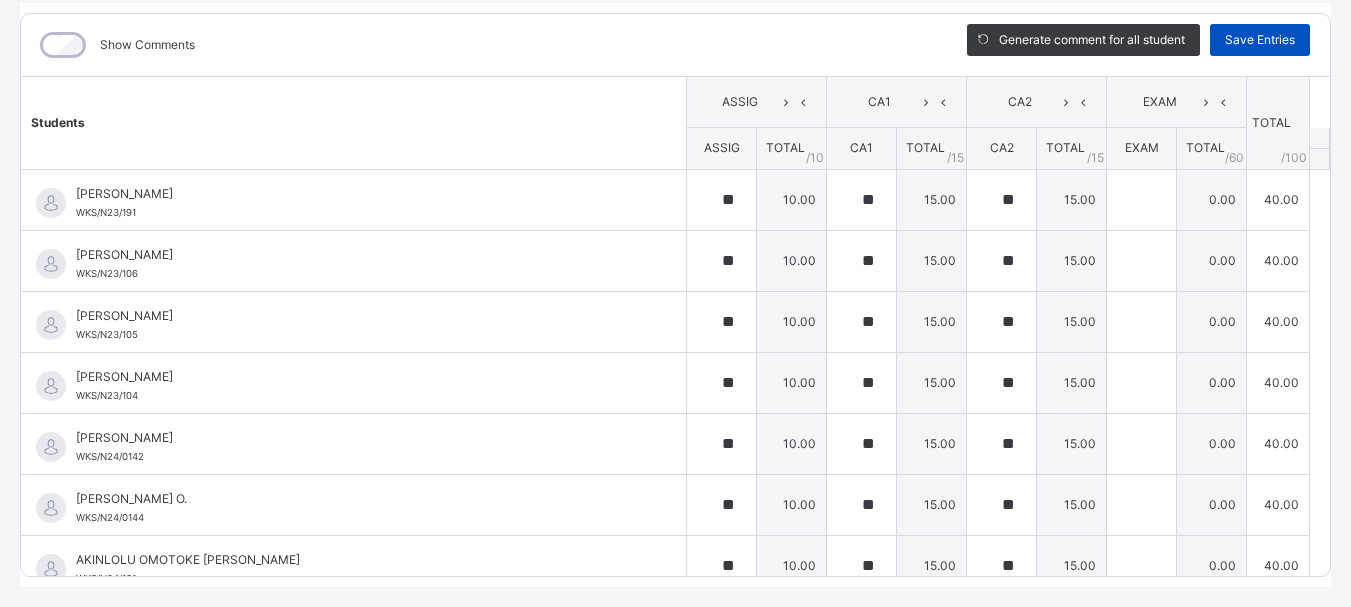 click on "Save Entries" at bounding box center [1260, 40] 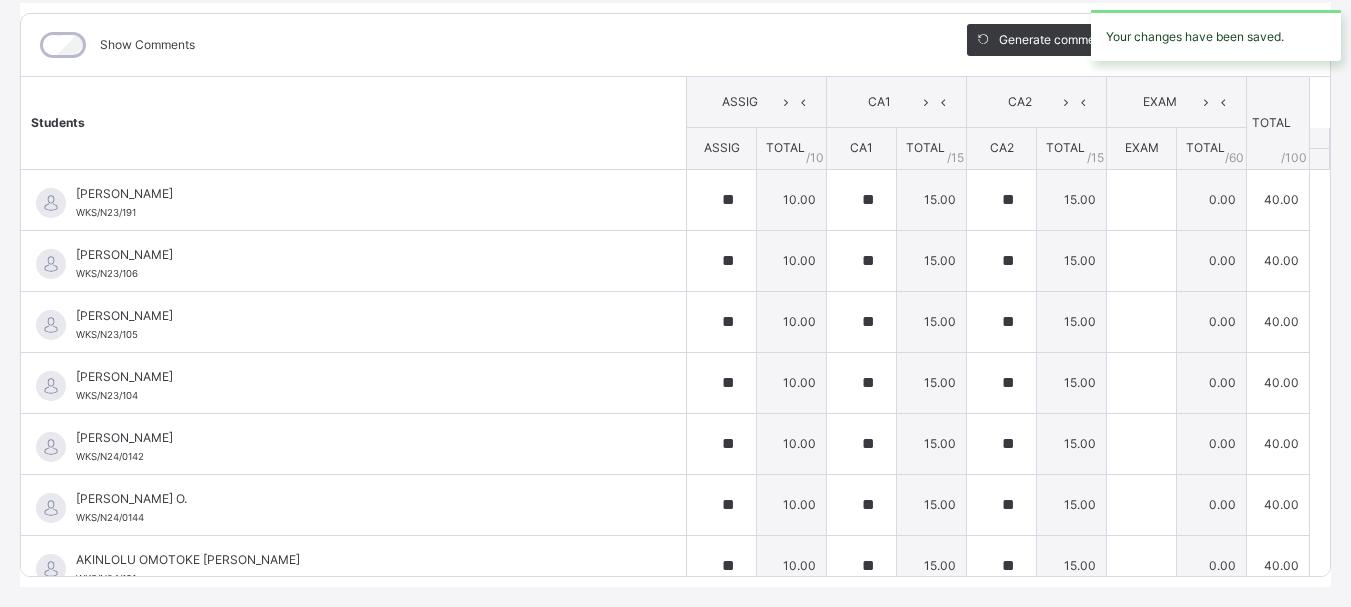 click on "Nursery 1   A :   Num Work Offline Actions  Download Empty Score Sheet  Upload/map score sheet Subject  Num Work WITTY KIDS' SCHOOL Date: 11th Jul 2025, 1:24:41 pm Score Sheet Score Sheet Show Comments   Generate comment for all student   Save Entries Class Level:  Nursery 1   A Subject:  Num Work Session:  2024/2025 Session Session:  Third Term Students ASSIG CA1 CA2 EXAM TOTAL /100 Comment ASSIG TOTAL / 10 CA1 TOTAL / 15 CA2 TOTAL / 15 EXAM TOTAL / 60 ABAH OLIVIA ZARAH WKS/N23/191 ABAH OLIVIA ZARAH WKS/N23/191 ** 10.00 ** 15.00 ** 15.00 0.00 40.00 Generate comment 0 / 250   ×   Subject Teacher’s Comment Generate and see in full the comment developed by the AI with an option to regenerate the comment JS ABAH OLIVIA ZARAH   WKS/N23/191   Total 40.00  / 100.00 Sims Bot   Regenerate     Use this comment   ABDULRAHEEM BELLO  WKS/N23/106 ABDULRAHEEM BELLO  WKS/N23/106 ** 10.00 ** 15.00 ** 15.00 0.00 40.00 Generate comment 0 / 250   ×   Subject Teacher’s Comment JS ABDULRAHEEM BELLO    WKS/N23/106   Total  /" at bounding box center (675, 235) 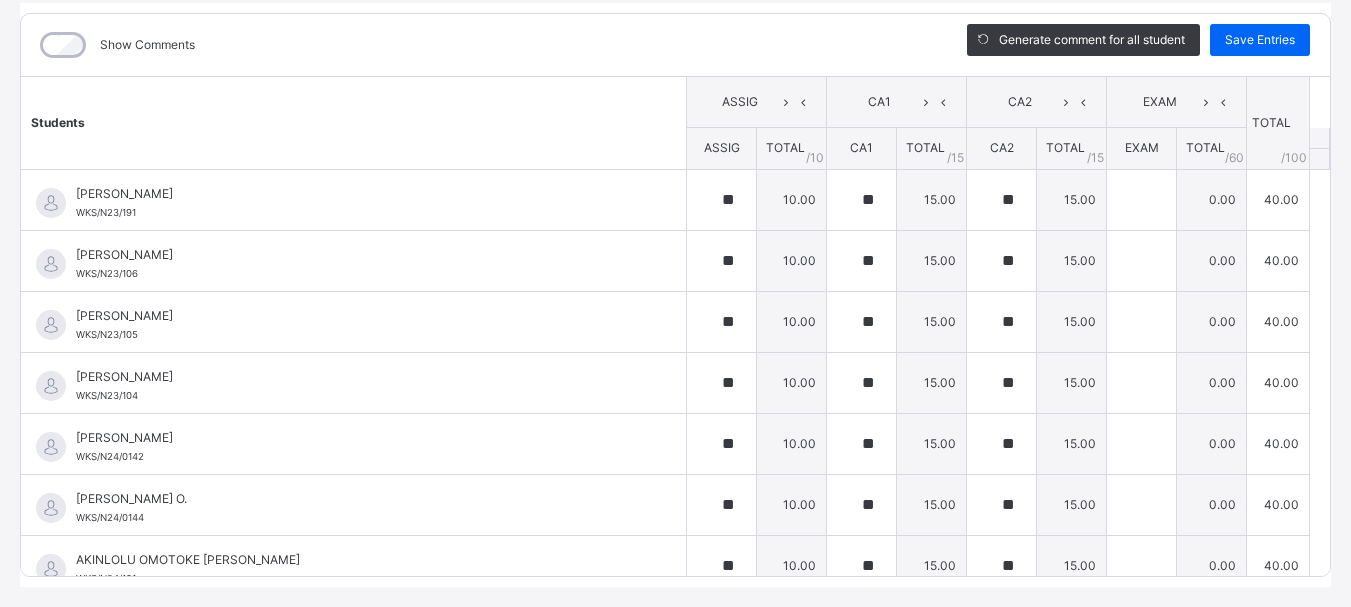 click on "Generate comment for all student   Save Entries" at bounding box center (1138, 45) 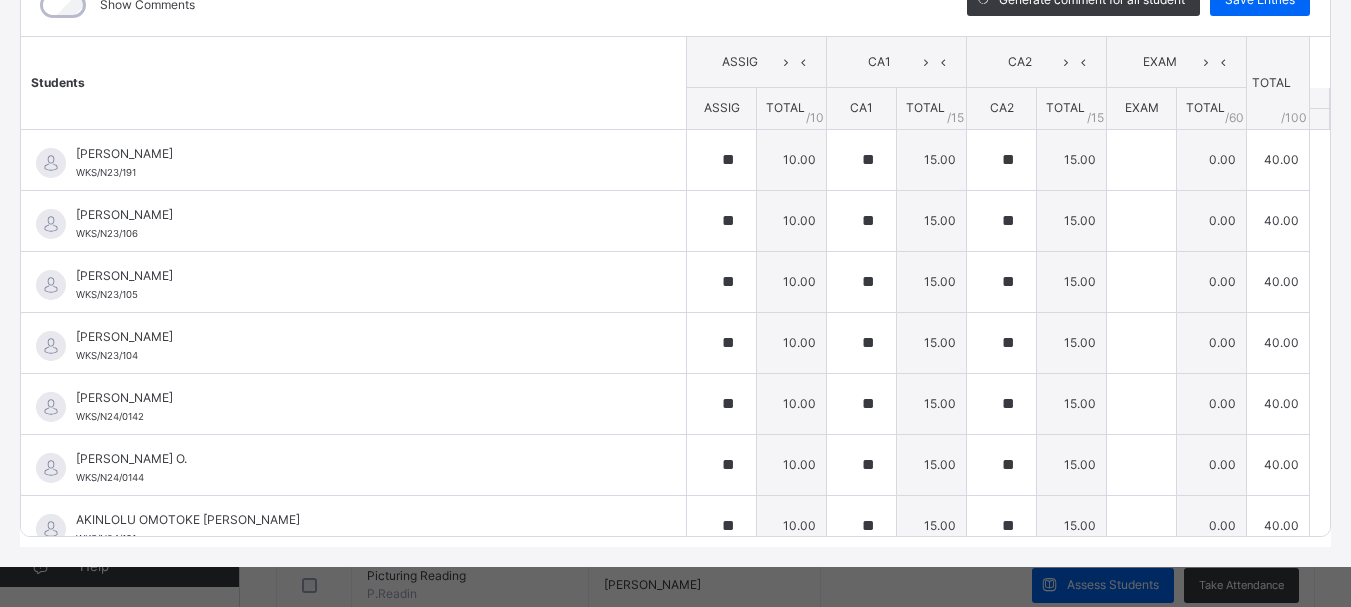 scroll, scrollTop: 304, scrollLeft: 0, axis: vertical 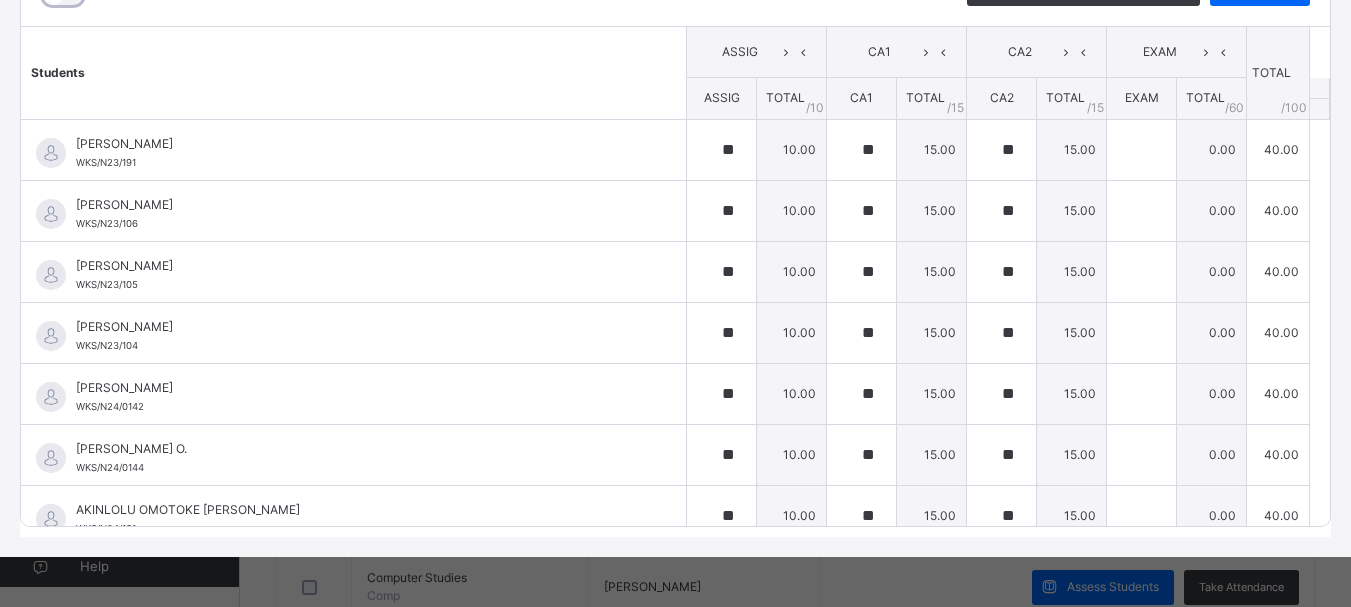 click on "Generate comment for all student   Save Entries" at bounding box center (1138, -5) 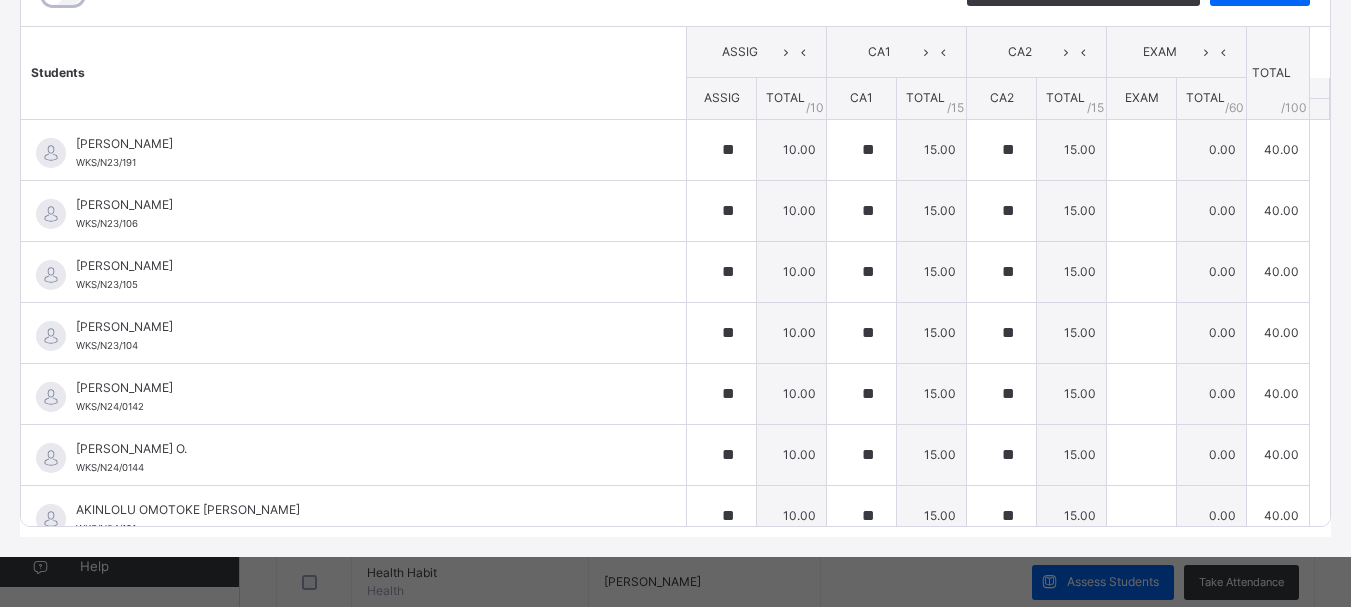 scroll, scrollTop: 0, scrollLeft: 0, axis: both 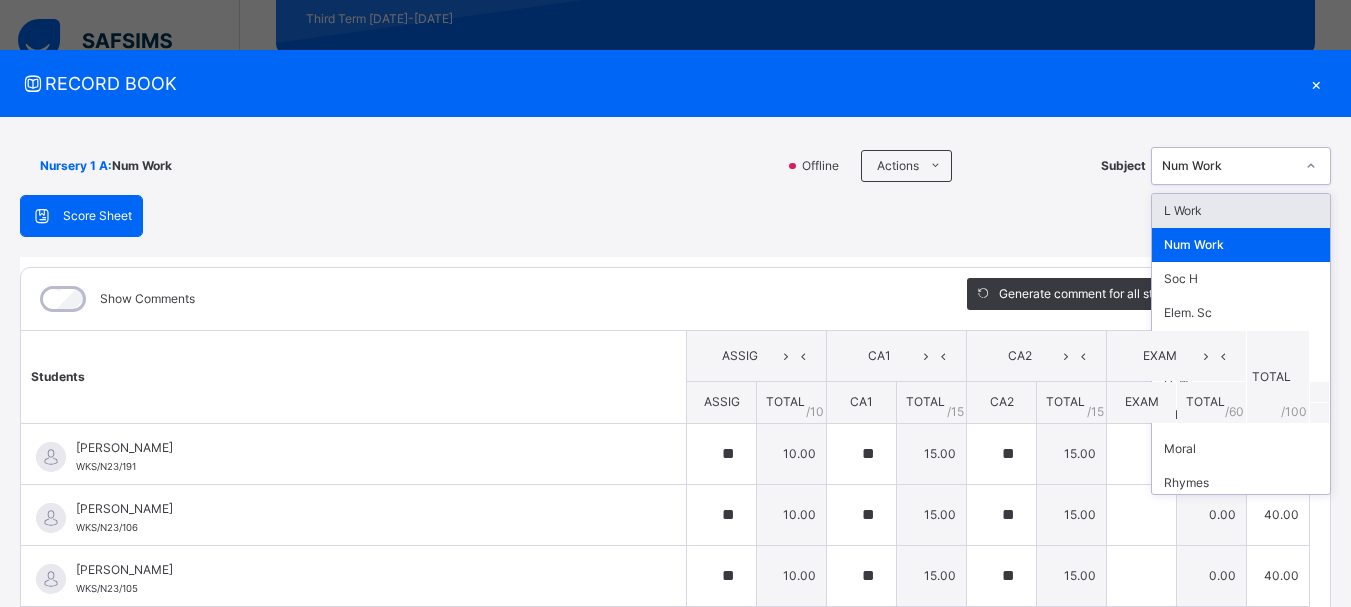 click 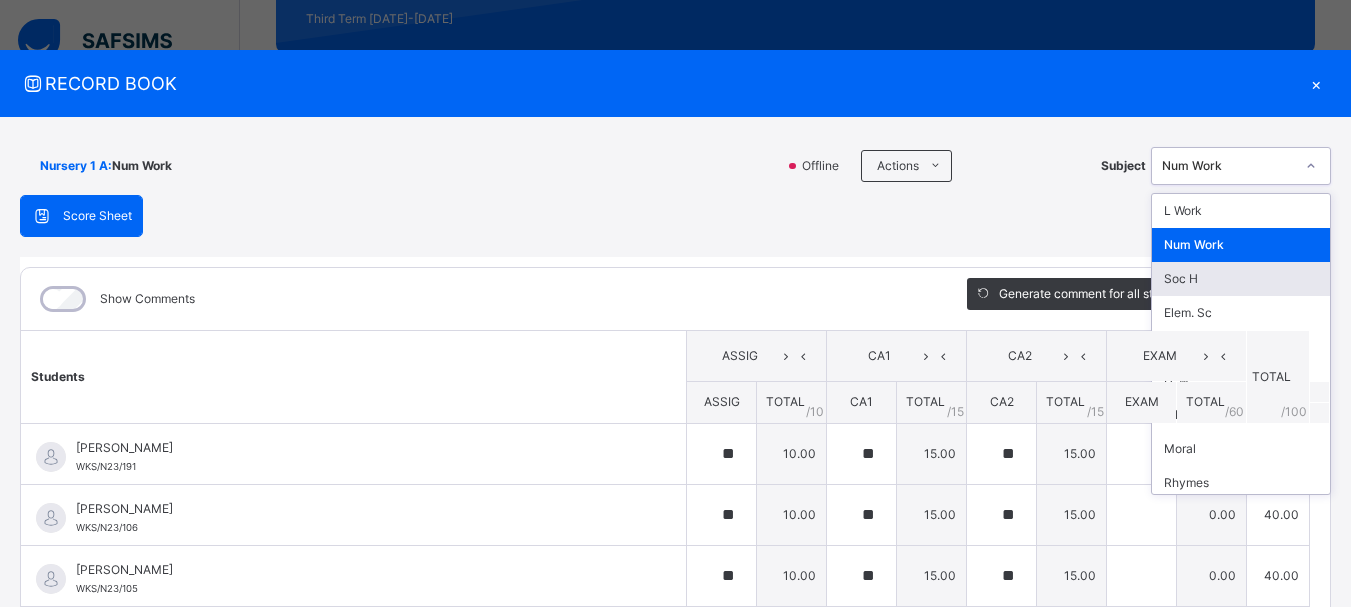 click on "Soc H" at bounding box center (1241, 279) 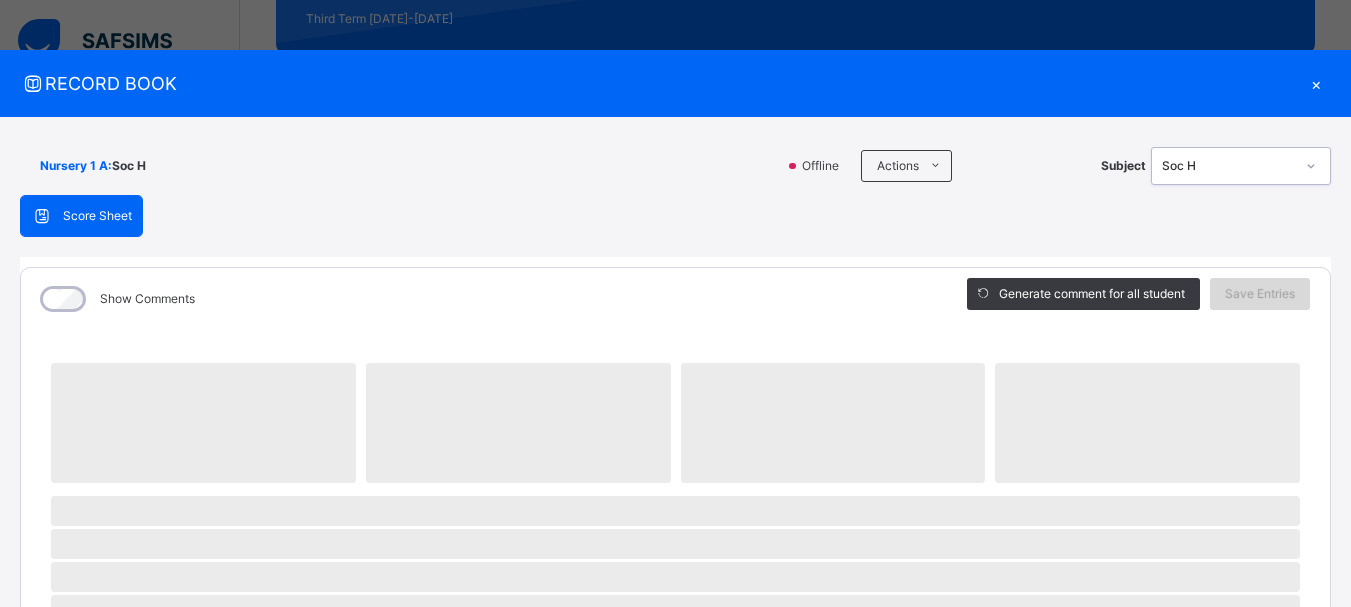 click on "Save Entries" at bounding box center [1260, 294] 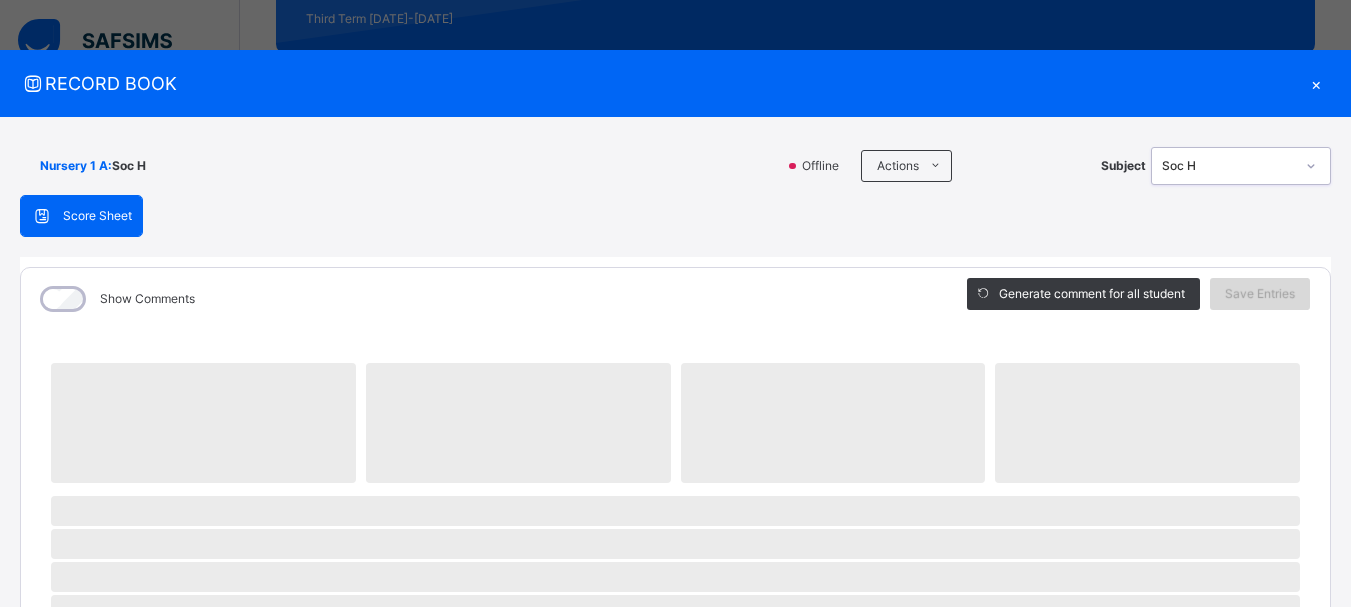 click on "Save Entries" at bounding box center [1260, 294] 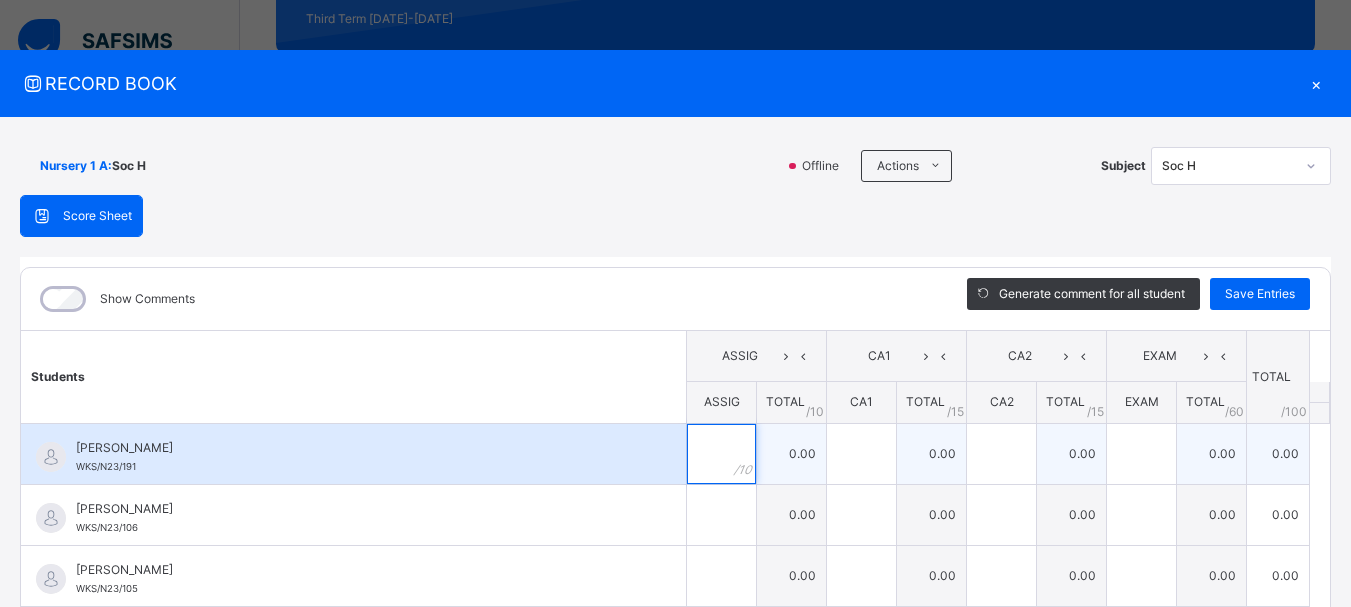 click at bounding box center (721, 454) 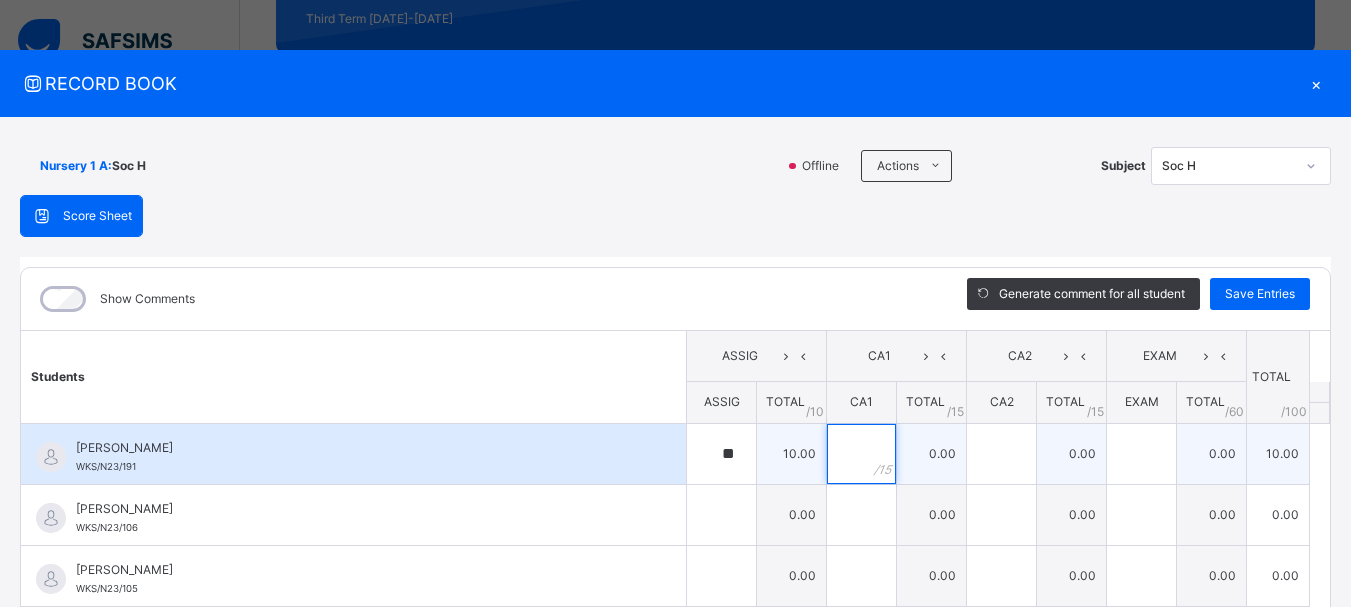 click at bounding box center [861, 454] 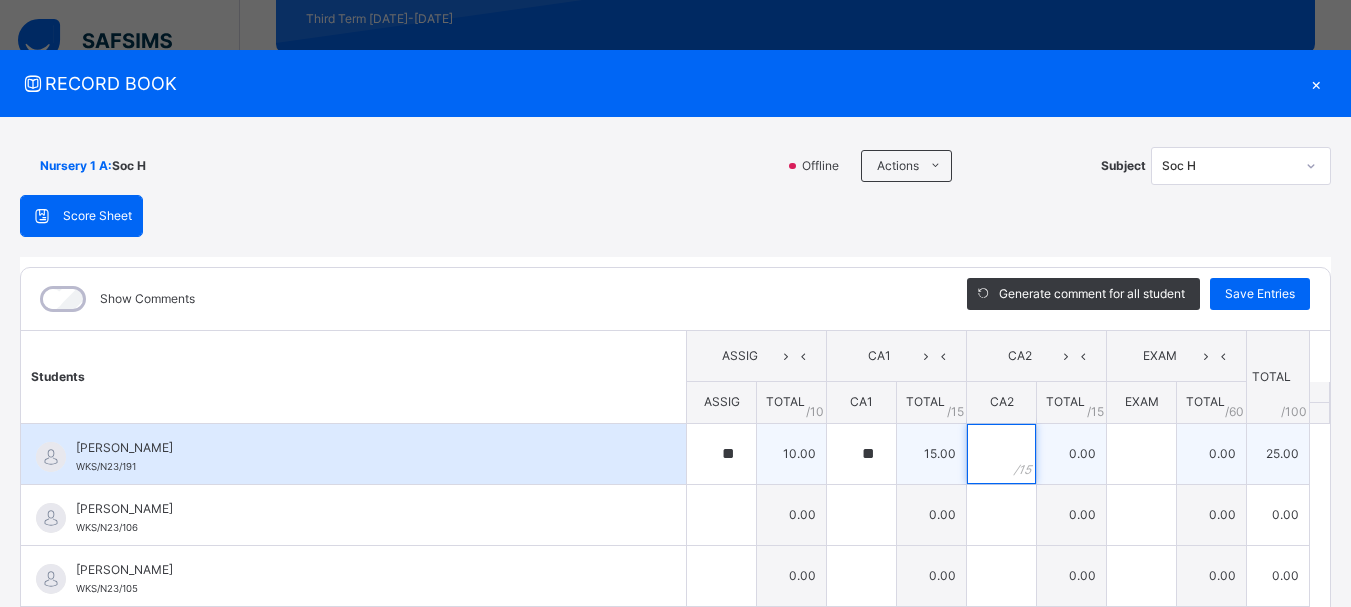 click at bounding box center [1001, 454] 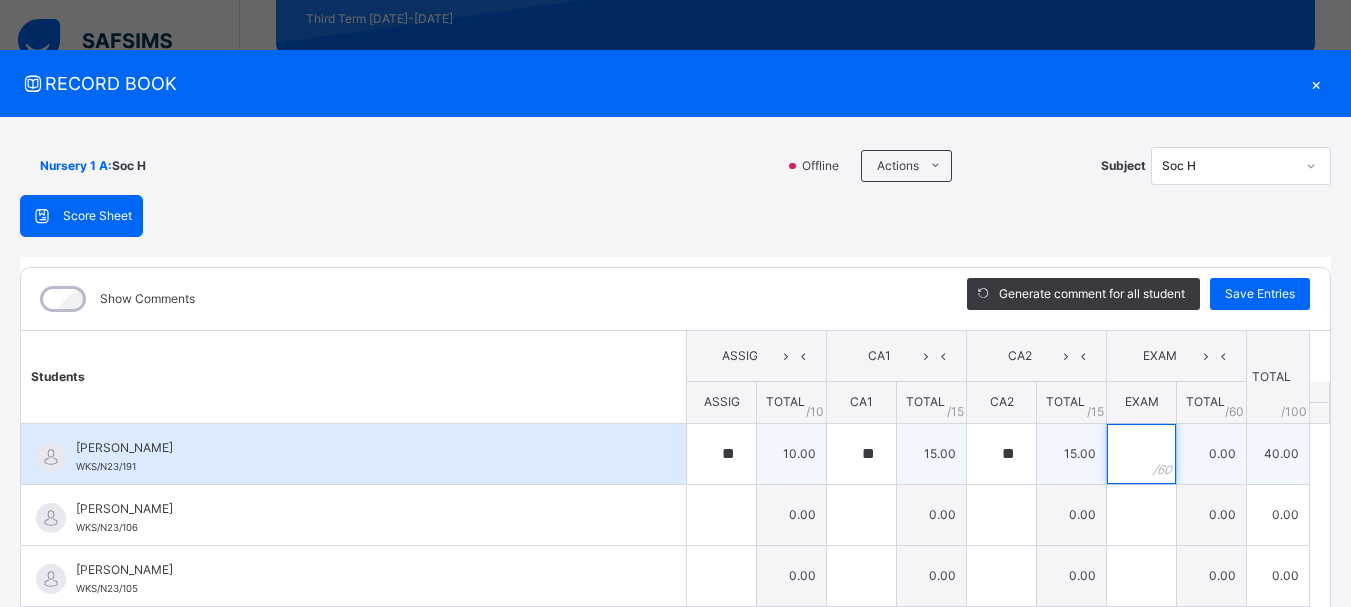 click at bounding box center (1141, 454) 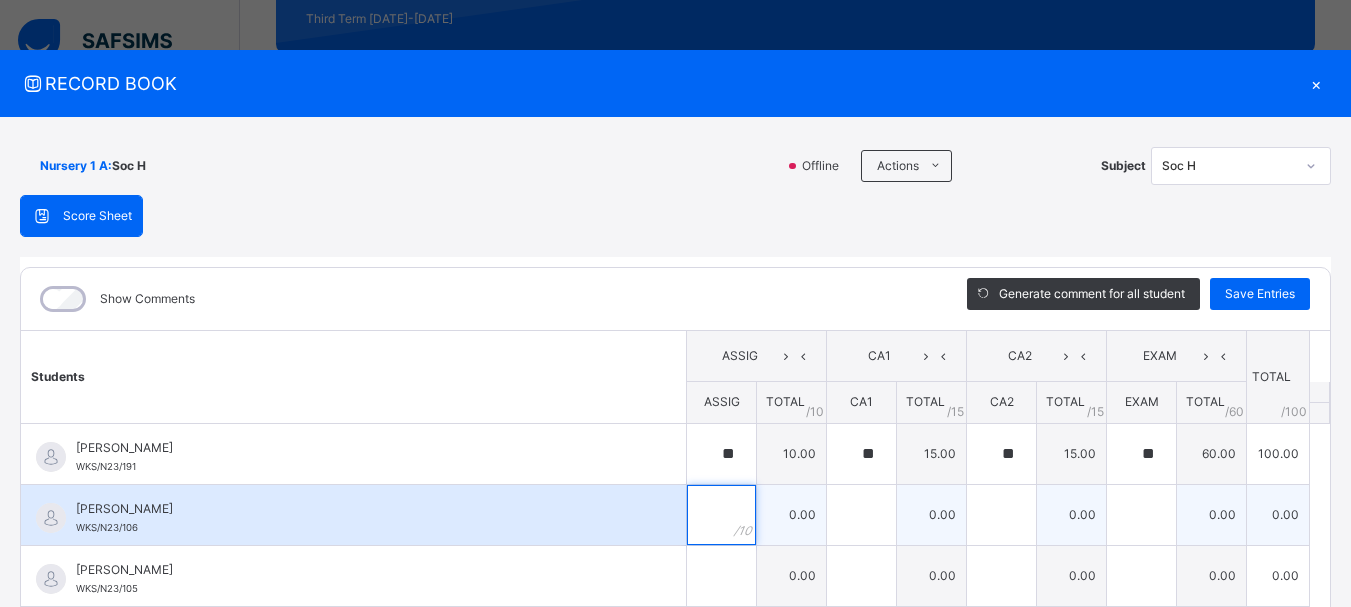 click at bounding box center [721, 515] 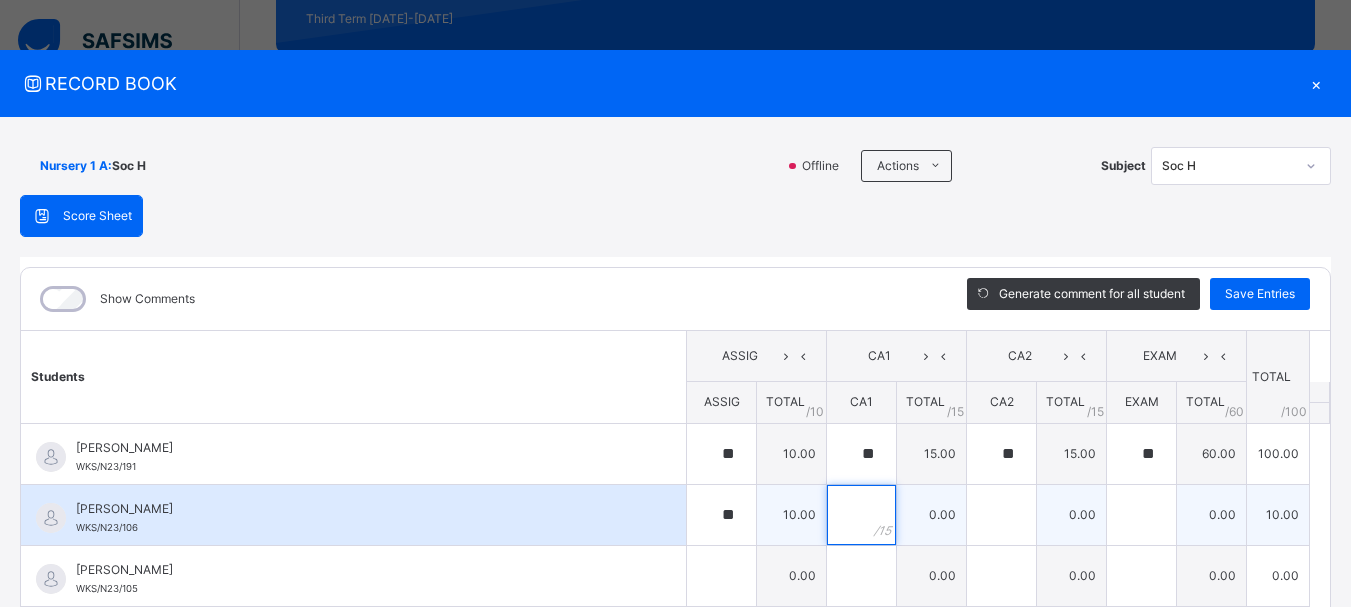 click at bounding box center [861, 515] 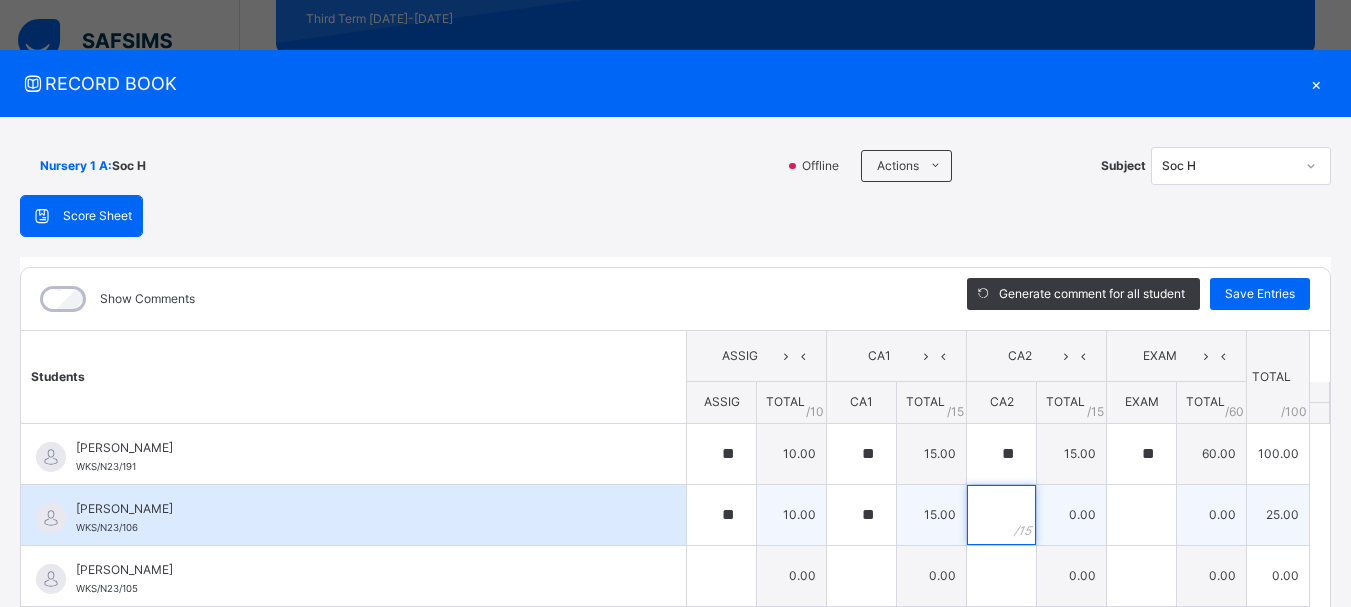 click at bounding box center (1001, 515) 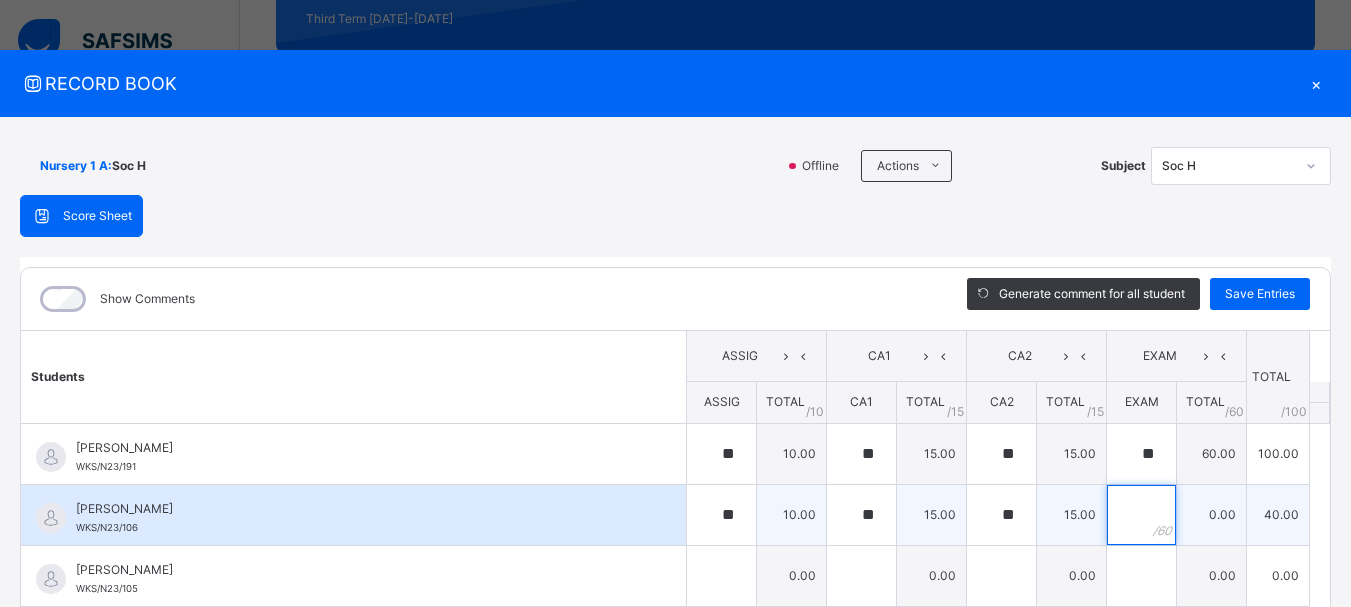 click at bounding box center (1141, 515) 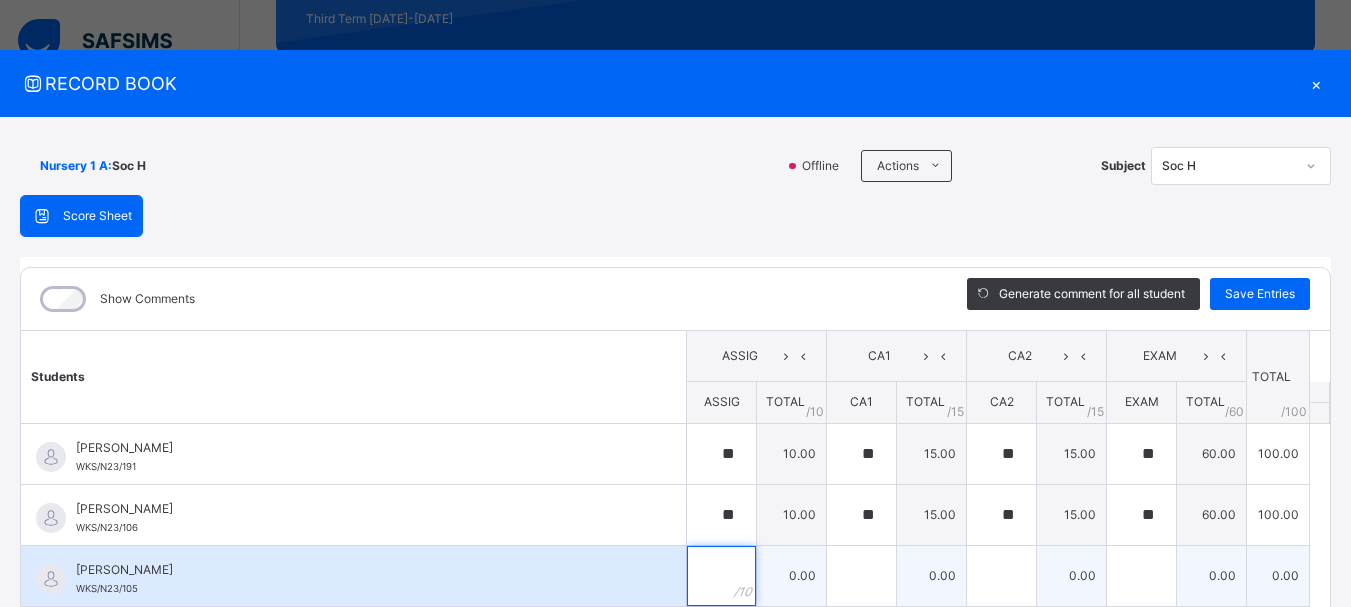 click at bounding box center (721, 576) 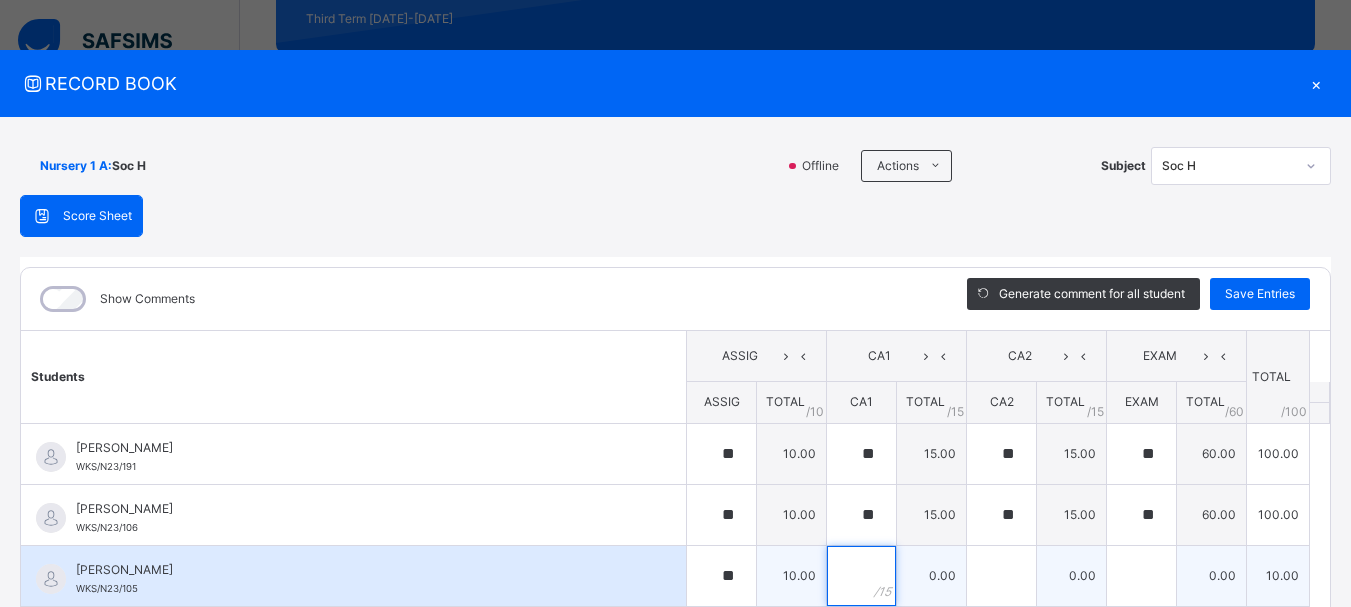 click at bounding box center (861, 576) 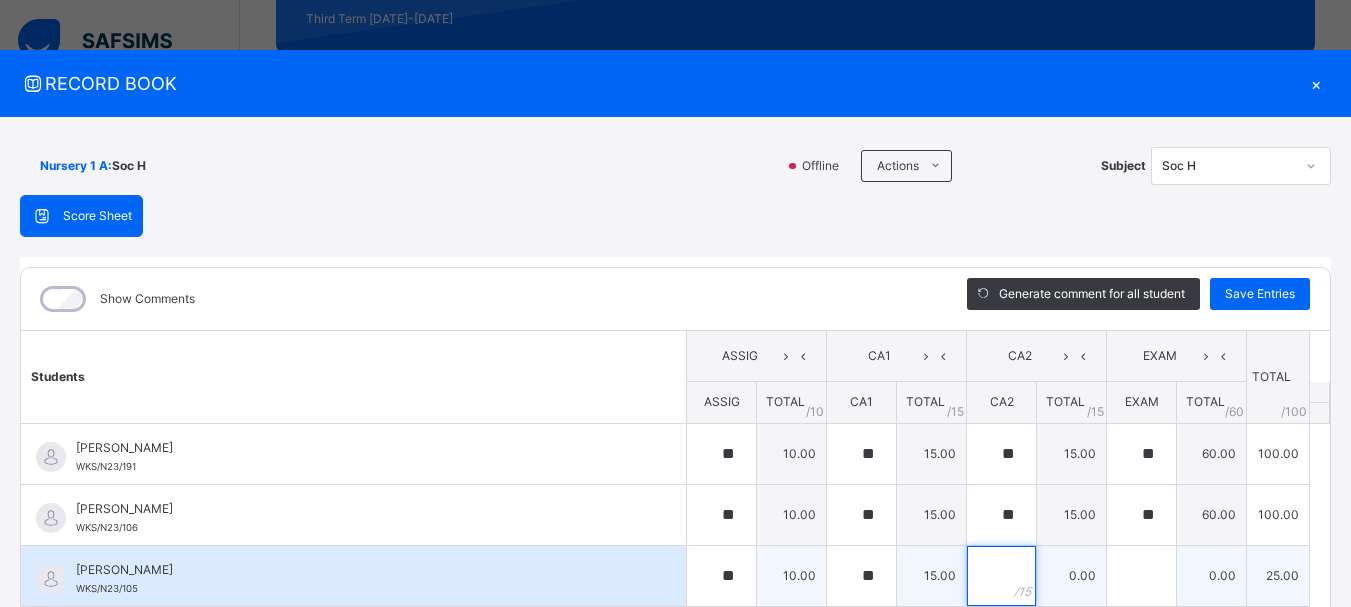 click at bounding box center [1001, 576] 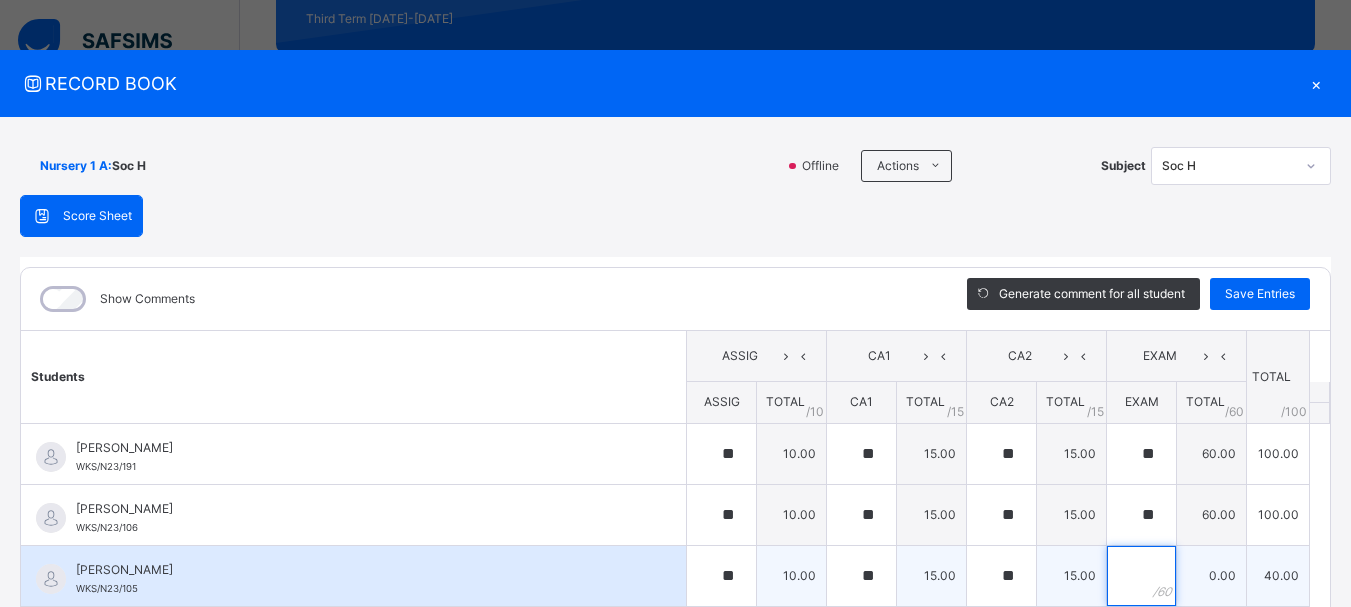 click at bounding box center (1141, 576) 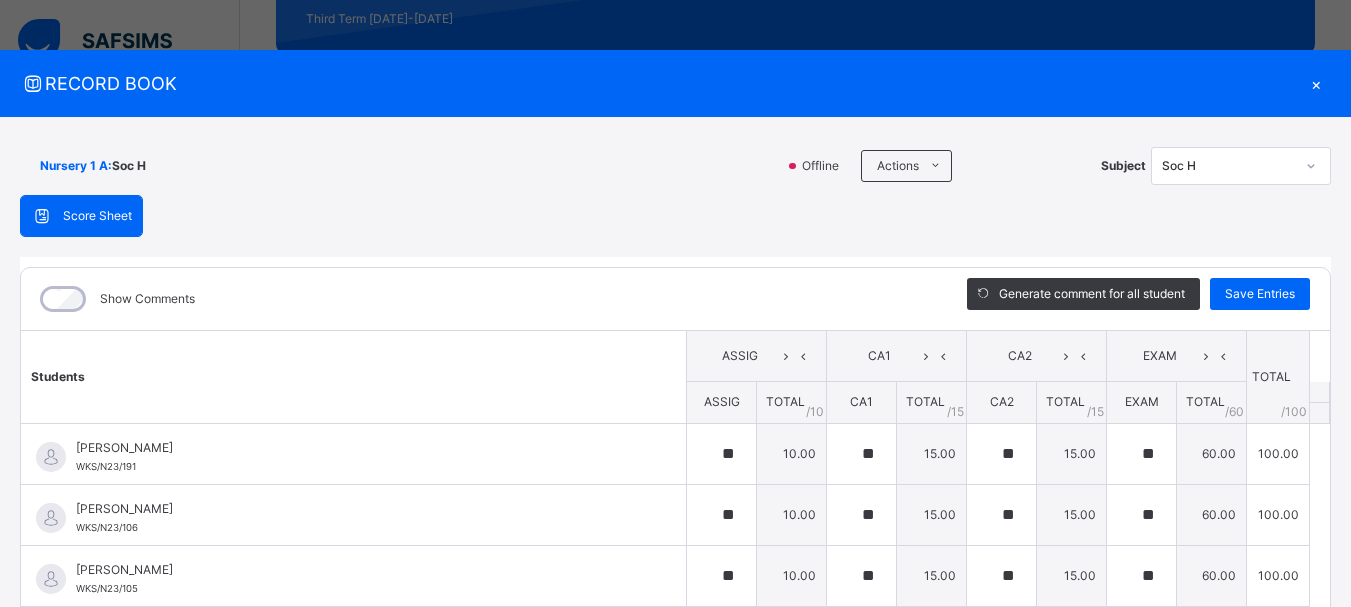 click on "Students ASSIG CA1 CA2 EXAM TOTAL /100 Comment ASSIG TOTAL / 10 CA1 TOTAL / 15 CA2 TOTAL / 15 EXAM TOTAL / 60 ABAH OLIVIA ZARAH WKS/N23/191 ABAH OLIVIA ZARAH WKS/N23/191 ** 10.00 ** 15.00 ** 15.00 ** 60.00 100.00 Generate comment 0 / 250   ×   Subject Teacher’s Comment Generate and see in full the comment developed by the AI with an option to regenerate the comment JS ABAH OLIVIA ZARAH   WKS/N23/191   Total 100.00  / 100.00 Sims Bot   Regenerate     Use this comment   ABDULRAHEEM BELLO  WKS/N23/106 ABDULRAHEEM BELLO  WKS/N23/106 ** 10.00 ** 15.00 ** 15.00 ** 60.00 100.00 Generate comment 0 / 250   ×   Subject Teacher’s Comment Generate and see in full the comment developed by the AI with an option to regenerate the comment JS ABDULRAHEEM BELLO    WKS/N23/106   Total 100.00  / 100.00 Sims Bot   Regenerate     Use this comment   ABUBAKAR FATIMA ZARAH WKS/N23/105 ABUBAKAR FATIMA ZARAH WKS/N23/105 ** 10.00 ** 15.00 ** 15.00 ** 60.00 100.00 Generate comment 0 / 250   ×   Subject Teacher’s Comment JS" at bounding box center [675, 1292] 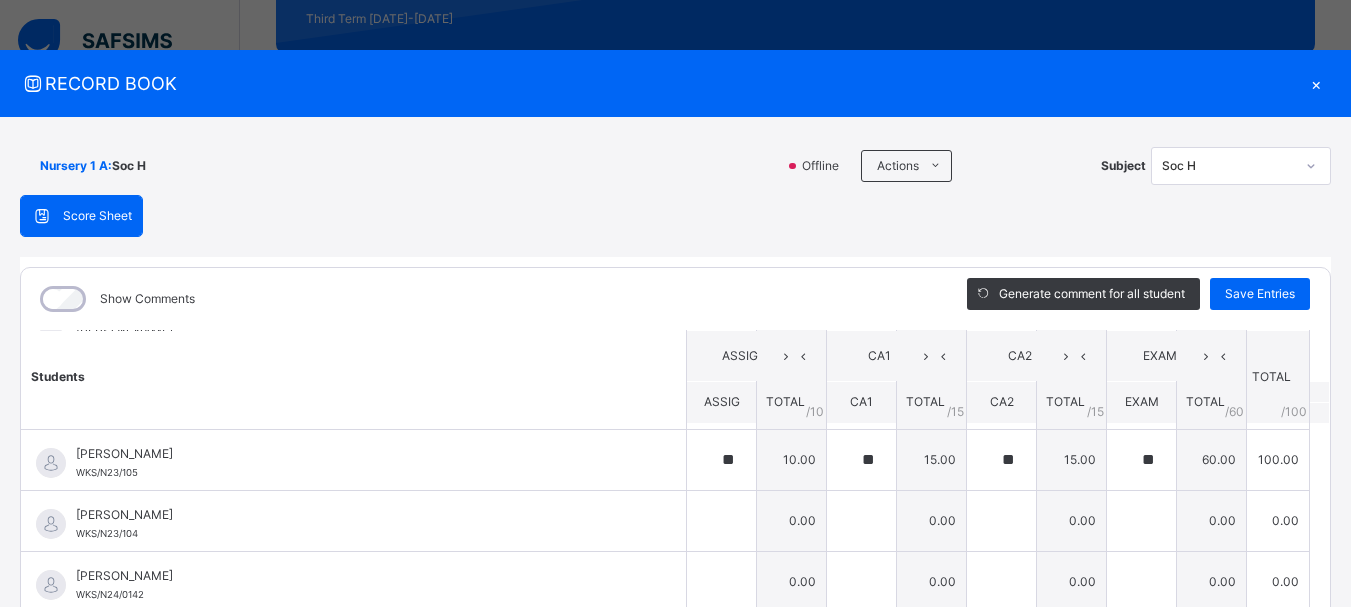 scroll, scrollTop: 120, scrollLeft: 0, axis: vertical 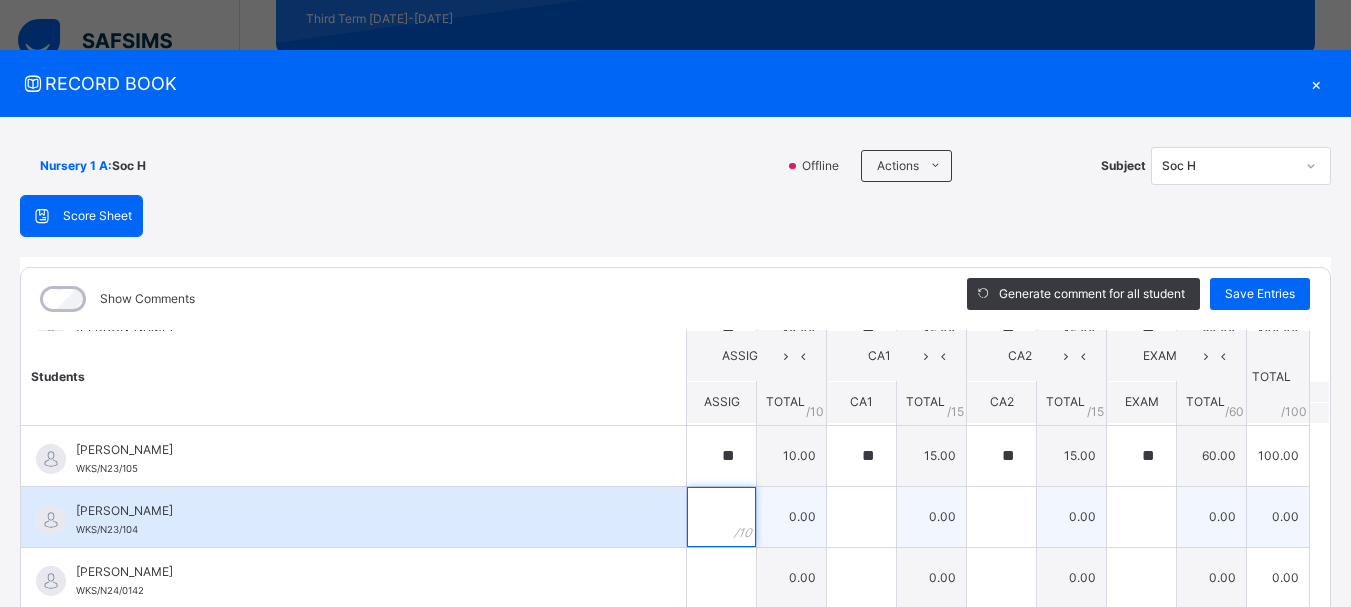 click at bounding box center (721, 517) 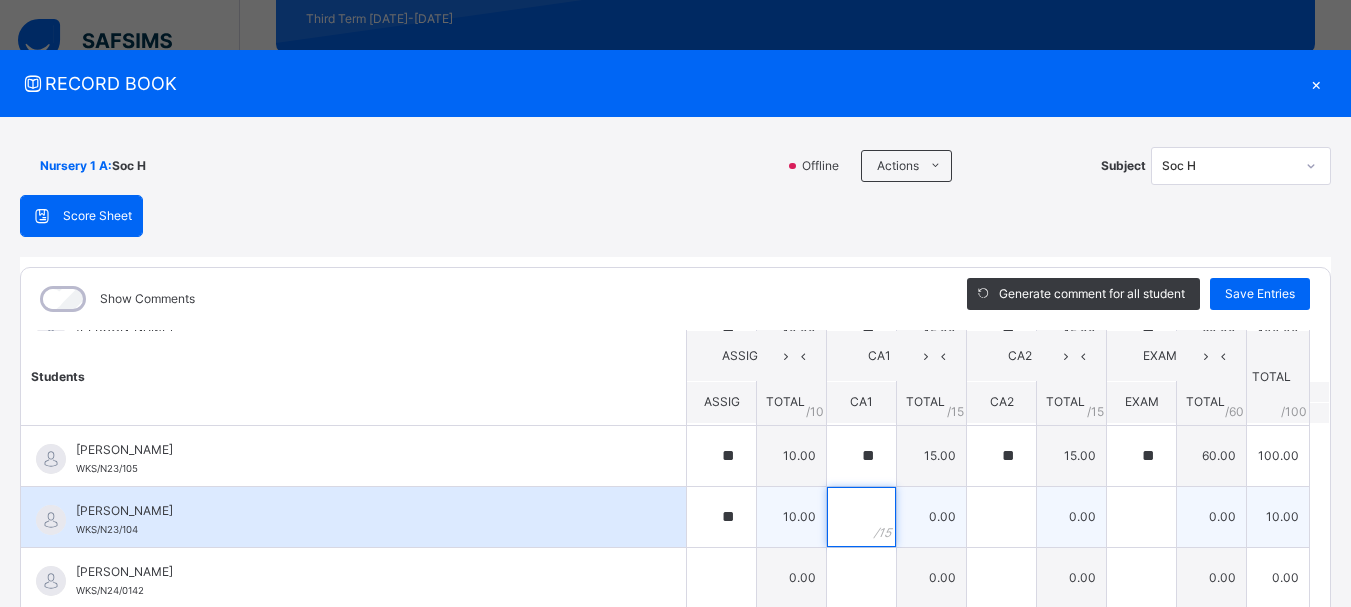 click at bounding box center [861, 517] 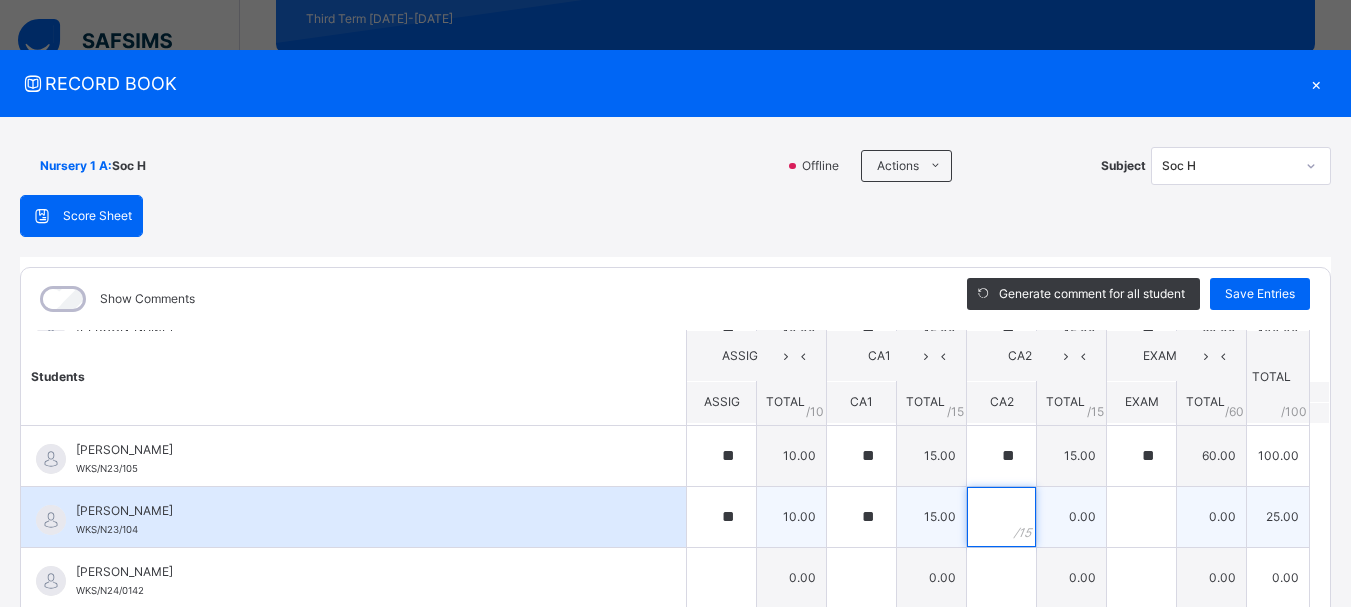 click at bounding box center (1001, 517) 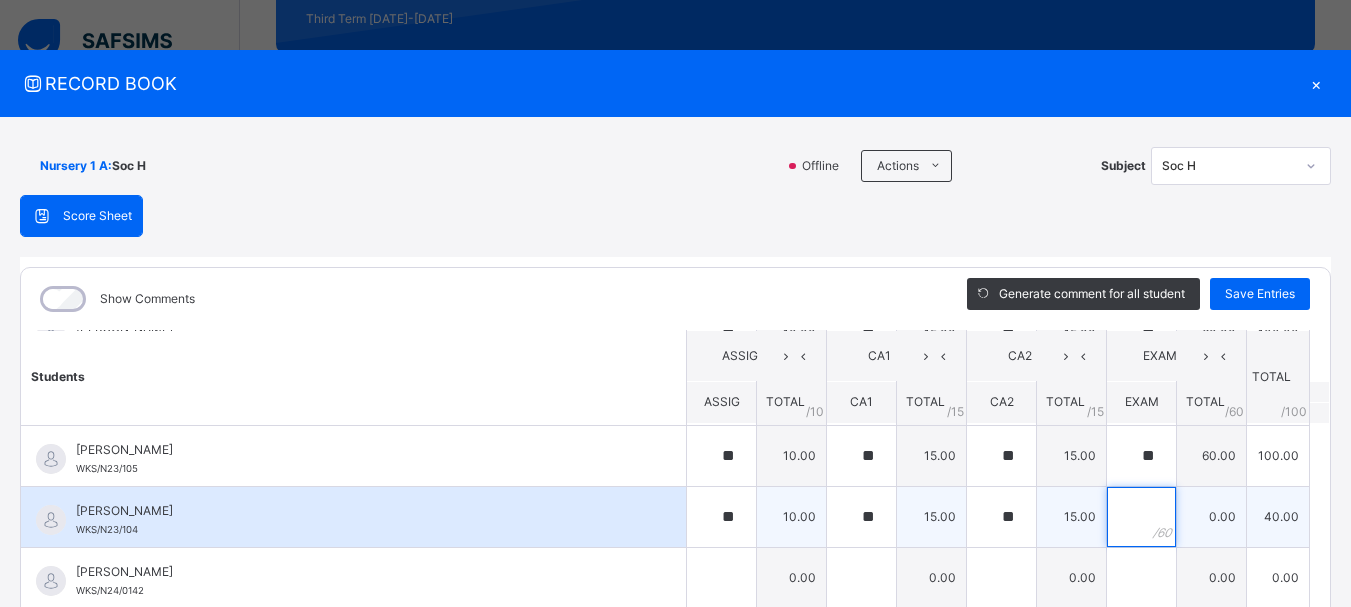 click at bounding box center (1141, 517) 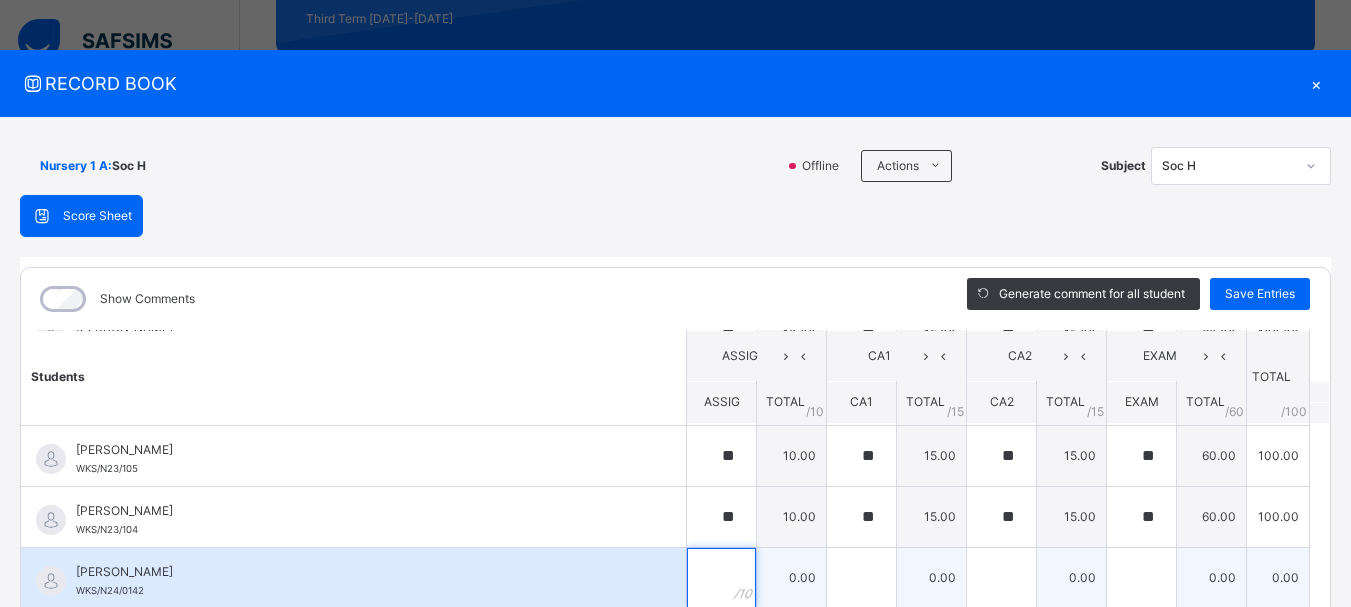 click at bounding box center (721, 578) 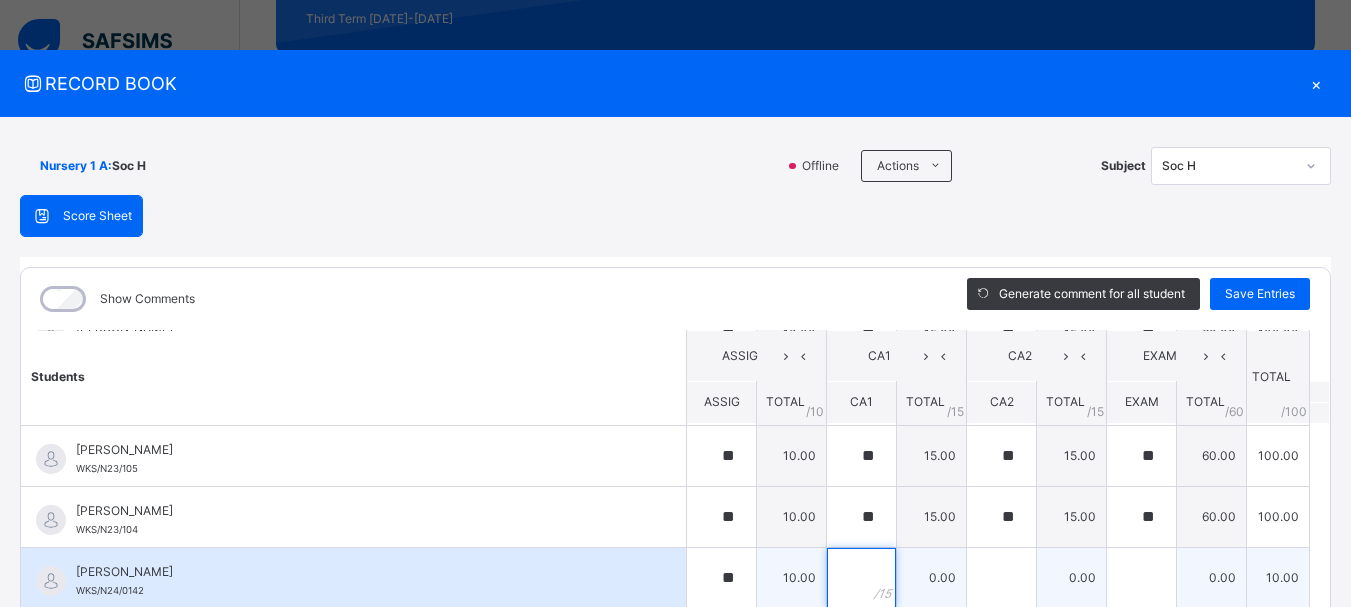 click at bounding box center (861, 578) 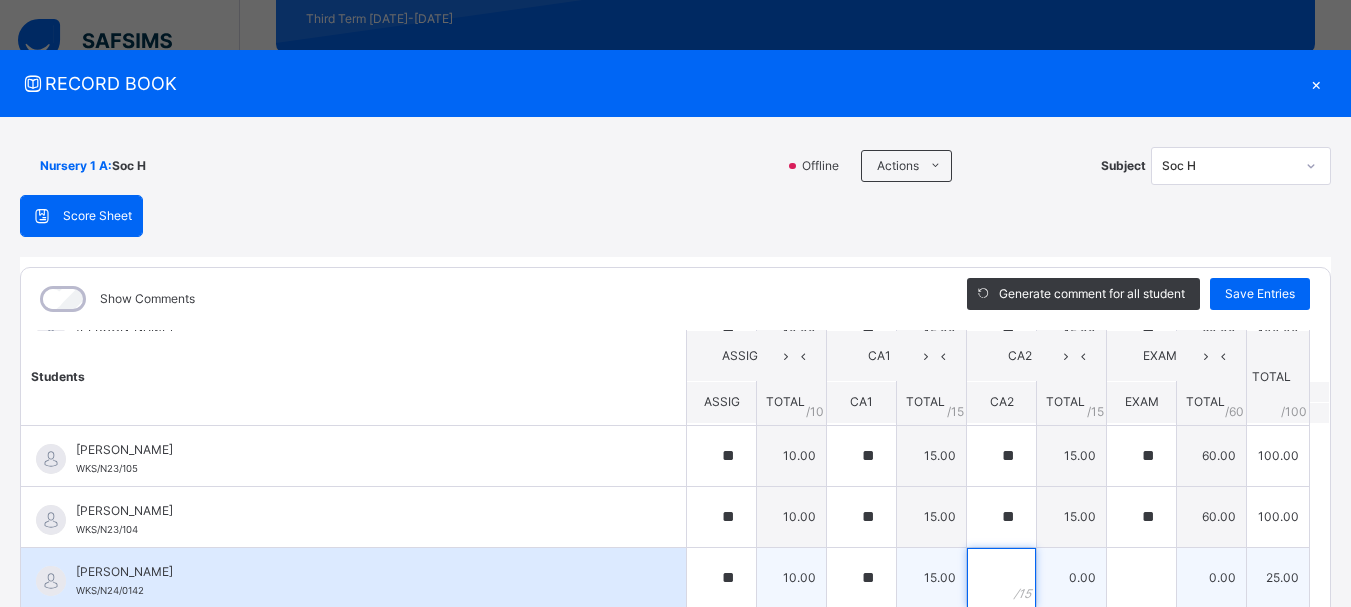 click at bounding box center [1001, 578] 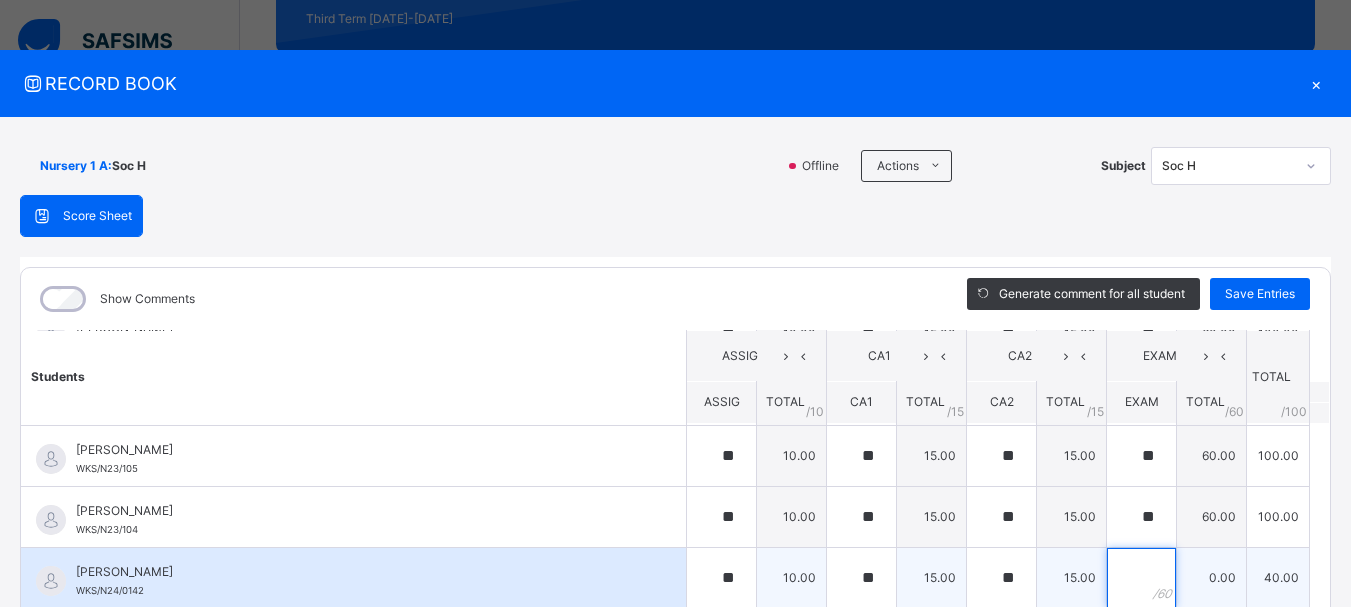 click at bounding box center [1141, 578] 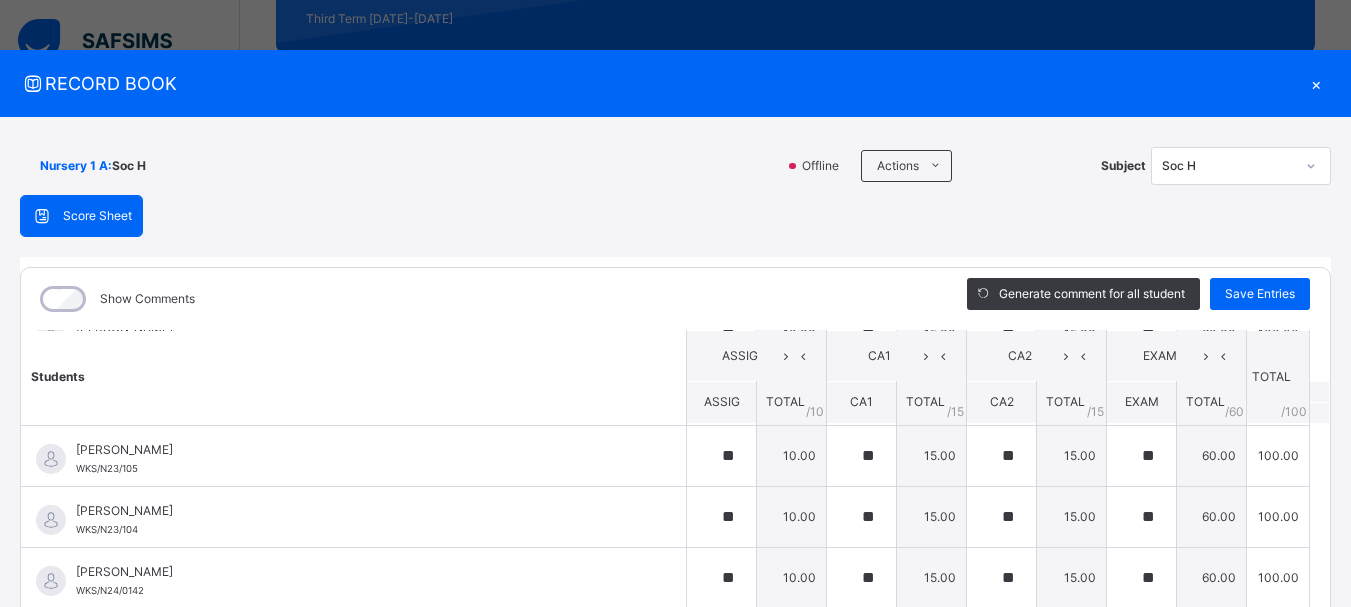 click on "Students ASSIG CA1 CA2 EXAM TOTAL /100 Comment ASSIG TOTAL / 10 CA1 TOTAL / 15 CA2 TOTAL / 15 EXAM TOTAL / 60 ABAH OLIVIA ZARAH WKS/N23/191 ABAH OLIVIA ZARAH WKS/N23/191 ** 10.00 ** 15.00 ** 15.00 ** 60.00 100.00 Generate comment 0 / 250   ×   Subject Teacher’s Comment Generate and see in full the comment developed by the AI with an option to regenerate the comment JS ABAH OLIVIA ZARAH   WKS/N23/191   Total 100.00  / 100.00 Sims Bot   Regenerate     Use this comment   ABDULRAHEEM BELLO  WKS/N23/106 ABDULRAHEEM BELLO  WKS/N23/106 ** 10.00 ** 15.00 ** 15.00 ** 60.00 100.00 Generate comment 0 / 250   ×   Subject Teacher’s Comment Generate and see in full the comment developed by the AI with an option to regenerate the comment JS ABDULRAHEEM BELLO    WKS/N23/106   Total 100.00  / 100.00 Sims Bot   Regenerate     Use this comment   ABUBAKAR FATIMA ZARAH WKS/N23/105 ABUBAKAR FATIMA ZARAH WKS/N23/105 ** 10.00 ** 15.00 ** 15.00 ** 60.00 100.00 Generate comment 0 / 250   ×   Subject Teacher’s Comment JS" at bounding box center [675, 1172] 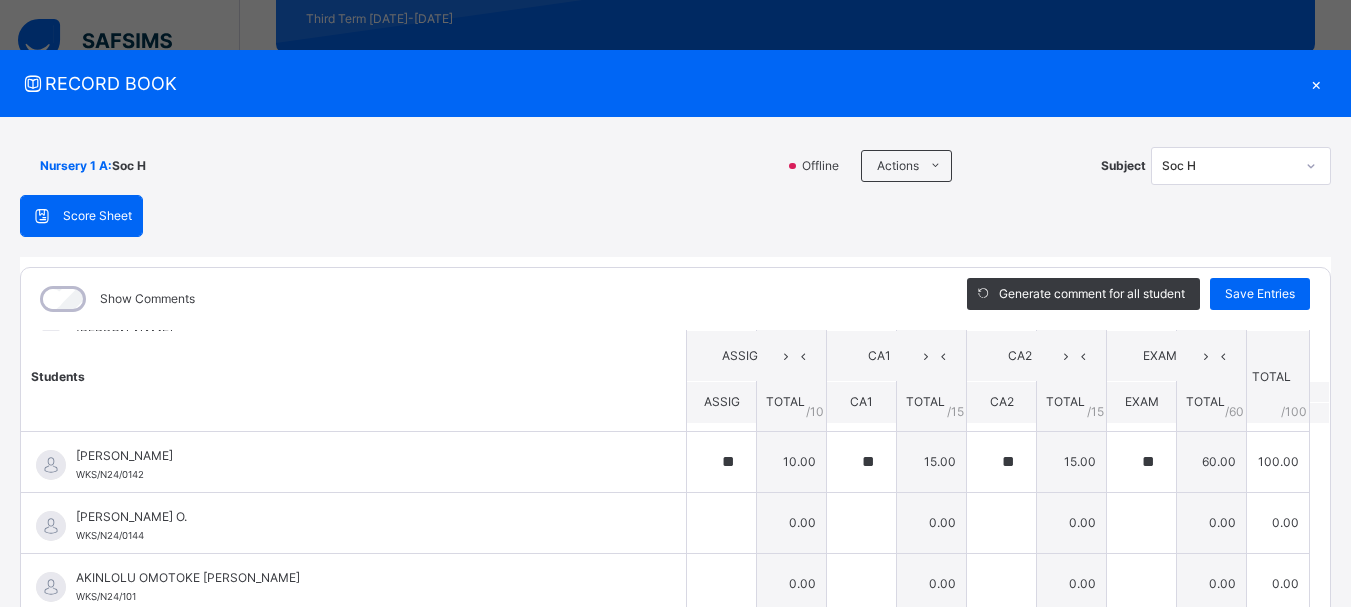 scroll, scrollTop: 240, scrollLeft: 0, axis: vertical 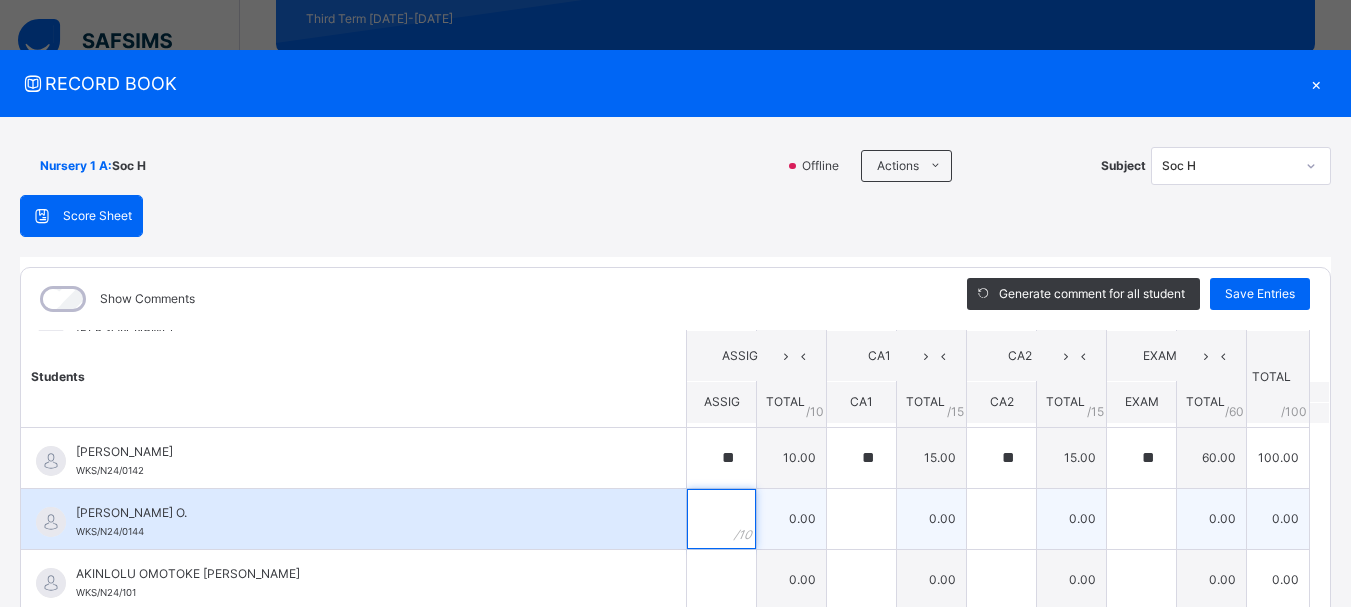 click at bounding box center [721, 519] 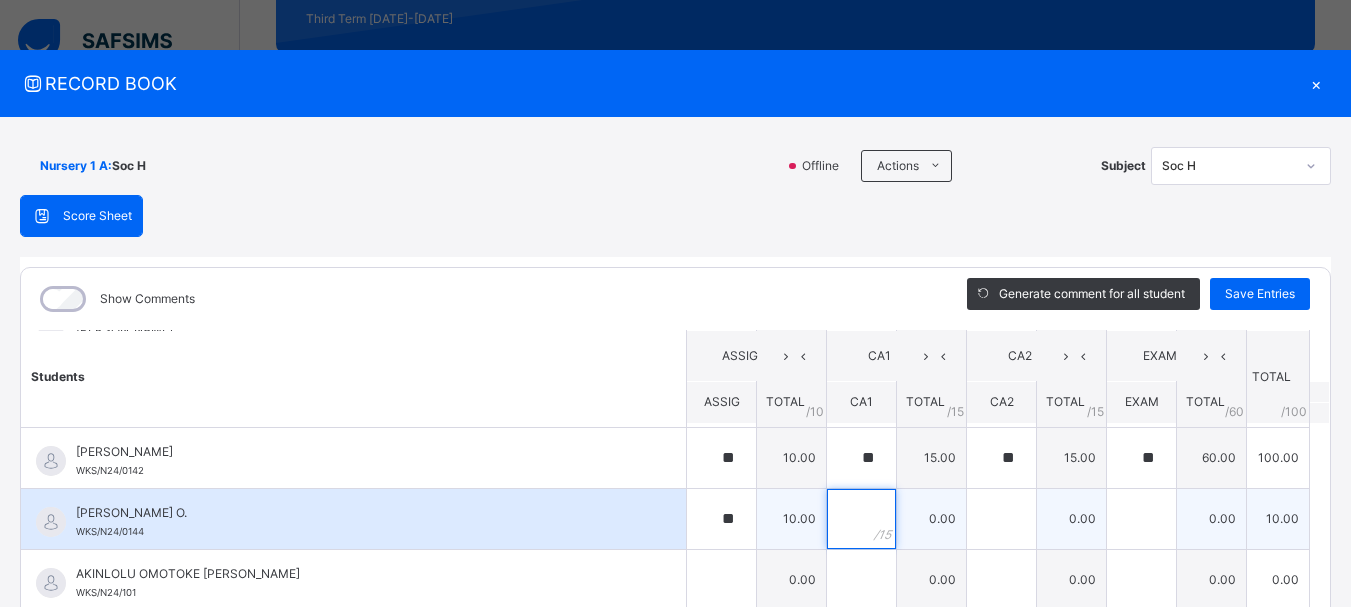 click at bounding box center (861, 519) 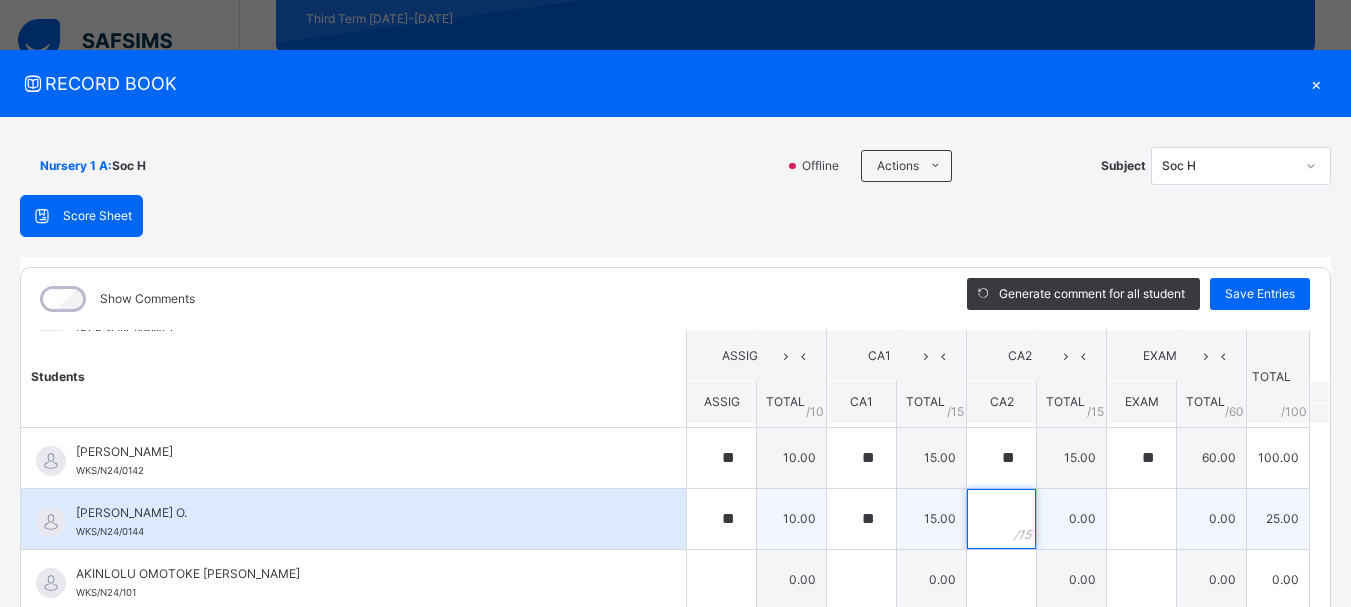 click at bounding box center [1001, 519] 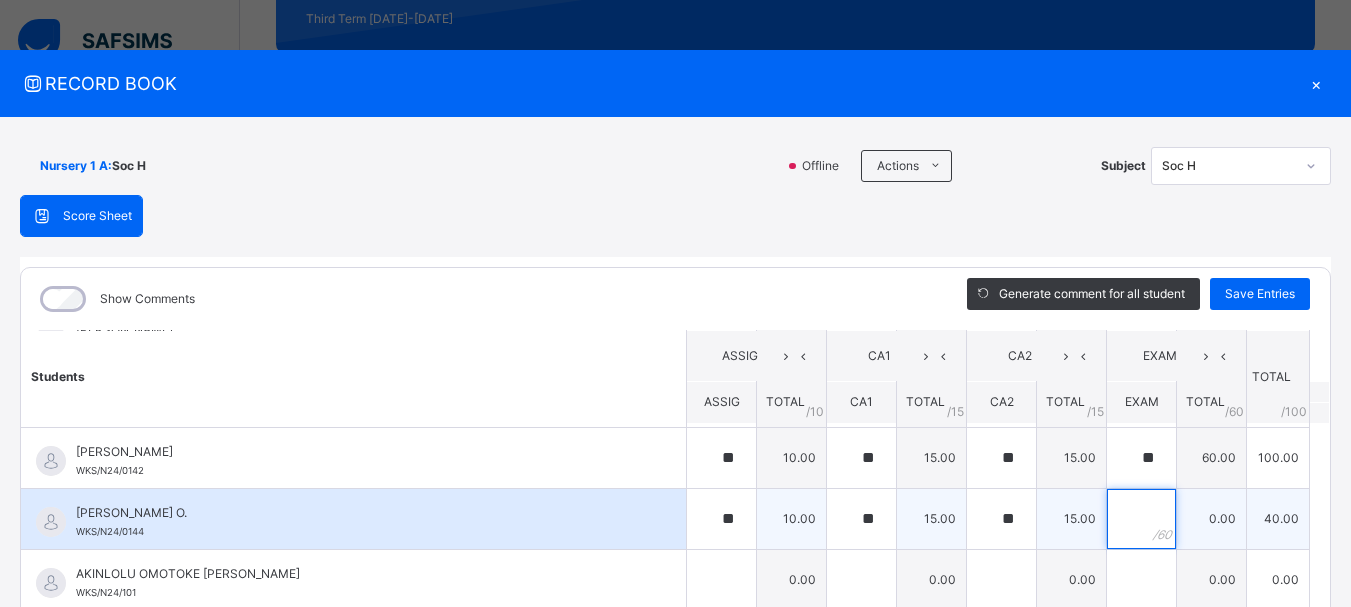 click at bounding box center (1141, 519) 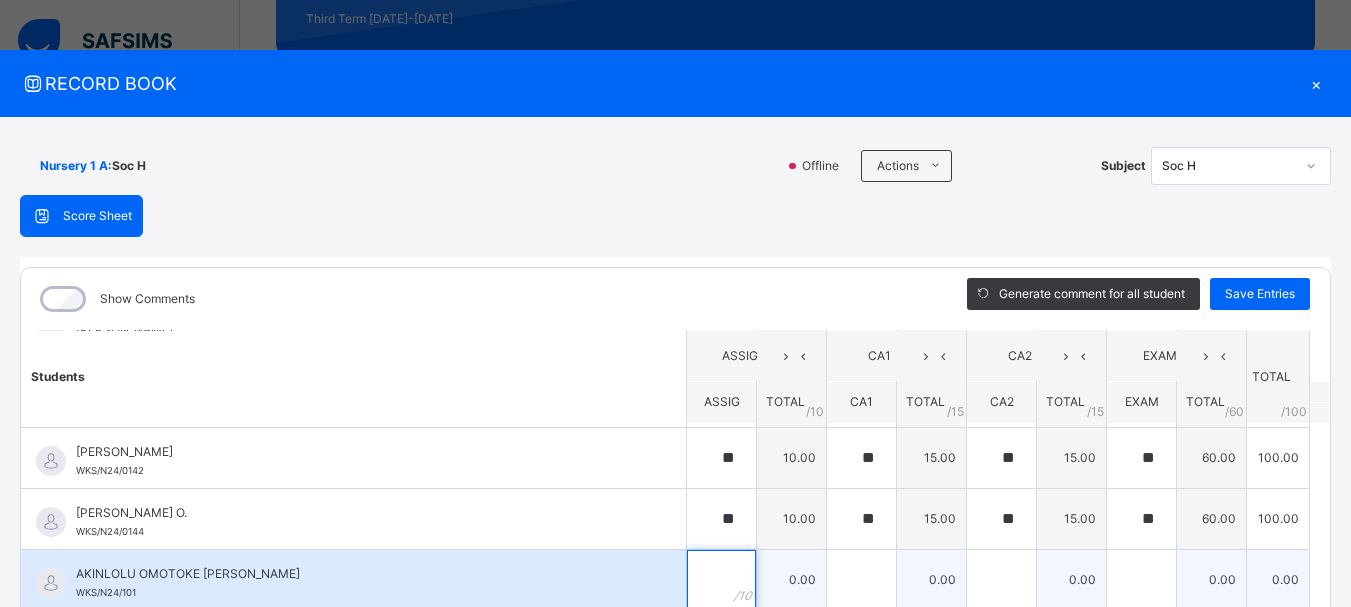 click at bounding box center (721, 580) 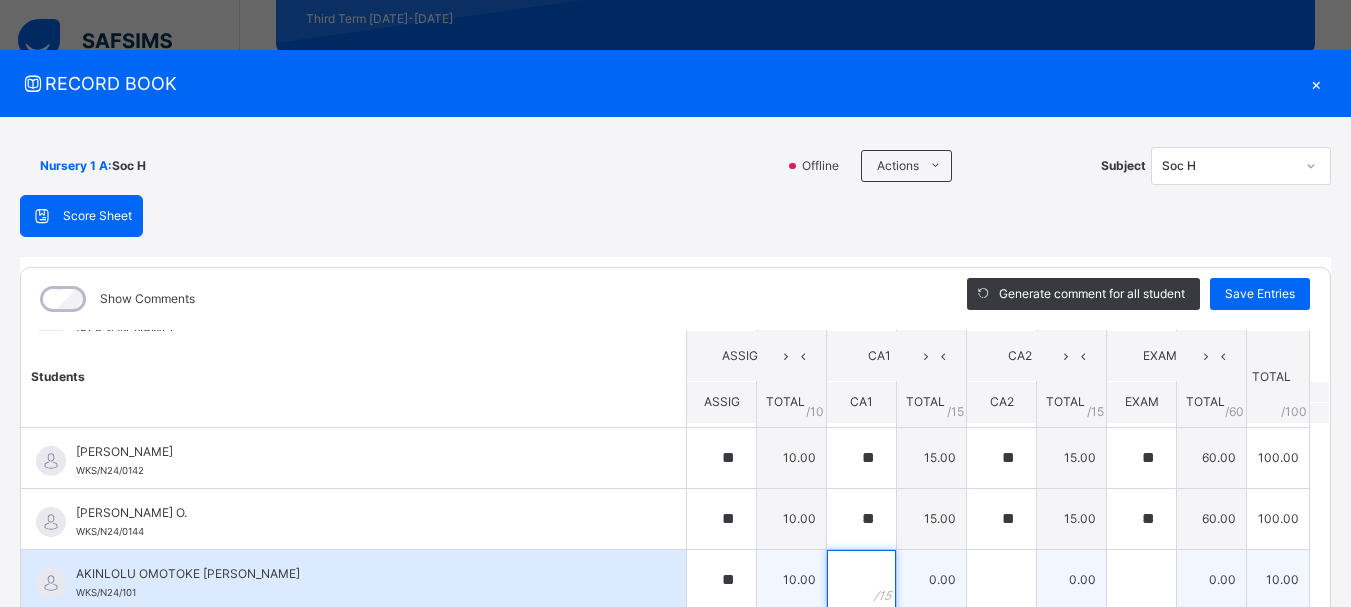click at bounding box center (861, 580) 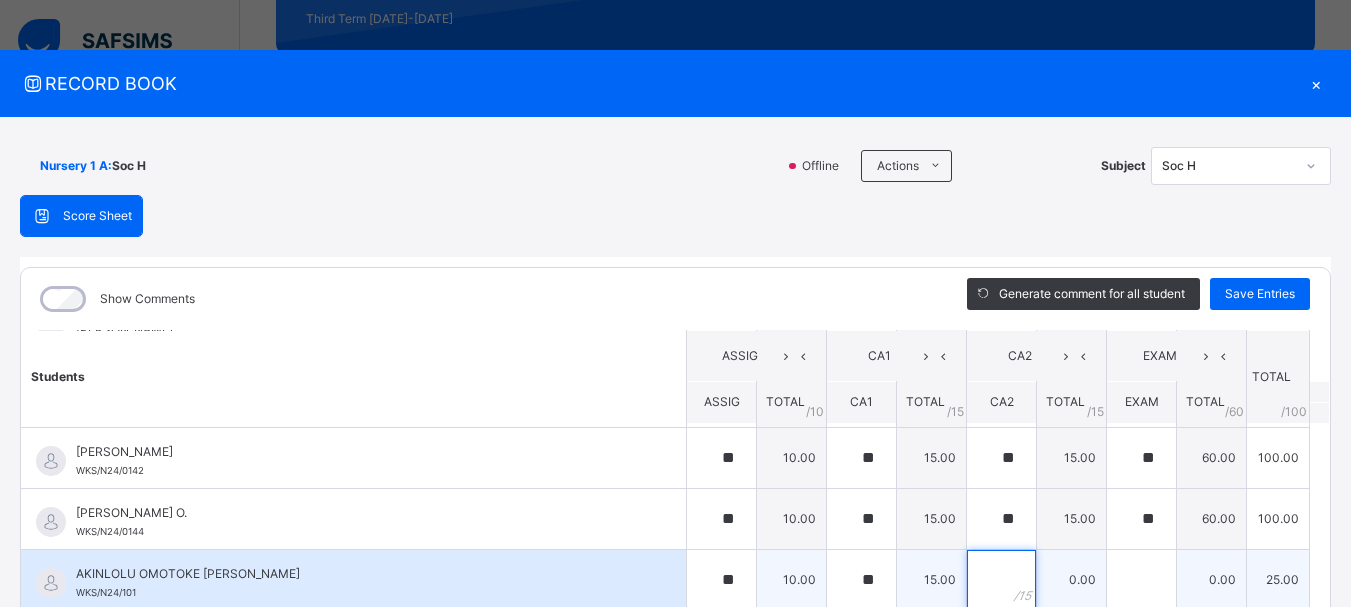 click at bounding box center [1001, 580] 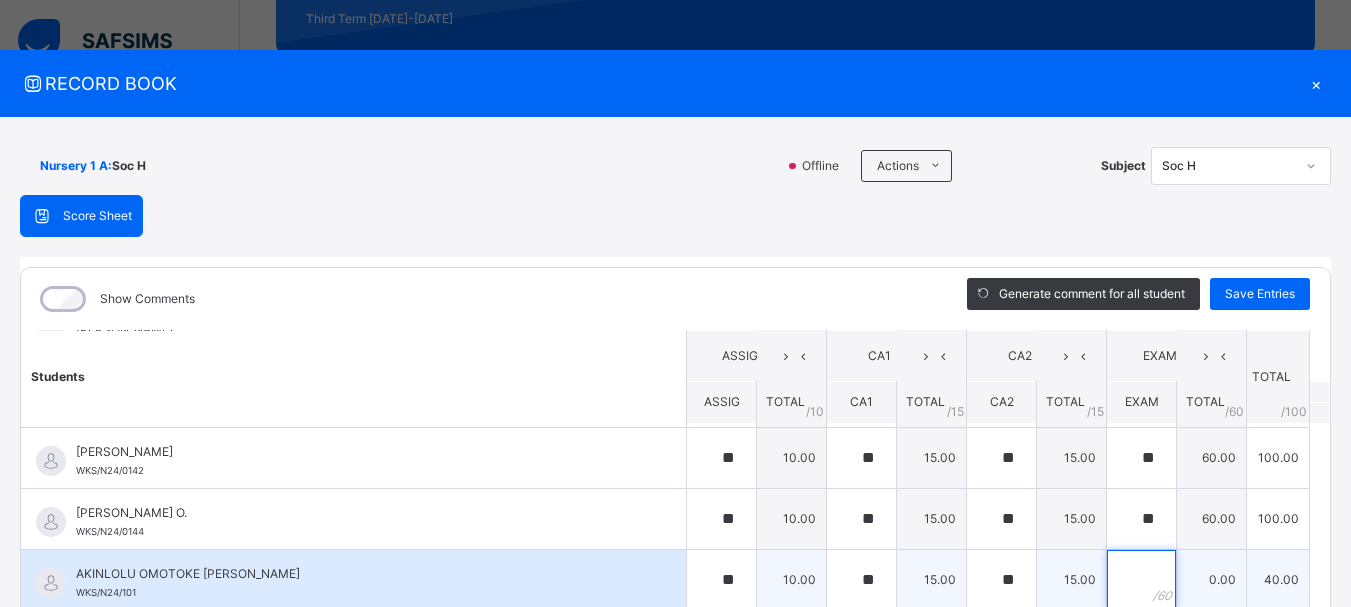 click at bounding box center [1141, 580] 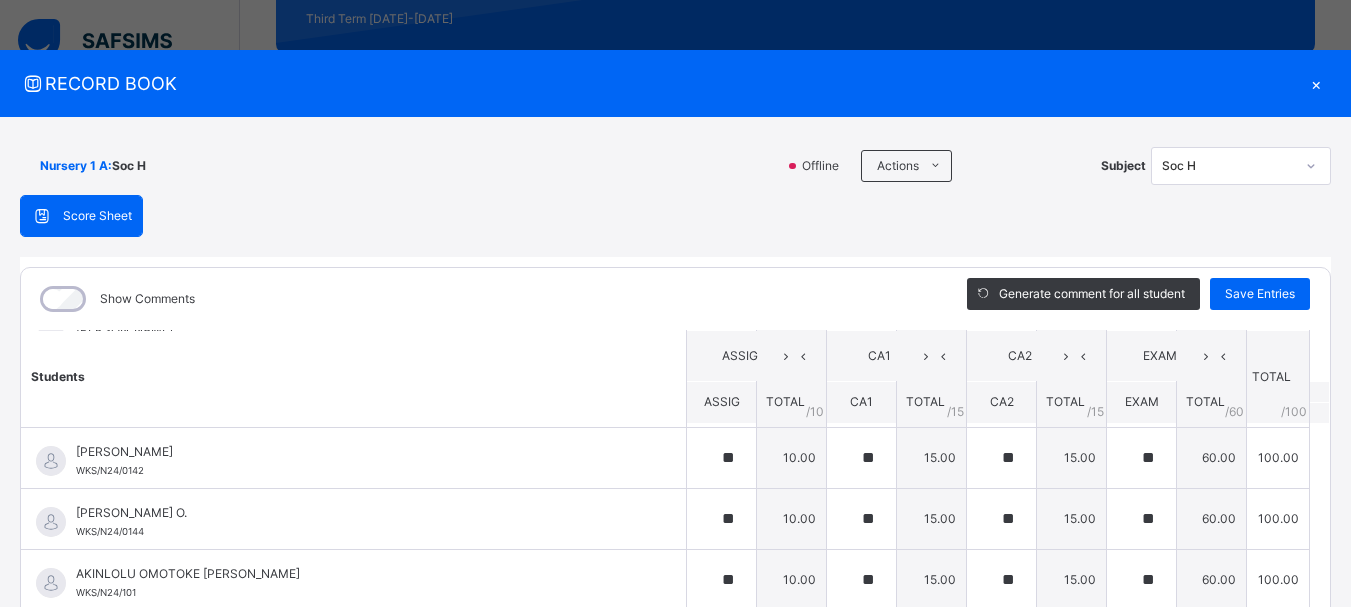 click on "Students ASSIG CA1 CA2 EXAM TOTAL /100 Comment ASSIG TOTAL / 10 CA1 TOTAL / 15 CA2 TOTAL / 15 EXAM TOTAL / 60 ABAH OLIVIA ZARAH WKS/N23/191 ABAH OLIVIA ZARAH WKS/N23/191 ** 10.00 ** 15.00 ** 15.00 ** 60.00 100.00 Generate comment 0 / 250   ×   Subject Teacher’s Comment Generate and see in full the comment developed by the AI with an option to regenerate the comment JS ABAH OLIVIA ZARAH   WKS/N23/191   Total 100.00  / 100.00 Sims Bot   Regenerate     Use this comment   ABDULRAHEEM BELLO  WKS/N23/106 ABDULRAHEEM BELLO  WKS/N23/106 ** 10.00 ** 15.00 ** 15.00 ** 60.00 100.00 Generate comment 0 / 250   ×   Subject Teacher’s Comment Generate and see in full the comment developed by the AI with an option to regenerate the comment JS ABDULRAHEEM BELLO    WKS/N23/106   Total 100.00  / 100.00 Sims Bot   Regenerate     Use this comment   ABUBAKAR FATIMA ZARAH WKS/N23/105 ABUBAKAR FATIMA ZARAH WKS/N23/105 ** 10.00 ** 15.00 ** 15.00 ** 60.00 100.00 Generate comment 0 / 250   ×   Subject Teacher’s Comment JS" at bounding box center (675, 1052) 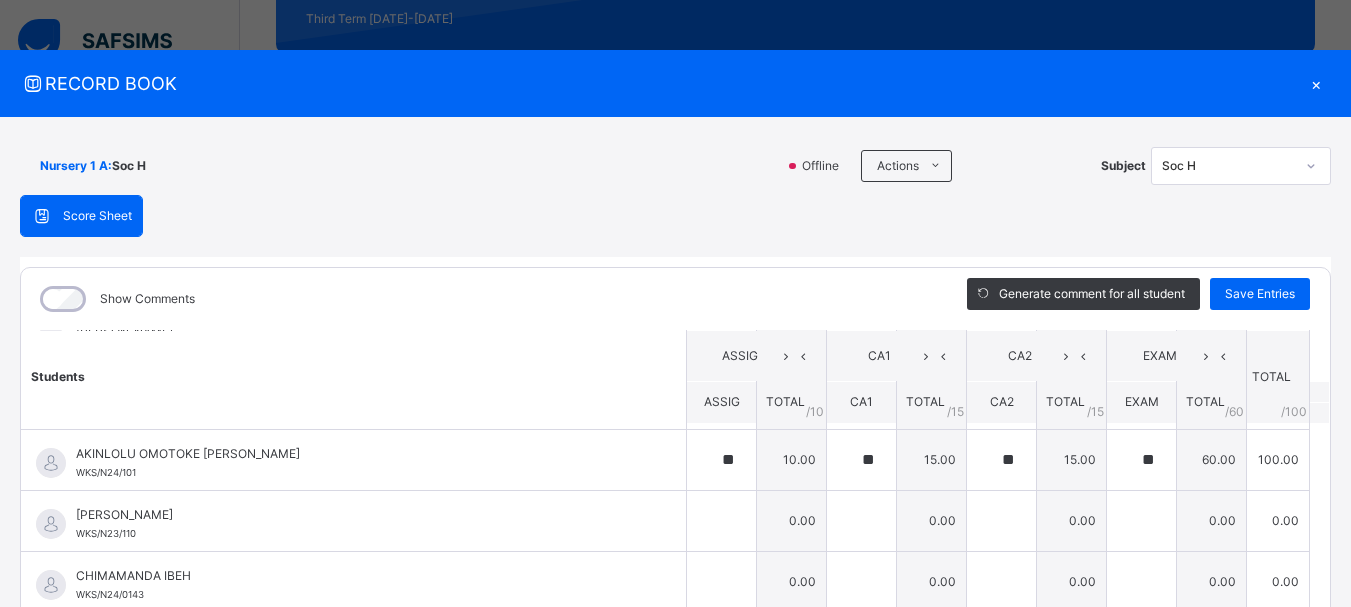scroll, scrollTop: 400, scrollLeft: 0, axis: vertical 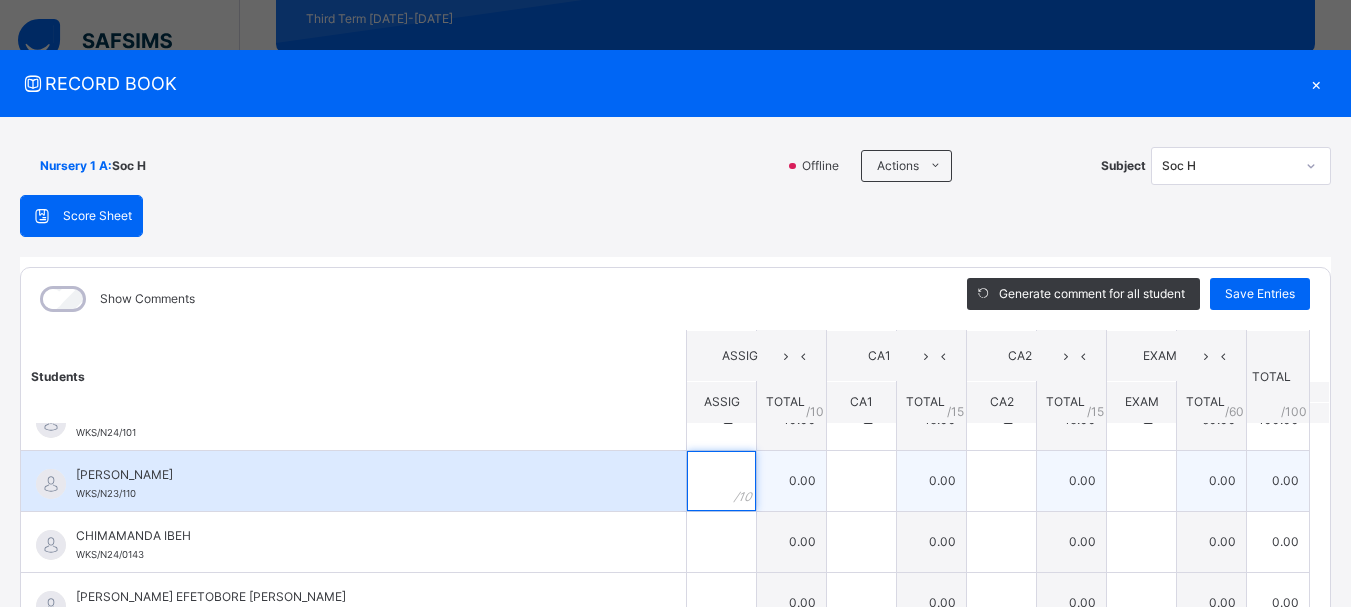 click at bounding box center (721, 481) 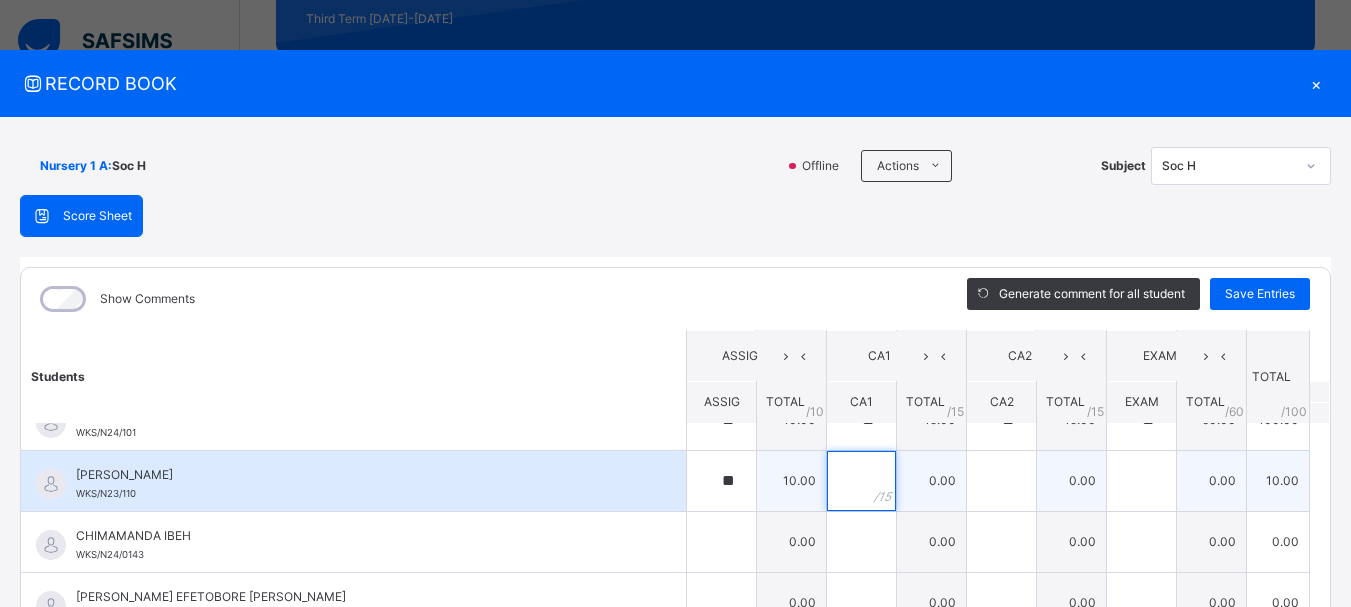 click at bounding box center [861, 481] 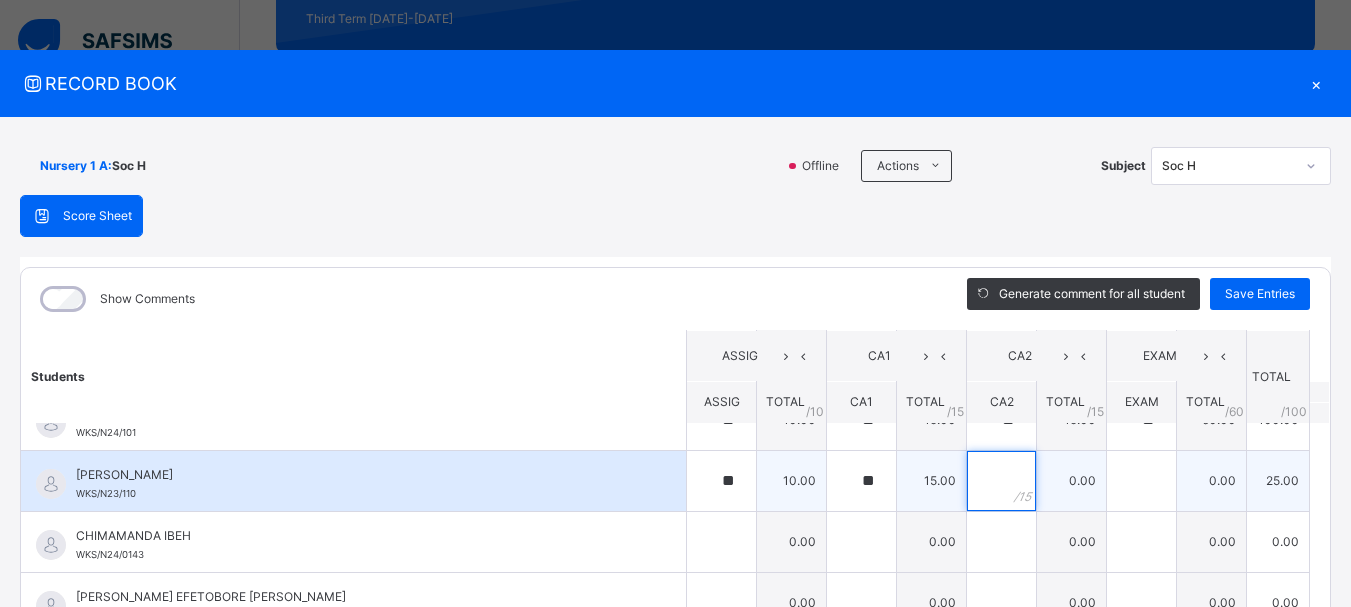 click at bounding box center [1001, 481] 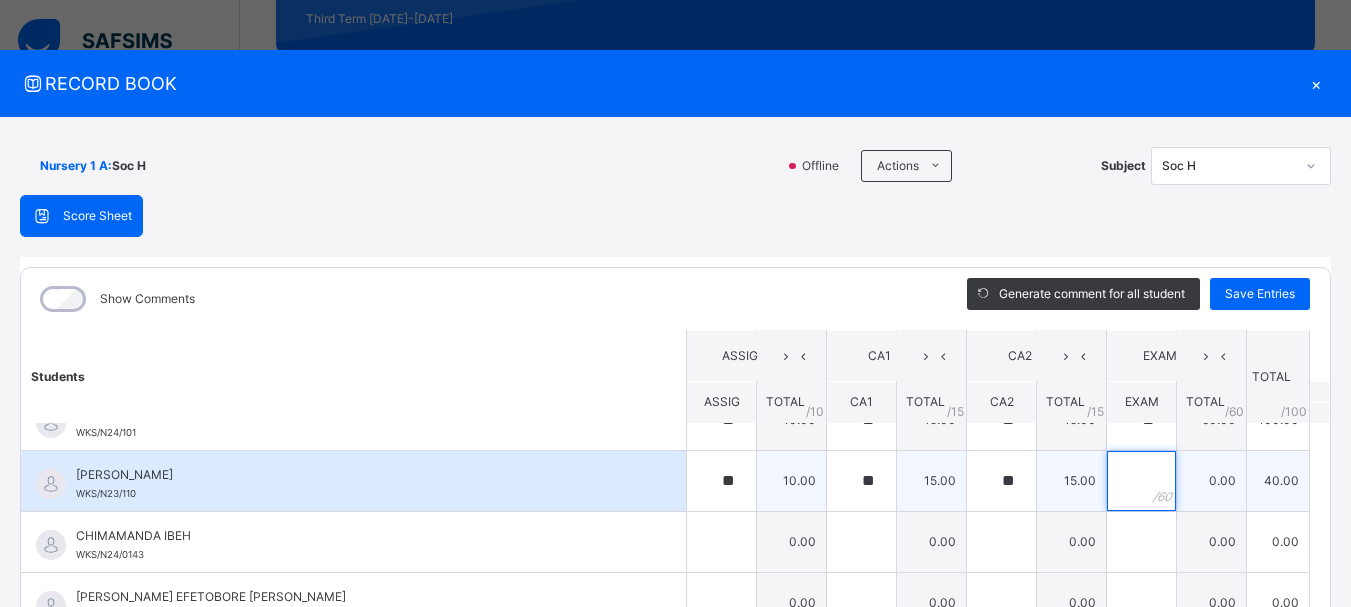 click at bounding box center [1141, 481] 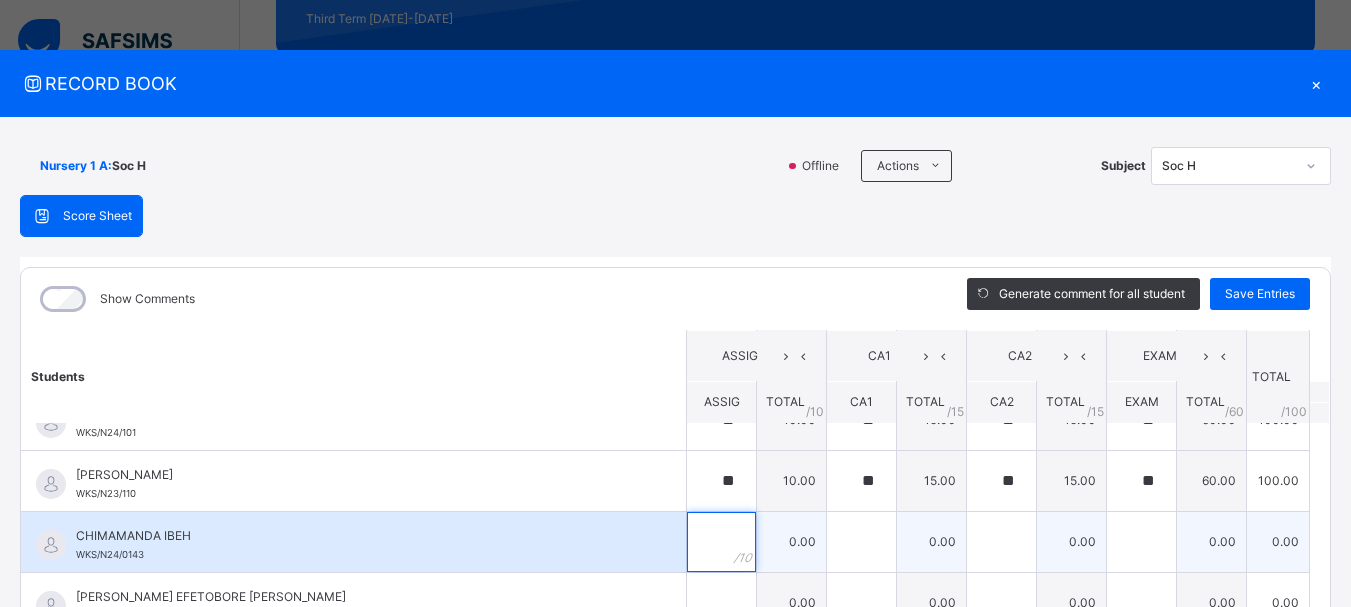 click at bounding box center (721, 542) 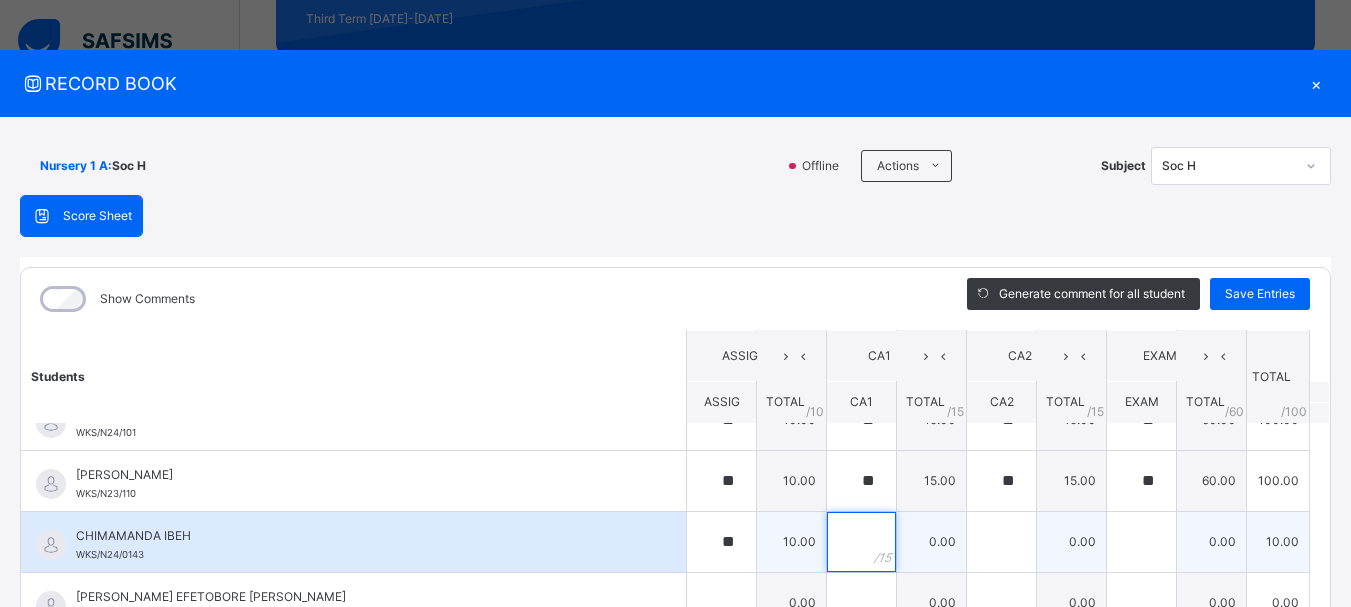 click at bounding box center [861, 542] 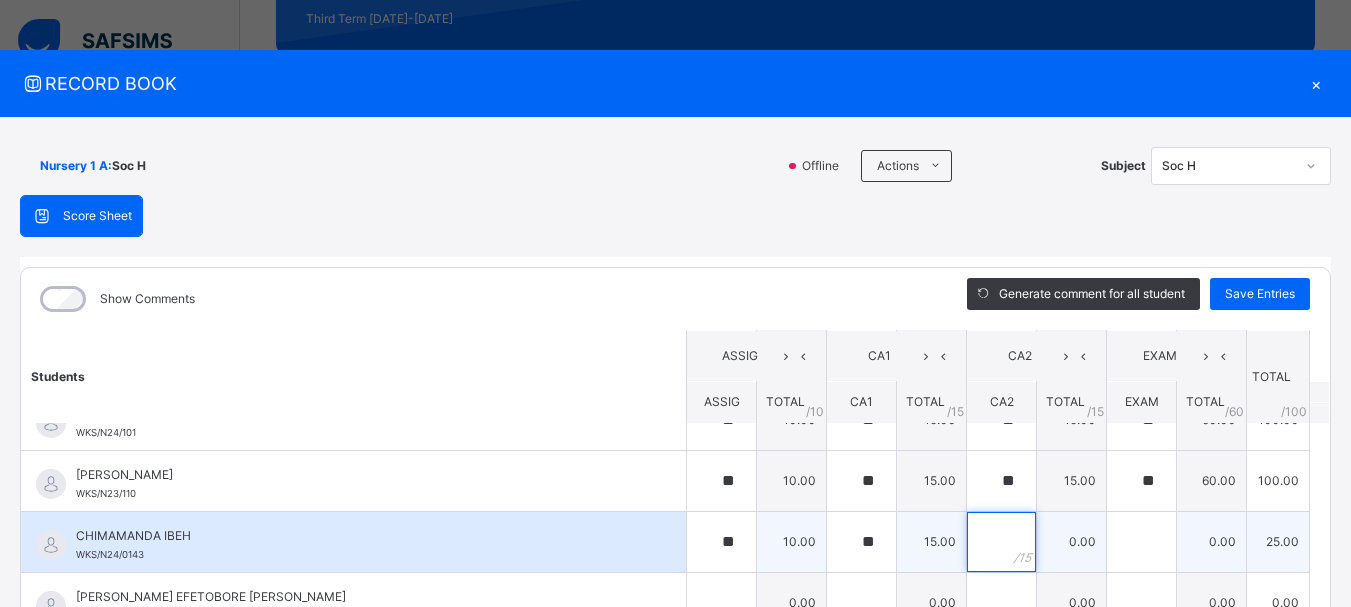 click at bounding box center (1001, 542) 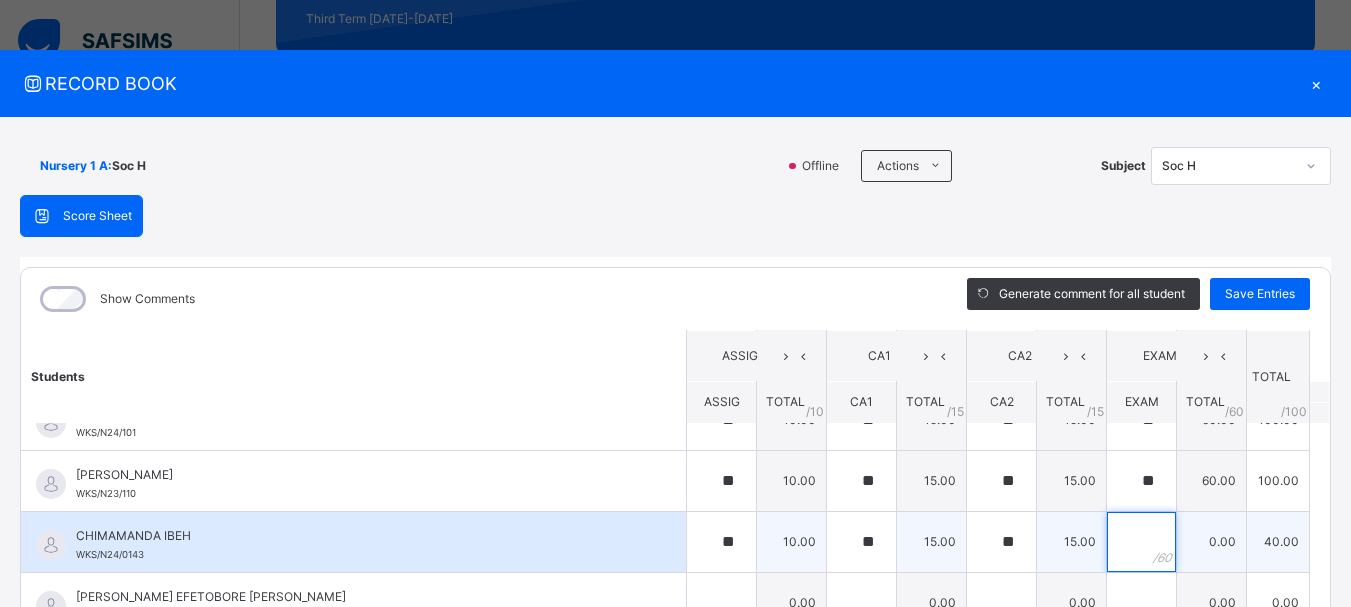 click at bounding box center (1141, 542) 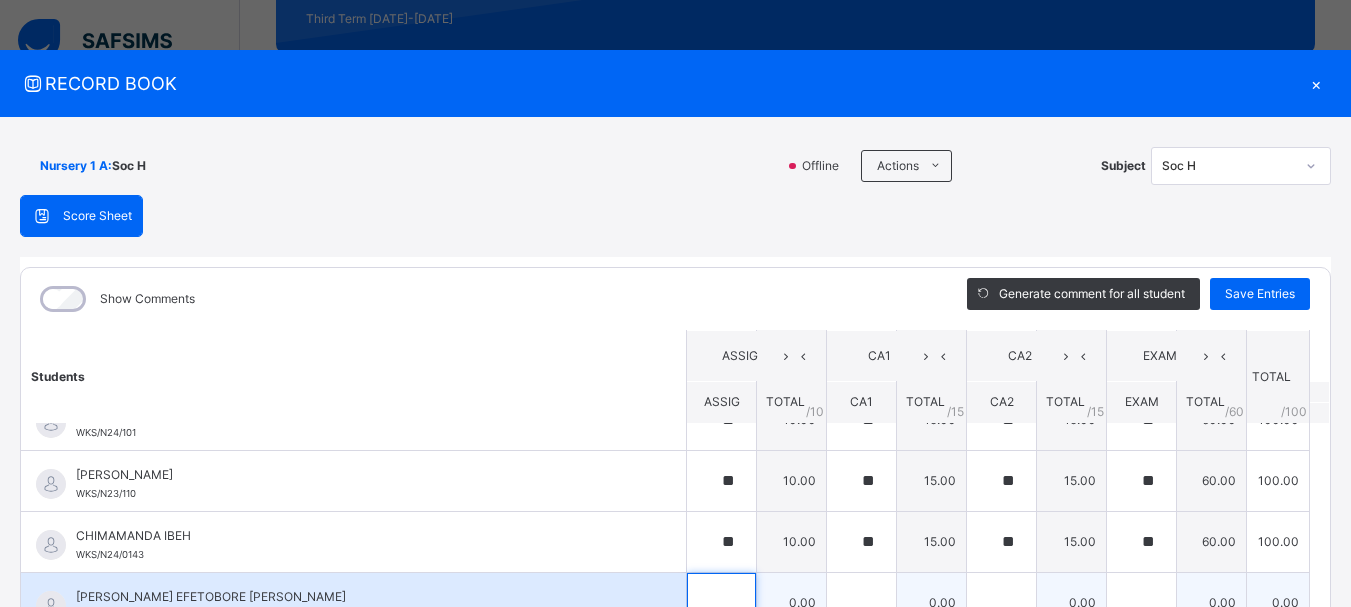 click at bounding box center (721, 603) 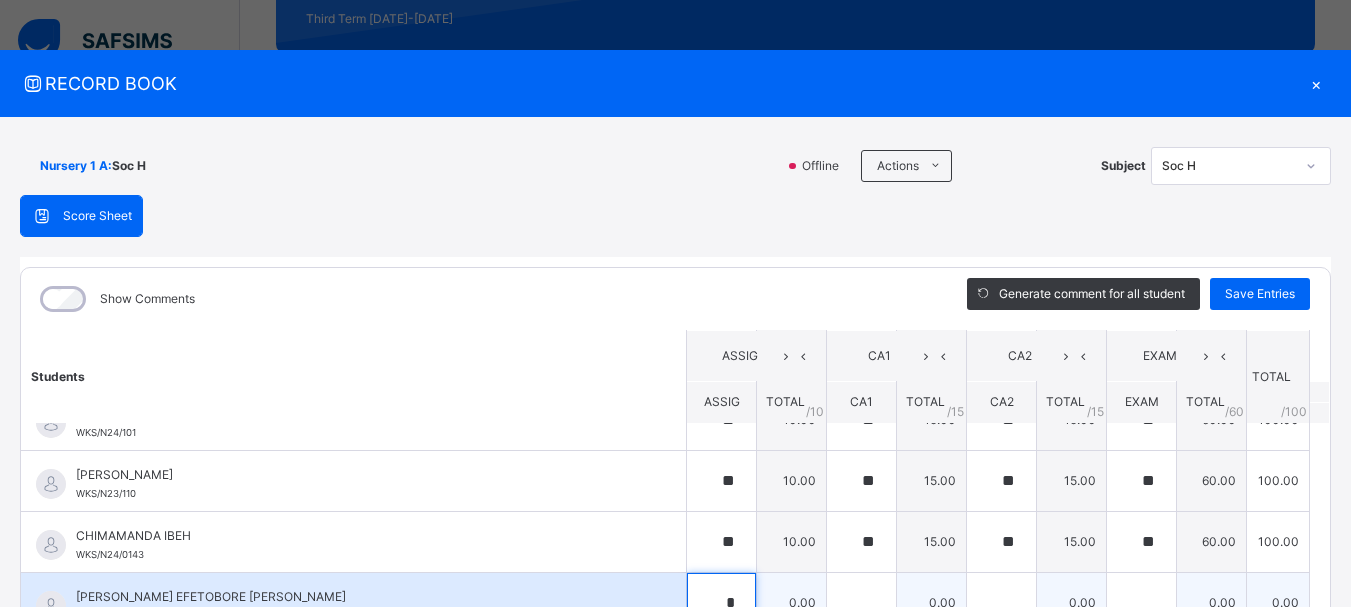 scroll, scrollTop: 6, scrollLeft: 0, axis: vertical 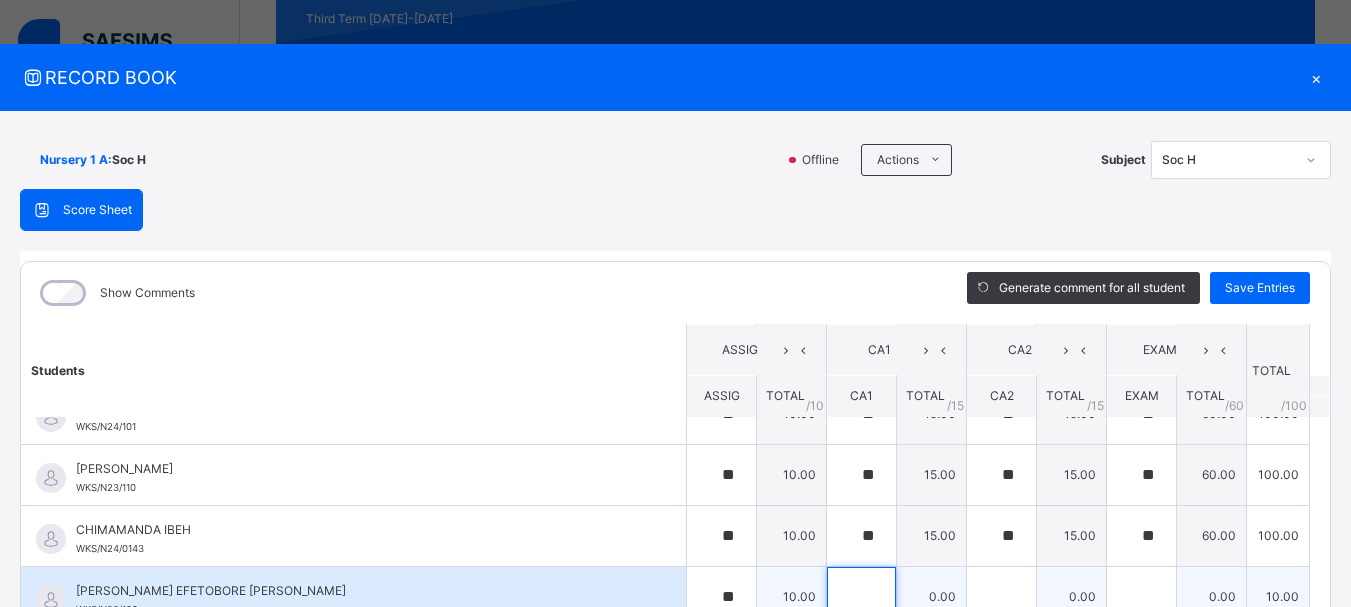 click at bounding box center [861, 597] 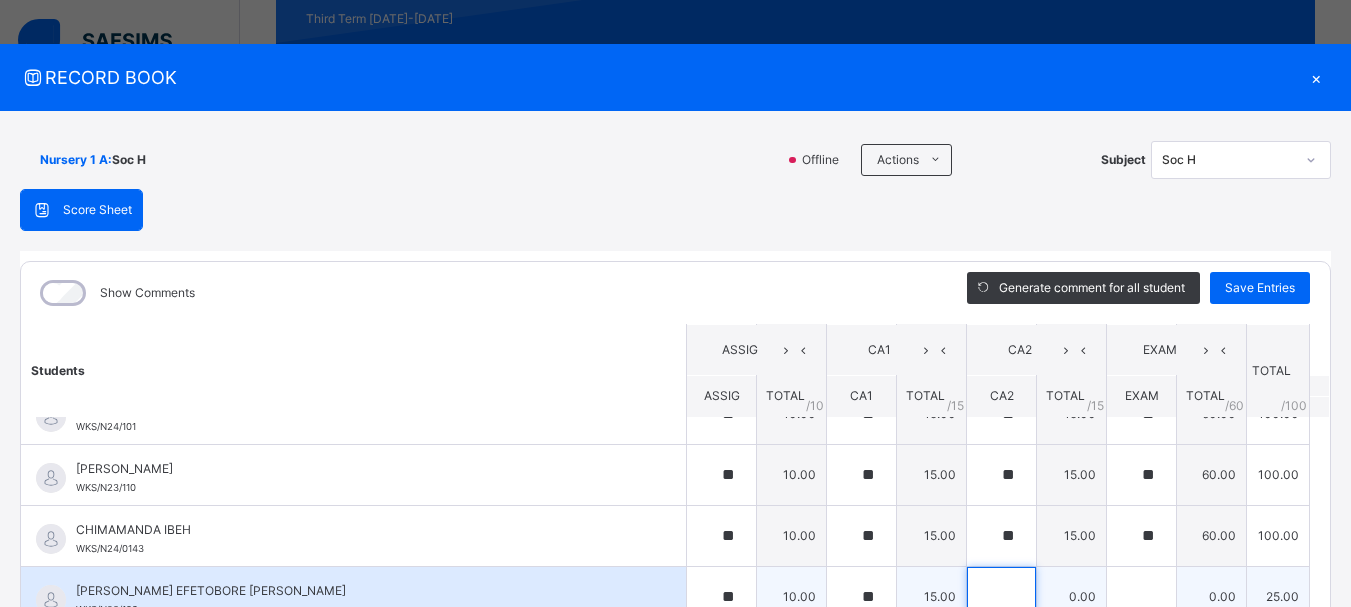 click at bounding box center [1001, 597] 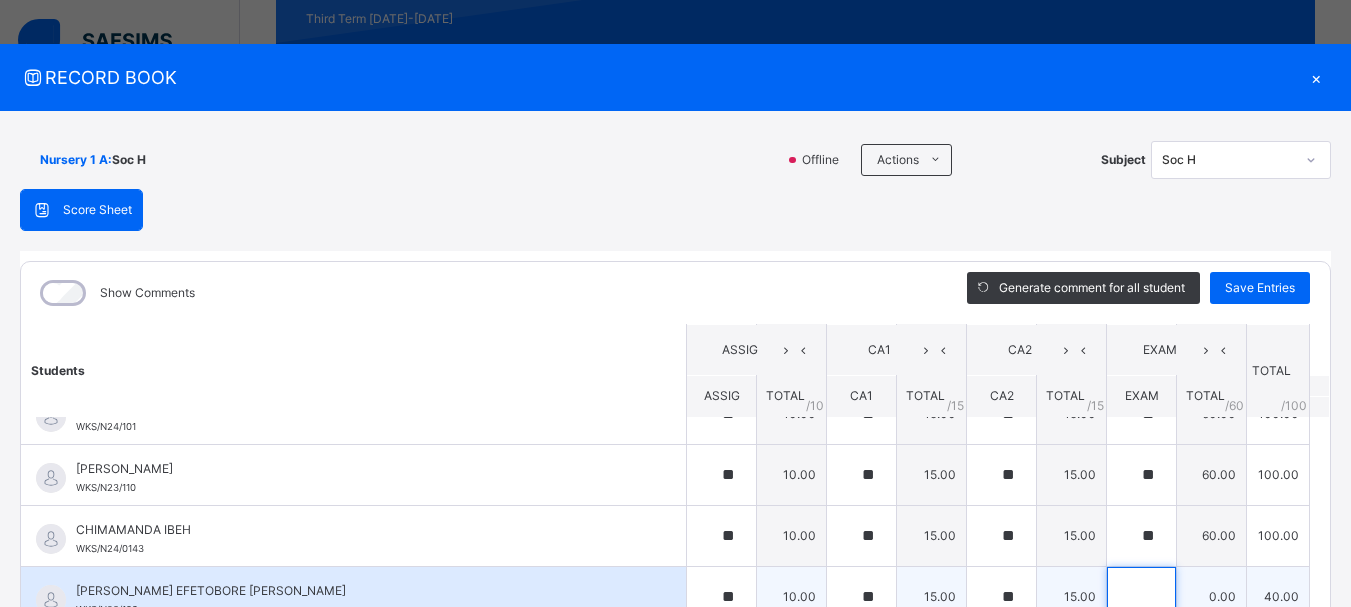 click at bounding box center [1141, 597] 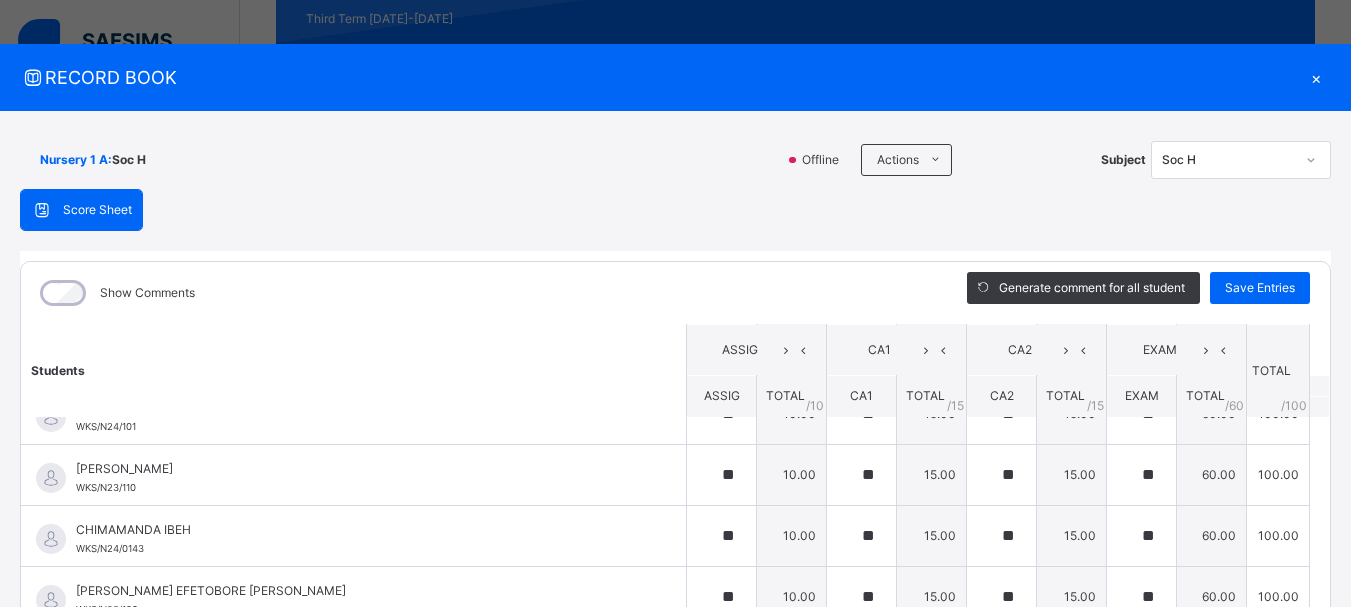 click on "Students ASSIG CA1 CA2 EXAM TOTAL /100 Comment ASSIG TOTAL / 10 CA1 TOTAL / 15 CA2 TOTAL / 15 EXAM TOTAL / 60 ABAH OLIVIA ZARAH WKS/N23/191 ABAH OLIVIA ZARAH WKS/N23/191 ** 10.00 ** 15.00 ** 15.00 ** 60.00 100.00 Generate comment 0 / 250   ×   Subject Teacher’s Comment Generate and see in full the comment developed by the AI with an option to regenerate the comment JS ABAH OLIVIA ZARAH   WKS/N23/191   Total 100.00  / 100.00 Sims Bot   Regenerate     Use this comment   ABDULRAHEEM BELLO  WKS/N23/106 ABDULRAHEEM BELLO  WKS/N23/106 ** 10.00 ** 15.00 ** 15.00 ** 60.00 100.00 Generate comment 0 / 250   ×   Subject Teacher’s Comment Generate and see in full the comment developed by the AI with an option to regenerate the comment JS ABDULRAHEEM BELLO    WKS/N23/106   Total 100.00  / 100.00 Sims Bot   Regenerate     Use this comment   ABUBAKAR FATIMA ZARAH WKS/N23/105 ABUBAKAR FATIMA ZARAH WKS/N23/105 ** 10.00 ** 15.00 ** 15.00 ** 60.00 100.00 Generate comment 0 / 250   ×   Subject Teacher’s Comment JS" at bounding box center [675, 886] 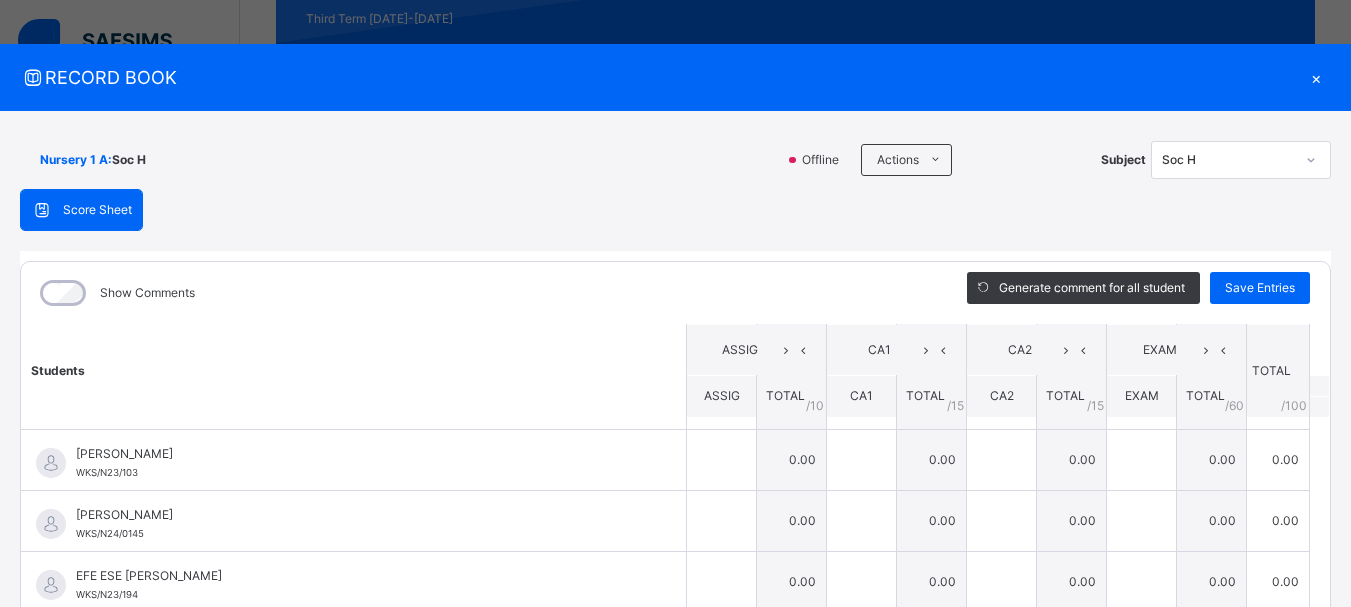 scroll, scrollTop: 600, scrollLeft: 0, axis: vertical 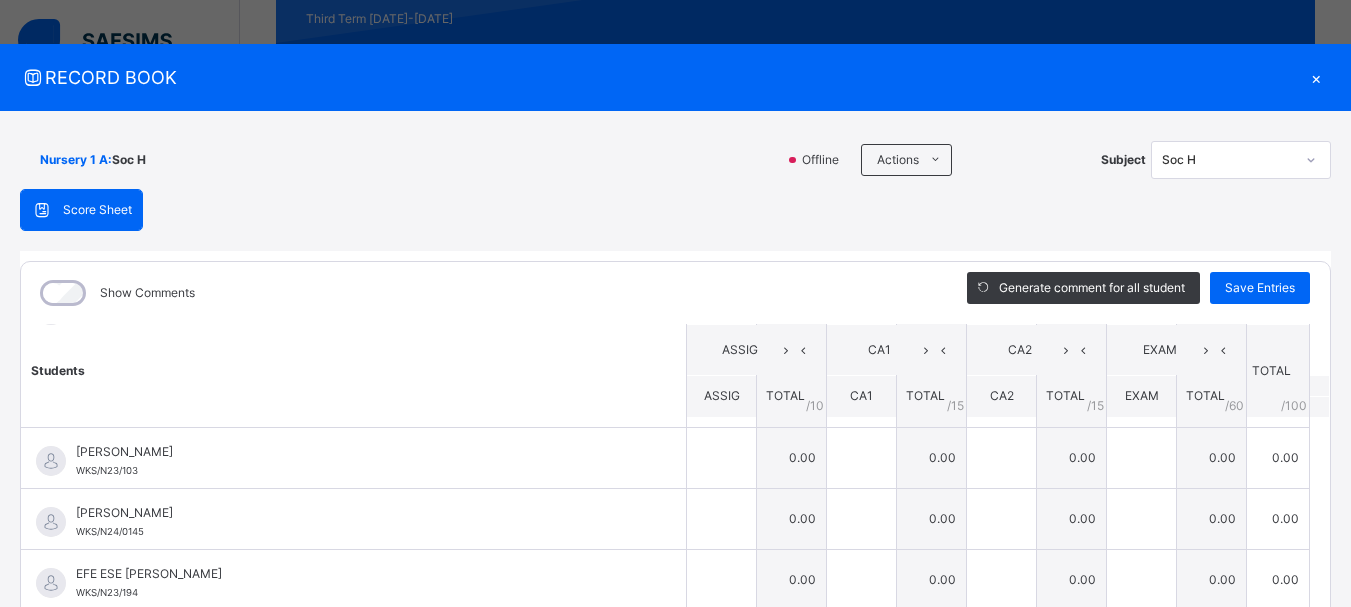 click on "Students ASSIG CA1 CA2 EXAM TOTAL /100 Comment ASSIG TOTAL / 10 CA1 TOTAL / 15 CA2 TOTAL / 15 EXAM TOTAL / 60 ABAH OLIVIA ZARAH WKS/N23/191 ABAH OLIVIA ZARAH WKS/N23/191 ** 10.00 ** 15.00 ** 15.00 ** 60.00 100.00 Generate comment 0 / 250   ×   Subject Teacher’s Comment Generate and see in full the comment developed by the AI with an option to regenerate the comment JS ABAH OLIVIA ZARAH   WKS/N23/191   Total 100.00  / 100.00 Sims Bot   Regenerate     Use this comment   ABDULRAHEEM BELLO  WKS/N23/106 ABDULRAHEEM BELLO  WKS/N23/106 ** 10.00 ** 15.00 ** 15.00 ** 60.00 100.00 Generate comment 0 / 250   ×   Subject Teacher’s Comment Generate and see in full the comment developed by the AI with an option to regenerate the comment JS ABDULRAHEEM BELLO    WKS/N23/106   Total 100.00  / 100.00 Sims Bot   Regenerate     Use this comment   ABUBAKAR FATIMA ZARAH WKS/N23/105 ABUBAKAR FATIMA ZARAH WKS/N23/105 ** 10.00 ** 15.00 ** 15.00 ** 60.00 100.00 Generate comment 0 / 250   ×   Subject Teacher’s Comment JS" at bounding box center (675, 686) 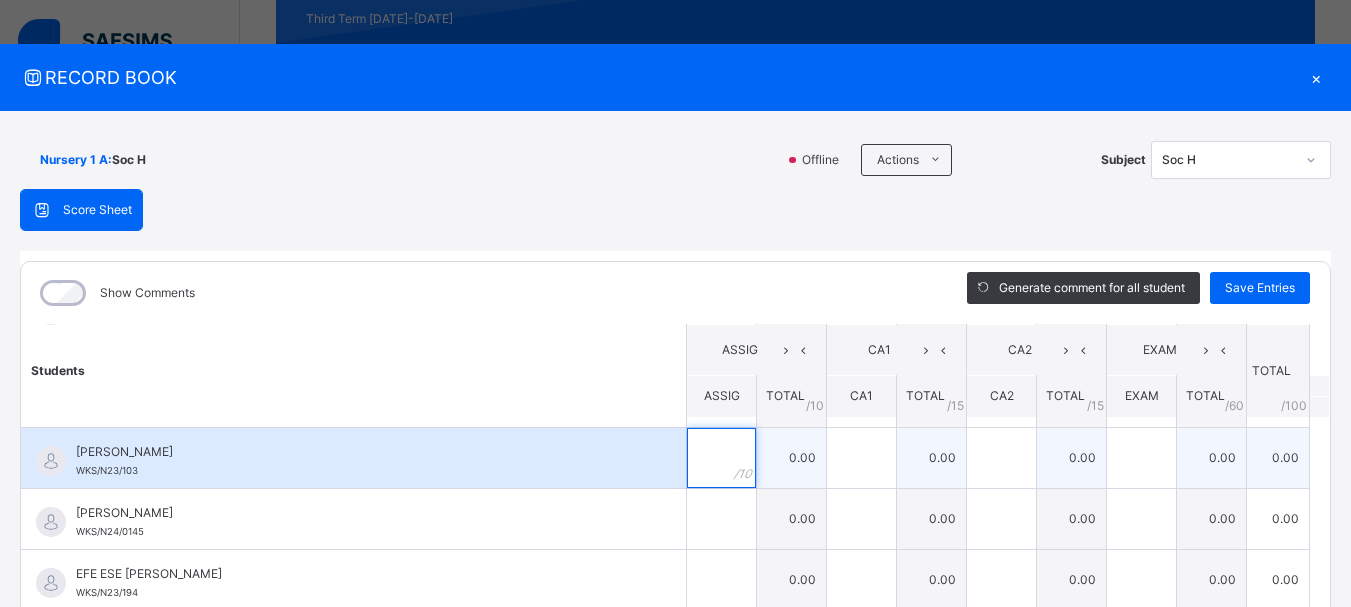 click at bounding box center [721, 458] 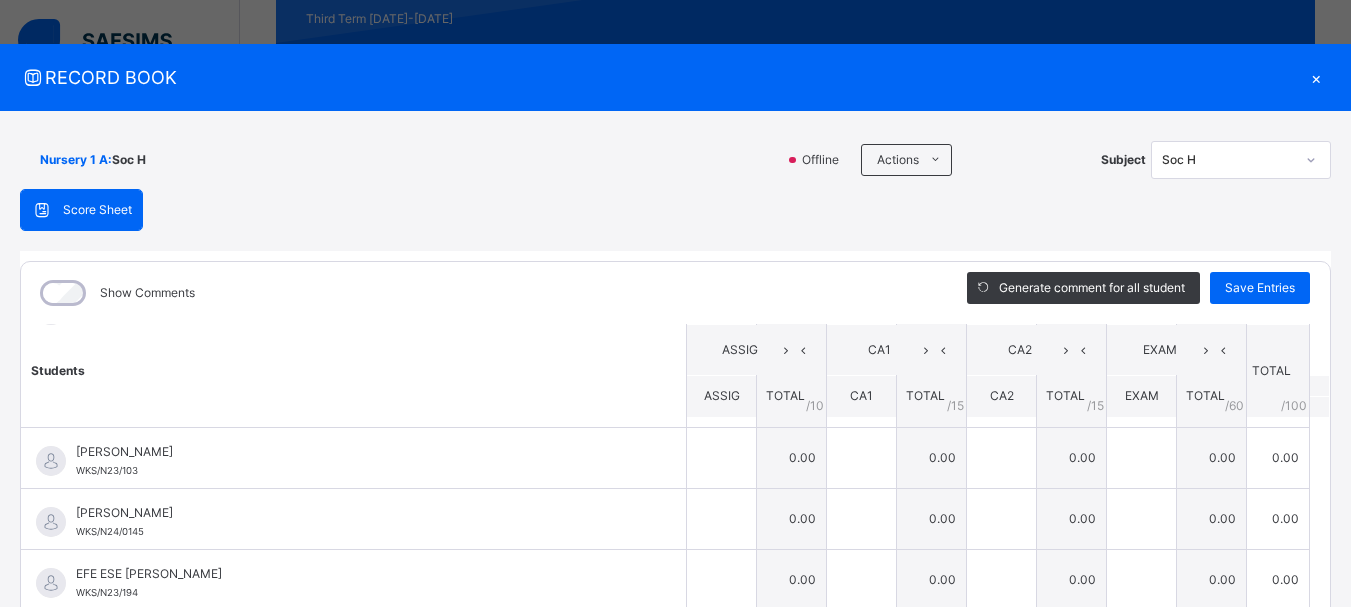 click on "Students ASSIG CA1 CA2 EXAM TOTAL /100 Comment ASSIG TOTAL / 10 CA1 TOTAL / 15 CA2 TOTAL / 15 EXAM TOTAL / 60 ABAH OLIVIA ZARAH WKS/N23/191 ABAH OLIVIA ZARAH WKS/N23/191 ** 10.00 ** 15.00 ** 15.00 ** 60.00 100.00 Generate comment 0 / 250   ×   Subject Teacher’s Comment Generate and see in full the comment developed by the AI with an option to regenerate the comment JS ABAH OLIVIA ZARAH   WKS/N23/191   Total 100.00  / 100.00 Sims Bot   Regenerate     Use this comment   ABDULRAHEEM BELLO  WKS/N23/106 ABDULRAHEEM BELLO  WKS/N23/106 ** 10.00 ** 15.00 ** 15.00 ** 60.00 100.00 Generate comment 0 / 250   ×   Subject Teacher’s Comment Generate and see in full the comment developed by the AI with an option to regenerate the comment JS ABDULRAHEEM BELLO    WKS/N23/106   Total 100.00  / 100.00 Sims Bot   Regenerate     Use this comment   ABUBAKAR FATIMA ZARAH WKS/N23/105 ABUBAKAR FATIMA ZARAH WKS/N23/105 ** 10.00 ** 15.00 ** 15.00 ** 60.00 100.00 Generate comment 0 / 250   ×   Subject Teacher’s Comment JS" at bounding box center [675, 686] 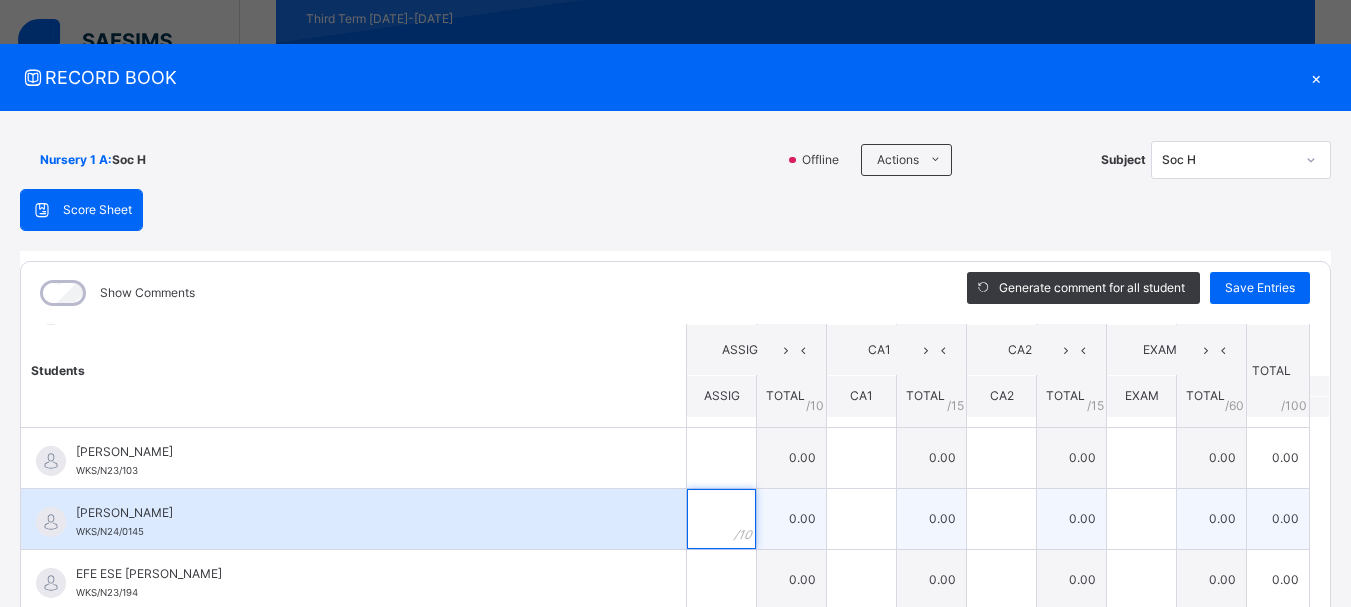 click at bounding box center [721, 519] 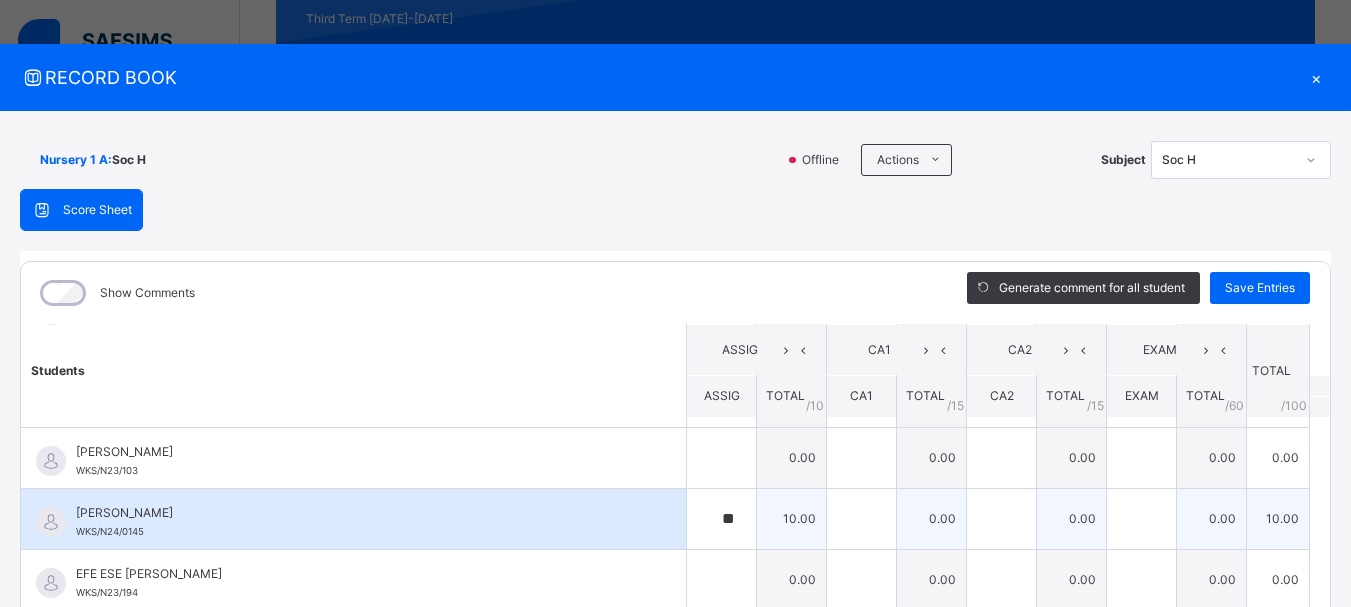 click on "0.00" at bounding box center [932, 518] 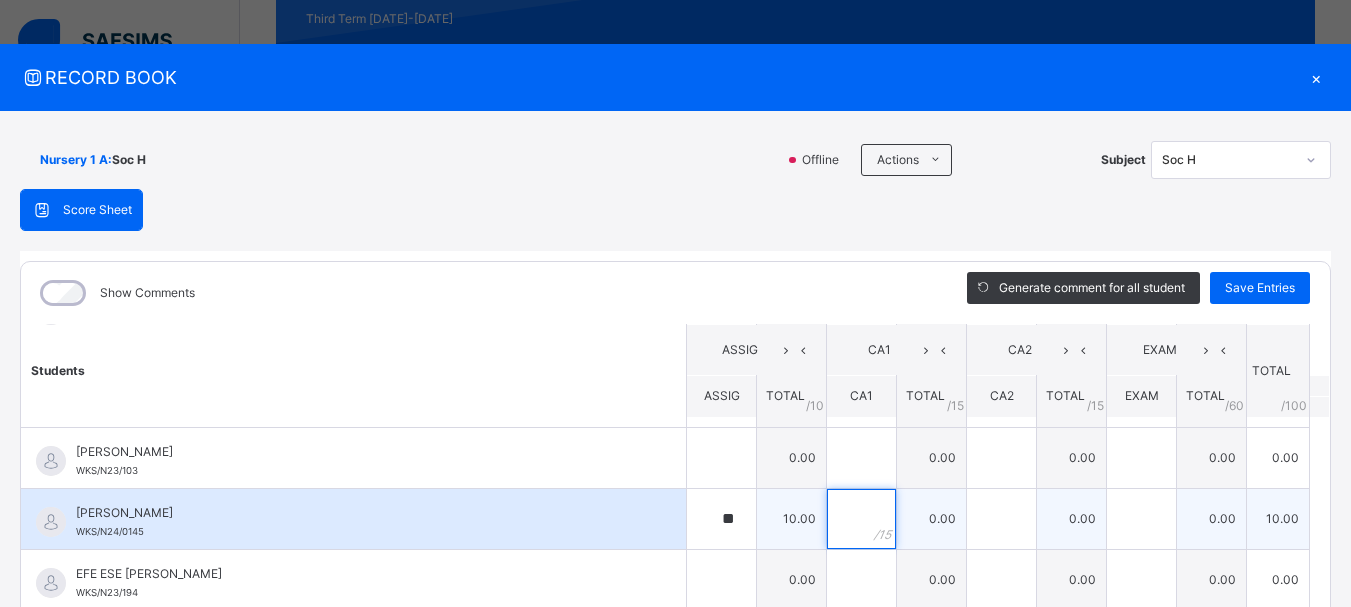 click at bounding box center [861, 519] 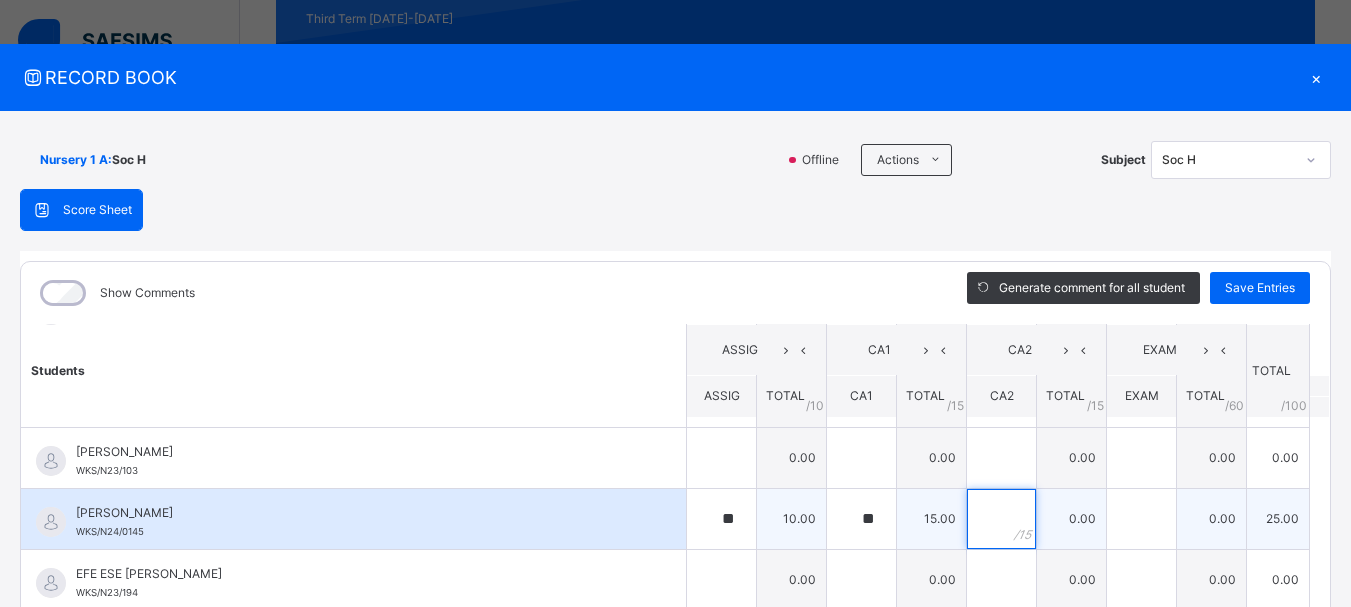 click at bounding box center [1001, 519] 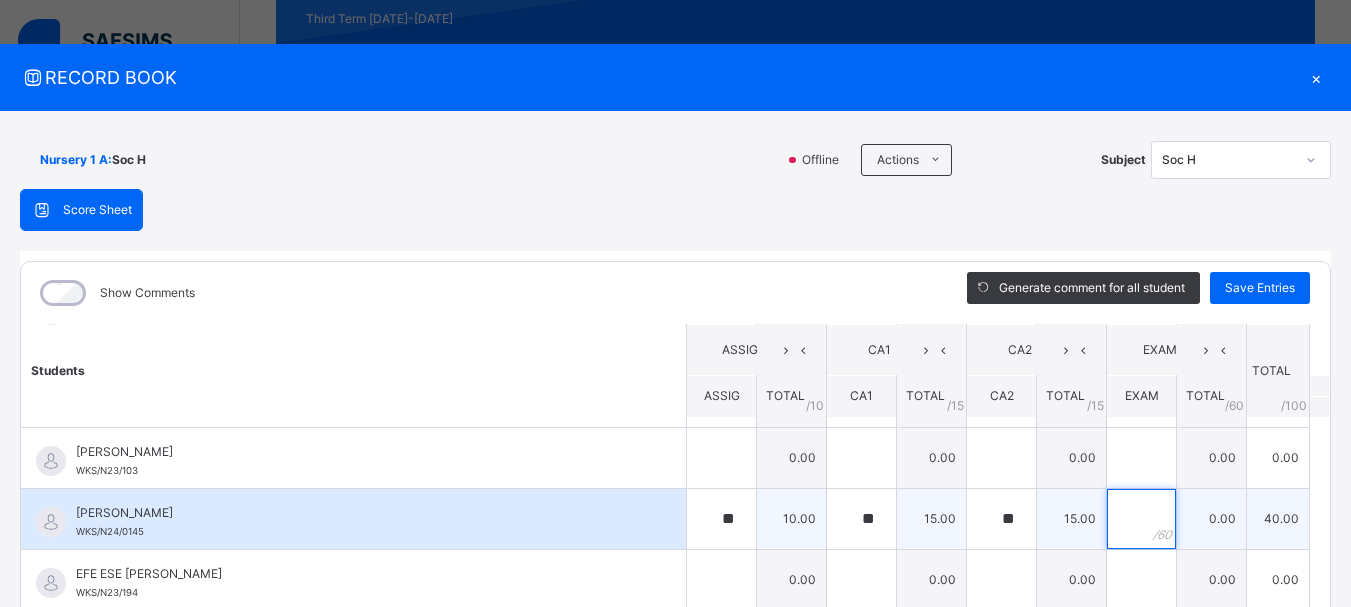 click at bounding box center (1141, 519) 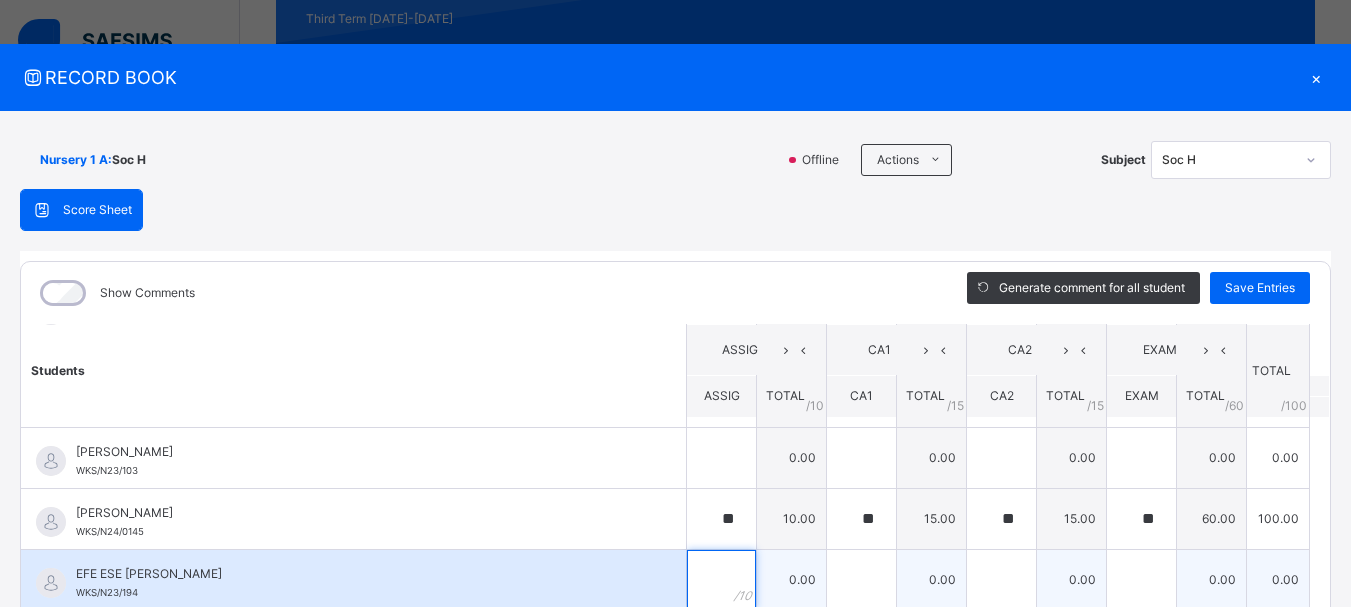 click at bounding box center (721, 580) 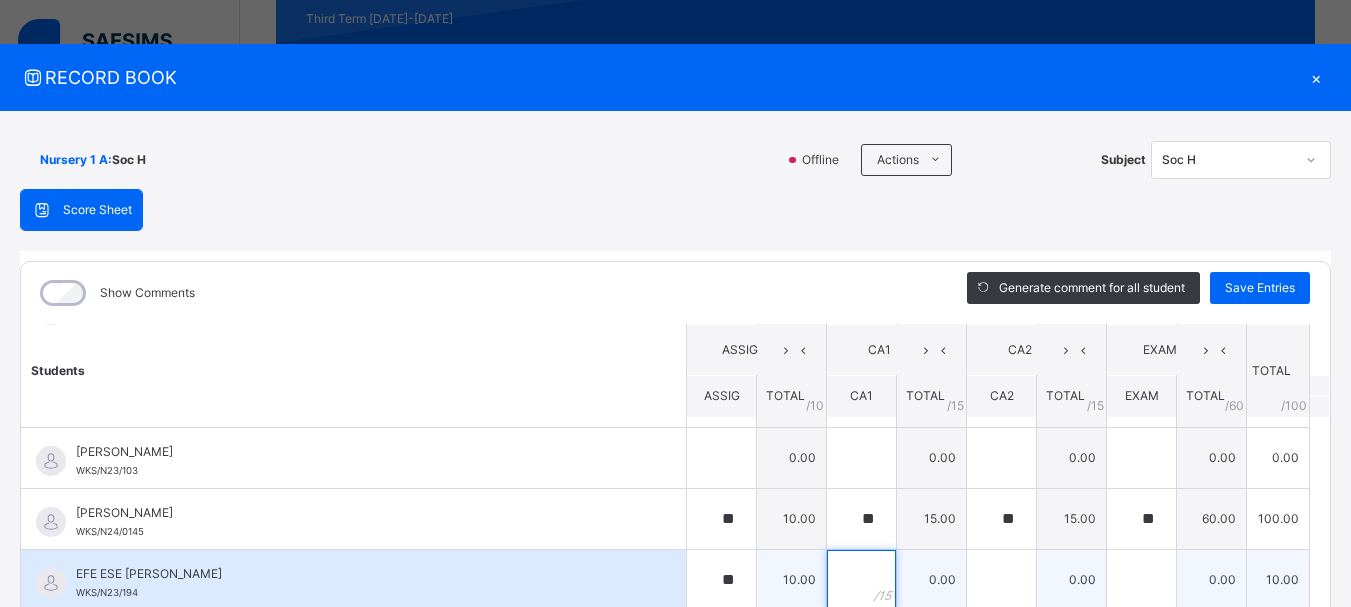 click at bounding box center (861, 580) 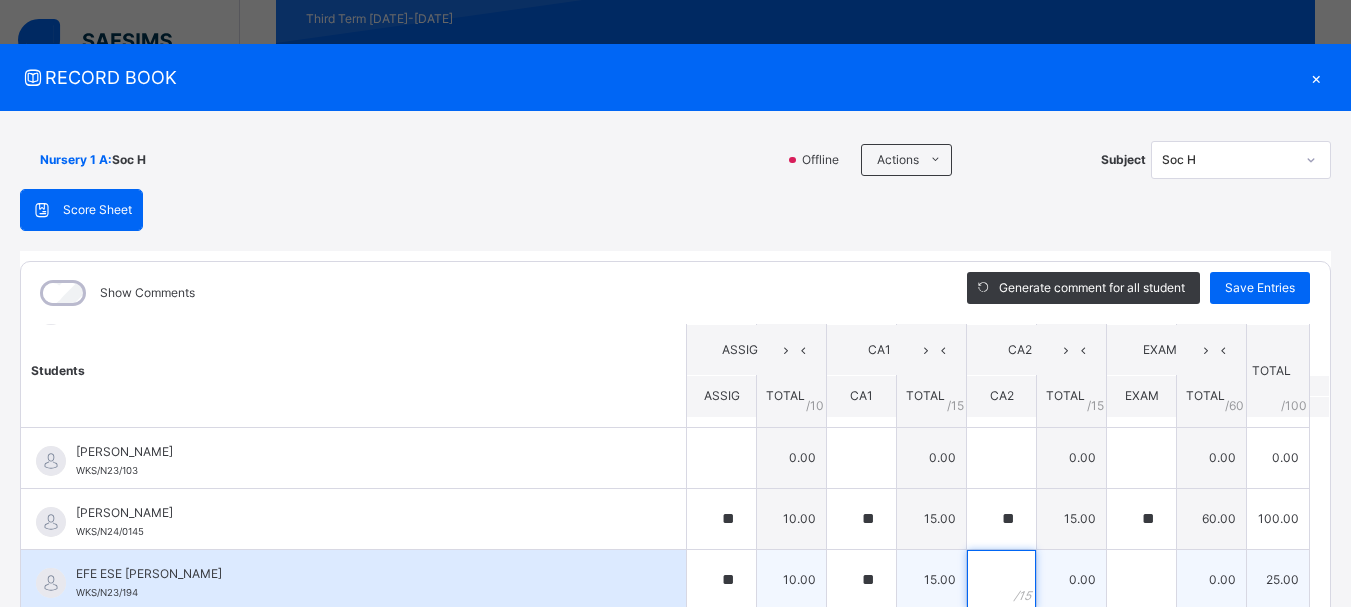 click at bounding box center (1001, 580) 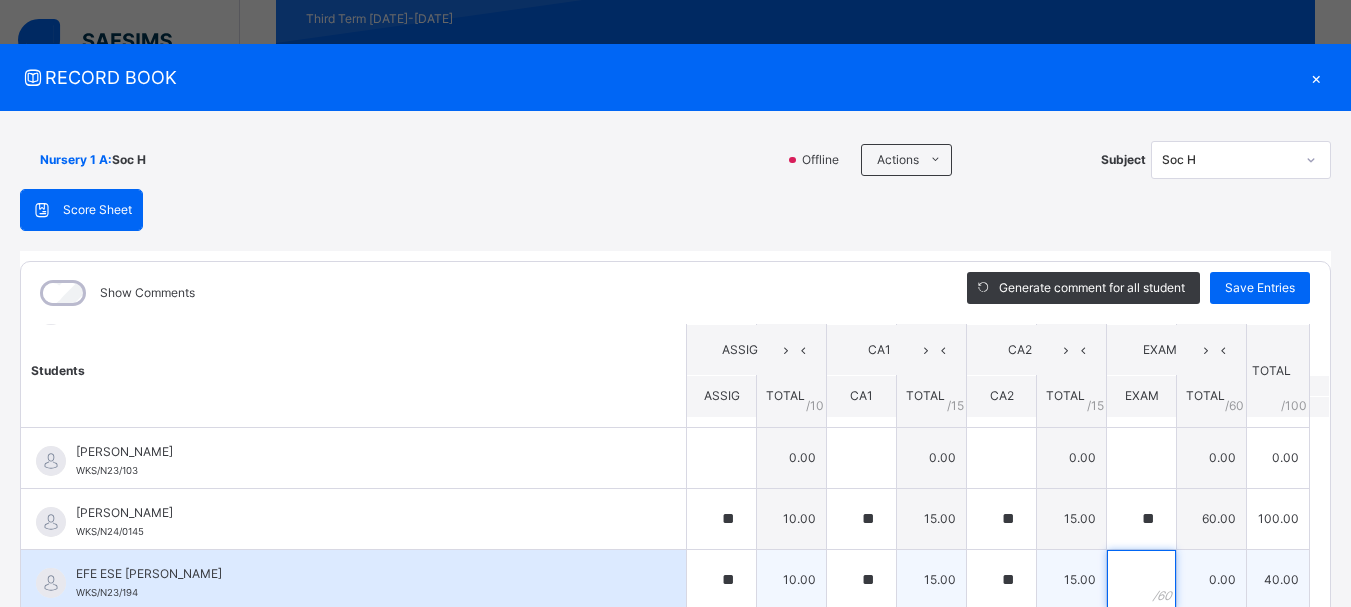 click at bounding box center (1141, 580) 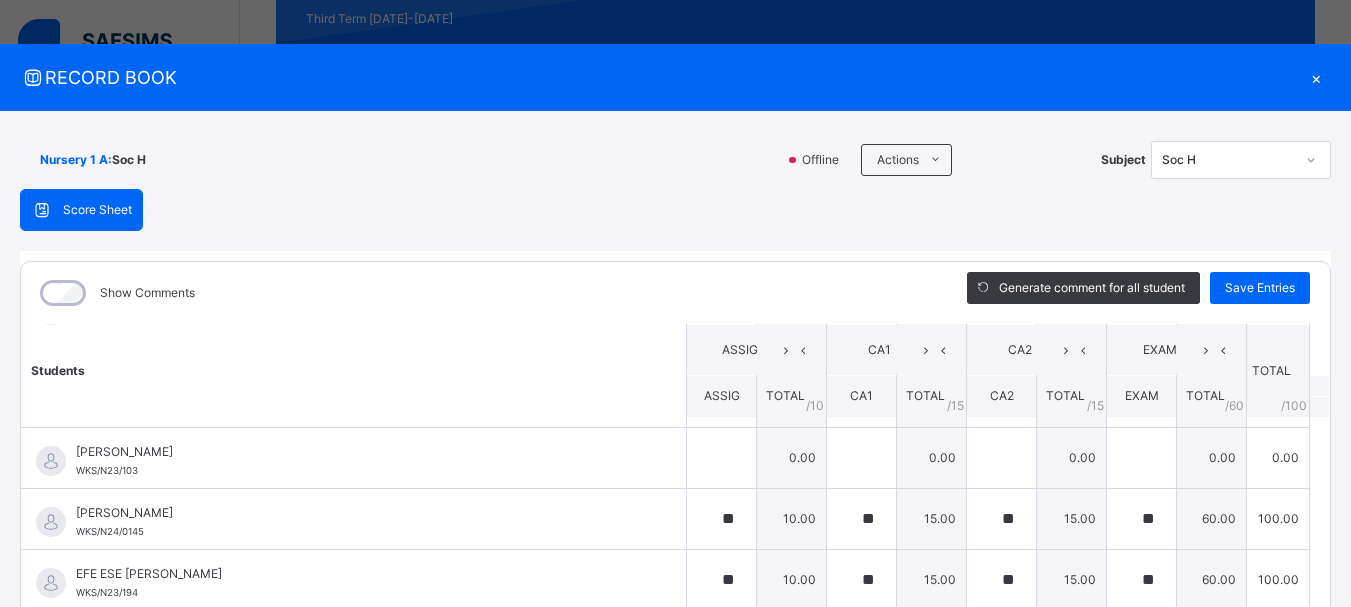 click on "Students ASSIG CA1 CA2 EXAM TOTAL /100 Comment ASSIG TOTAL / 10 CA1 TOTAL / 15 CA2 TOTAL / 15 EXAM TOTAL / 60 ABAH OLIVIA ZARAH WKS/N23/191 ABAH OLIVIA ZARAH WKS/N23/191 ** 10.00 ** 15.00 ** 15.00 ** 60.00 100.00 Generate comment 0 / 250   ×   Subject Teacher’s Comment Generate and see in full the comment developed by the AI with an option to regenerate the comment JS ABAH OLIVIA ZARAH   WKS/N23/191   Total 100.00  / 100.00 Sims Bot   Regenerate     Use this comment   ABDULRAHEEM BELLO  WKS/N23/106 ABDULRAHEEM BELLO  WKS/N23/106 ** 10.00 ** 15.00 ** 15.00 ** 60.00 100.00 Generate comment 0 / 250   ×   Subject Teacher’s Comment Generate and see in full the comment developed by the AI with an option to regenerate the comment JS ABDULRAHEEM BELLO    WKS/N23/106   Total 100.00  / 100.00 Sims Bot   Regenerate     Use this comment   ABUBAKAR FATIMA ZARAH WKS/N23/105 ABUBAKAR FATIMA ZARAH WKS/N23/105 ** 10.00 ** 15.00 ** 15.00 ** 60.00 100.00 Generate comment 0 / 250   ×   Subject Teacher’s Comment JS" at bounding box center [675, 686] 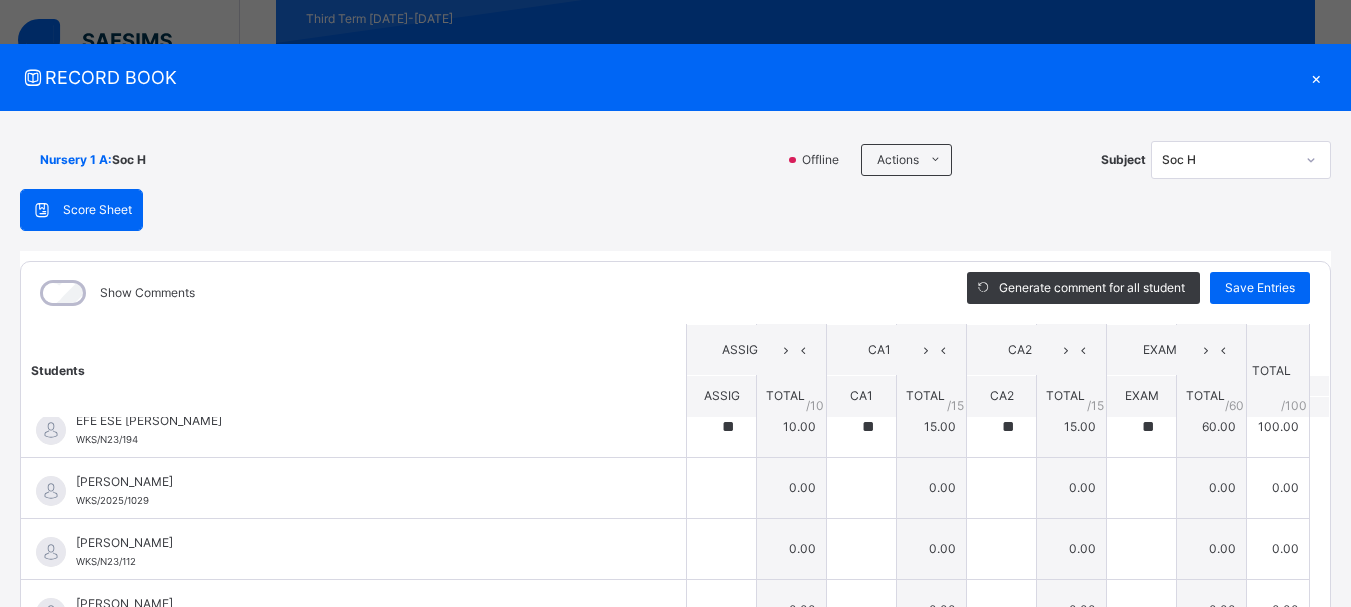 scroll, scrollTop: 760, scrollLeft: 0, axis: vertical 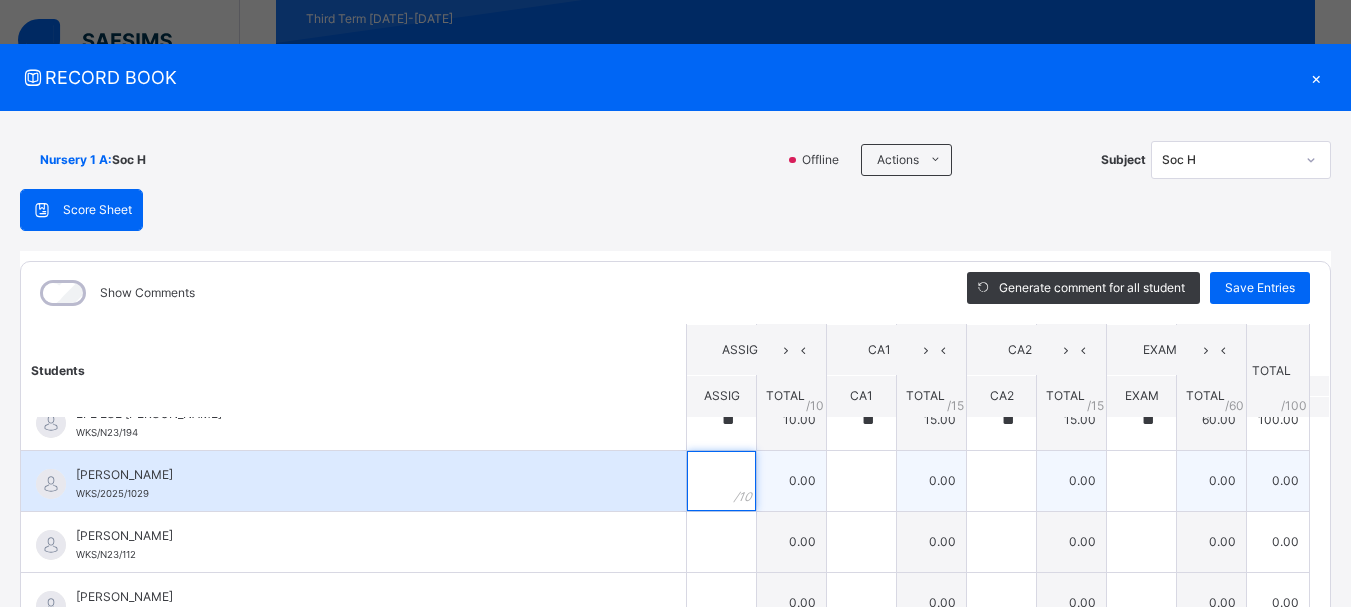 click at bounding box center [721, 481] 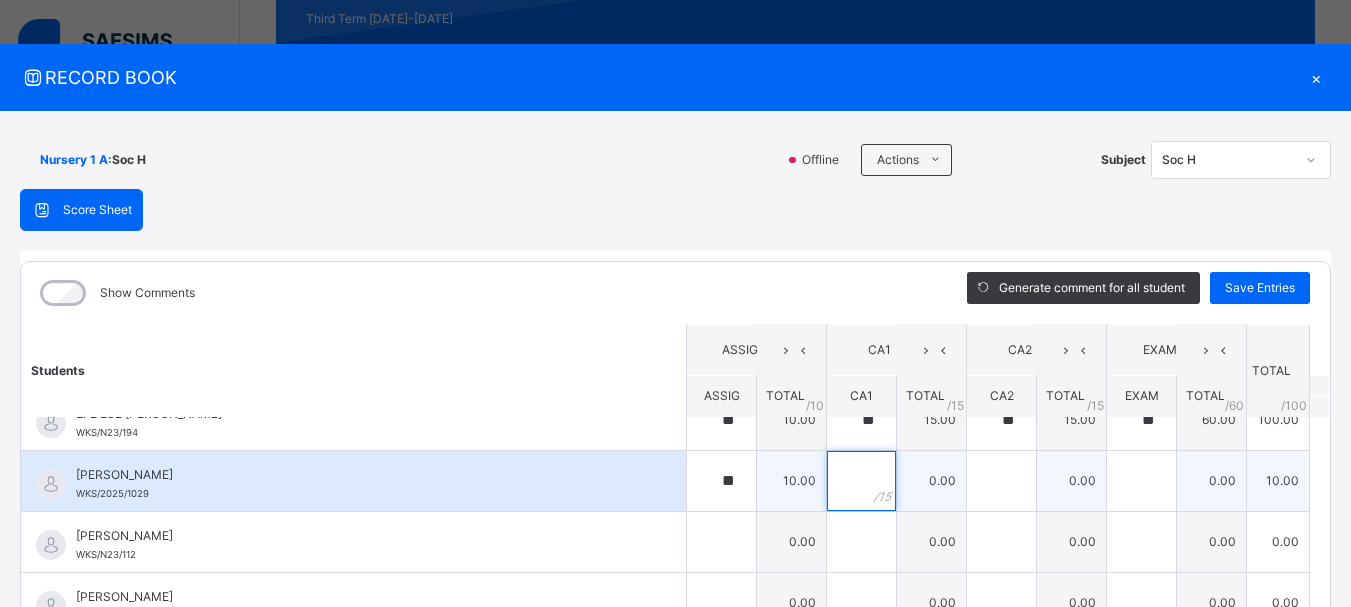 click at bounding box center (861, 481) 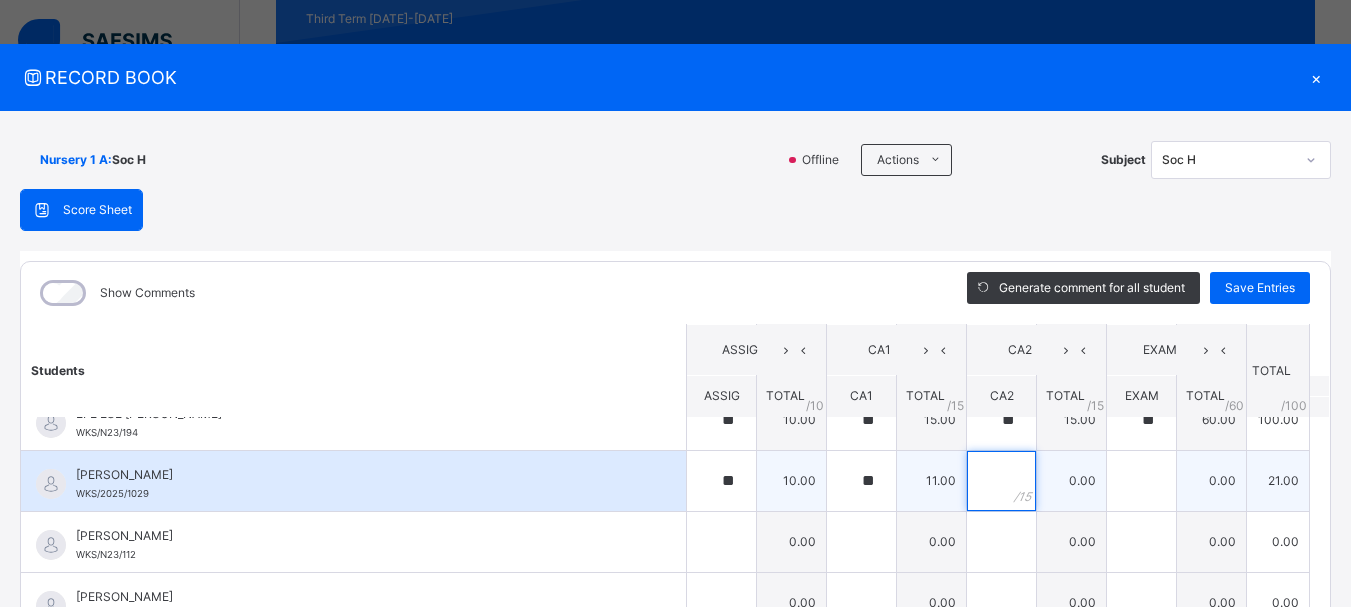 click at bounding box center (1001, 481) 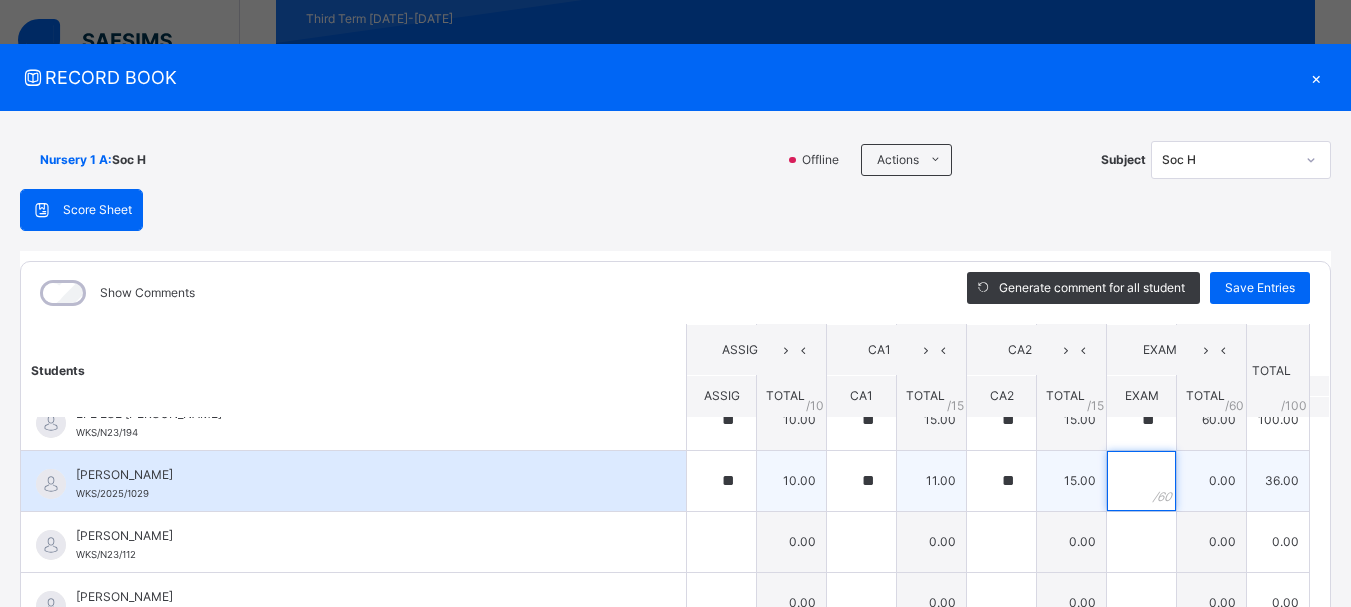 click at bounding box center [1141, 481] 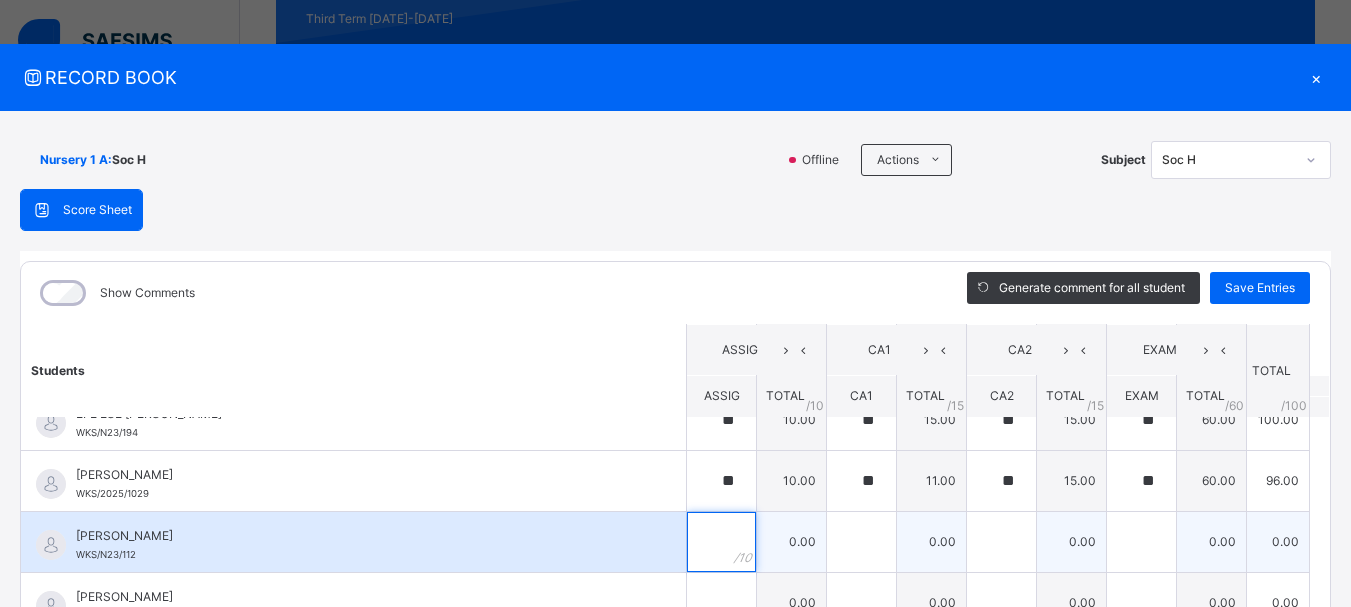 click at bounding box center [721, 542] 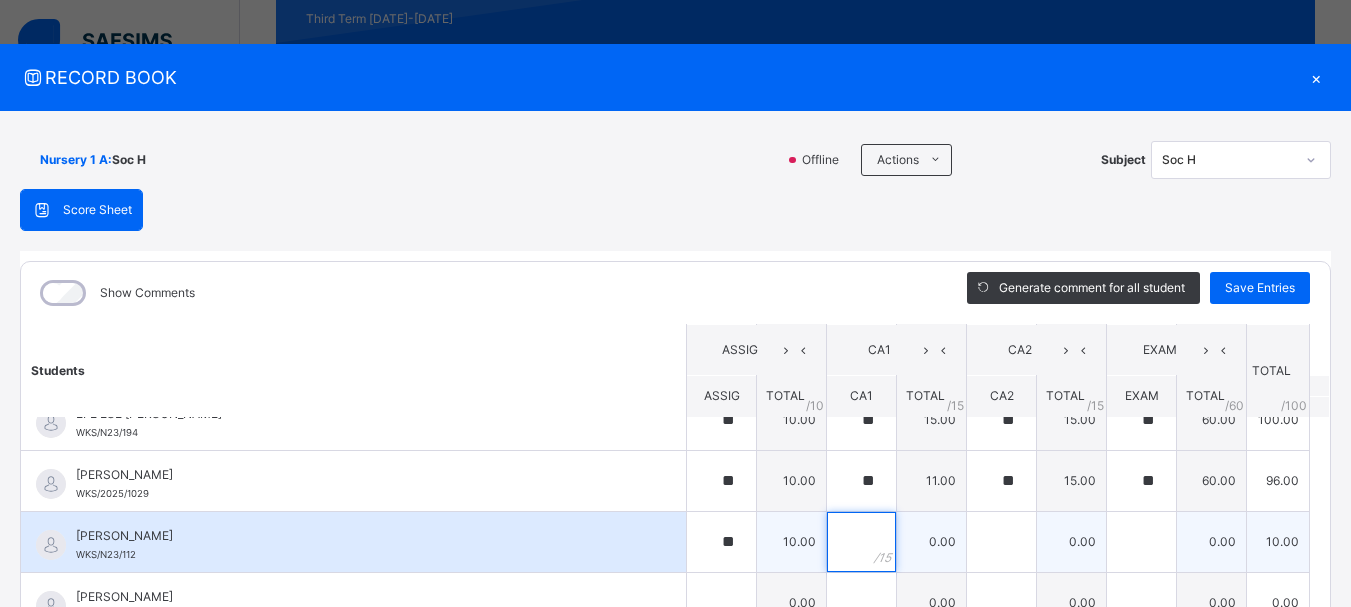click at bounding box center [861, 542] 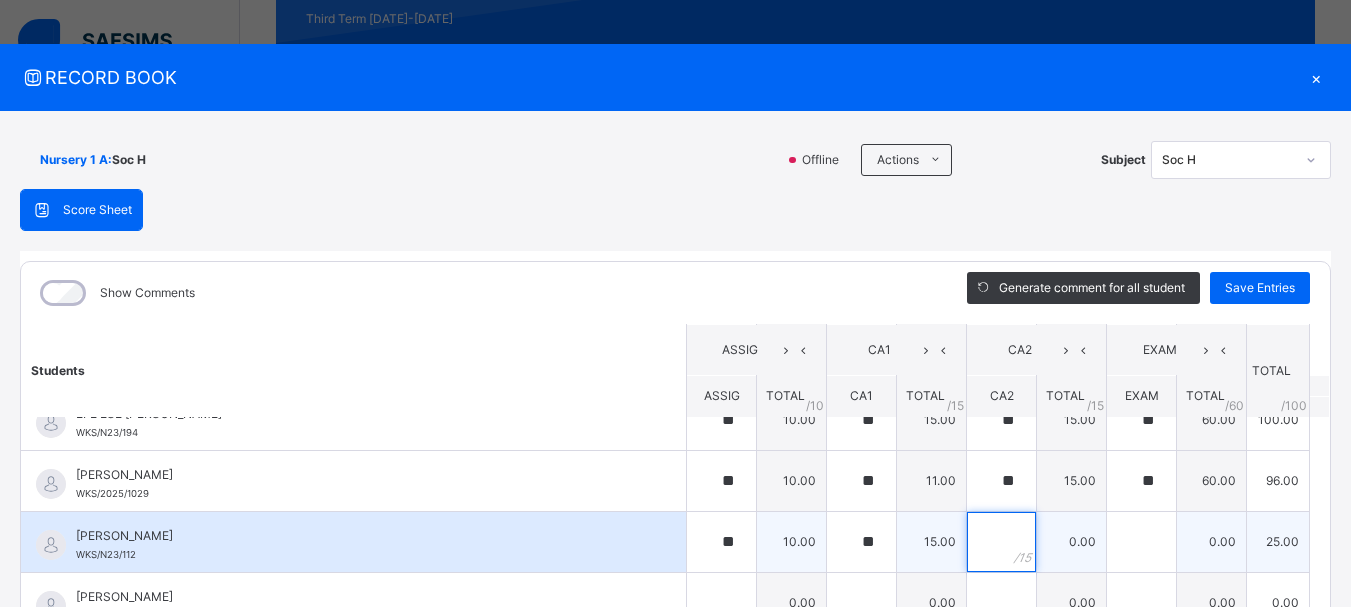 click at bounding box center (1001, 542) 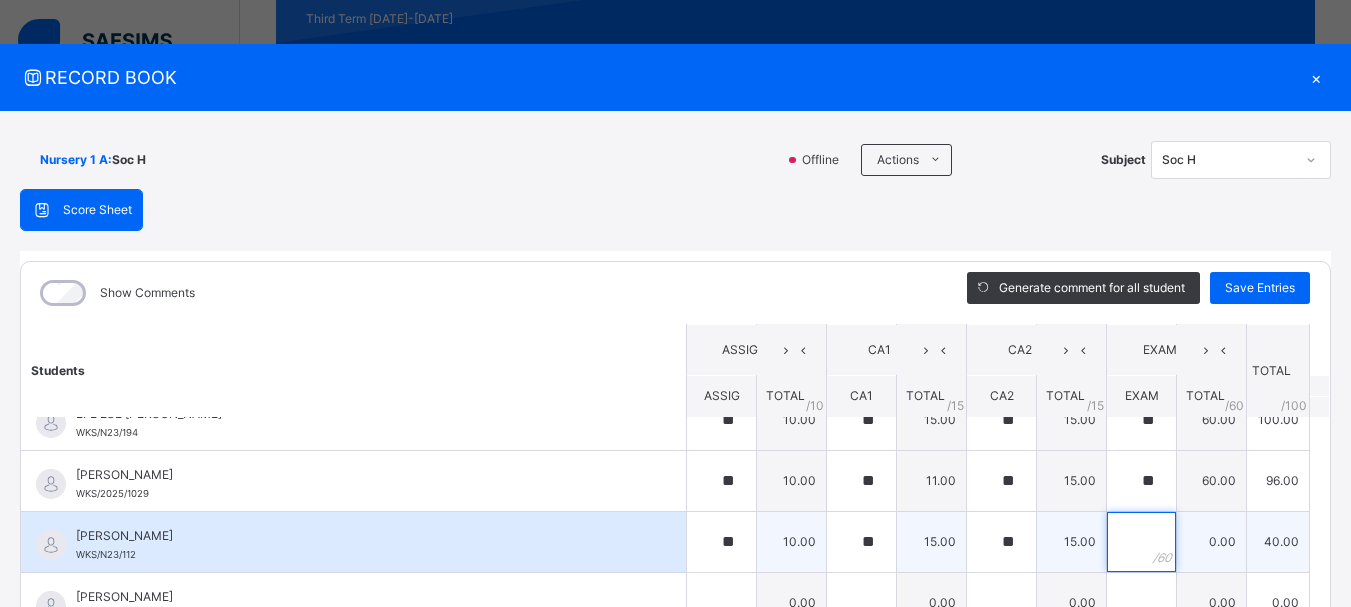 click at bounding box center [1141, 542] 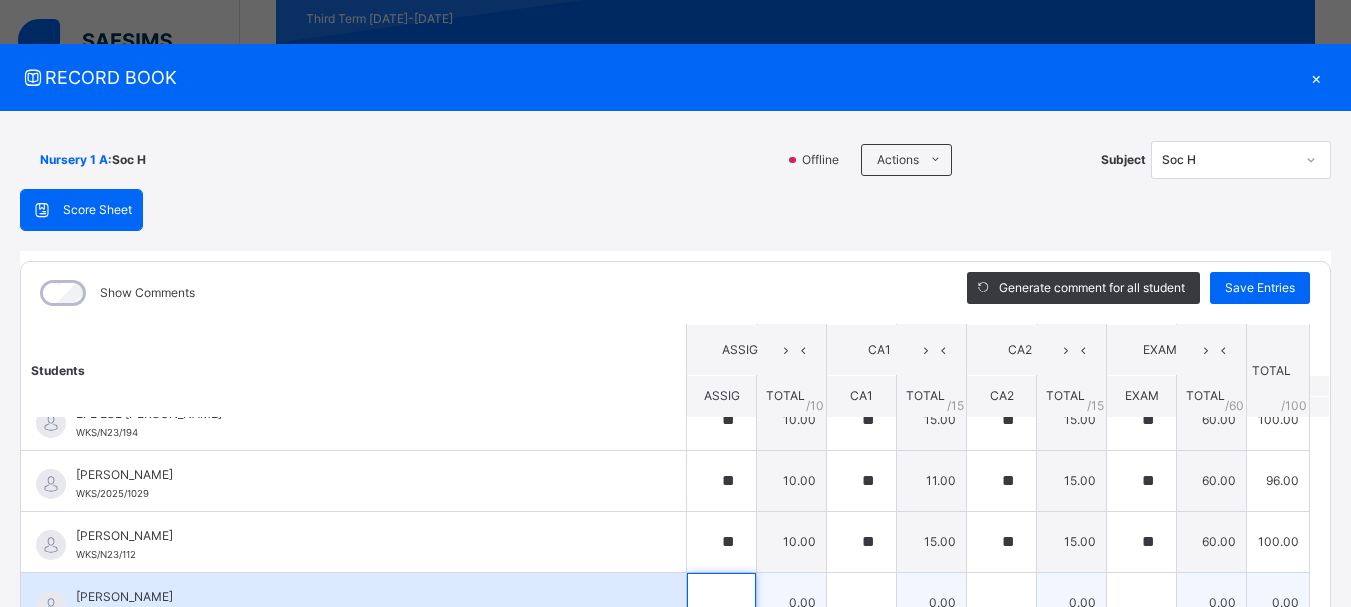click at bounding box center [721, 603] 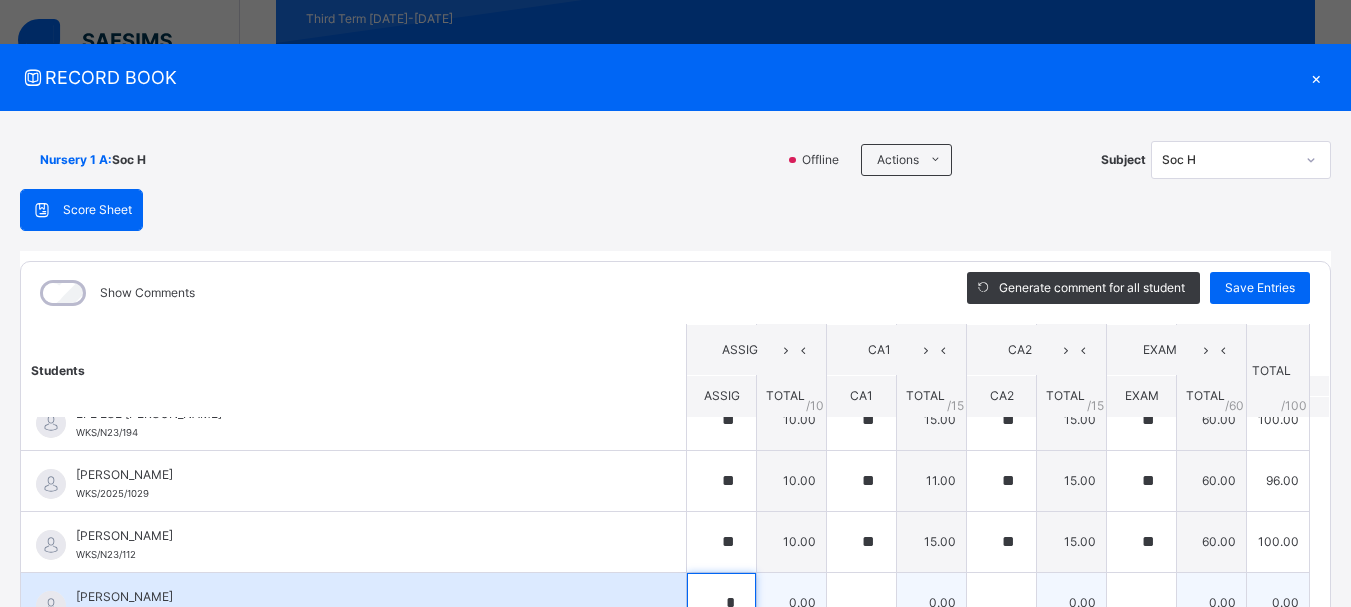 scroll, scrollTop: 12, scrollLeft: 0, axis: vertical 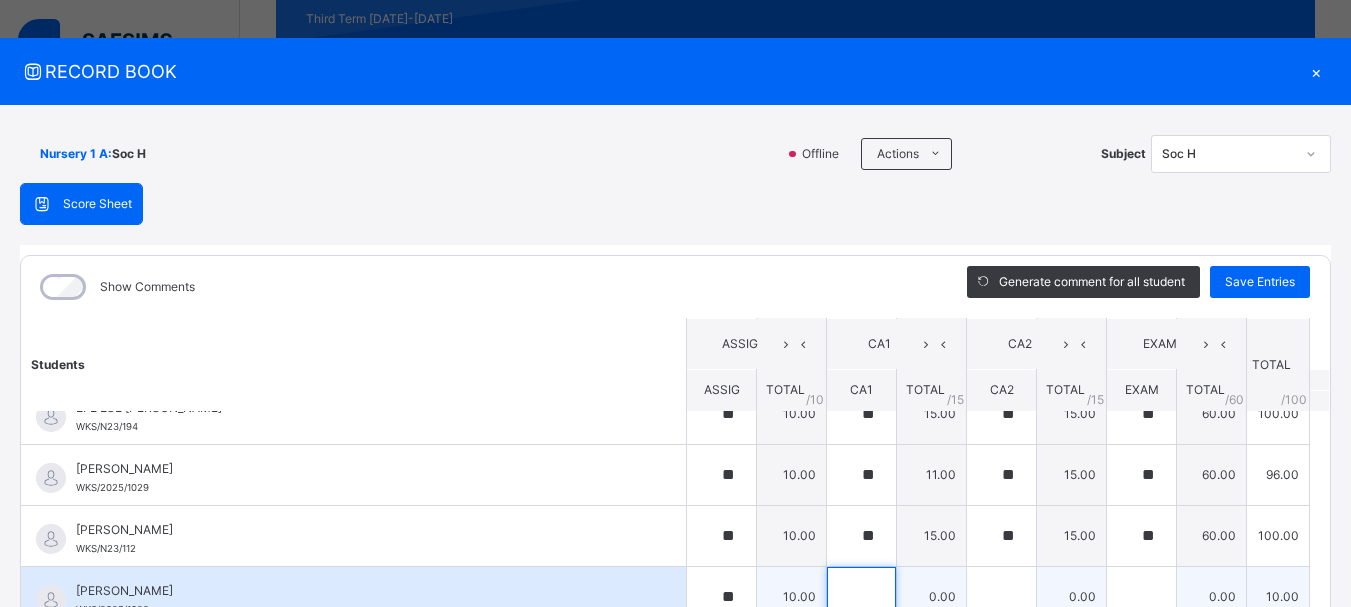 click at bounding box center [861, 597] 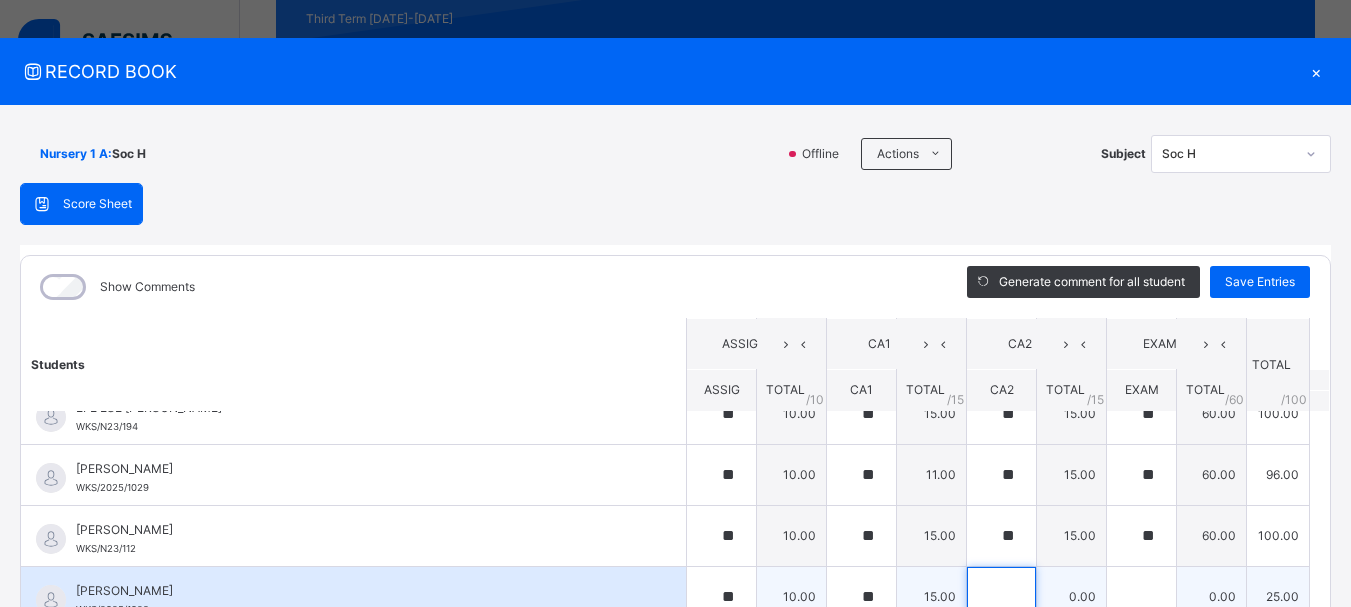 click at bounding box center [1001, 597] 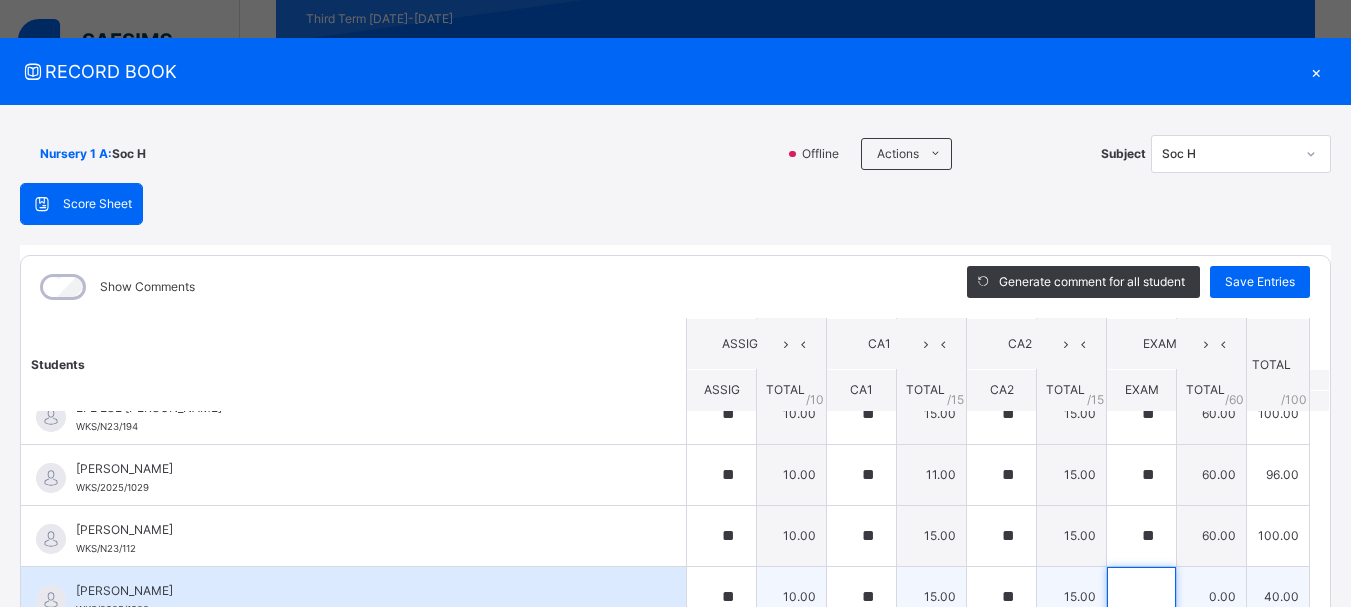 click at bounding box center (1141, 597) 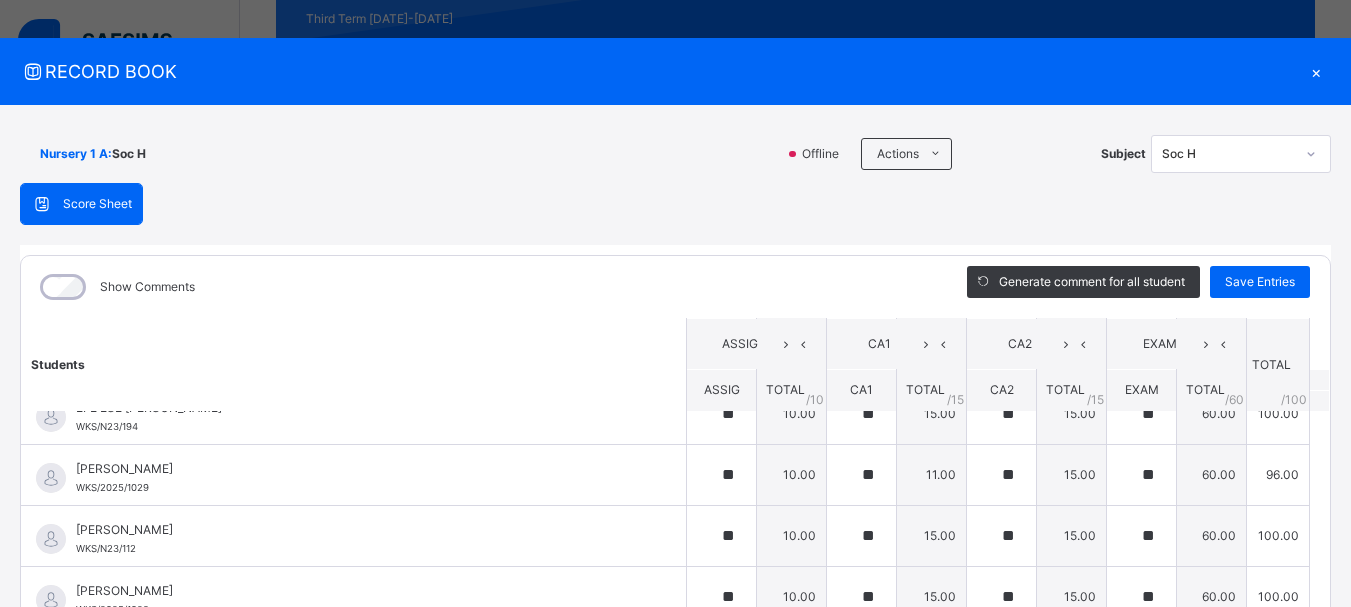 click on "Students ASSIG CA1 CA2 EXAM TOTAL /100 Comment ASSIG TOTAL / 10 CA1 TOTAL / 15 CA2 TOTAL / 15 EXAM TOTAL / 60 ABAH OLIVIA ZARAH WKS/N23/191 ABAH OLIVIA ZARAH WKS/N23/191 ** 10.00 ** 15.00 ** 15.00 ** 60.00 100.00 Generate comment 0 / 250   ×   Subject Teacher’s Comment Generate and see in full the comment developed by the AI with an option to regenerate the comment JS ABAH OLIVIA ZARAH   WKS/N23/191   Total 100.00  / 100.00 Sims Bot   Regenerate     Use this comment   ABDULRAHEEM BELLO  WKS/N23/106 ABDULRAHEEM BELLO  WKS/N23/106 ** 10.00 ** 15.00 ** 15.00 ** 60.00 100.00 Generate comment 0 / 250   ×   Subject Teacher’s Comment Generate and see in full the comment developed by the AI with an option to regenerate the comment JS ABDULRAHEEM BELLO    WKS/N23/106   Total 100.00  / 100.00 Sims Bot   Regenerate     Use this comment   ABUBAKAR FATIMA ZARAH WKS/N23/105 ABUBAKAR FATIMA ZARAH WKS/N23/105 ** 10.00 ** 15.00 ** 15.00 ** 60.00 100.00 Generate comment 0 / 250   ×   Subject Teacher’s Comment JS" at bounding box center [675, 520] 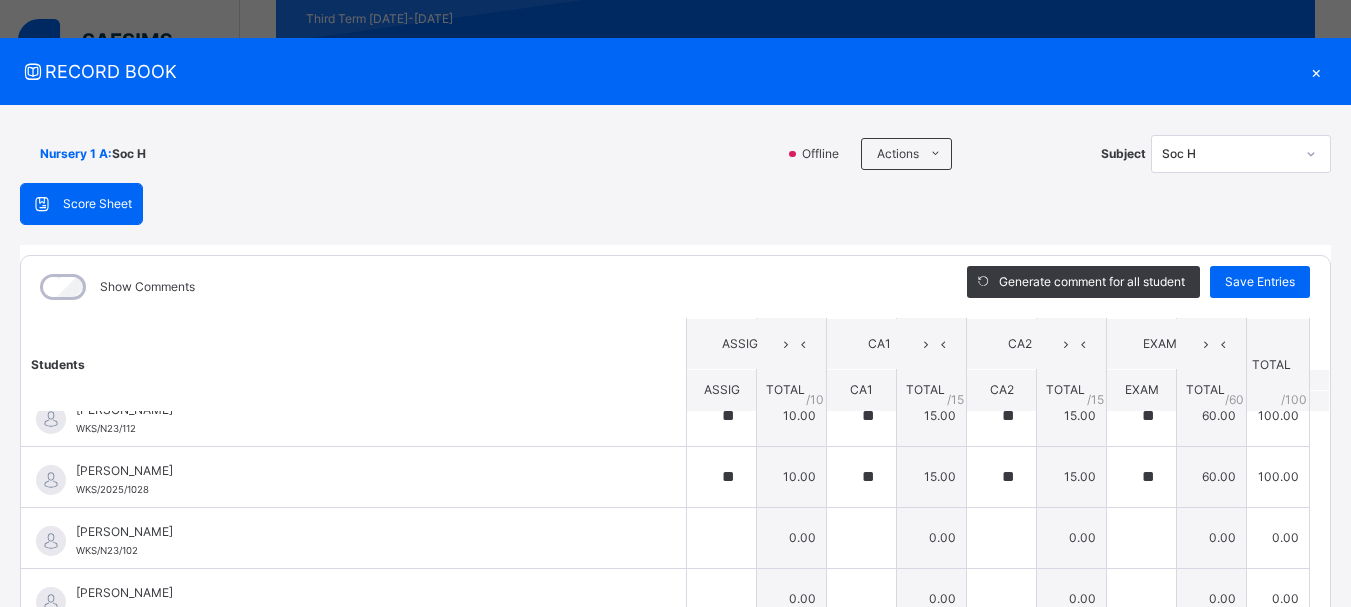 scroll, scrollTop: 920, scrollLeft: 0, axis: vertical 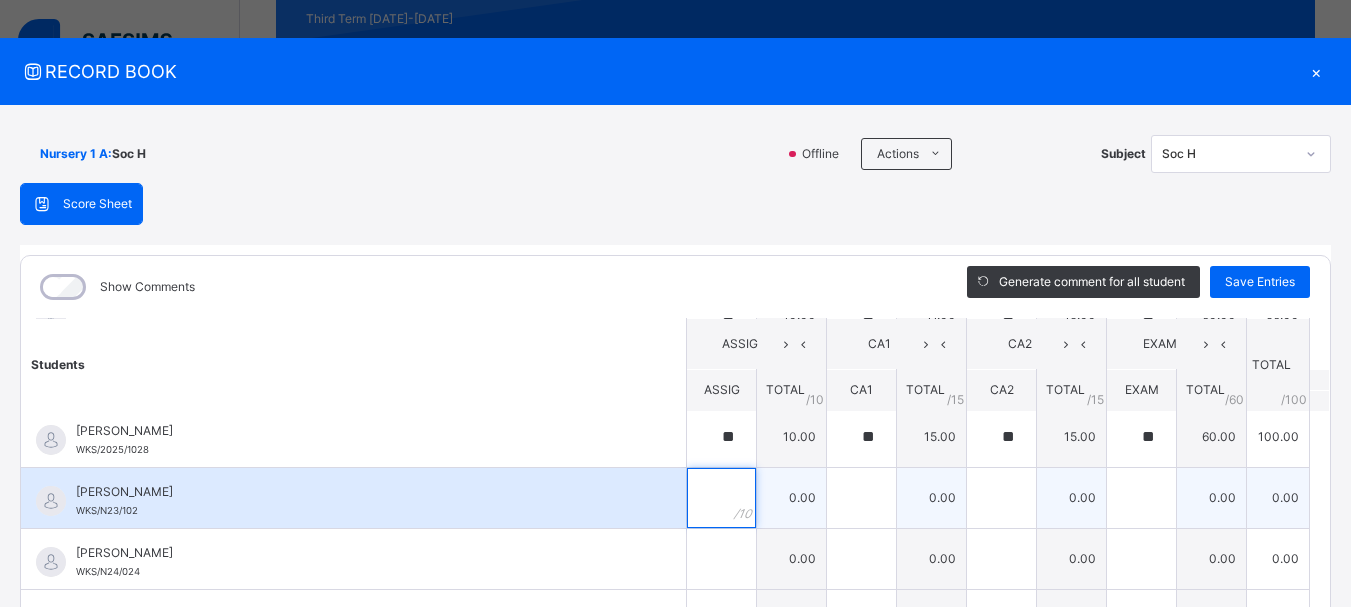 click at bounding box center (721, 498) 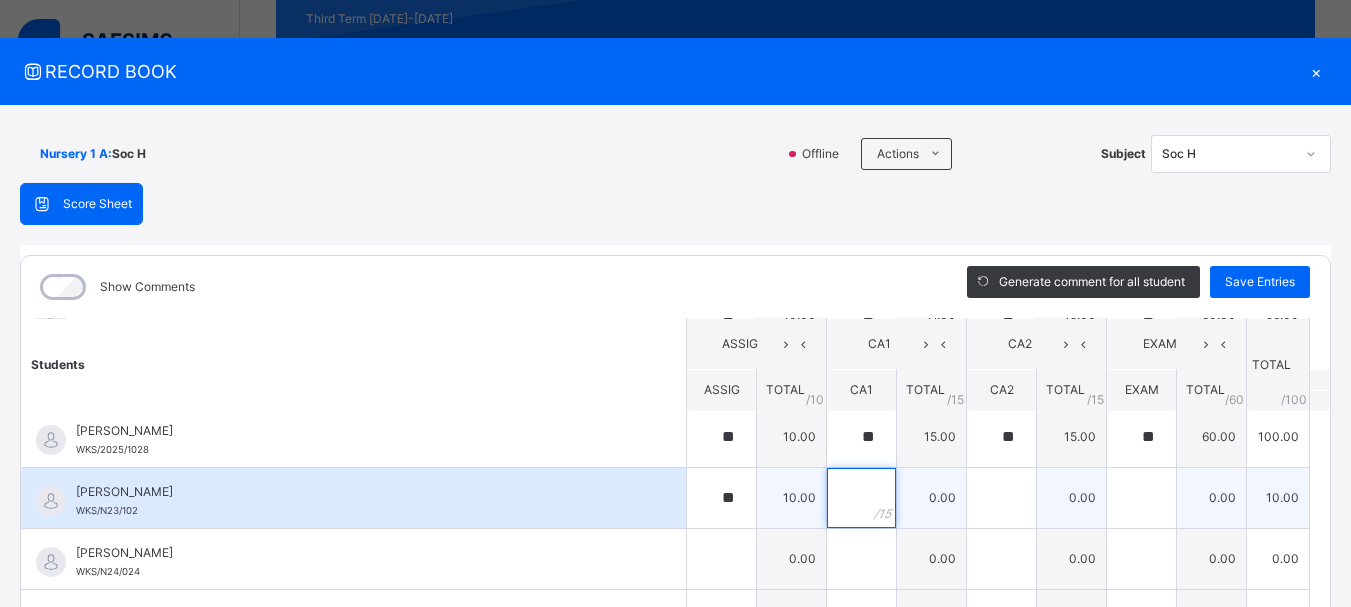 click at bounding box center [861, 498] 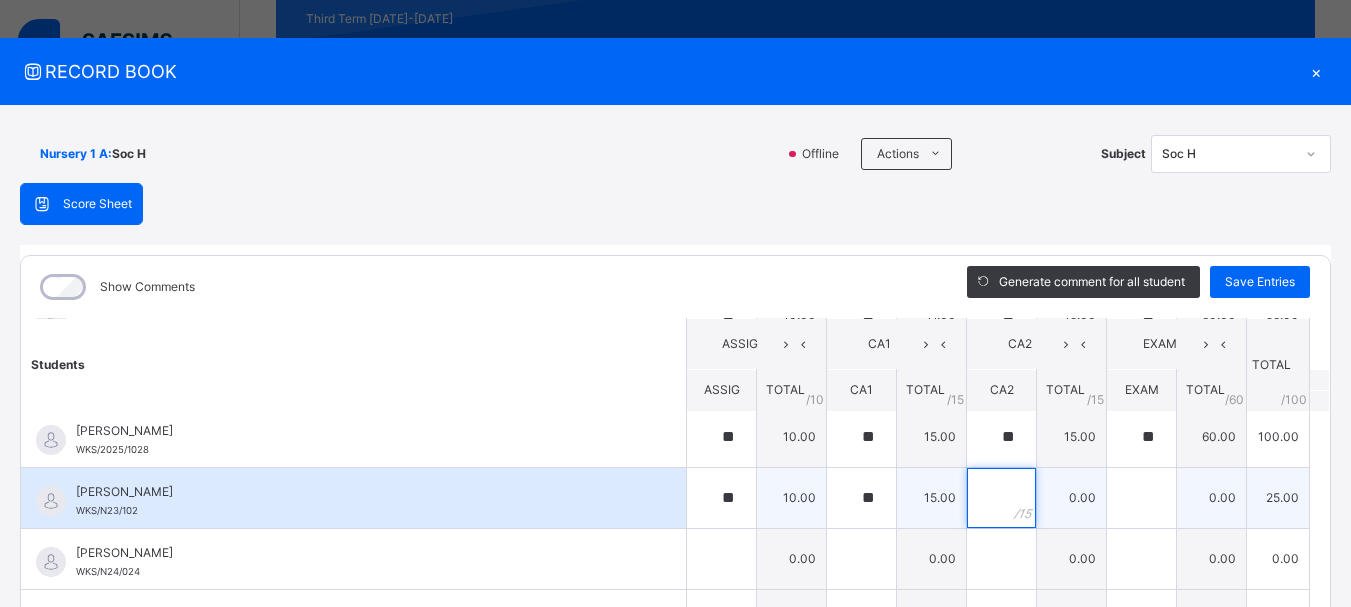 click at bounding box center (1001, 498) 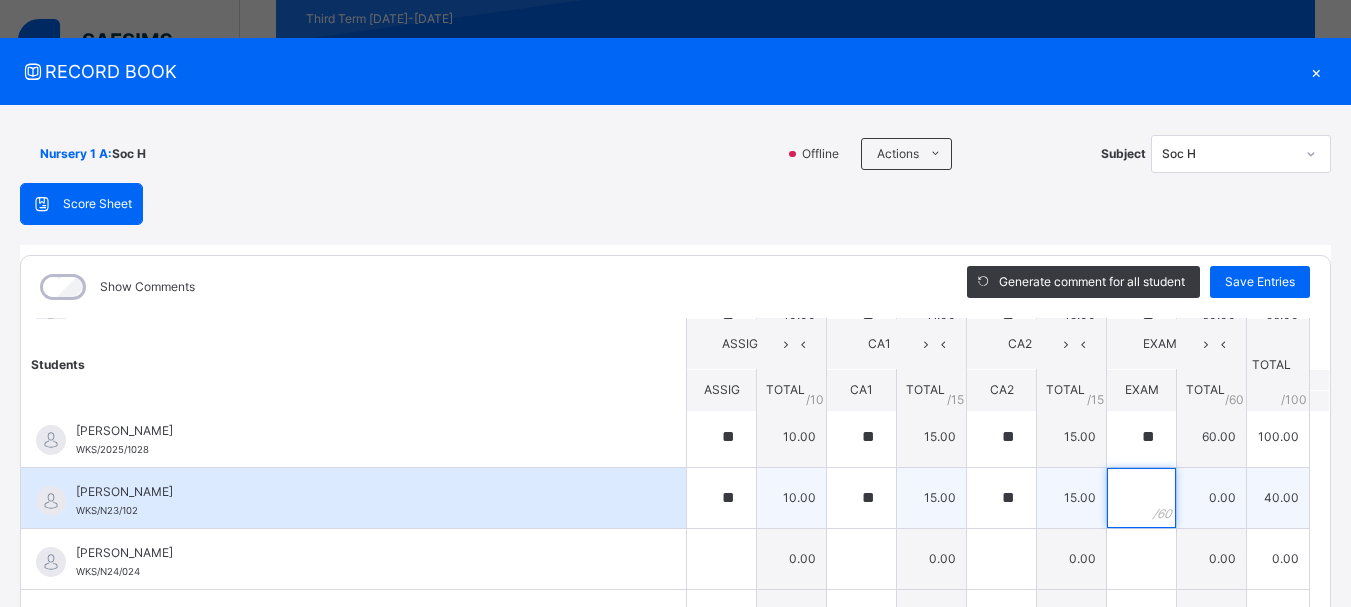 click at bounding box center [1141, 498] 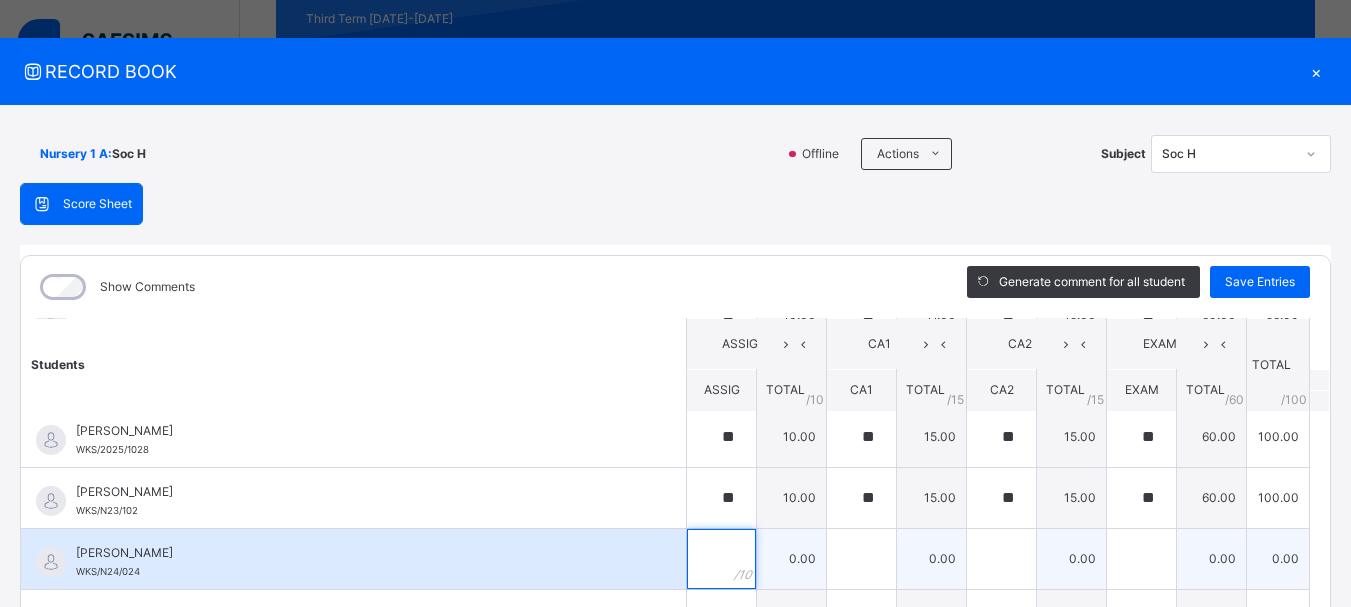click at bounding box center [721, 559] 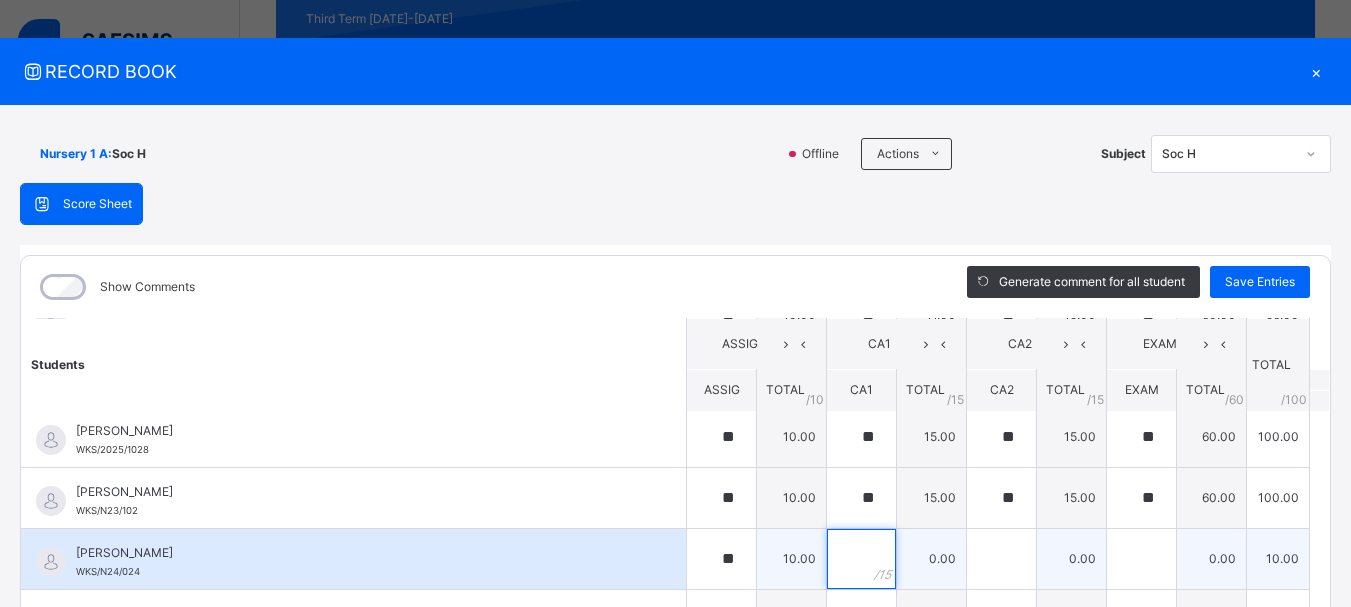 click at bounding box center (861, 559) 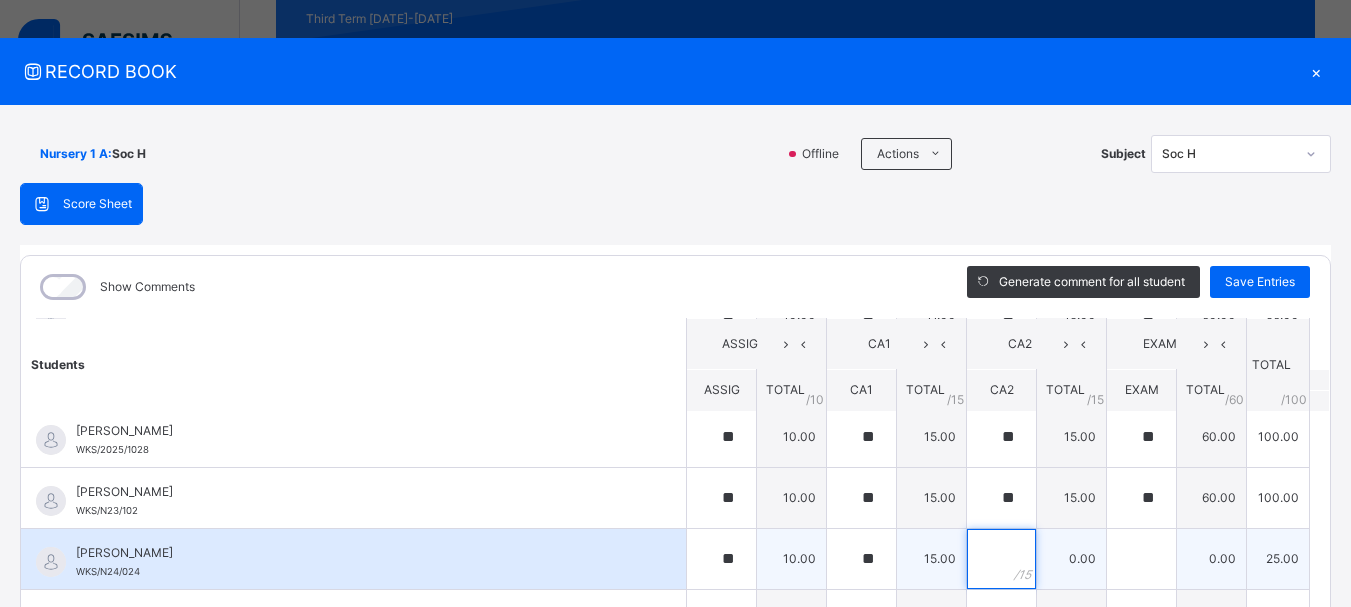 click at bounding box center [1001, 559] 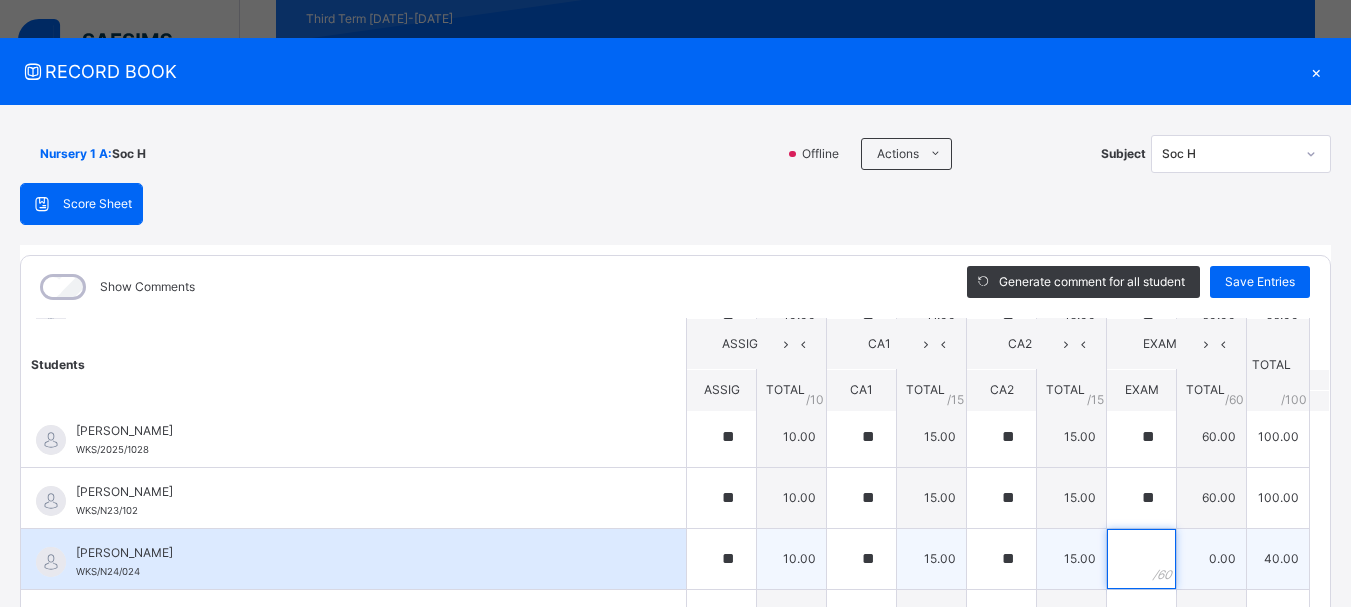 click at bounding box center (1141, 559) 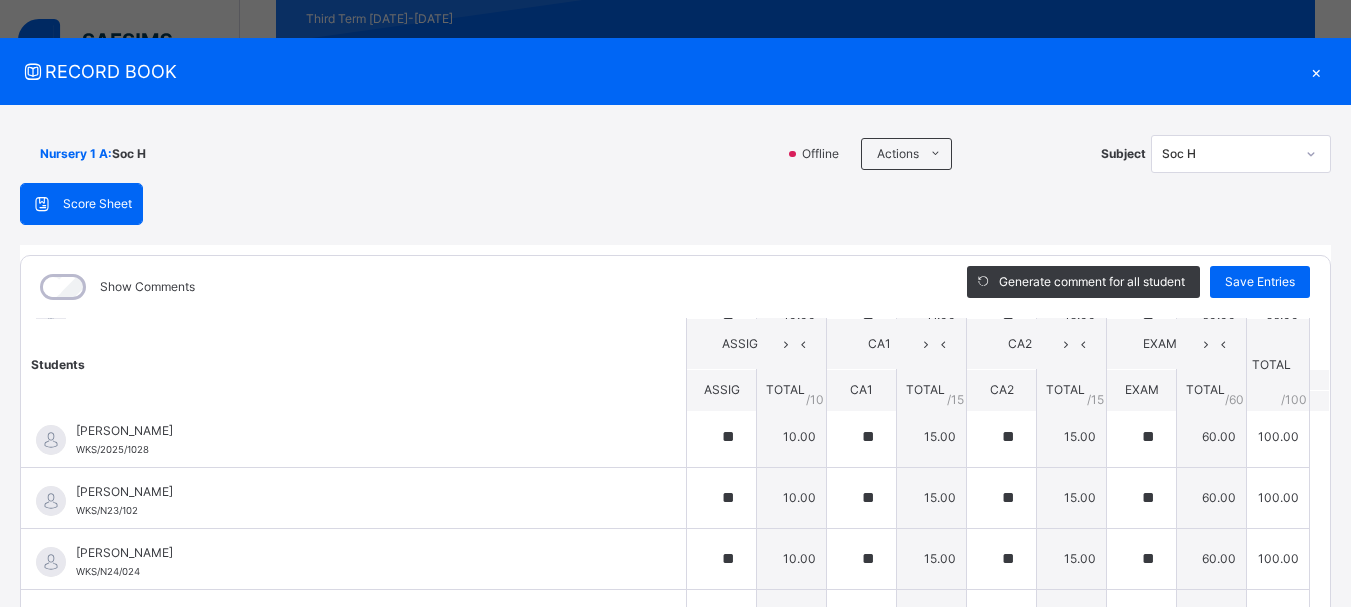 click on "Students ASSIG CA1 CA2 EXAM TOTAL /100 Comment ASSIG TOTAL / 10 CA1 TOTAL / 15 CA2 TOTAL / 15 EXAM TOTAL / 60 ABAH OLIVIA ZARAH WKS/N23/191 ABAH OLIVIA ZARAH WKS/N23/191 ** 10.00 ** 15.00 ** 15.00 ** 60.00 100.00 Generate comment 0 / 250   ×   Subject Teacher’s Comment Generate and see in full the comment developed by the AI with an option to regenerate the comment JS ABAH OLIVIA ZARAH   WKS/N23/191   Total 100.00  / 100.00 Sims Bot   Regenerate     Use this comment   ABDULRAHEEM BELLO  WKS/N23/106 ABDULRAHEEM BELLO  WKS/N23/106 ** 10.00 ** 15.00 ** 15.00 ** 60.00 100.00 Generate comment 0 / 250   ×   Subject Teacher’s Comment Generate and see in full the comment developed by the AI with an option to regenerate the comment JS ABDULRAHEEM BELLO    WKS/N23/106   Total 100.00  / 100.00 Sims Bot   Regenerate     Use this comment   ABUBAKAR FATIMA ZARAH WKS/N23/105 ABUBAKAR FATIMA ZARAH WKS/N23/105 ** 10.00 ** 15.00 ** 15.00 ** 60.00 100.00 Generate comment 0 / 250   ×   Subject Teacher’s Comment JS" at bounding box center (675, 360) 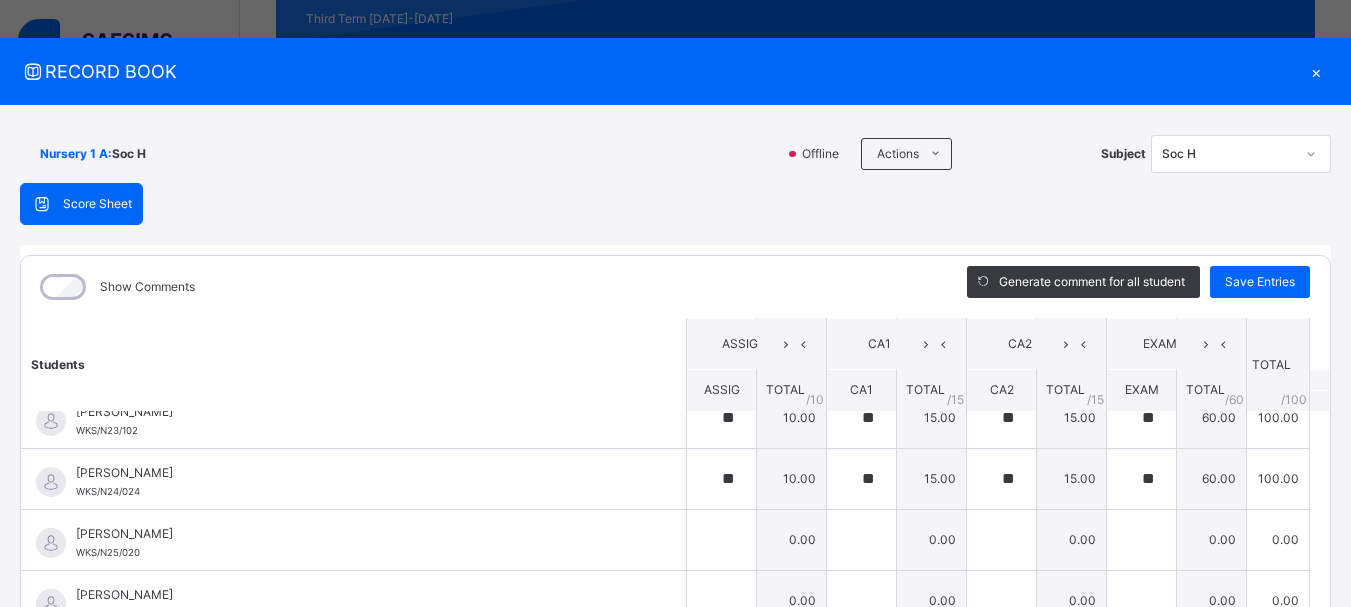 scroll, scrollTop: 1040, scrollLeft: 0, axis: vertical 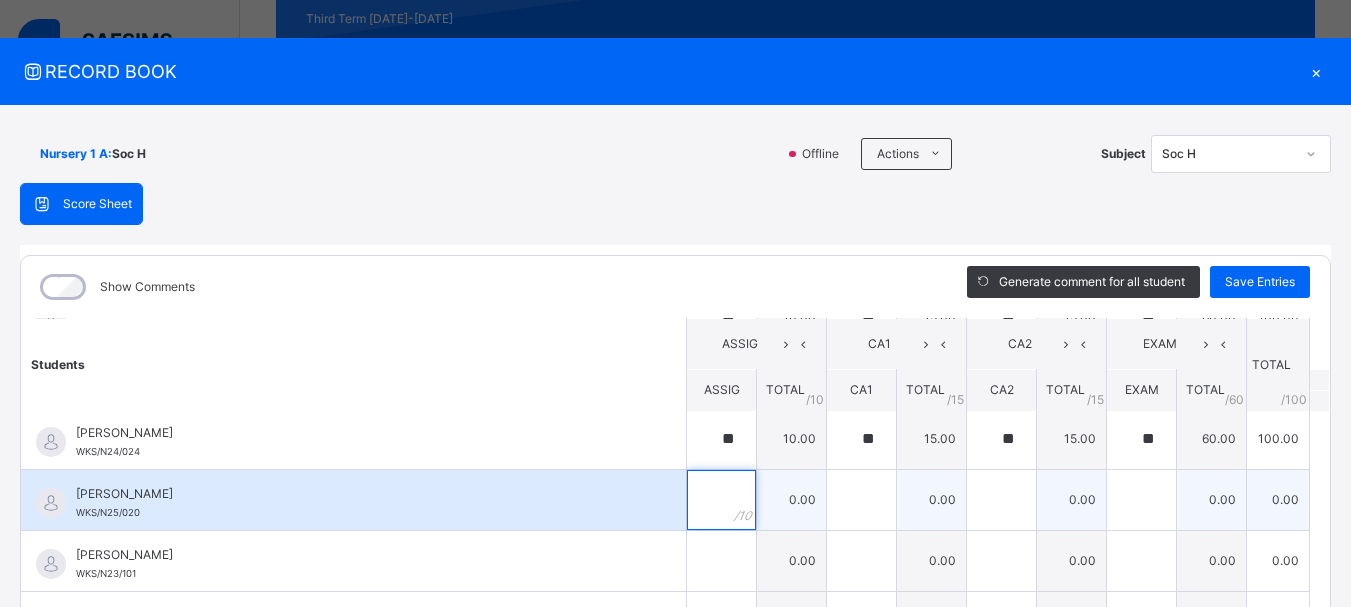 click at bounding box center [721, 500] 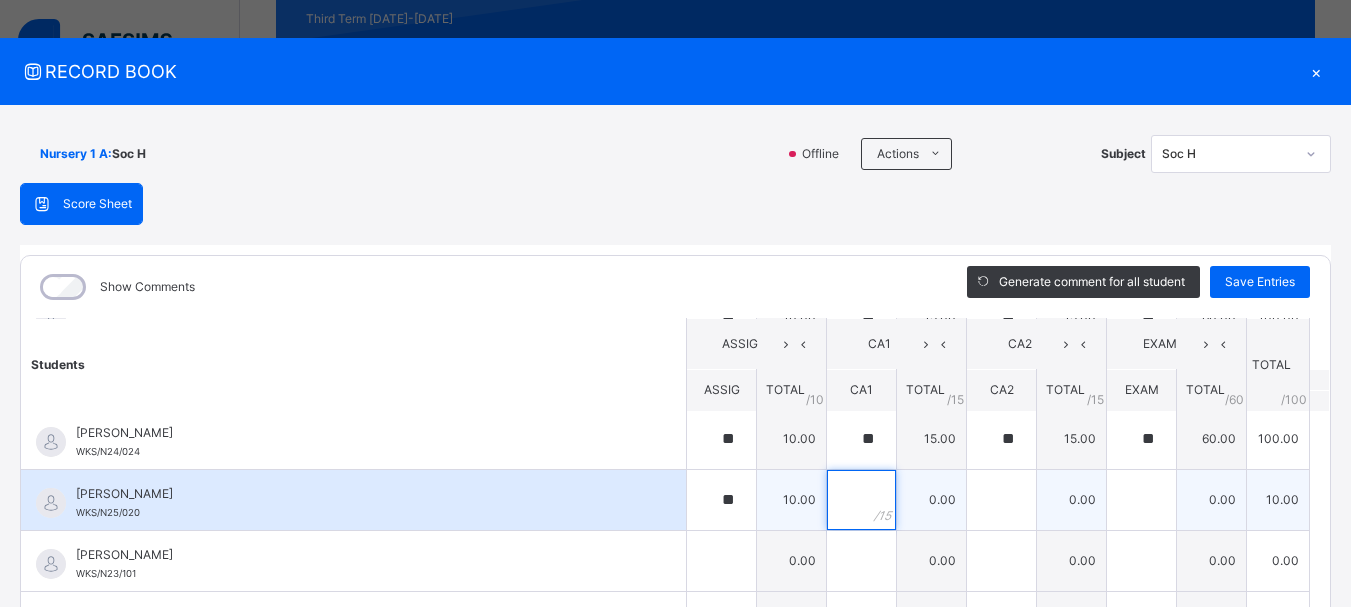 click at bounding box center [861, 500] 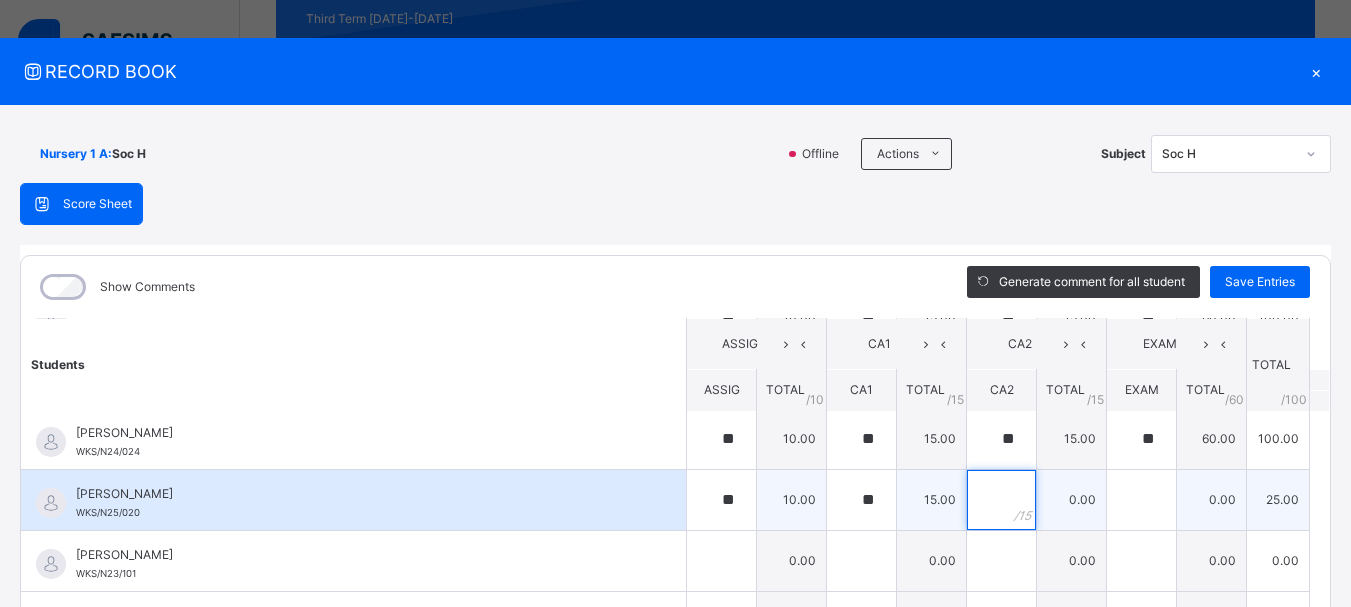 click at bounding box center [1001, 500] 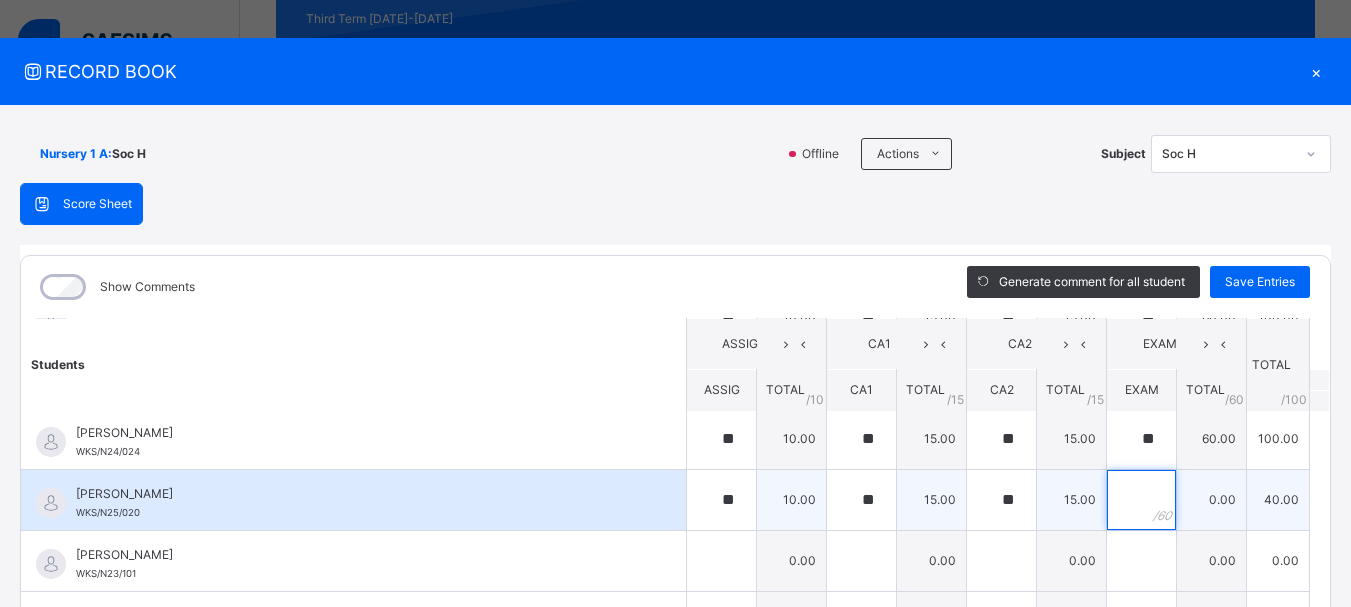 click at bounding box center (1141, 500) 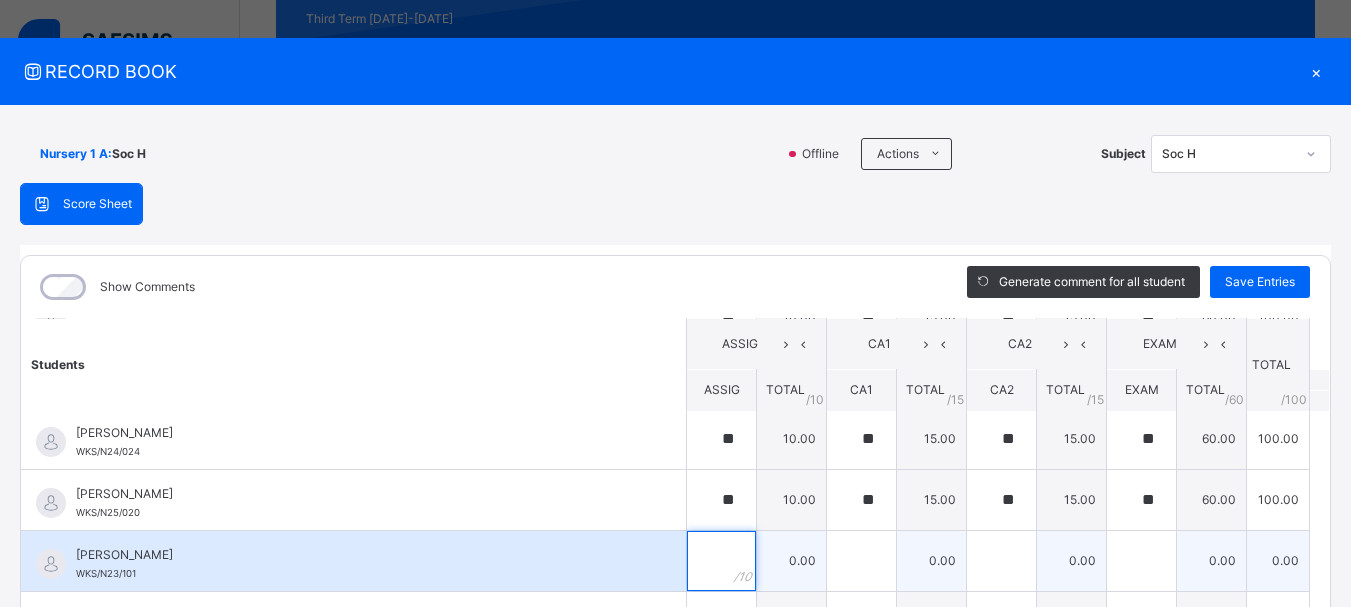 click at bounding box center (721, 561) 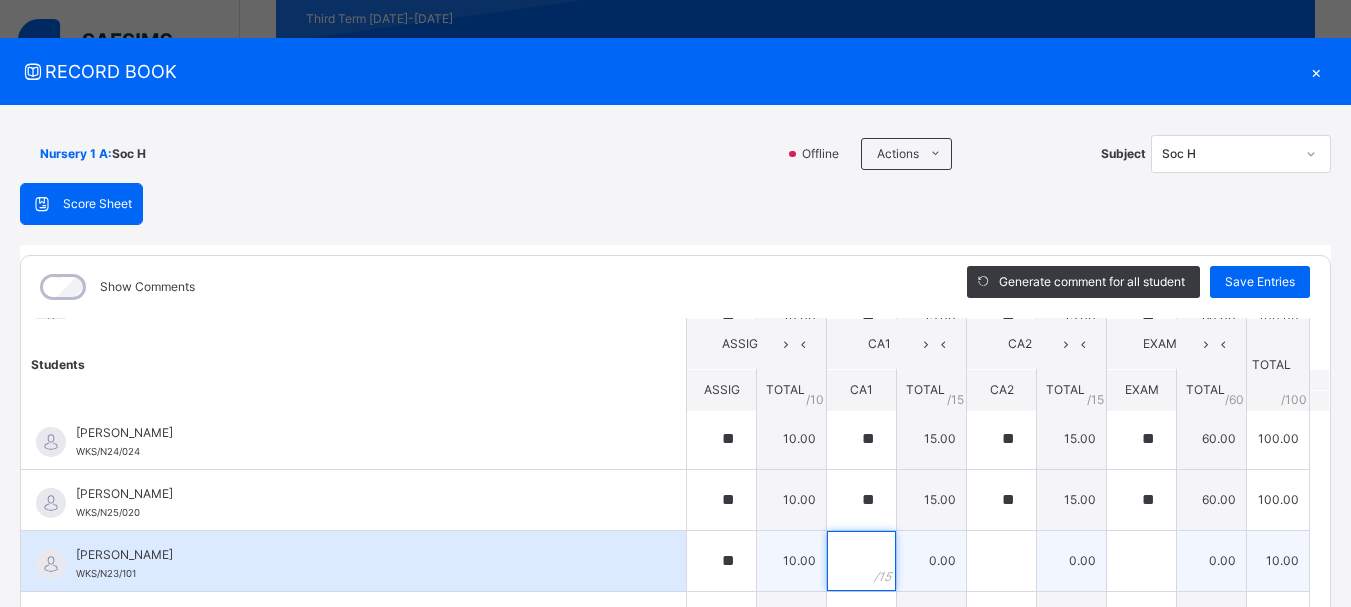 click at bounding box center [861, 561] 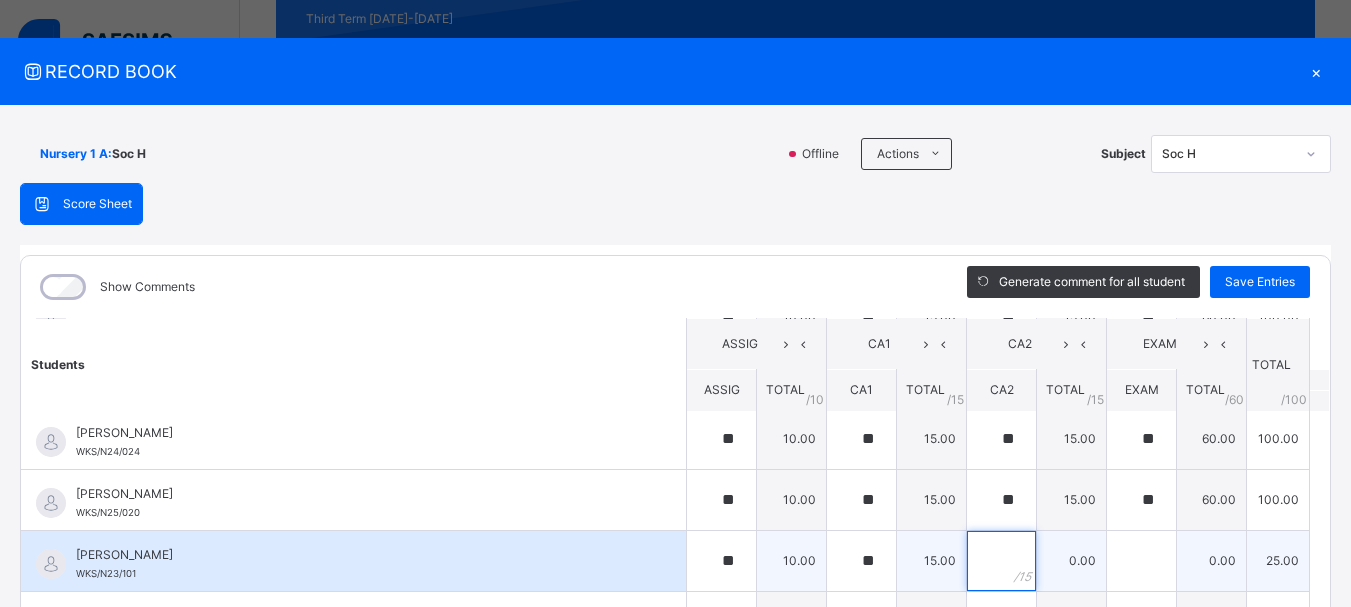 click at bounding box center (1001, 561) 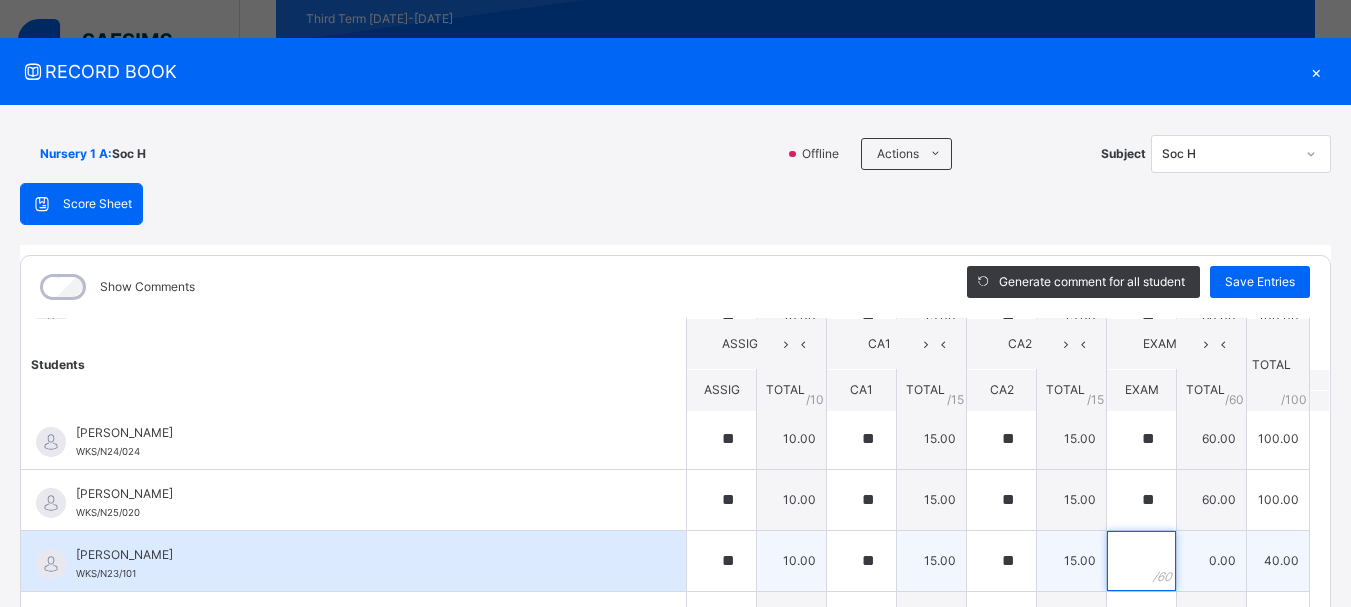 click at bounding box center (1141, 561) 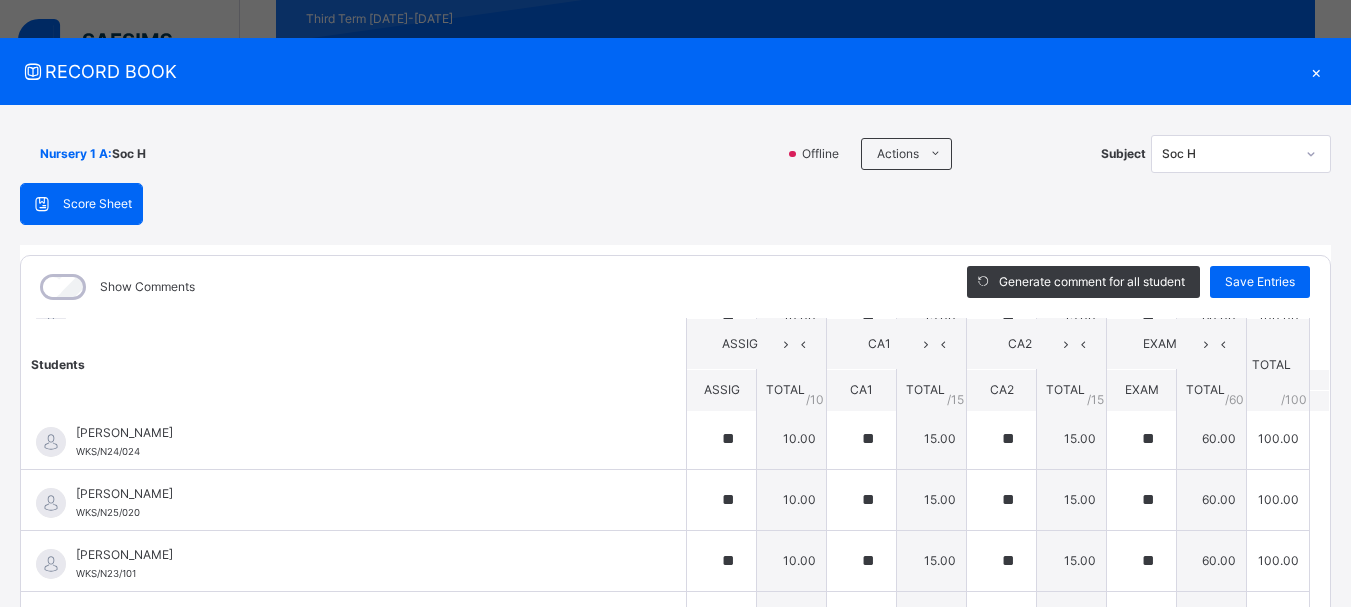 click on "Students ASSIG CA1 CA2 EXAM TOTAL /100 Comment ASSIG TOTAL / 10 CA1 TOTAL / 15 CA2 TOTAL / 15 EXAM TOTAL / 60 ABAH OLIVIA ZARAH WKS/N23/191 ABAH OLIVIA ZARAH WKS/N23/191 ** 10.00 ** 15.00 ** 15.00 ** 60.00 100.00 Generate comment 0 / 250   ×   Subject Teacher’s Comment Generate and see in full the comment developed by the AI with an option to regenerate the comment JS ABAH OLIVIA ZARAH   WKS/N23/191   Total 100.00  / 100.00 Sims Bot   Regenerate     Use this comment   ABDULRAHEEM BELLO  WKS/N23/106 ABDULRAHEEM BELLO  WKS/N23/106 ** 10.00 ** 15.00 ** 15.00 ** 60.00 100.00 Generate comment 0 / 250   ×   Subject Teacher’s Comment Generate and see in full the comment developed by the AI with an option to regenerate the comment JS ABDULRAHEEM BELLO    WKS/N23/106   Total 100.00  / 100.00 Sims Bot   Regenerate     Use this comment   ABUBAKAR FATIMA ZARAH WKS/N23/105 ABUBAKAR FATIMA ZARAH WKS/N23/105 ** 10.00 ** 15.00 ** 15.00 ** 60.00 100.00 Generate comment 0 / 250   ×   Subject Teacher’s Comment JS" at bounding box center (675, 240) 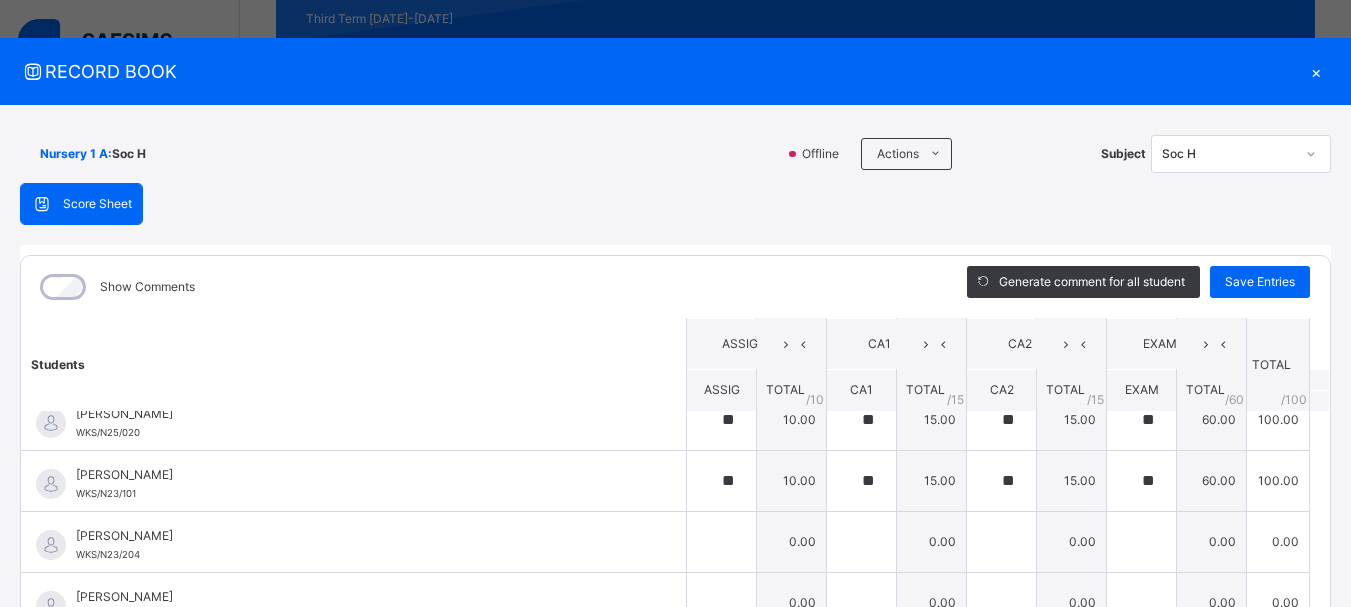 scroll, scrollTop: 1160, scrollLeft: 0, axis: vertical 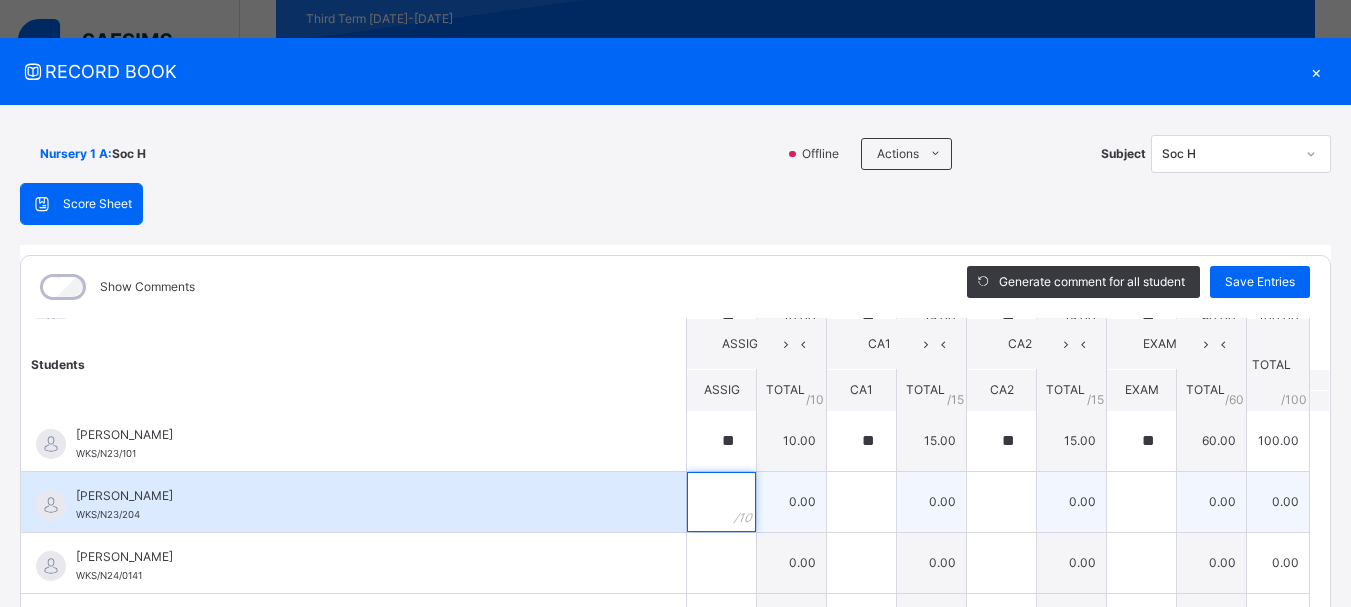 click at bounding box center (721, 502) 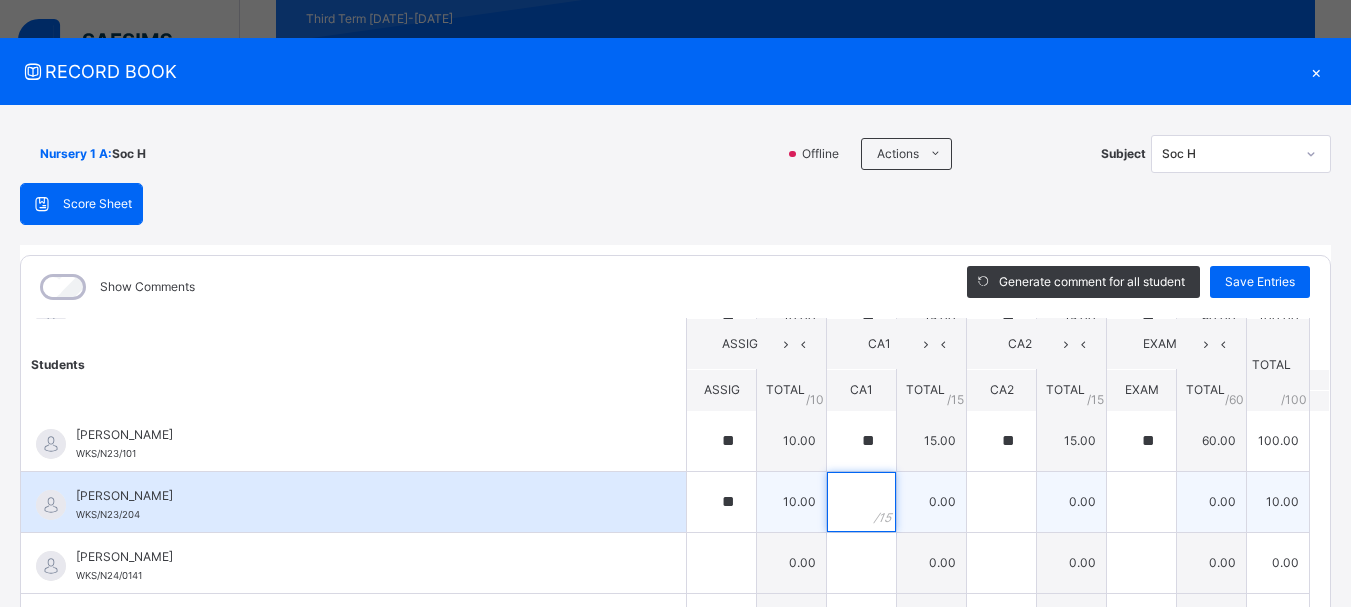 click at bounding box center [861, 502] 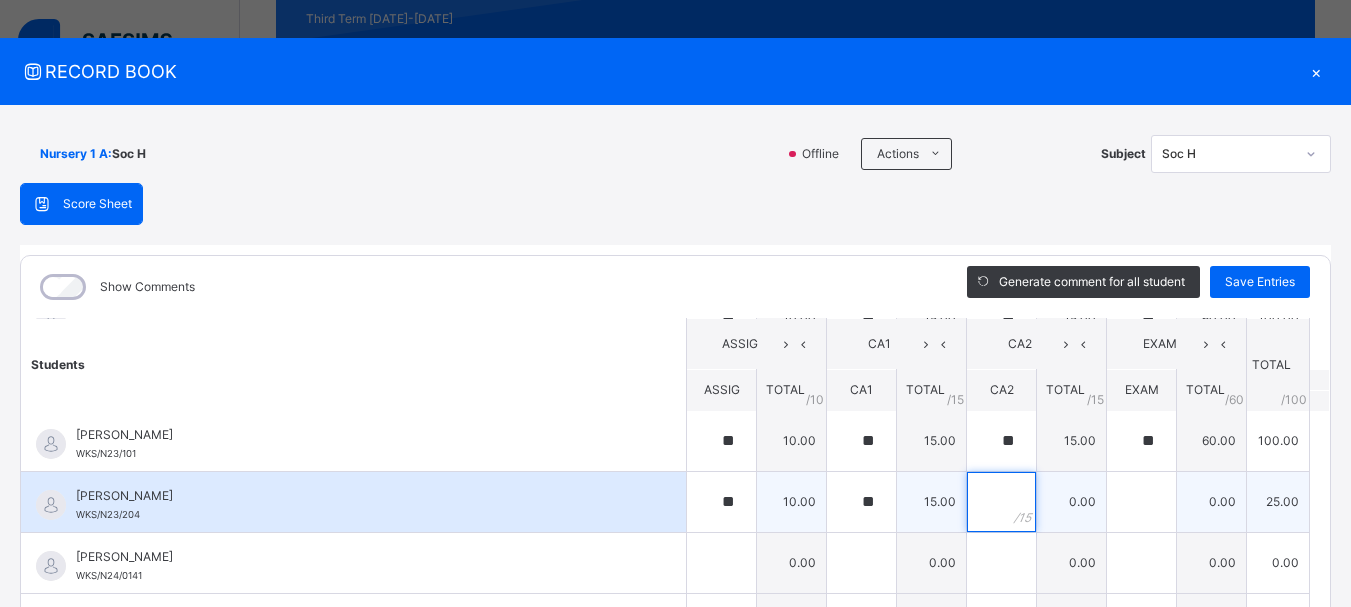 click at bounding box center (1001, 502) 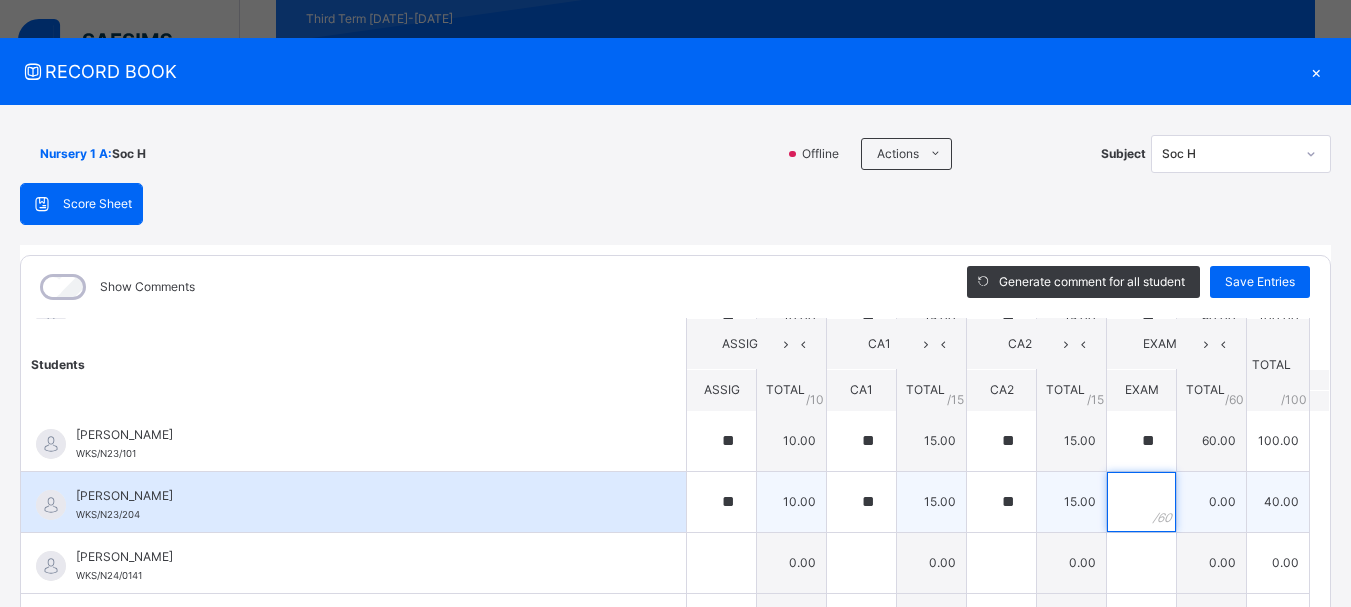 click at bounding box center [1141, 502] 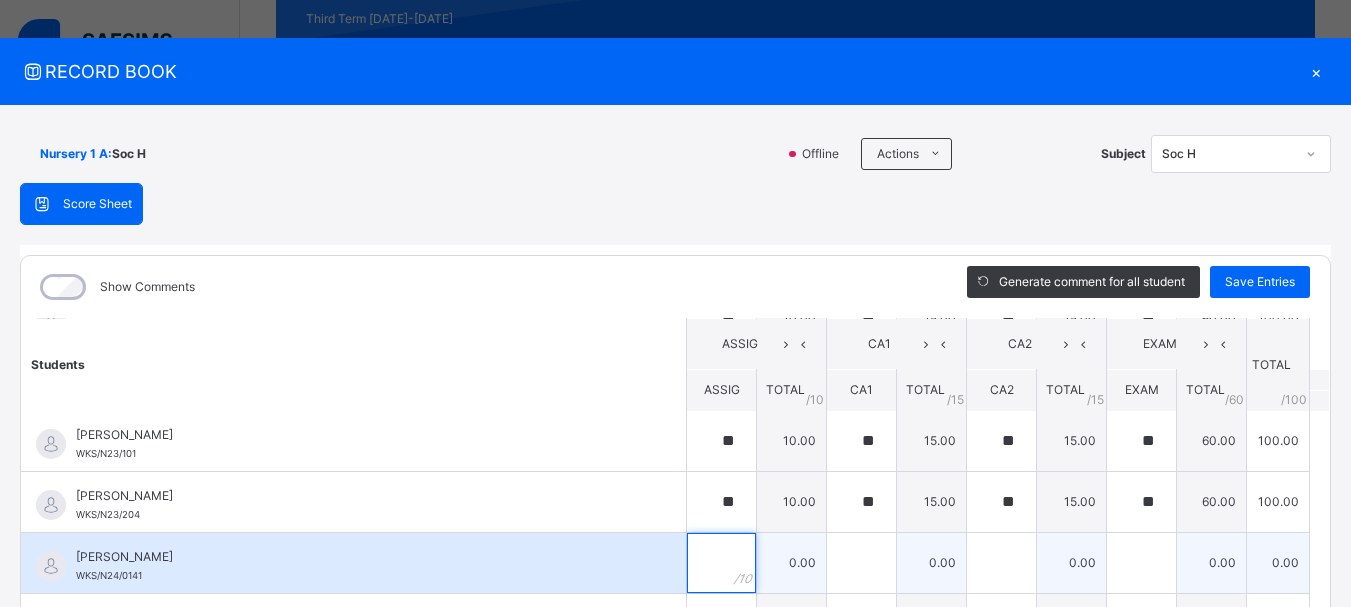 click at bounding box center [721, 563] 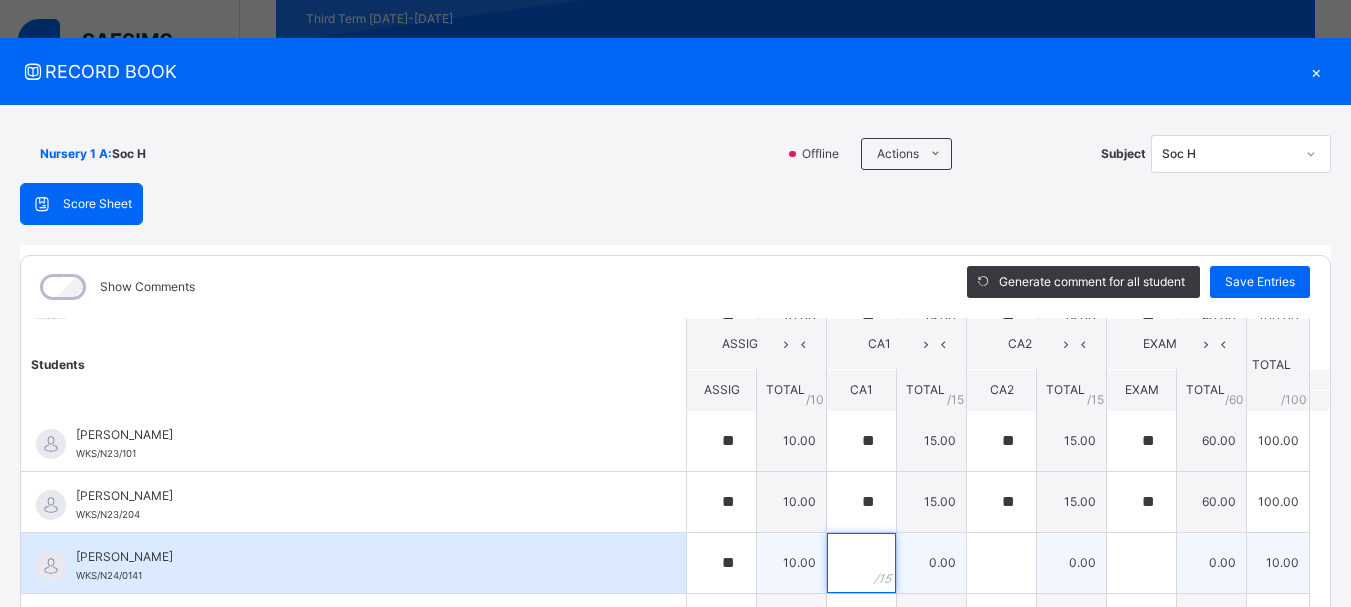 click at bounding box center [861, 563] 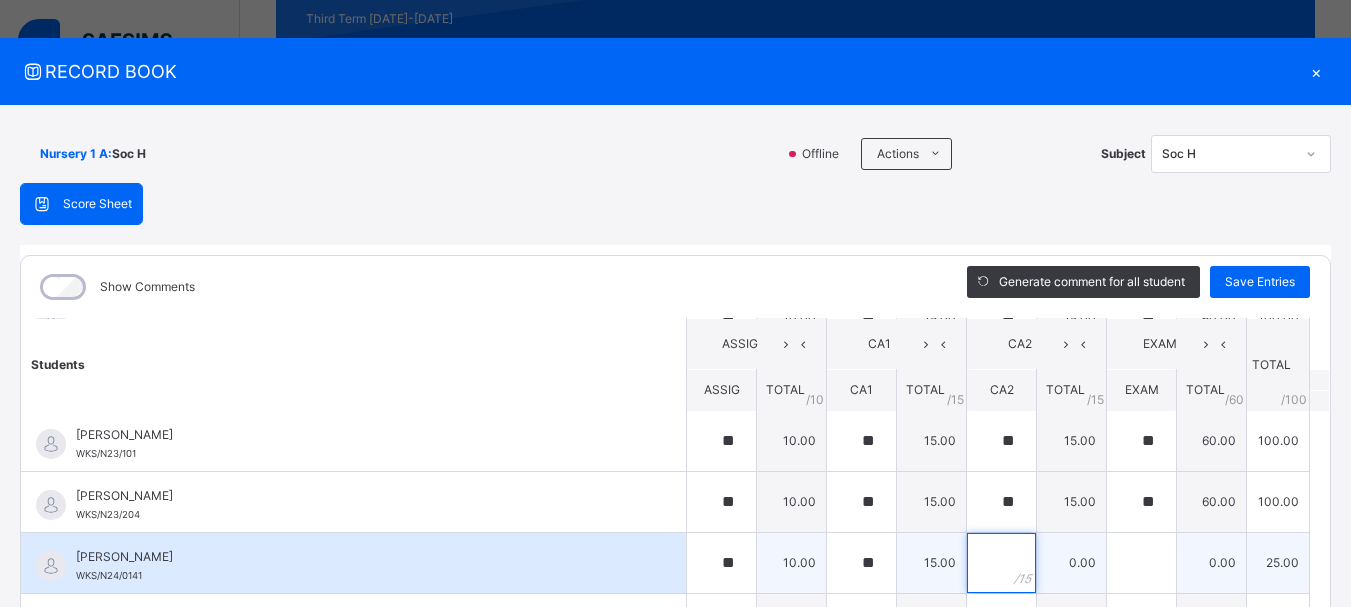 click at bounding box center [1001, 563] 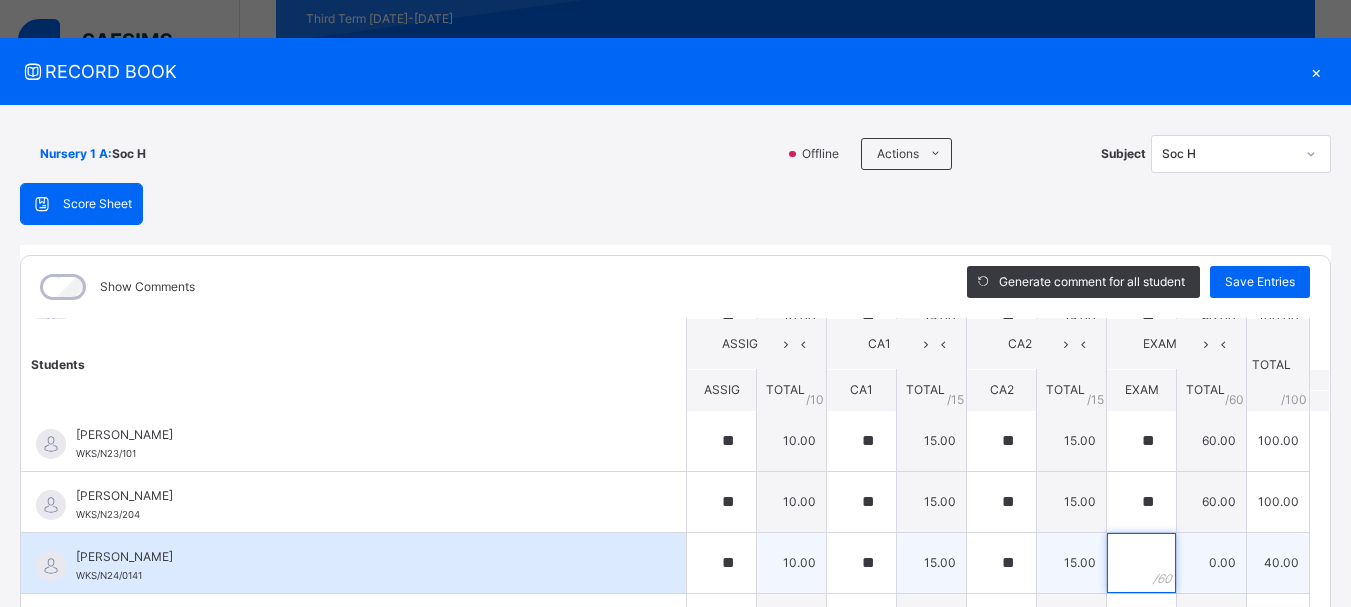 click at bounding box center (1141, 563) 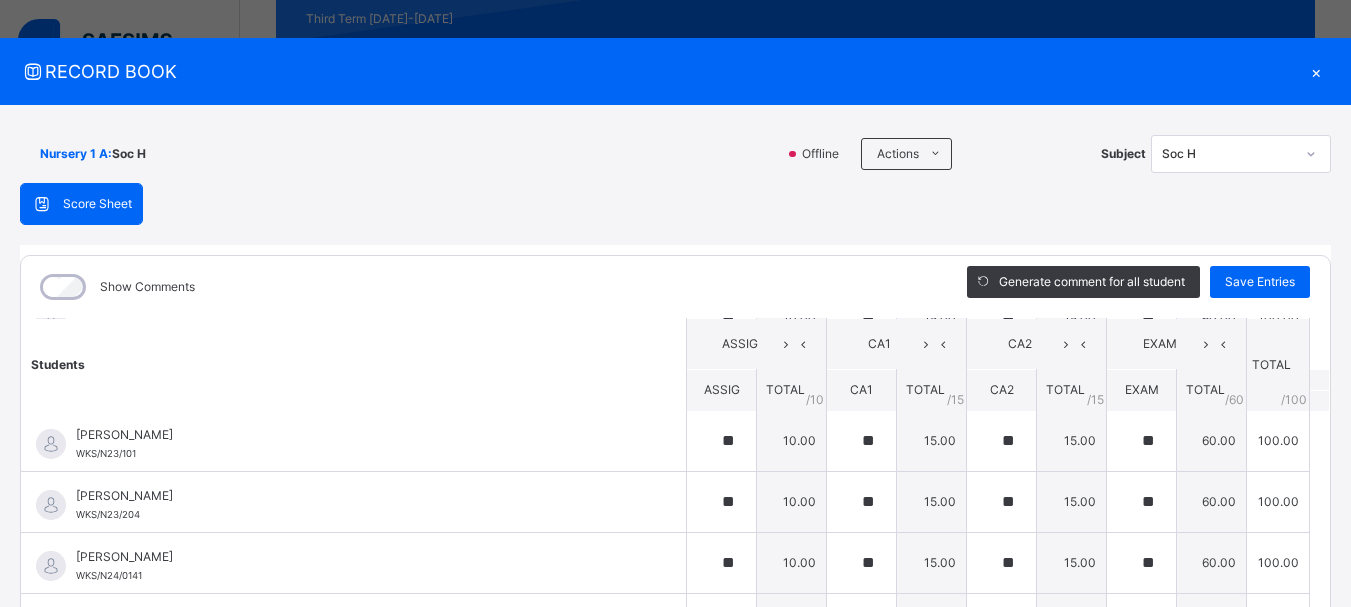 click on "Students ASSIG CA1 CA2 EXAM TOTAL /100 Comment ASSIG TOTAL / 10 CA1 TOTAL / 15 CA2 TOTAL / 15 EXAM TOTAL / 60 ABAH OLIVIA ZARAH WKS/N23/191 ABAH OLIVIA ZARAH WKS/N23/191 ** 10.00 ** 15.00 ** 15.00 ** 60.00 100.00 Generate comment 0 / 250   ×   Subject Teacher’s Comment Generate and see in full the comment developed by the AI with an option to regenerate the comment JS ABAH OLIVIA ZARAH   WKS/N23/191   Total 100.00  / 100.00 Sims Bot   Regenerate     Use this comment   ABDULRAHEEM BELLO  WKS/N23/106 ABDULRAHEEM BELLO  WKS/N23/106 ** 10.00 ** 15.00 ** 15.00 ** 60.00 100.00 Generate comment 0 / 250   ×   Subject Teacher’s Comment Generate and see in full the comment developed by the AI with an option to regenerate the comment JS ABDULRAHEEM BELLO    WKS/N23/106   Total 100.00  / 100.00 Sims Bot   Regenerate     Use this comment   ABUBAKAR FATIMA ZARAH WKS/N23/105 ABUBAKAR FATIMA ZARAH WKS/N23/105 ** 10.00 ** 15.00 ** 15.00 ** 60.00 100.00 Generate comment 0 / 250   ×   Subject Teacher’s Comment JS" at bounding box center [675, 120] 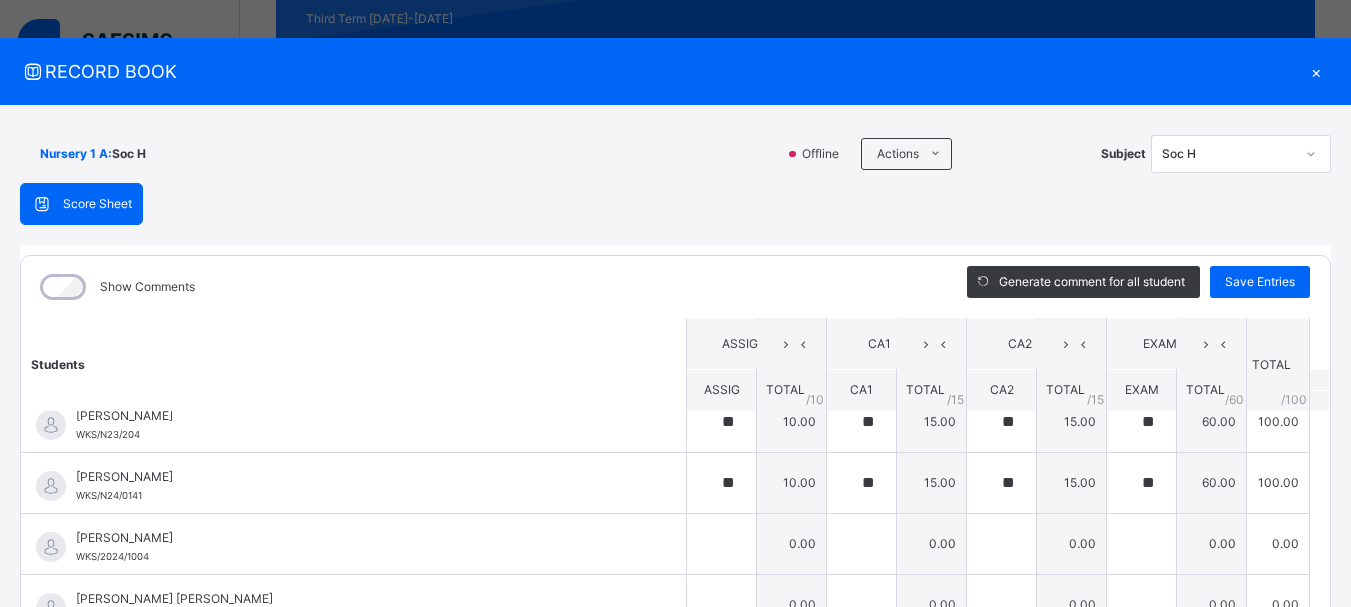 scroll, scrollTop: 1280, scrollLeft: 0, axis: vertical 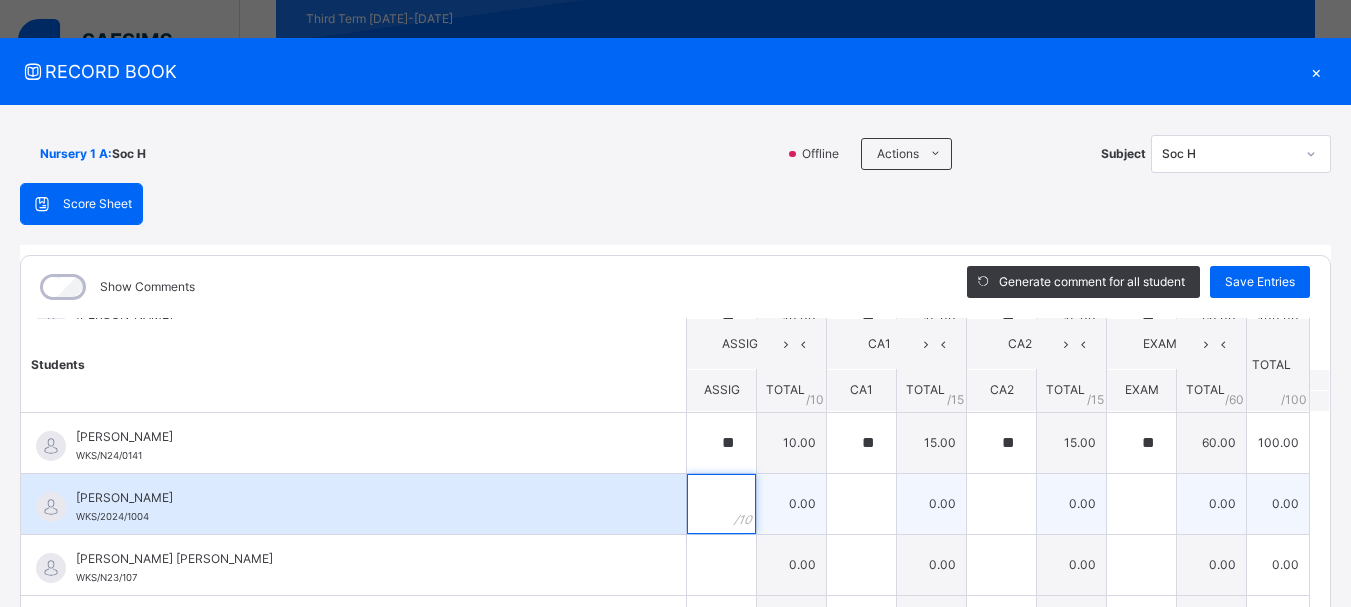 click at bounding box center (721, 504) 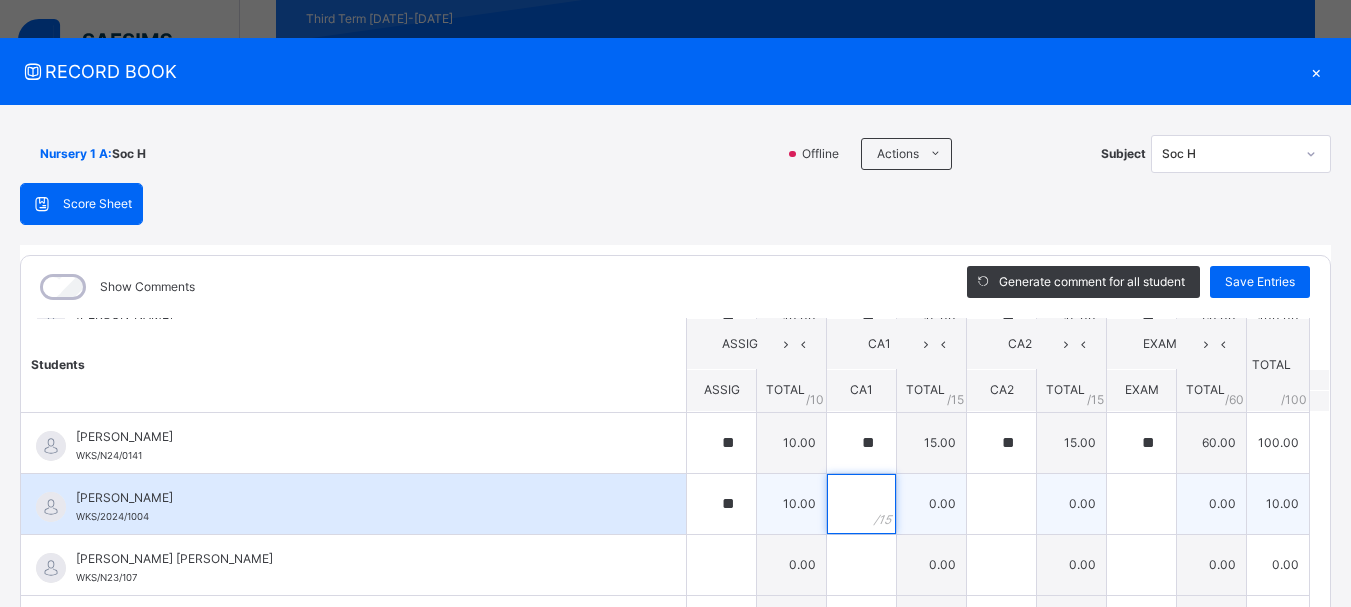click at bounding box center [861, 504] 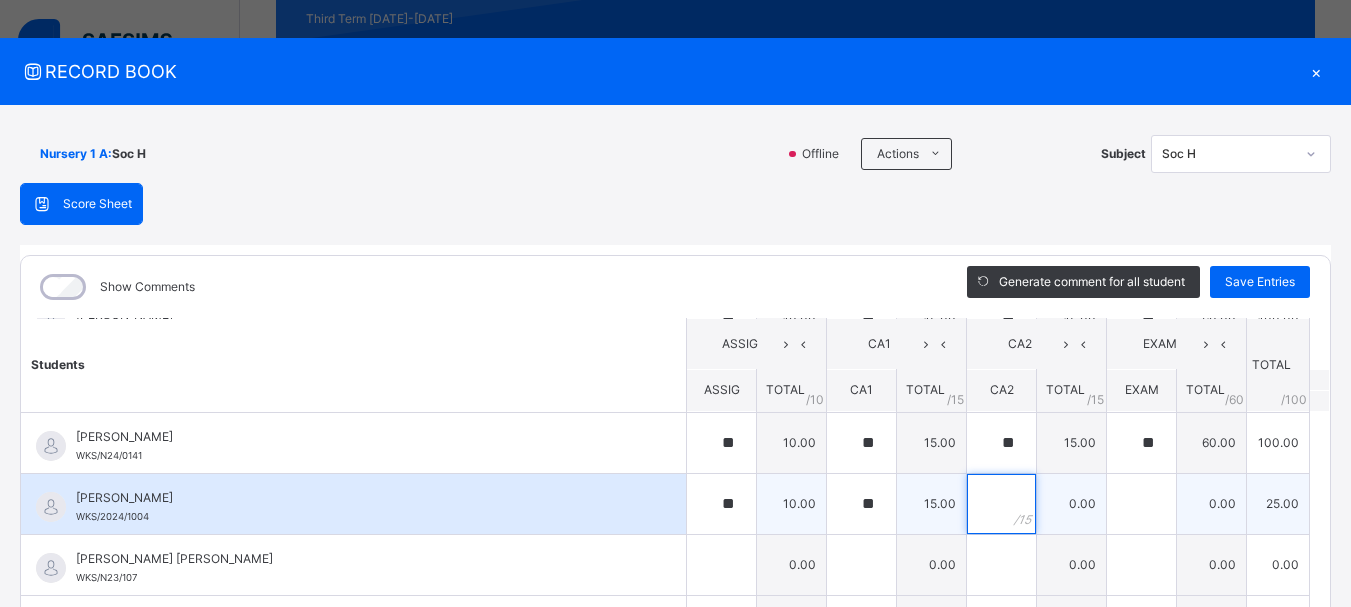 click at bounding box center (1001, 504) 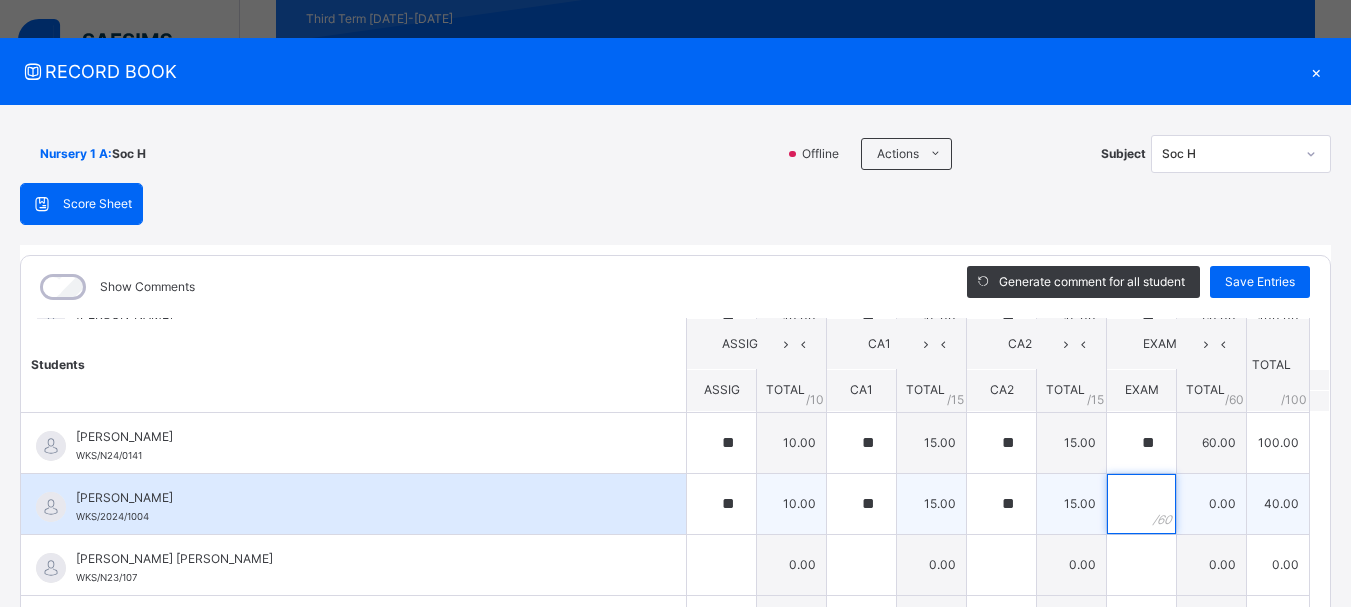 click at bounding box center [1141, 504] 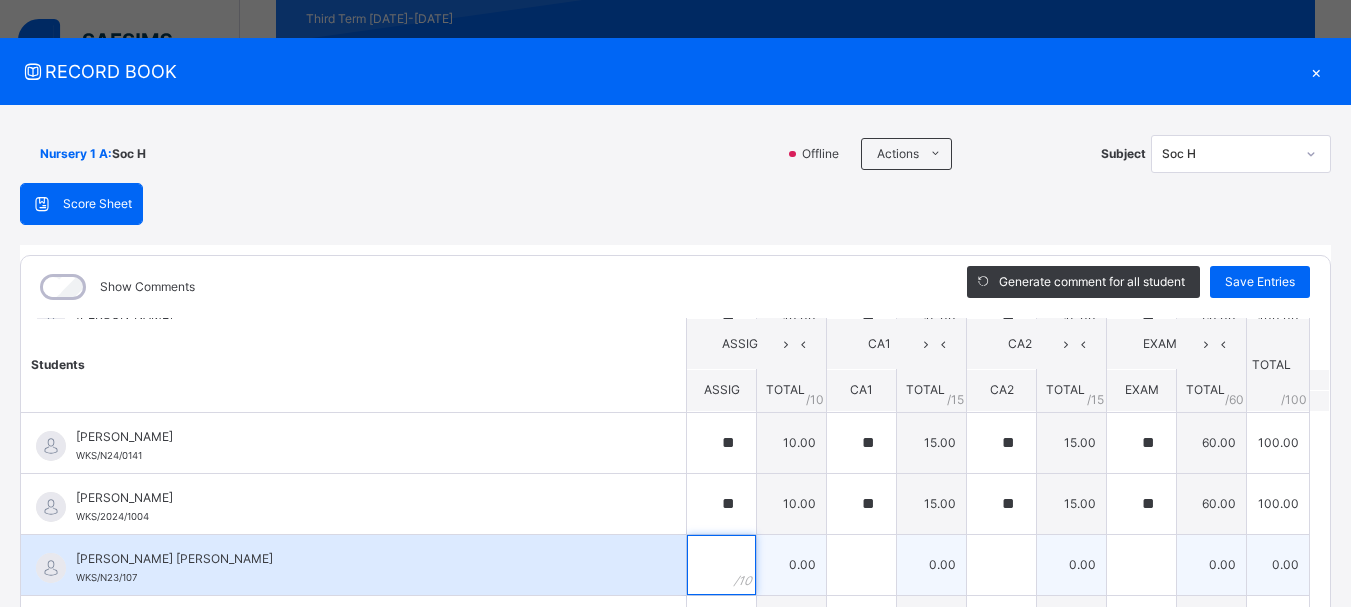 click at bounding box center (721, 565) 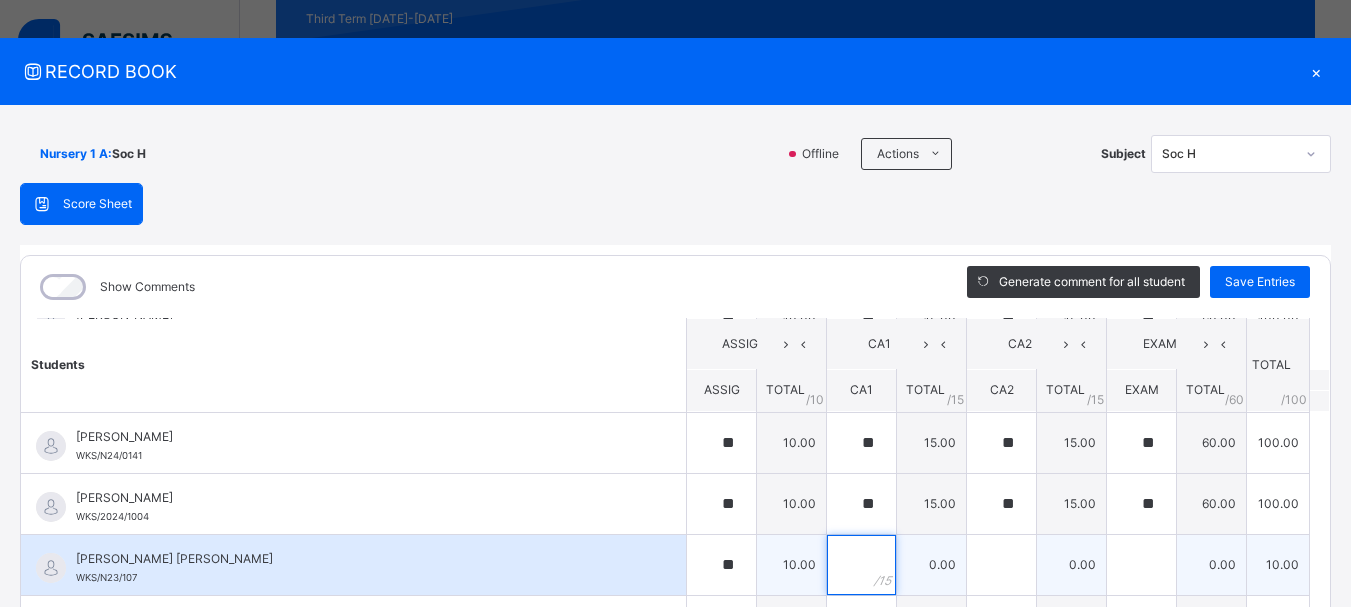 click at bounding box center (861, 565) 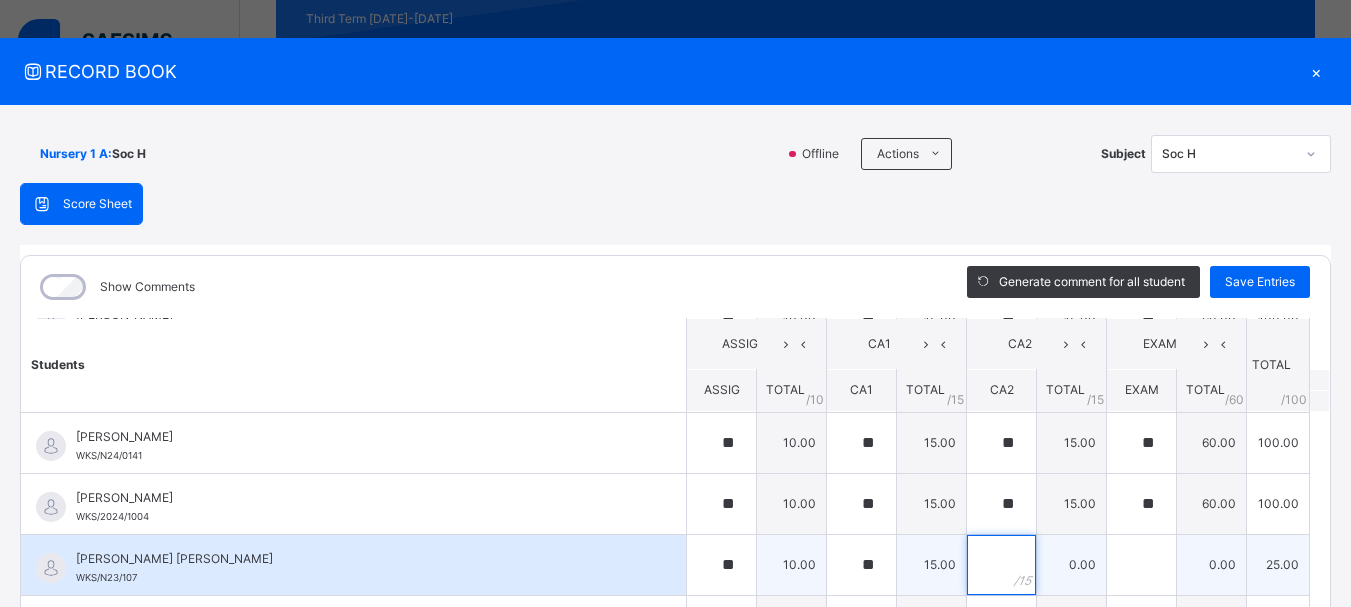 click at bounding box center (1001, 565) 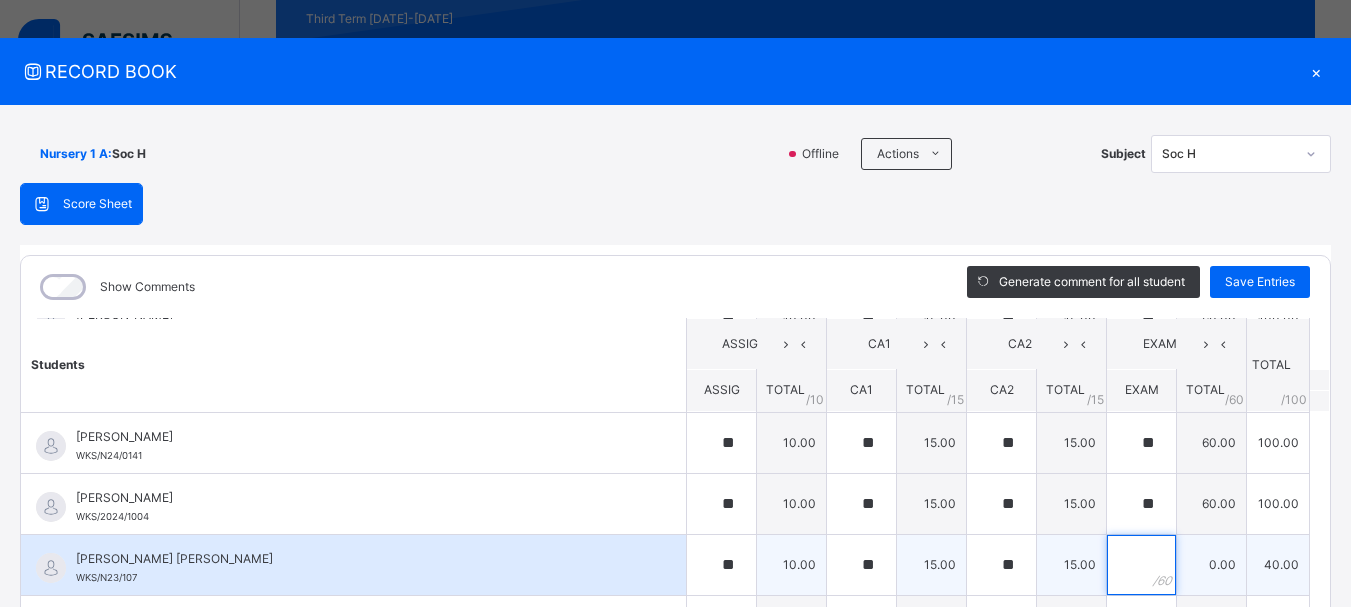 click at bounding box center (1141, 565) 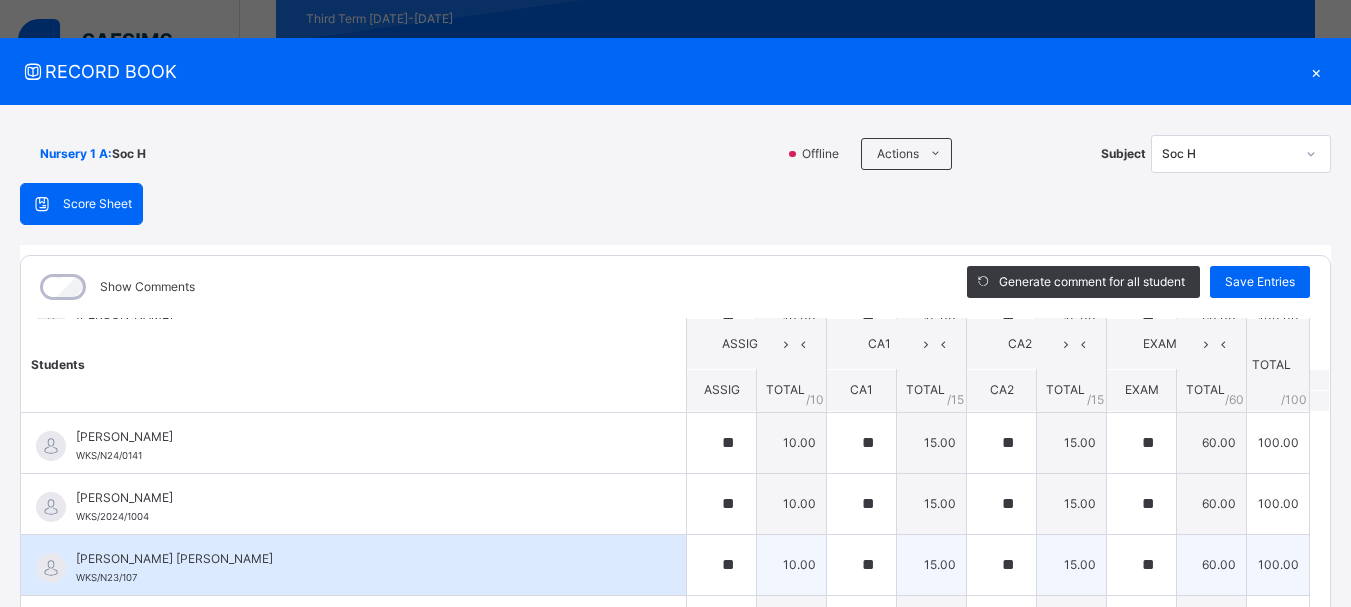 click on "100.00" at bounding box center [1278, 564] 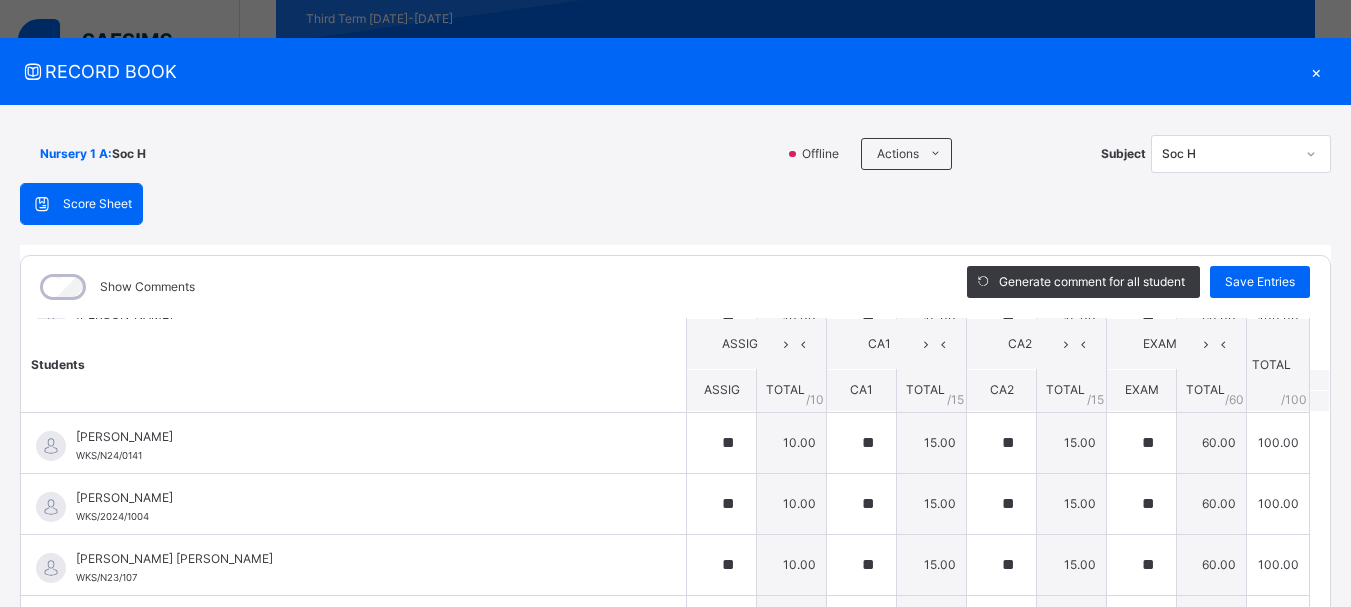 click on "Students ASSIG CA1 CA2 EXAM TOTAL /100 Comment ASSIG TOTAL / 10 CA1 TOTAL / 15 CA2 TOTAL / 15 EXAM TOTAL / 60 ABAH OLIVIA ZARAH WKS/N23/191 ABAH OLIVIA ZARAH WKS/N23/191 ** 10.00 ** 15.00 ** 15.00 ** 60.00 100.00 Generate comment 0 / 250   ×   Subject Teacher’s Comment Generate and see in full the comment developed by the AI with an option to regenerate the comment JS ABAH OLIVIA ZARAH   WKS/N23/191   Total 100.00  / 100.00 Sims Bot   Regenerate     Use this comment   ABDULRAHEEM BELLO  WKS/N23/106 ABDULRAHEEM BELLO  WKS/N23/106 ** 10.00 ** 15.00 ** 15.00 ** 60.00 100.00 Generate comment 0 / 250   ×   Subject Teacher’s Comment Generate and see in full the comment developed by the AI with an option to regenerate the comment JS ABDULRAHEEM BELLO    WKS/N23/106   Total 100.00  / 100.00 Sims Bot   Regenerate     Use this comment   ABUBAKAR FATIMA ZARAH WKS/N23/105 ABUBAKAR FATIMA ZARAH WKS/N23/105 ** 10.00 ** 15.00 ** 15.00 ** 60.00 100.00 Generate comment 0 / 250   ×   Subject Teacher’s Comment JS" at bounding box center (675, 0) 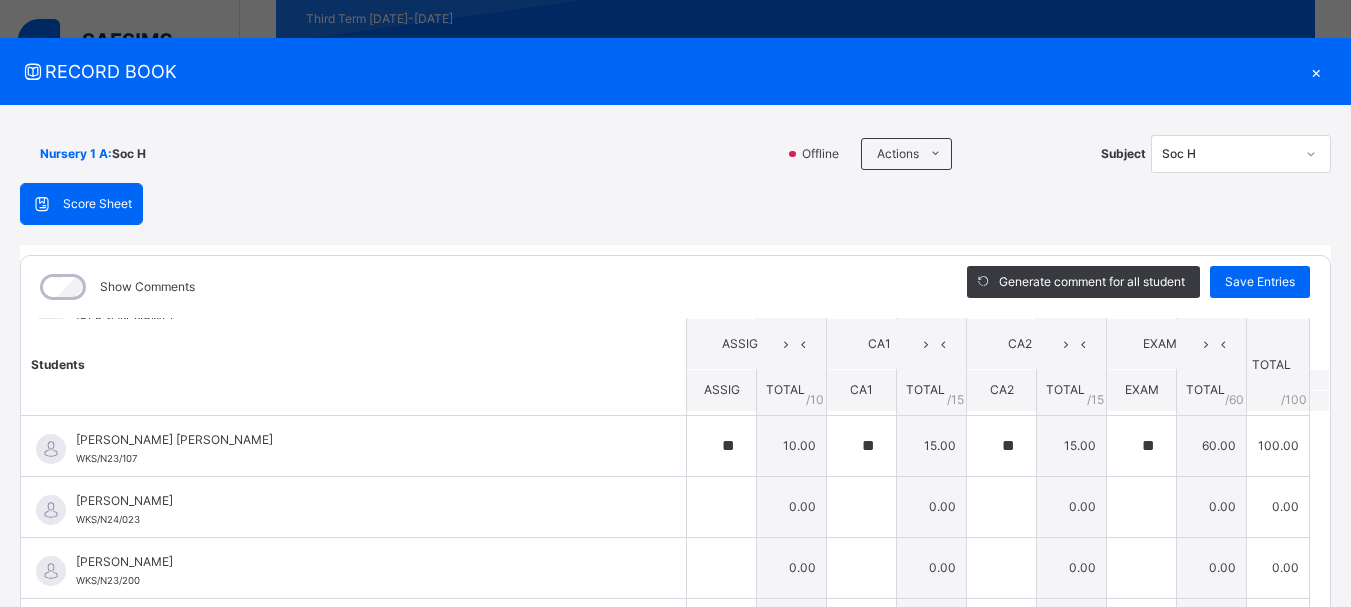 scroll, scrollTop: 1400, scrollLeft: 0, axis: vertical 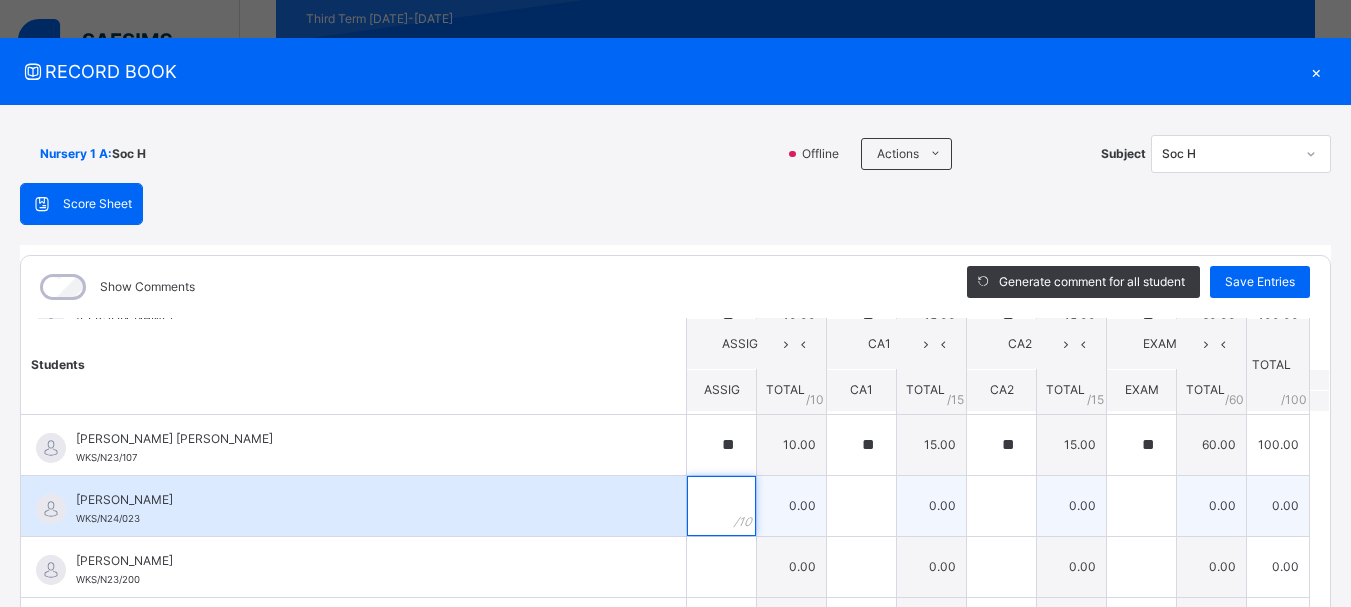click at bounding box center (721, 506) 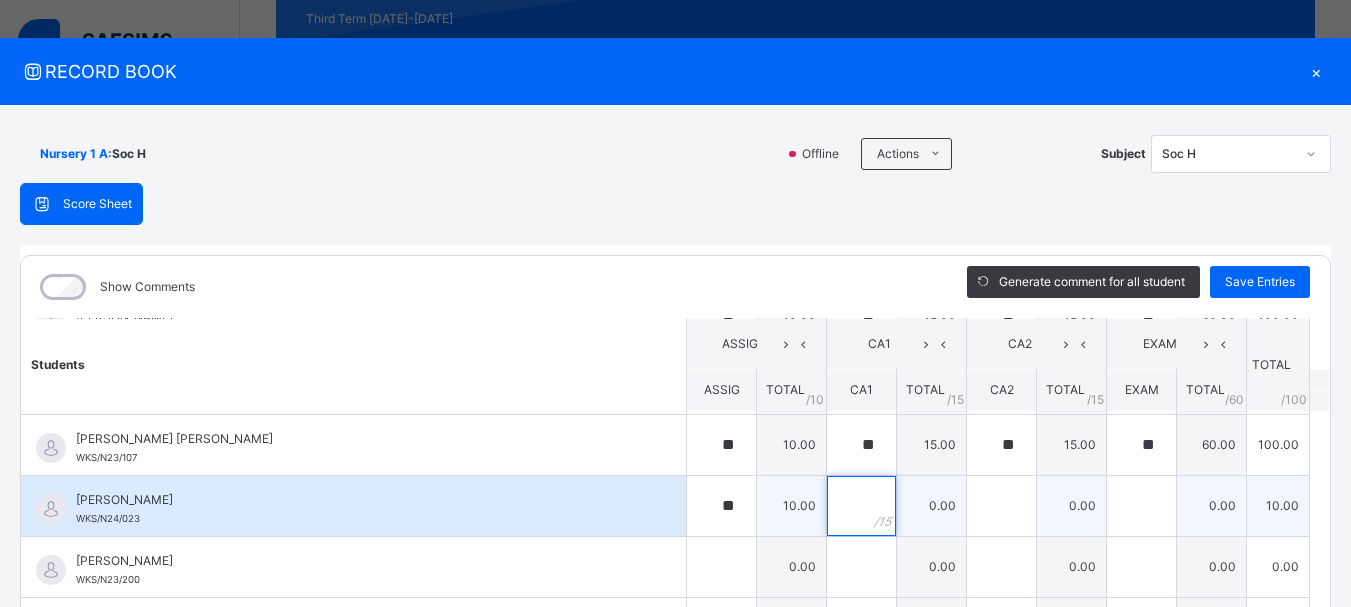 click at bounding box center (861, 506) 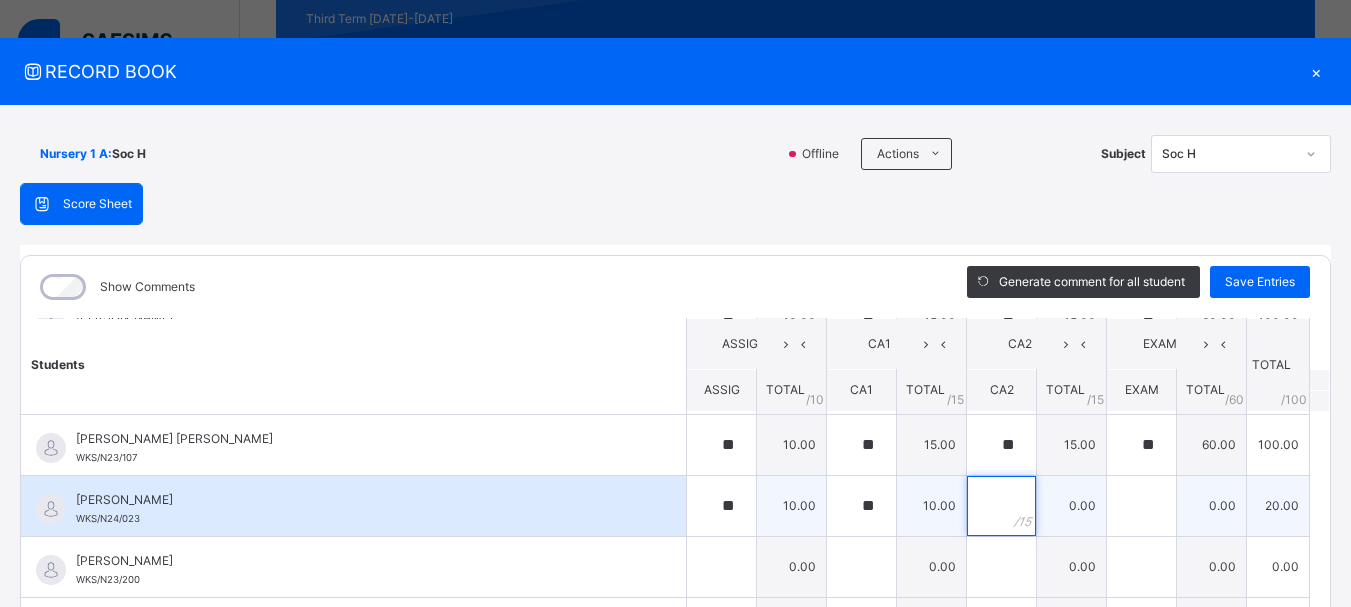 click at bounding box center (1001, 506) 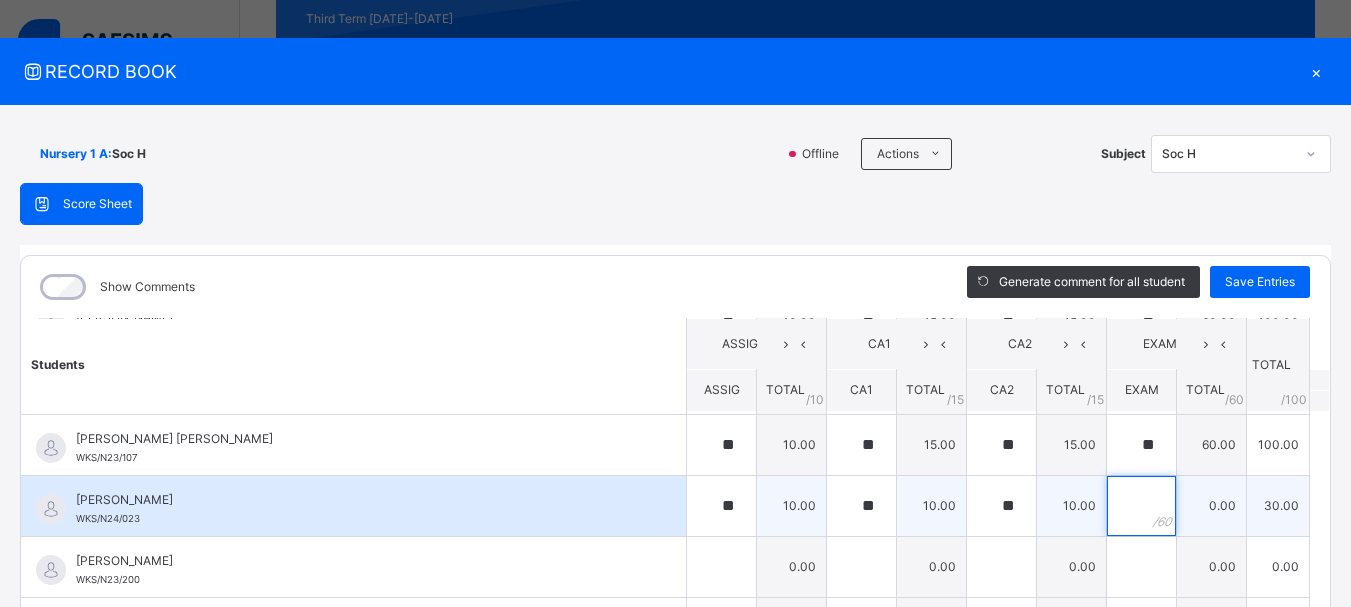 click at bounding box center (1141, 506) 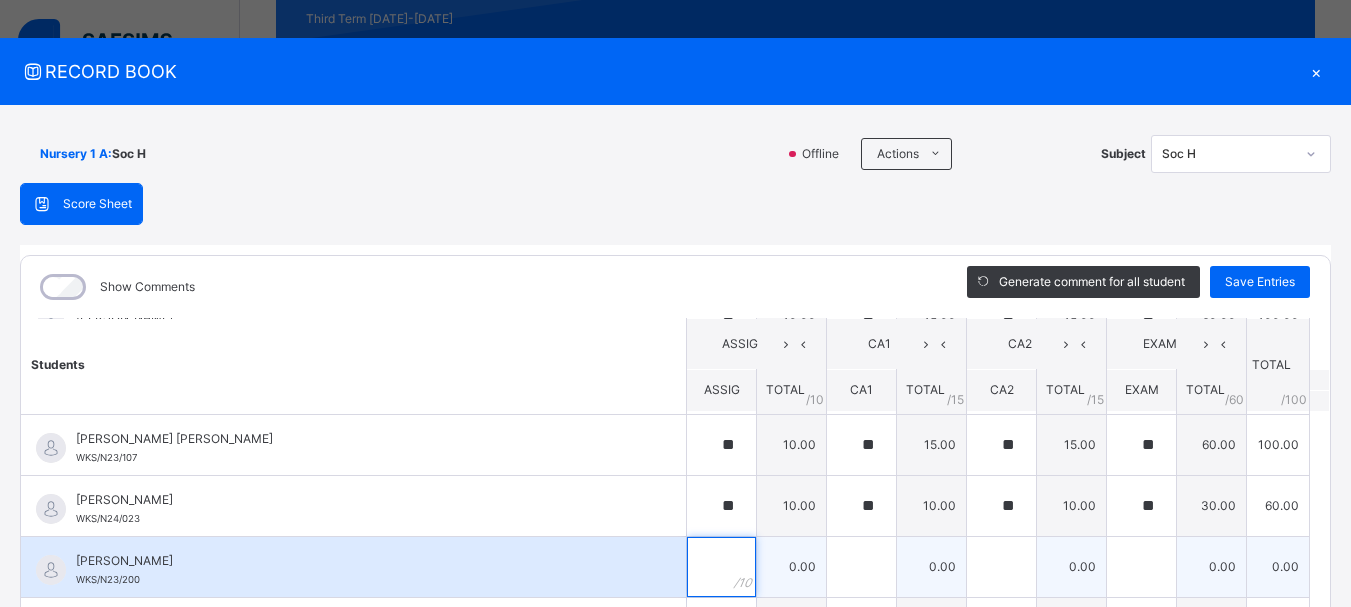 click at bounding box center [721, 567] 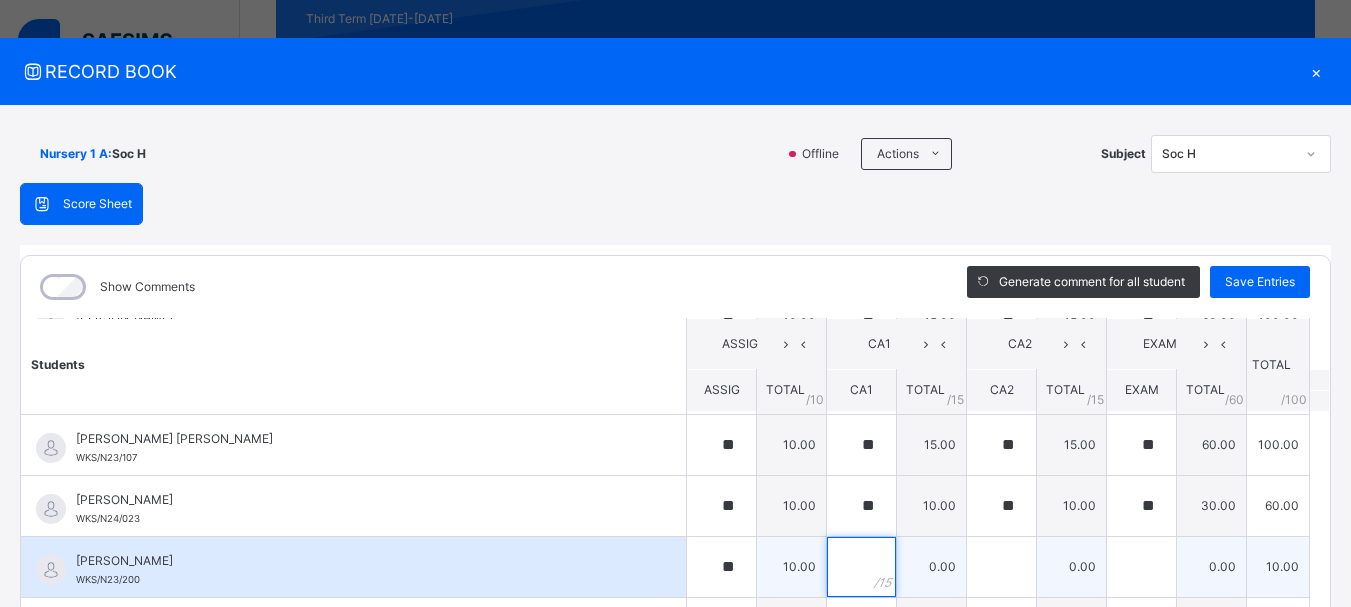 click at bounding box center [861, 567] 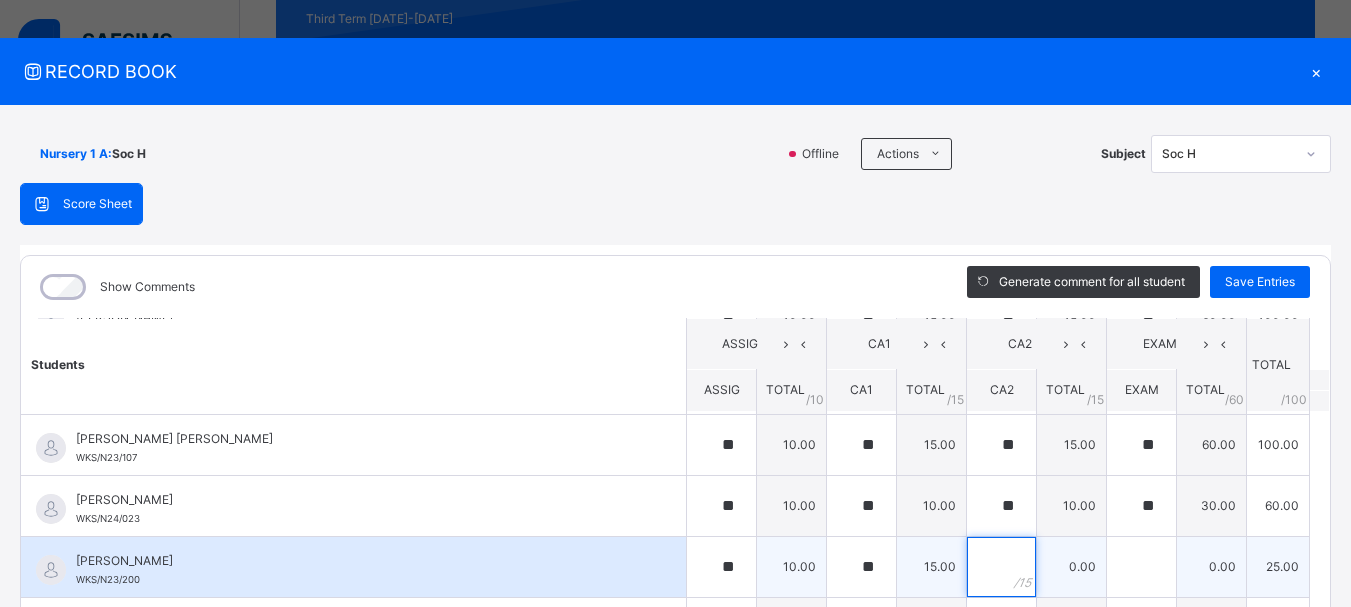 click at bounding box center [1001, 567] 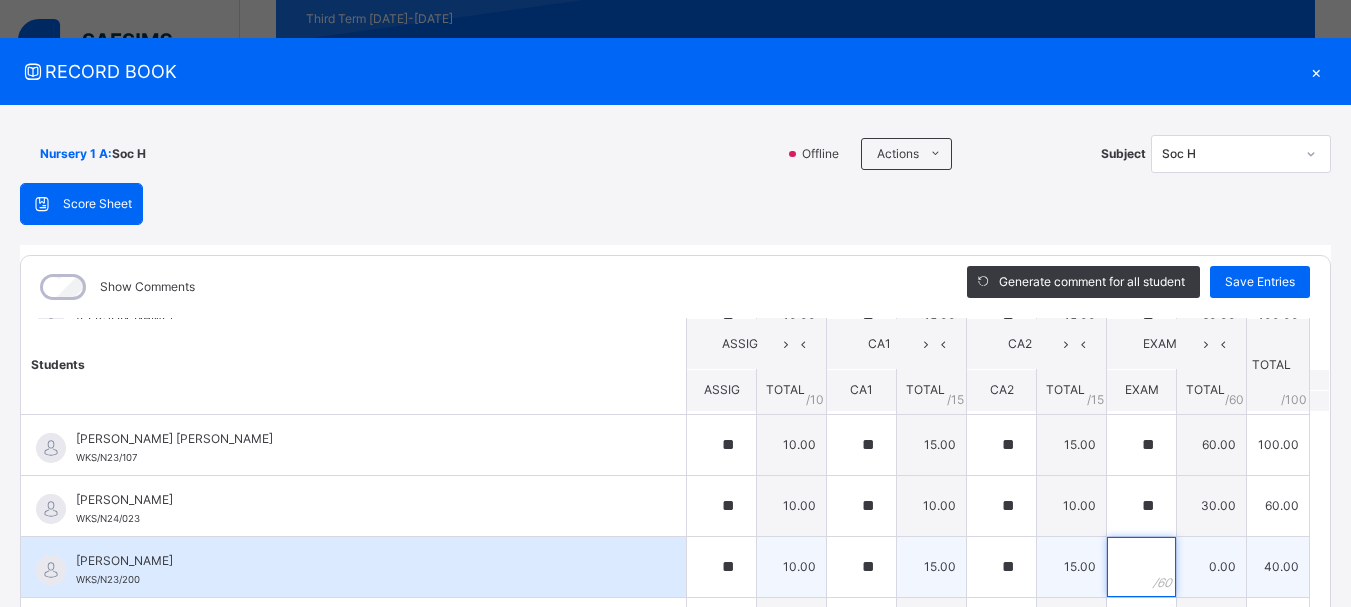 click at bounding box center (1141, 567) 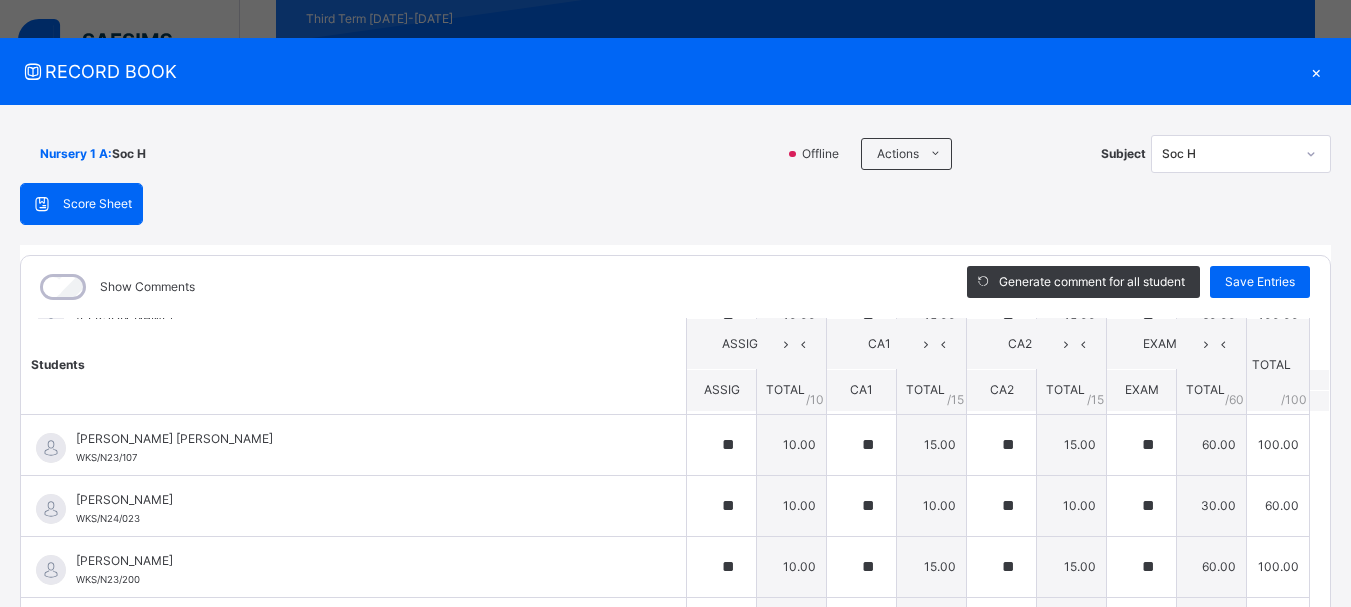 click on "Students ASSIG CA1 CA2 EXAM TOTAL /100 Comment ASSIG TOTAL / 10 CA1 TOTAL / 15 CA2 TOTAL / 15 EXAM TOTAL / 60 ABAH OLIVIA ZARAH WKS/N23/191 ABAH OLIVIA ZARAH WKS/N23/191 ** 10.00 ** 15.00 ** 15.00 ** 60.00 100.00 Generate comment 0 / 250   ×   Subject Teacher’s Comment Generate and see in full the comment developed by the AI with an option to regenerate the comment JS ABAH OLIVIA ZARAH   WKS/N23/191   Total 100.00  / 100.00 Sims Bot   Regenerate     Use this comment   ABDULRAHEEM BELLO  WKS/N23/106 ABDULRAHEEM BELLO  WKS/N23/106 ** 10.00 ** 15.00 ** 15.00 ** 60.00 100.00 Generate comment 0 / 250   ×   Subject Teacher’s Comment Generate and see in full the comment developed by the AI with an option to regenerate the comment JS ABDULRAHEEM BELLO    WKS/N23/106   Total 100.00  / 100.00 Sims Bot   Regenerate     Use this comment   ABUBAKAR FATIMA ZARAH WKS/N23/105 ABUBAKAR FATIMA ZARAH WKS/N23/105 ** 10.00 ** 15.00 ** 15.00 ** 60.00 100.00 Generate comment 0 / 250   ×   Subject Teacher’s Comment JS" at bounding box center [675, -120] 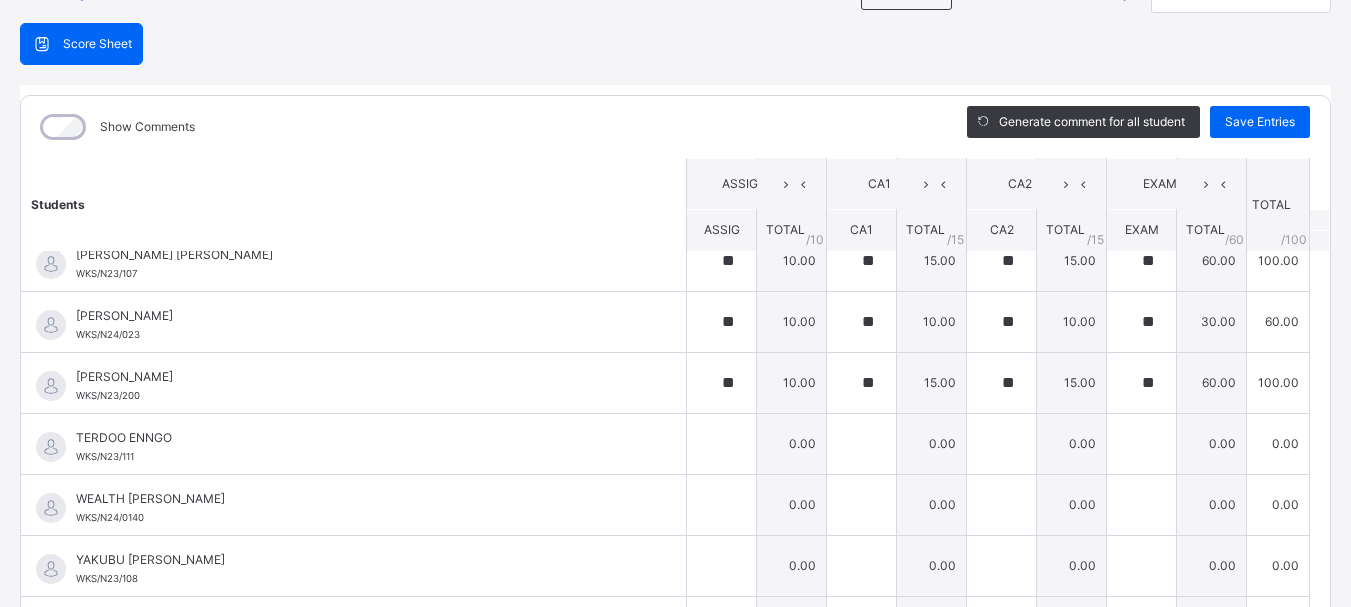 scroll, scrollTop: 212, scrollLeft: 0, axis: vertical 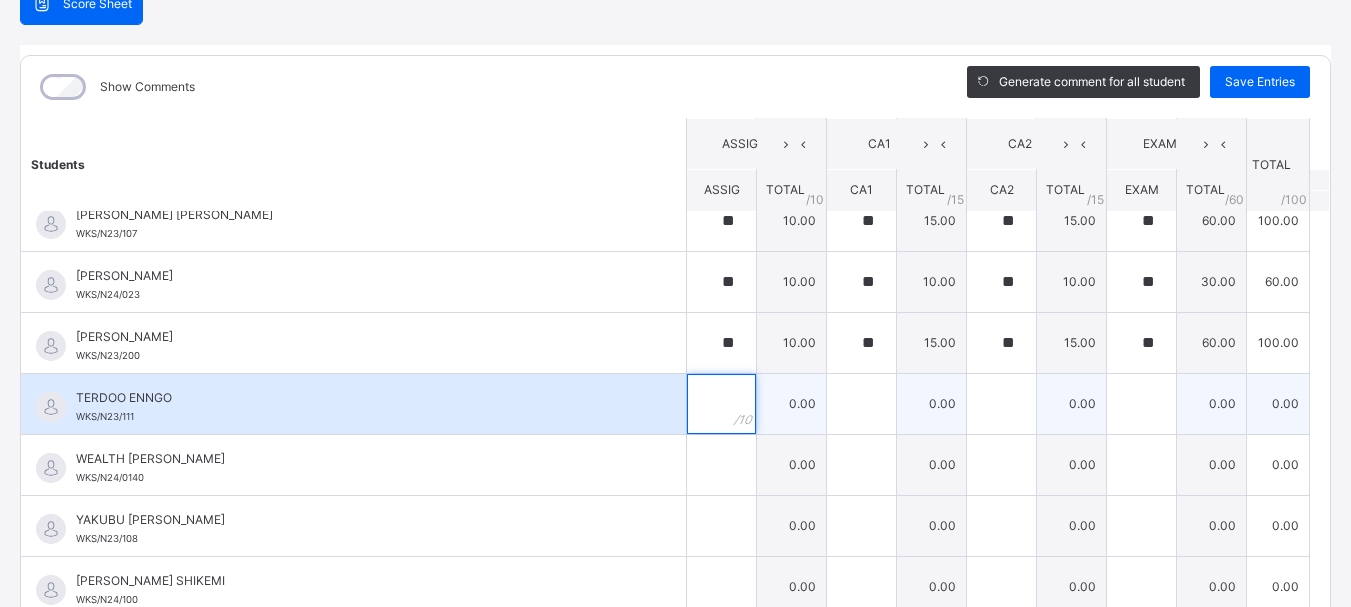 click at bounding box center [721, 404] 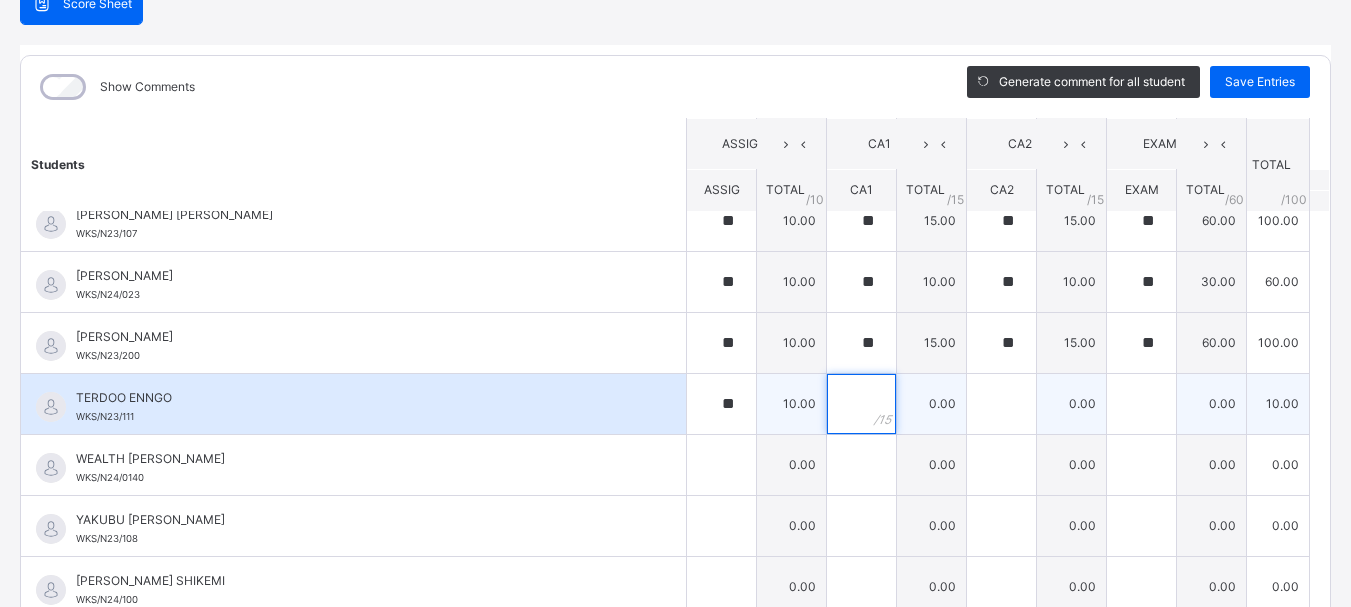 click at bounding box center [861, 404] 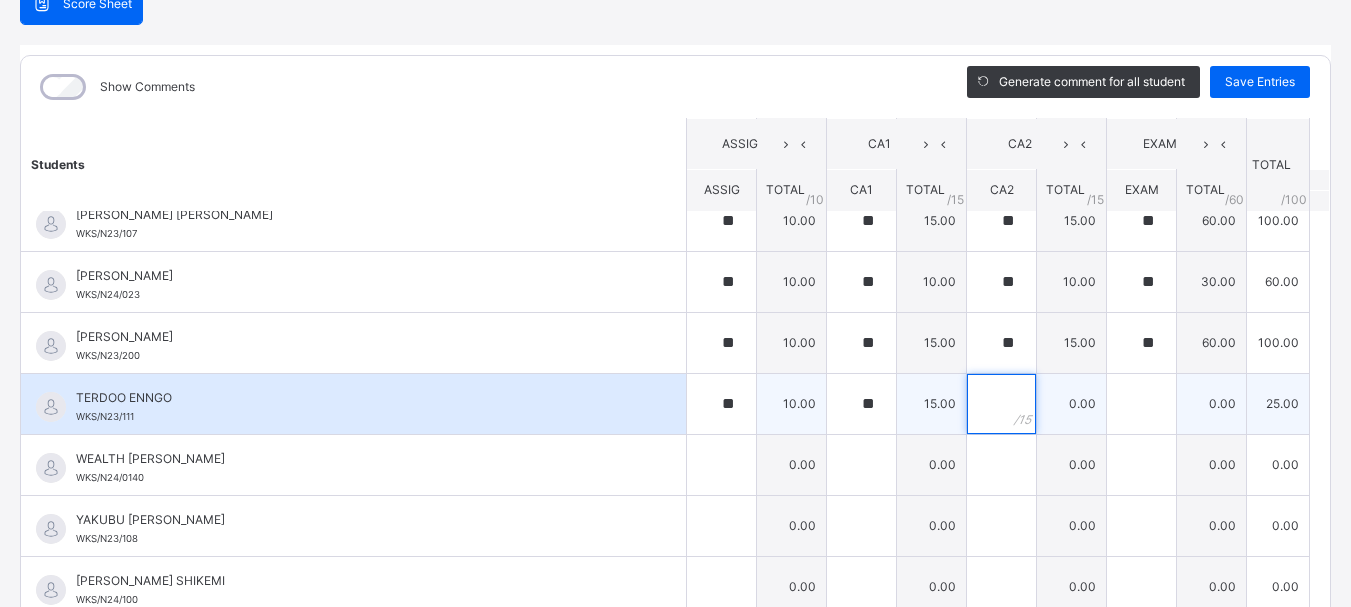 click at bounding box center (1001, 404) 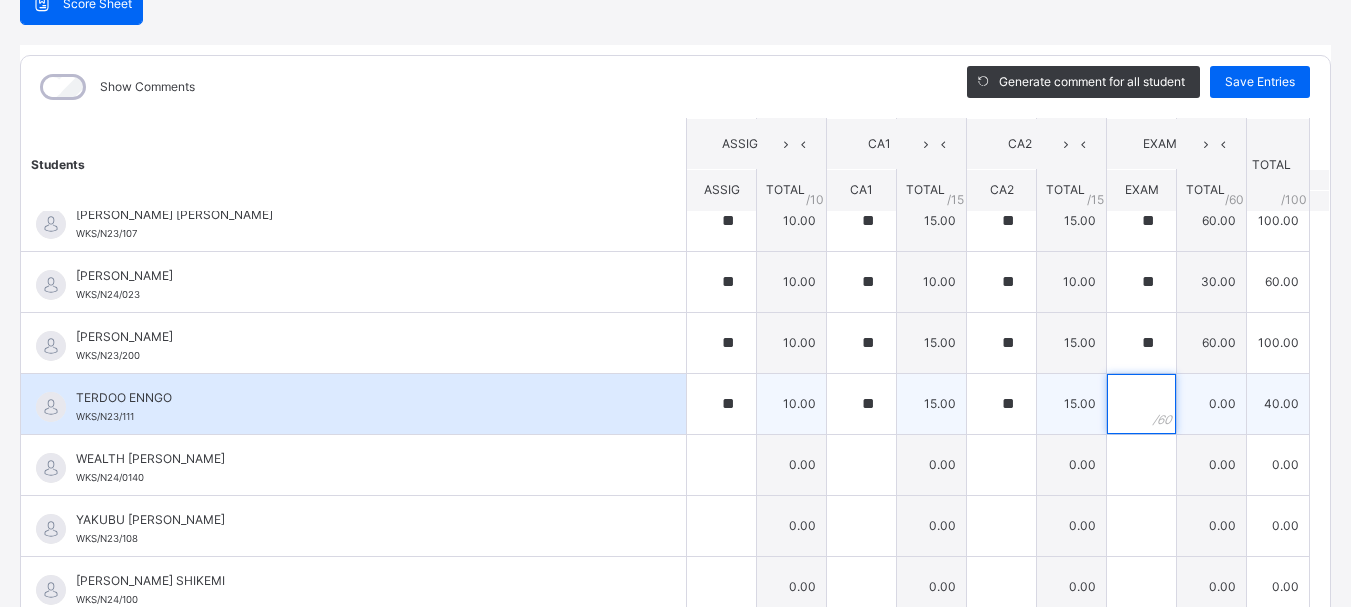 click at bounding box center [1141, 404] 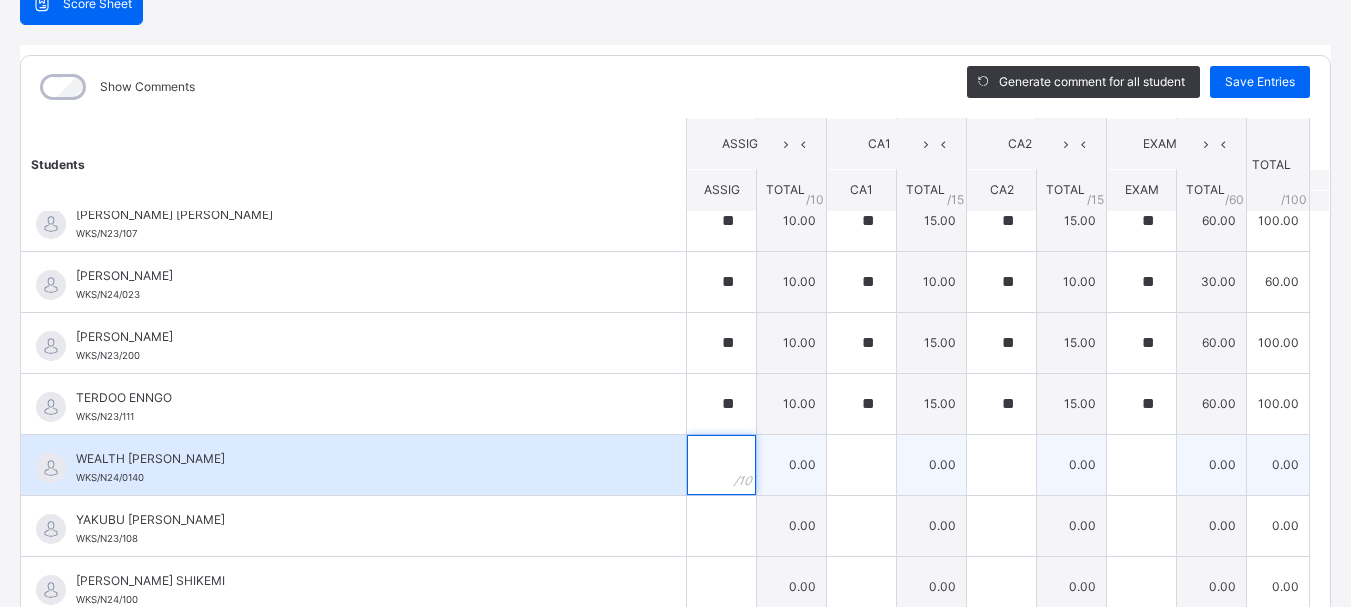 click at bounding box center (721, 465) 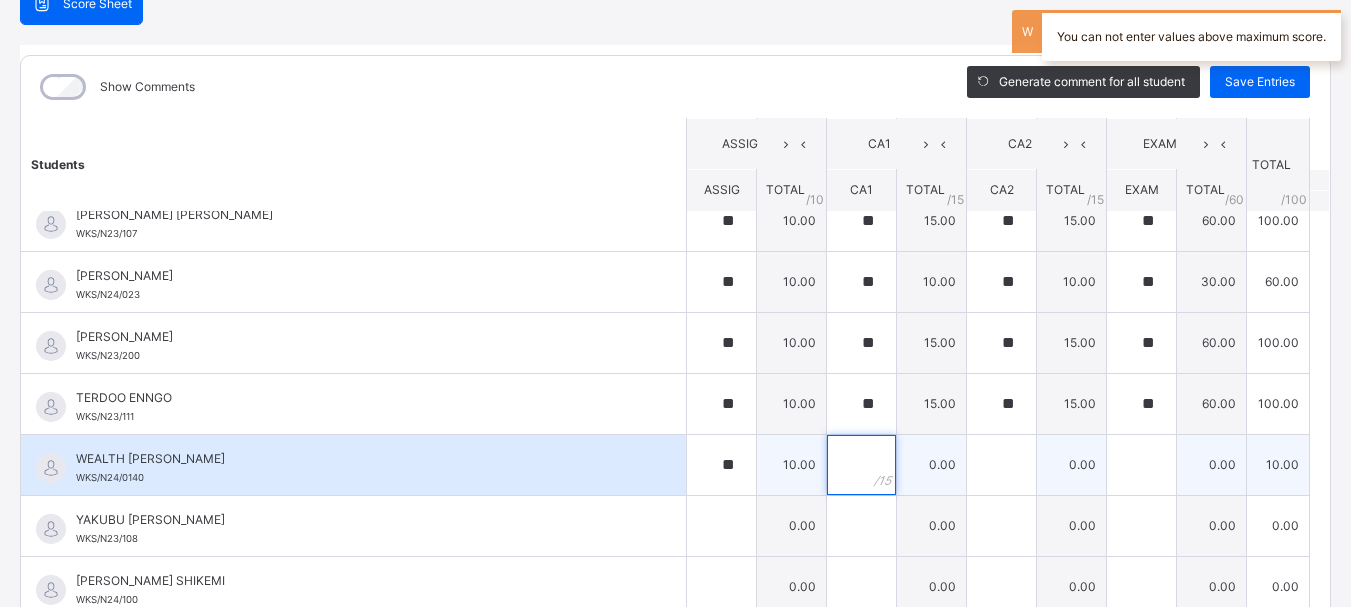 click at bounding box center [861, 465] 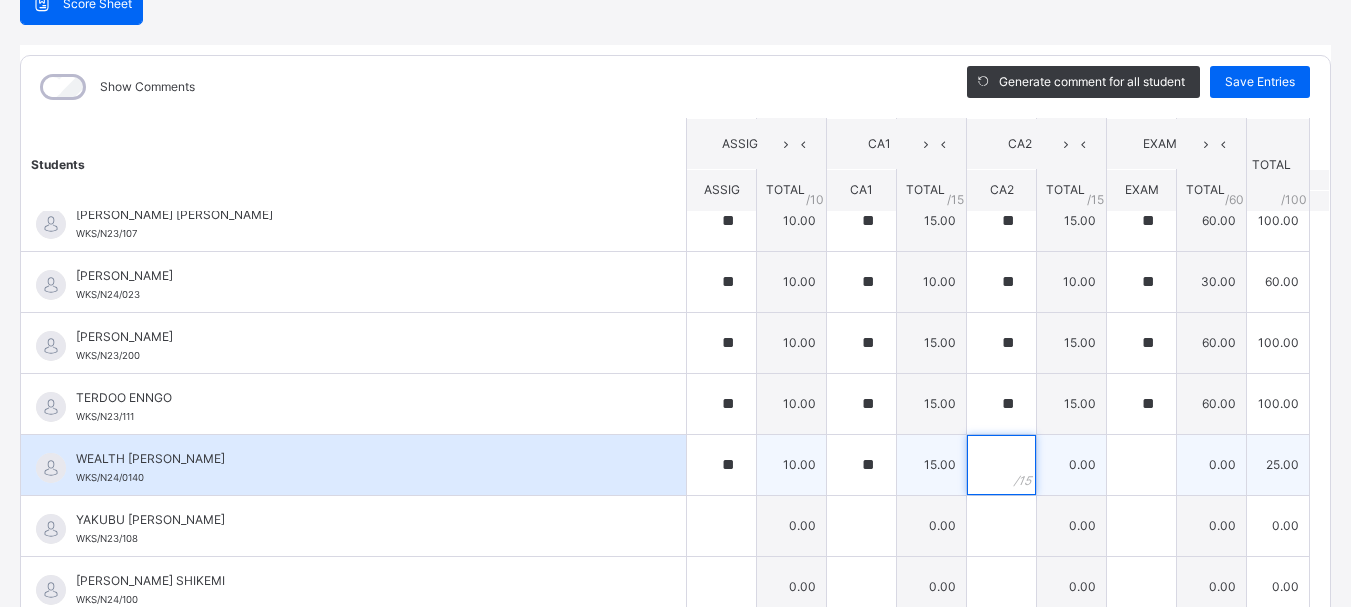 click at bounding box center [1001, 465] 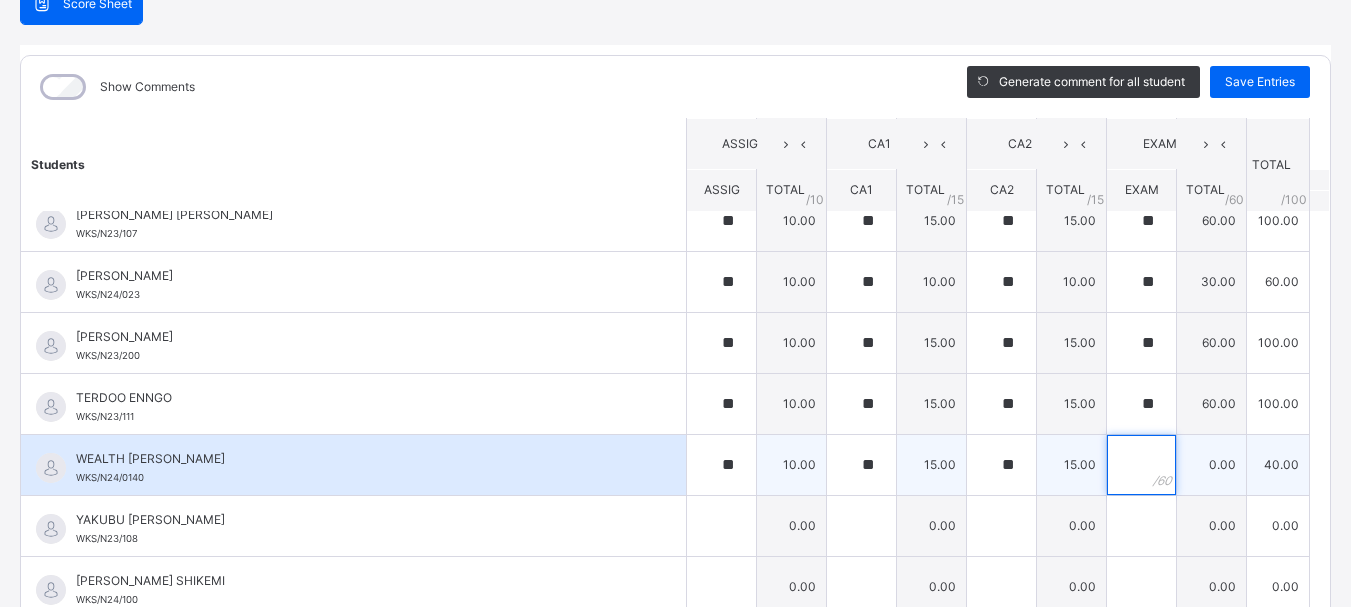 click at bounding box center [1141, 465] 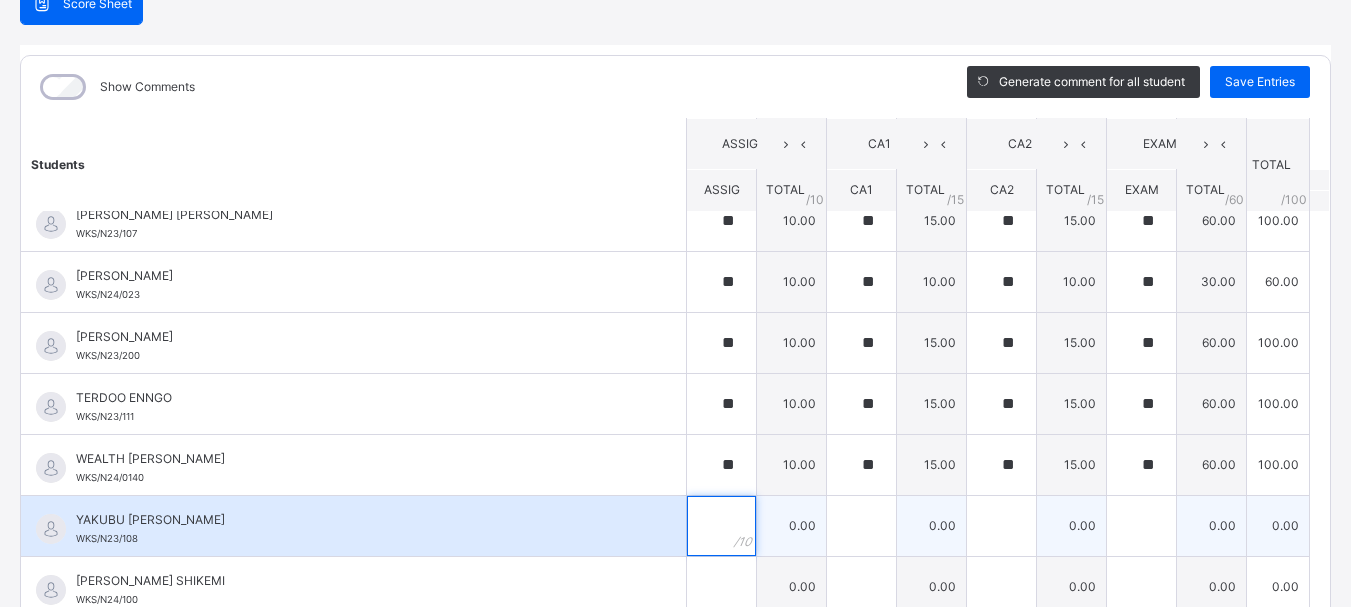 click at bounding box center [721, 526] 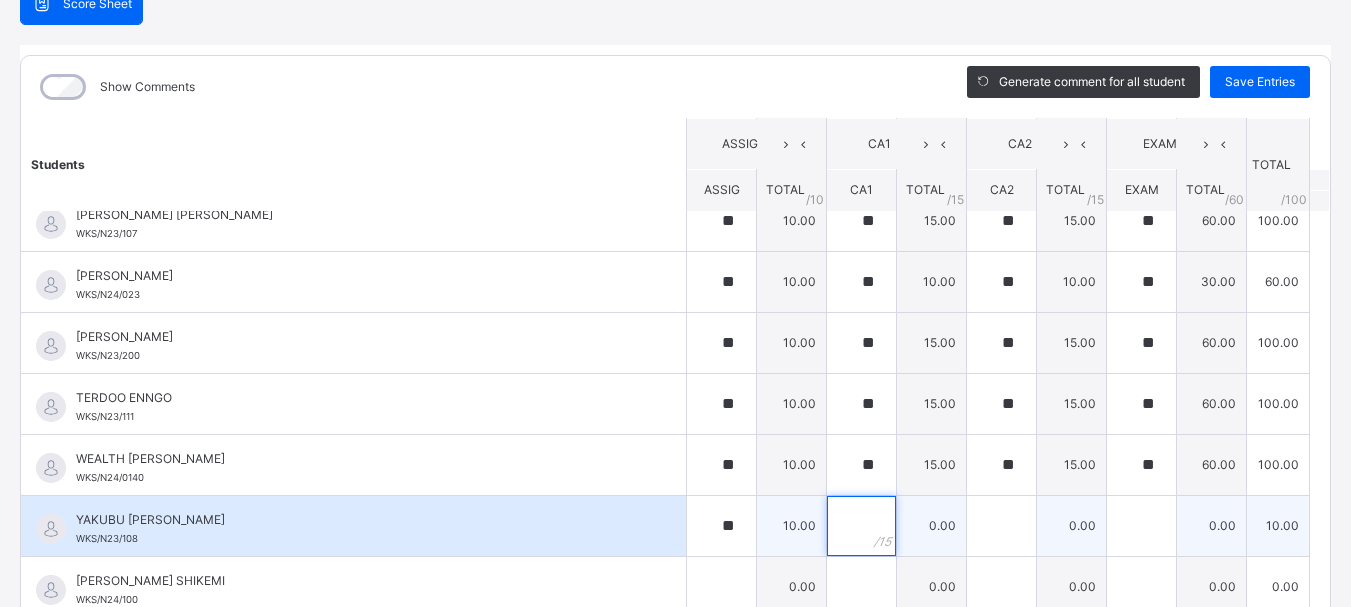 click at bounding box center [861, 526] 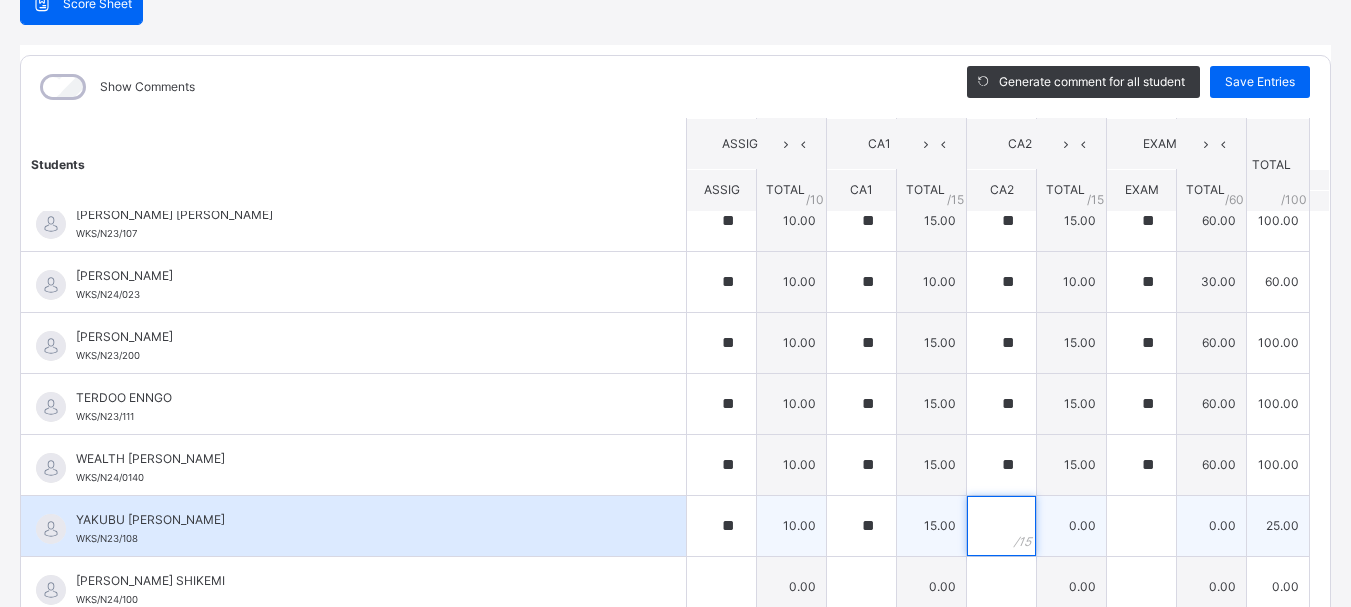 click at bounding box center [1001, 526] 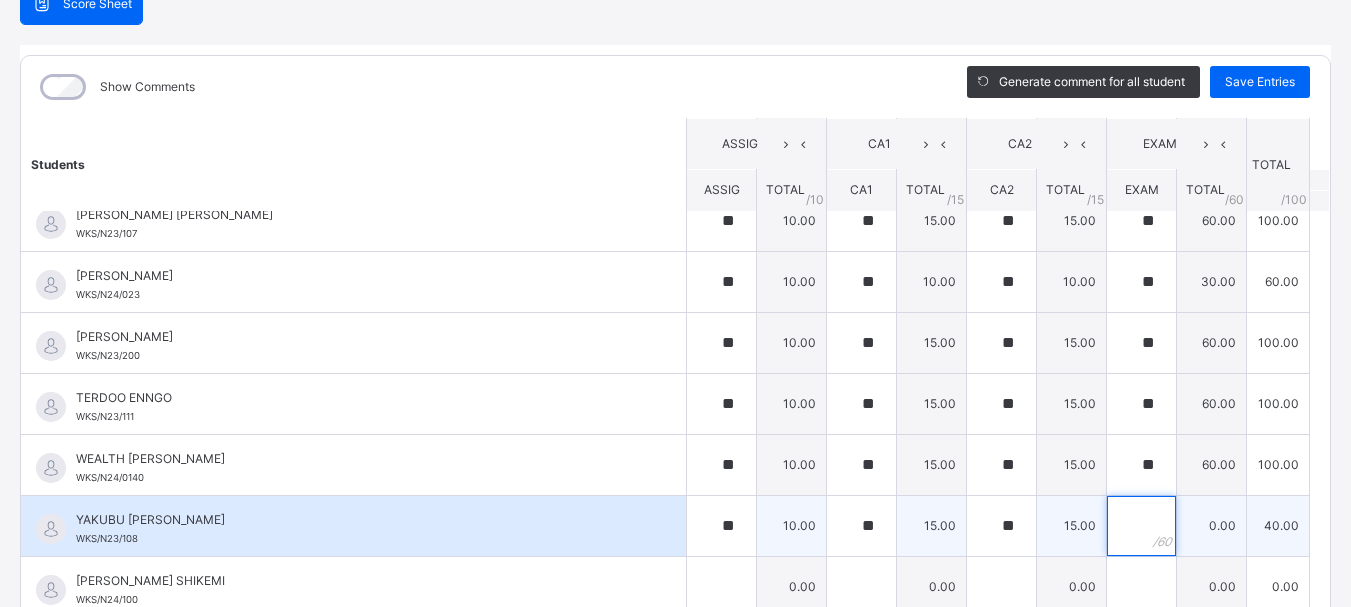 click at bounding box center [1141, 526] 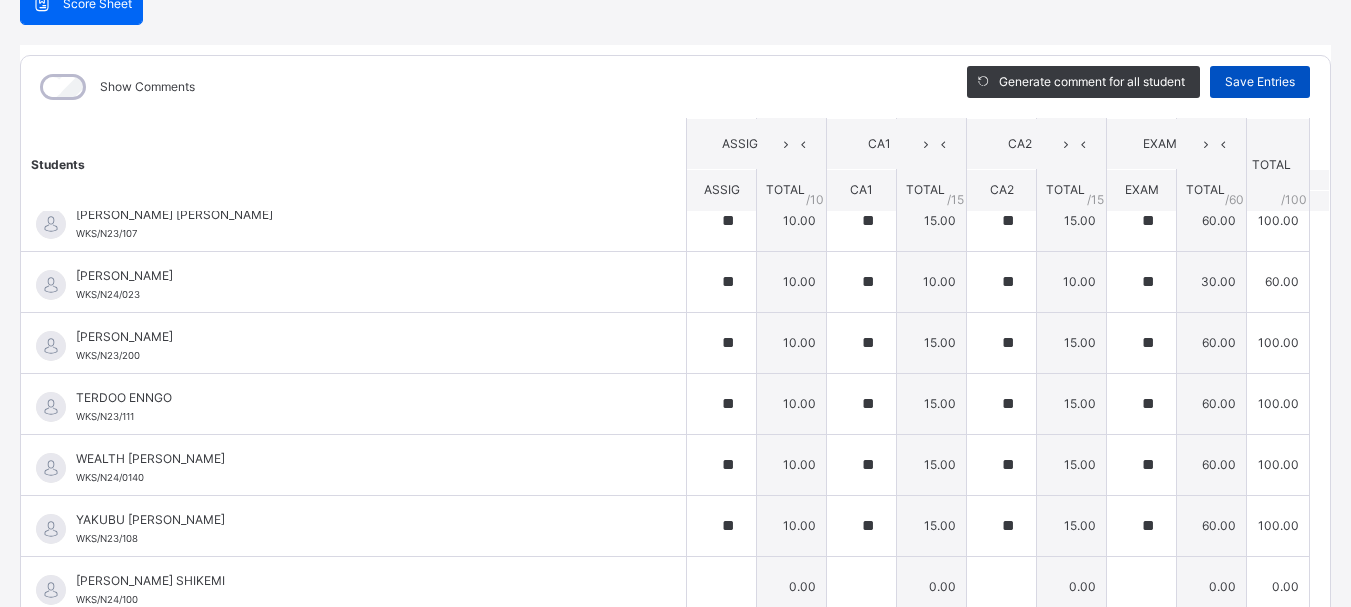 click on "Save Entries" at bounding box center [1260, 82] 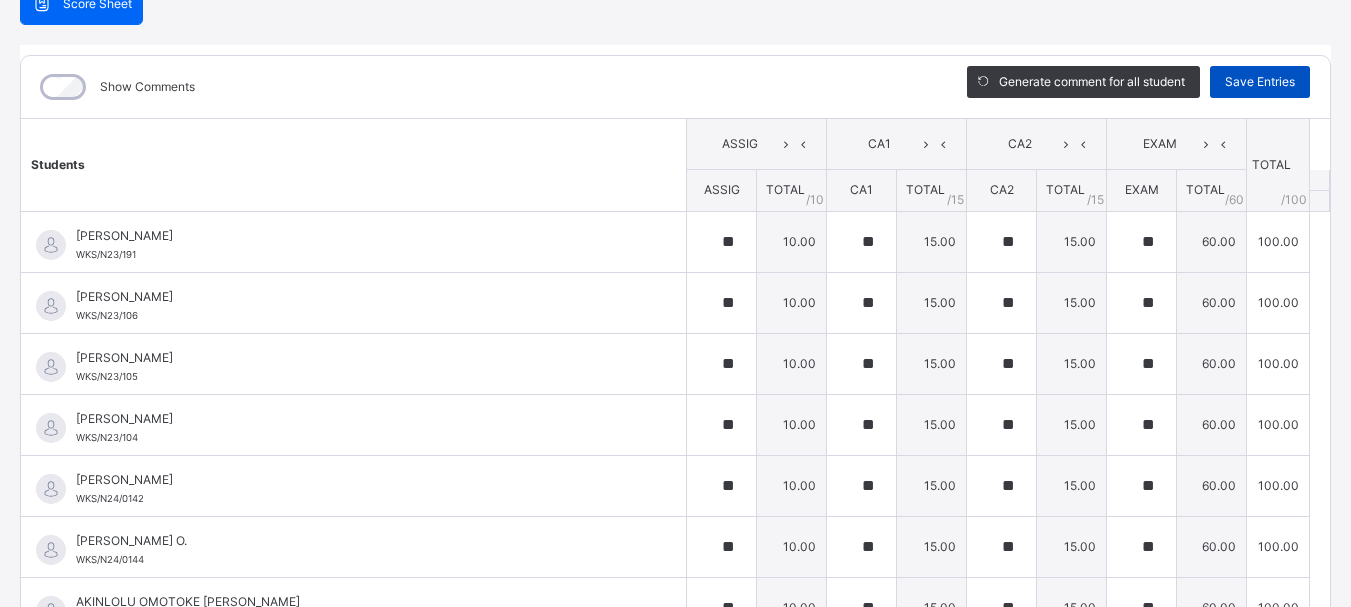 click on "Save Entries" at bounding box center (1260, 82) 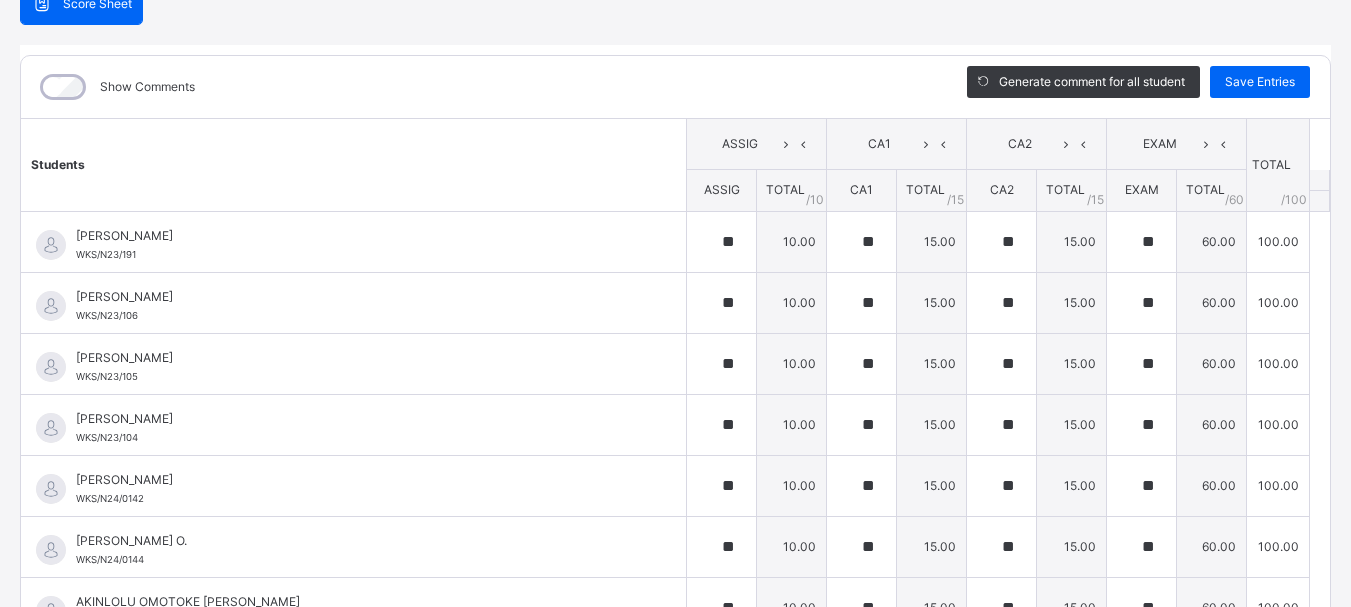 click on "Students ASSIG CA1 CA2 EXAM TOTAL /100 Comment ASSIG TOTAL / 10 CA1 TOTAL / 15 CA2 TOTAL / 15 EXAM TOTAL / 60 ABAH OLIVIA ZARAH WKS/N23/191 ABAH OLIVIA ZARAH WKS/N23/191 ** 10.00 ** 15.00 ** 15.00 ** 60.00 100.00 Generate comment 0 / 250   ×   Subject Teacher’s Comment Generate and see in full the comment developed by the AI with an option to regenerate the comment JS ABAH OLIVIA ZARAH   WKS/N23/191   Total 100.00  / 100.00 Sims Bot   Regenerate     Use this comment   ABDULRAHEEM BELLO  WKS/N23/106 ABDULRAHEEM BELLO  WKS/N23/106 ** 10.00 ** 15.00 ** 15.00 ** 60.00 100.00 Generate comment 0 / 250   ×   Subject Teacher’s Comment Generate and see in full the comment developed by the AI with an option to regenerate the comment JS ABDULRAHEEM BELLO    WKS/N23/106   Total 100.00  / 100.00 Sims Bot   Regenerate     Use this comment   ABUBAKAR FATIMA ZARAH WKS/N23/105 ABUBAKAR FATIMA ZARAH WKS/N23/105 ** 10.00 ** 15.00 ** 15.00 ** 60.00 100.00 Generate comment 0 / 250   ×   Subject Teacher’s Comment JS" at bounding box center [675, 1080] 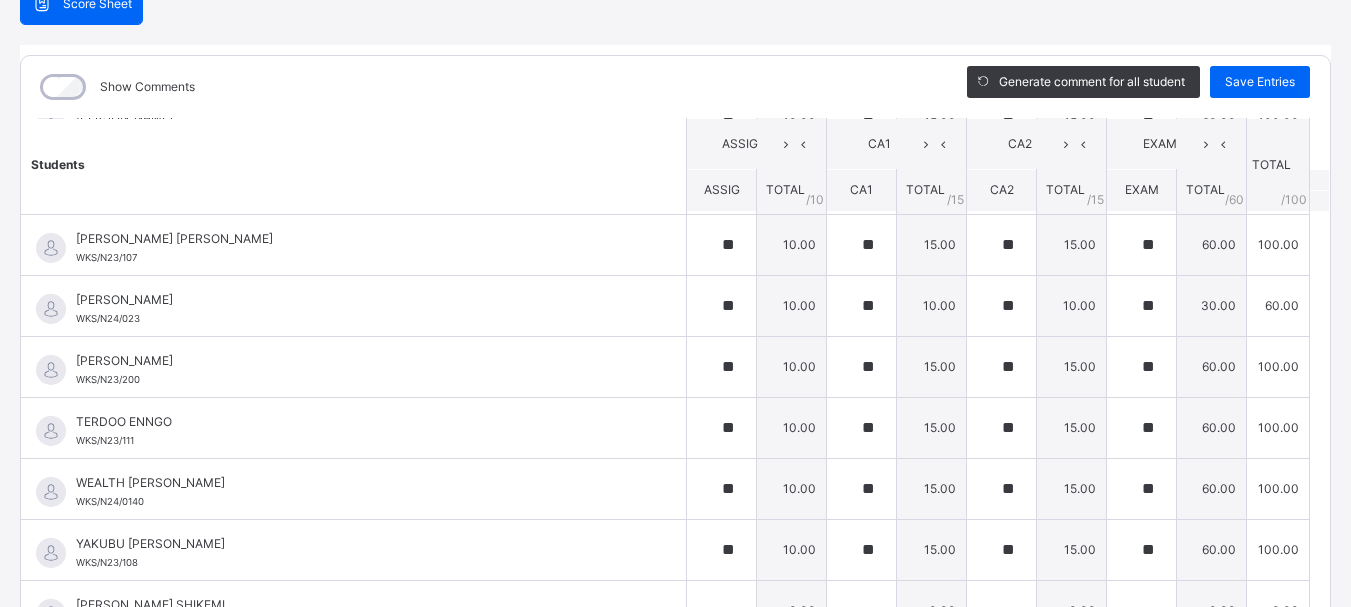 scroll, scrollTop: 1424, scrollLeft: 0, axis: vertical 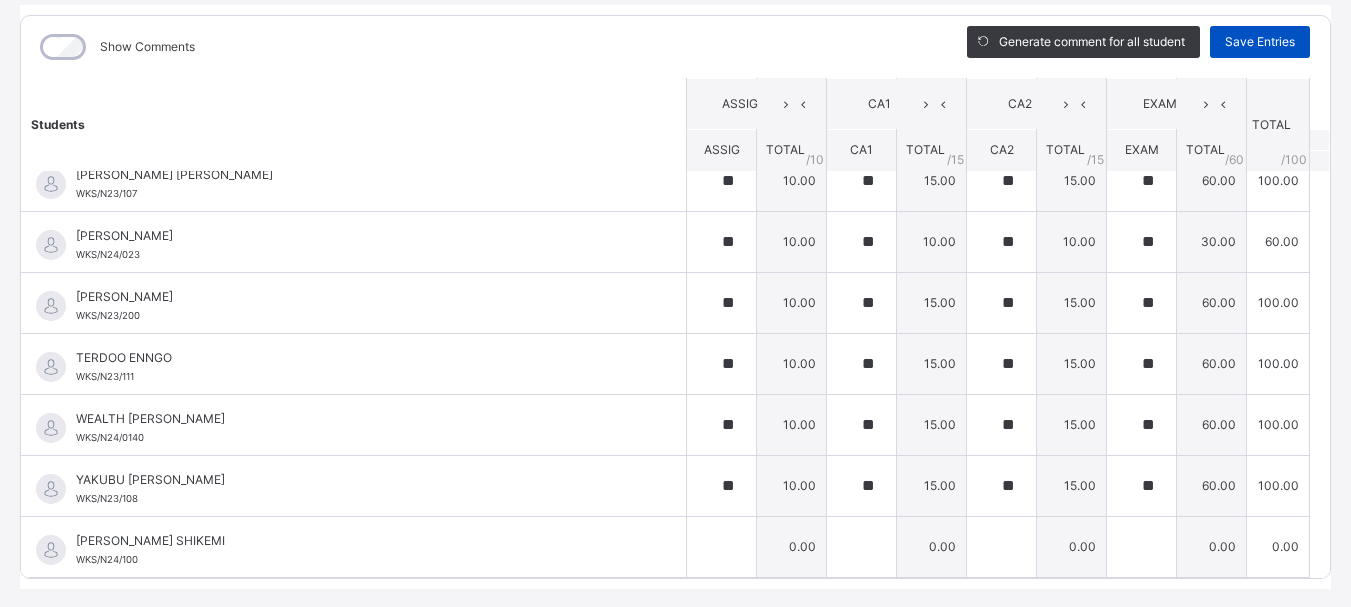 click on "Save Entries" at bounding box center (1260, 42) 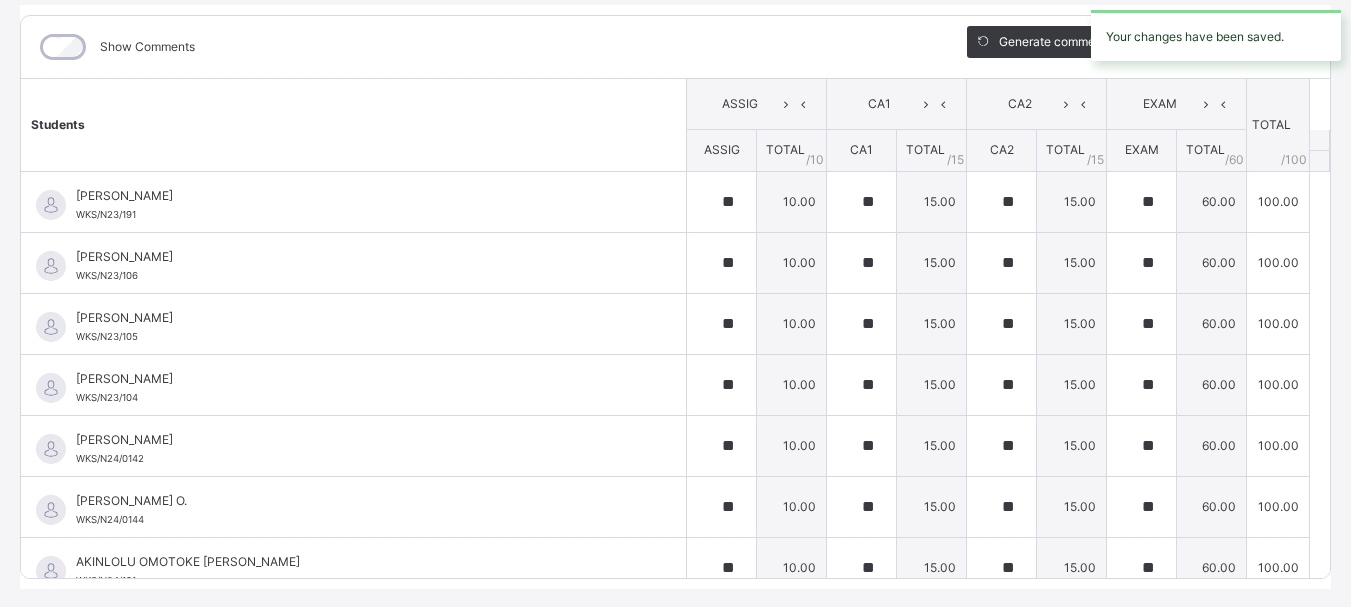 click on "Your changes have been saved." at bounding box center [1216, 35] 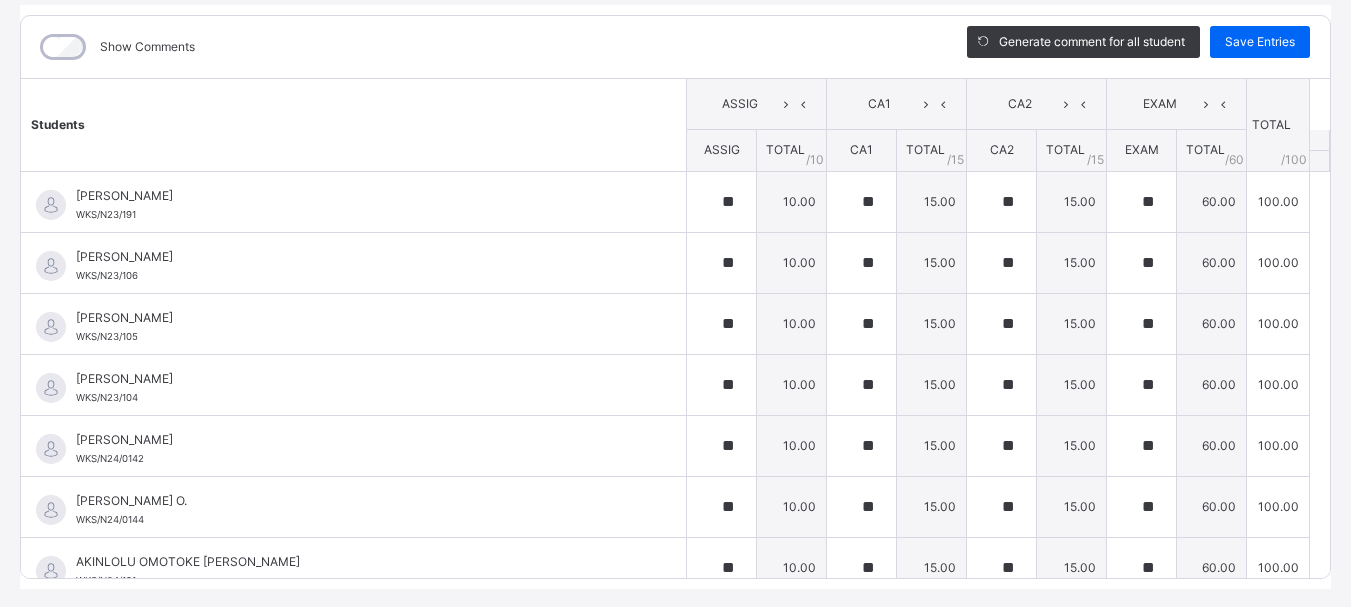 click on "Nursery 1   A :   Soc H Offline Actions  Download Empty Score Sheet  Upload/map score sheet Subject  Soc H WITTY KIDS' SCHOOL Date: 11th Jul 2025, 1:37:04 pm Score Sheet Score Sheet Show Comments   Generate comment for all student   Save Entries Class Level:  Nursery 1   A Subject:  Soc H Session:  2024/2025 Session Session:  Third Term Students ASSIG CA1 CA2 EXAM TOTAL /100 Comment ASSIG TOTAL / 10 CA1 TOTAL / 15 CA2 TOTAL / 15 EXAM TOTAL / 60 ABAH OLIVIA ZARAH WKS/N23/191 ABAH OLIVIA ZARAH WKS/N23/191 ** 10.00 ** 15.00 ** 15.00 ** 60.00 100.00 Generate comment 0 / 250   ×   Subject Teacher’s Comment Generate and see in full the comment developed by the AI with an option to regenerate the comment JS ABAH OLIVIA ZARAH   WKS/N23/191   Total 100.00  / 100.00 Sims Bot   Regenerate     Use this comment   ABDULRAHEEM BELLO  WKS/N23/106 ABDULRAHEEM BELLO  WKS/N23/106 ** 10.00 ** 15.00 ** 15.00 ** 60.00 100.00 Generate comment 0 / 250   ×   Subject Teacher’s Comment JS ABDULRAHEEM BELLO    WKS/N23/106   Total" at bounding box center [675, 237] 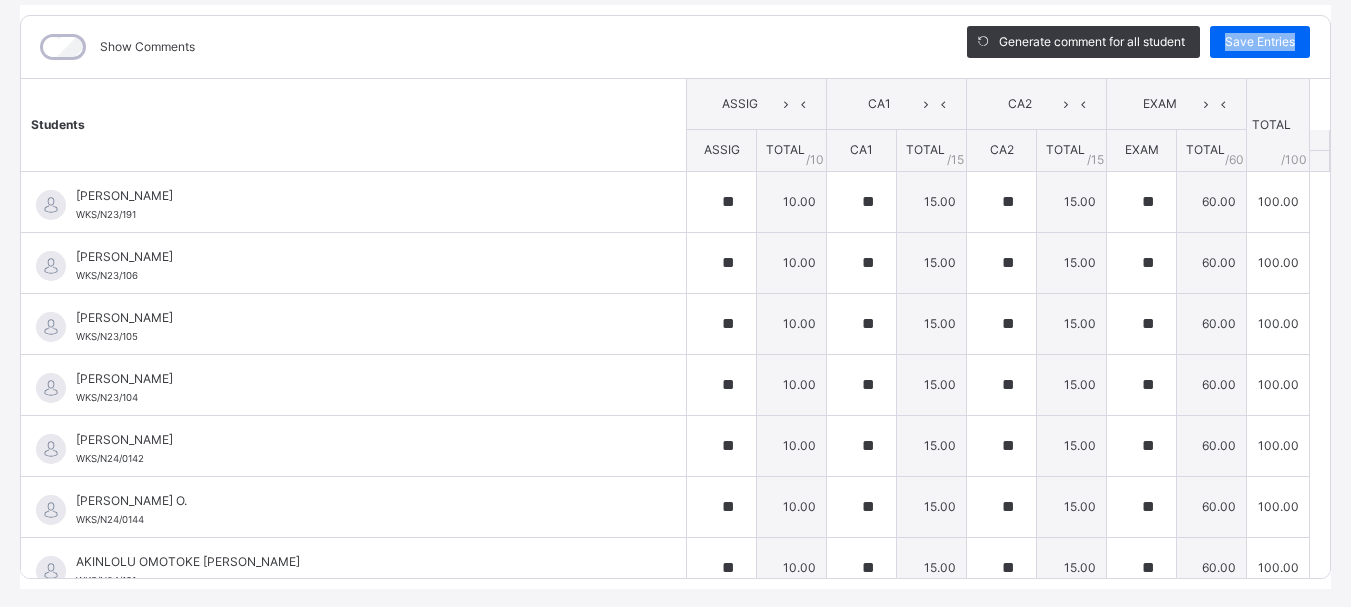 click on "Nursery 1   A :   Soc H Offline Actions  Download Empty Score Sheet  Upload/map score sheet Subject  Soc H WITTY KIDS' SCHOOL Date: 11th Jul 2025, 1:37:04 pm Score Sheet Score Sheet Show Comments   Generate comment for all student   Save Entries Class Level:  Nursery 1   A Subject:  Soc H Session:  2024/2025 Session Session:  Third Term Students ASSIG CA1 CA2 EXAM TOTAL /100 Comment ASSIG TOTAL / 10 CA1 TOTAL / 15 CA2 TOTAL / 15 EXAM TOTAL / 60 ABAH OLIVIA ZARAH WKS/N23/191 ABAH OLIVIA ZARAH WKS/N23/191 ** 10.00 ** 15.00 ** 15.00 ** 60.00 100.00 Generate comment 0 / 250   ×   Subject Teacher’s Comment Generate and see in full the comment developed by the AI with an option to regenerate the comment JS ABAH OLIVIA ZARAH   WKS/N23/191   Total 100.00  / 100.00 Sims Bot   Regenerate     Use this comment   ABDULRAHEEM BELLO  WKS/N23/106 ABDULRAHEEM BELLO  WKS/N23/106 ** 10.00 ** 15.00 ** 15.00 ** 60.00 100.00 Generate comment 0 / 250   ×   Subject Teacher’s Comment JS ABDULRAHEEM BELLO    WKS/N23/106   Total" at bounding box center (675, 237) 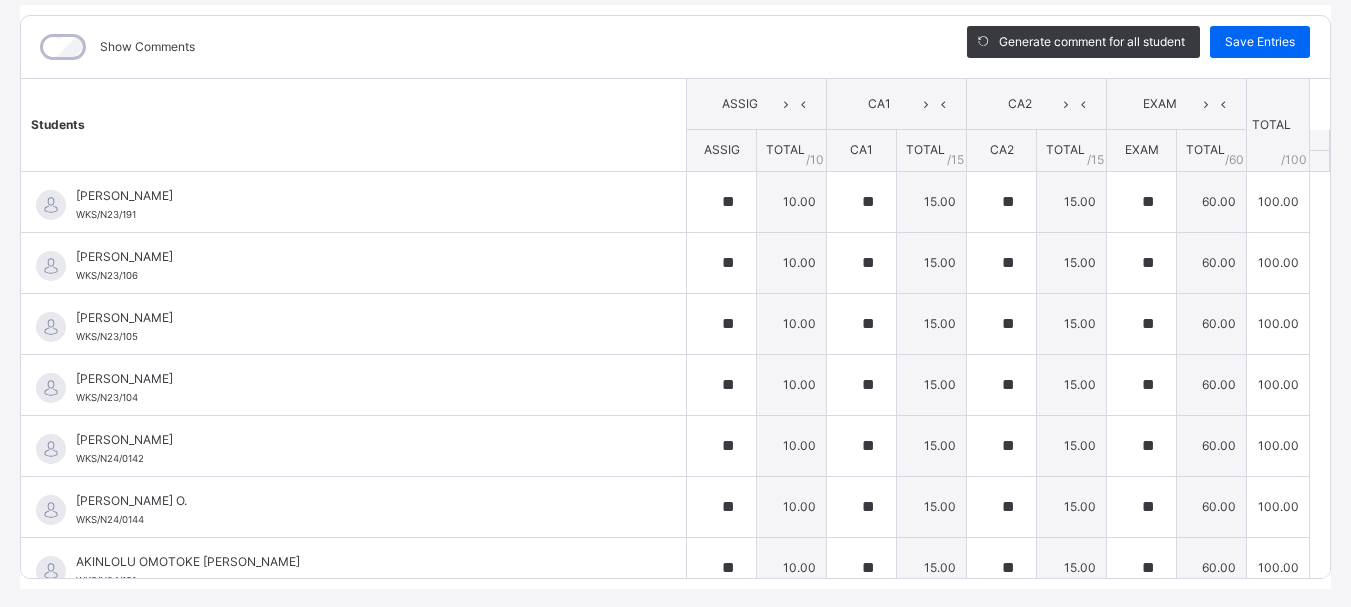 click on "Nursery 1   A :   Soc H Offline Actions  Download Empty Score Sheet  Upload/map score sheet Subject  Soc H WITTY KIDS' SCHOOL Date: 11th Jul 2025, 1:37:04 pm Score Sheet Score Sheet Show Comments   Generate comment for all student   Save Entries Class Level:  Nursery 1   A Subject:  Soc H Session:  2024/2025 Session Session:  Third Term Students ASSIG CA1 CA2 EXAM TOTAL /100 Comment ASSIG TOTAL / 10 CA1 TOTAL / 15 CA2 TOTAL / 15 EXAM TOTAL / 60 ABAH OLIVIA ZARAH WKS/N23/191 ABAH OLIVIA ZARAH WKS/N23/191 ** 10.00 ** 15.00 ** 15.00 ** 60.00 100.00 Generate comment 0 / 250   ×   Subject Teacher’s Comment Generate and see in full the comment developed by the AI with an option to regenerate the comment JS ABAH OLIVIA ZARAH   WKS/N23/191   Total 100.00  / 100.00 Sims Bot   Regenerate     Use this comment   ABDULRAHEEM BELLO  WKS/N23/106 ABDULRAHEEM BELLO  WKS/N23/106 ** 10.00 ** 15.00 ** 15.00 ** 60.00 100.00 Generate comment 0 / 250   ×   Subject Teacher’s Comment JS ABDULRAHEEM BELLO    WKS/N23/106   Total" at bounding box center [675, 237] 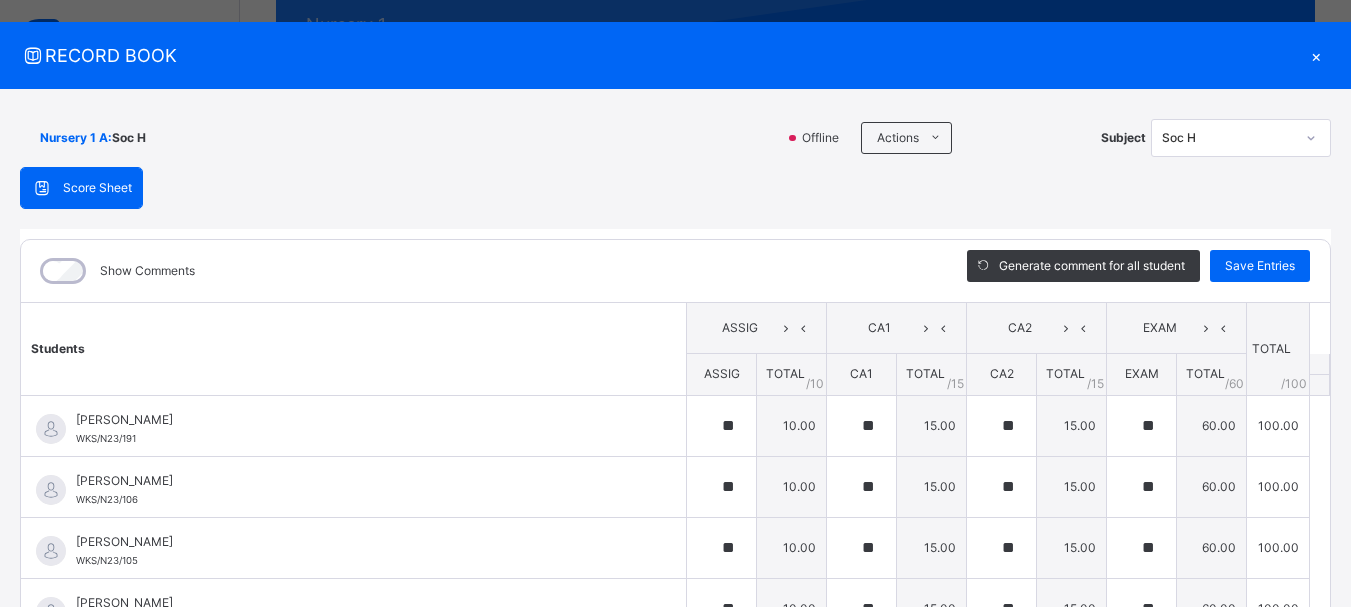 scroll, scrollTop: 0, scrollLeft: 0, axis: both 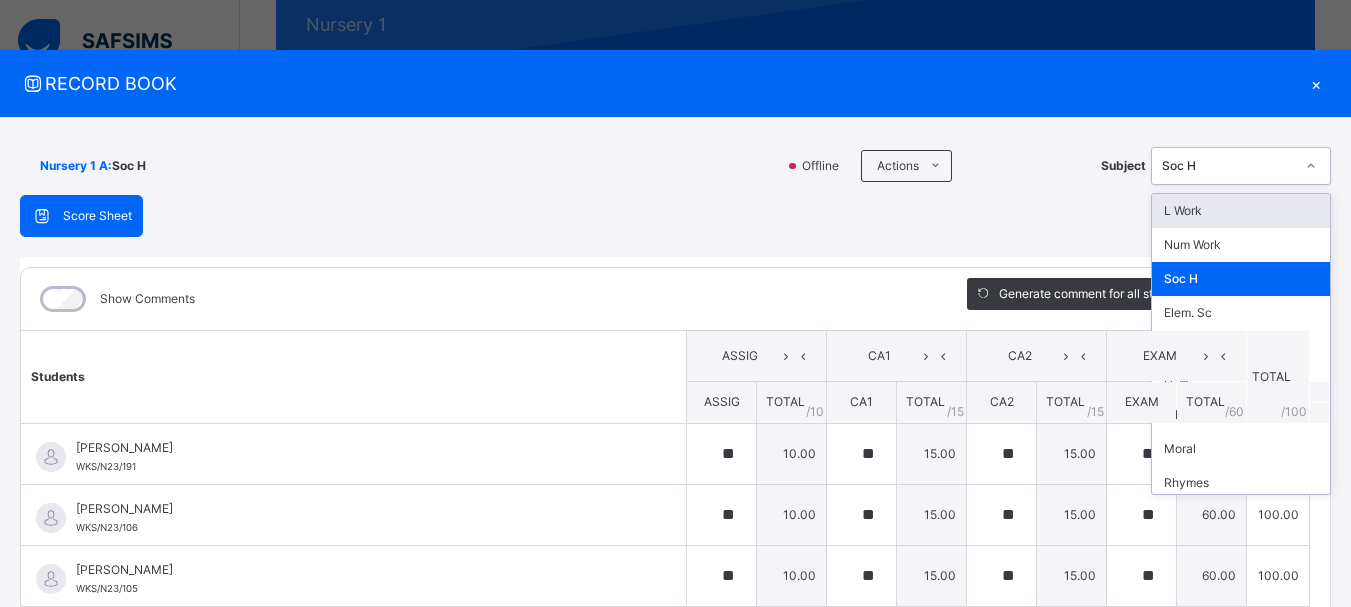 click 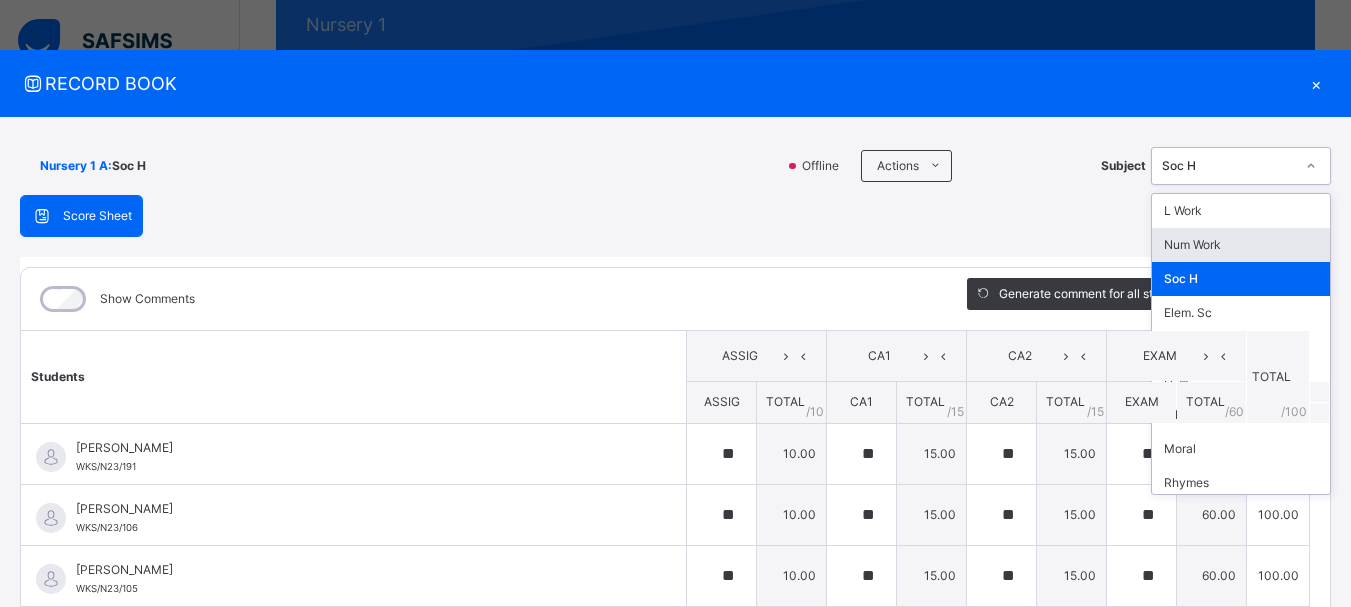 click on "Num Work" at bounding box center (1241, 245) 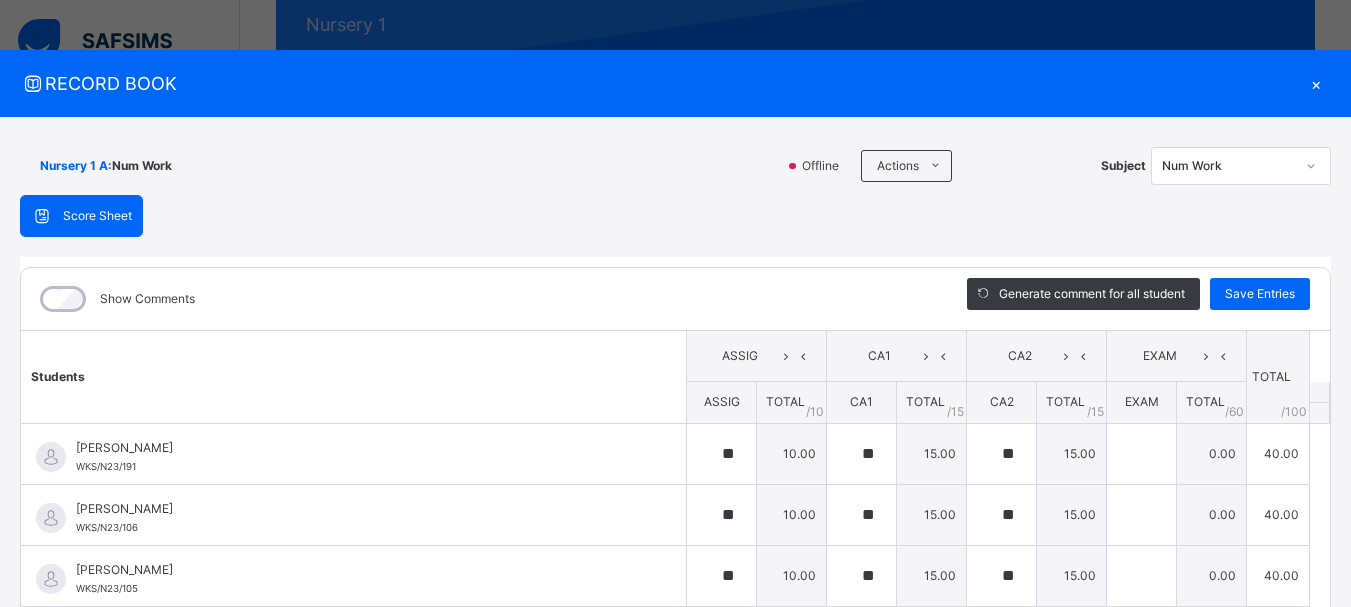 click on "Students ASSIG CA1 CA2 EXAM TOTAL /100 Comment ASSIG TOTAL / 10 CA1 TOTAL / 15 CA2 TOTAL / 15 EXAM TOTAL / 60 ABAH OLIVIA ZARAH WKS/N23/191 ABAH OLIVIA ZARAH WKS/N23/191 ** 10.00 ** 15.00 ** 15.00 0.00 40.00 Generate comment 0 / 250   ×   Subject Teacher’s Comment Generate and see in full the comment developed by the AI with an option to regenerate the comment JS ABAH OLIVIA ZARAH   WKS/N23/191   Total 40.00  / 100.00 Sims Bot   Regenerate     Use this comment   ABDULRAHEEM BELLO  WKS/N23/106 ABDULRAHEEM BELLO  WKS/N23/106 ** 10.00 ** 15.00 ** 15.00 0.00 40.00 Generate comment 0 / 250   ×   Subject Teacher’s Comment Generate and see in full the comment developed by the AI with an option to regenerate the comment JS ABDULRAHEEM BELLO    WKS/N23/106   Total 40.00  / 100.00 Sims Bot   Regenerate     Use this comment   ABUBAKAR FATIMA ZARAH WKS/N23/105 ABUBAKAR FATIMA ZARAH WKS/N23/105 ** 10.00 ** 15.00 ** 15.00 0.00 40.00 Generate comment 0 / 250   ×   Subject Teacher’s Comment JS ABUBAKAR FATIMA ZARAH" at bounding box center (675, 1292) 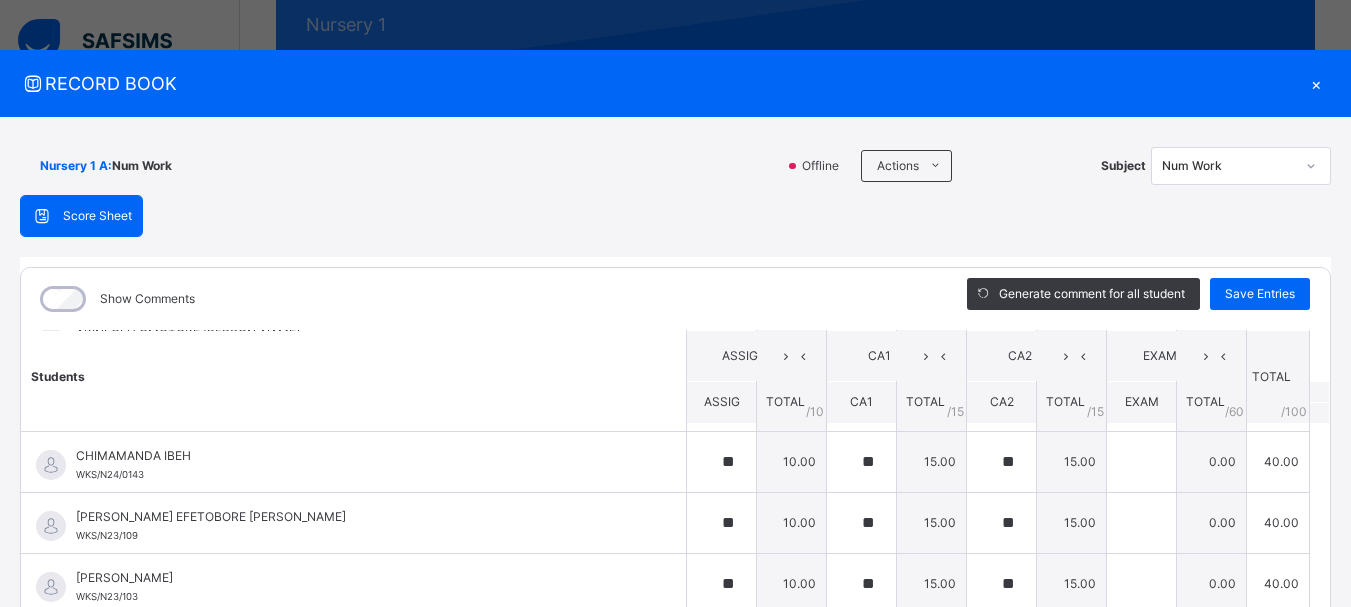 scroll, scrollTop: 520, scrollLeft: 0, axis: vertical 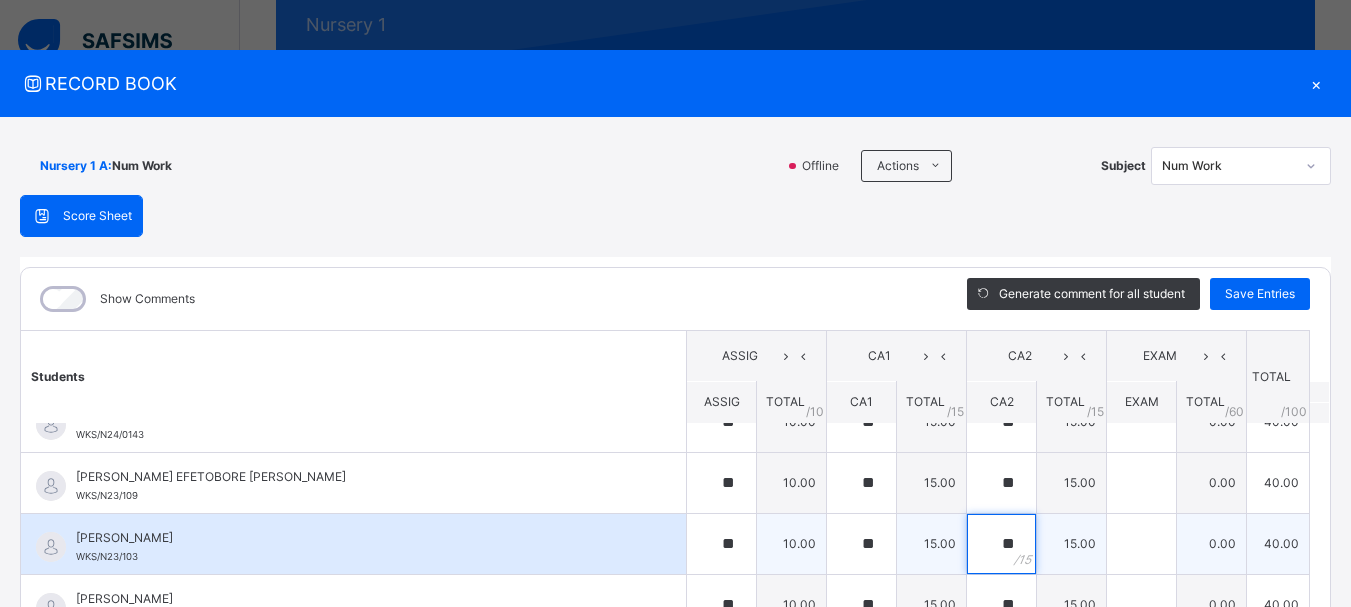 click on "**" at bounding box center (1001, 544) 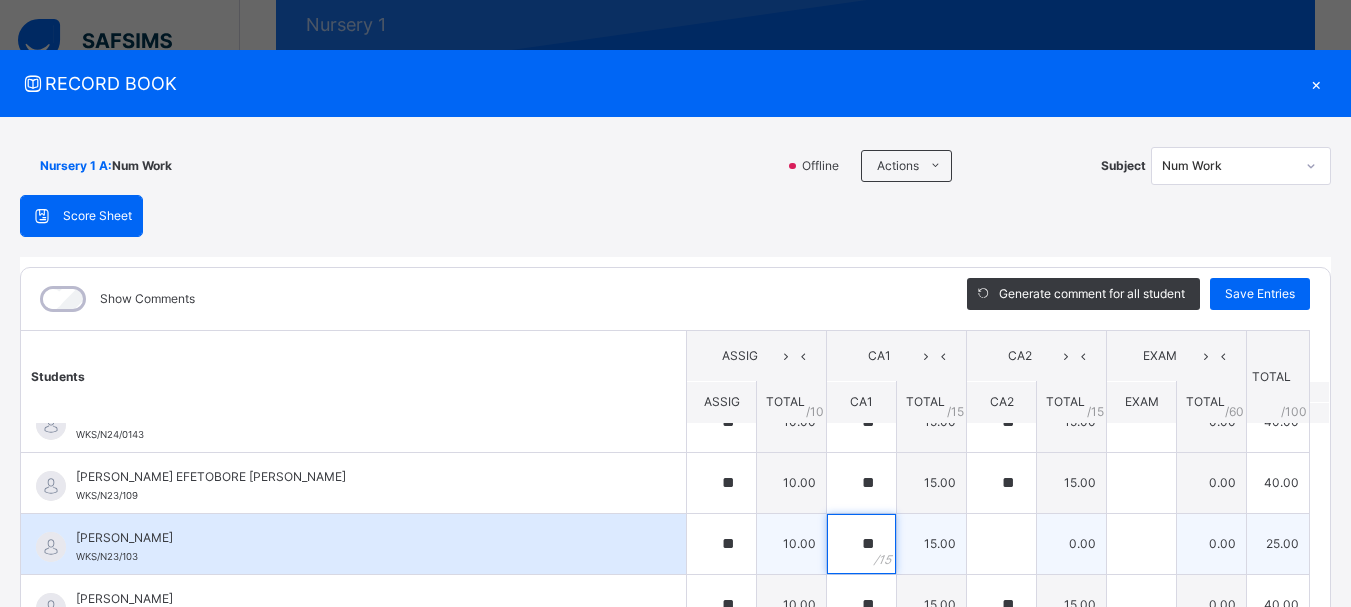 click on "**" at bounding box center (861, 544) 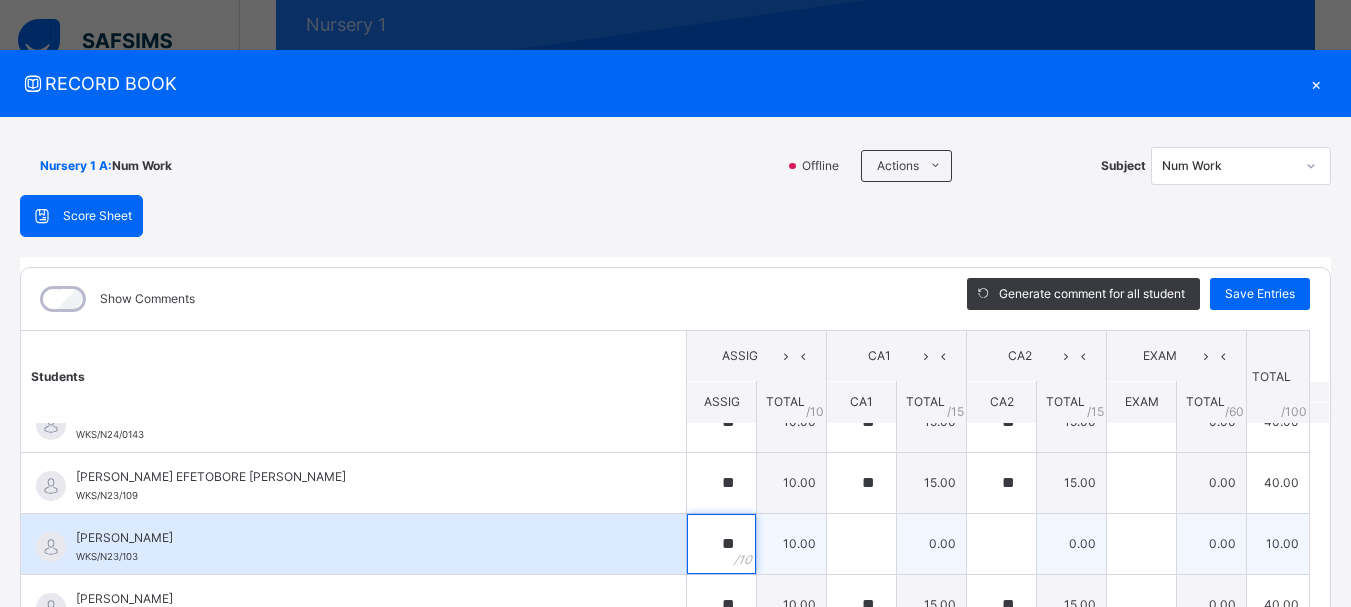 click on "**" at bounding box center (721, 544) 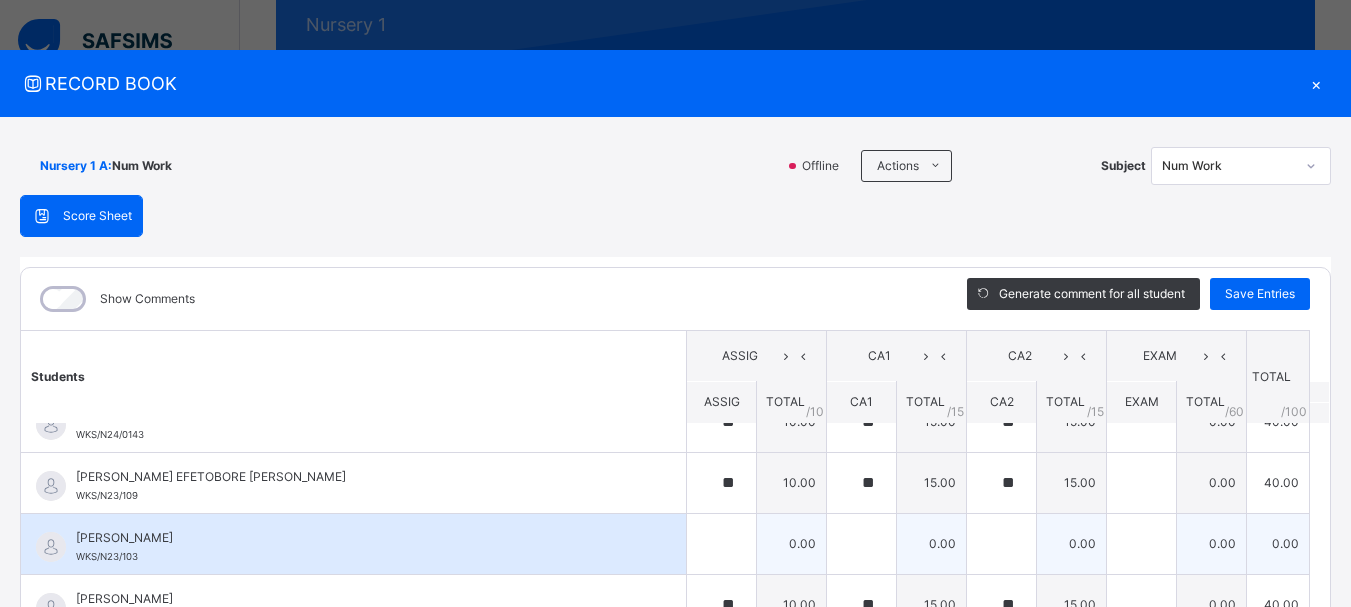 click on "0.00" at bounding box center [1278, 543] 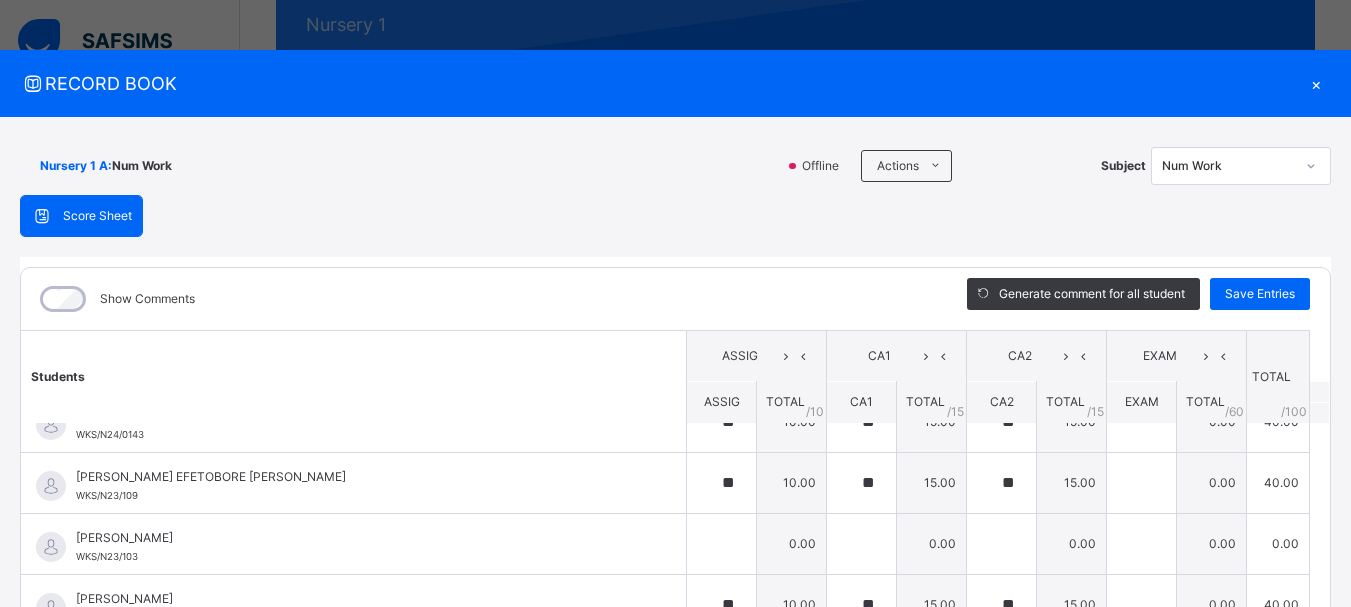 click on "Students ASSIG CA1 CA2 EXAM TOTAL /100 Comment ASSIG TOTAL / 10 CA1 TOTAL / 15 CA2 TOTAL / 15 EXAM TOTAL / 60 ABAH OLIVIA ZARAH WKS/N23/191 ABAH OLIVIA ZARAH WKS/N23/191 ** 10.00 ** 15.00 ** 15.00 0.00 40.00 Generate comment 0 / 250   ×   Subject Teacher’s Comment Generate and see in full the comment developed by the AI with an option to regenerate the comment JS ABAH OLIVIA ZARAH   WKS/N23/191   Total 40.00  / 100.00 Sims Bot   Regenerate     Use this comment   ABDULRAHEEM BELLO  WKS/N23/106 ABDULRAHEEM BELLO  WKS/N23/106 ** 10.00 ** 15.00 ** 15.00 0.00 40.00 Generate comment 0 / 250   ×   Subject Teacher’s Comment Generate and see in full the comment developed by the AI with an option to regenerate the comment JS ABDULRAHEEM BELLO    WKS/N23/106   Total 40.00  / 100.00 Sims Bot   Regenerate     Use this comment   ABUBAKAR FATIMA ZARAH WKS/N23/105 ABUBAKAR FATIMA ZARAH WKS/N23/105 ** 10.00 ** 15.00 ** 15.00 0.00 40.00 Generate comment 0 / 250   ×   Subject Teacher’s Comment JS ABUBAKAR FATIMA ZARAH" at bounding box center (675, 772) 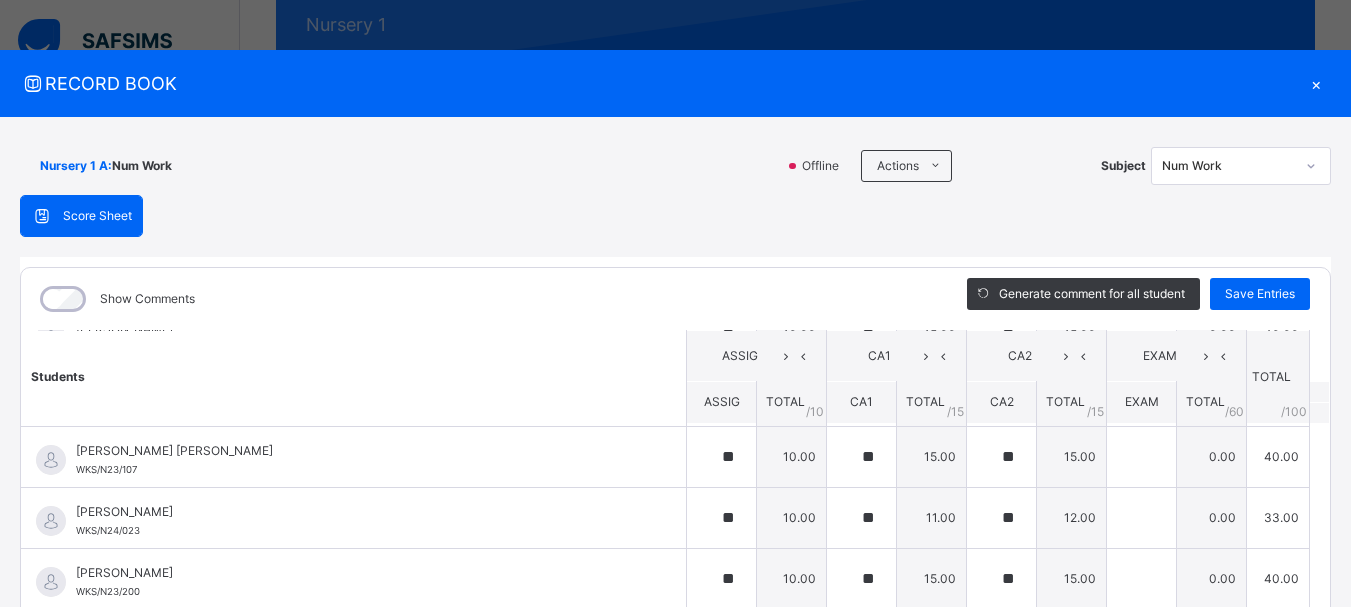 scroll, scrollTop: 1424, scrollLeft: 0, axis: vertical 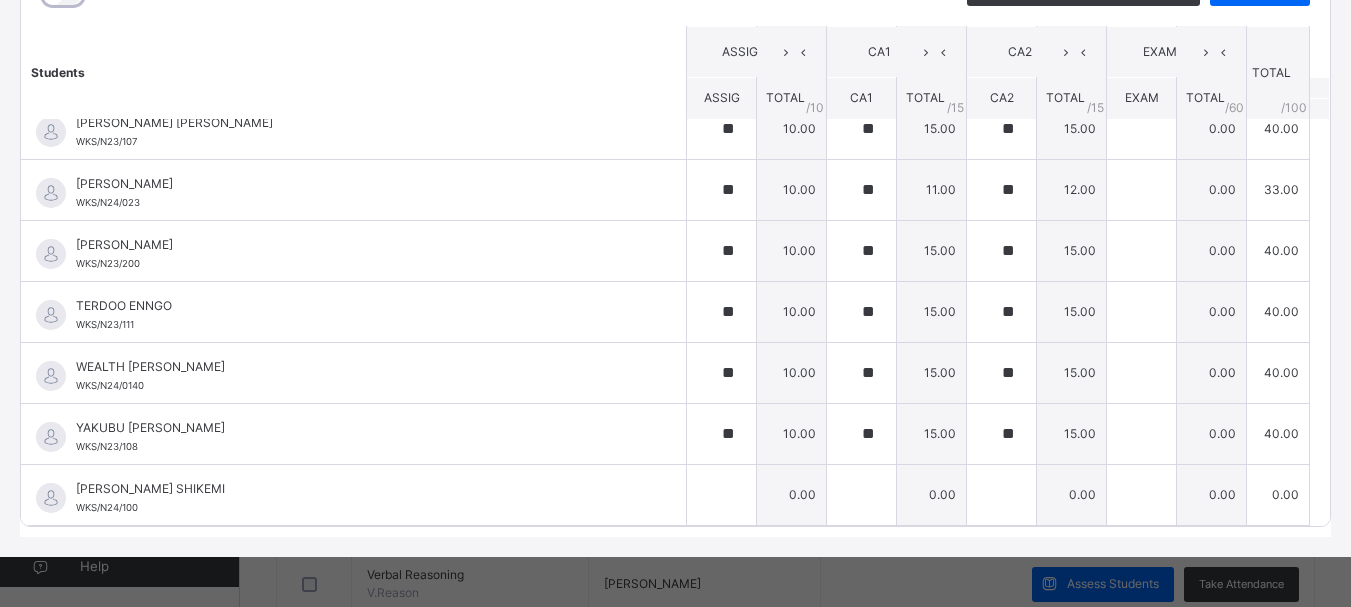 click on "Students ASSIG CA1 CA2 EXAM TOTAL /100 Comment ASSIG TOTAL / 10 CA1 TOTAL / 15 CA2 TOTAL / 15 EXAM TOTAL / 60 ABAH OLIVIA ZARAH WKS/N23/191 ABAH OLIVIA ZARAH WKS/N23/191 ** 10.00 ** 15.00 ** 15.00 0.00 40.00 Generate comment 0 / 250   ×   Subject Teacher’s Comment Generate and see in full the comment developed by the AI with an option to regenerate the comment JS ABAH OLIVIA ZARAH   WKS/N23/191   Total 40.00  / 100.00 Sims Bot   Regenerate     Use this comment   ABDULRAHEEM BELLO  WKS/N23/106 ABDULRAHEEM BELLO  WKS/N23/106 ** 10.00 ** 15.00 ** 15.00 0.00 40.00 Generate comment 0 / 250   ×   Subject Teacher’s Comment Generate and see in full the comment developed by the AI with an option to regenerate the comment JS ABDULRAHEEM BELLO    WKS/N23/106   Total 40.00  / 100.00 Sims Bot   Regenerate     Use this comment   ABUBAKAR FATIMA ZARAH WKS/N23/105 ABUBAKAR FATIMA ZARAH WKS/N23/105 ** 10.00 ** 15.00 ** 15.00 0.00 40.00 Generate comment 0 / 250   ×   Subject Teacher’s Comment JS ABUBAKAR FATIMA ZARAH" at bounding box center (675, -436) 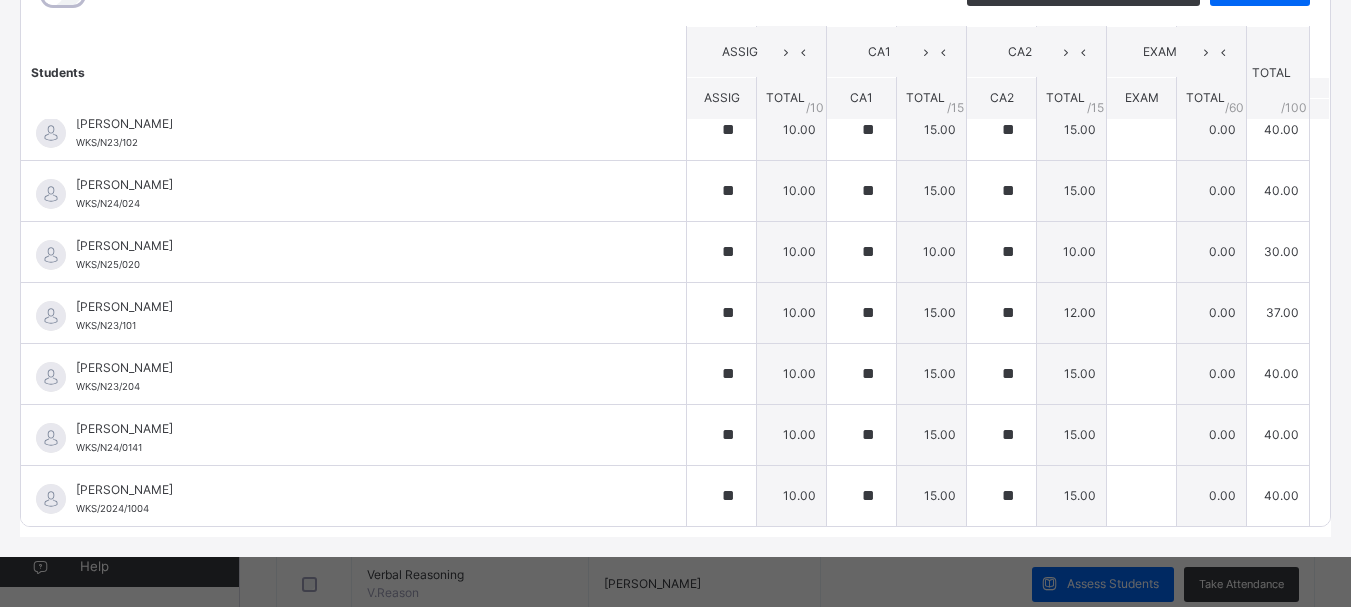 scroll, scrollTop: 987, scrollLeft: 0, axis: vertical 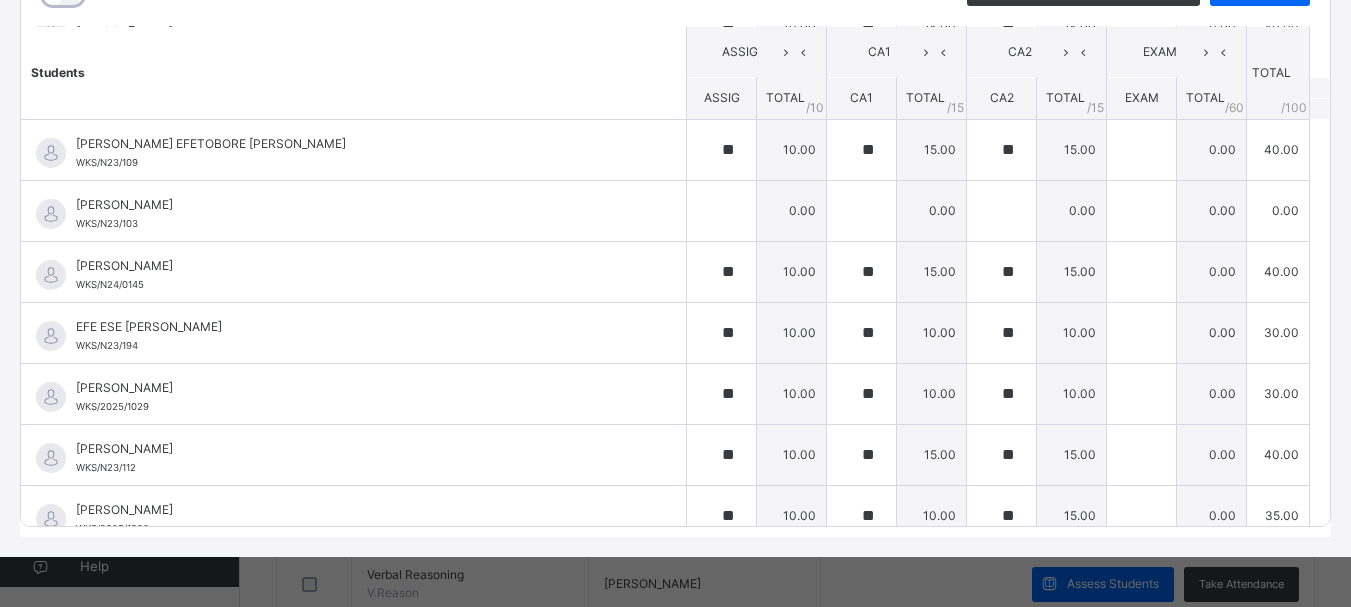 click on "Students ASSIG CA1 CA2 EXAM TOTAL /100 Comment ASSIG TOTAL / 10 CA1 TOTAL / 15 CA2 TOTAL / 15 EXAM TOTAL / 60 ABAH OLIVIA ZARAH WKS/N23/191 ABAH OLIVIA ZARAH WKS/N23/191 ** 10.00 ** 15.00 ** 15.00 0.00 40.00 Generate comment 0 / 250   ×   Subject Teacher’s Comment Generate and see in full the comment developed by the AI with an option to regenerate the comment JS ABAH OLIVIA ZARAH   WKS/N23/191   Total 40.00  / 100.00 Sims Bot   Regenerate     Use this comment   ABDULRAHEEM BELLO  WKS/N23/106 ABDULRAHEEM BELLO  WKS/N23/106 ** 10.00 ** 15.00 ** 15.00 0.00 40.00 Generate comment 0 / 250   ×   Subject Teacher’s Comment Generate and see in full the comment developed by the AI with an option to regenerate the comment JS ABDULRAHEEM BELLO    WKS/N23/106   Total 40.00  / 100.00 Sims Bot   Regenerate     Use this comment   ABUBAKAR FATIMA ZARAH WKS/N23/105 ABUBAKAR FATIMA ZARAH WKS/N23/105 ** 10.00 ** 15.00 ** 15.00 0.00 40.00 Generate comment 0 / 250   ×   Subject Teacher’s Comment JS ABUBAKAR FATIMA ZARAH" at bounding box center (675, 439) 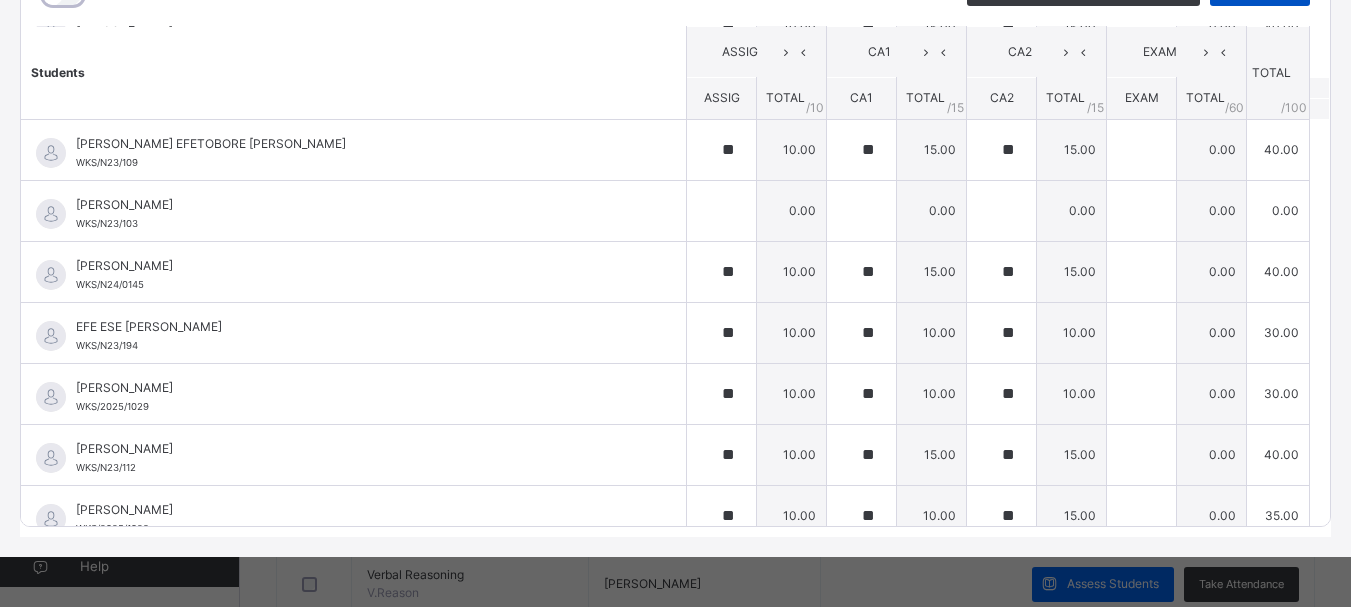 click on "Save Entries" at bounding box center (1260, -10) 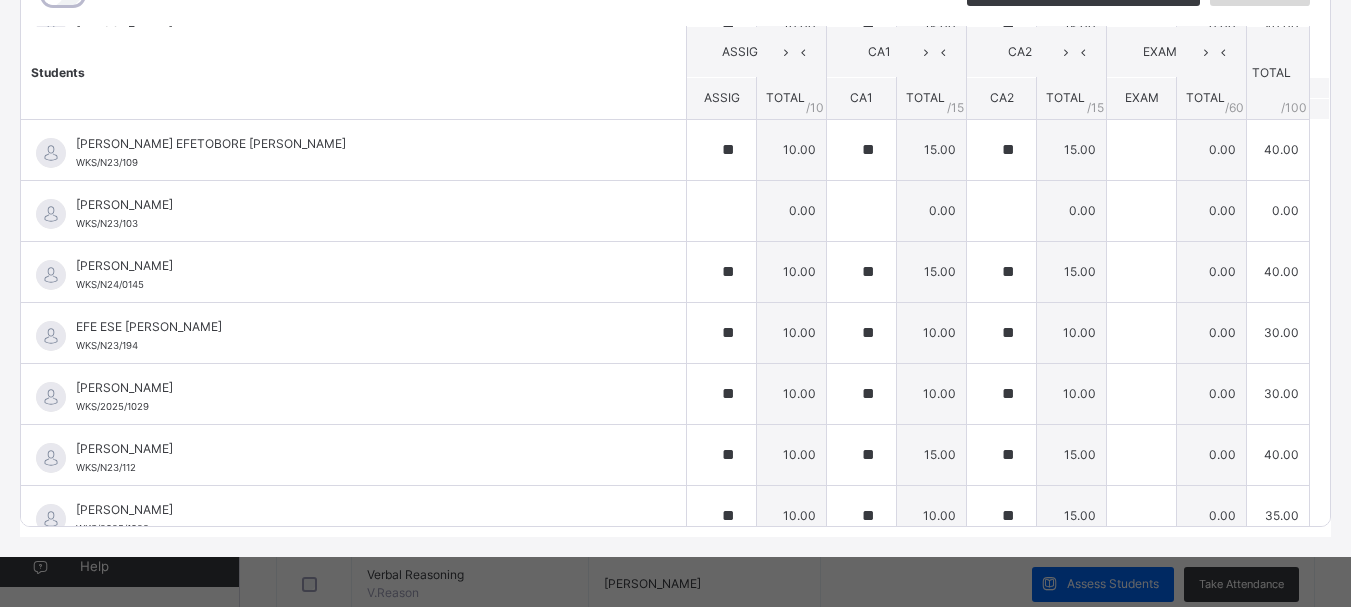 click on "Save Entries" at bounding box center [1260, -10] 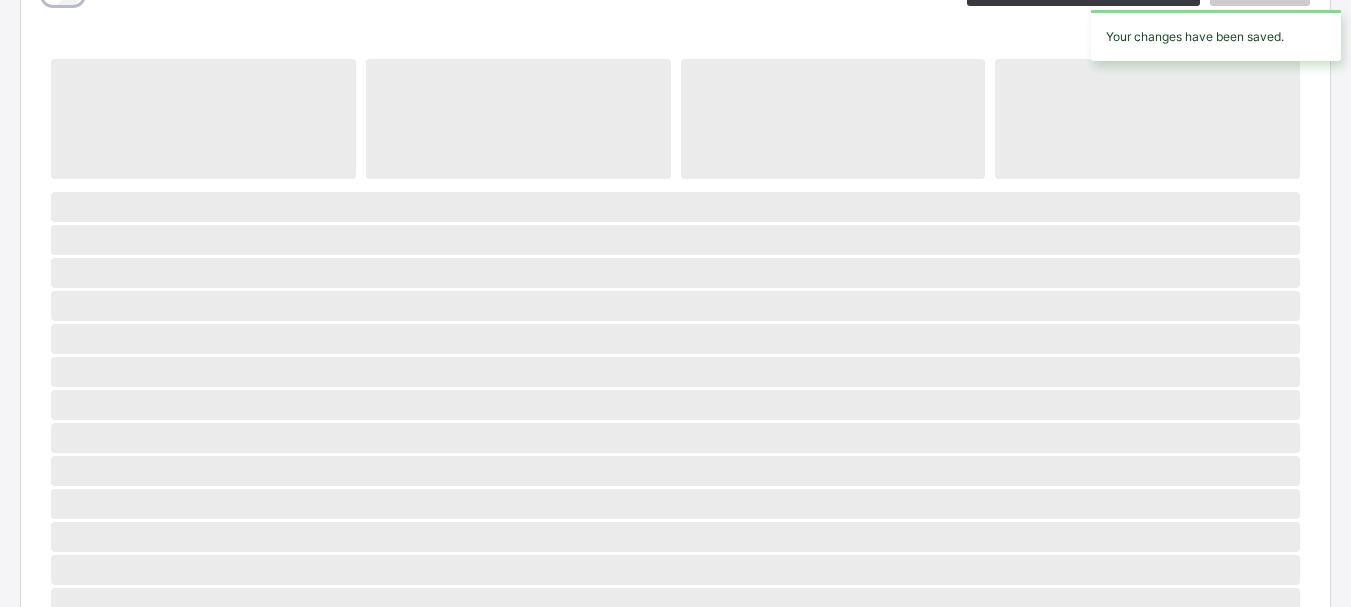 click on "Your changes have been saved." at bounding box center (1216, 35) 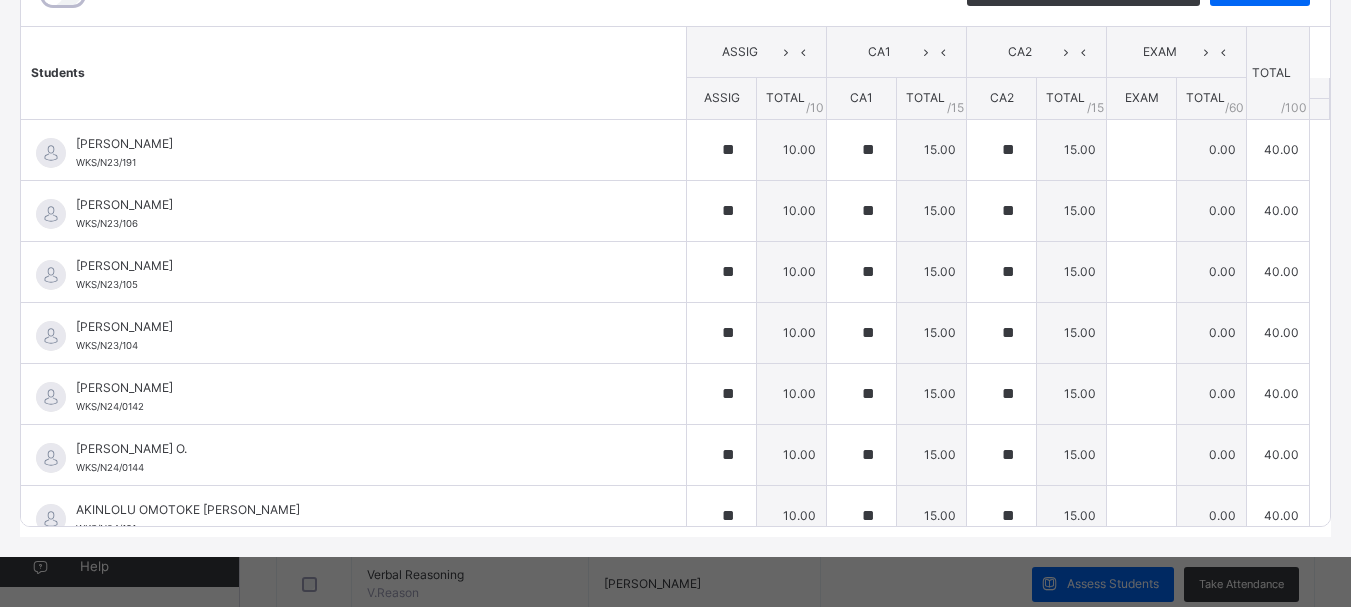 click on "Nursery 1   A :   Num Work Offline Actions  Download Empty Score Sheet  Upload/map score sheet Subject  Num Work WITTY KIDS' SCHOOL Date: 11th Jul 2025, 1:39:56 pm Score Sheet Score Sheet Show Comments   Generate comment for all student   Save Entries Class Level:  Nursery 1   A Subject:  Num Work Session:  2024/2025 Session Session:  Third Term Students ASSIG CA1 CA2 EXAM TOTAL /100 Comment ASSIG TOTAL / 10 CA1 TOTAL / 15 CA2 TOTAL / 15 EXAM TOTAL / 60 ABAH OLIVIA ZARAH WKS/N23/191 ABAH OLIVIA ZARAH WKS/N23/191 ** 10.00 ** 15.00 ** 15.00 0.00 40.00 Generate comment 0 / 250   ×   Subject Teacher’s Comment Generate and see in full the comment developed by the AI with an option to regenerate the comment JS ABAH OLIVIA ZARAH   WKS/N23/191   Total 40.00  / 100.00 Sims Bot   Regenerate     Use this comment   ABDULRAHEEM BELLO  WKS/N23/106 ABDULRAHEEM BELLO  WKS/N23/106 ** 10.00 ** 15.00 ** 15.00 0.00 40.00 Generate comment 0 / 250   ×   Subject Teacher’s Comment JS ABDULRAHEEM BELLO    WKS/N23/106   Total  /" at bounding box center [675, 185] 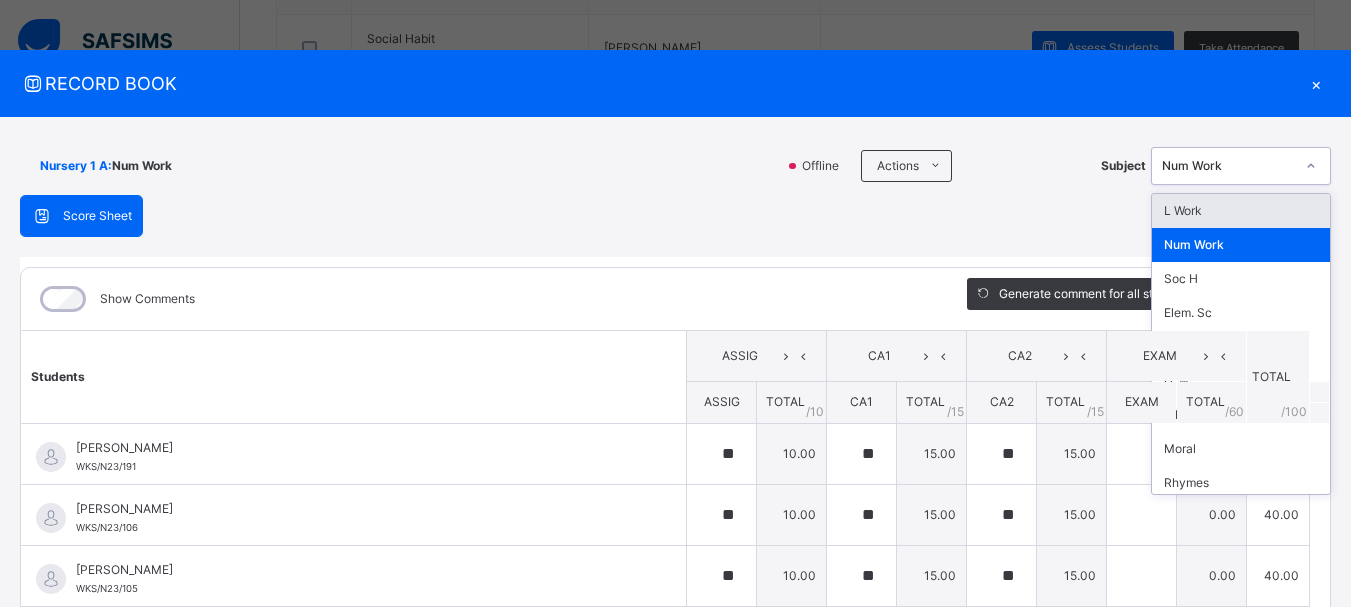 click 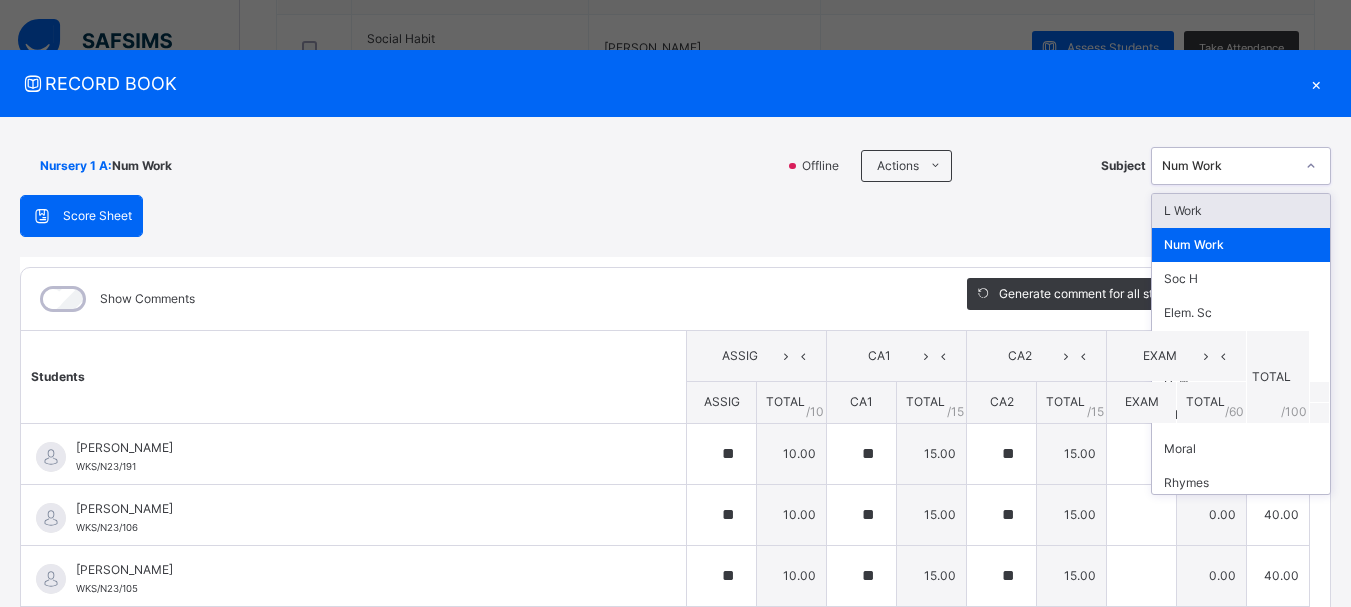 click on "L Work" at bounding box center (1241, 211) 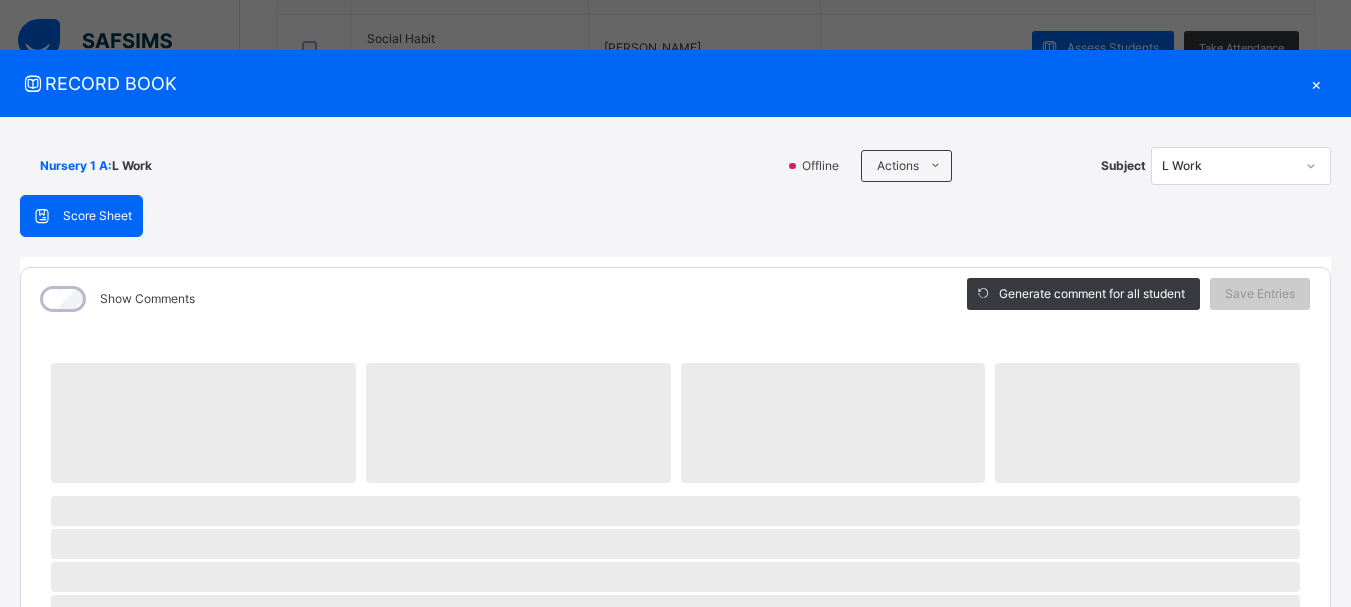 click on "Score Sheet Score Sheet Show Comments   Generate comment for all student   Save Entries Class Level:  Nursery 1   A Subject:  L Work  Session:  2024/2025 Session Session:  Third Term ‌ ‌ ‌ ‌ ‌ ‌ ‌ ‌ ‌ ‌ ‌ ‌ ‌ ‌ ‌ ‌ ‌ ‌ ‌ ‌ ‌ ‌ ‌ ‌ ‌ ‌ ‌ ‌ ‌   ×   Subject Teacher’s Comment Generate and see in full the comment developed by the AI with an option to regenerate the comment Sims Bot Please wait while the Sims Bot generates comments for all your students" at bounding box center (675, 777) 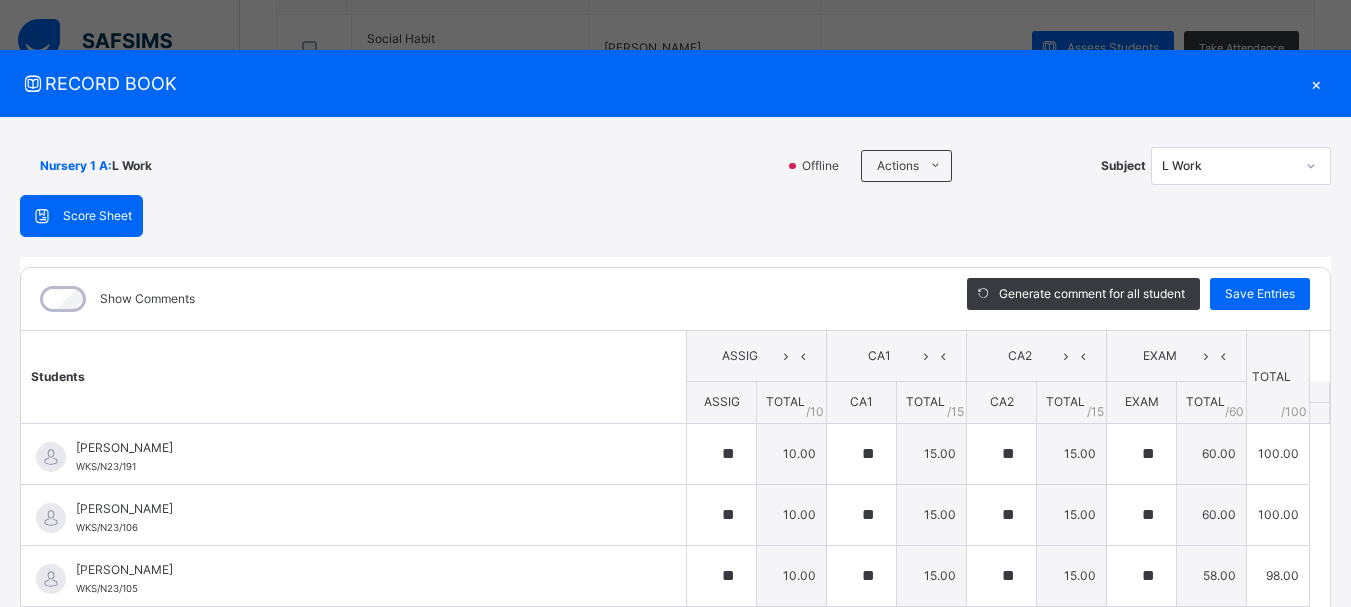 click on "Nursery 1   A :   L Work  Offline Actions  Download Empty Score Sheet  Upload/map score sheet Subject  L Work  WITTY KIDS' SCHOOL Date: 11th Jul 2025, 1:40:24 pm Score Sheet Score Sheet Show Comments   Generate comment for all student   Save Entries Class Level:  Nursery 1   A Subject:  L Work  Session:  2024/2025 Session Session:  Third Term Students ASSIG CA1 CA2 EXAM TOTAL /100 Comment ASSIG TOTAL / 10 CA1 TOTAL / 15 CA2 TOTAL / 15 EXAM TOTAL / 60 ABAH OLIVIA ZARAH WKS/N23/191 ABAH OLIVIA ZARAH WKS/N23/191 ** 10.00 ** 15.00 ** 15.00 ** 60.00 100.00 Generate comment 0 / 250   ×   Subject Teacher’s Comment Generate and see in full the comment developed by the AI with an option to regenerate the comment JS ABAH OLIVIA ZARAH   WKS/N23/191   Total 100.00  / 100.00 Sims Bot   Regenerate     Use this comment   ABDULRAHEEM BELLO  WKS/N23/106 ABDULRAHEEM BELLO  WKS/N23/106 ** 10.00 ** 15.00 ** 15.00 ** 60.00 100.00 Generate comment 0 / 250   ×   Subject Teacher’s Comment JS ABDULRAHEEM BELLO    WKS/N23/106" at bounding box center (675, 489) 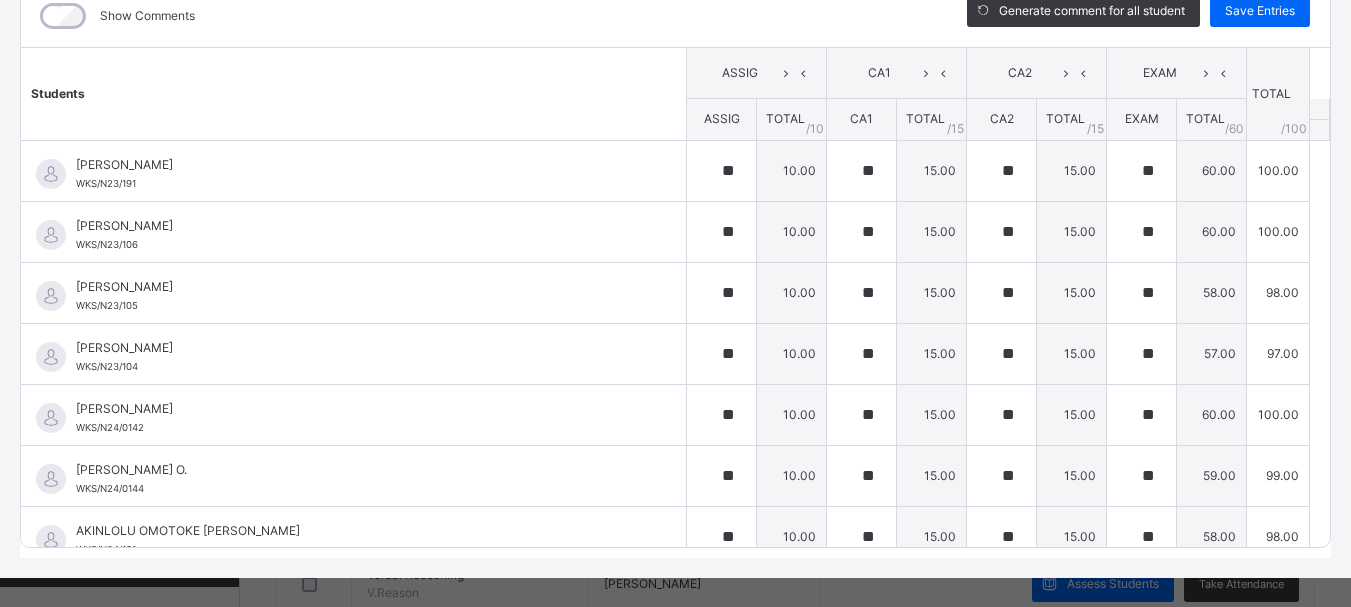 scroll, scrollTop: 304, scrollLeft: 0, axis: vertical 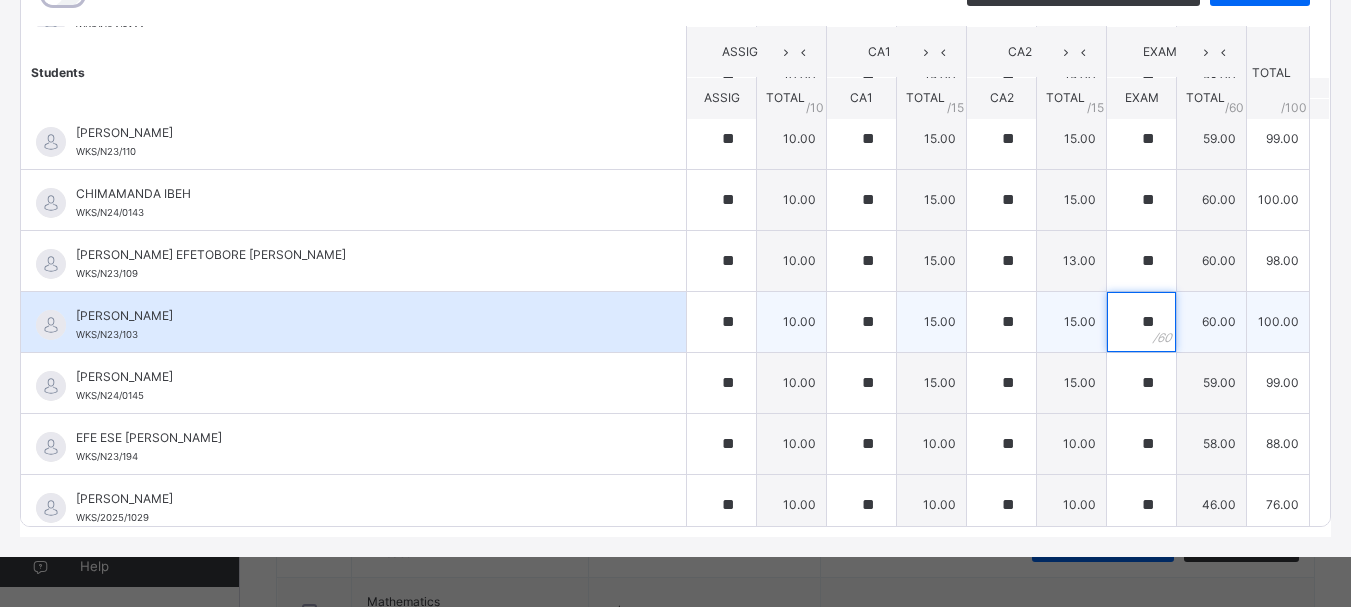 click on "**" at bounding box center (1141, 322) 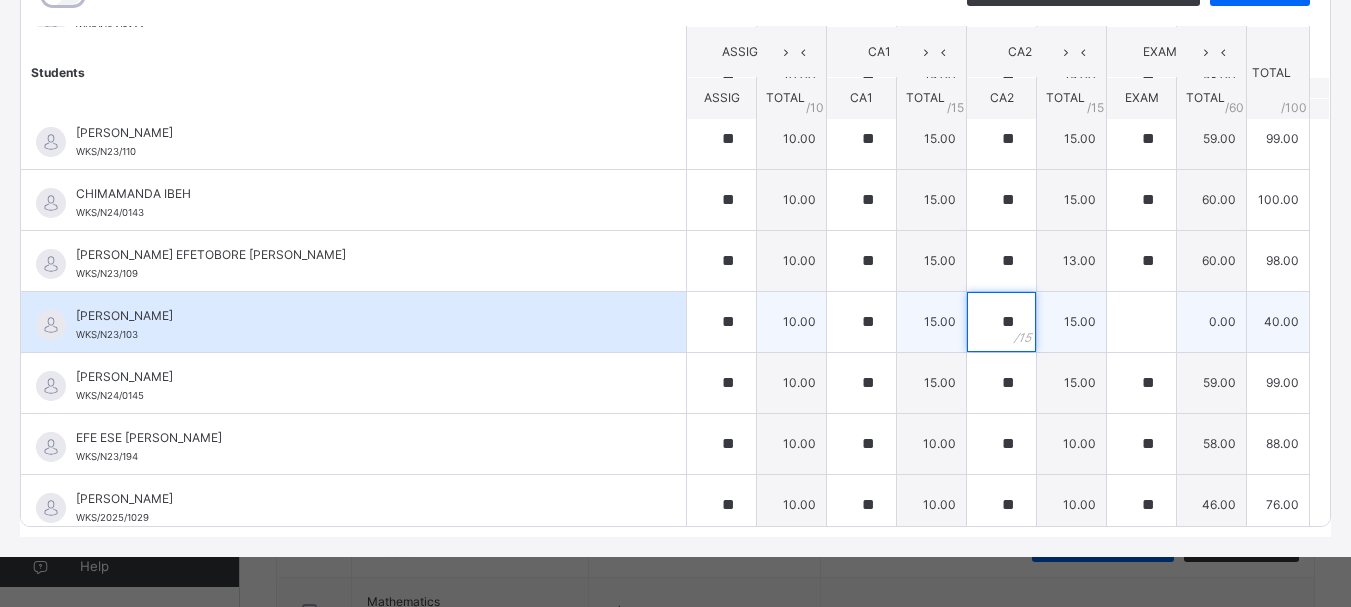 click on "**" at bounding box center [1001, 322] 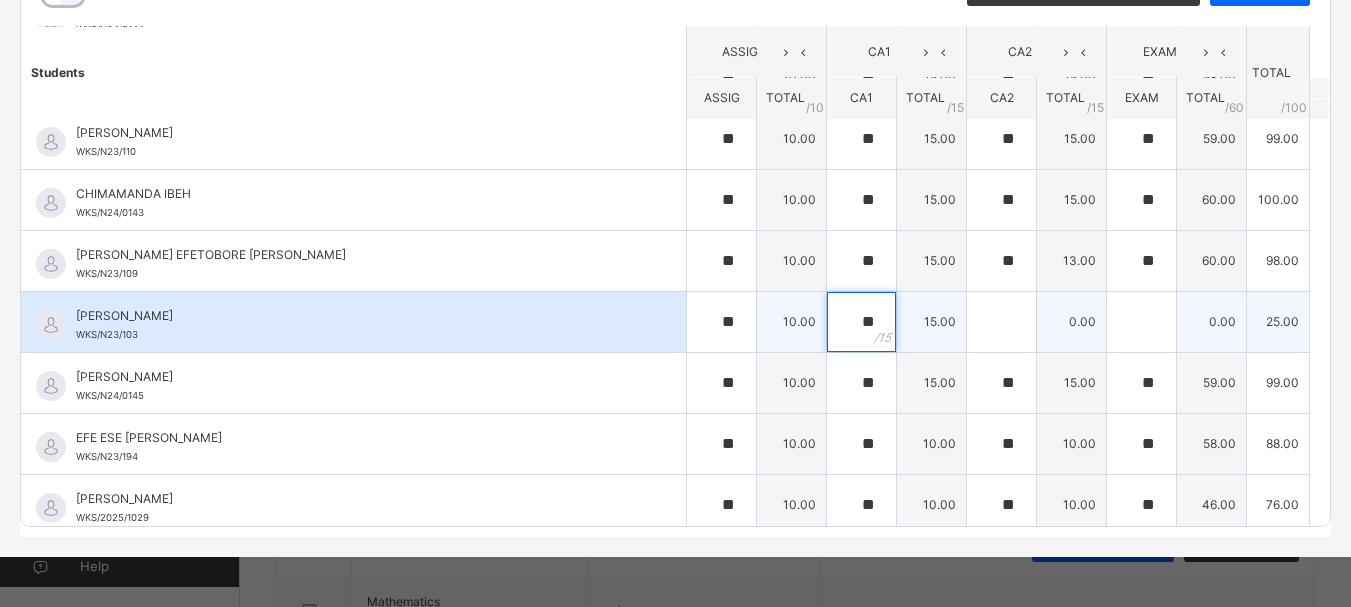click on "**" at bounding box center [861, 322] 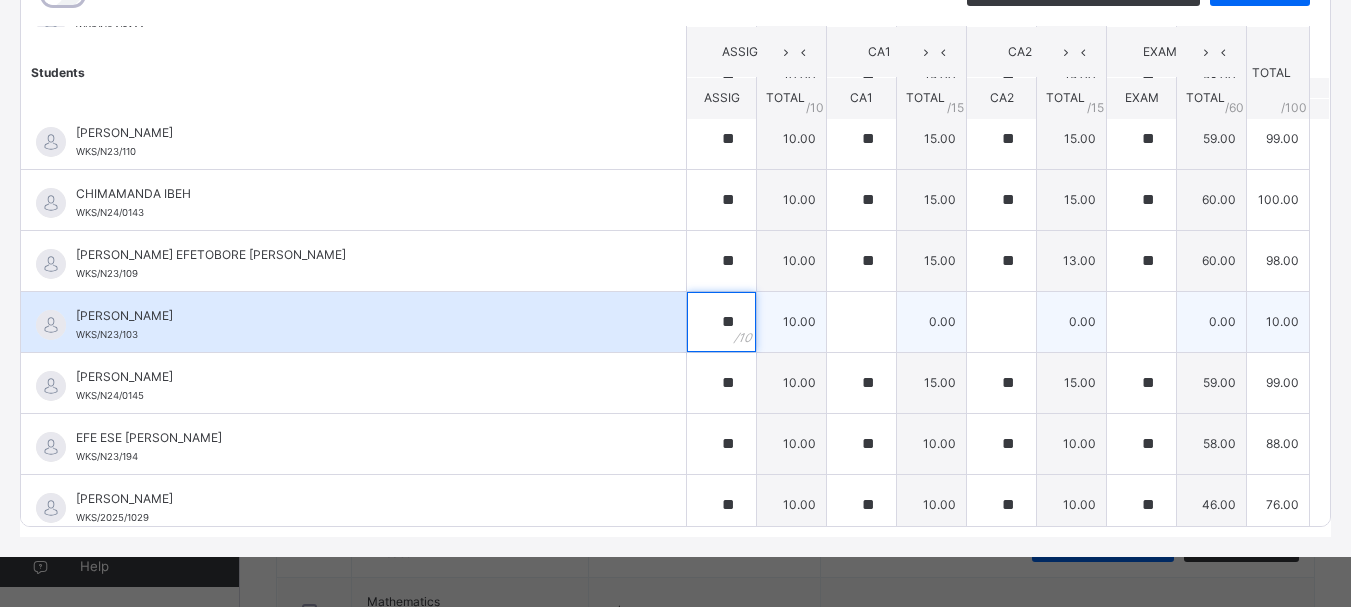 click on "**" at bounding box center [721, 322] 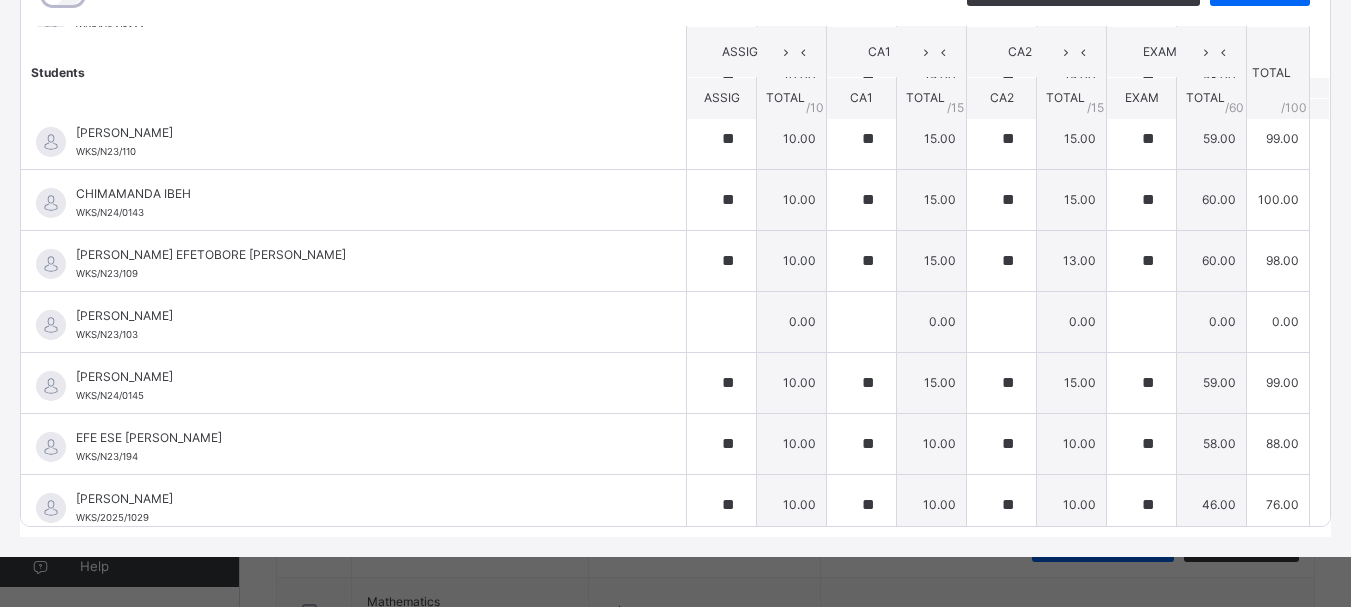click on "Students ASSIG CA1 CA2 EXAM TOTAL /100 Comment ASSIG TOTAL / 10 CA1 TOTAL / 15 CA2 TOTAL / 15 EXAM TOTAL / 60 [PERSON_NAME] WKS/N23/191 [PERSON_NAME] WKS/N23/191 ** 10.00 ** 15.00 ** 15.00 ** 60.00 100.00 Generate comment 0 / 250   ×   Subject Teacher’s Comment Generate and see in full the comment developed by the AI with an option to regenerate the comment [PERSON_NAME] [PERSON_NAME]   WKS/N23/191   Total 100.00  / 100.00 [PERSON_NAME] Bot   Regenerate     Use this comment   [PERSON_NAME]  WKS/N23/106 [PERSON_NAME]  WKS/N23/106 ** 10.00 ** 15.00 ** 15.00 ** 60.00 100.00 Generate comment 0 / 250   ×   Subject Teacher’s Comment Generate and see in full the comment developed by the AI with an option to regenerate the comment [PERSON_NAME] [PERSON_NAME]    WKS/N23/106   Total 100.00  / 100.00 [PERSON_NAME] Bot   Regenerate     Use this comment   [PERSON_NAME] WKS/N23/105 [PERSON_NAME] ZARAH WKS/N23/105 ** 10.00 ** 15.00 ** 15.00 ** 58.00 98.00 Generate comment 0 / 250   ×   Subject Teacher’s Comment JS      /" at bounding box center (675, 550) 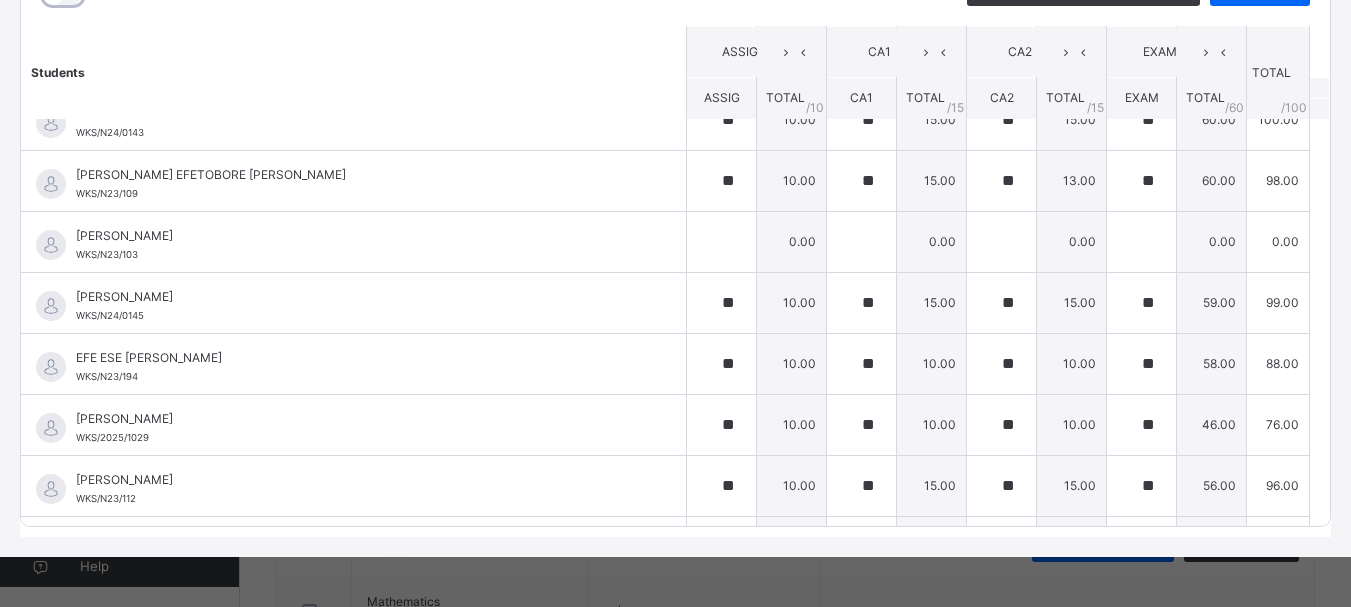 scroll, scrollTop: 558, scrollLeft: 0, axis: vertical 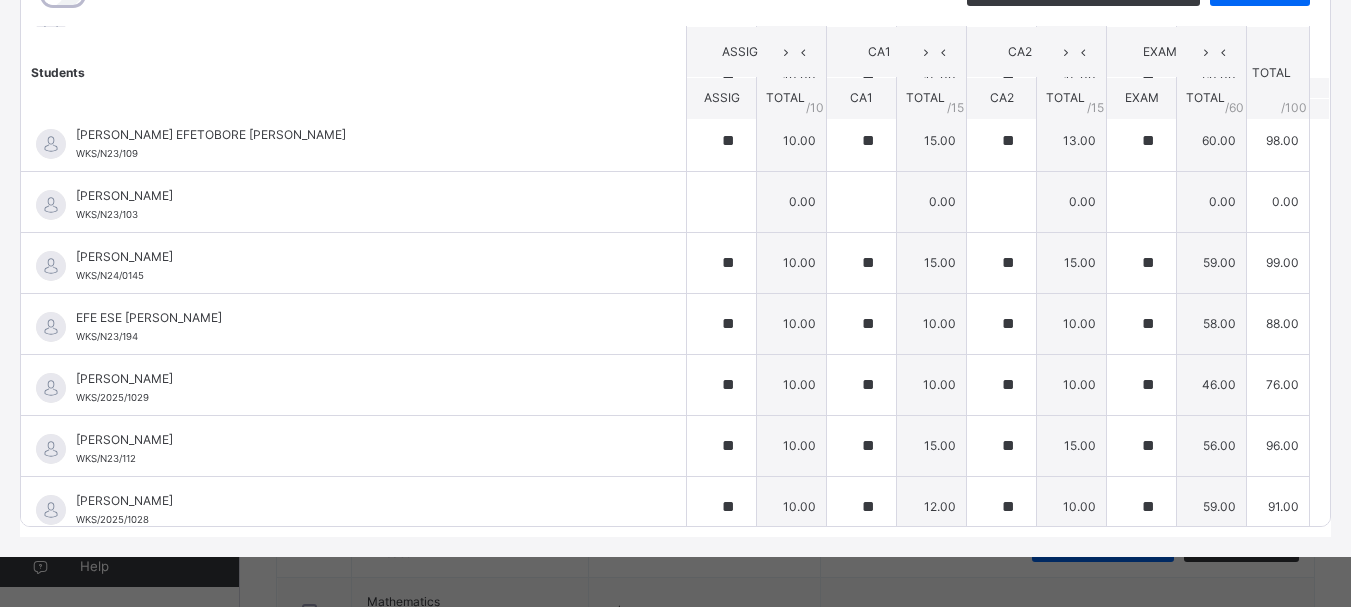 click on "Students ASSIG CA1 CA2 EXAM TOTAL /100 Comment ASSIG TOTAL / 10 CA1 TOTAL / 15 CA2 TOTAL / 15 EXAM TOTAL / 60 [PERSON_NAME] WKS/N23/191 [PERSON_NAME] WKS/N23/191 ** 10.00 ** 15.00 ** 15.00 ** 60.00 100.00 Generate comment 0 / 250   ×   Subject Teacher’s Comment Generate and see in full the comment developed by the AI with an option to regenerate the comment [PERSON_NAME] [PERSON_NAME]   WKS/N23/191   Total 100.00  / 100.00 [PERSON_NAME] Bot   Regenerate     Use this comment   [PERSON_NAME]  WKS/N23/106 [PERSON_NAME]  WKS/N23/106 ** 10.00 ** 15.00 ** 15.00 ** 60.00 100.00 Generate comment 0 / 250   ×   Subject Teacher’s Comment Generate and see in full the comment developed by the AI with an option to regenerate the comment [PERSON_NAME] [PERSON_NAME]    WKS/N23/106   Total 100.00  / 100.00 [PERSON_NAME] Bot   Regenerate     Use this comment   [PERSON_NAME] WKS/N23/105 [PERSON_NAME] ZARAH WKS/N23/105 ** 10.00 ** 15.00 ** 15.00 ** 58.00 98.00 Generate comment 0 / 250   ×   Subject Teacher’s Comment JS      /" at bounding box center [675, 430] 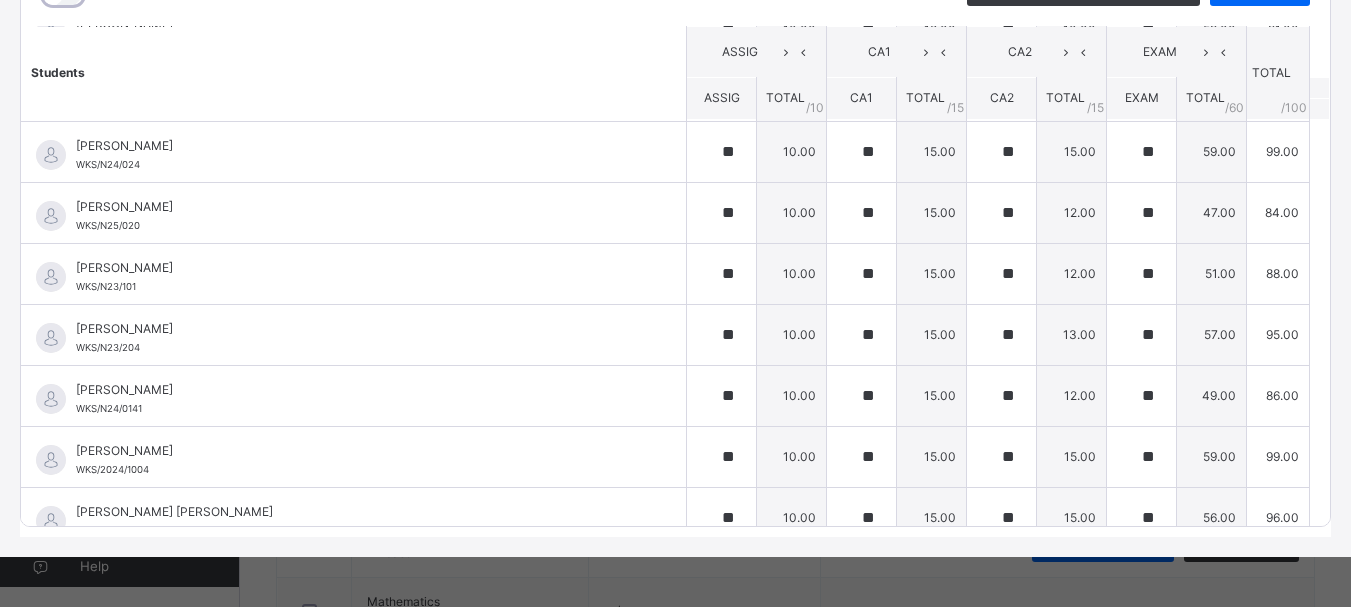 scroll, scrollTop: 1038, scrollLeft: 0, axis: vertical 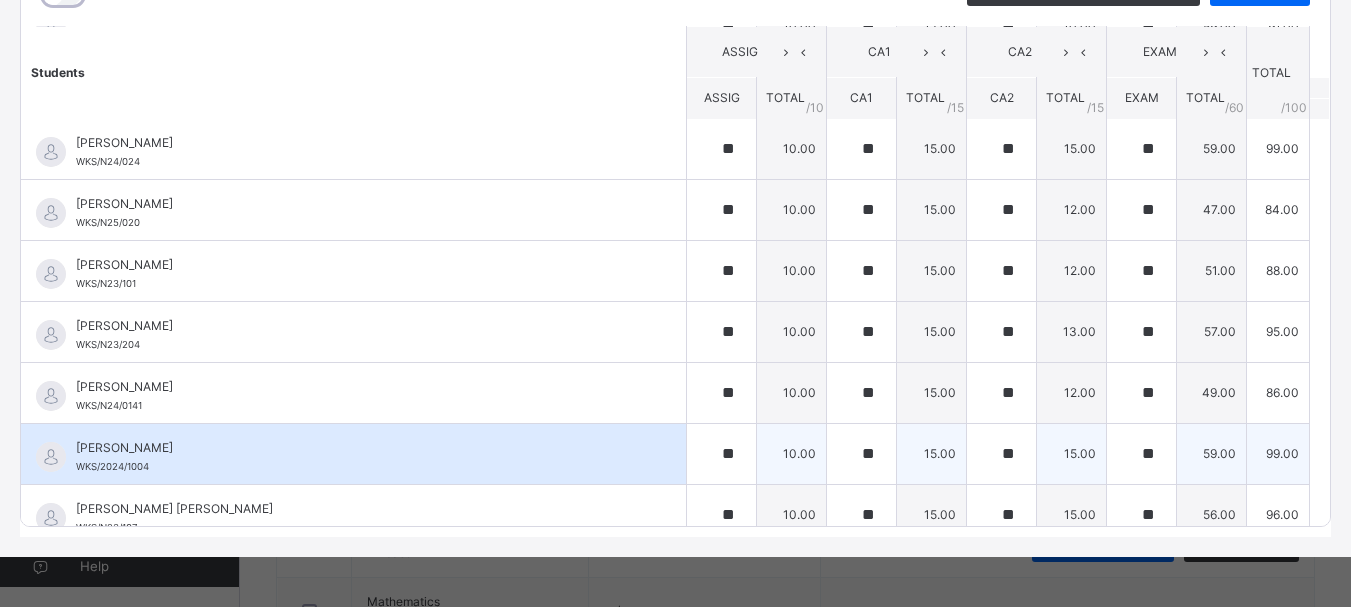 click on "99.00" at bounding box center (1278, 453) 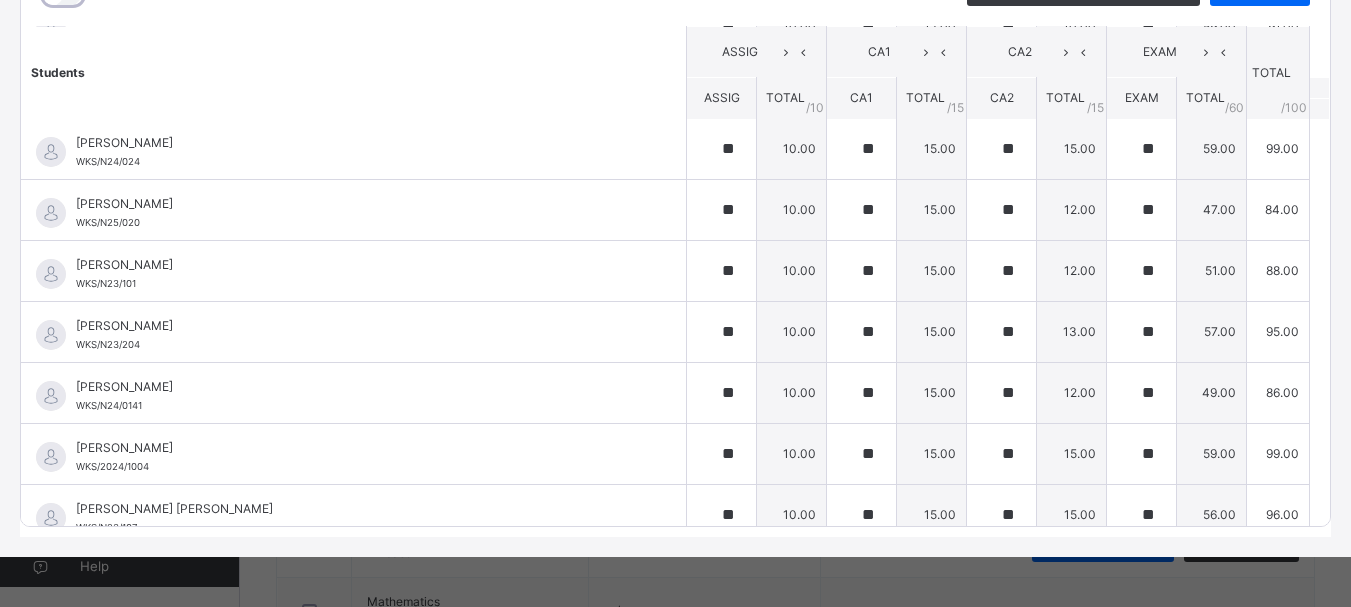 click on "RECORD BOOK × Nursery 1   A :   L Work  Offline Actions  Download Empty Score Sheet  Upload/map score sheet Subject  L Work  WITTY KIDS' SCHOOL Date: 11th Jul 2025, 1:40:24 pm Score Sheet Score Sheet Show Comments   Generate comment for all student   Save Entries Class Level:  Nursery 1   A Subject:  L Work  Session:  2024/2025 Session Session:  Third Term Students ASSIG CA1 CA2 EXAM TOTAL /100 Comment ASSIG TOTAL / 10 CA1 TOTAL / 15 CA2 TOTAL / 15 EXAM TOTAL / 60 ABAH OLIVIA ZARAH WKS/N23/191 ABAH OLIVIA ZARAH WKS/N23/191 ** 10.00 ** 15.00 ** 15.00 ** 60.00 100.00 Generate comment 0 / 250   ×   Subject Teacher’s Comment Generate and see in full the comment developed by the AI with an option to regenerate the comment JS ABAH OLIVIA ZARAH   WKS/N23/191   Total 100.00  / 100.00 Sims Bot   Regenerate     Use this comment   ABDULRAHEEM BELLO  WKS/N23/106 ABDULRAHEEM BELLO  WKS/N23/106 ** 10.00 ** 15.00 ** 15.00 ** 60.00 100.00 Generate comment 0 / 250   ×   Subject Teacher’s Comment JS ABDULRAHEEM BELLO" at bounding box center (675, 303) 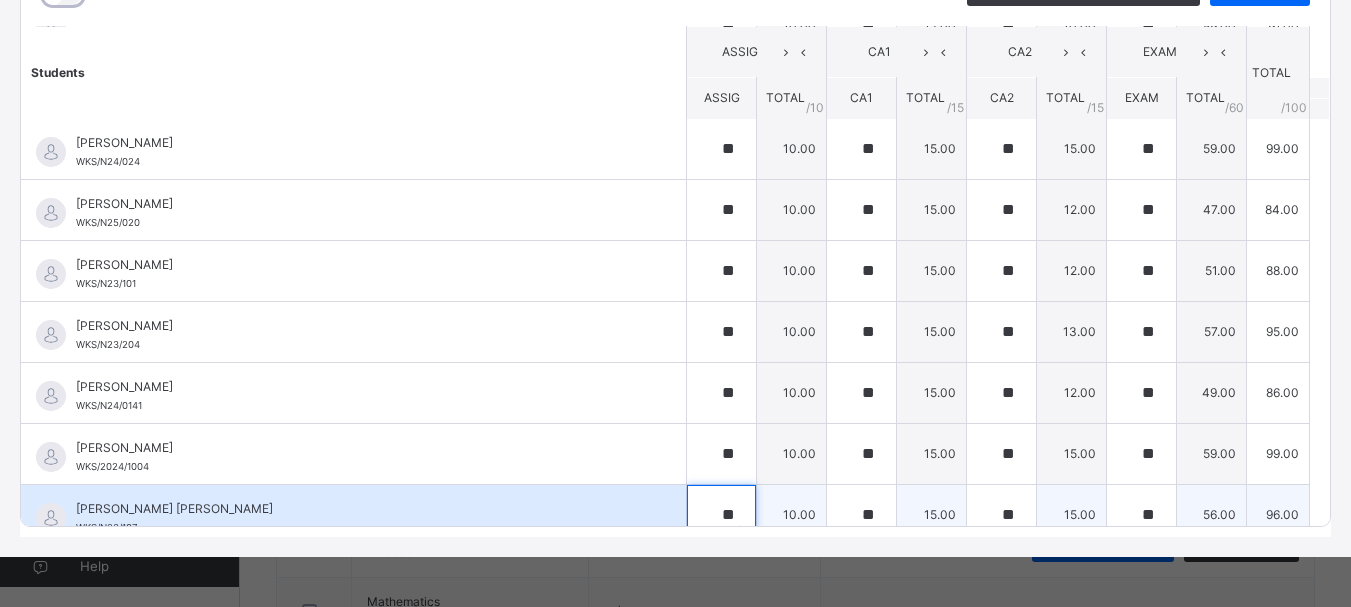 click on "**" at bounding box center (721, 515) 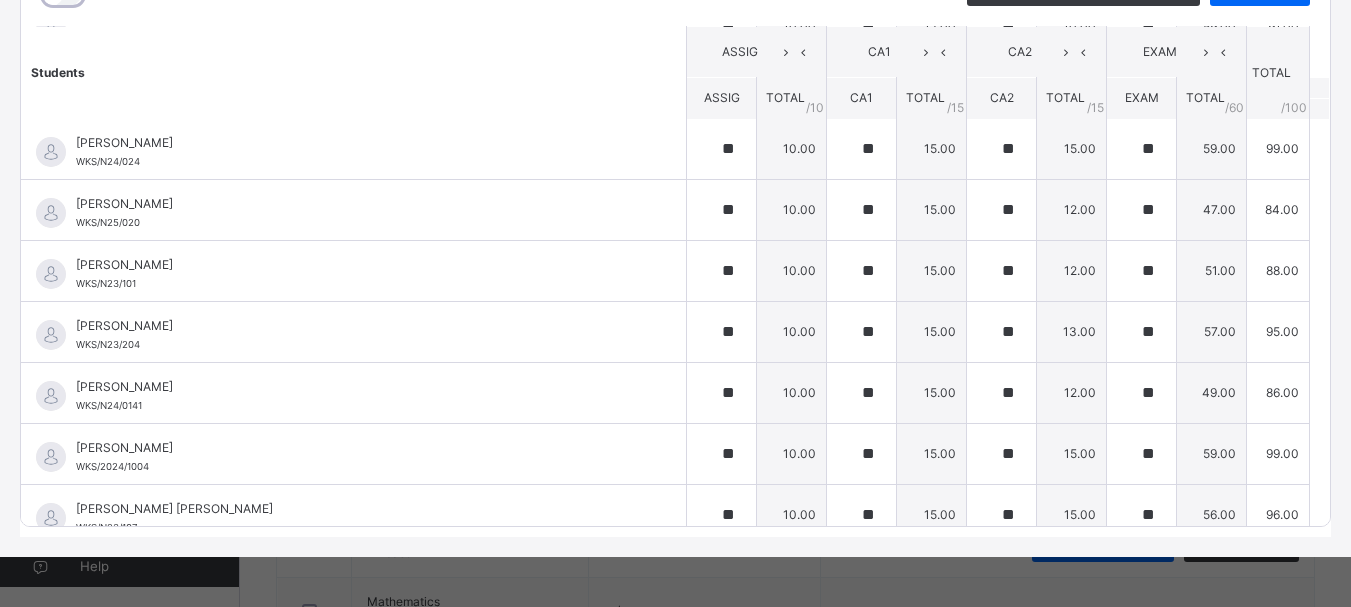 click on "Students ASSIG CA1 CA2 EXAM TOTAL /100 Comment ASSIG TOTAL / 10 CA1 TOTAL / 15 CA2 TOTAL / 15 EXAM TOTAL / 60 [PERSON_NAME] WKS/N23/191 [PERSON_NAME] WKS/N23/191 ** 10.00 ** 15.00 ** 15.00 ** 60.00 100.00 Generate comment 0 / 250   ×   Subject Teacher’s Comment Generate and see in full the comment developed by the AI with an option to regenerate the comment [PERSON_NAME] [PERSON_NAME]   WKS/N23/191   Total 100.00  / 100.00 [PERSON_NAME] Bot   Regenerate     Use this comment   [PERSON_NAME]  WKS/N23/106 [PERSON_NAME]  WKS/N23/106 ** 10.00 ** 15.00 ** 15.00 ** 60.00 100.00 Generate comment 0 / 250   ×   Subject Teacher’s Comment Generate and see in full the comment developed by the AI with an option to regenerate the comment [PERSON_NAME] [PERSON_NAME]    WKS/N23/106   Total 100.00  / 100.00 [PERSON_NAME] Bot   Regenerate     Use this comment   [PERSON_NAME] WKS/N23/105 [PERSON_NAME] ZARAH WKS/N23/105 ** 10.00 ** 15.00 ** 15.00 ** 58.00 98.00 Generate comment 0 / 250   ×   Subject Teacher’s Comment JS      /" at bounding box center (675, -50) 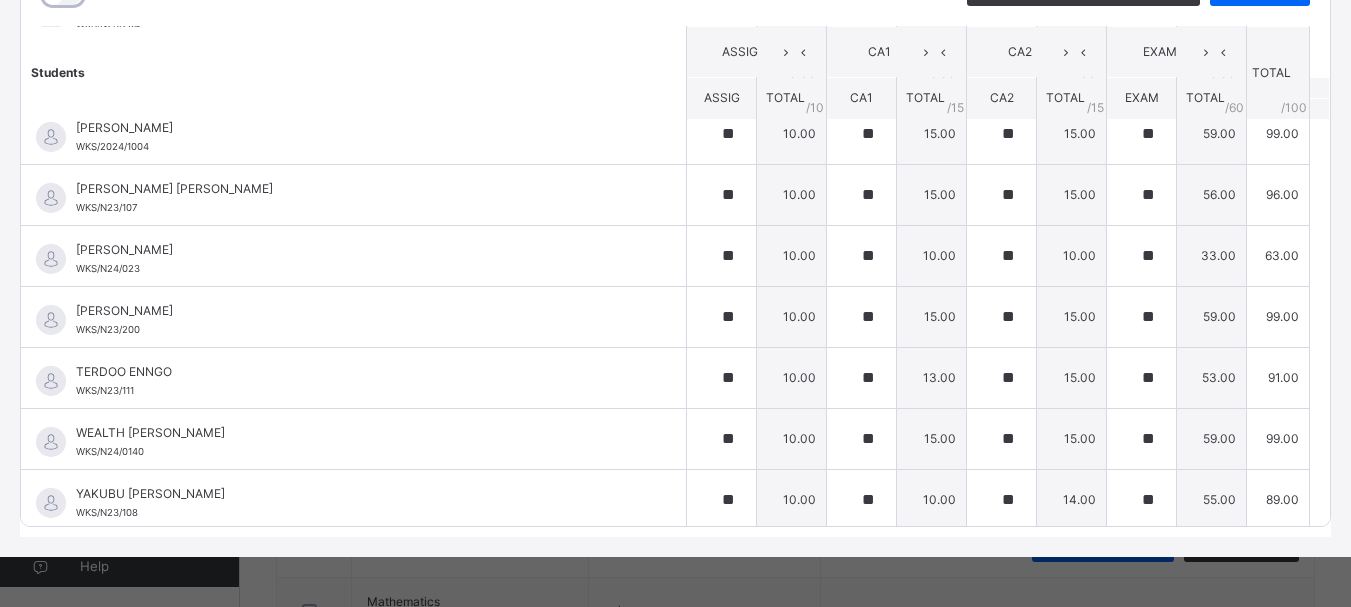 scroll, scrollTop: 1398, scrollLeft: 0, axis: vertical 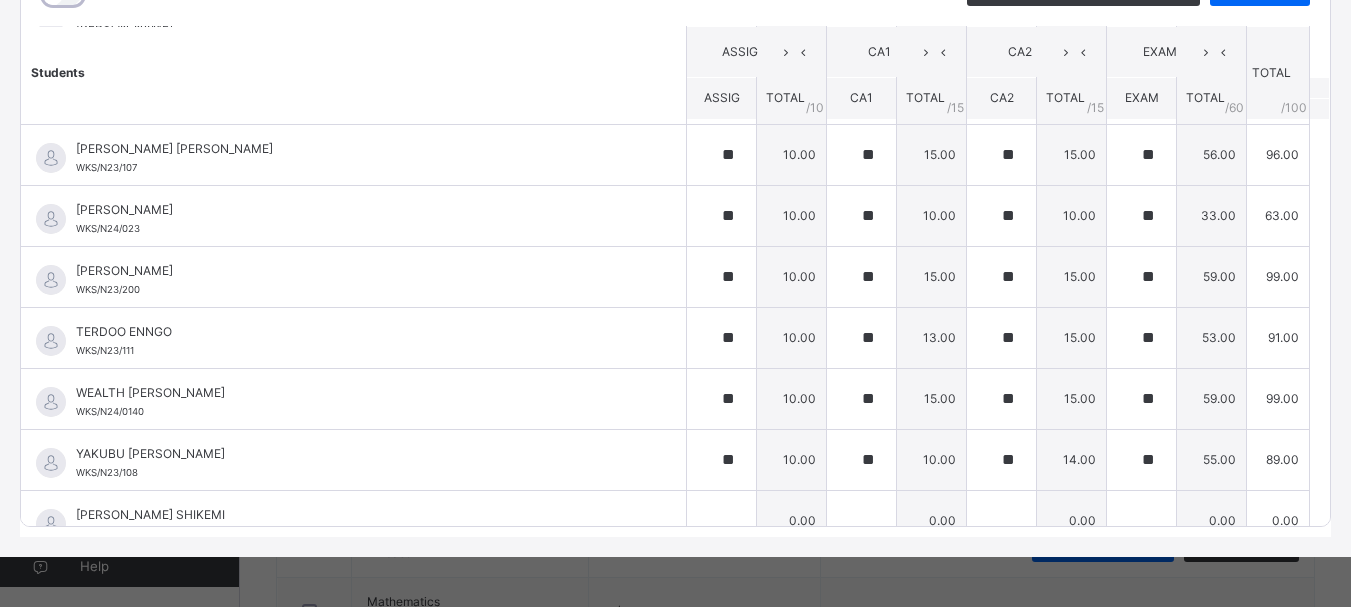 click on "Students ASSIG CA1 CA2 EXAM TOTAL /100 Comment ASSIG TOTAL / 10 CA1 TOTAL / 15 CA2 TOTAL / 15 EXAM TOTAL / 60 [PERSON_NAME] WKS/N23/191 [PERSON_NAME] WKS/N23/191 ** 10.00 ** 15.00 ** 15.00 ** 60.00 100.00 Generate comment 0 / 250   ×   Subject Teacher’s Comment Generate and see in full the comment developed by the AI with an option to regenerate the comment [PERSON_NAME] [PERSON_NAME]   WKS/N23/191   Total 100.00  / 100.00 [PERSON_NAME] Bot   Regenerate     Use this comment   [PERSON_NAME]  WKS/N23/106 [PERSON_NAME]  WKS/N23/106 ** 10.00 ** 15.00 ** 15.00 ** 60.00 100.00 Generate comment 0 / 250   ×   Subject Teacher’s Comment Generate and see in full the comment developed by the AI with an option to regenerate the comment [PERSON_NAME] [PERSON_NAME]    WKS/N23/106   Total 100.00  / 100.00 [PERSON_NAME] Bot   Regenerate     Use this comment   [PERSON_NAME] WKS/N23/105 [PERSON_NAME] ZARAH WKS/N23/105 ** 10.00 ** 15.00 ** 15.00 ** 58.00 98.00 Generate comment 0 / 250   ×   Subject Teacher’s Comment JS      /" at bounding box center [675, -410] 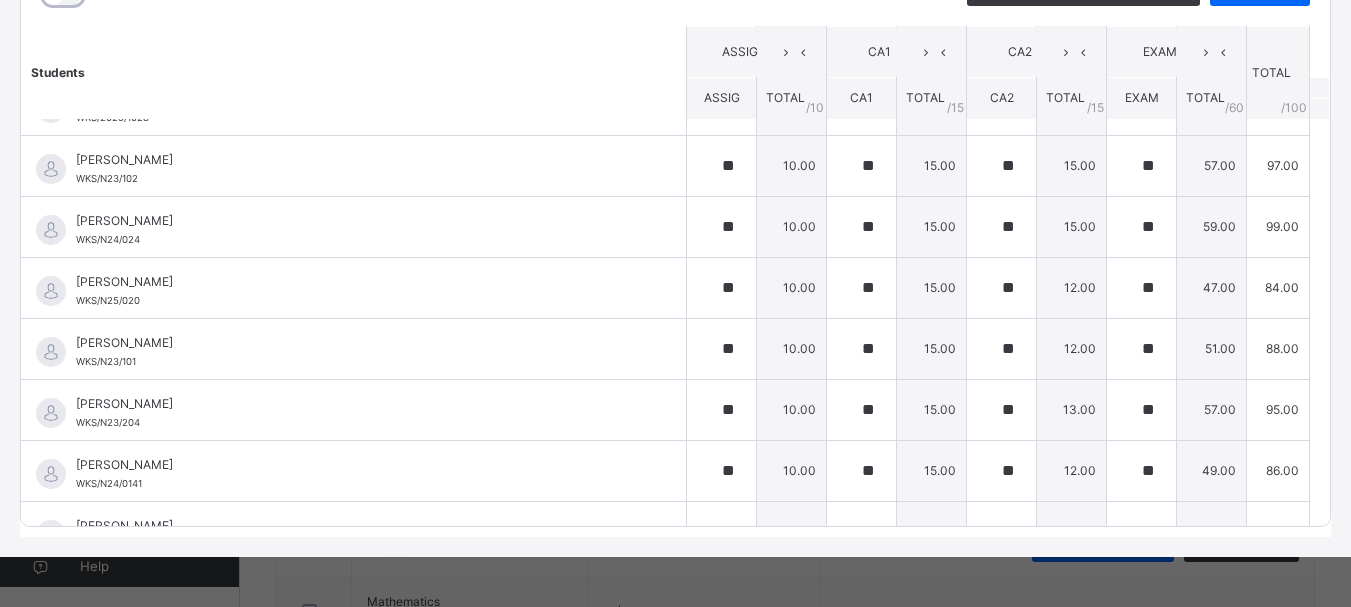 click on "Generate comment for all student   Save Entries" at bounding box center [1138, -5] 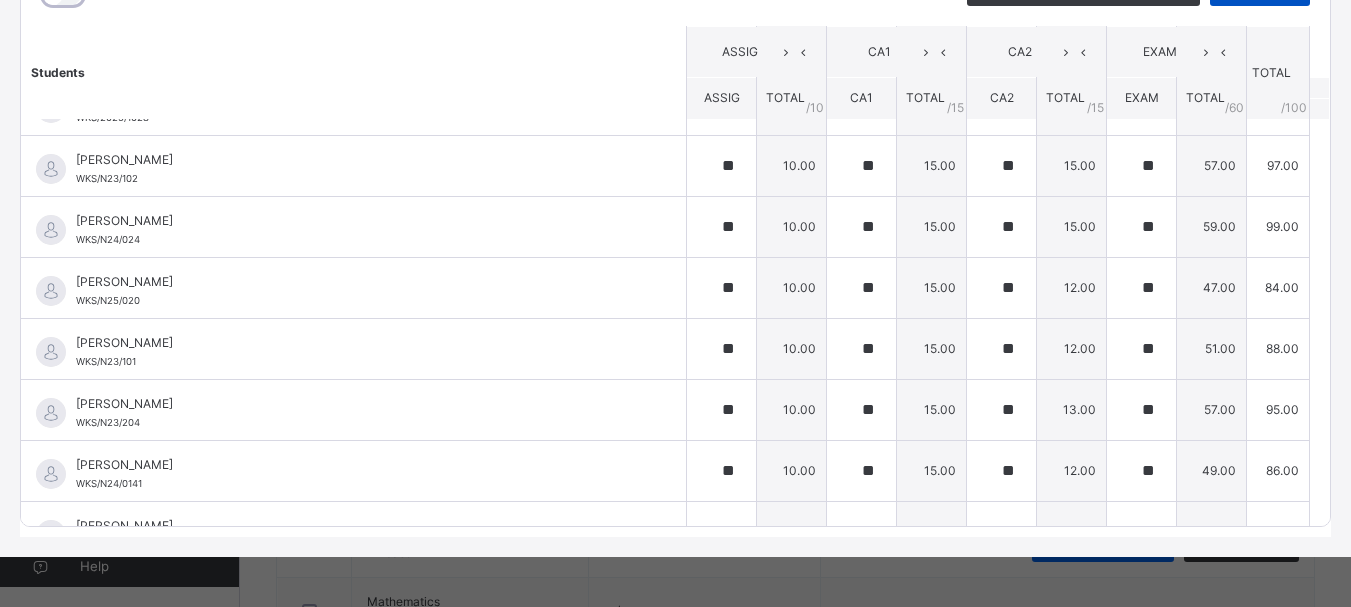 click on "Save Entries" at bounding box center (1260, -10) 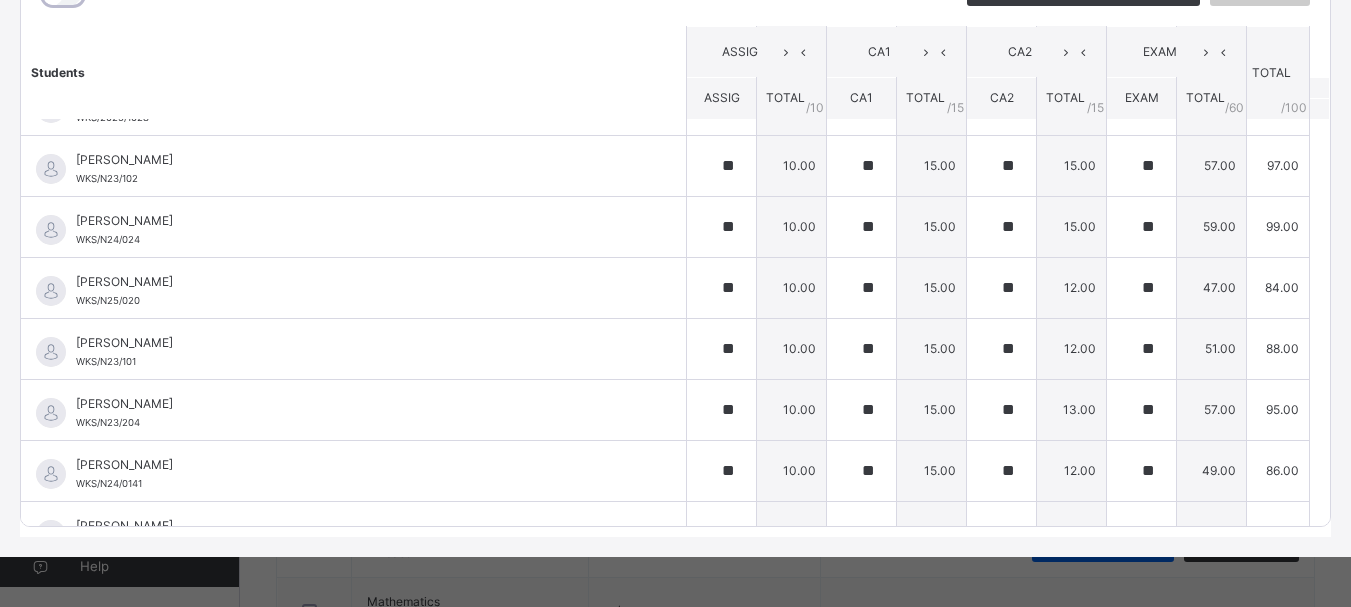scroll, scrollTop: 0, scrollLeft: 0, axis: both 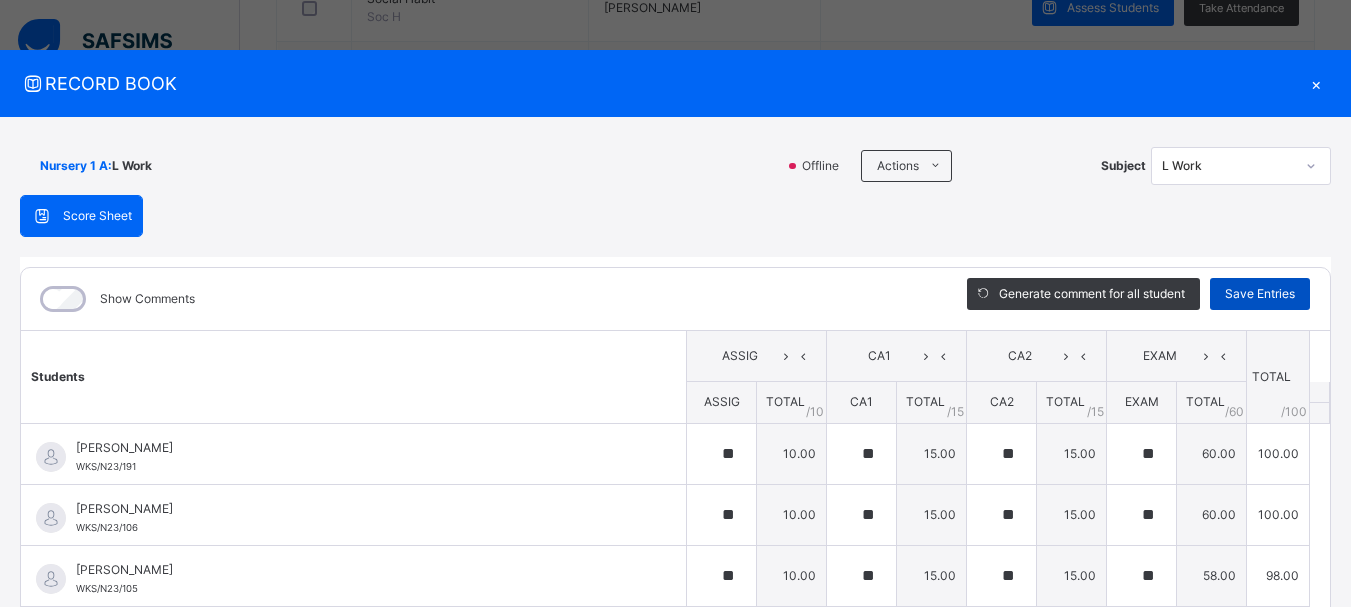 click on "Save Entries" at bounding box center [1260, 294] 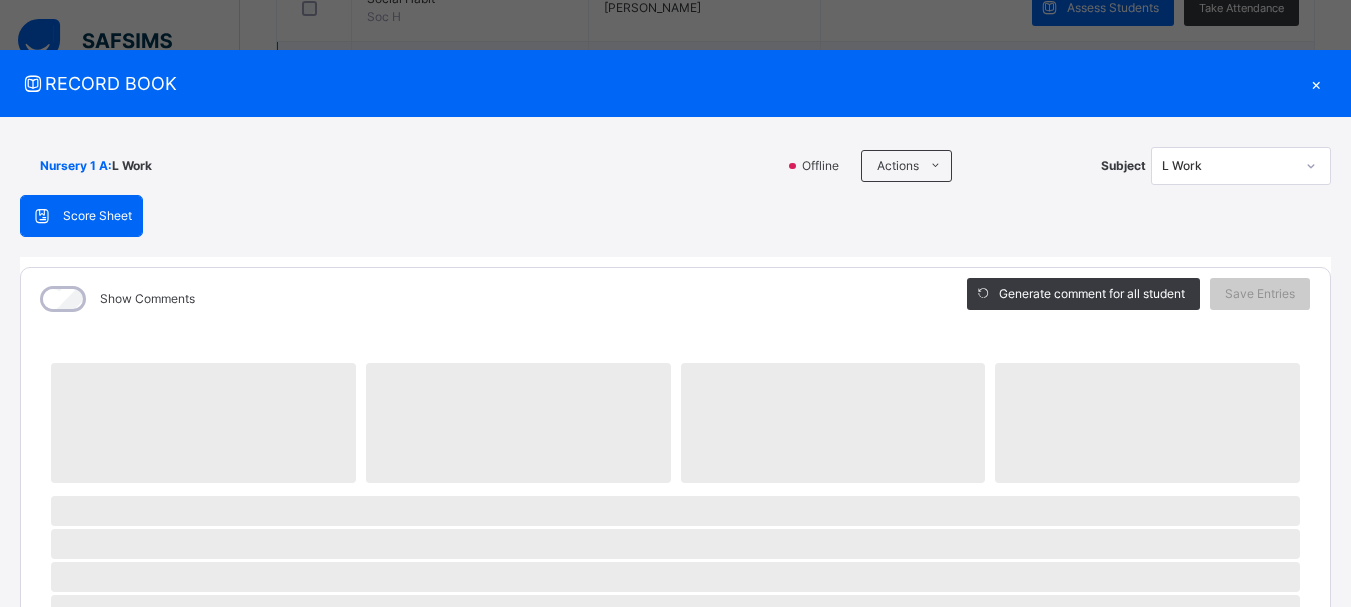 click on "×" at bounding box center [1316, 83] 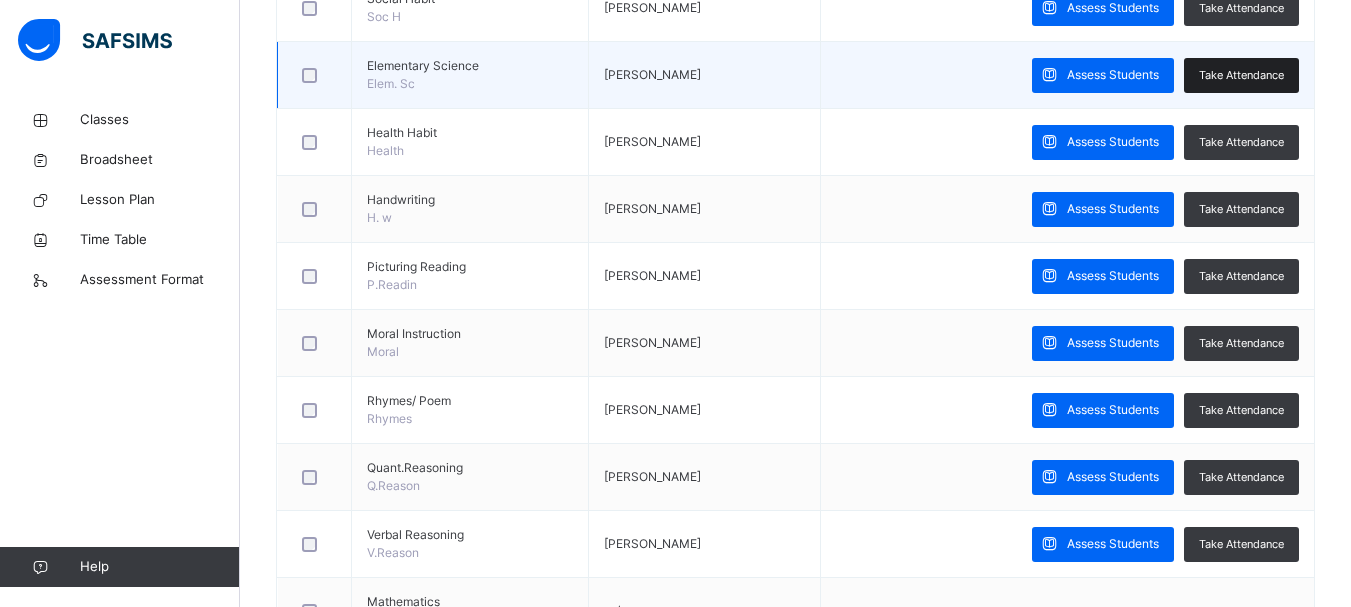 click on "Take Attendance" at bounding box center [1241, 75] 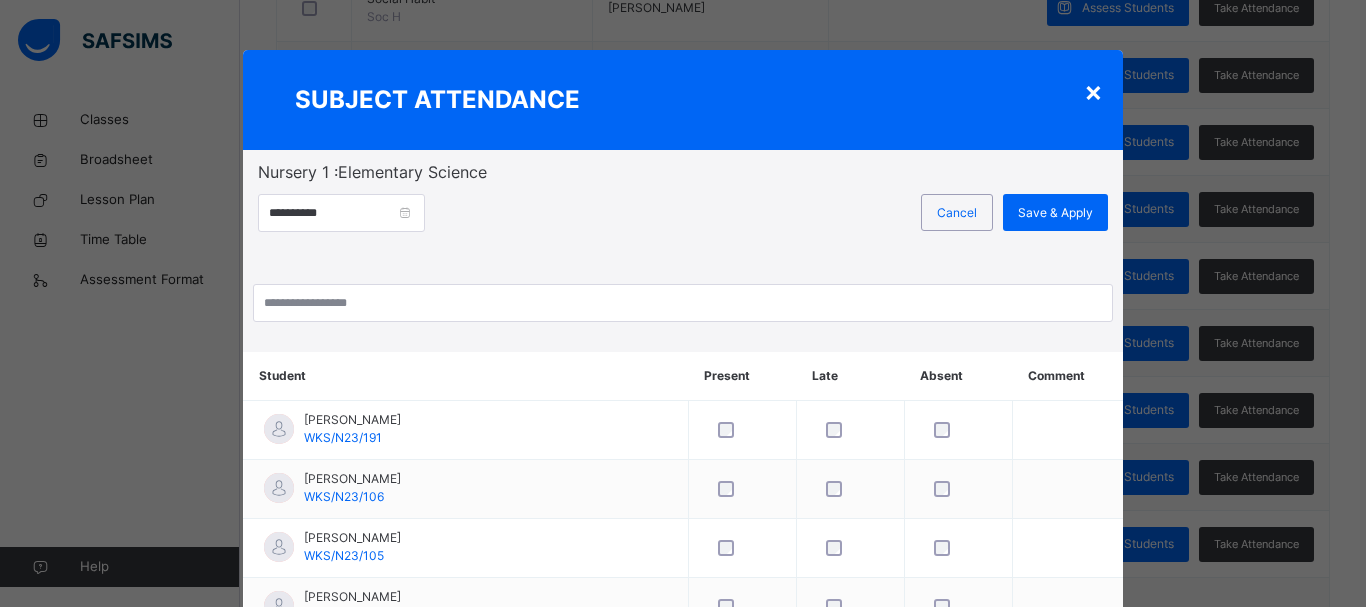 click on "×" at bounding box center (1093, 91) 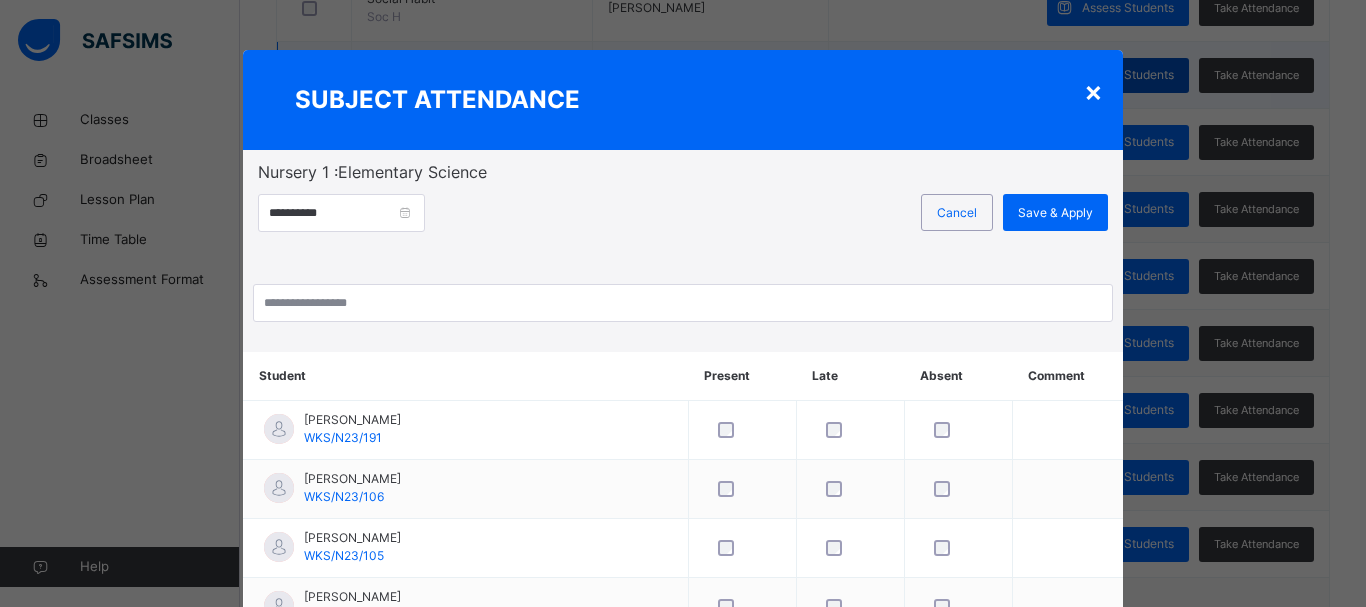 click on "Assess Students" at bounding box center [1118, 75] 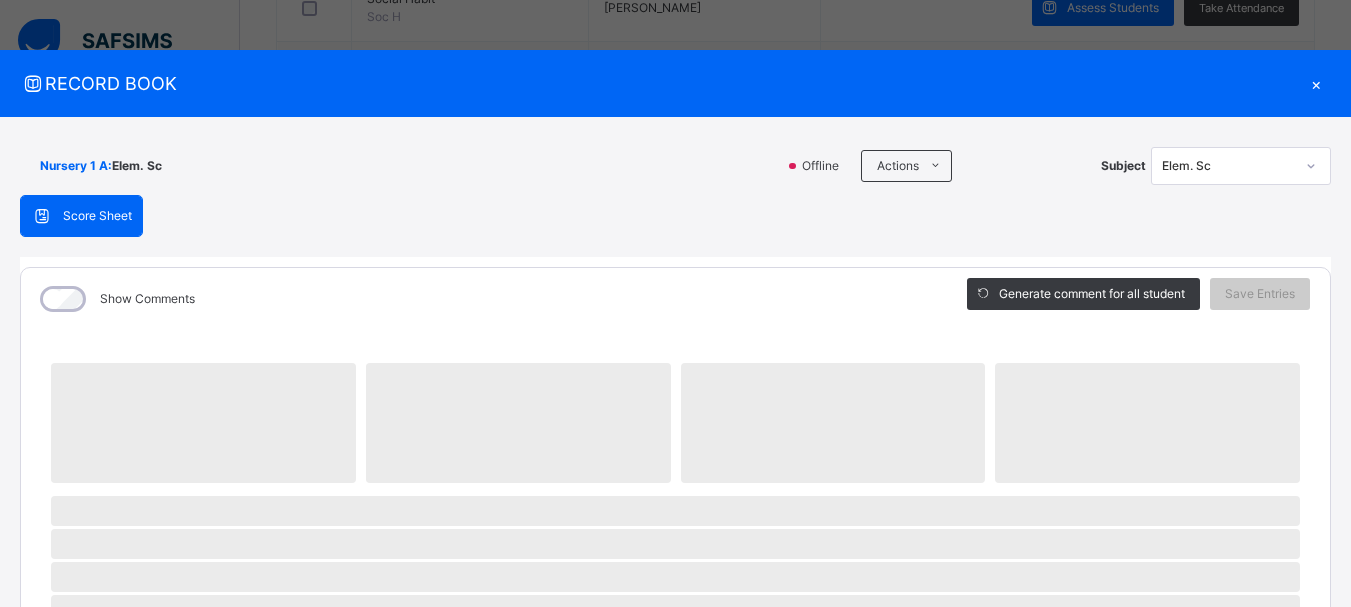 click on "×" at bounding box center [1316, 83] 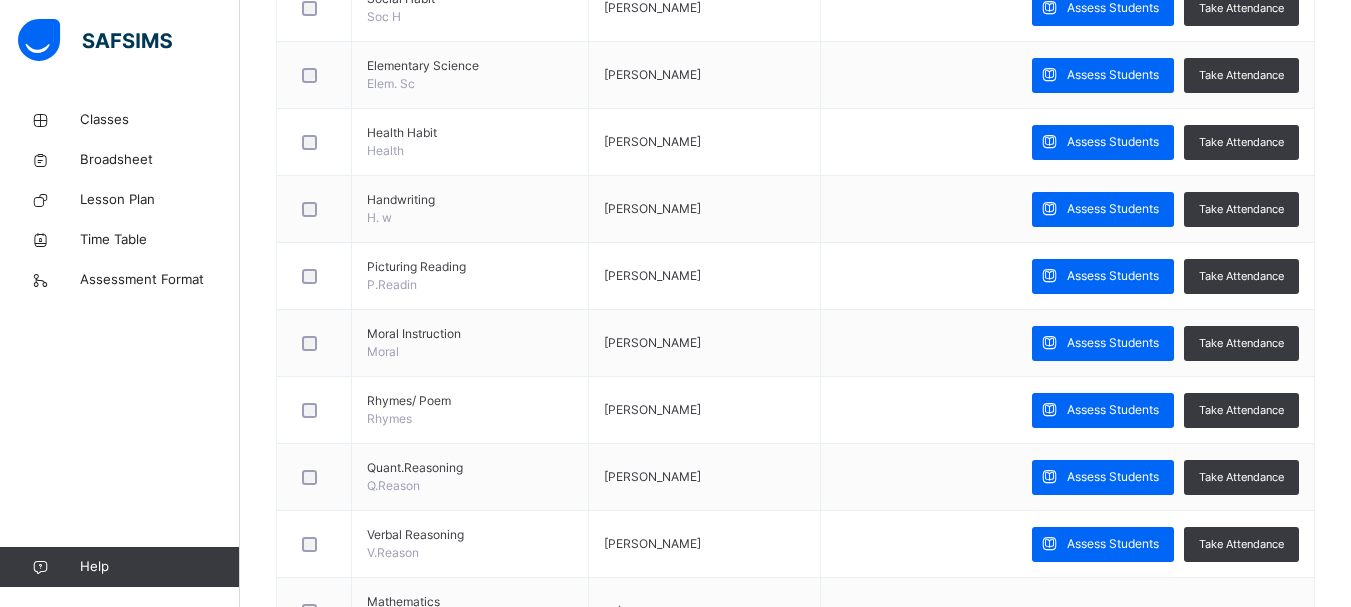 click on "Back  / Nursery 1 A Nursery 1 A Nursery 1 Third Term 2024-2025 Class Members Subjects Results Skills Attendance Timetable Form Teacher Subjects More Options   30  Students in class Download Pdf Report Excel Report View subject profile WITTY KIDS' SCHOOL Date: 11th Jul 2025, 12:50:19 pm Class Members Class:  Nursery 1 A Total no. of Students:  30 Term:  Third Term Session:  2024-2025 S/NO Admission No. Last Name First Name Other Name 1 WKS/N23/191 OLIVIA ABAH ZARAH 2 WKS/N23/106 BELLO ABDULRAHEEM 3 WKS/N23/105 FATIMA ABUBAKAR ZARAH 4 WKS/N23/104 ELIORA ACHU INEH 5 WKS/N24/0142 HASSAN AISHA ISA 6 WKS/N24/0144 NUHU AISHA O. 7 WKS/N24/101 OMOTOKE AKINLOLU VALERIE 8 WKS/N23/110 EMEH AMEH SARAH 9 WKS/N24/0143 IBEH CHIMAMANDA 10 WKS/N23/109 EFETOBORE  DANIELS ALEX 11 WKS/N23/103  DIAMOND DAVID  ZIMCHIKACHIM 12 WKS/N24/0145 YUSUF DAWOOD 13 WKS/N23/194 ESE EFE EMILY 14 WKS/2025/1029 MOHAMMED FATIMA 15 WKS/N23/112 MARIAM HALIRU NANA 16 WKS/2025/1028 IDRIS IBRAHIM SHURAHBIL 17 WKS/N23/102 KIARA JIMOH M 18 WKS/N24/024 19" at bounding box center [795, 98] 